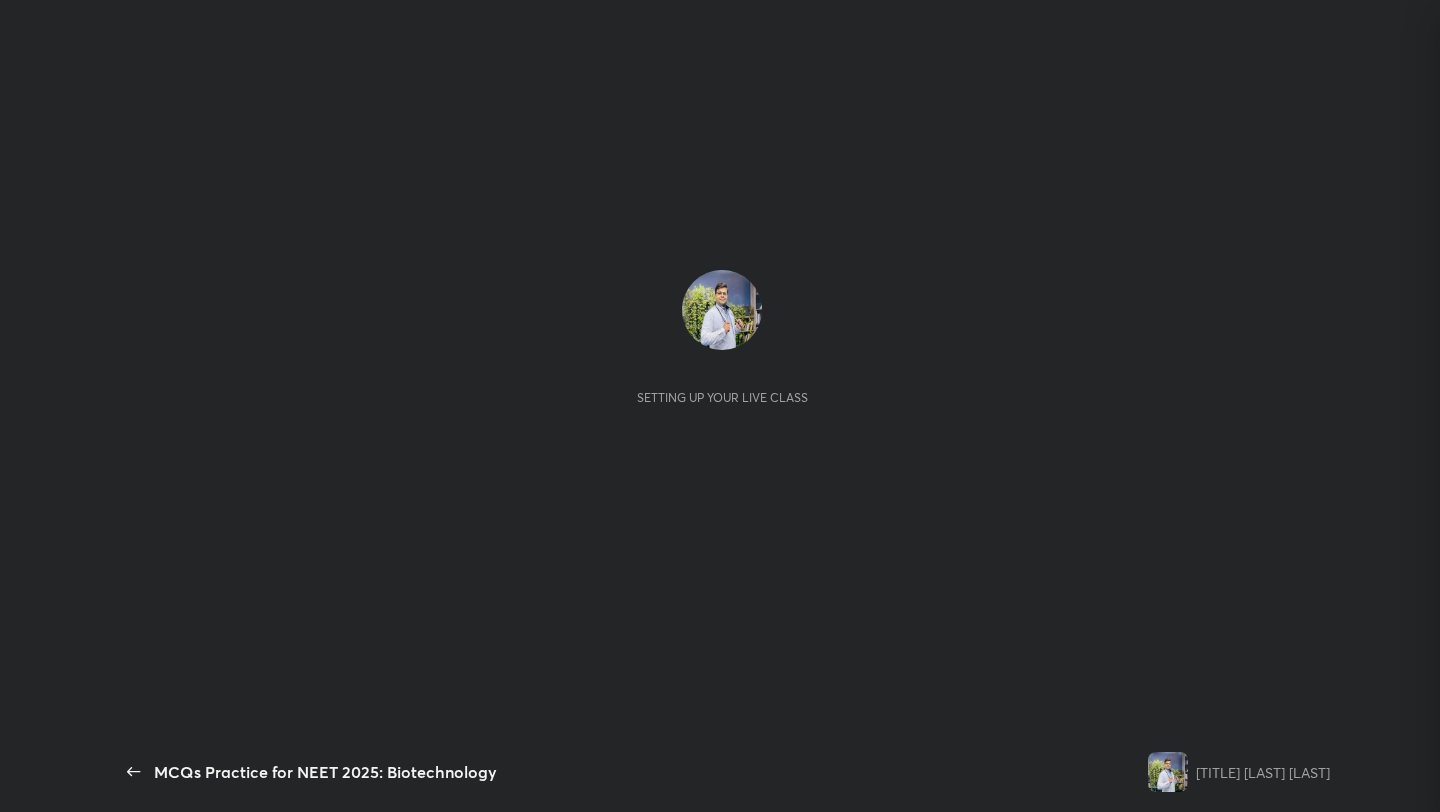 scroll, scrollTop: 0, scrollLeft: 0, axis: both 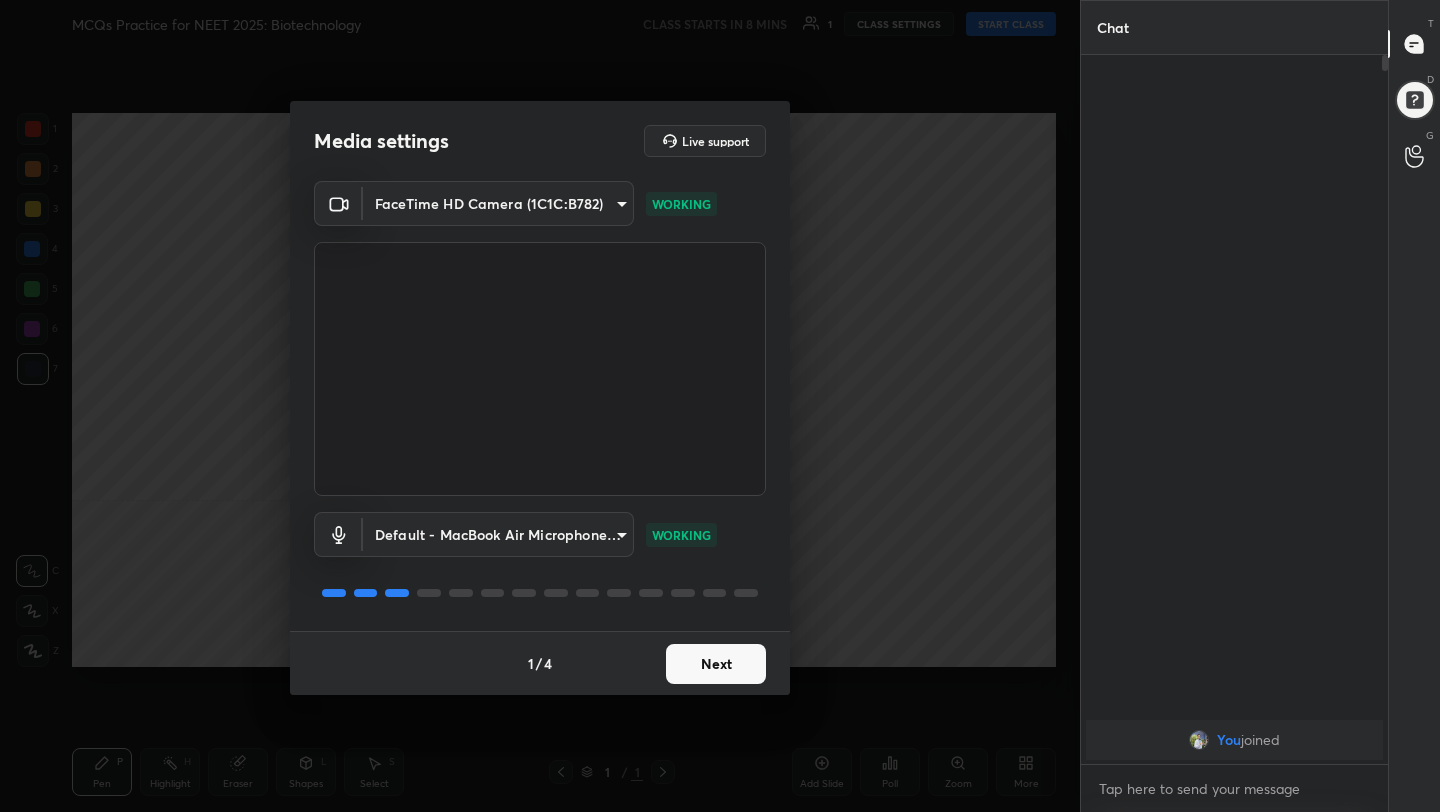 click on "Next" at bounding box center (716, 664) 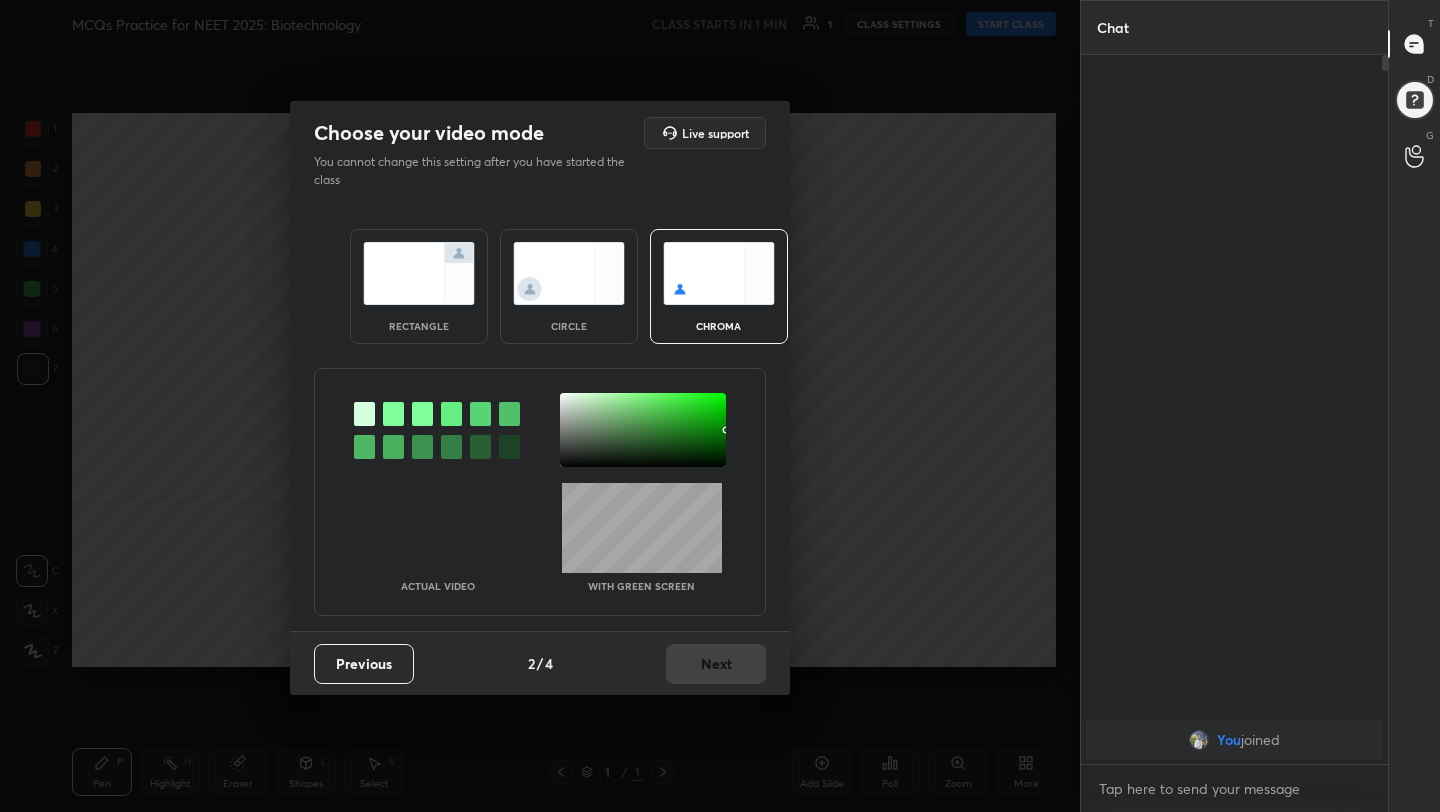 click on "Previous 2 / 4 Next" at bounding box center (540, 663) 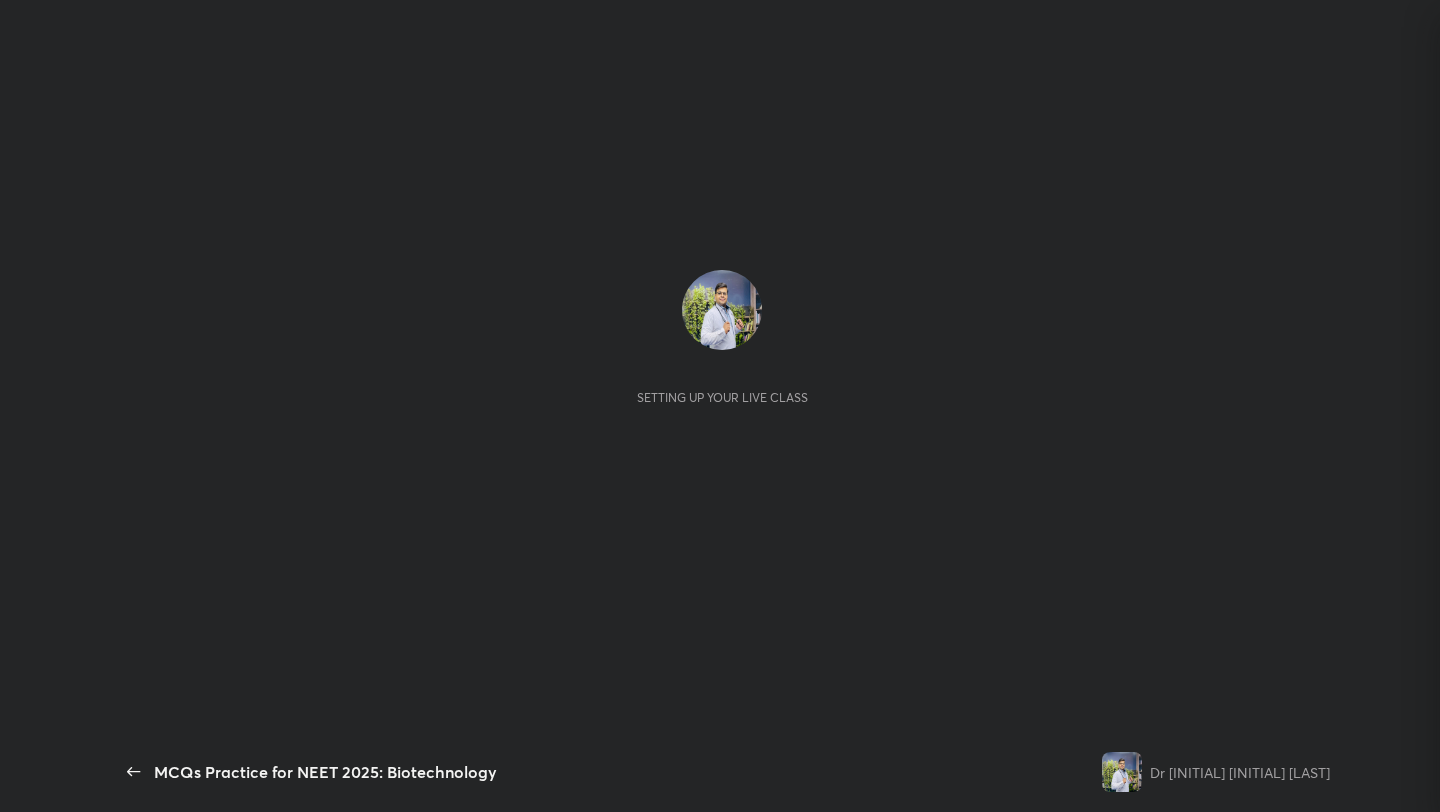scroll, scrollTop: 0, scrollLeft: 0, axis: both 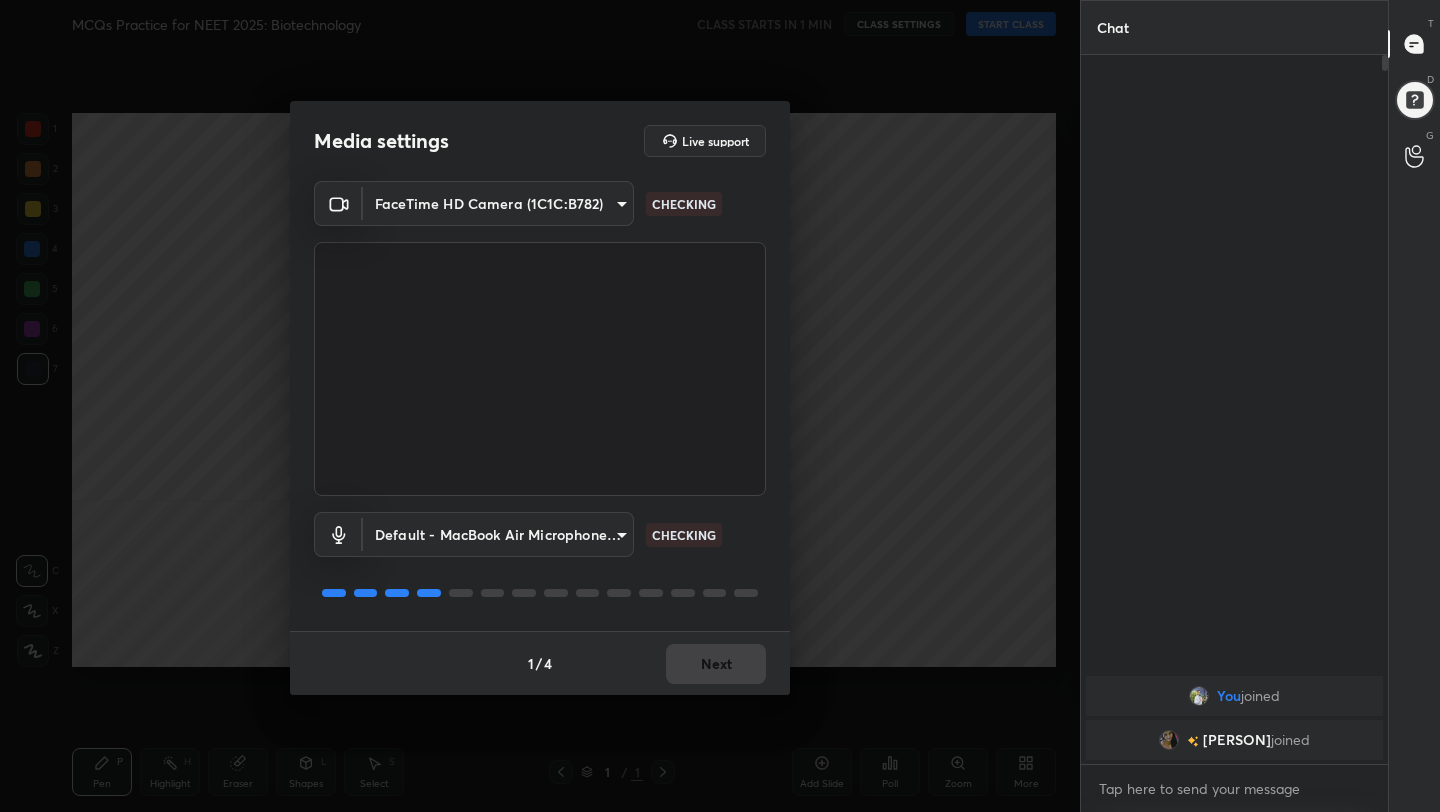 click on "1 / 4 Next" at bounding box center [540, 663] 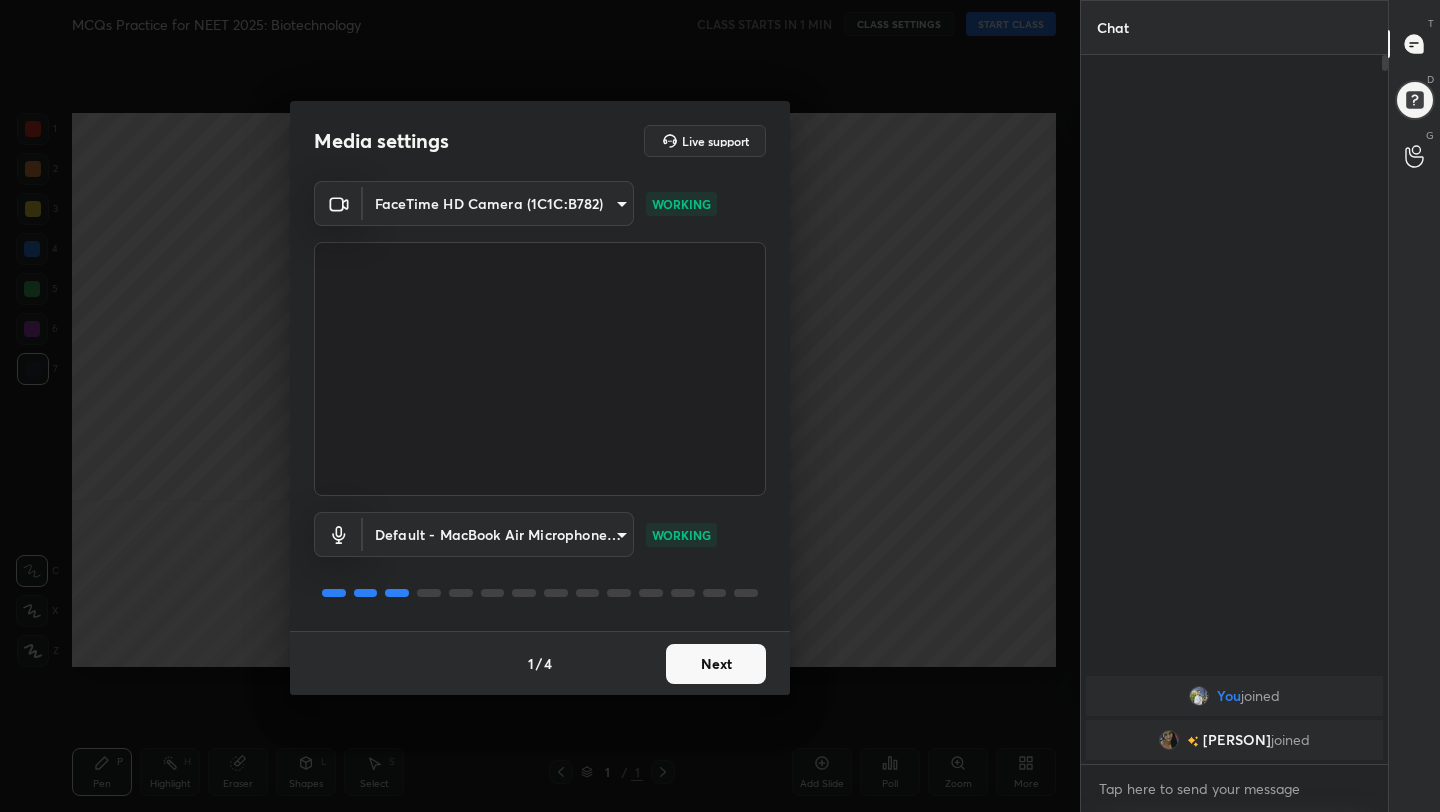 click on "Next" at bounding box center (716, 664) 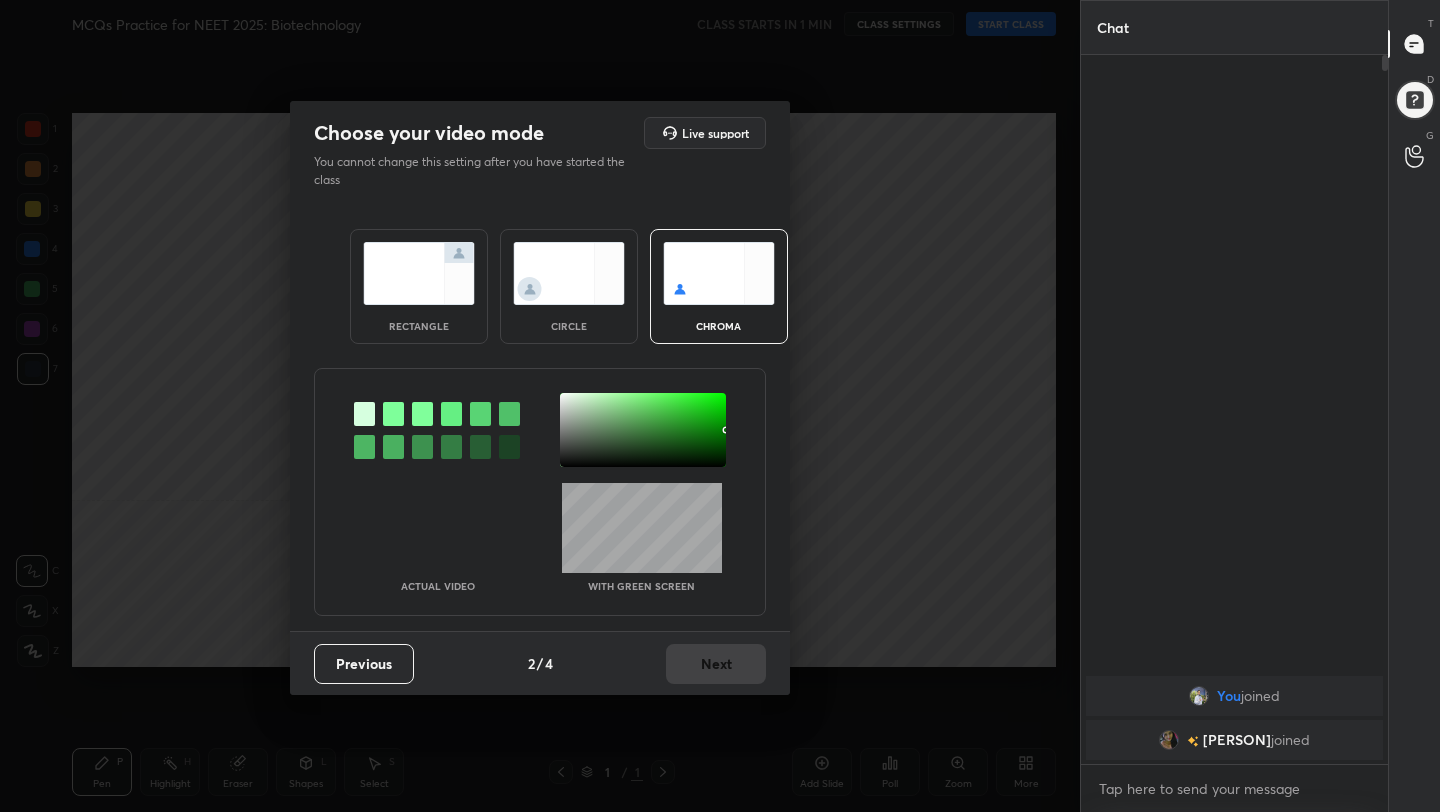 click on "rectangle" at bounding box center [419, 286] 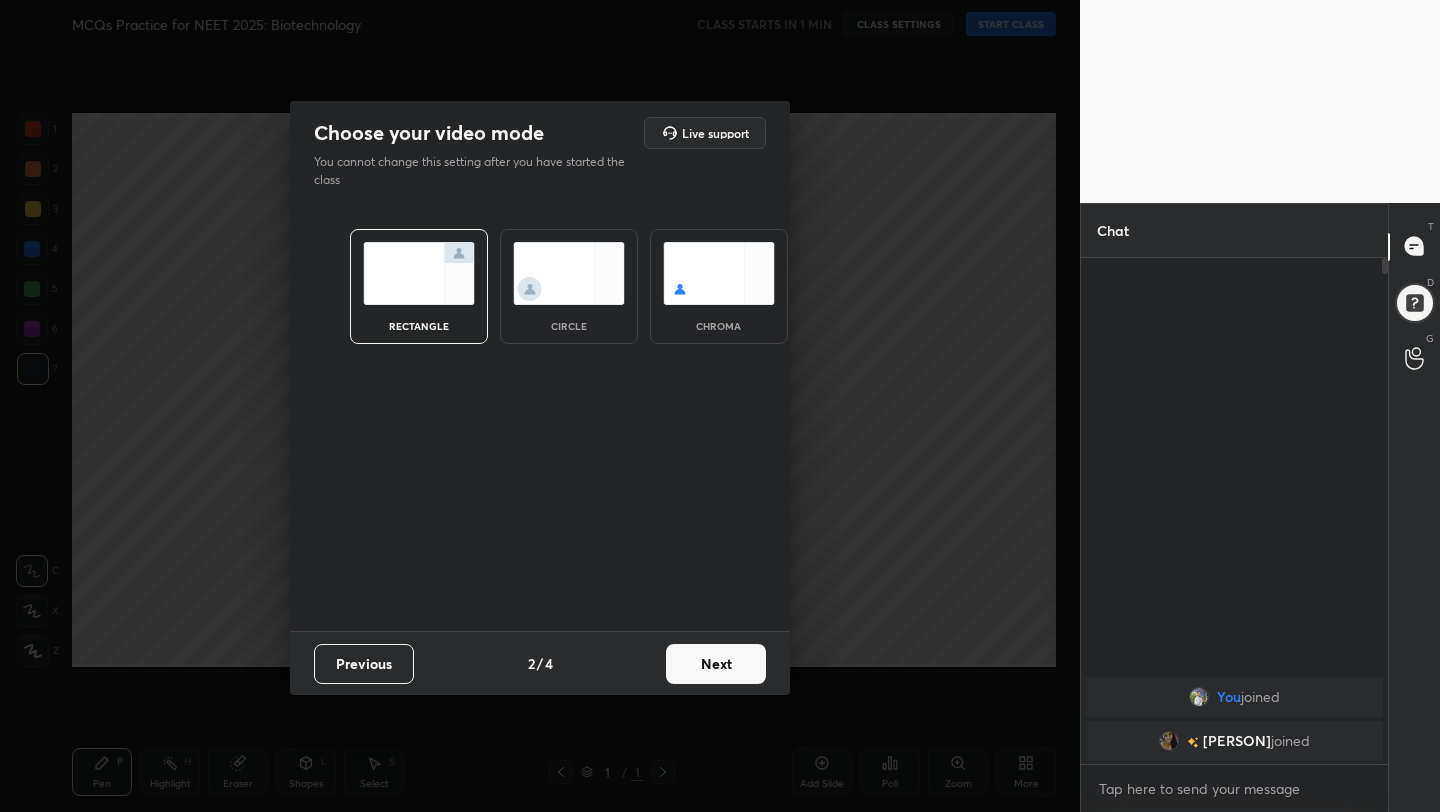 scroll, scrollTop: 500, scrollLeft: 301, axis: both 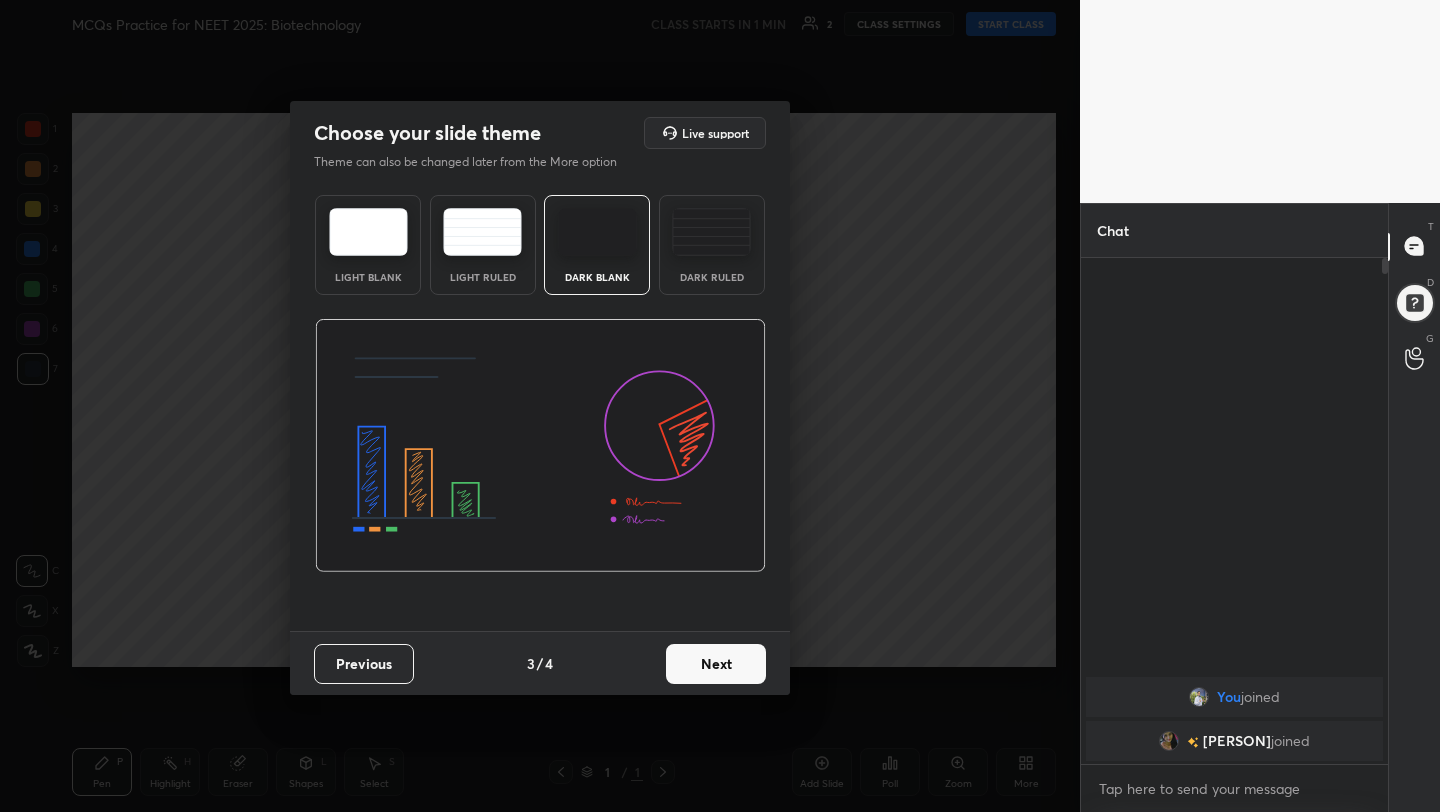 click on "Previous 3 / 4 Next" at bounding box center (540, 663) 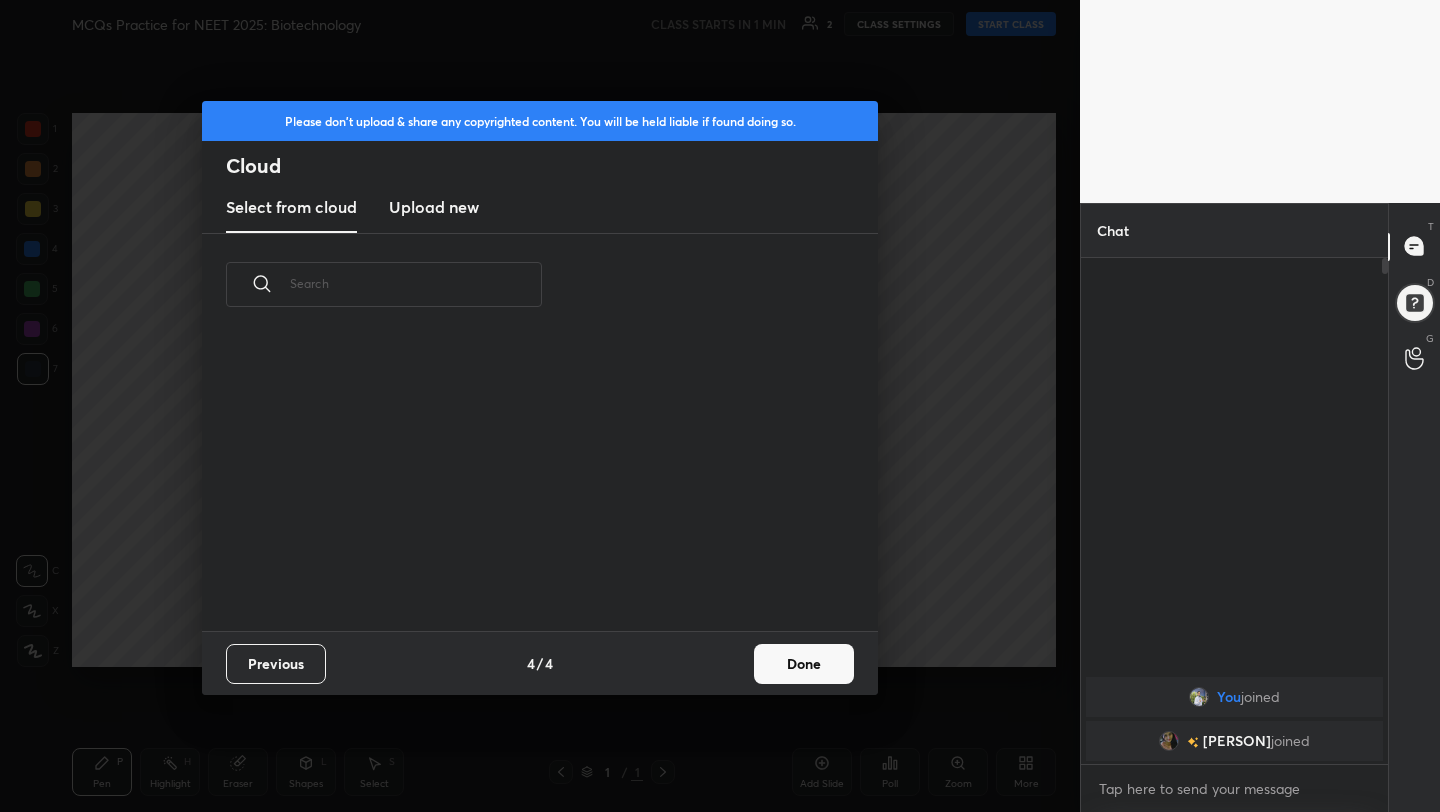 click on "Done" at bounding box center [804, 664] 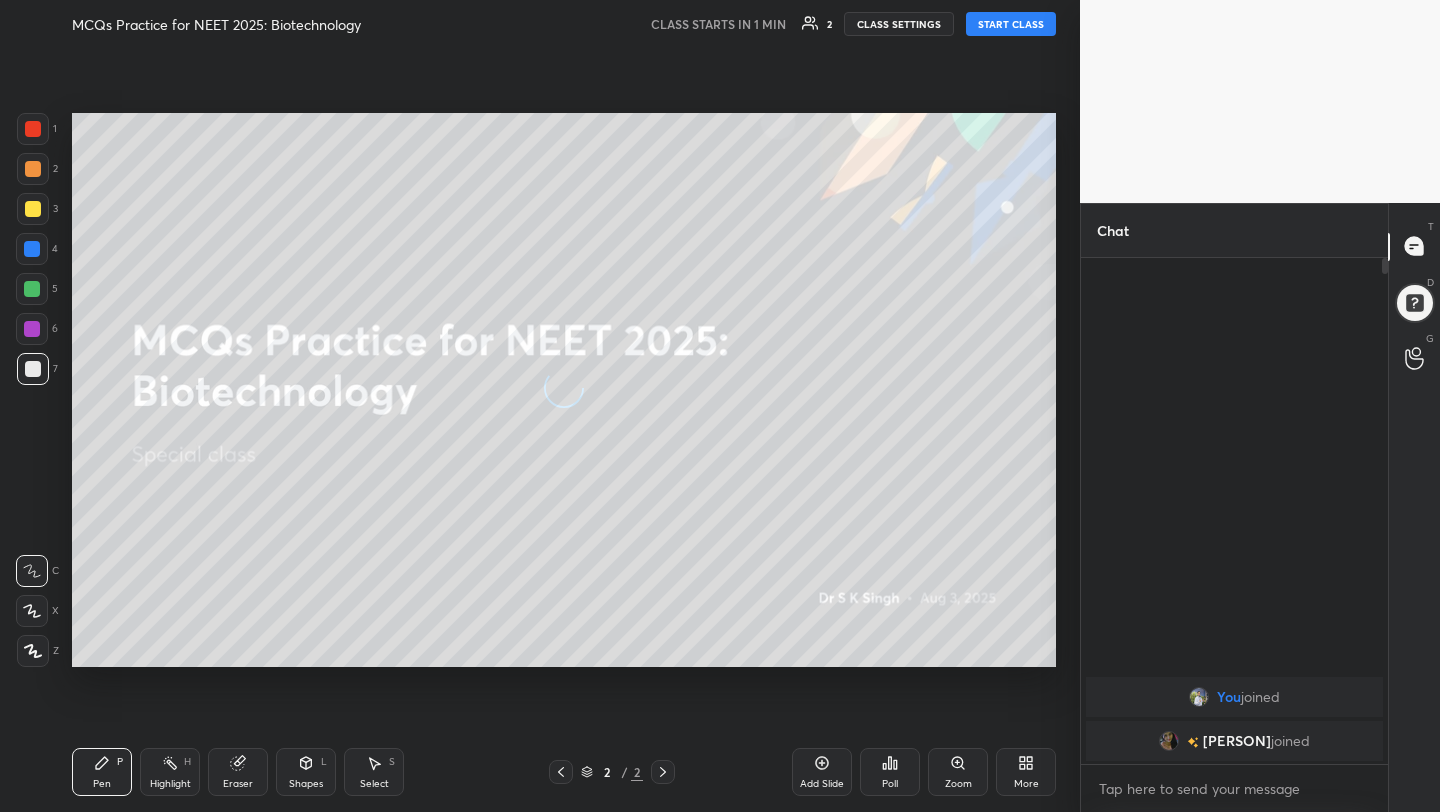 scroll, scrollTop: 7, scrollLeft: 11, axis: both 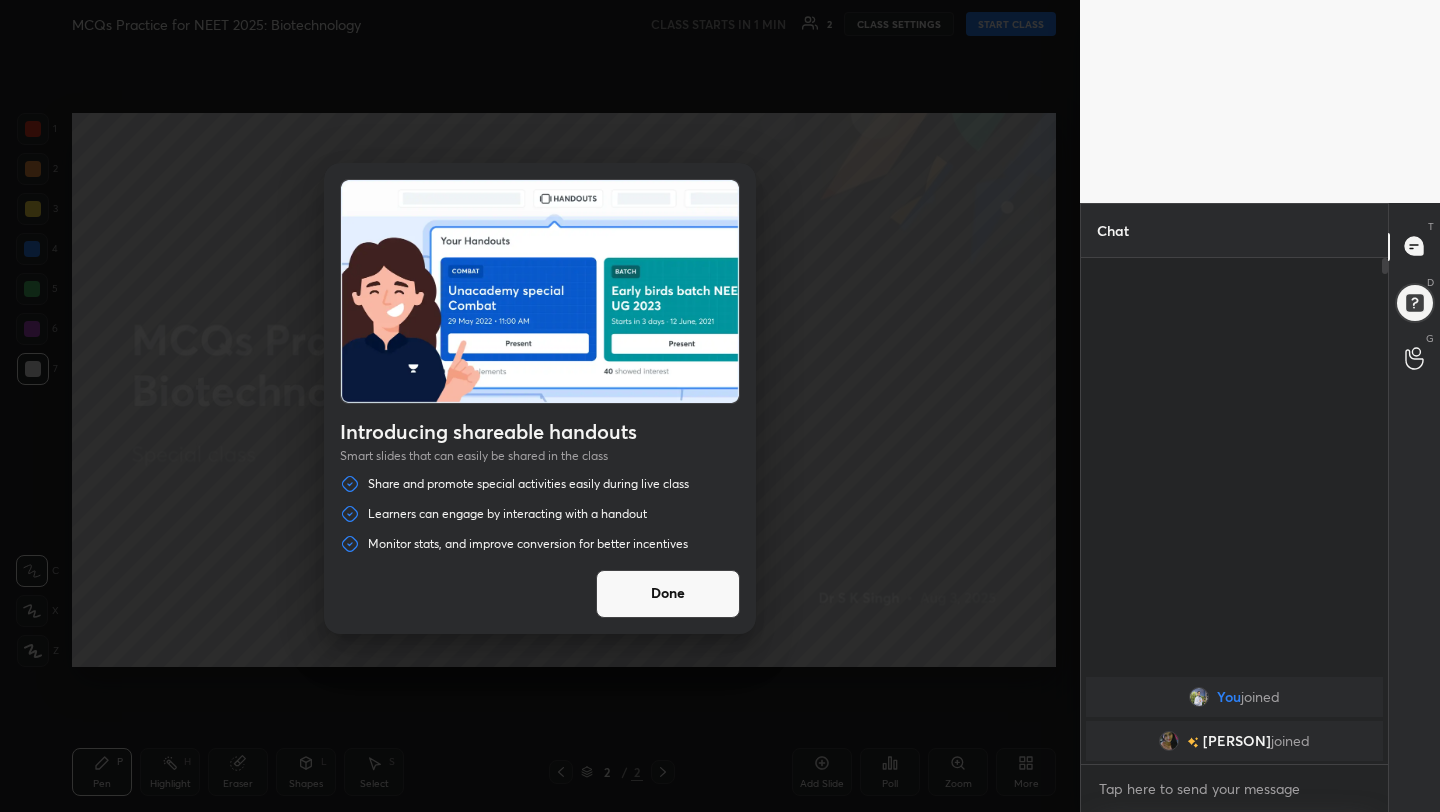 click on "Done" at bounding box center [668, 594] 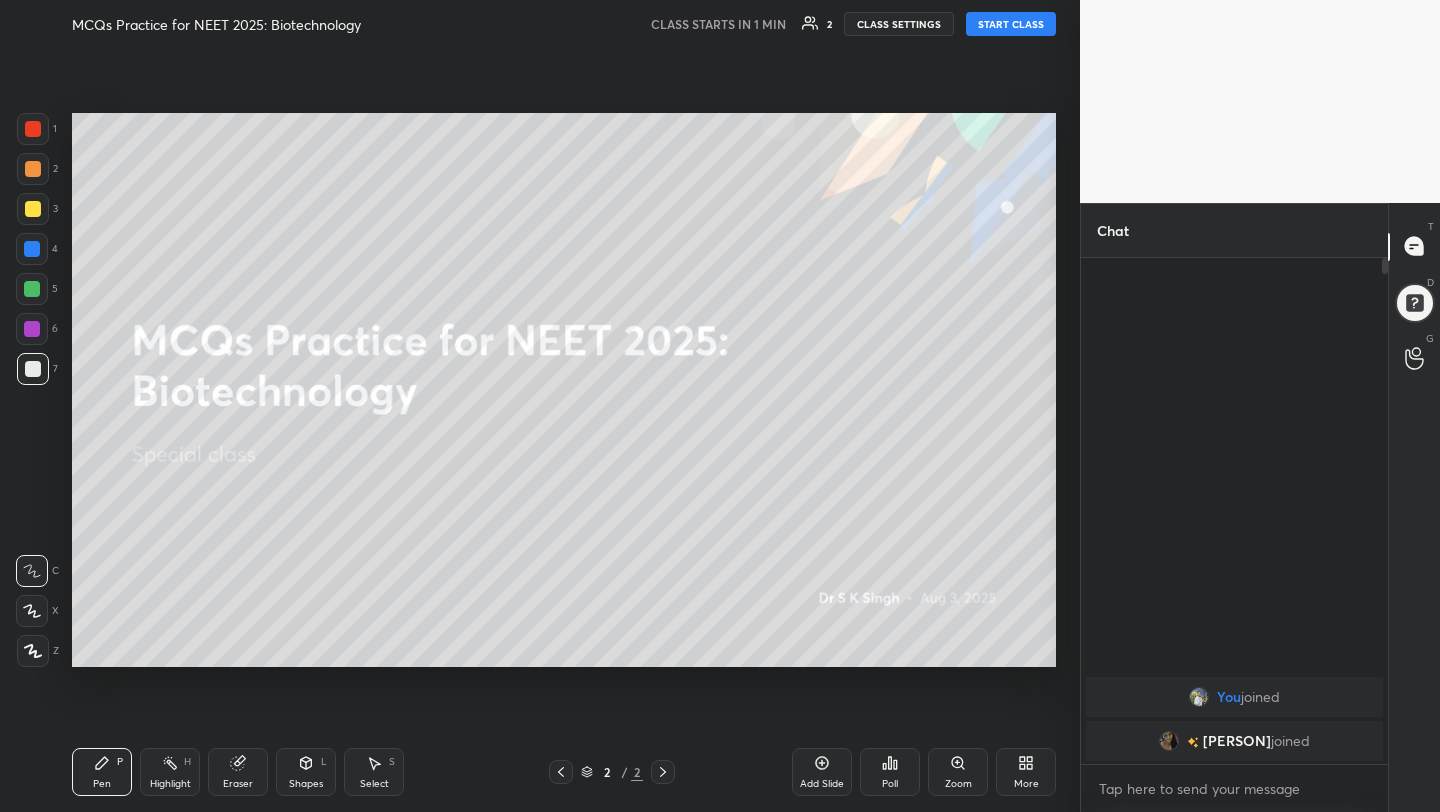 click on "START CLASS" at bounding box center [1011, 24] 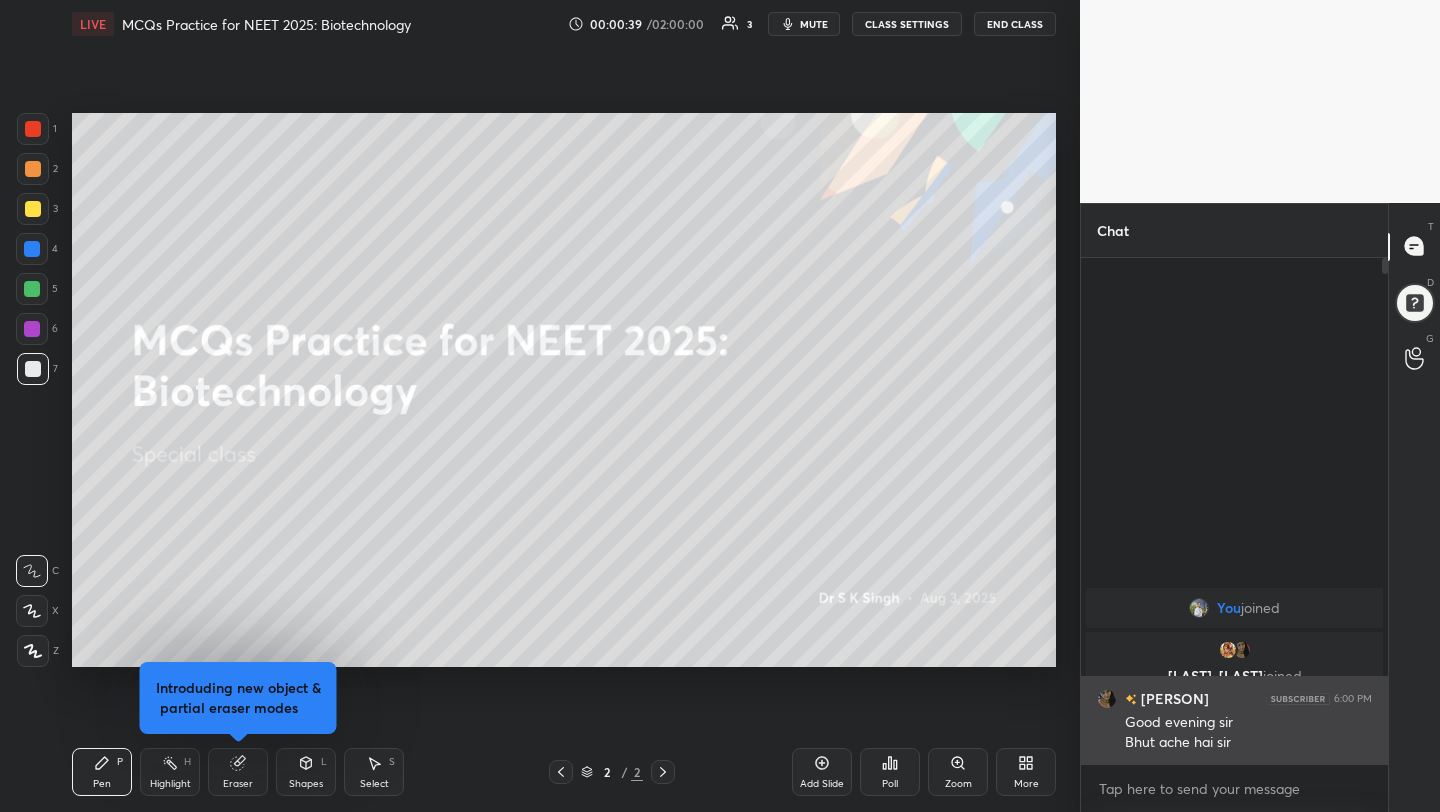 click at bounding box center (1107, 698) 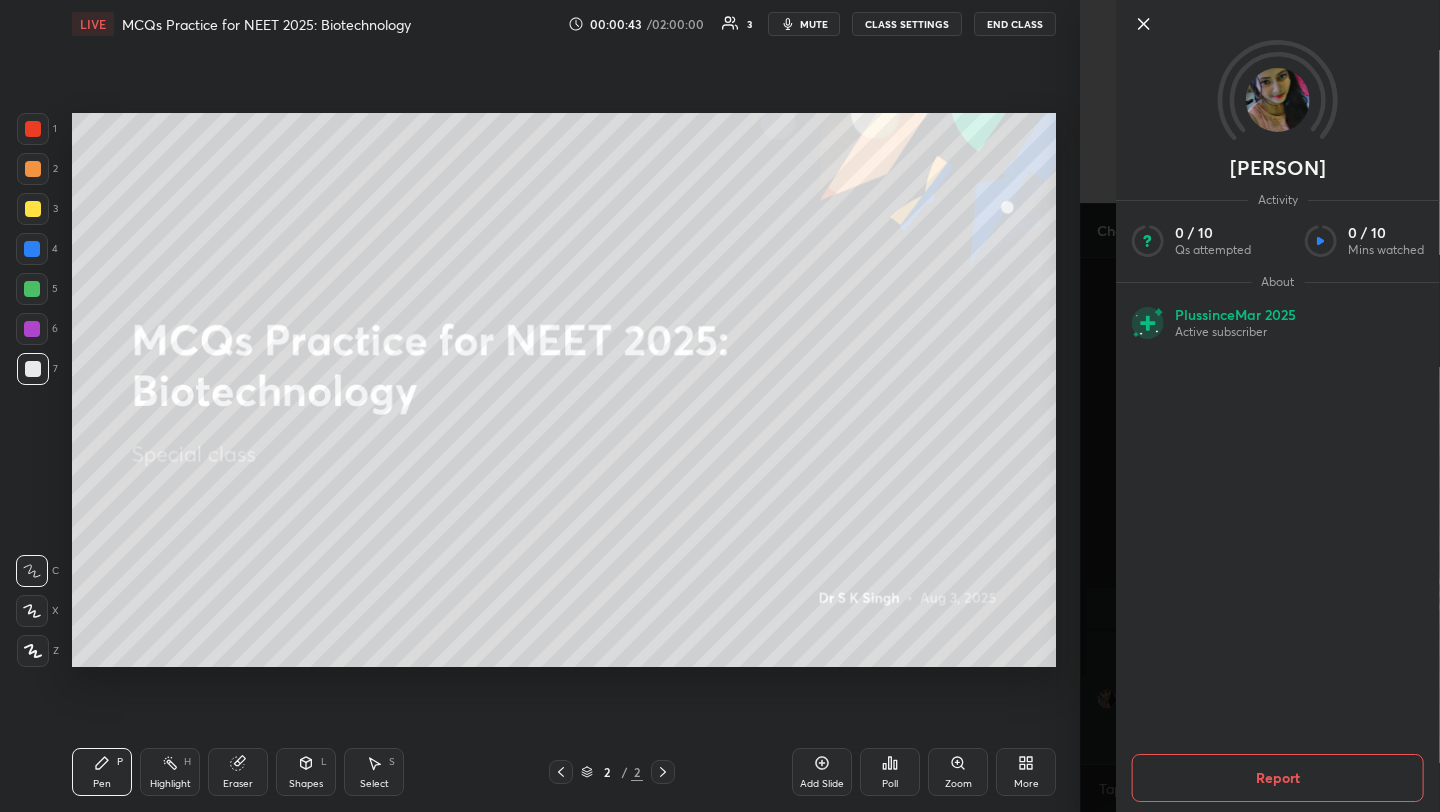 click 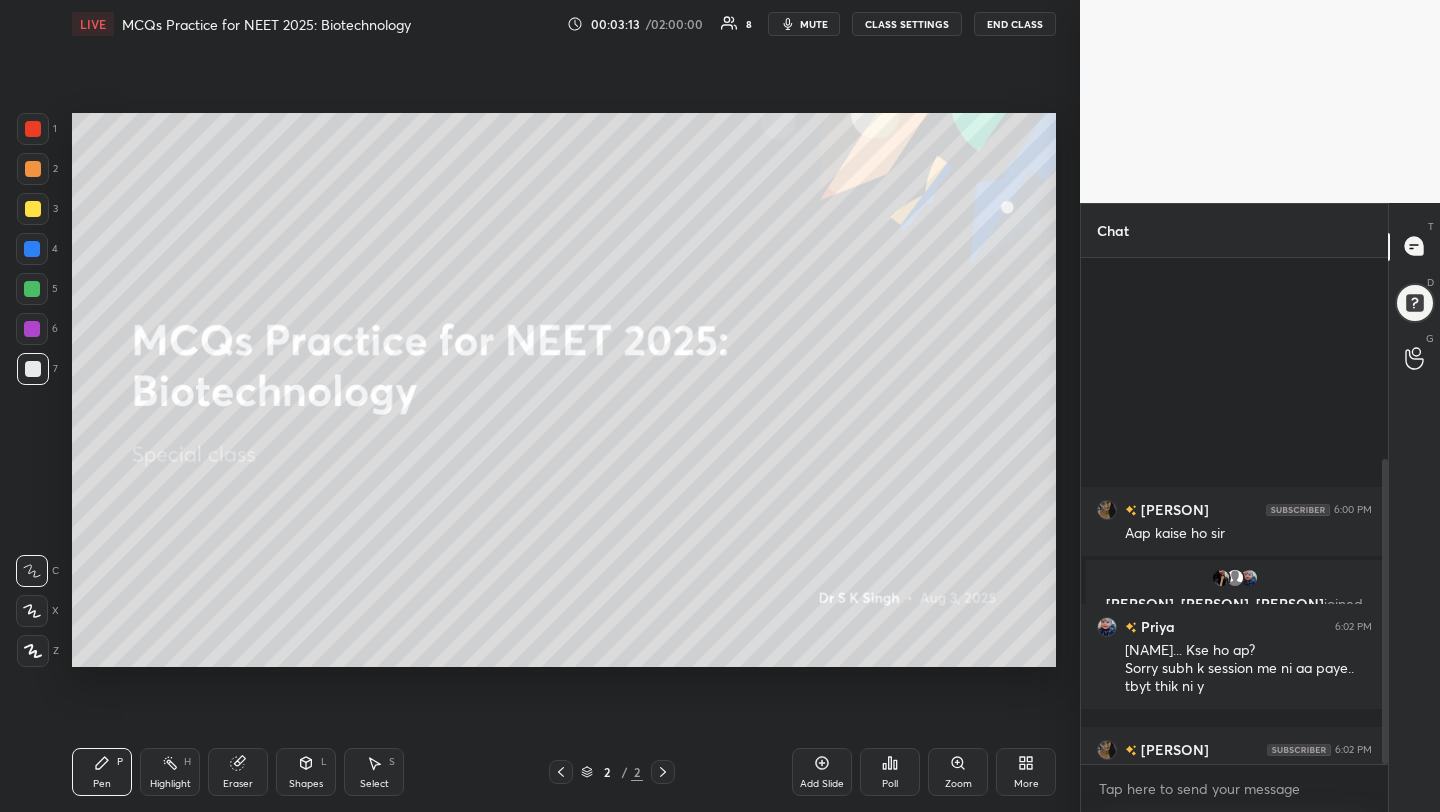 scroll, scrollTop: 334, scrollLeft: 0, axis: vertical 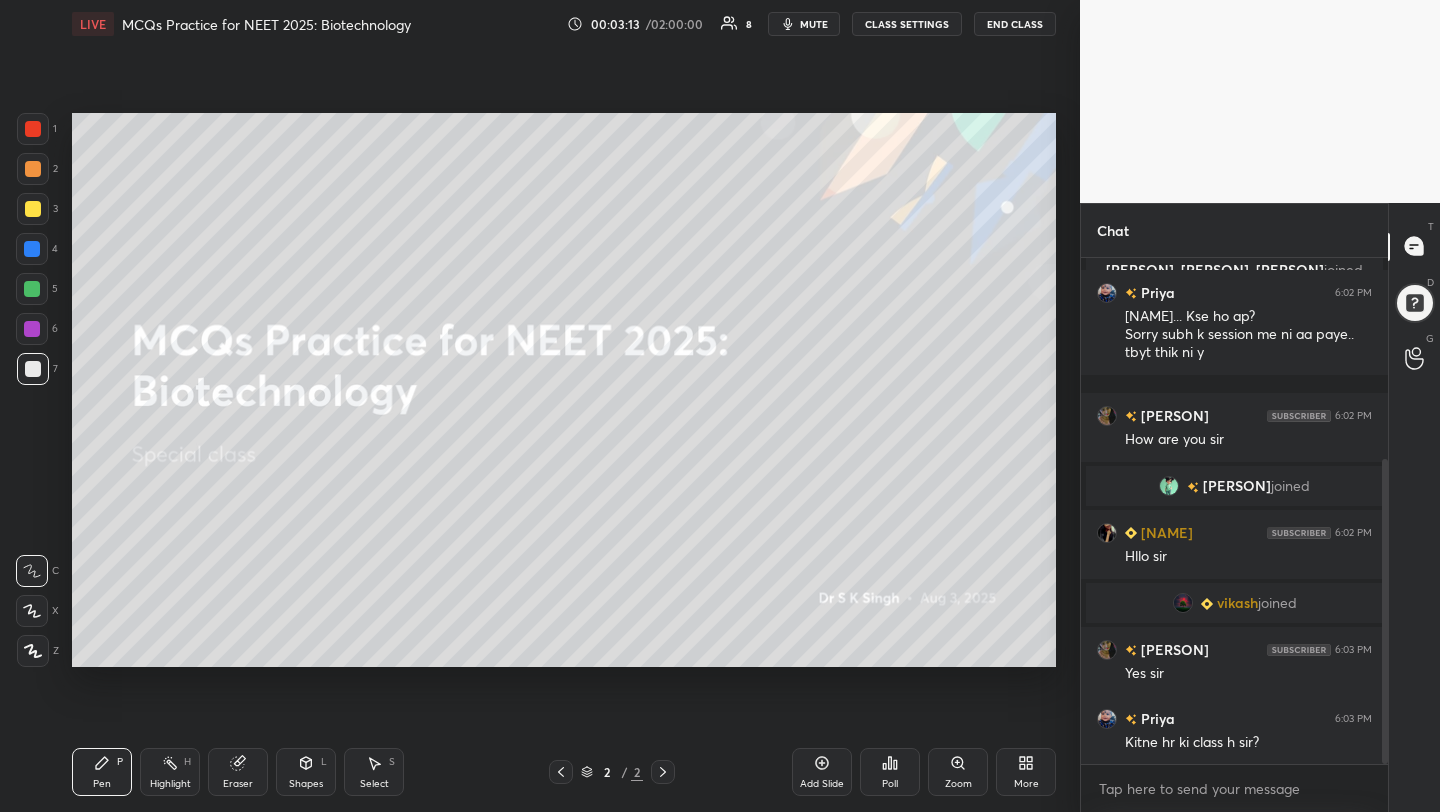 drag, startPoint x: 1385, startPoint y: 548, endPoint x: 1388, endPoint y: 811, distance: 263.01712 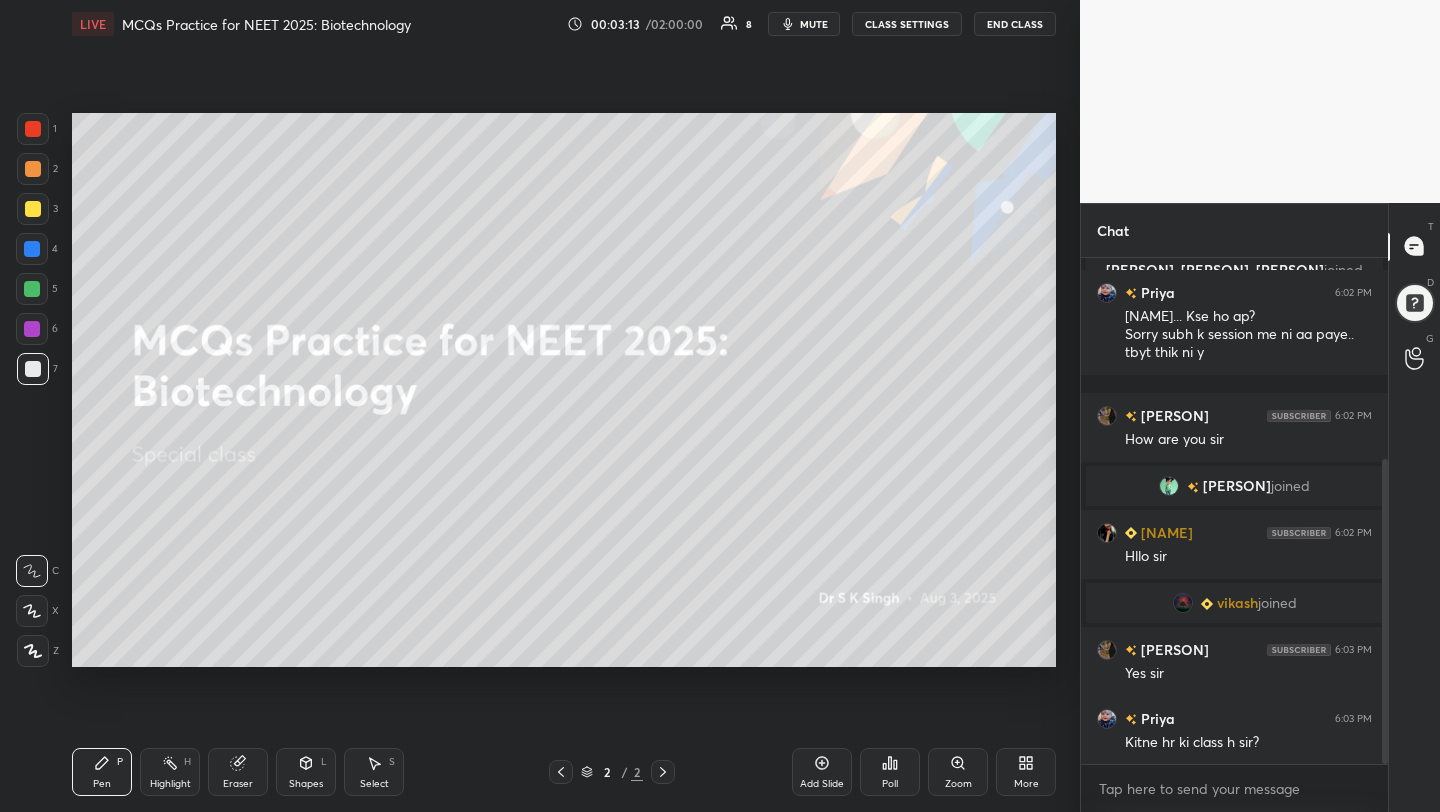 click on "Chat [PERSON] 6:00 PM Aap kaise ho sir [PERSON], [PERSON], [PERSON]  joined [PERSON] 6:02 PM Good evening sir...
Kse ho ap?
Sorry subh k session me ni aa paye.. tbyt thik ni y [PERSON] 6:02 PM How are you sir [PERSON]  joined [PERSON] 6:02 PM Hllo sir [PERSON]  joined [PERSON] 6:03 PM Yes sir [PERSON] 6:03 PM Kitne hr ki class h sir? JUMP TO LATEST Enable hand raising Enable raise hand to speak to learners. Once enabled, chat will be turned off temporarily. Enable x   introducing Raise a hand with a doubt Now learners can raise their hand along with a doubt  How it works? Doubts asked by learners will show up here NEW DOUBTS ASKED No one has raised a hand yet Can't raise hand Looks like educator just invited you to speak. Please wait before you can raise your hand again. Got it T Messages (T) D Doubts (D) G Raise Hand (G)" at bounding box center (1260, 508) 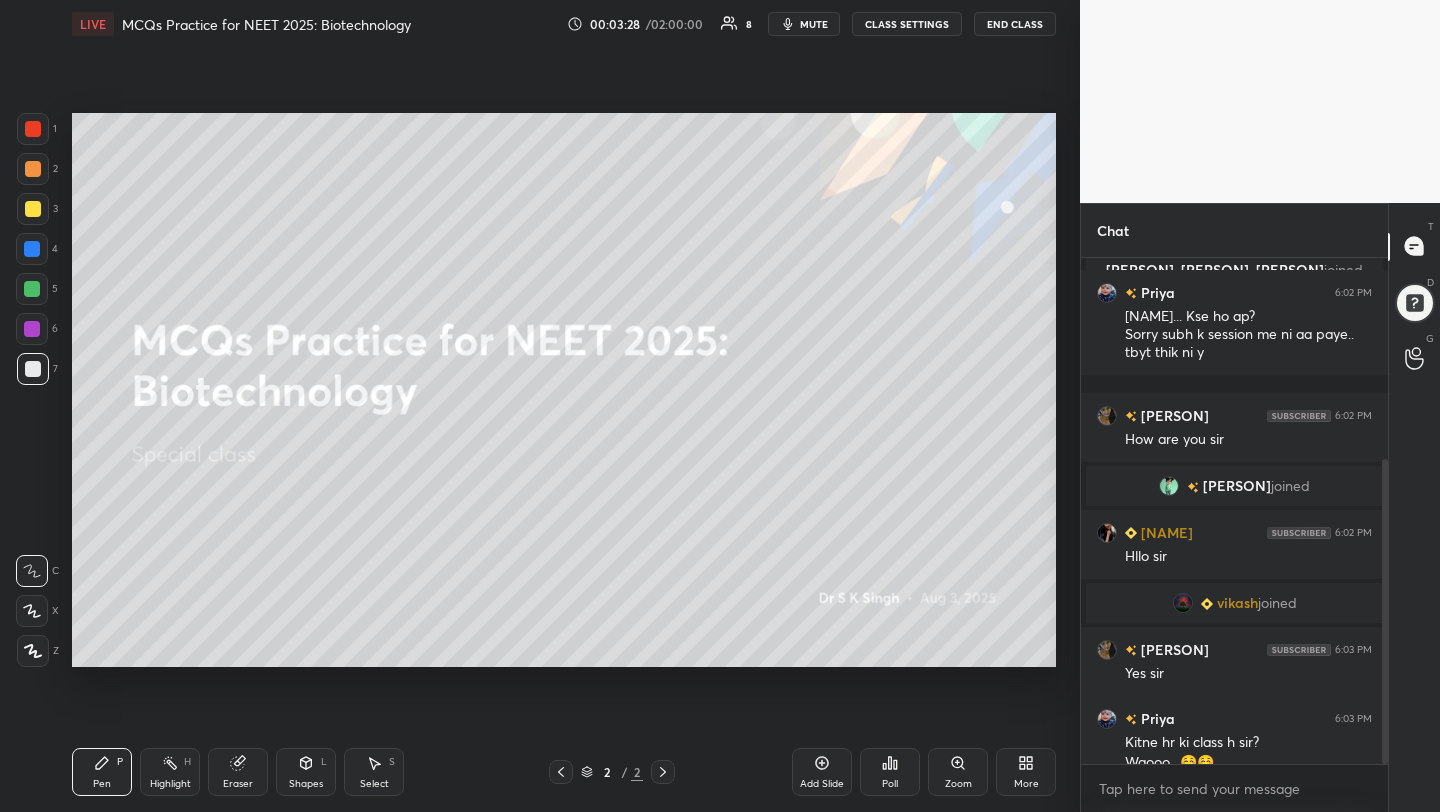 scroll, scrollTop: 354, scrollLeft: 0, axis: vertical 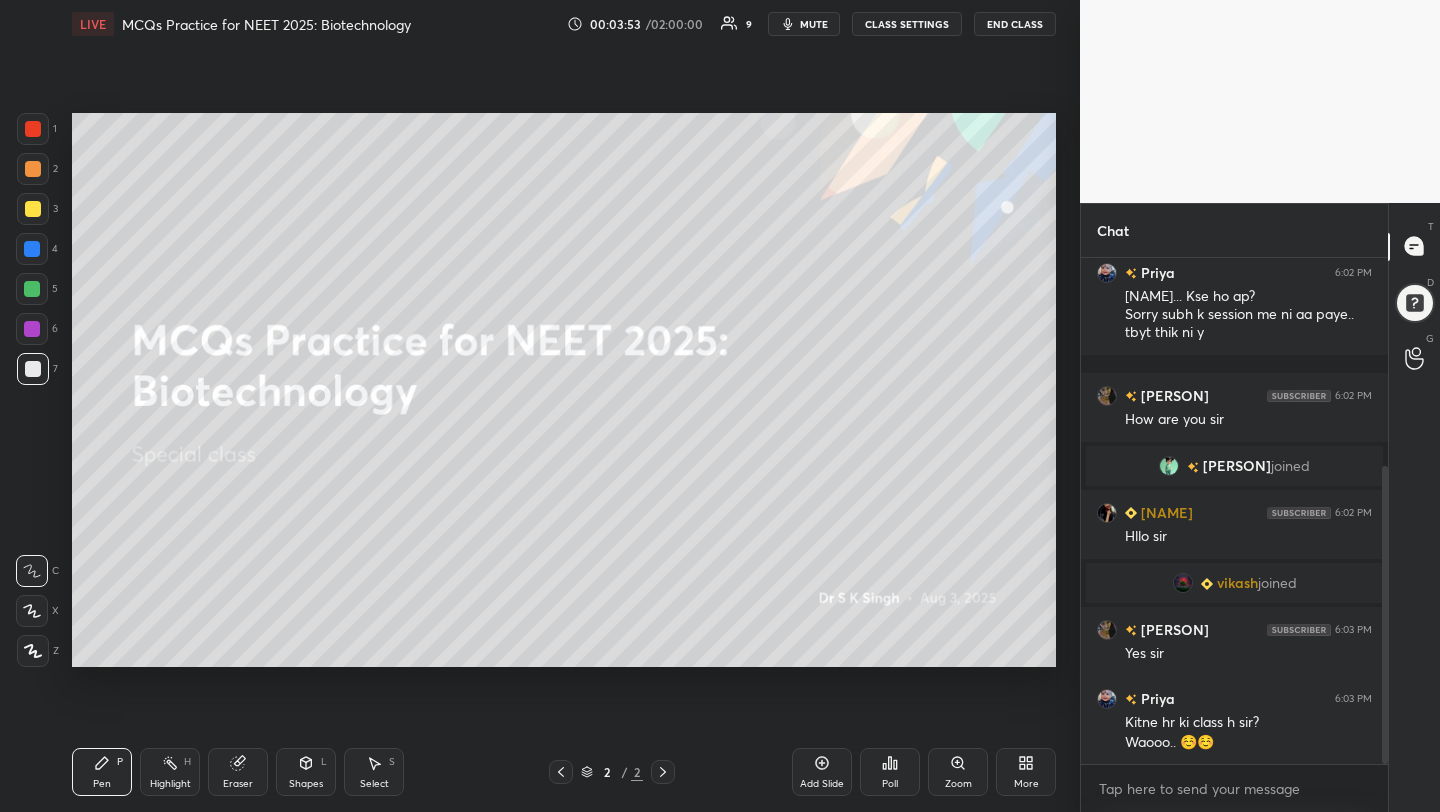 click on "More" at bounding box center (1026, 784) 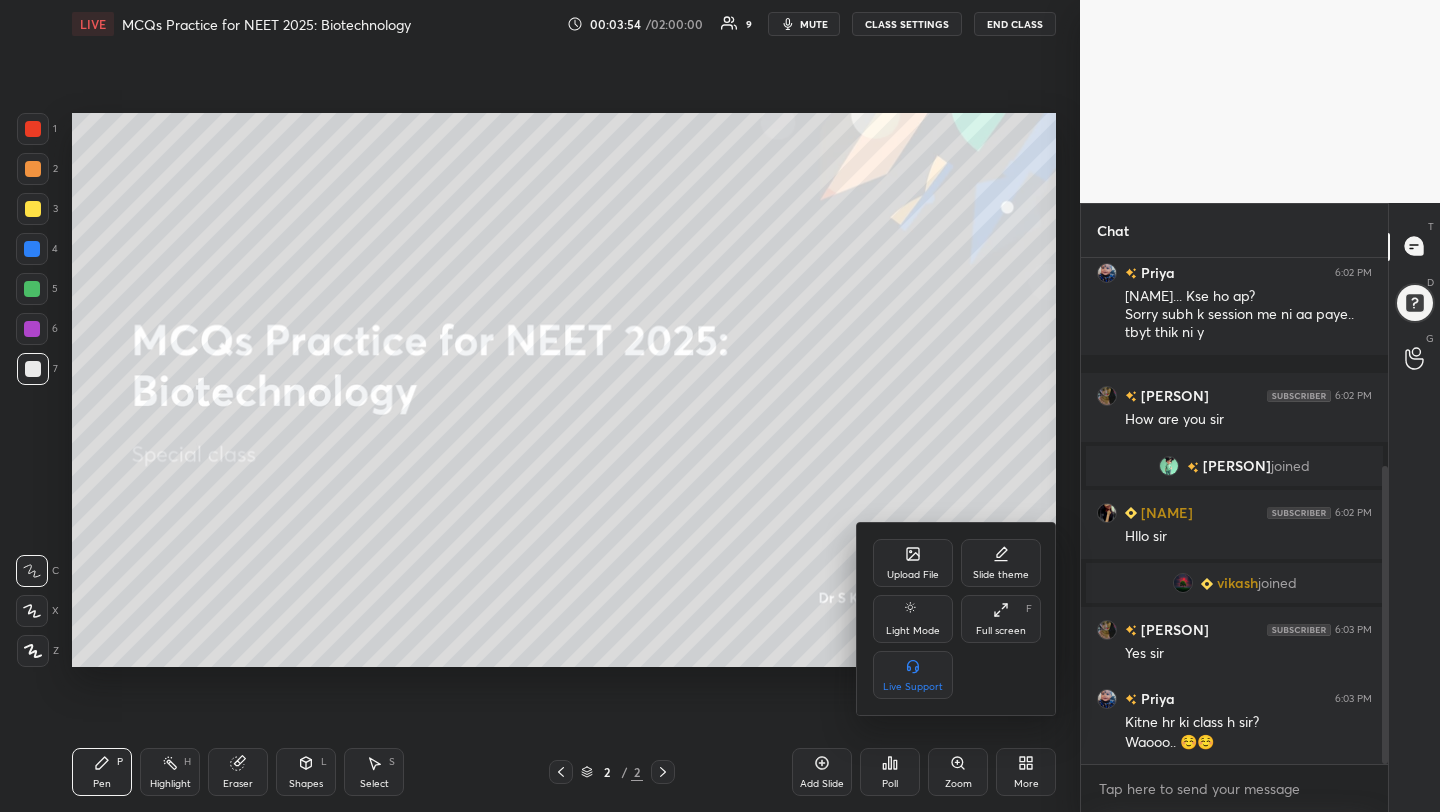 click 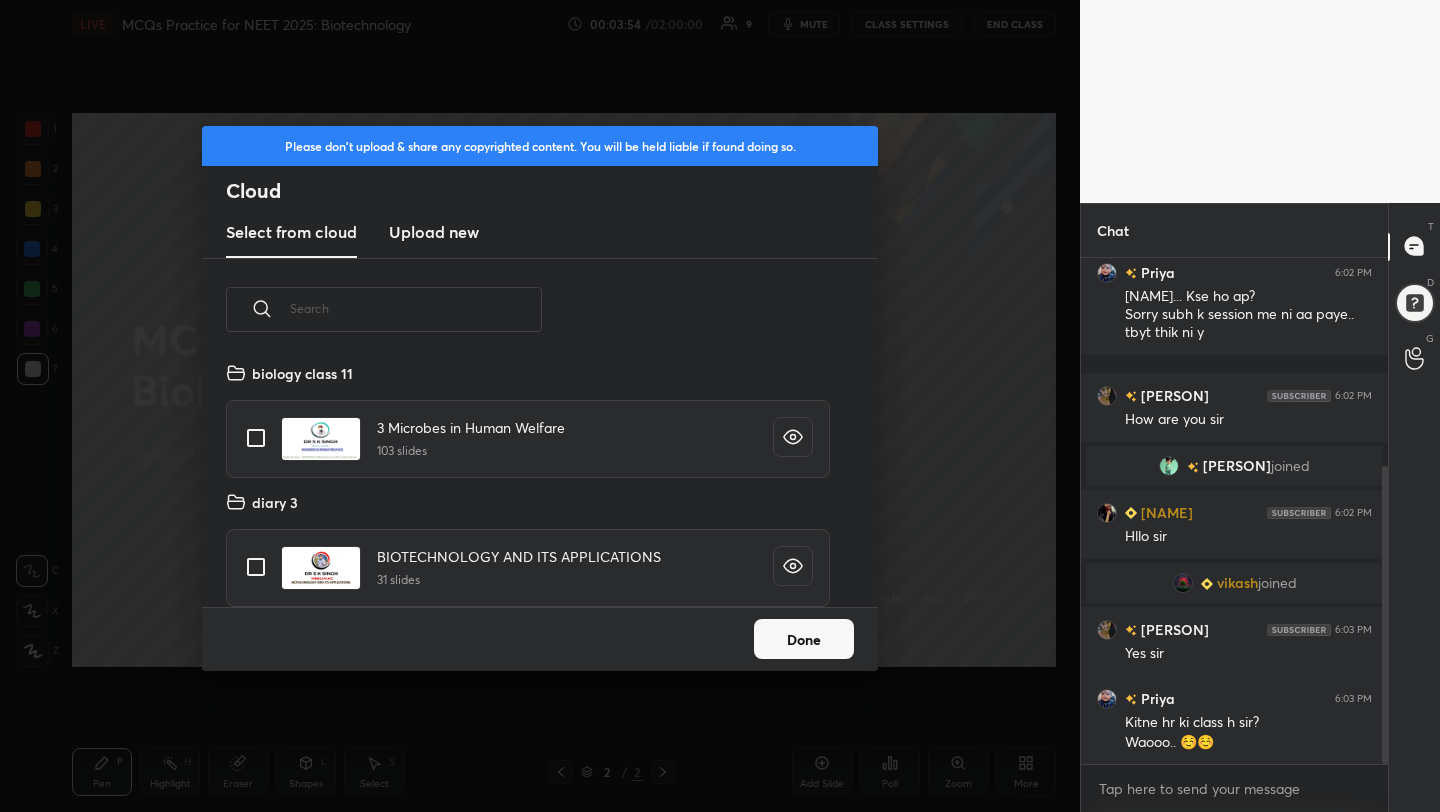 scroll, scrollTop: 7, scrollLeft: 11, axis: both 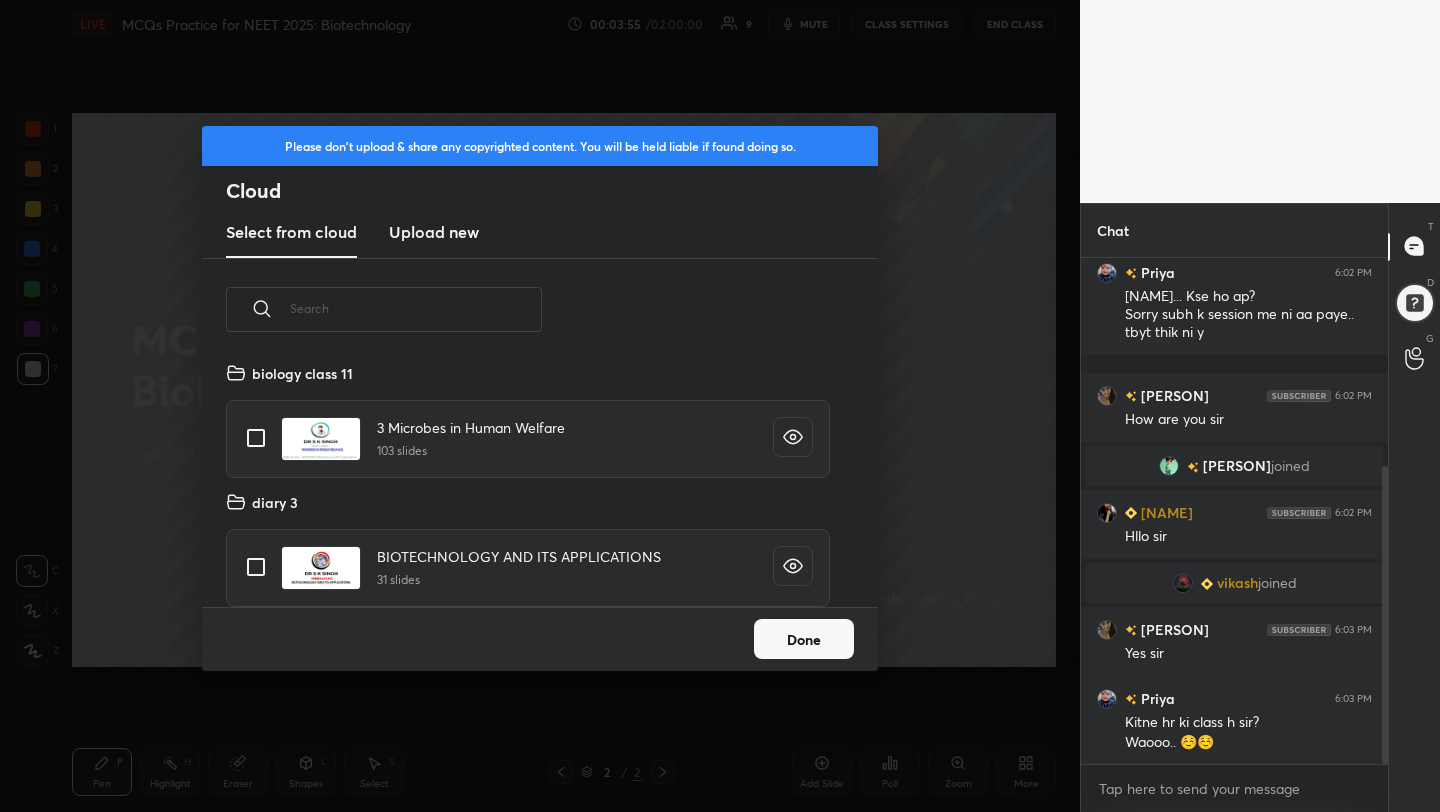 click on "Upload new" at bounding box center [434, 232] 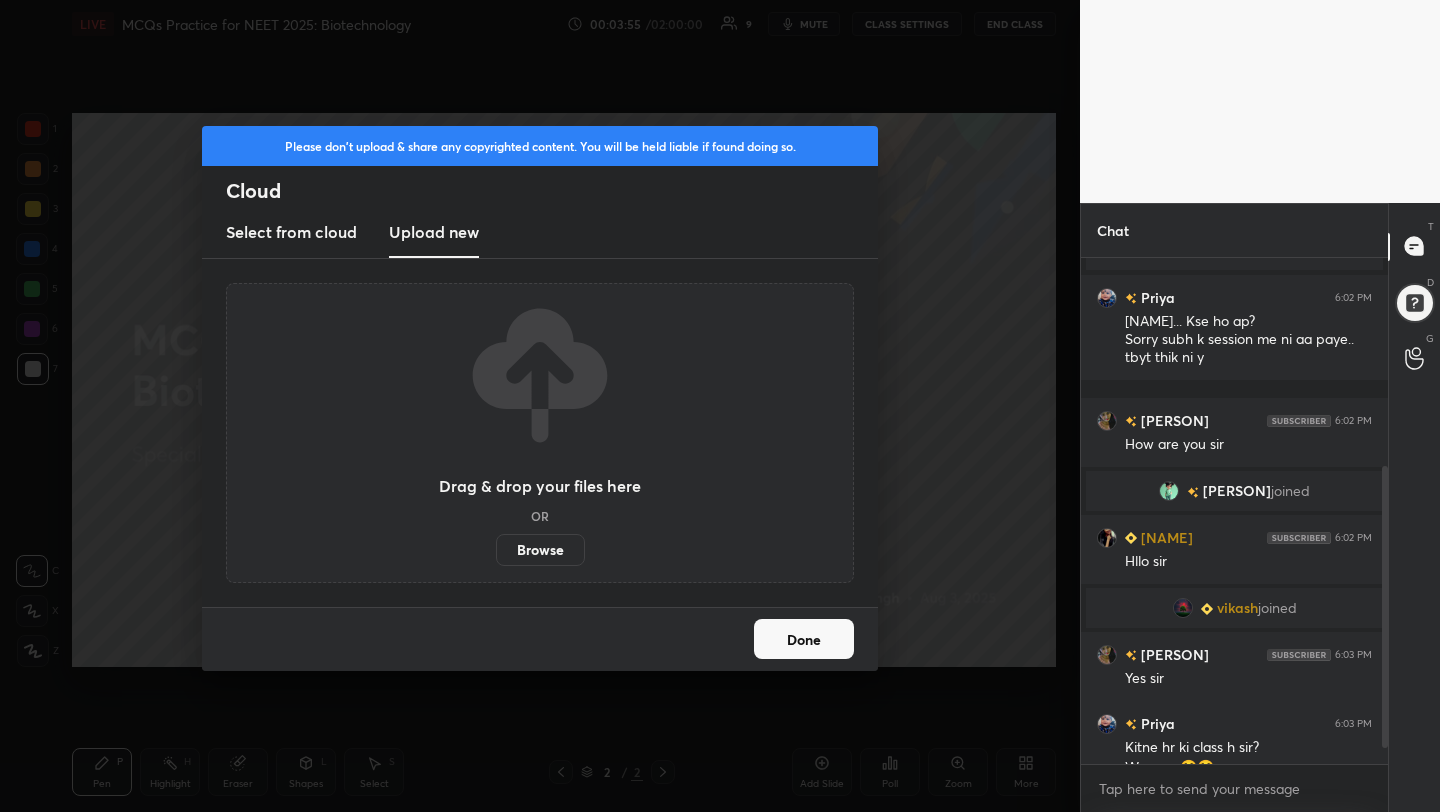 scroll, scrollTop: 427, scrollLeft: 0, axis: vertical 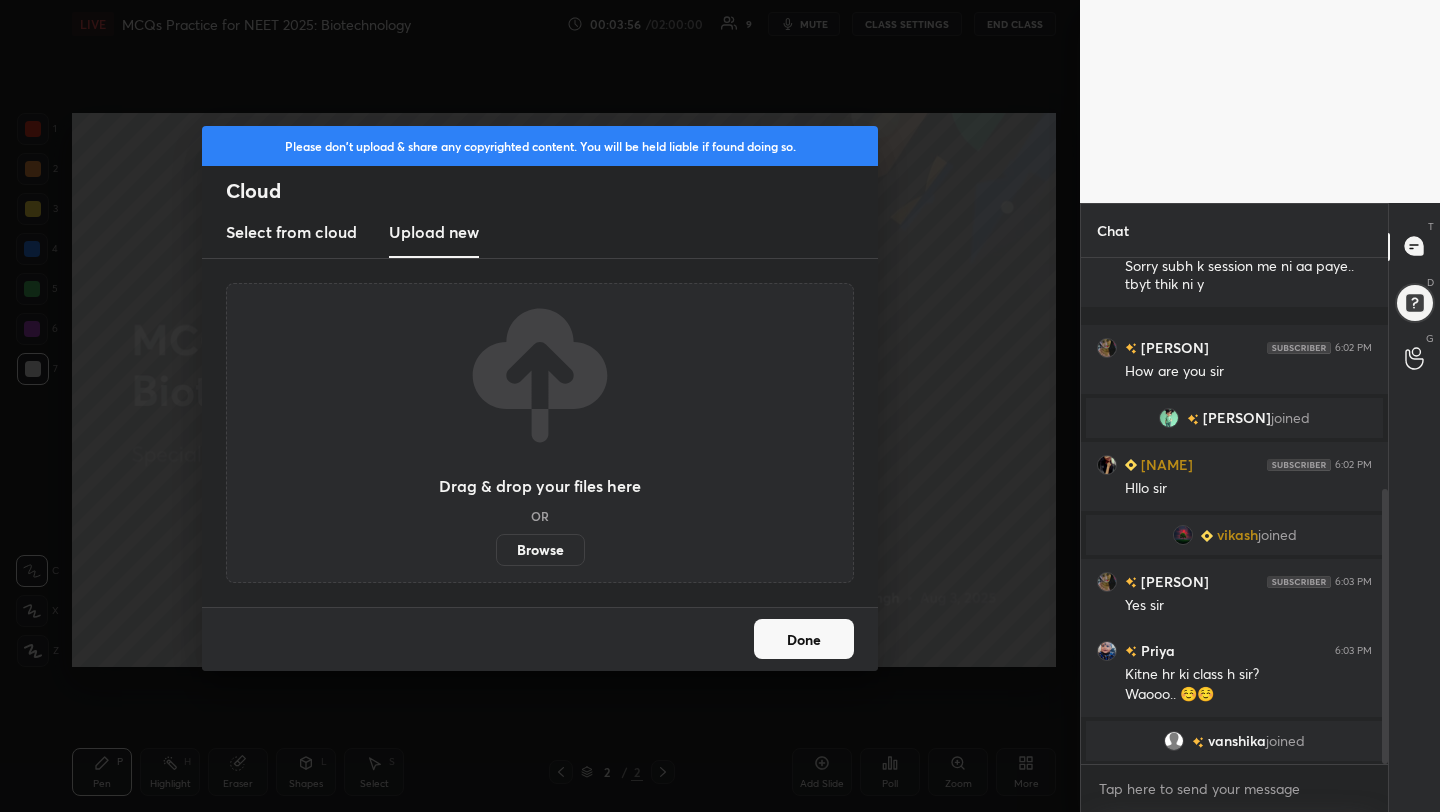click on "Browse" at bounding box center (540, 550) 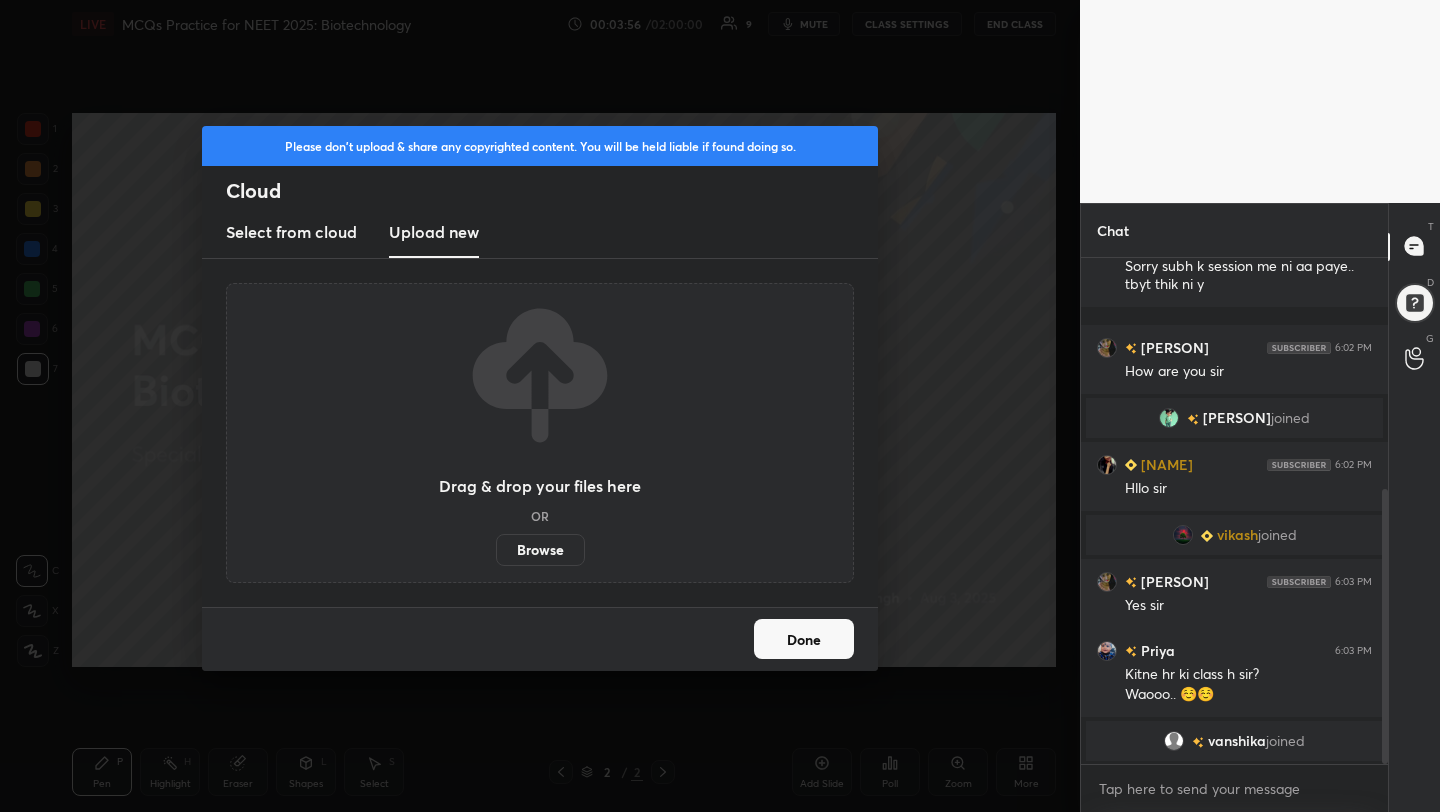 click on "Browse" at bounding box center [496, 550] 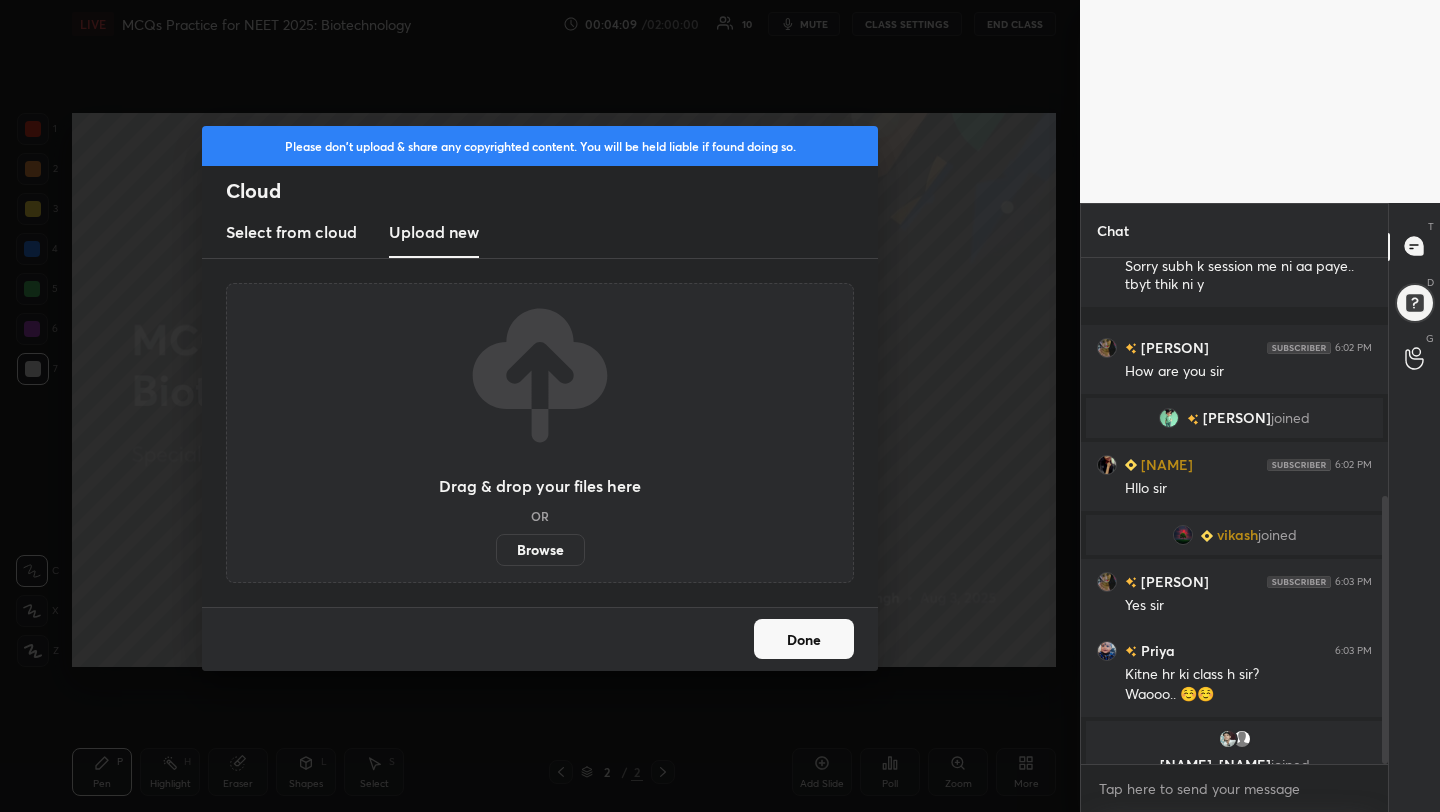 scroll, scrollTop: 452, scrollLeft: 0, axis: vertical 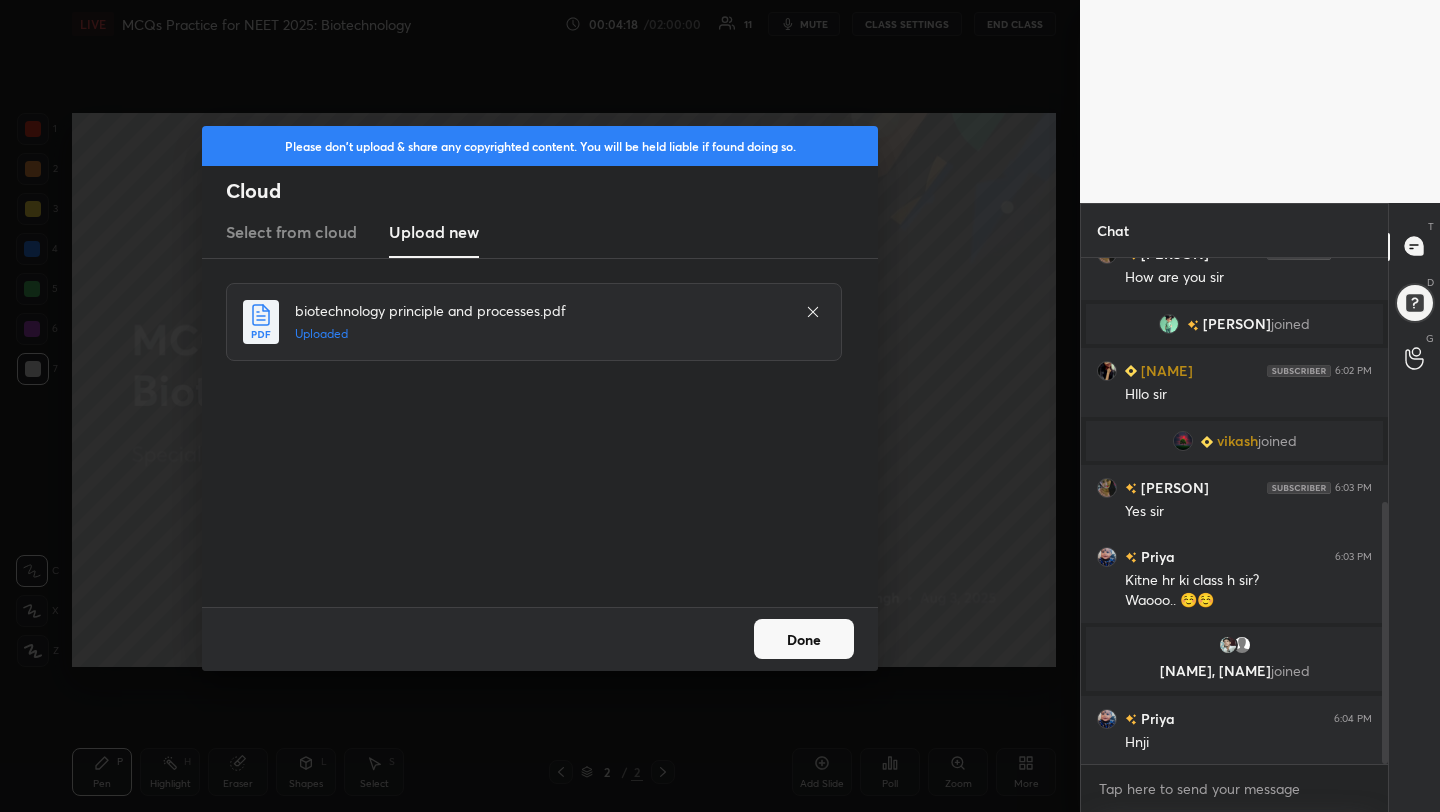 click on "Done" at bounding box center (804, 639) 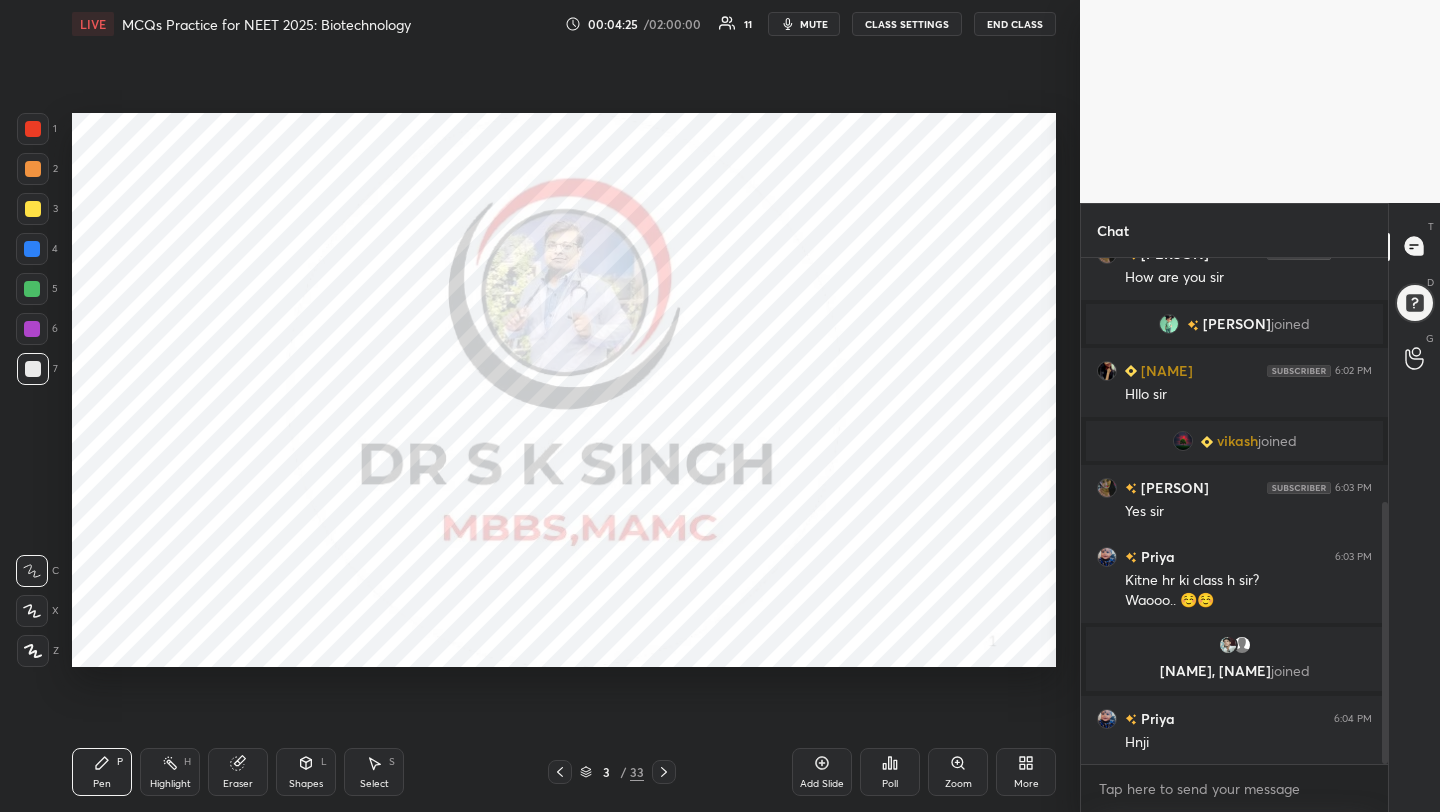click at bounding box center [33, 651] 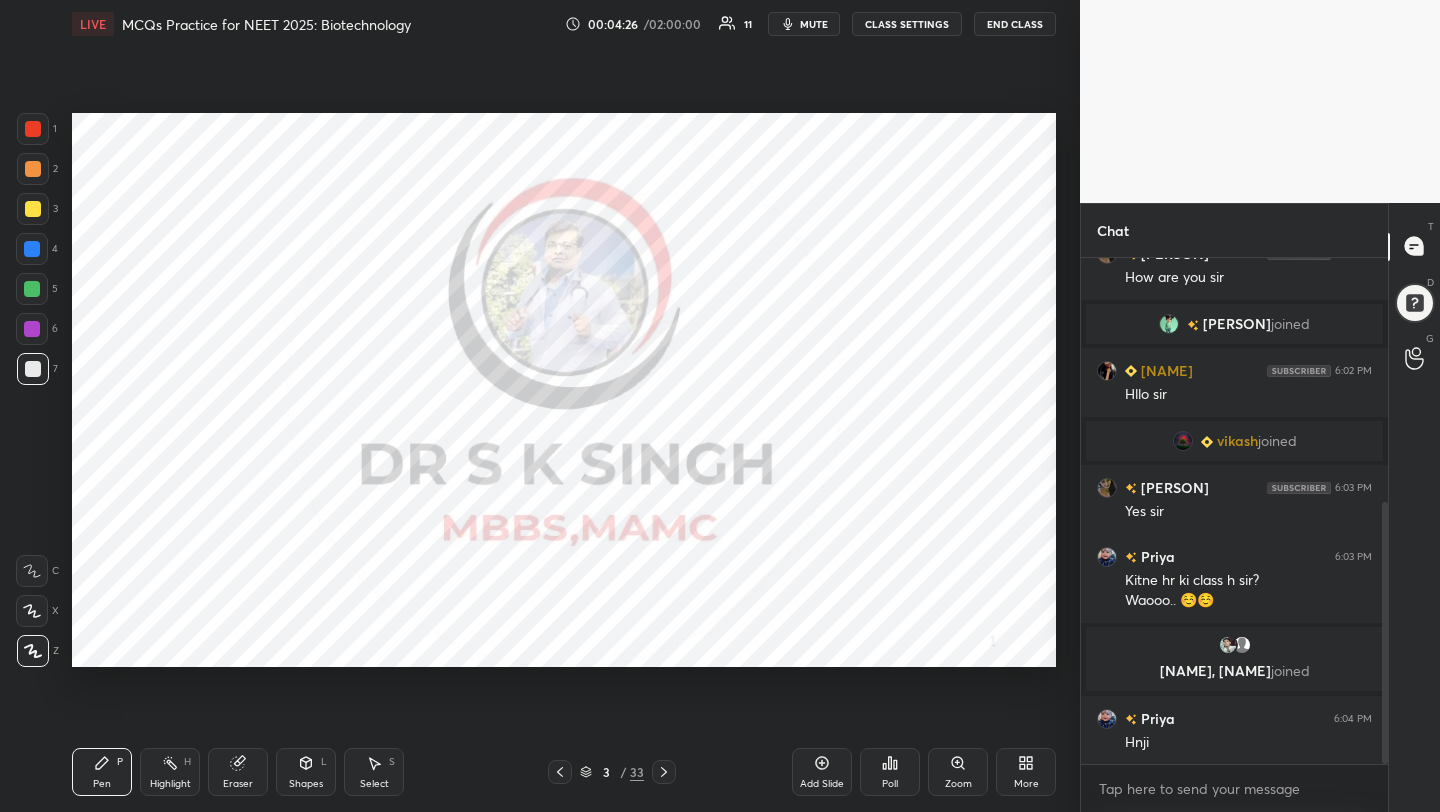 click at bounding box center [33, 129] 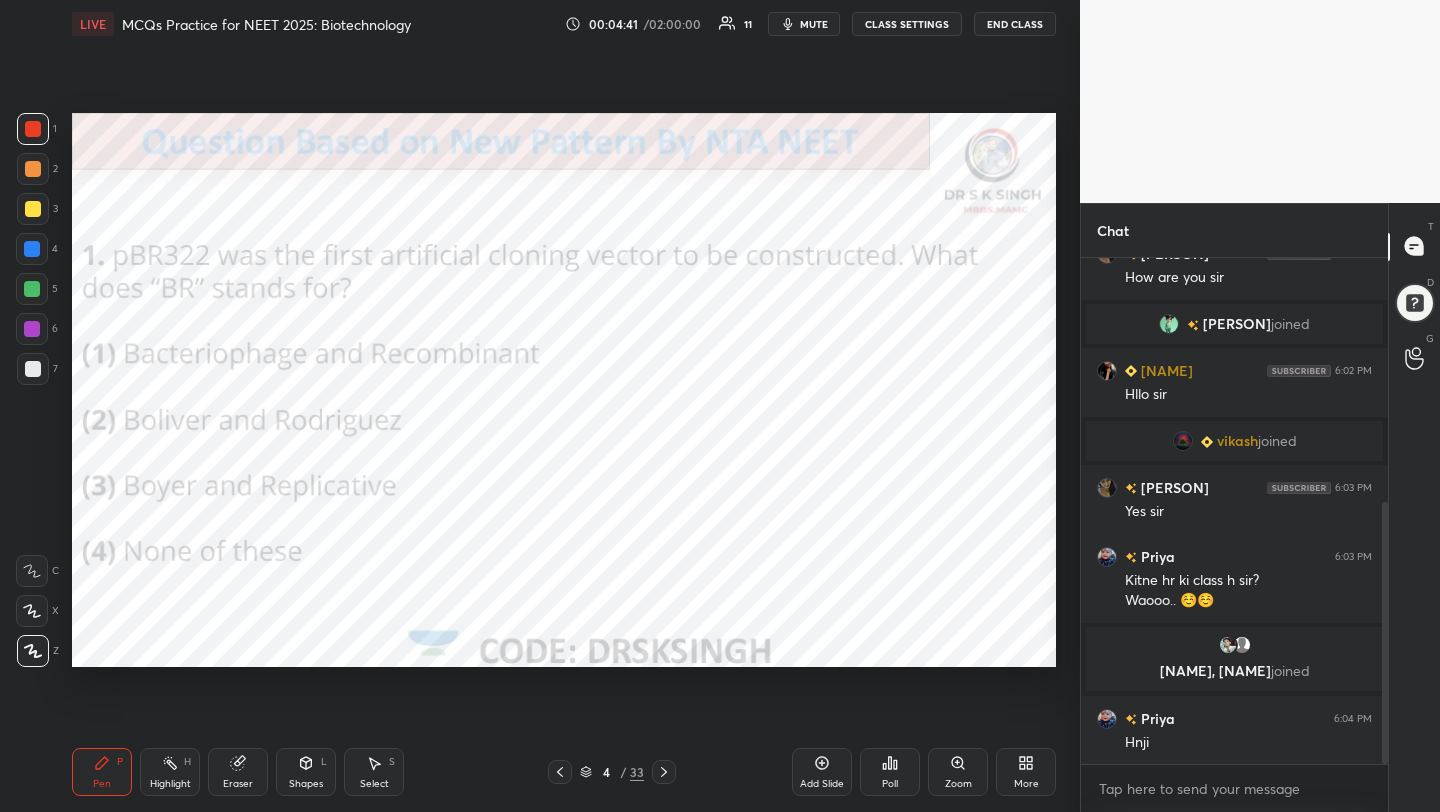 scroll, scrollTop: 521, scrollLeft: 0, axis: vertical 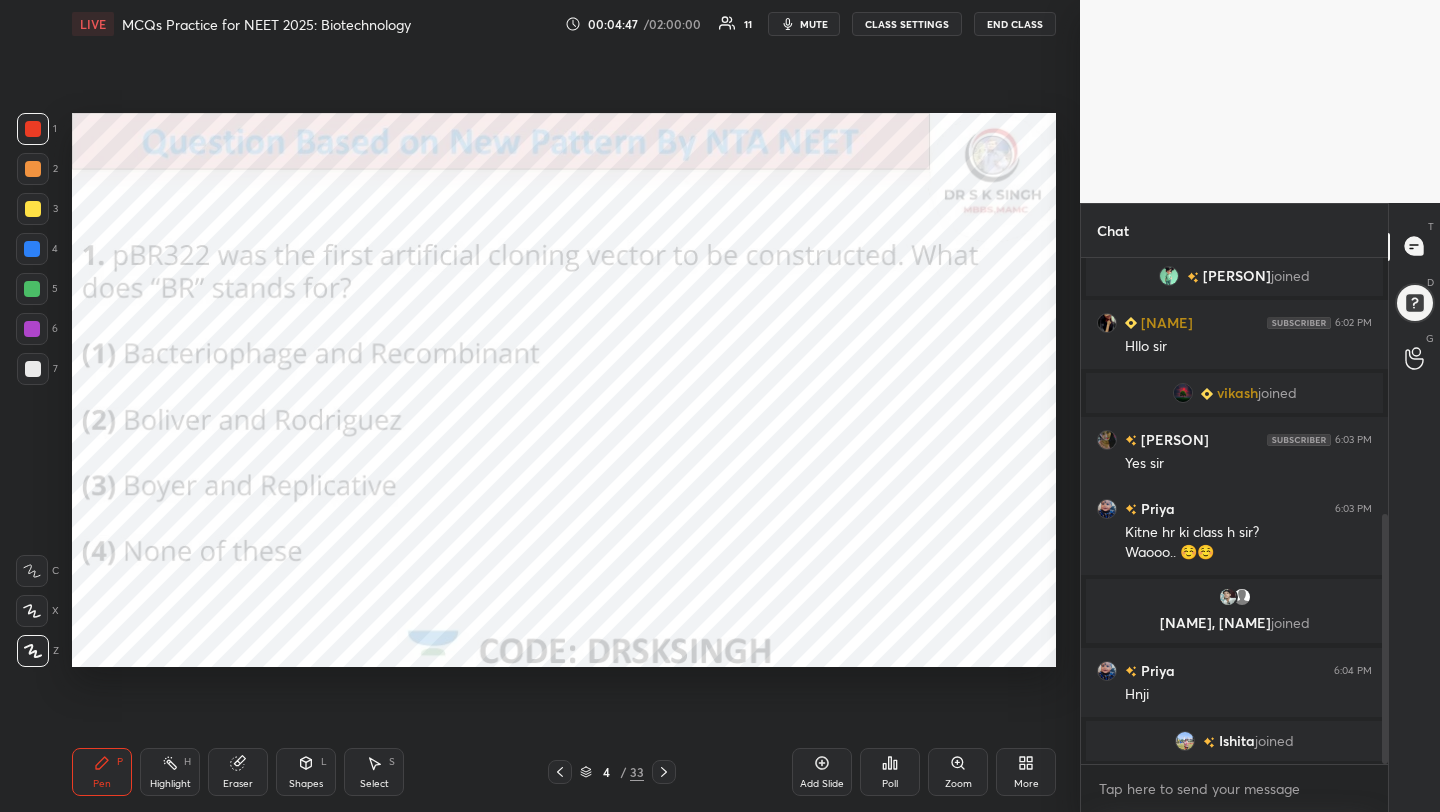 click 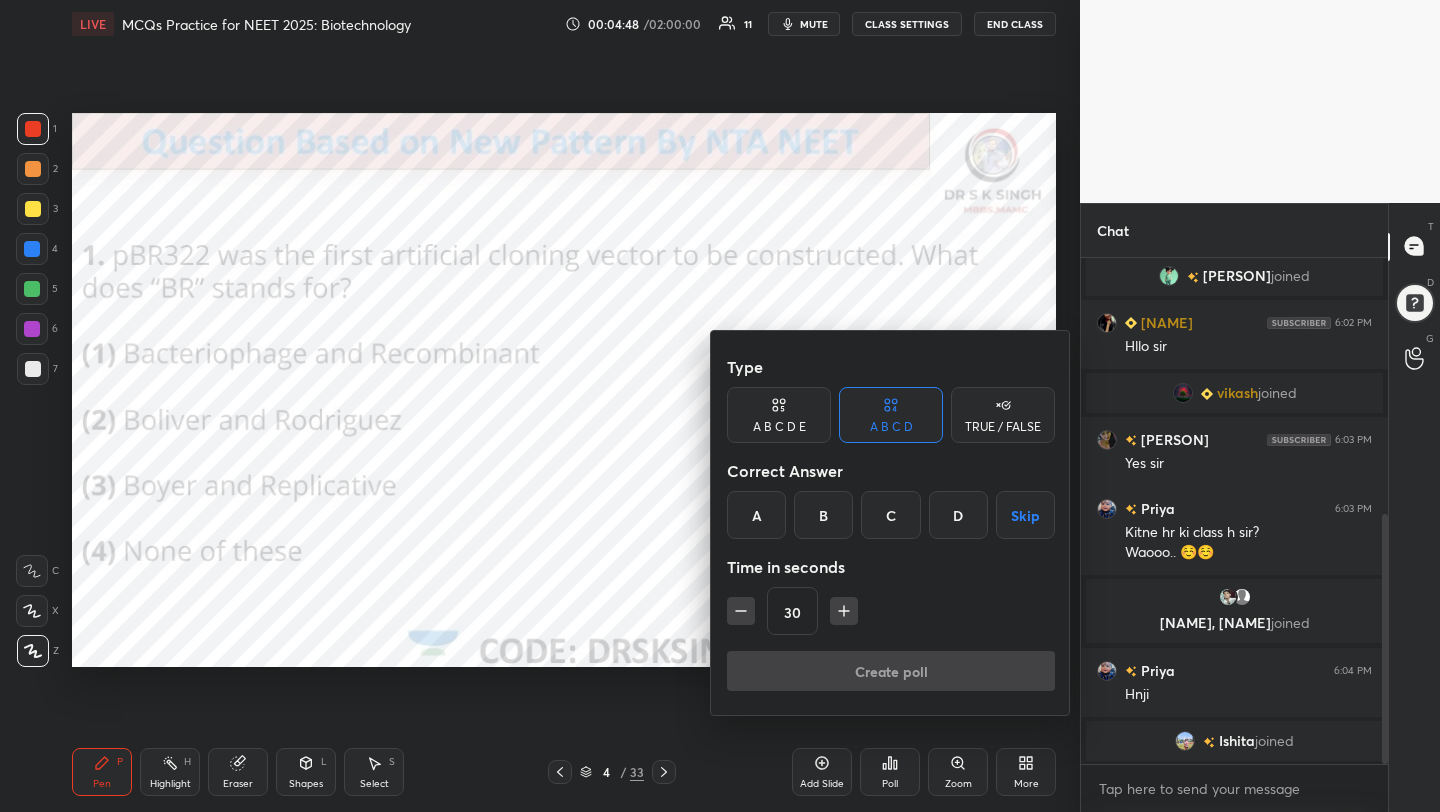 click on "B" at bounding box center [823, 515] 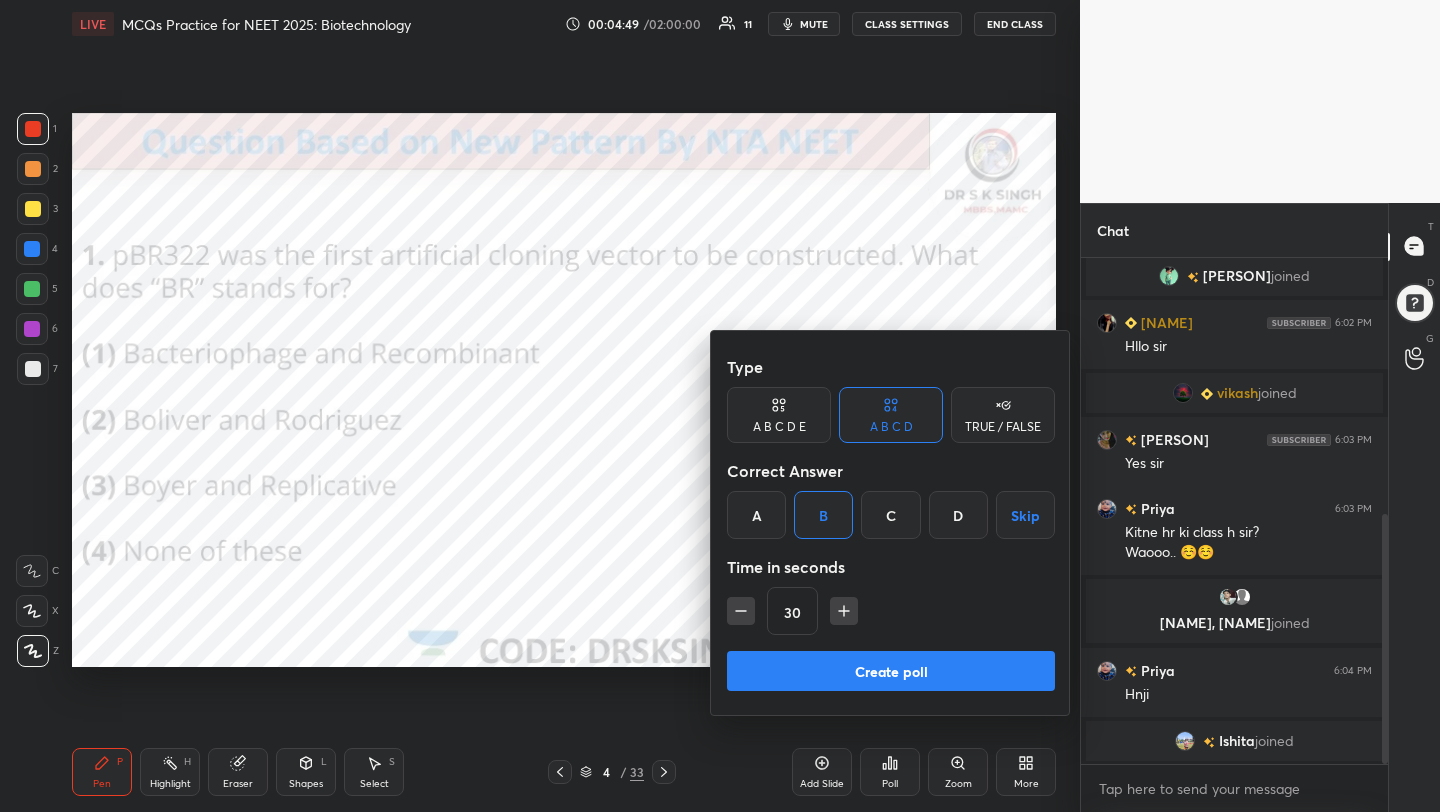 click on "Create poll" at bounding box center [891, 671] 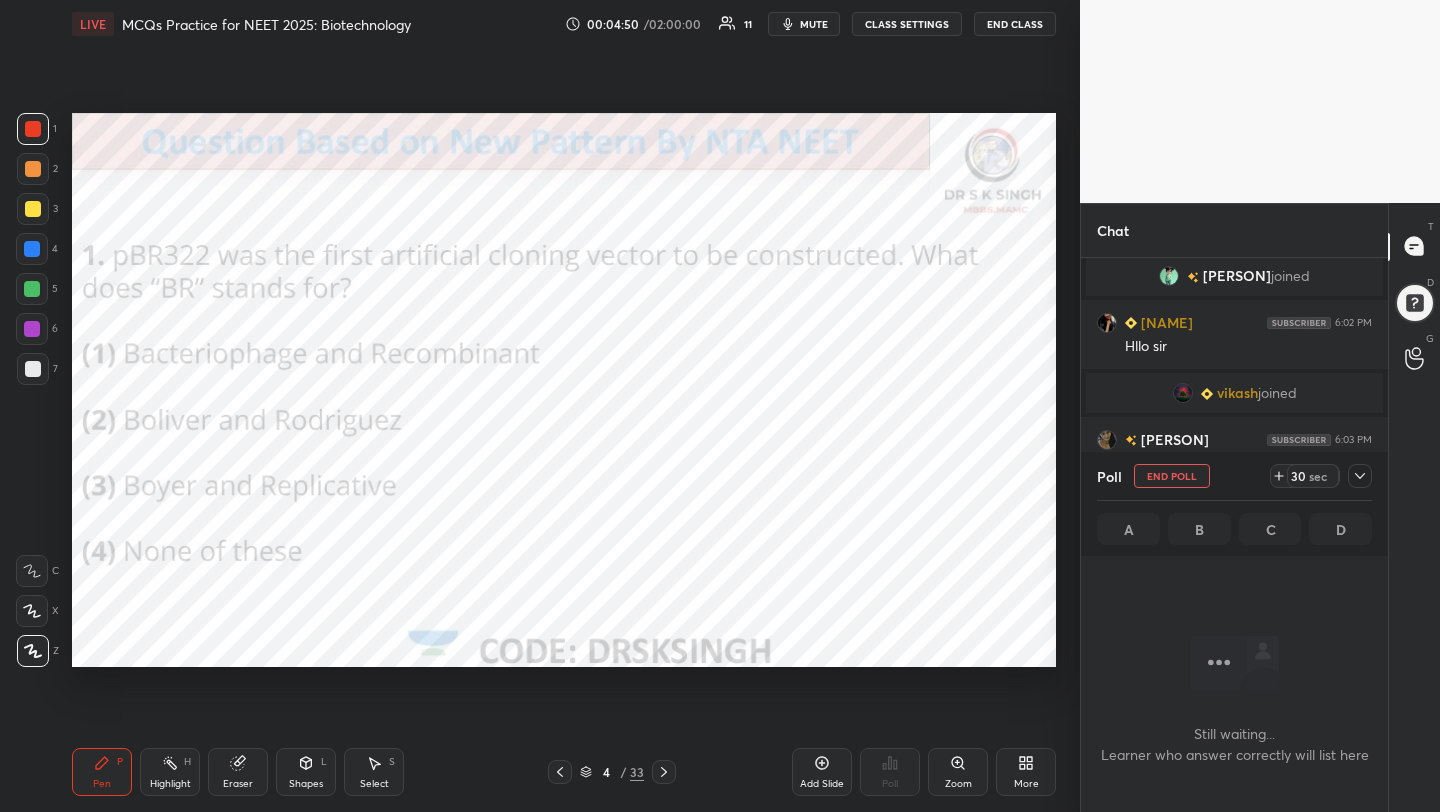 scroll, scrollTop: 402, scrollLeft: 301, axis: both 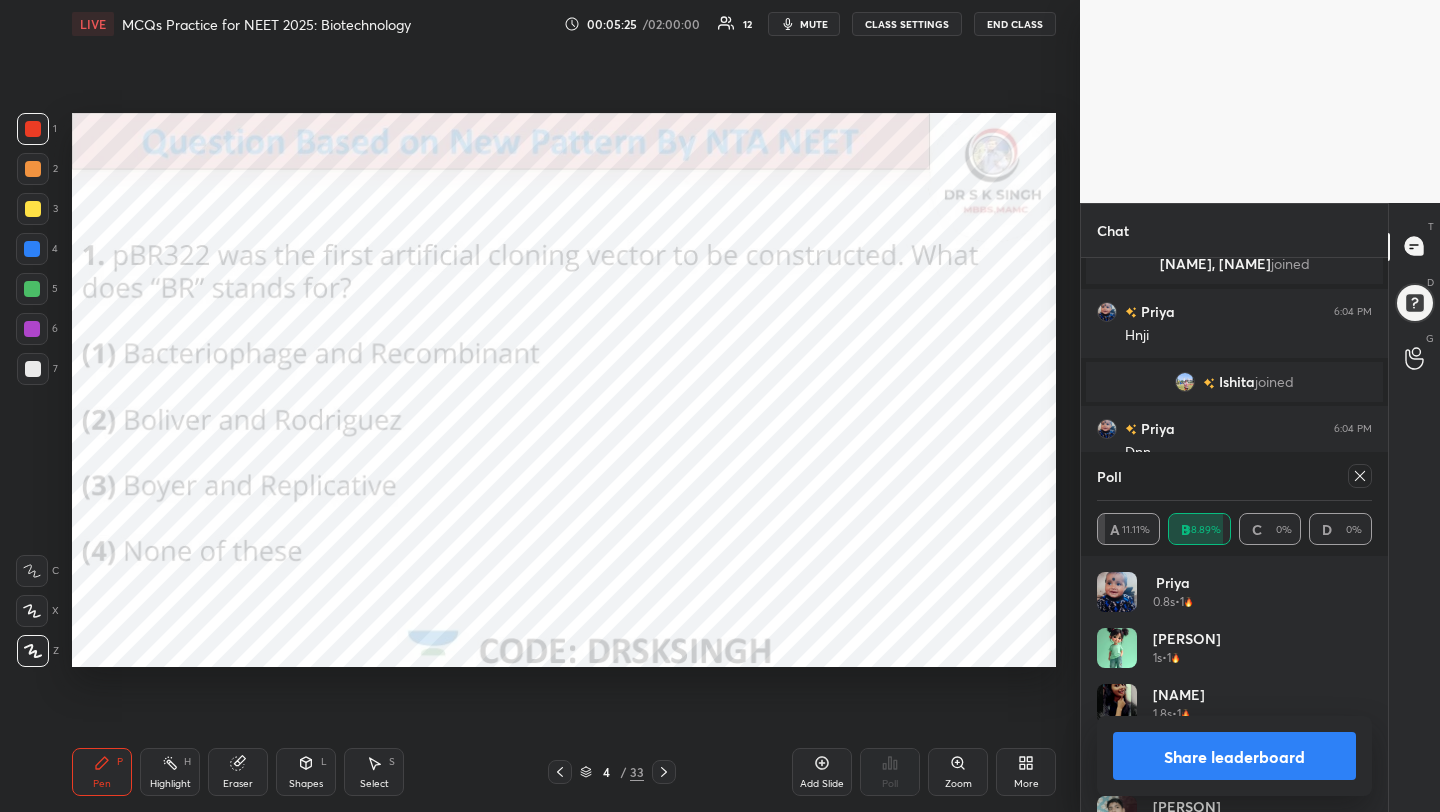 click 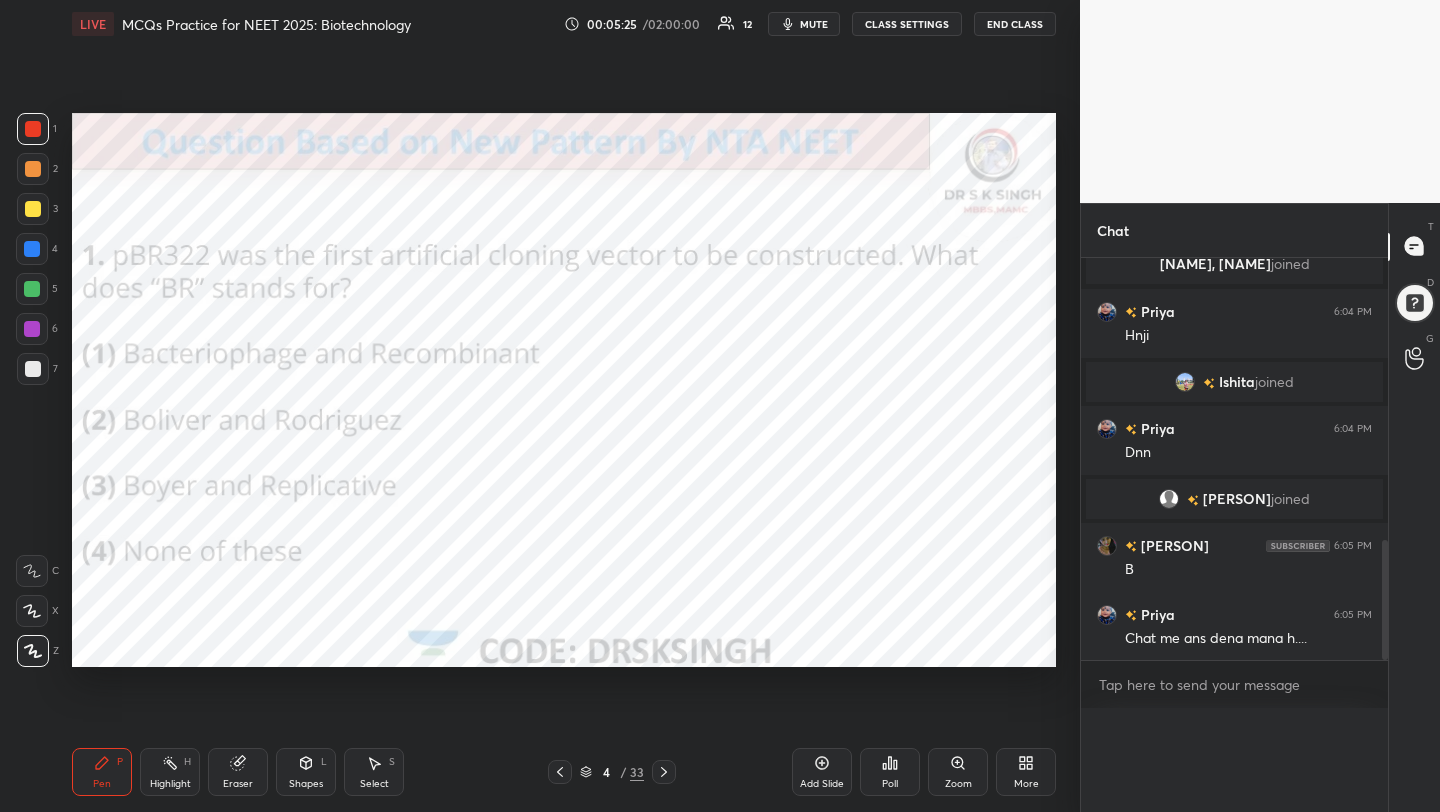 scroll, scrollTop: 0, scrollLeft: 0, axis: both 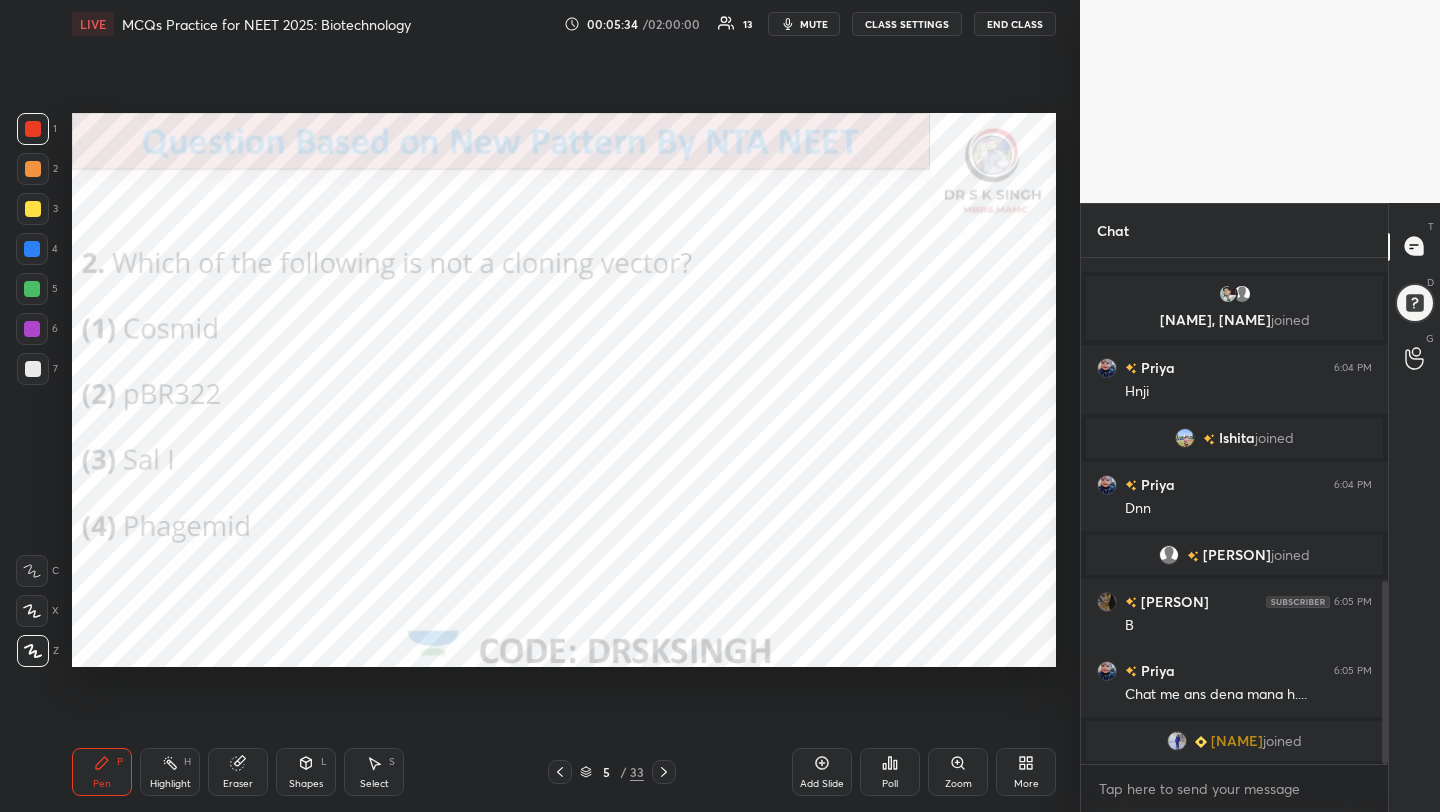 click 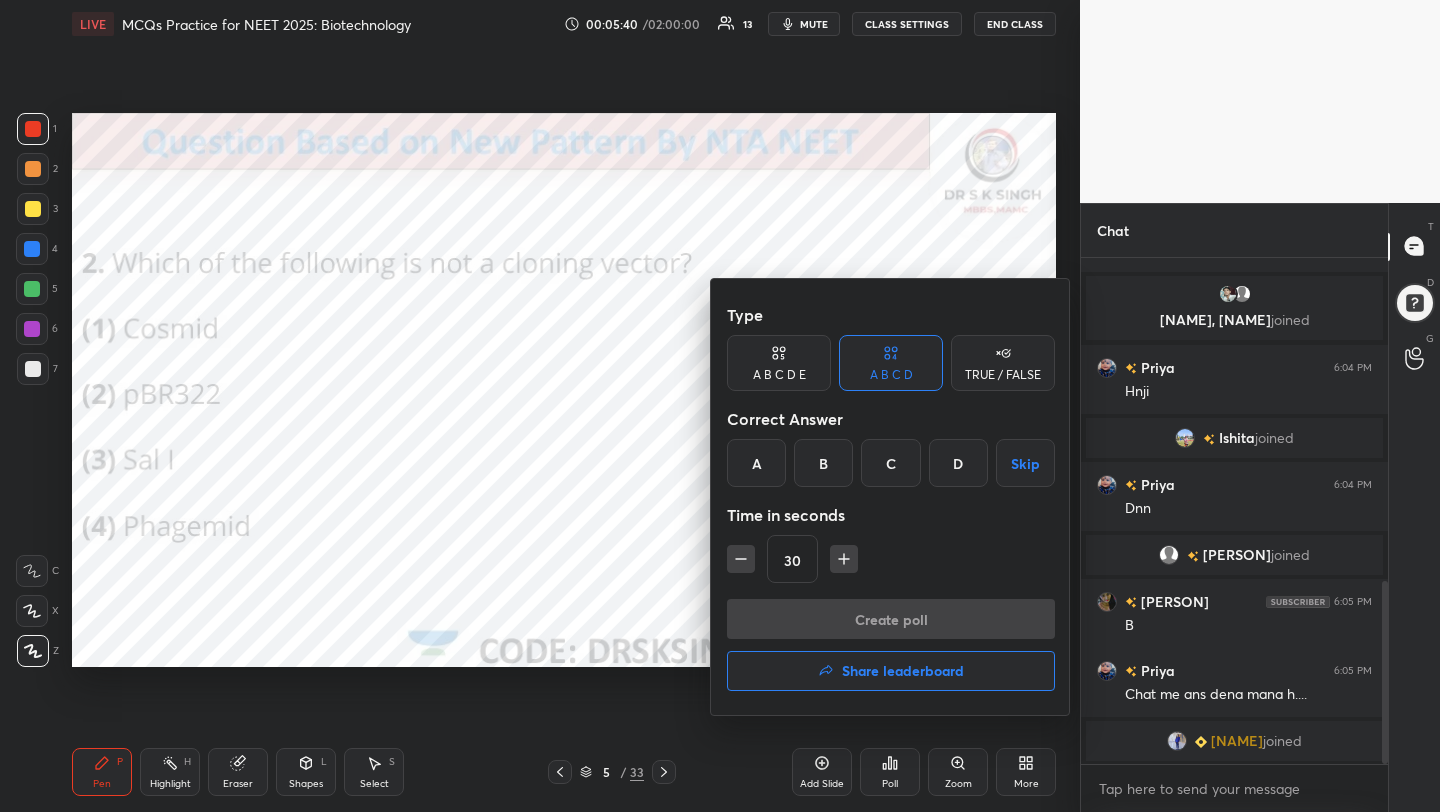 click on "C" at bounding box center [890, 463] 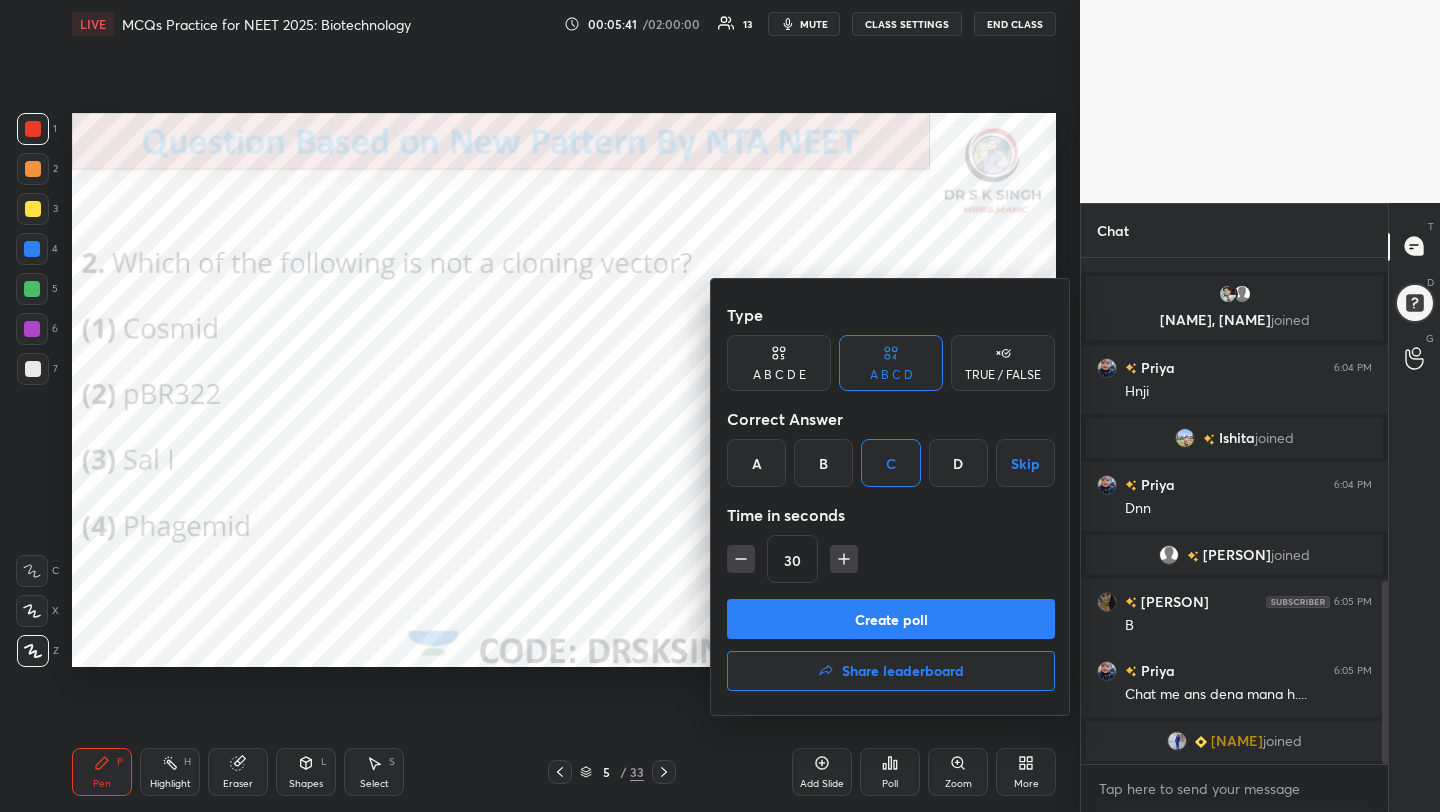 click on "Create poll" at bounding box center [891, 619] 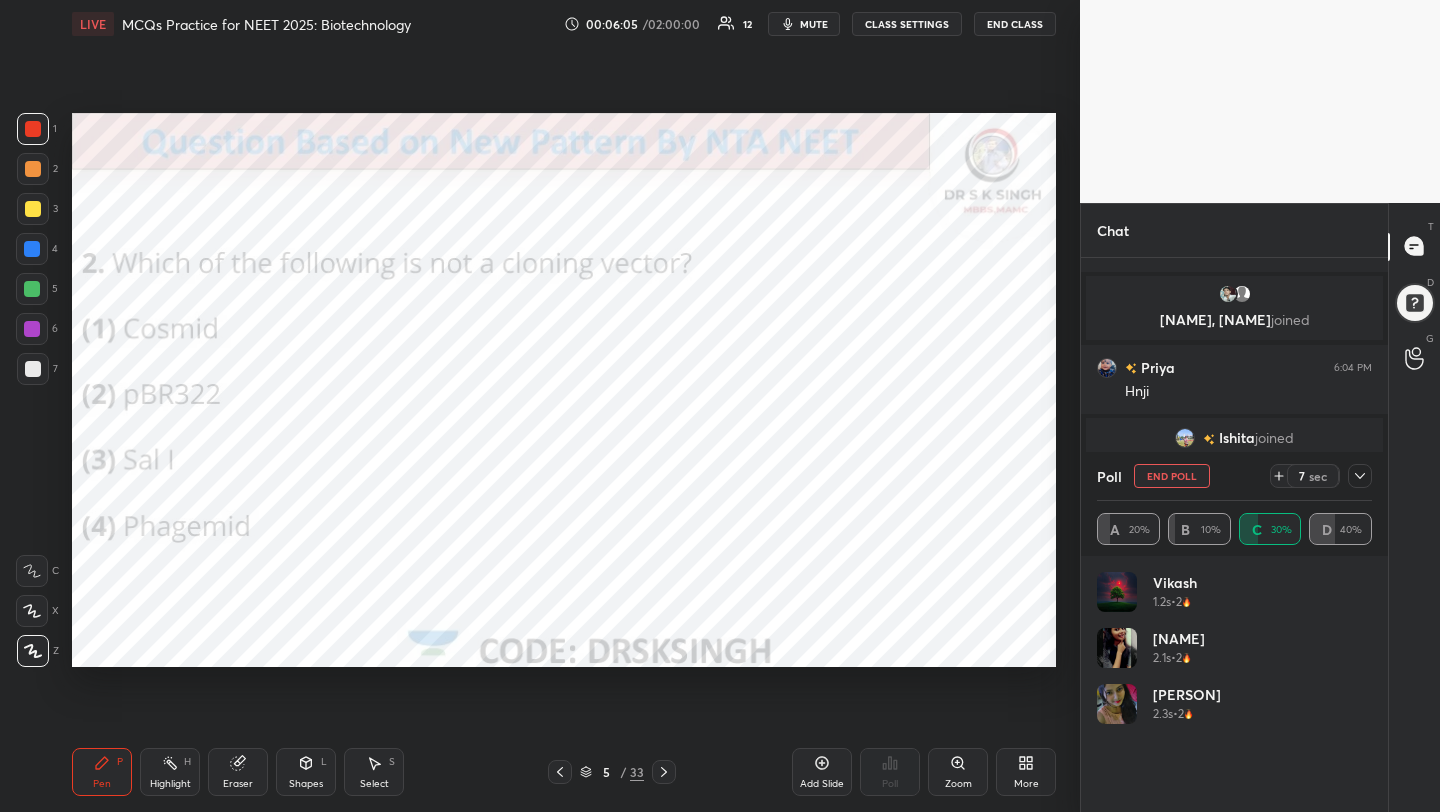 click on "End Poll" at bounding box center (1172, 476) 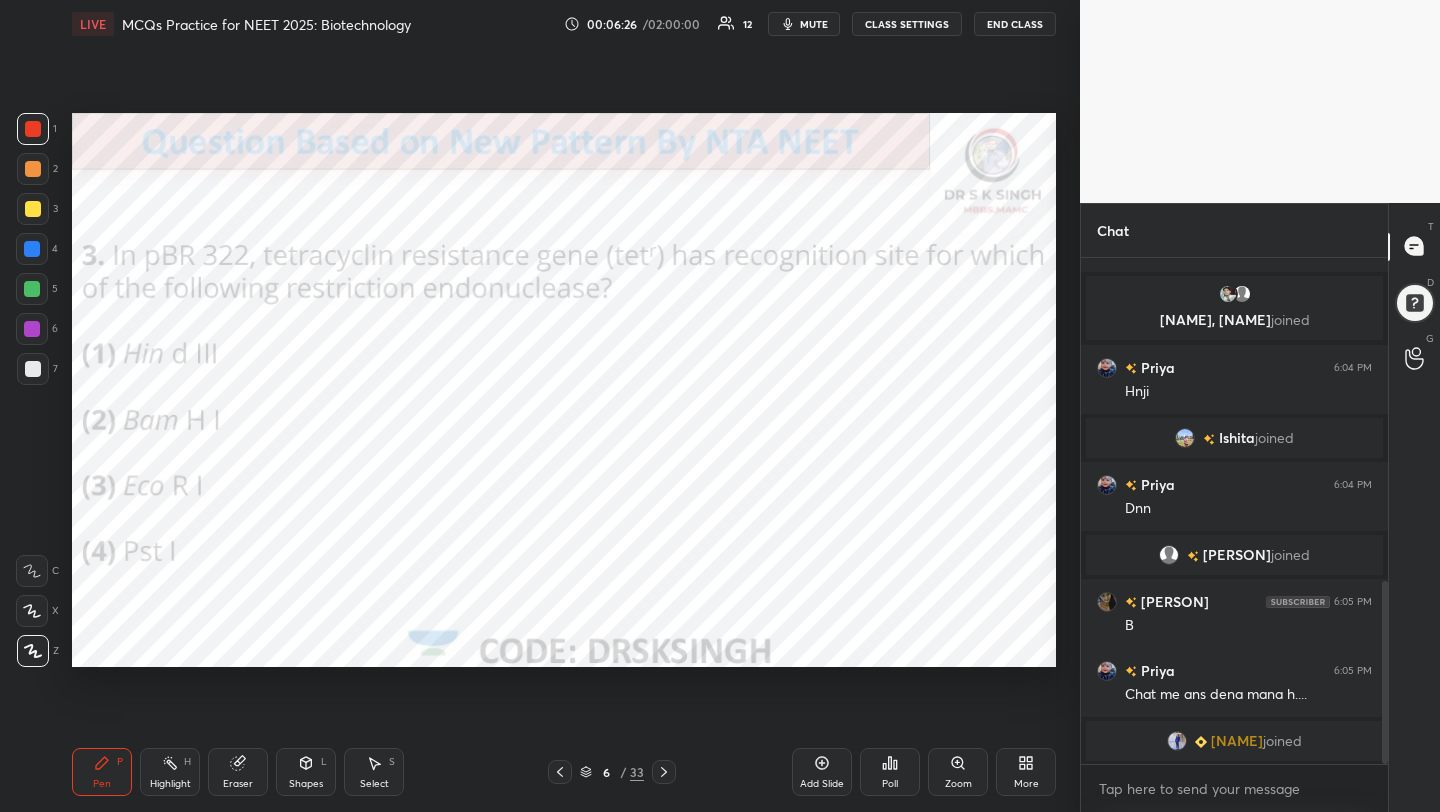 click 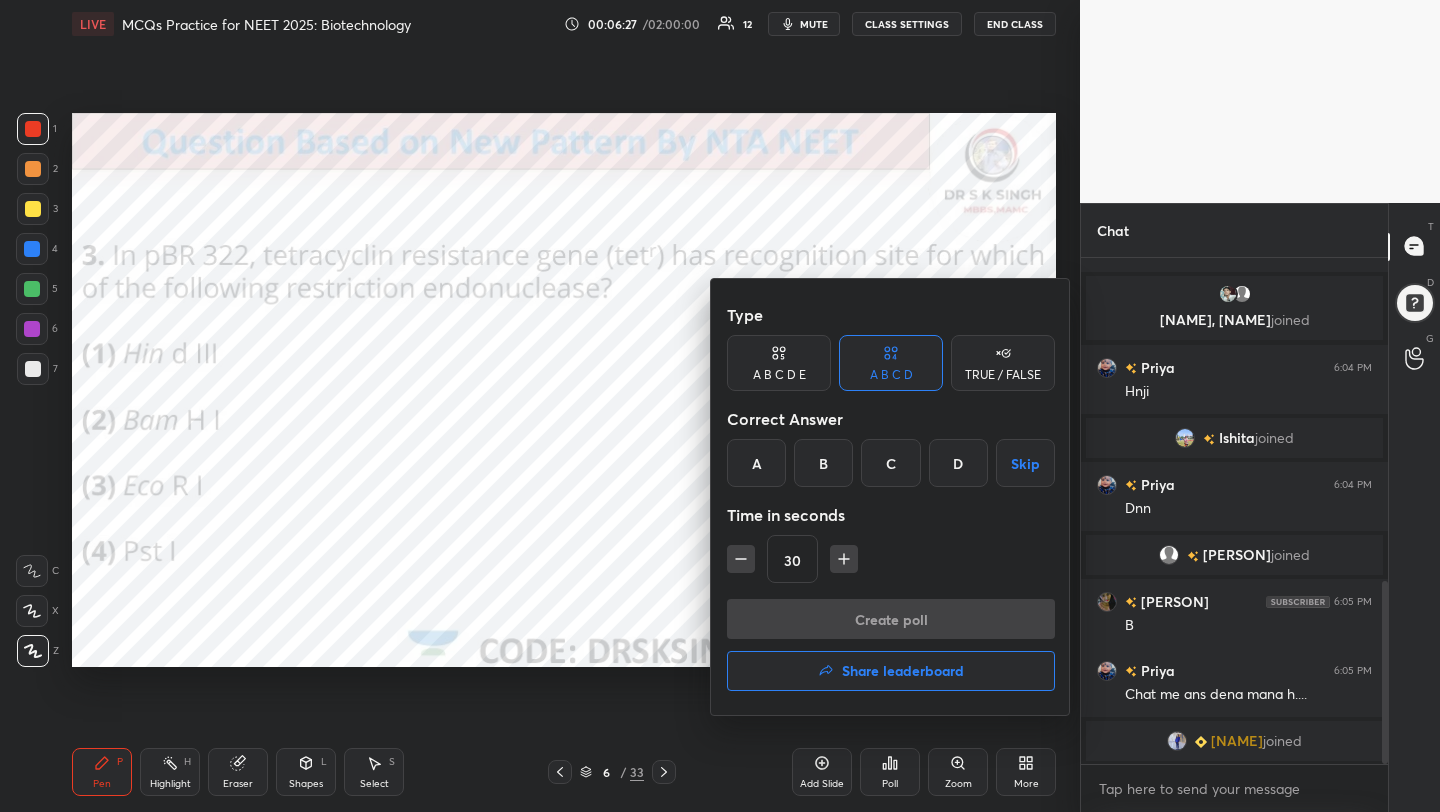 click on "B" at bounding box center [823, 463] 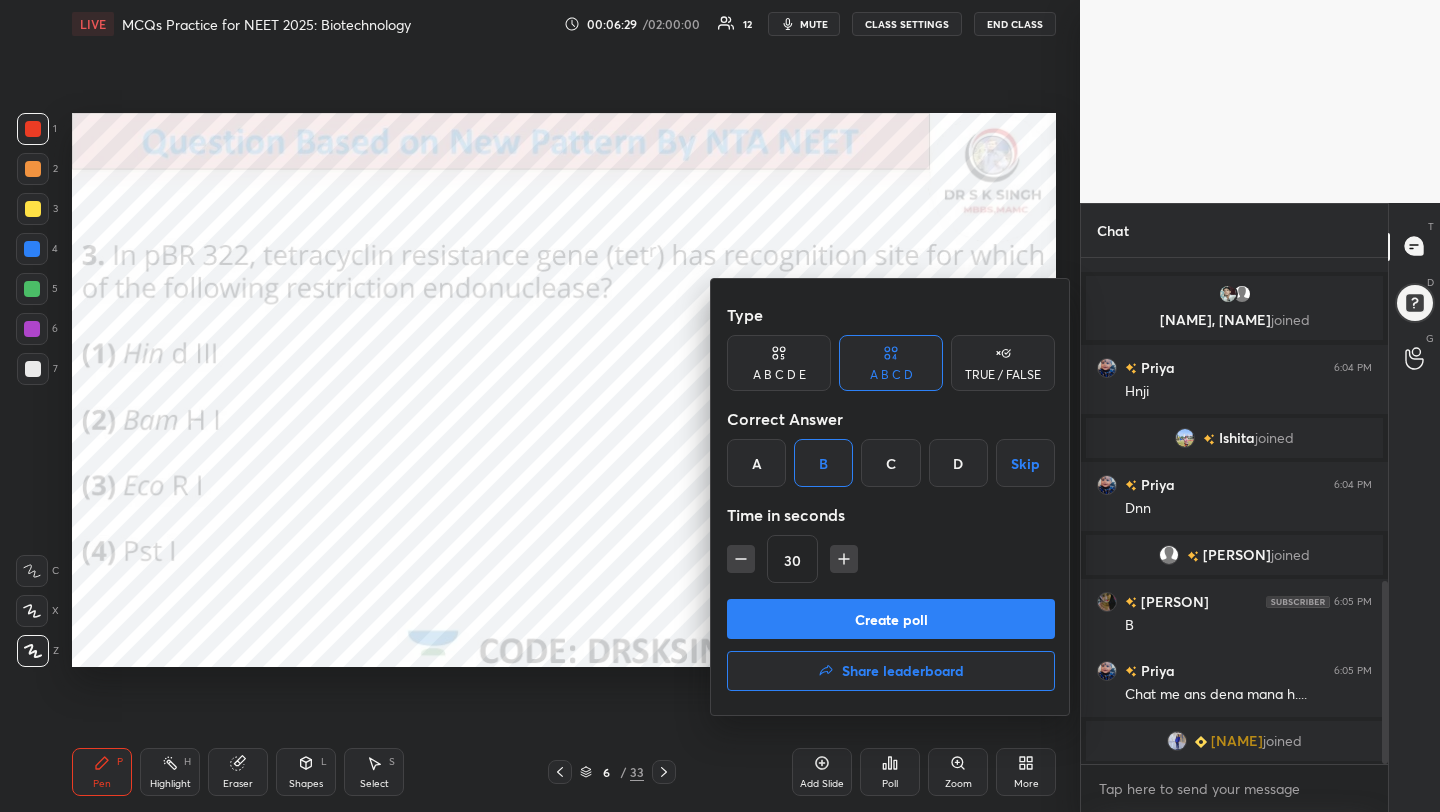 click on "Create poll" at bounding box center [891, 619] 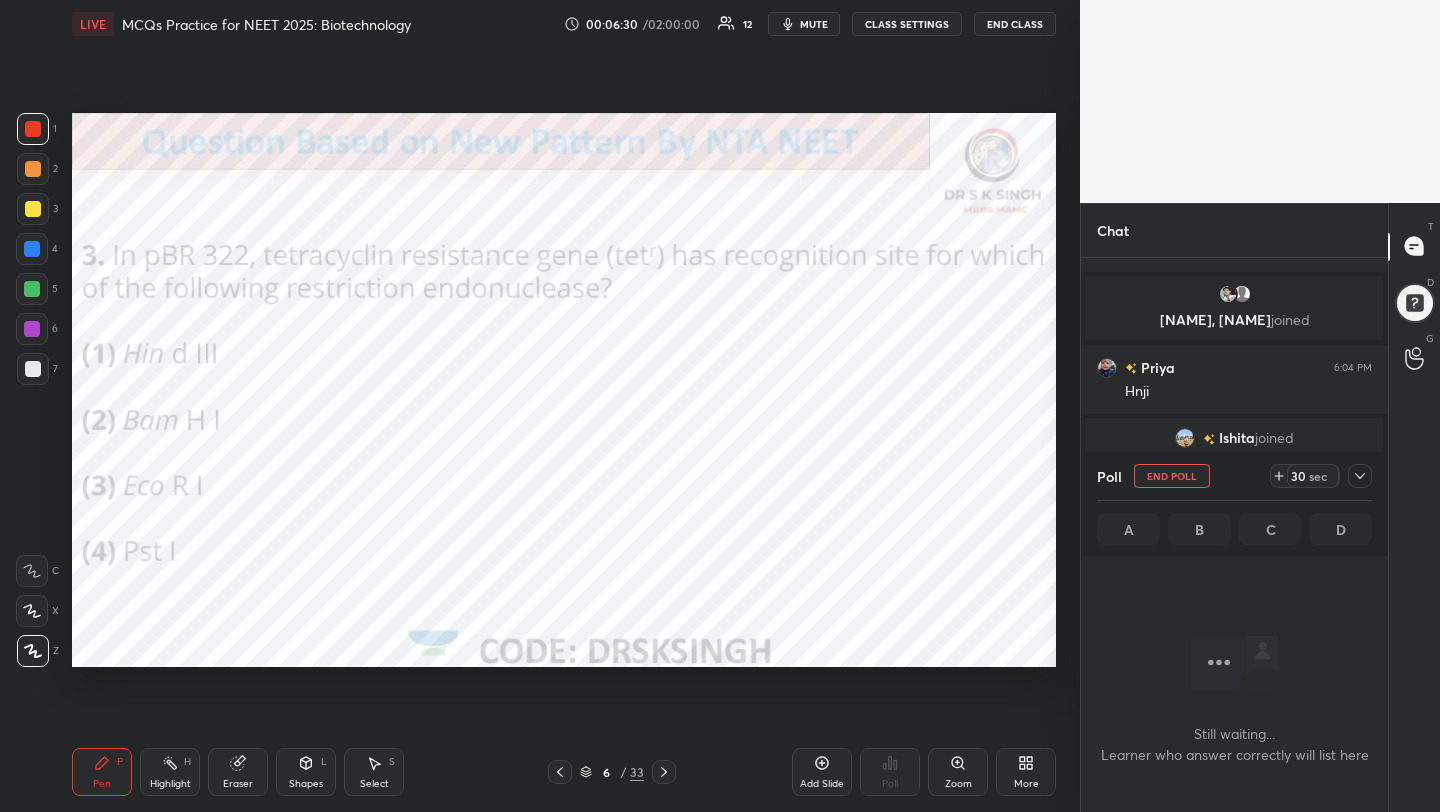 scroll, scrollTop: 402, scrollLeft: 301, axis: both 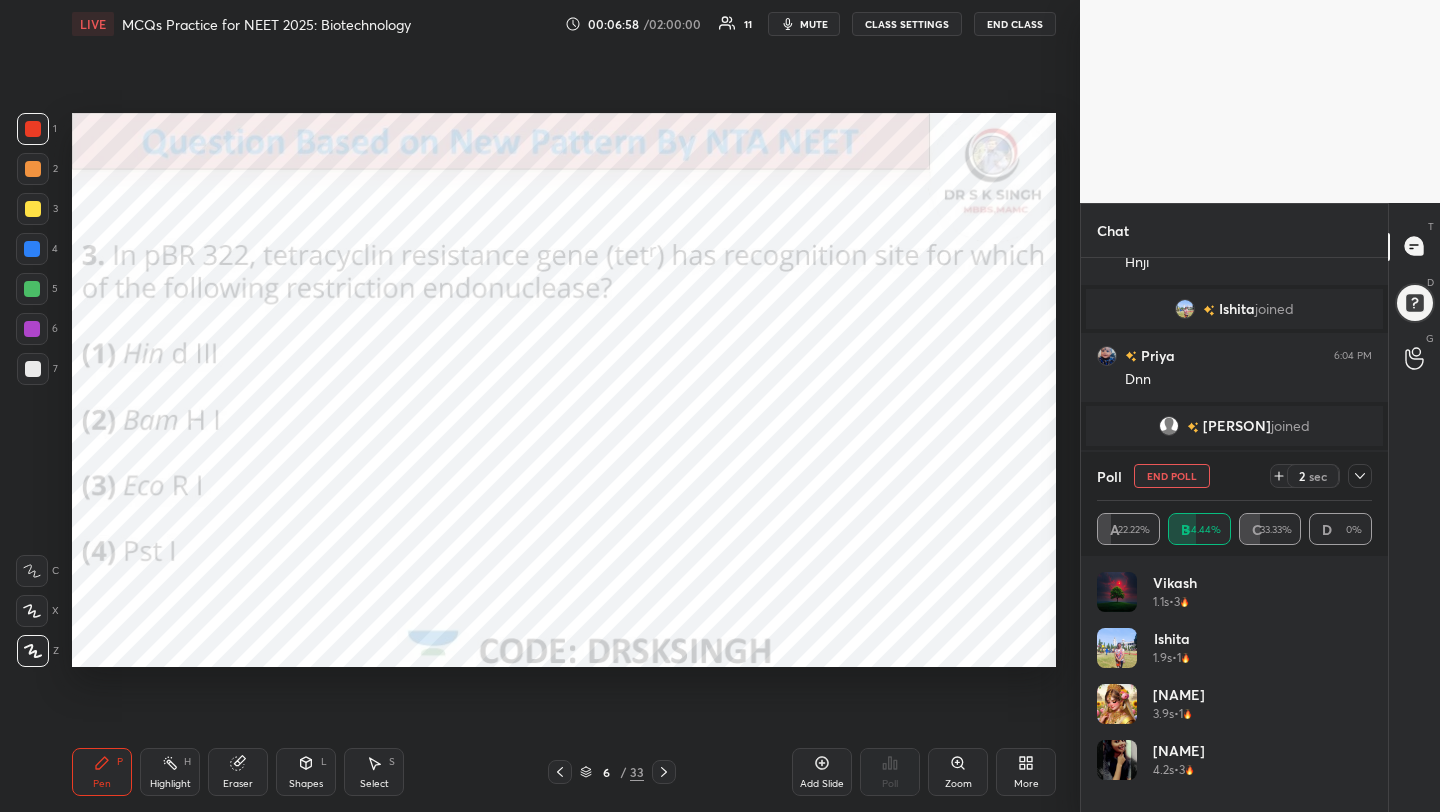 click on "End Poll" at bounding box center [1172, 476] 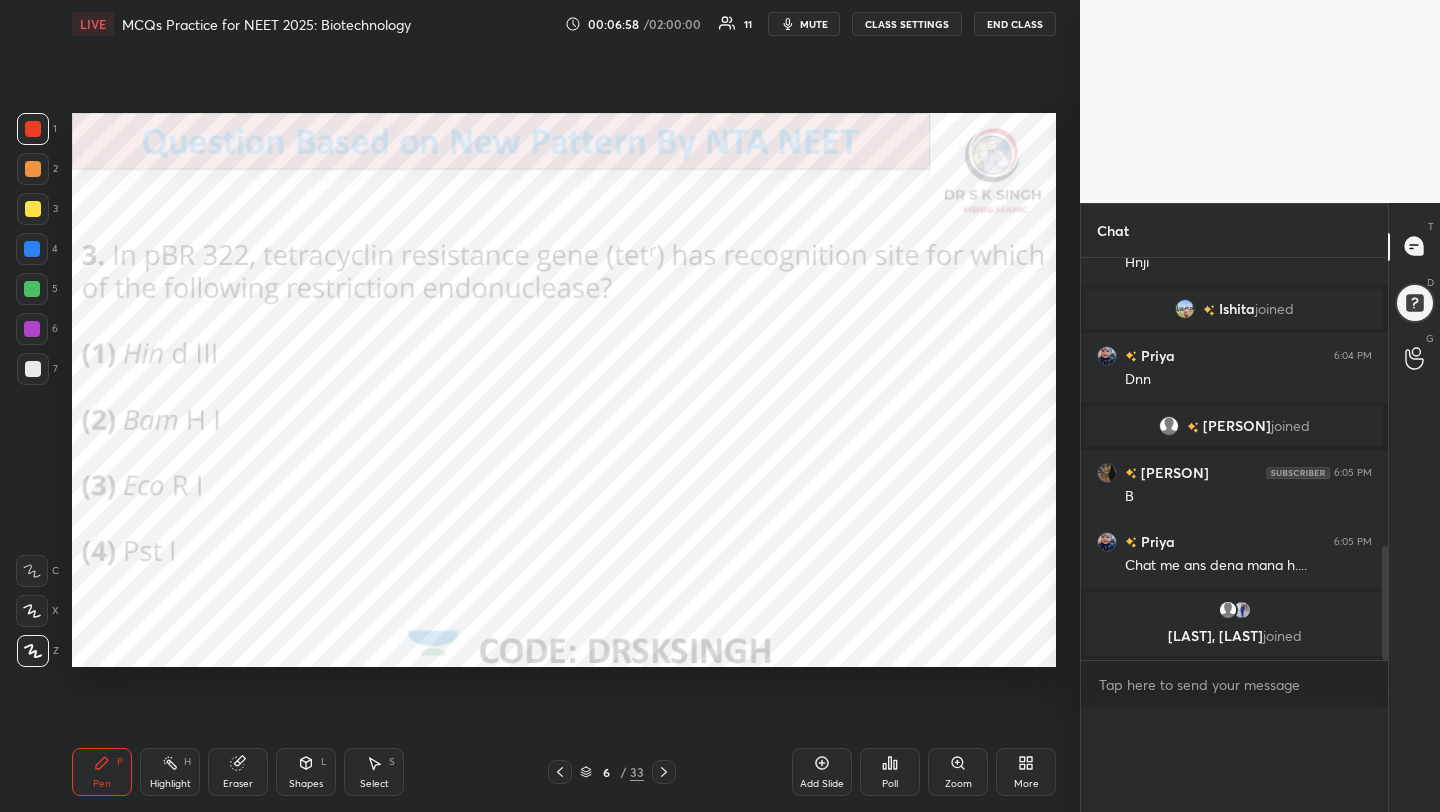 scroll, scrollTop: 0, scrollLeft: 0, axis: both 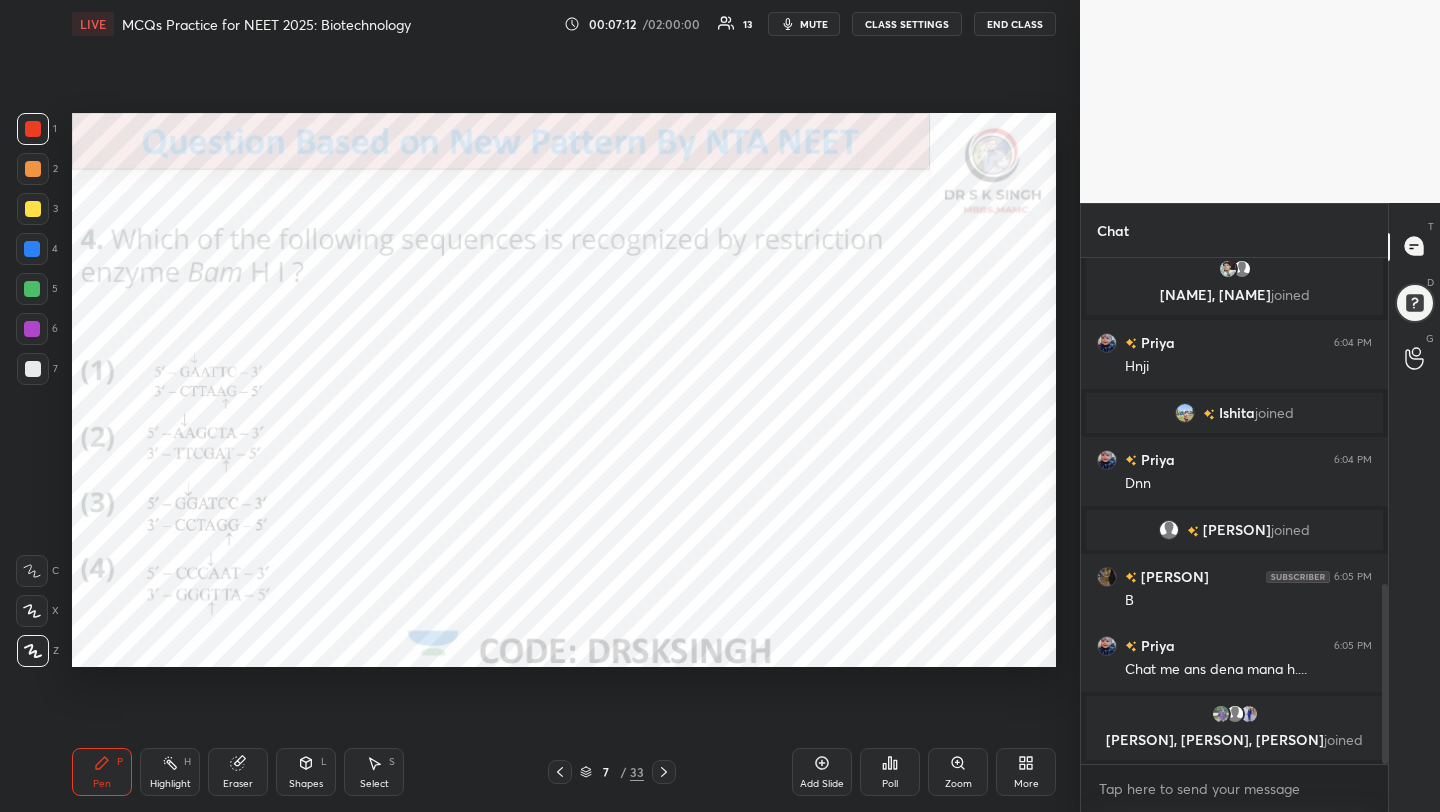 click on "Poll" at bounding box center (890, 772) 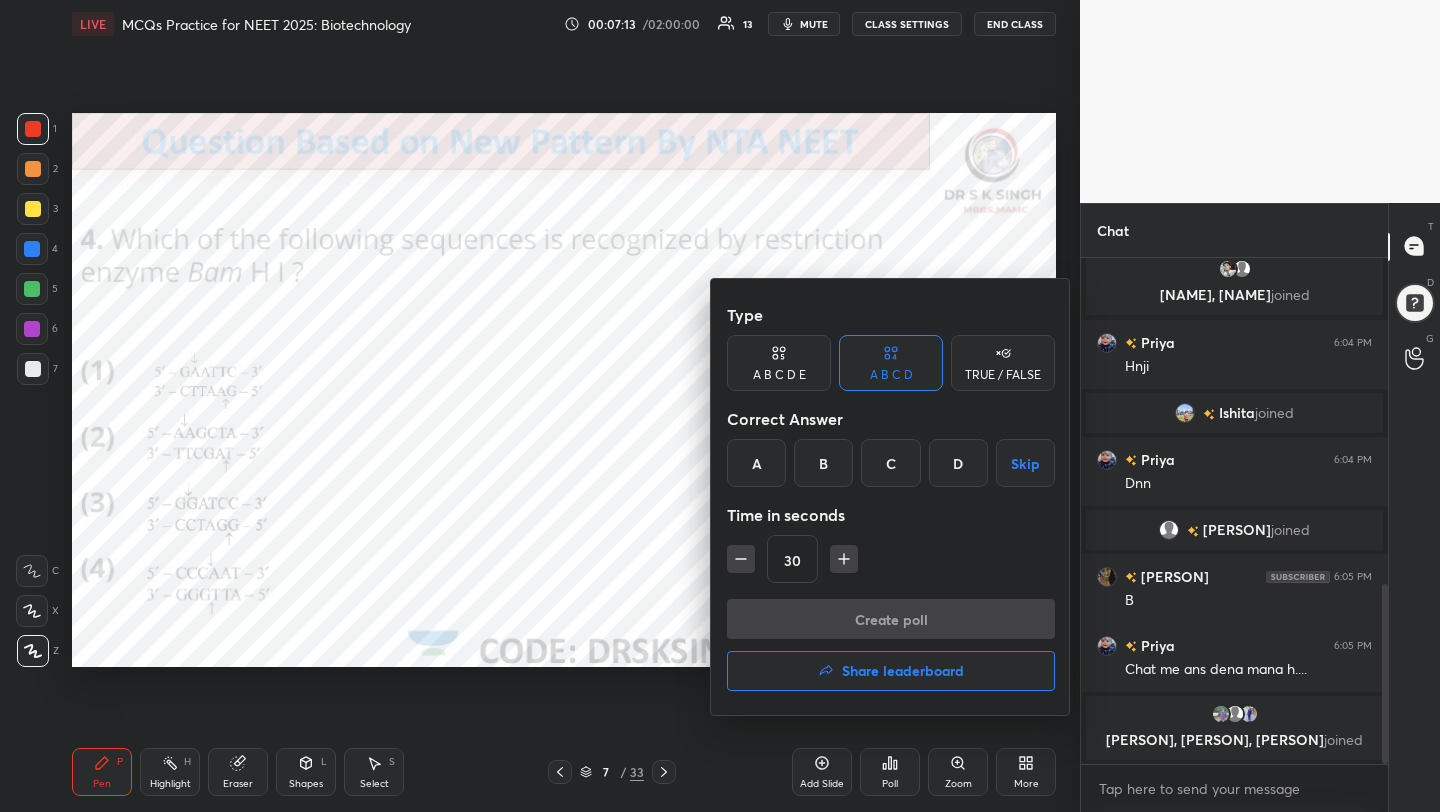 click on "C" at bounding box center (890, 463) 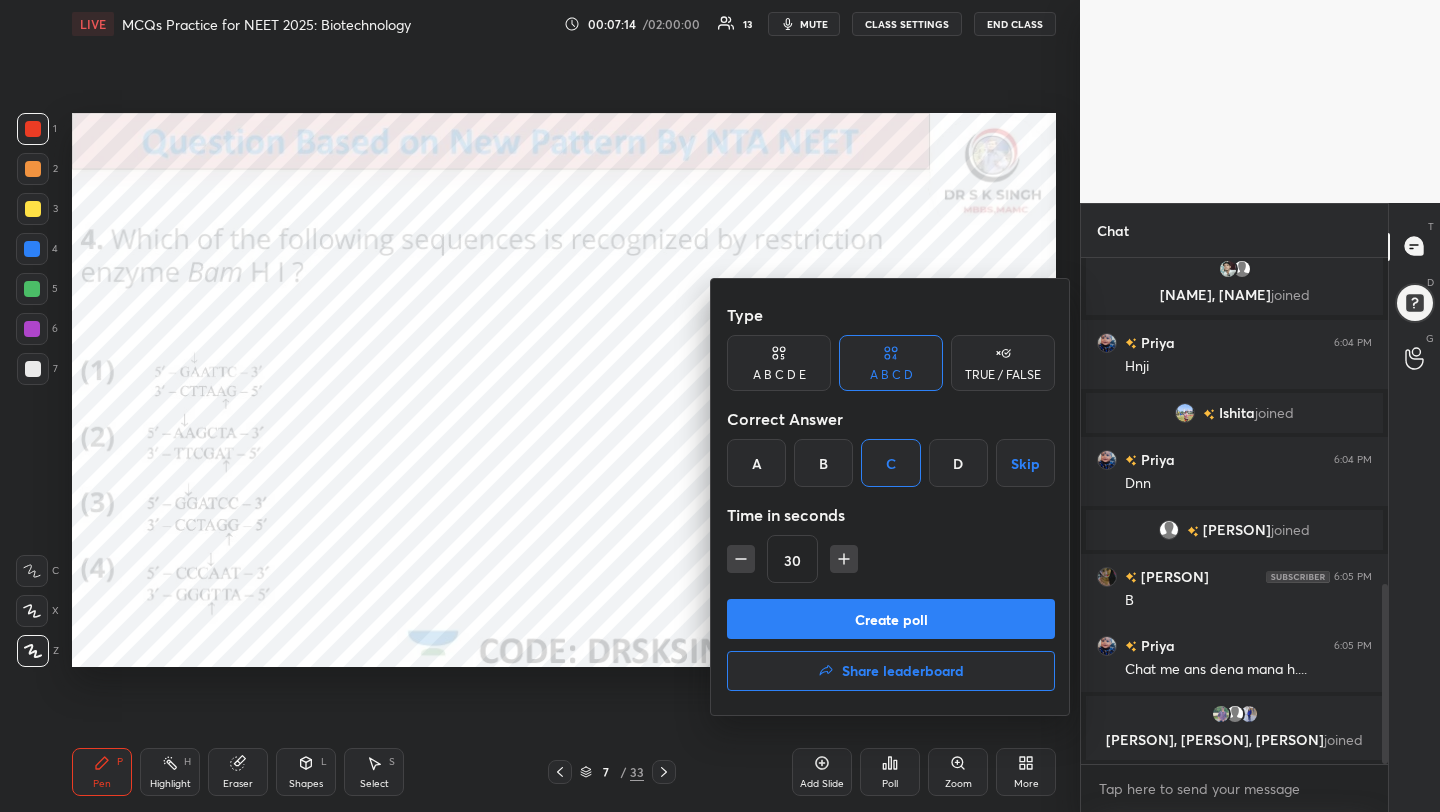 click on "Create poll" at bounding box center (891, 619) 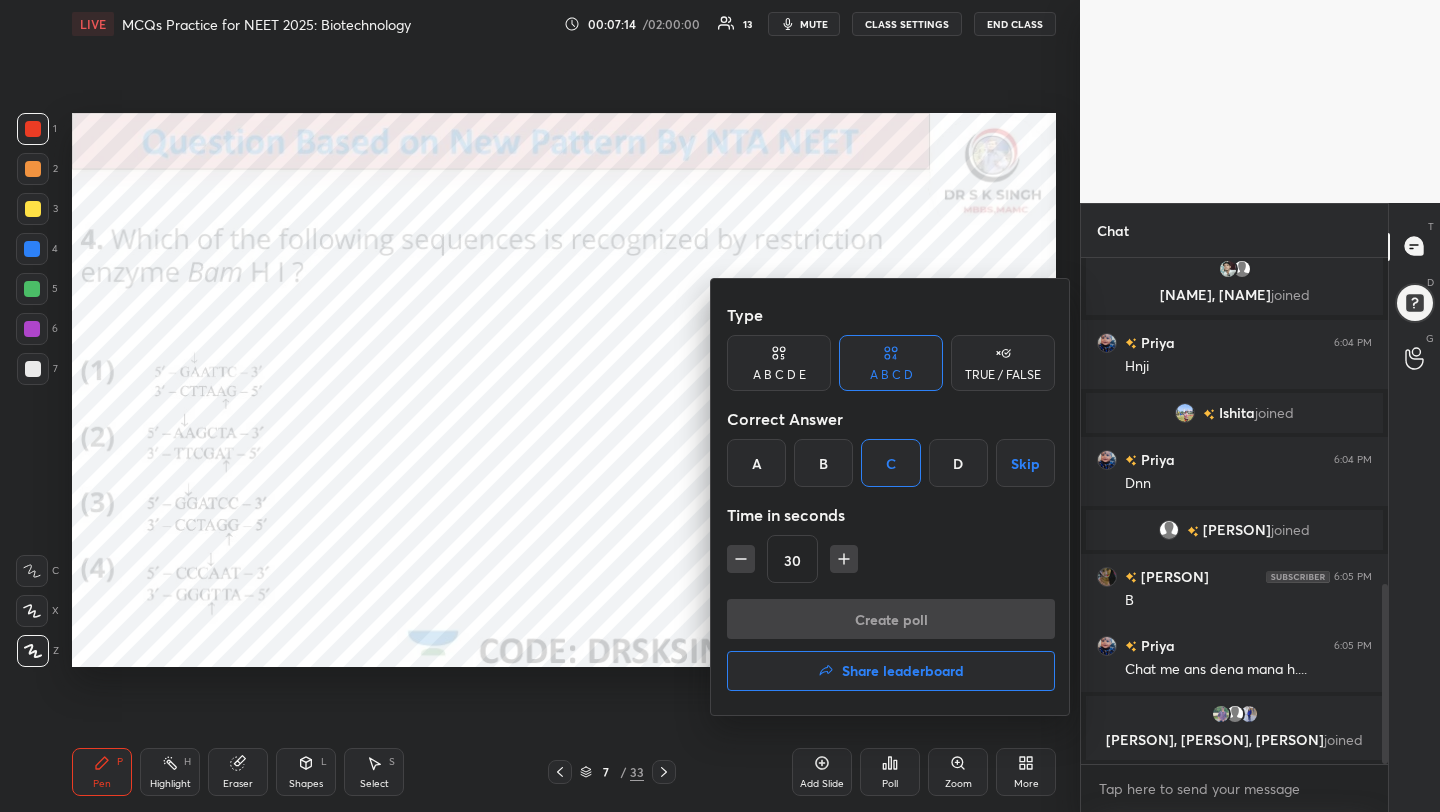 scroll, scrollTop: 458, scrollLeft: 301, axis: both 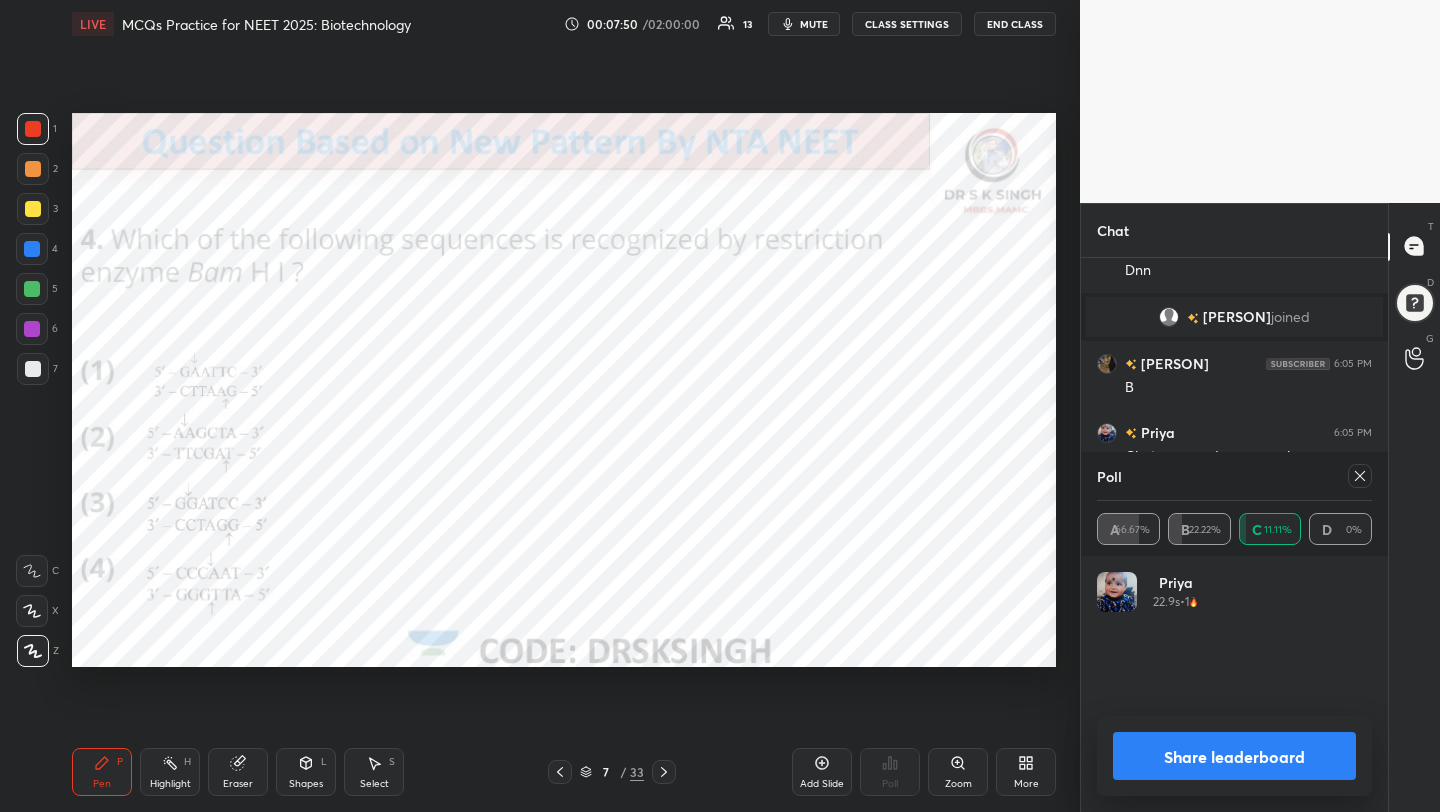 click on "mute" at bounding box center (804, 24) 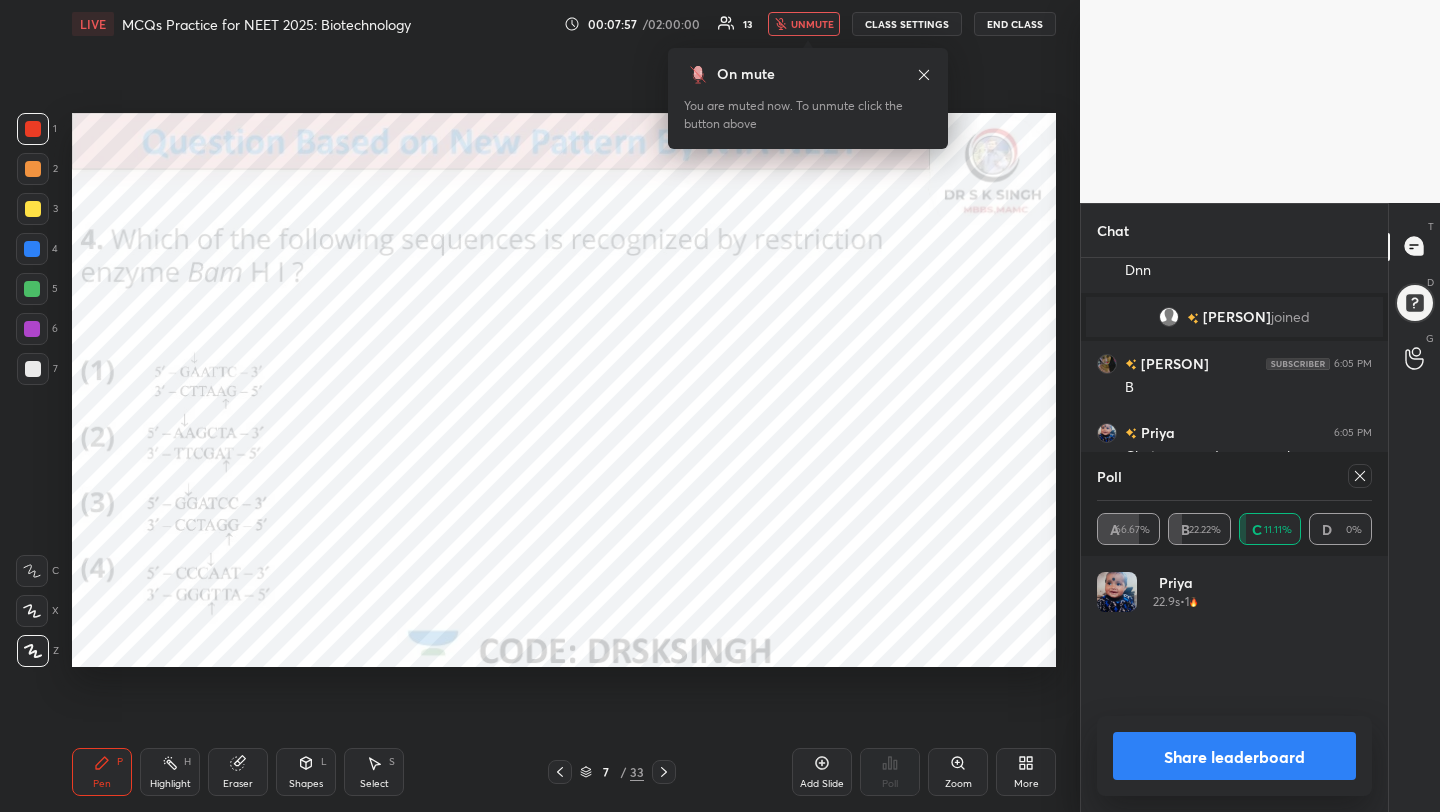 click on "Setting up your live class Poll for   secs No correct answer Start poll" at bounding box center [564, 390] 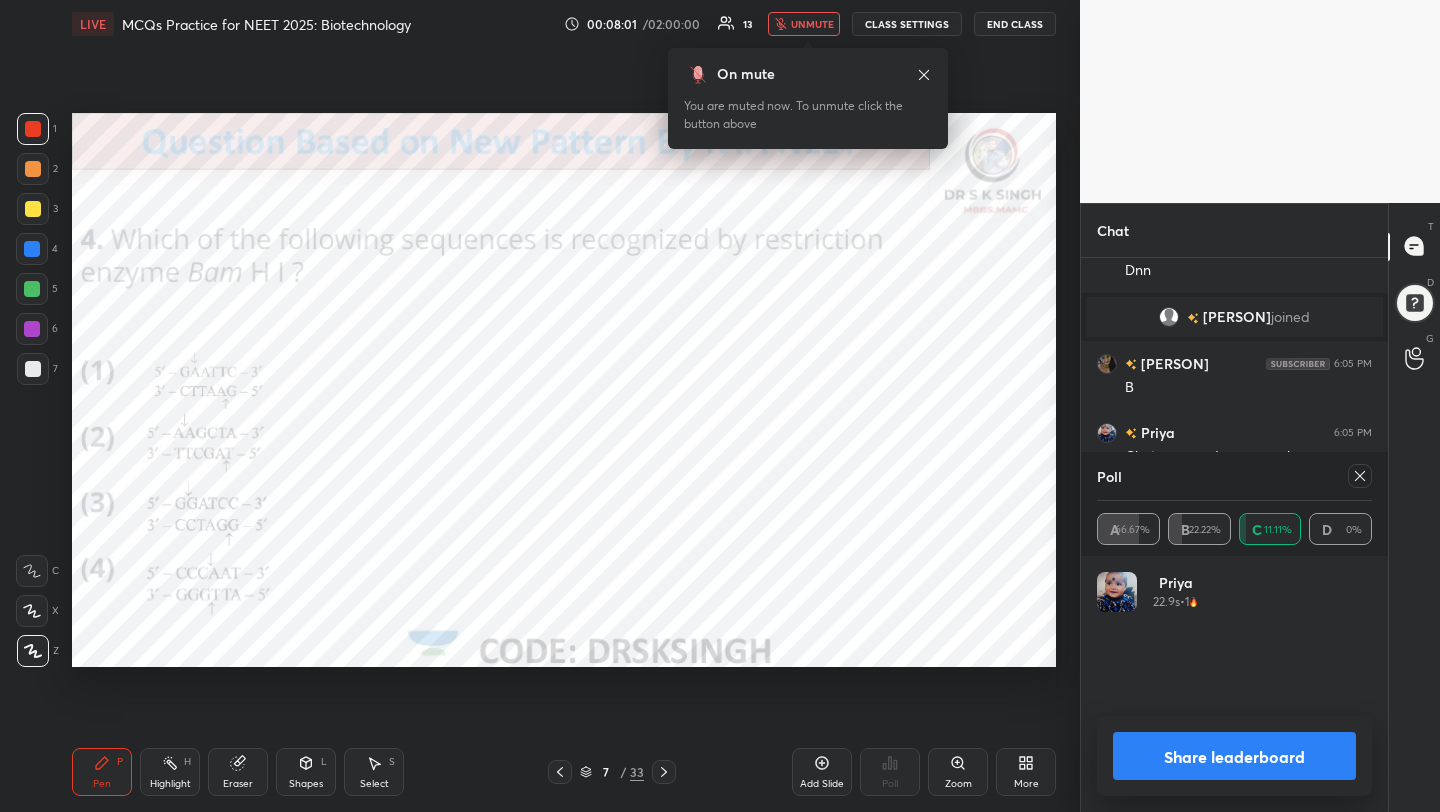 click 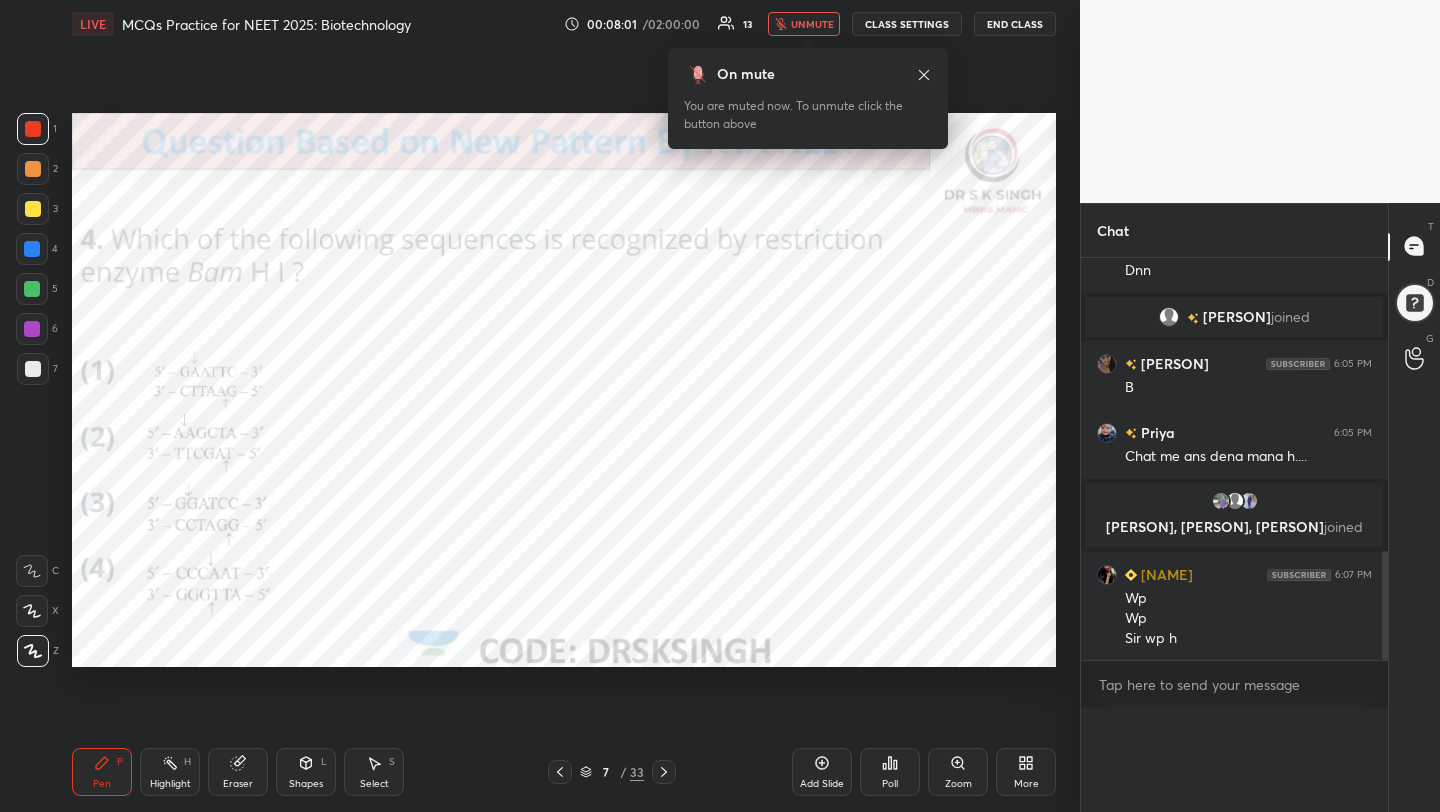 scroll, scrollTop: 0, scrollLeft: 0, axis: both 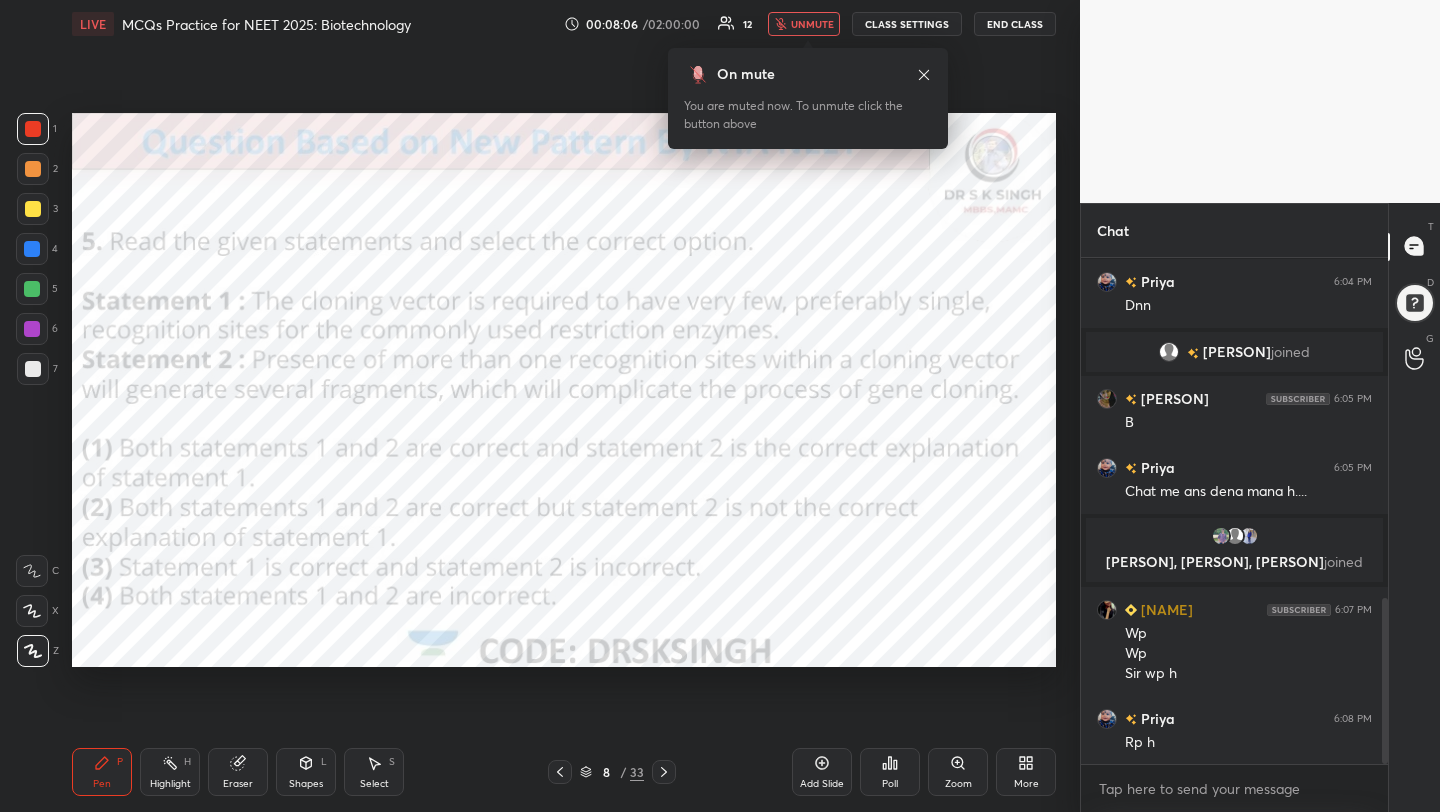 click on "unmute" at bounding box center [812, 24] 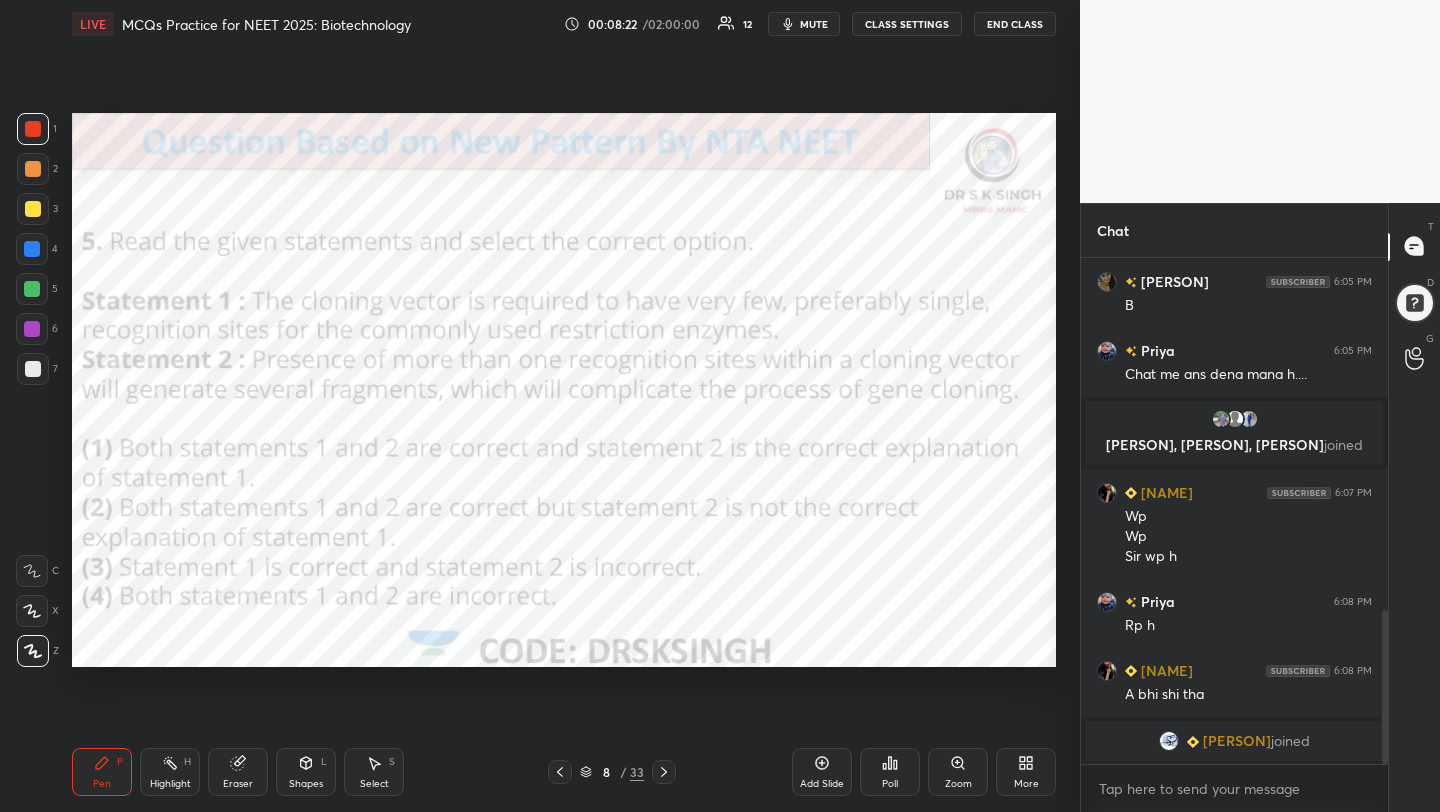 scroll, scrollTop: 1186, scrollLeft: 0, axis: vertical 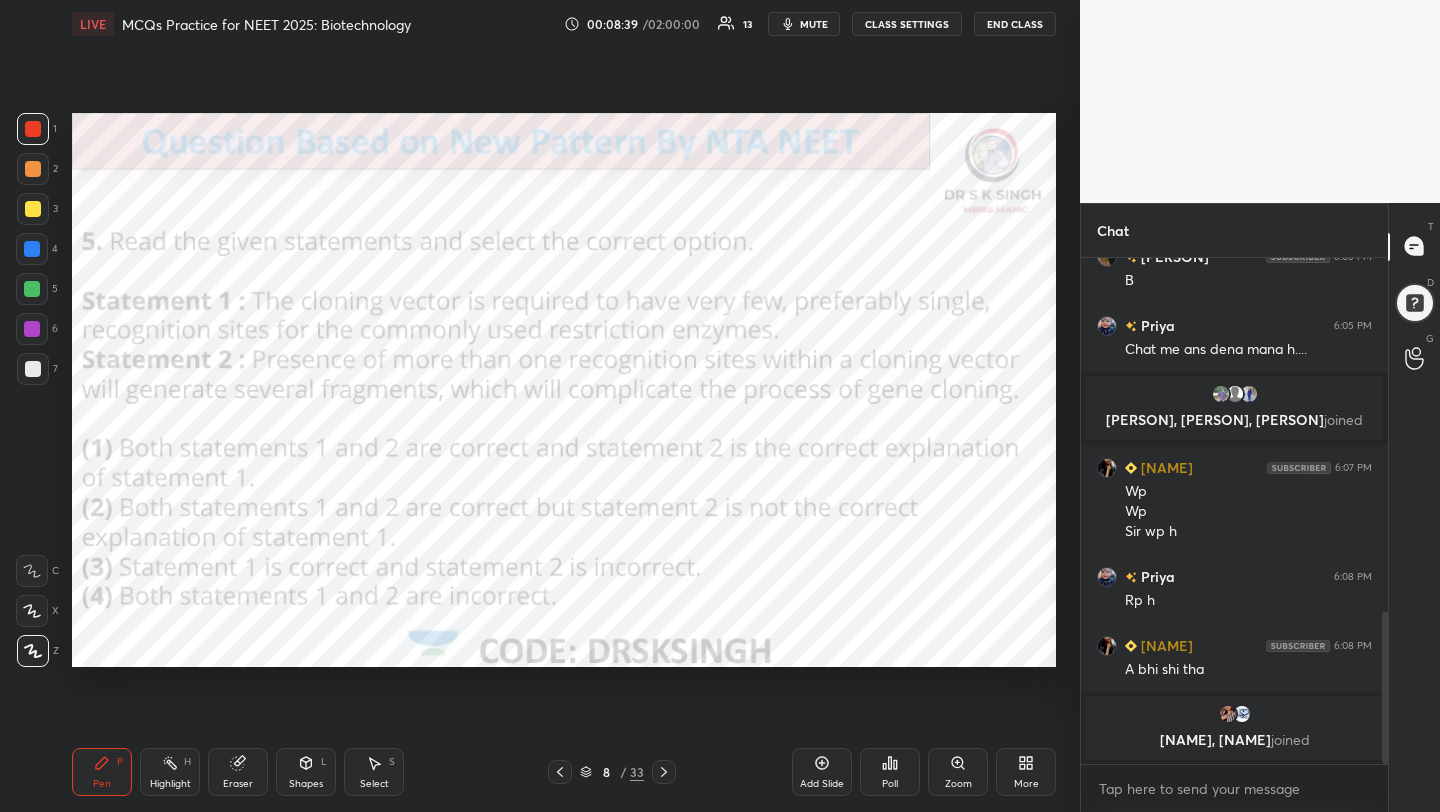 click on "Poll" at bounding box center (890, 784) 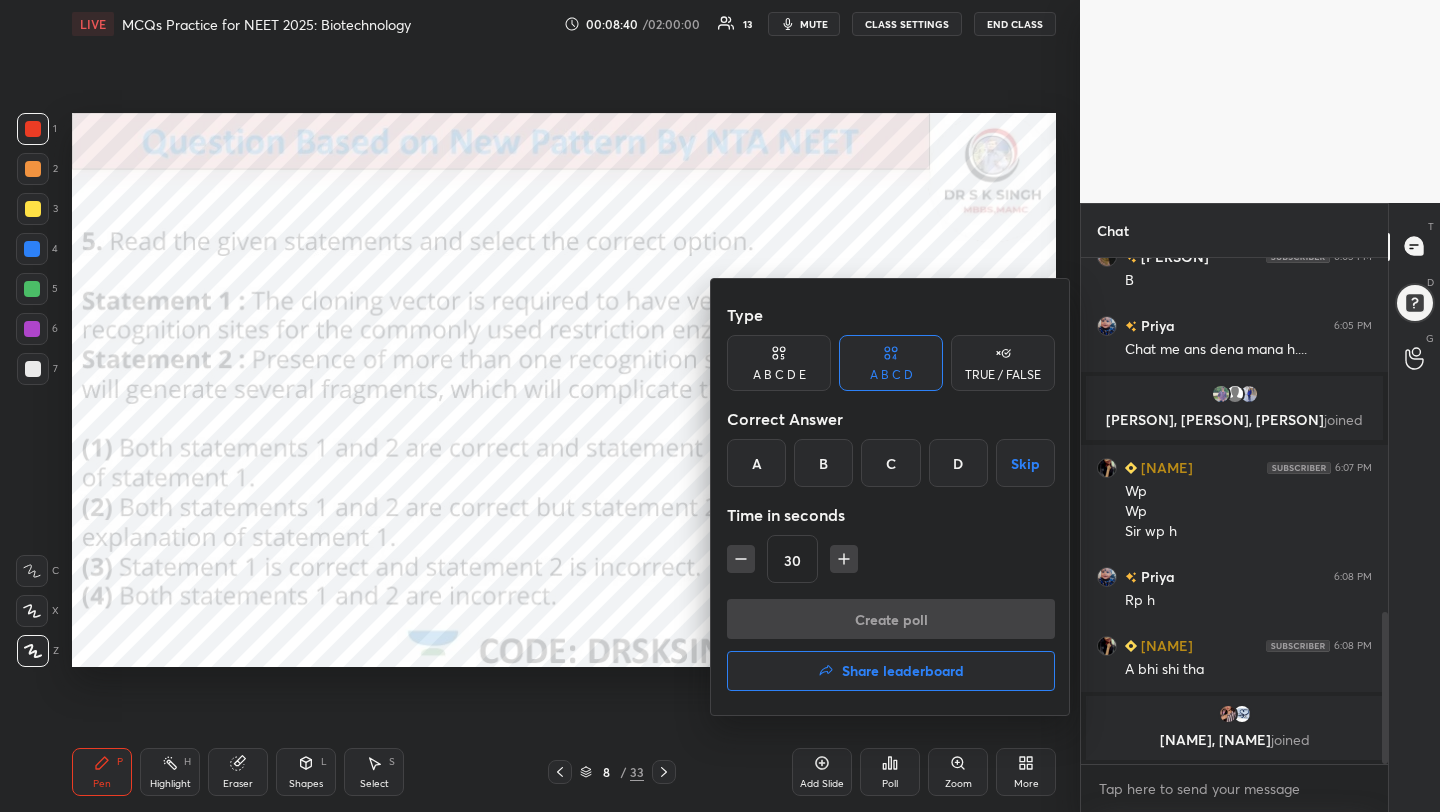 click on "A" at bounding box center (756, 463) 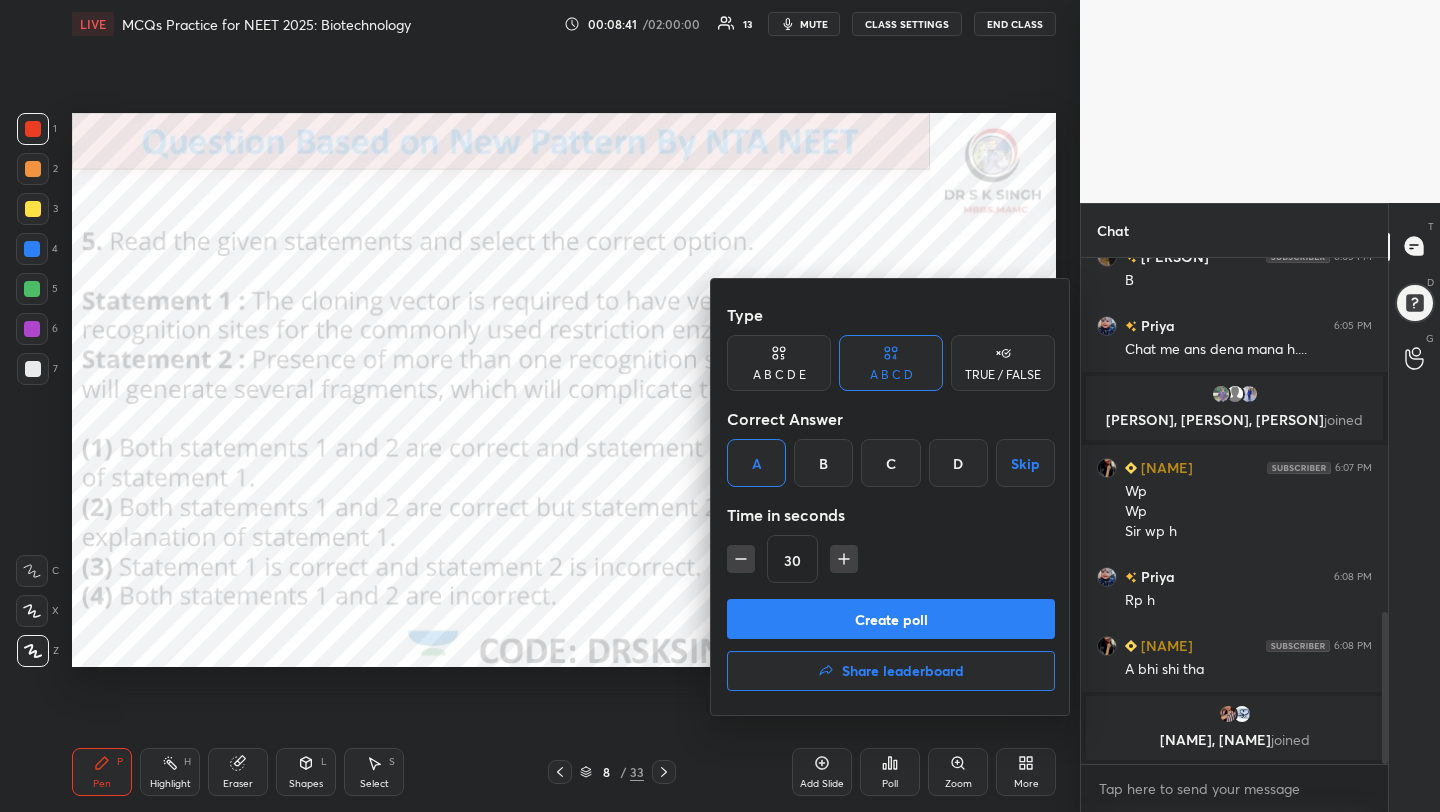 click on "Create poll" at bounding box center [891, 619] 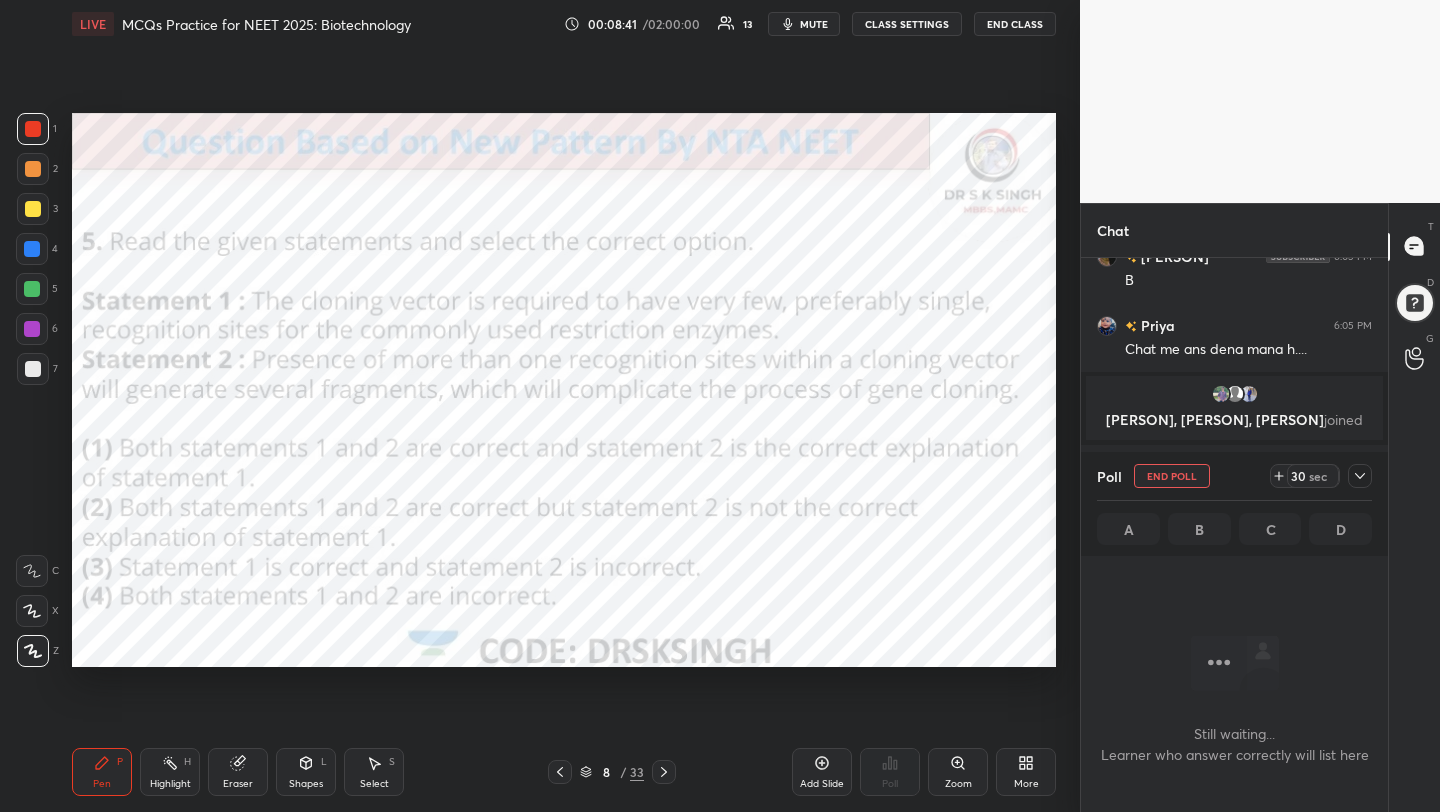 scroll, scrollTop: 402, scrollLeft: 301, axis: both 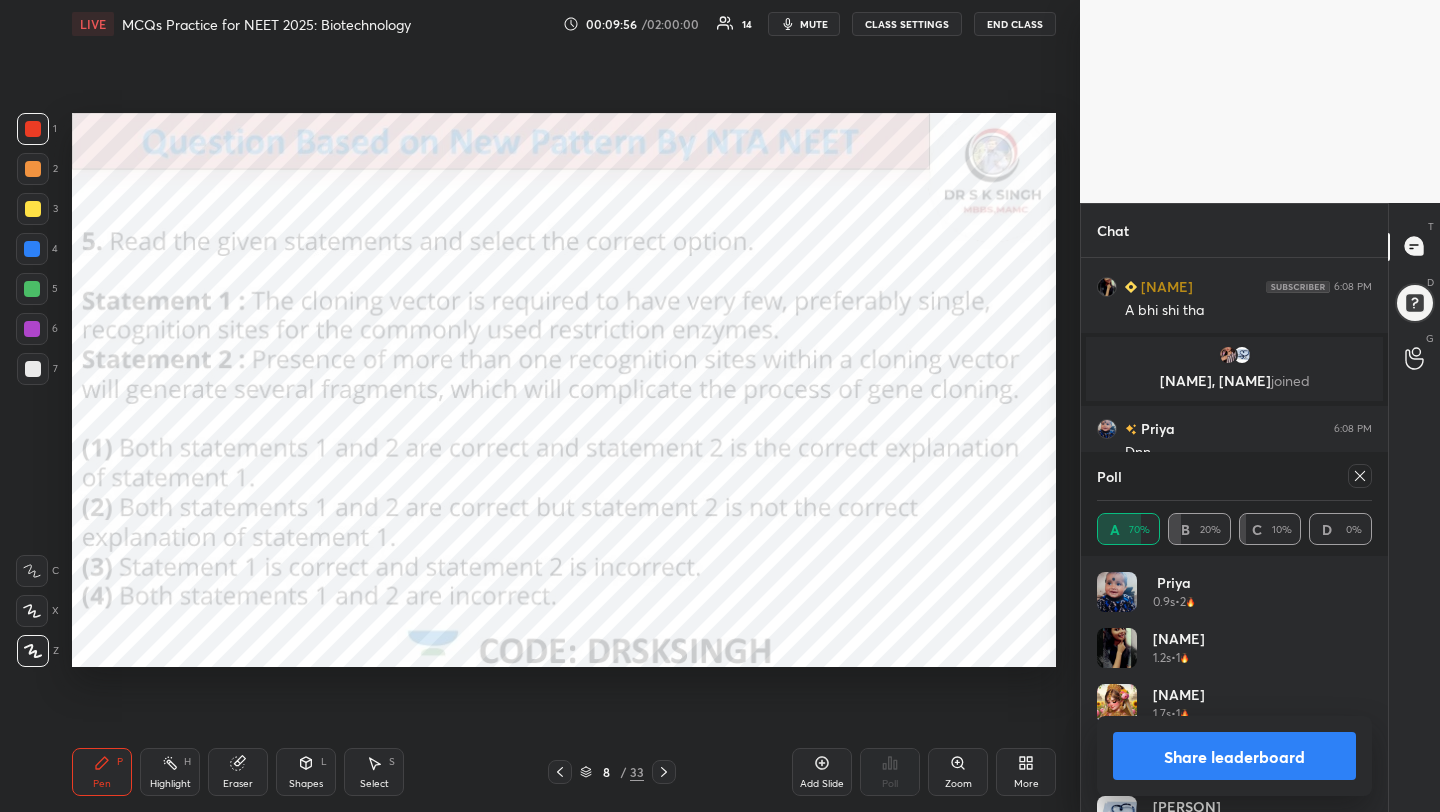 click 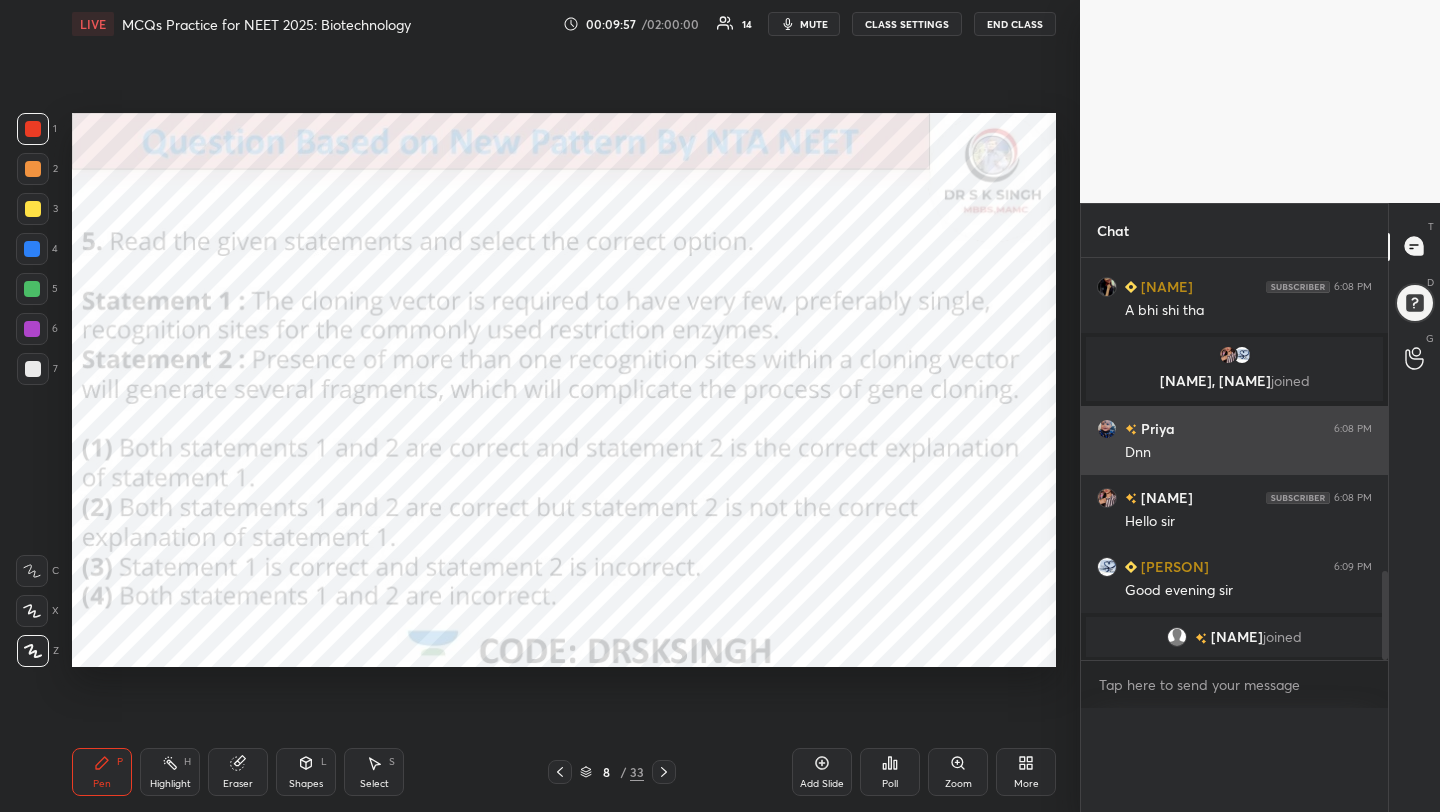 scroll, scrollTop: 0, scrollLeft: 0, axis: both 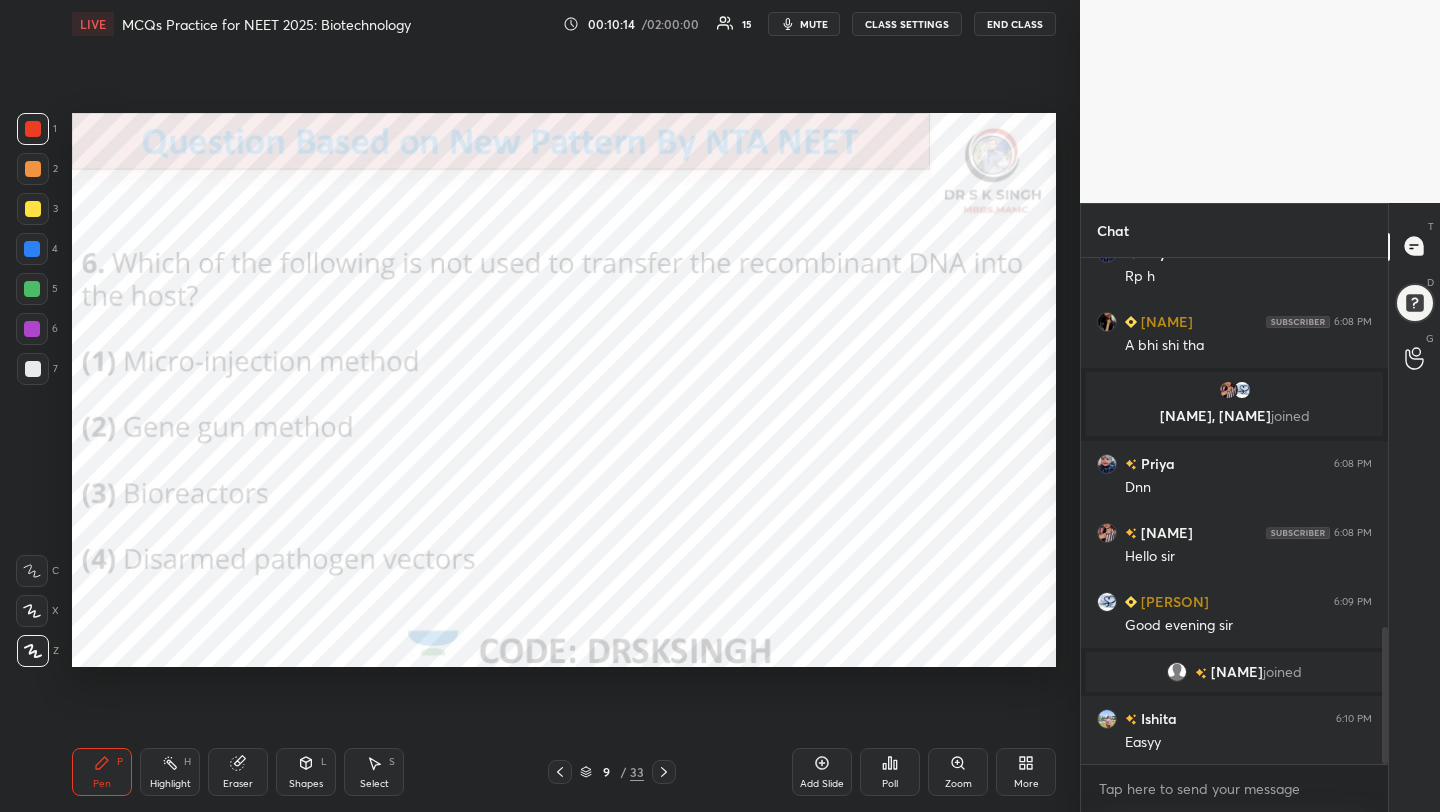 click 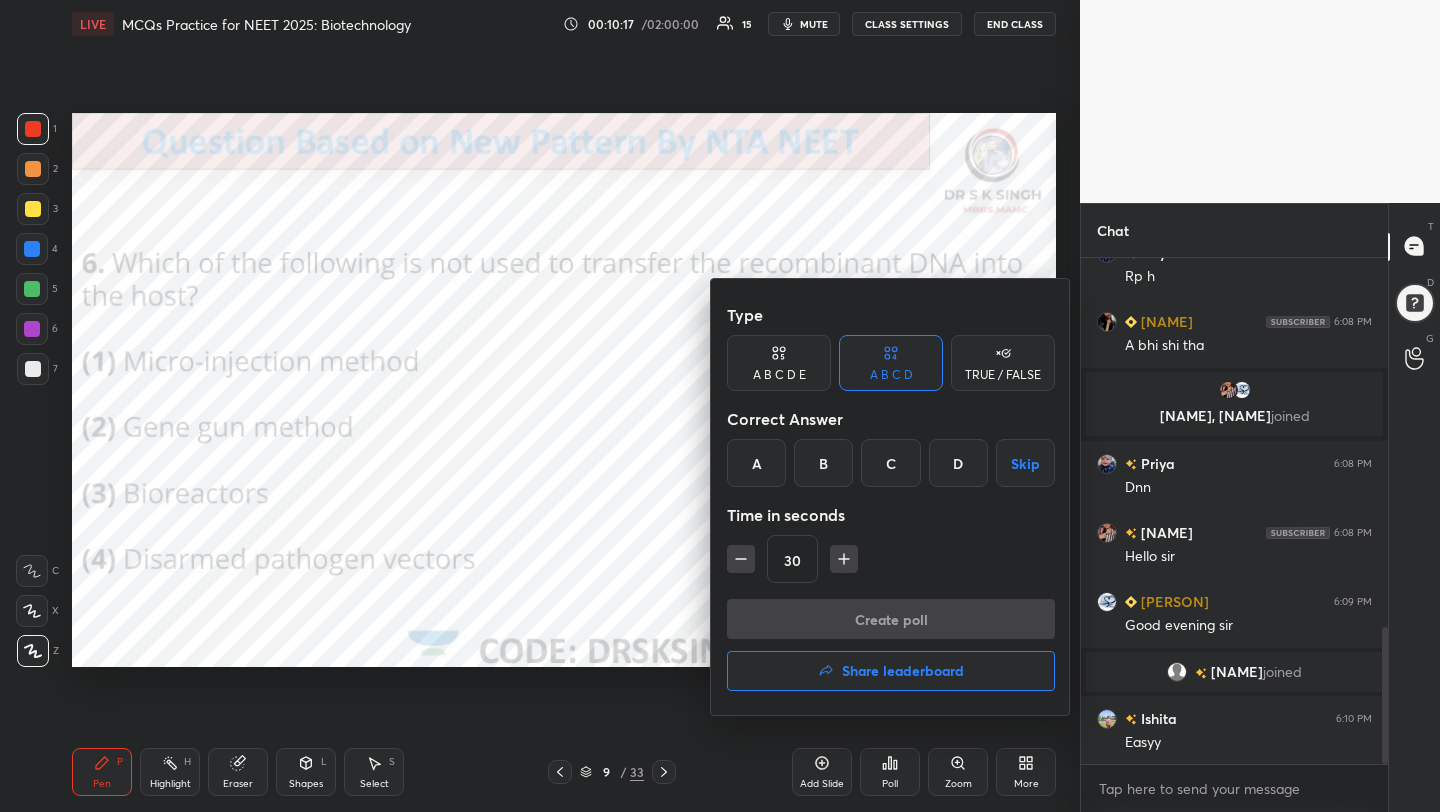 click on "C" at bounding box center [890, 463] 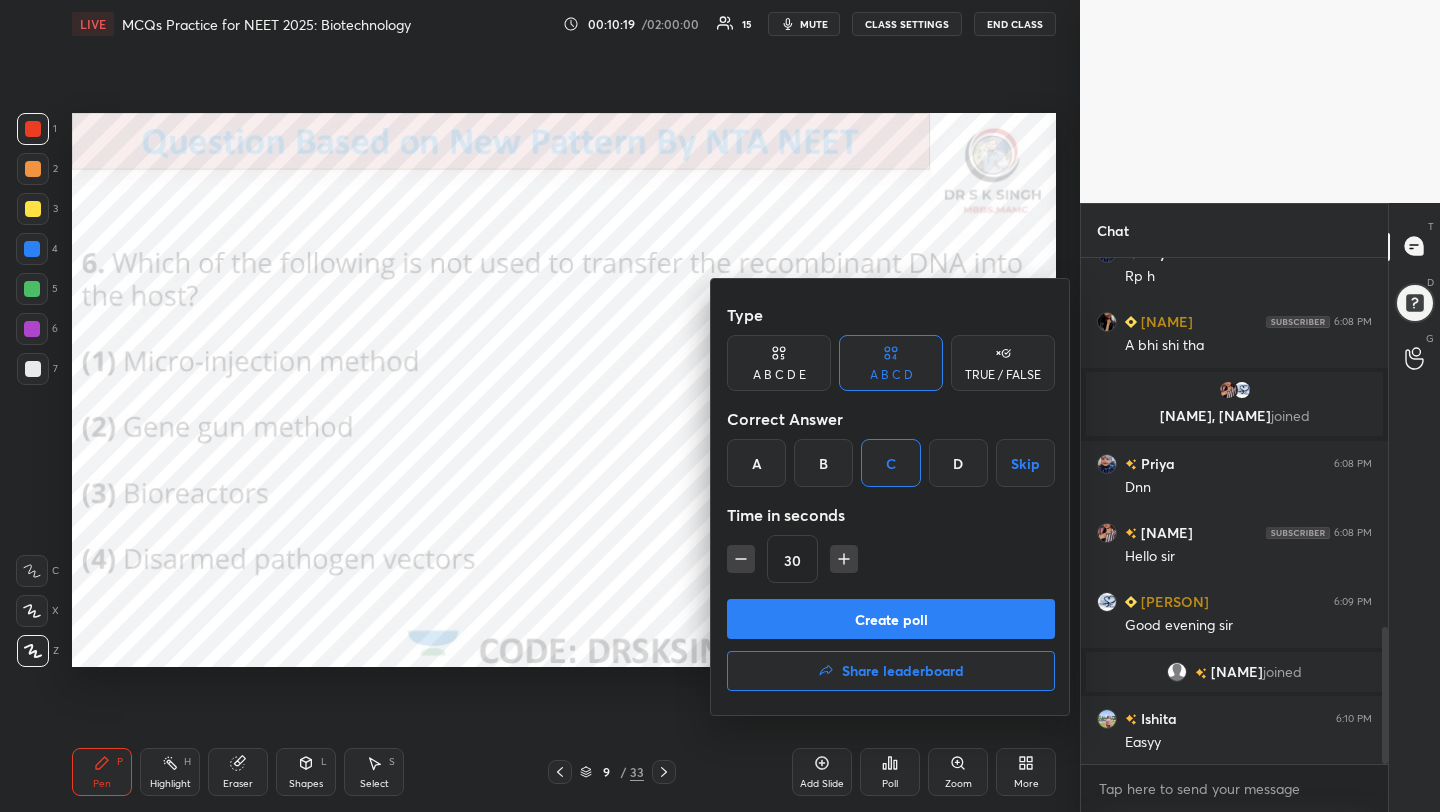 click on "Create poll" at bounding box center [891, 619] 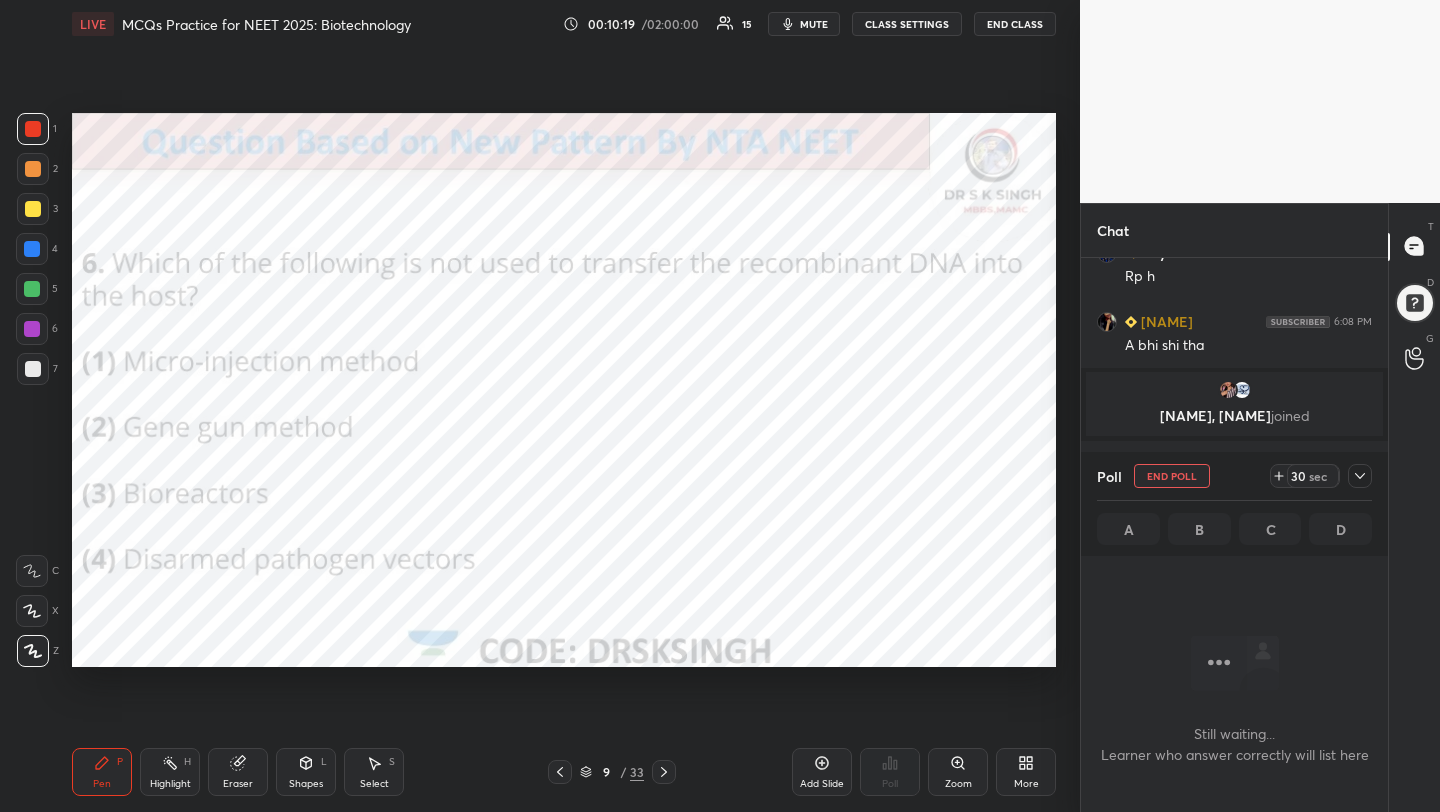 scroll, scrollTop: 420, scrollLeft: 301, axis: both 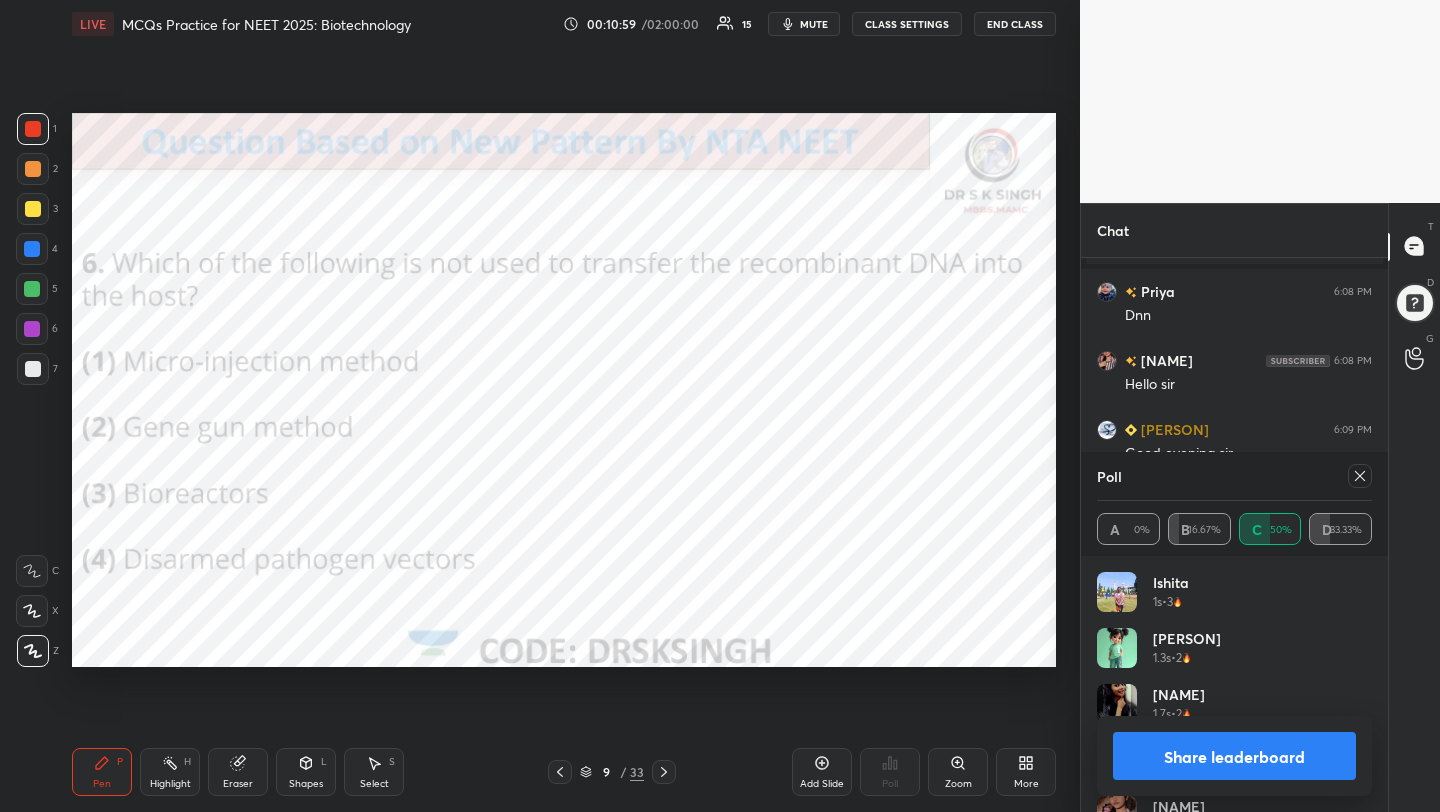 click at bounding box center (1360, 476) 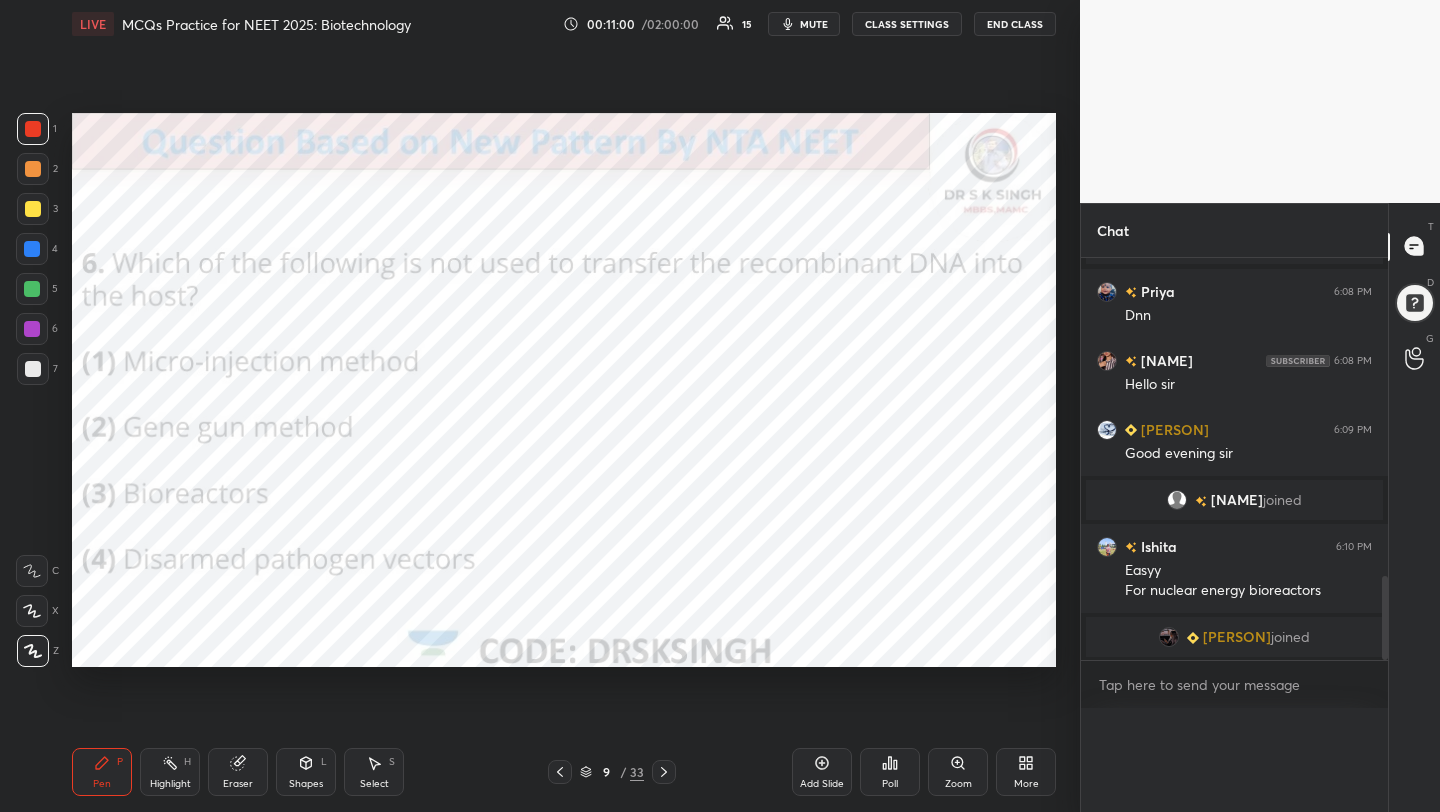 scroll, scrollTop: 0, scrollLeft: 0, axis: both 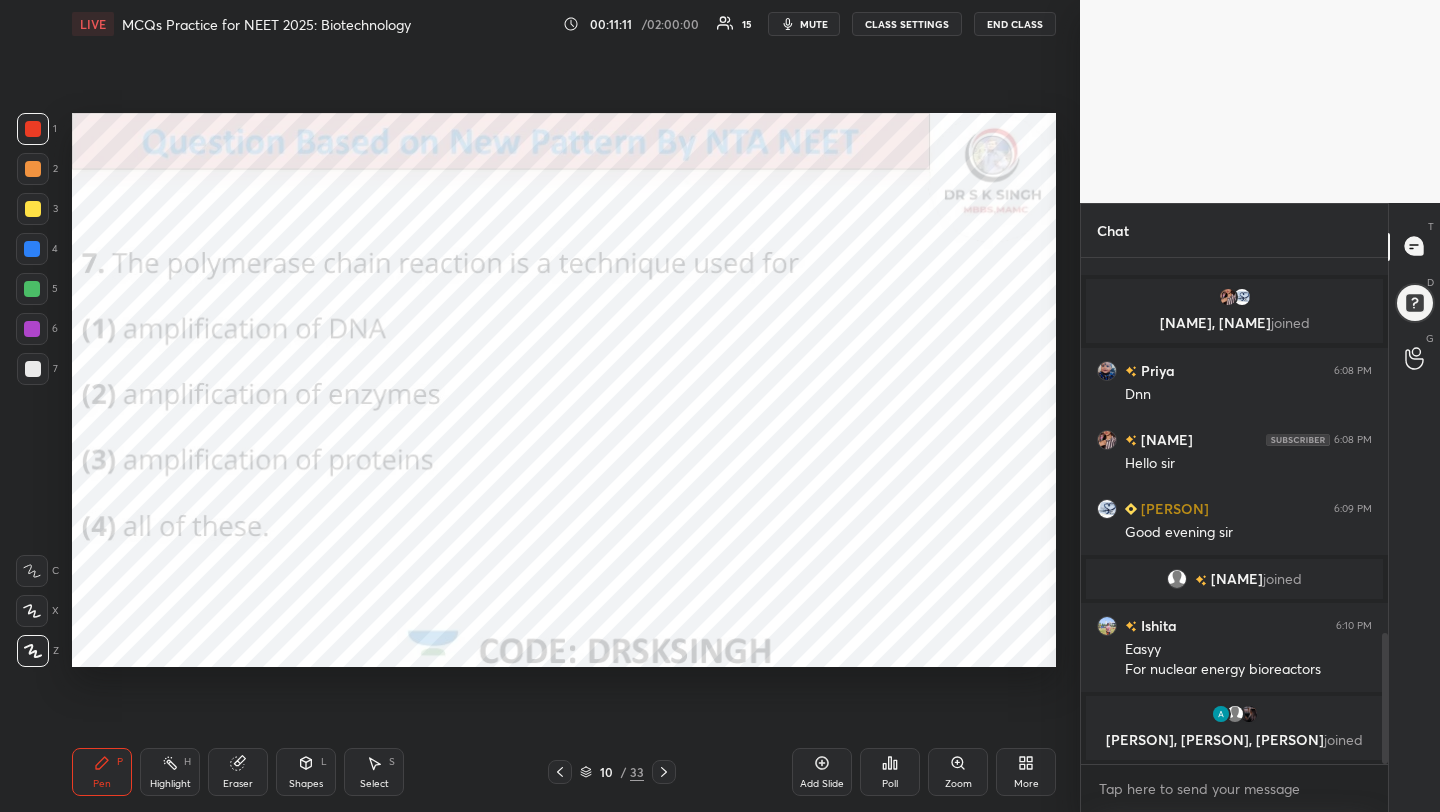 click on "Poll" at bounding box center (890, 772) 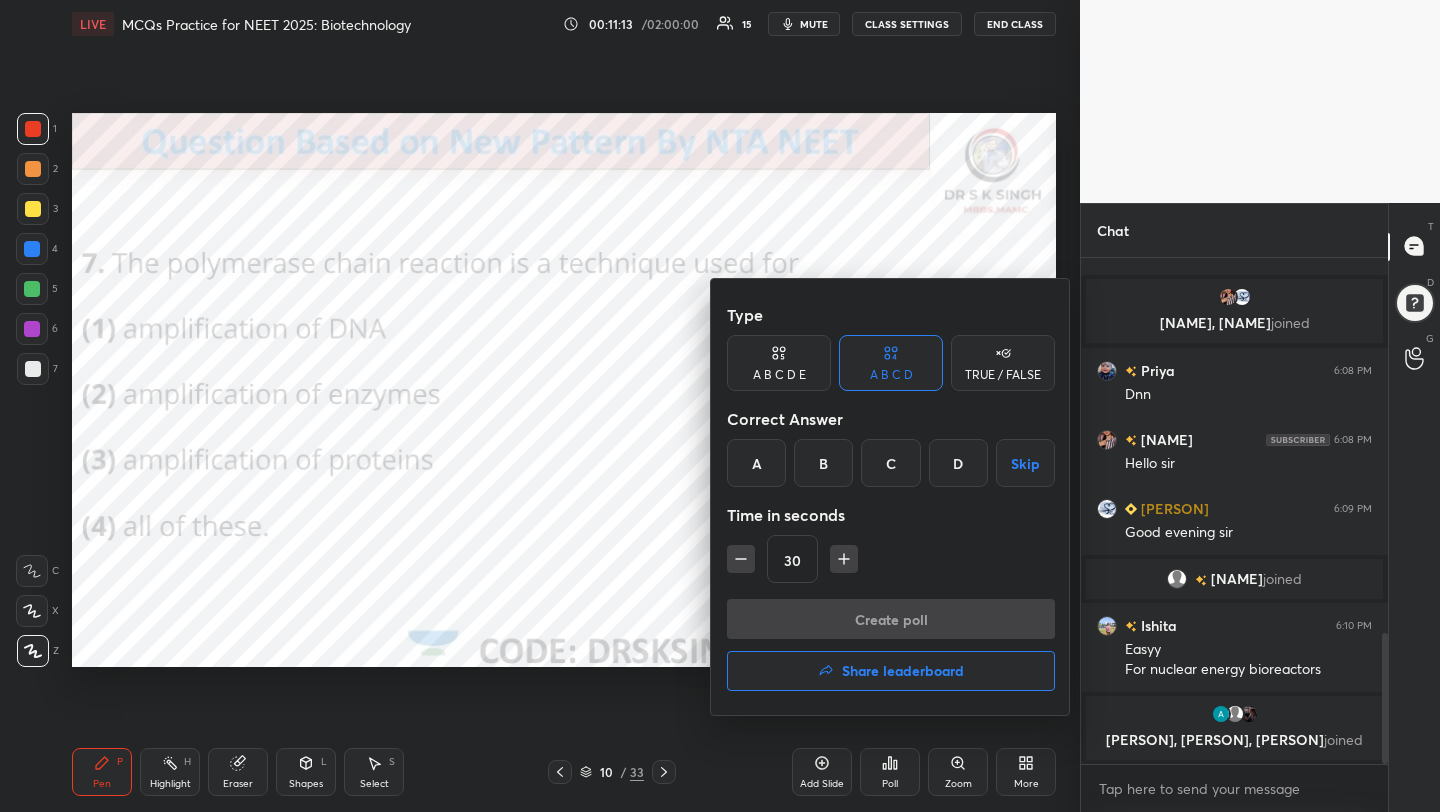 click on "A" at bounding box center [756, 463] 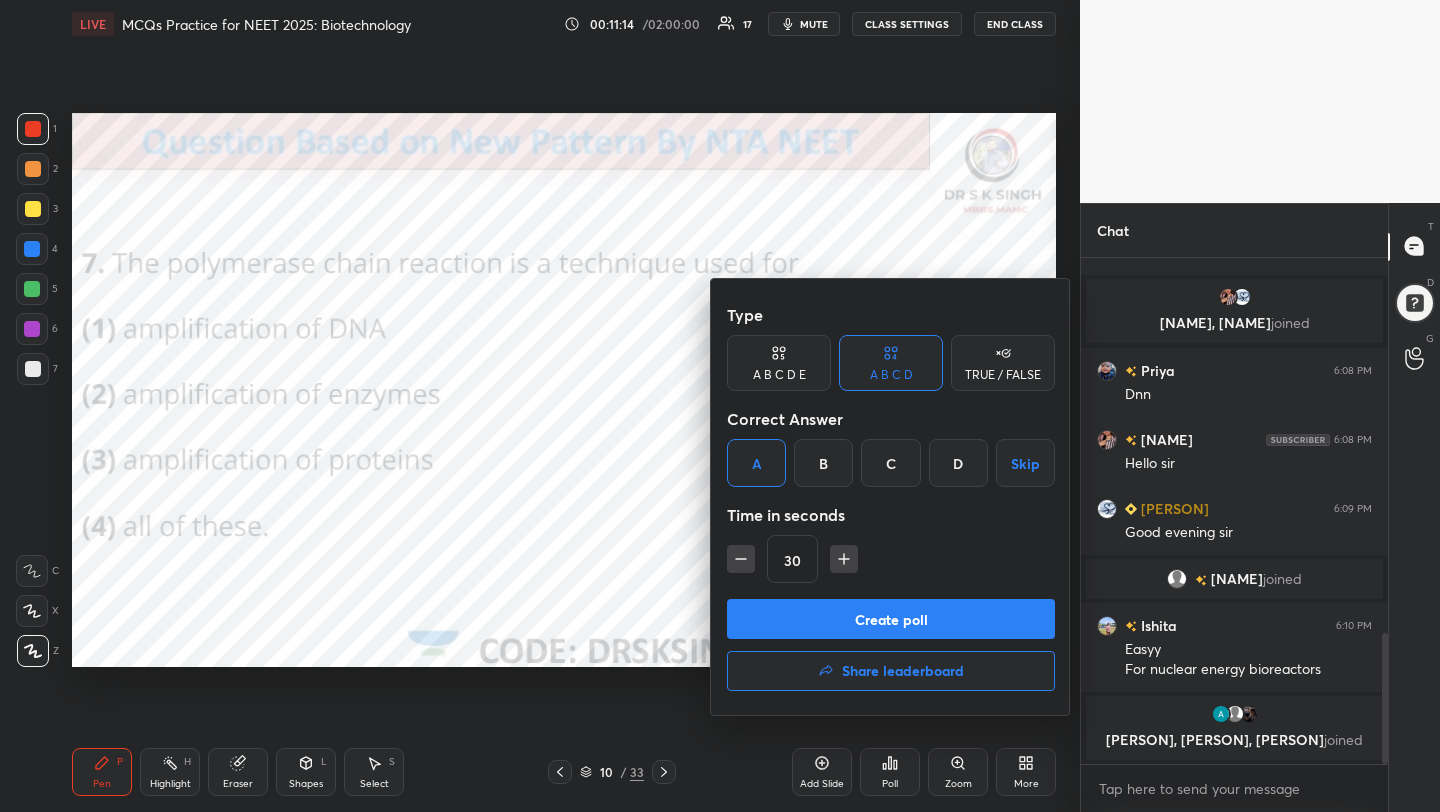 click on "Create poll" at bounding box center [891, 619] 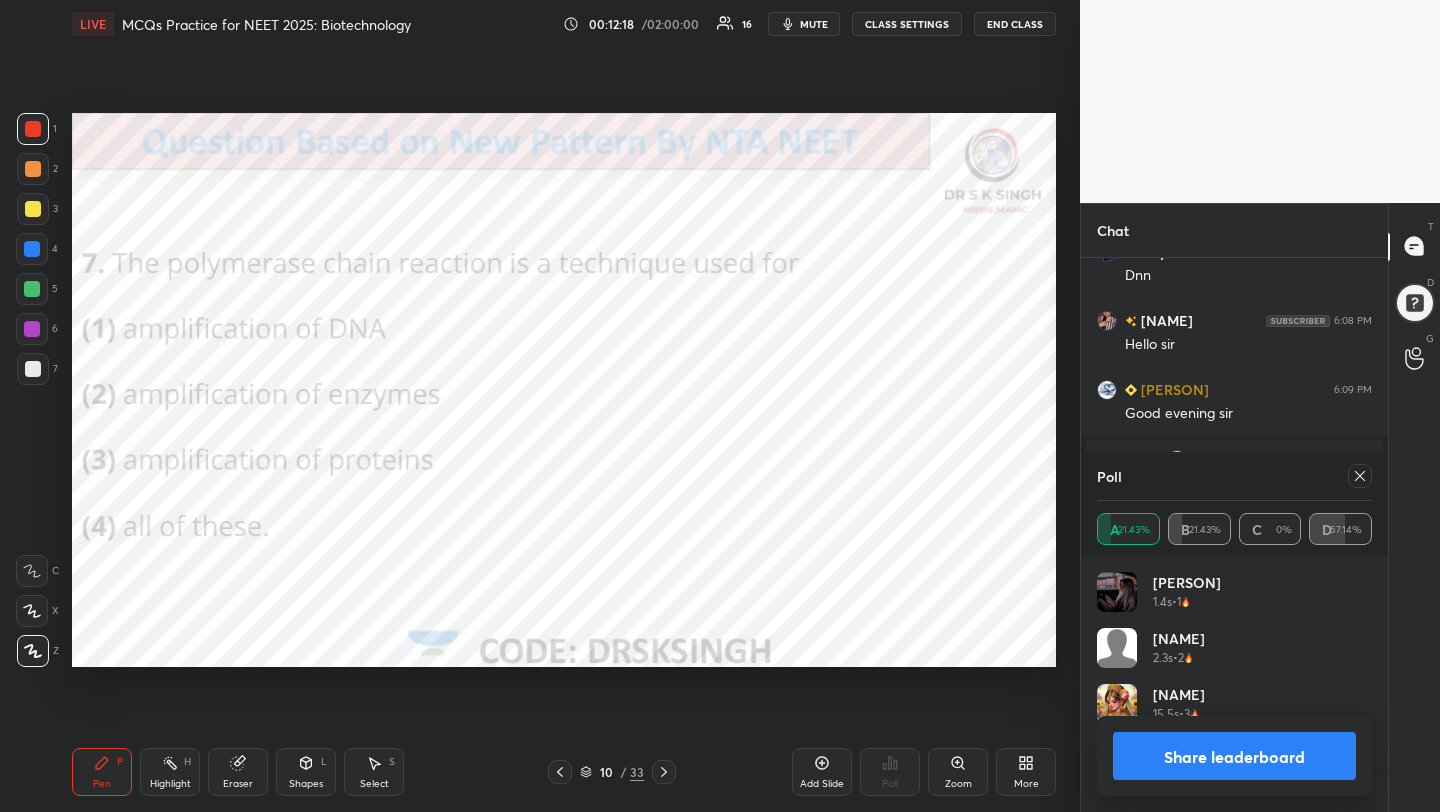 click 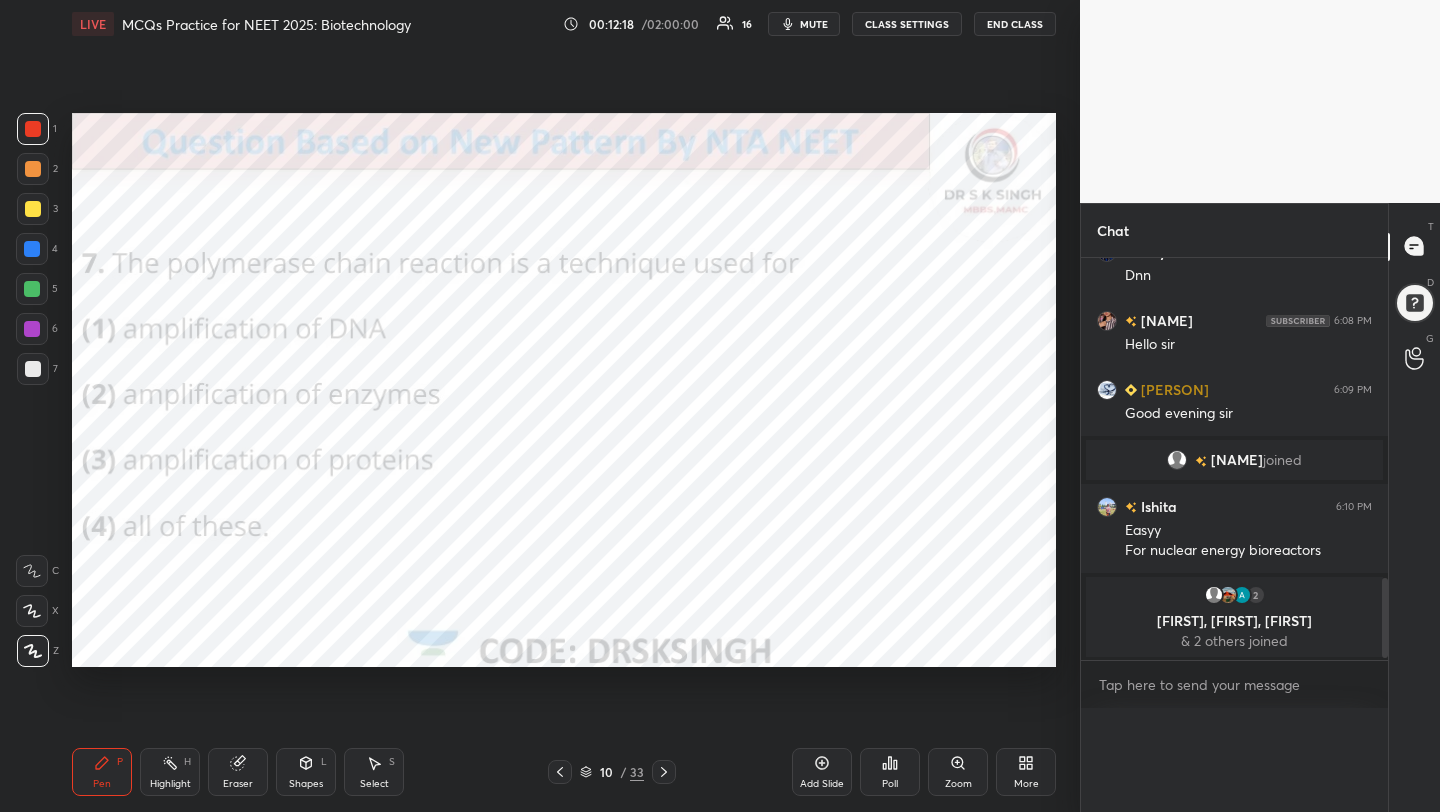 scroll, scrollTop: 0, scrollLeft: 0, axis: both 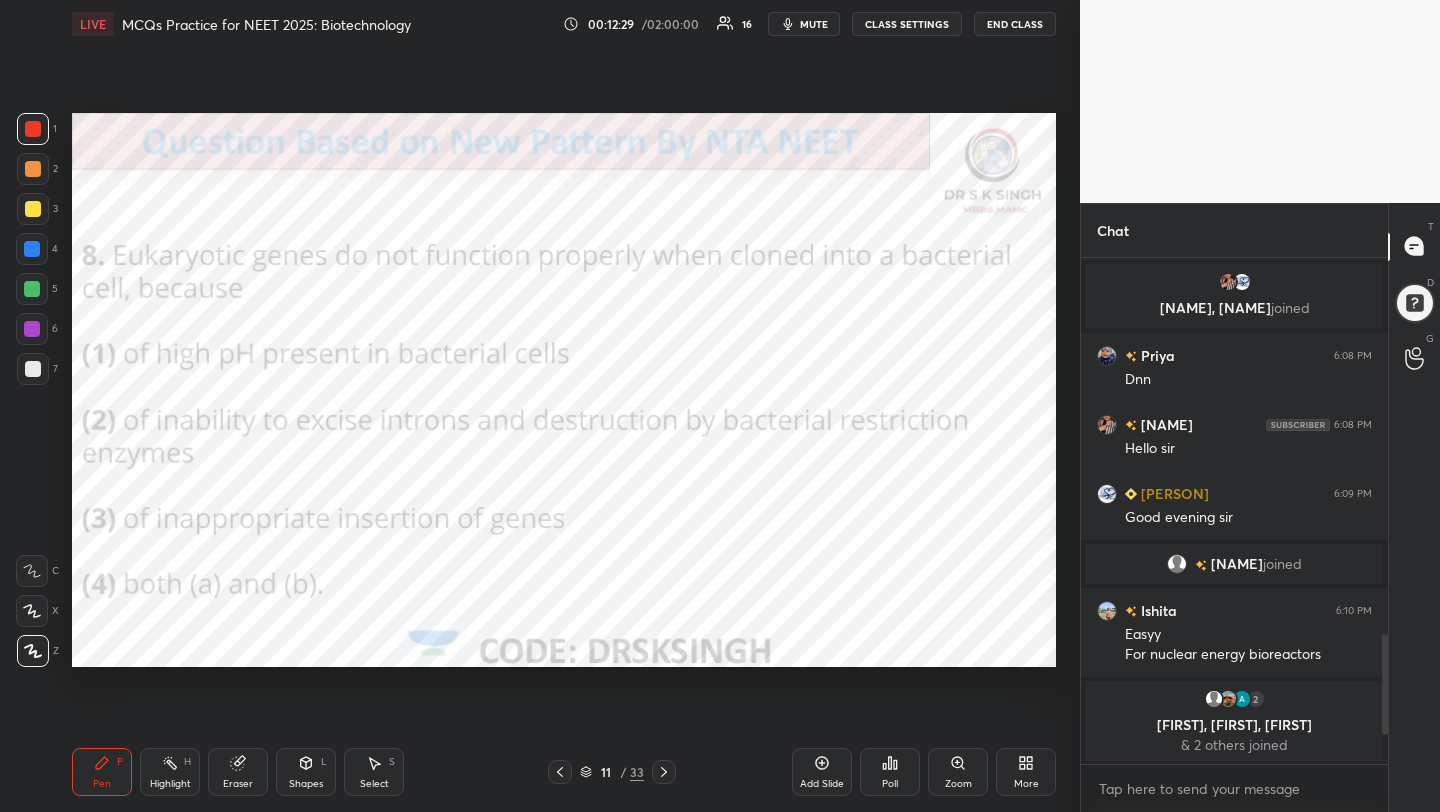 click 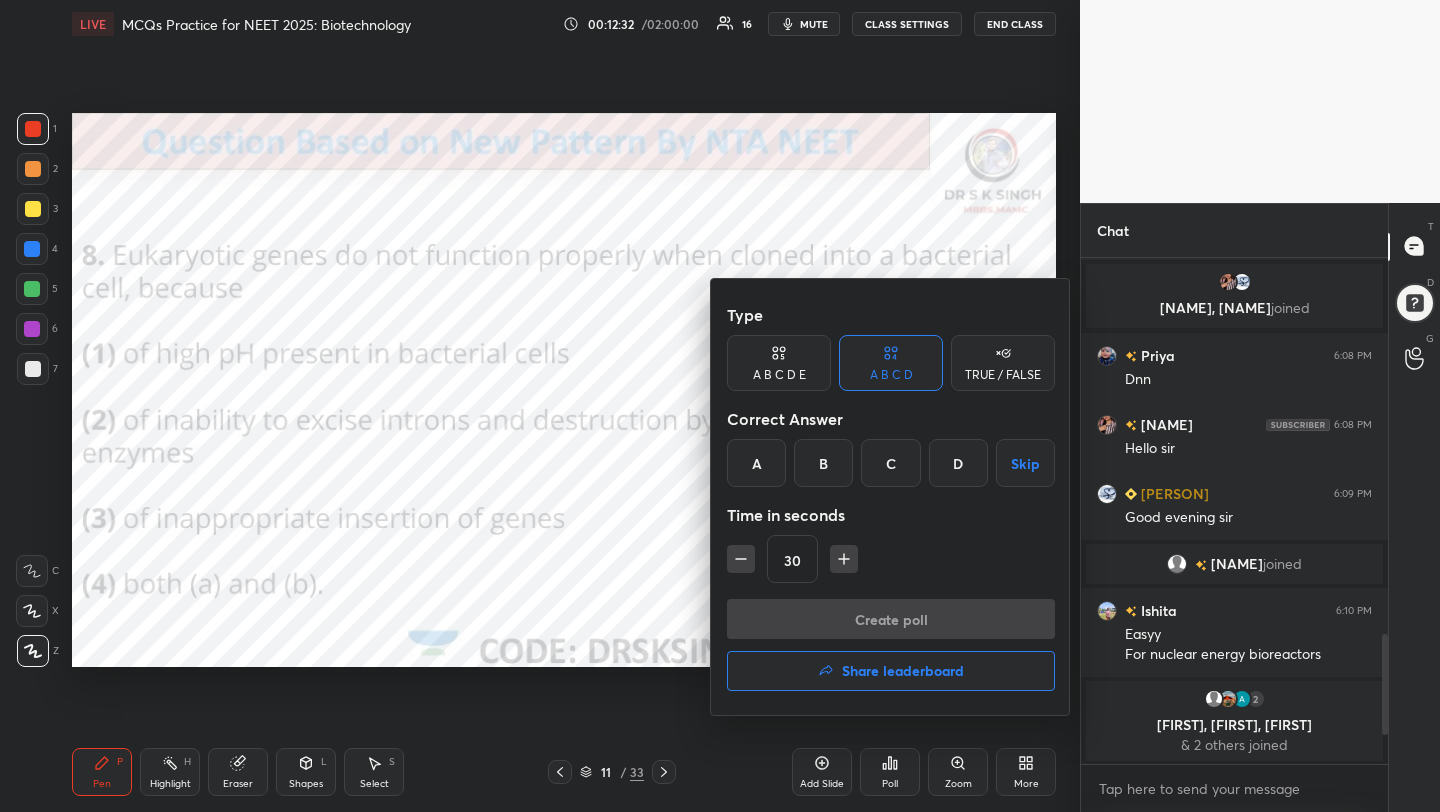 click on "B" at bounding box center (823, 463) 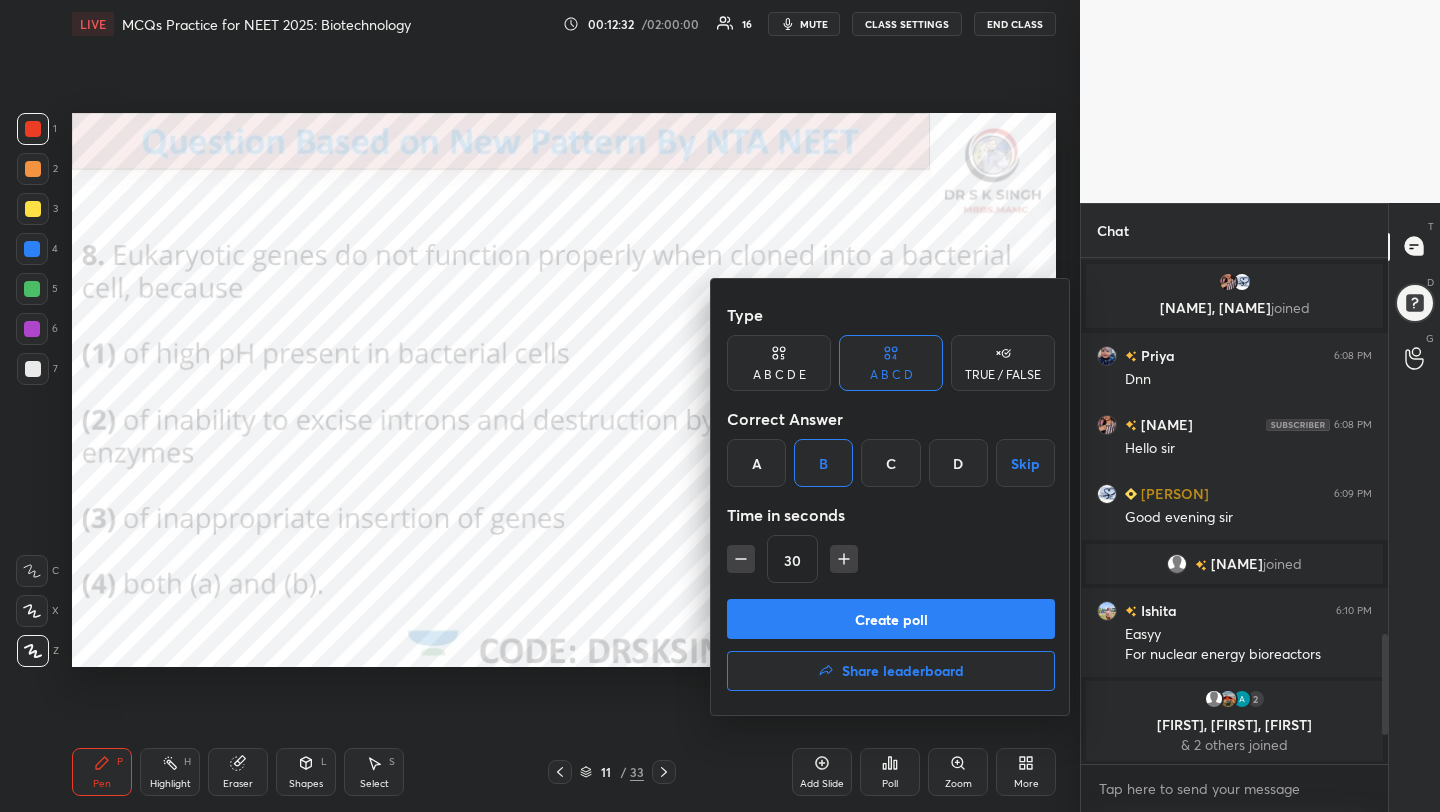 click on "Create poll" at bounding box center (891, 619) 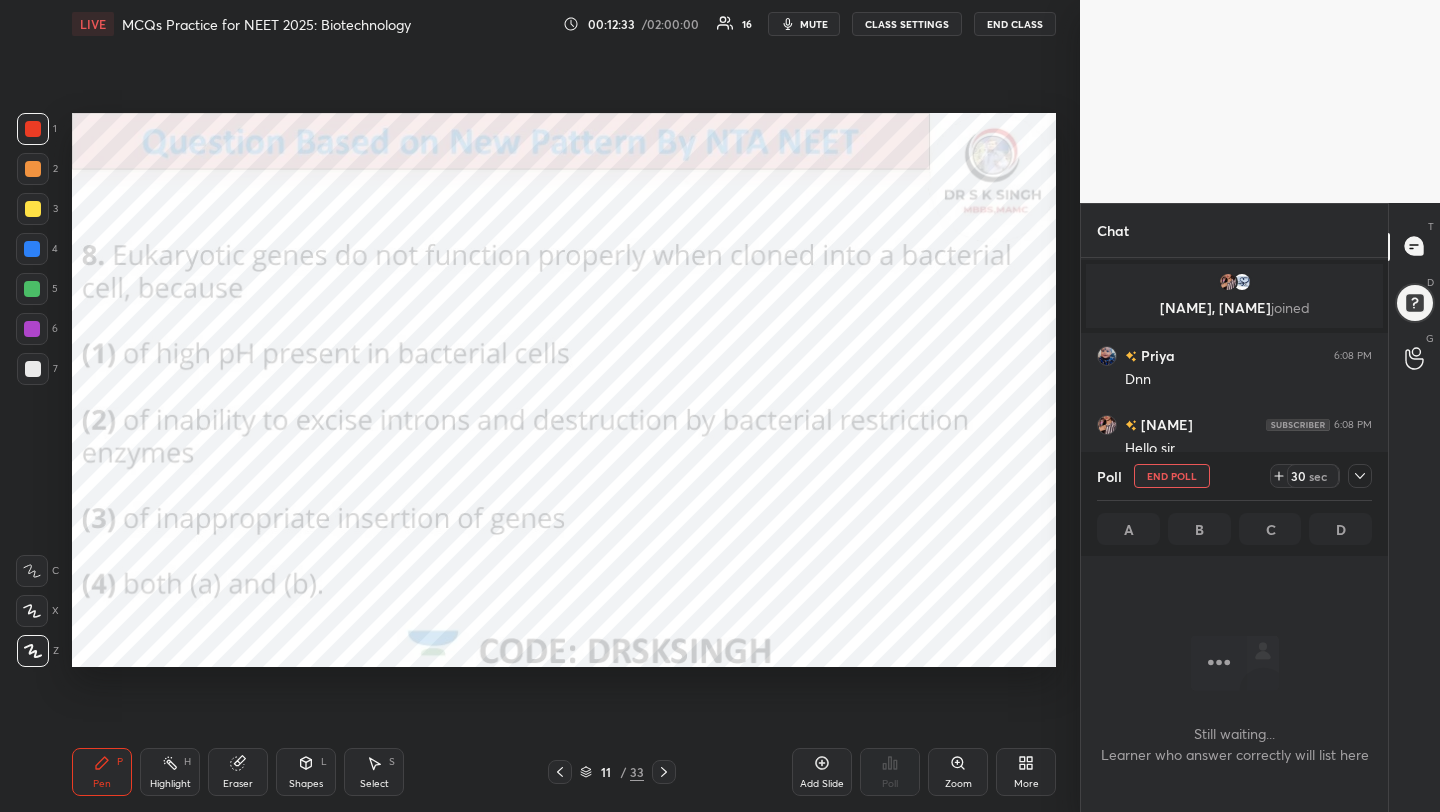 scroll, scrollTop: 402, scrollLeft: 301, axis: both 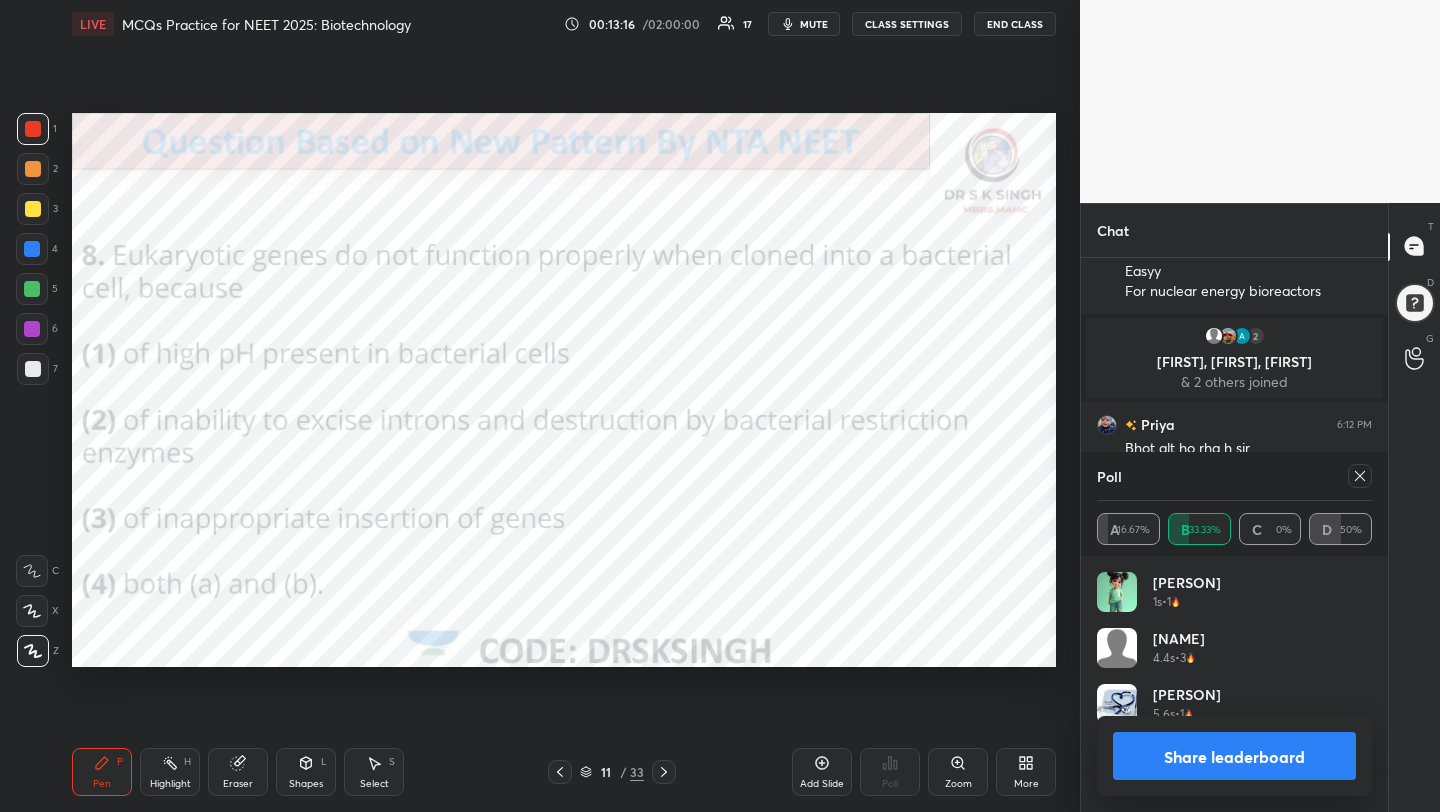 click on "mute" at bounding box center [814, 24] 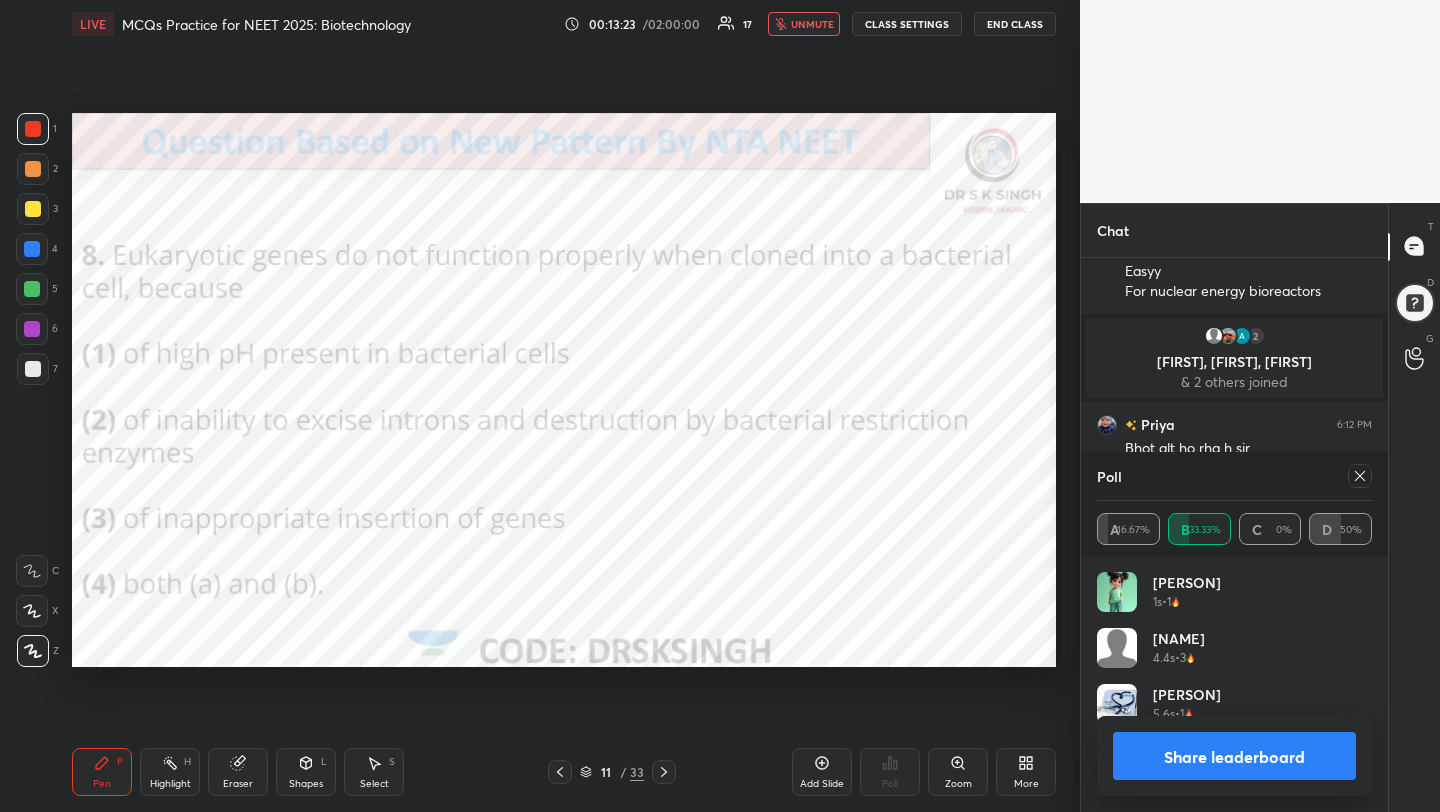 click 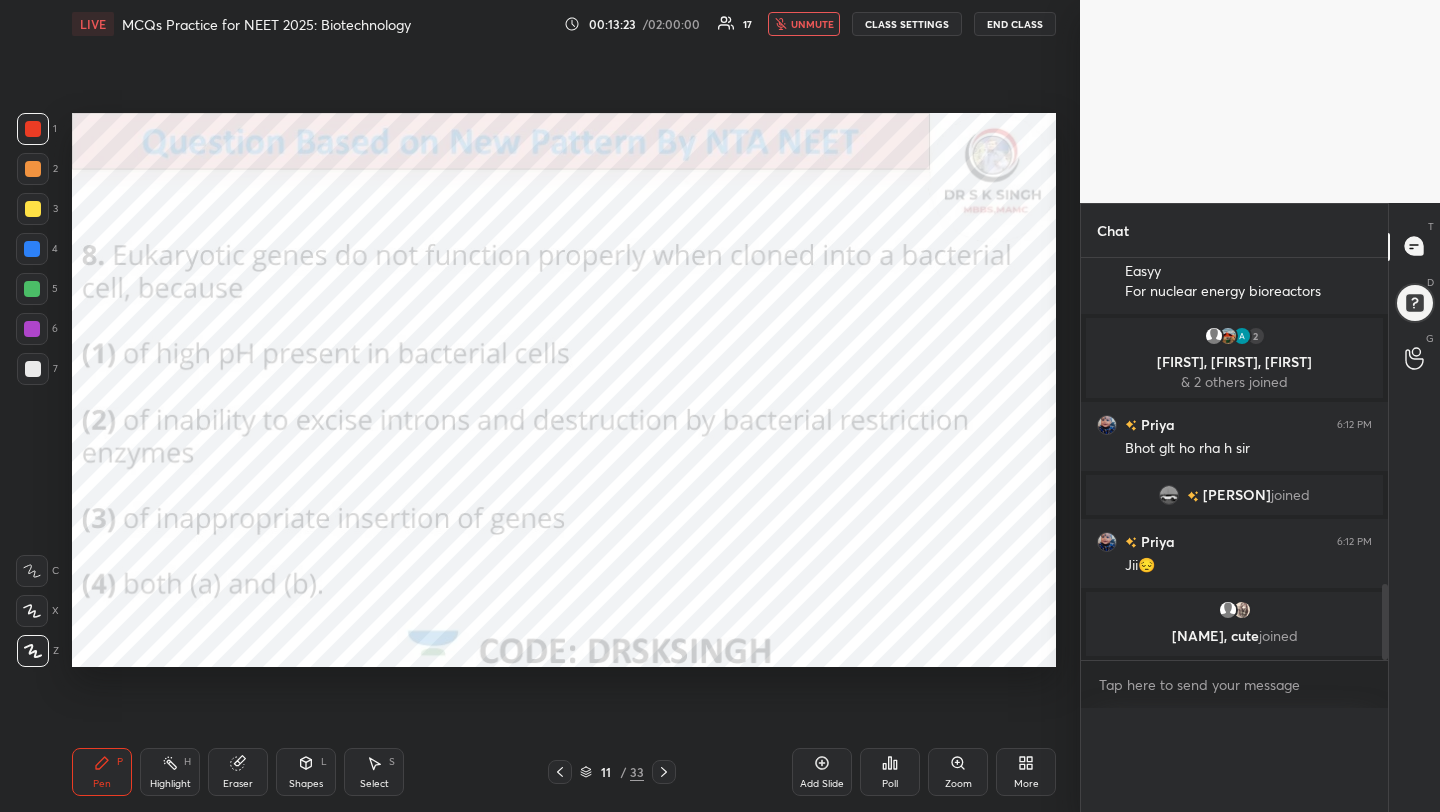 scroll, scrollTop: 1, scrollLeft: 7, axis: both 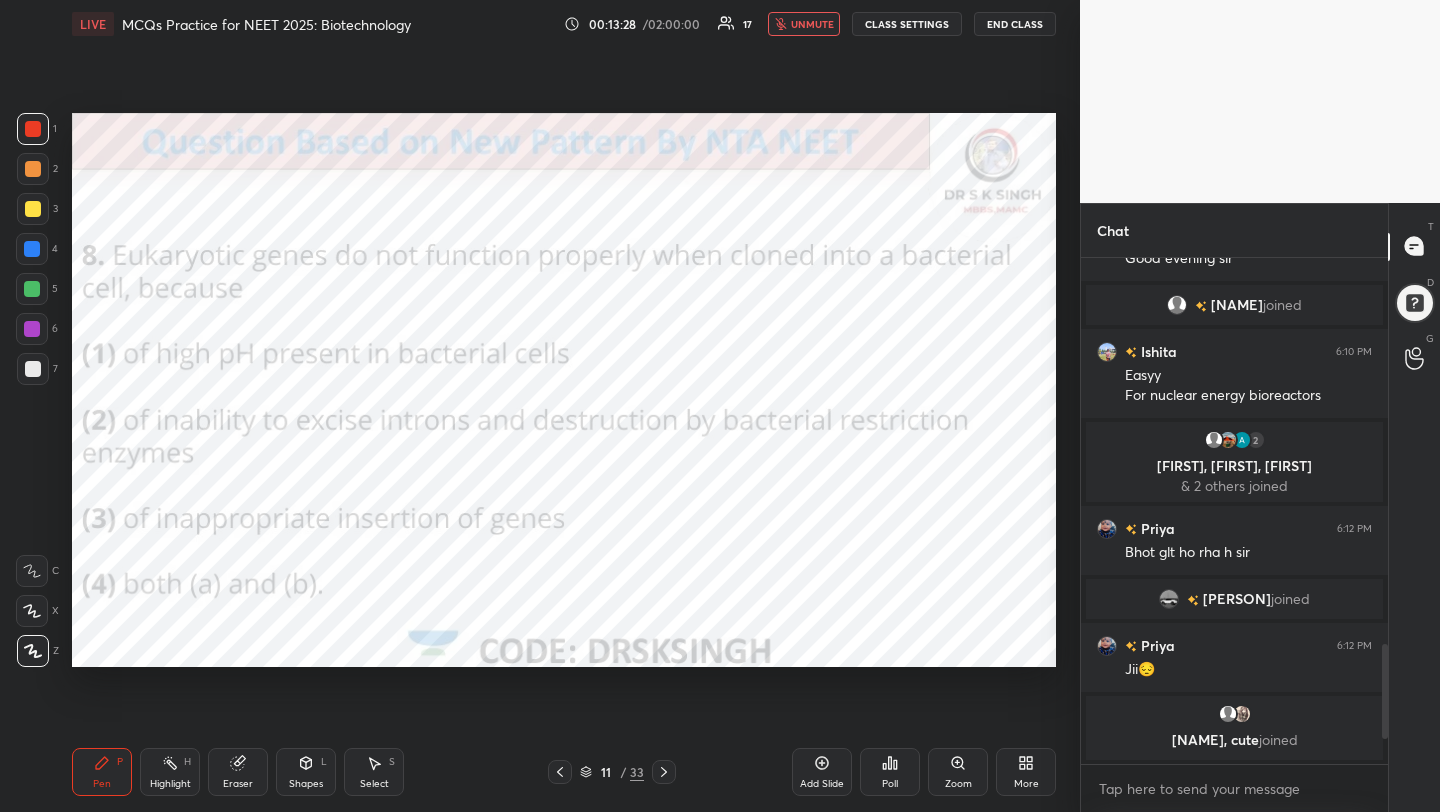 click on "unmute" at bounding box center (804, 24) 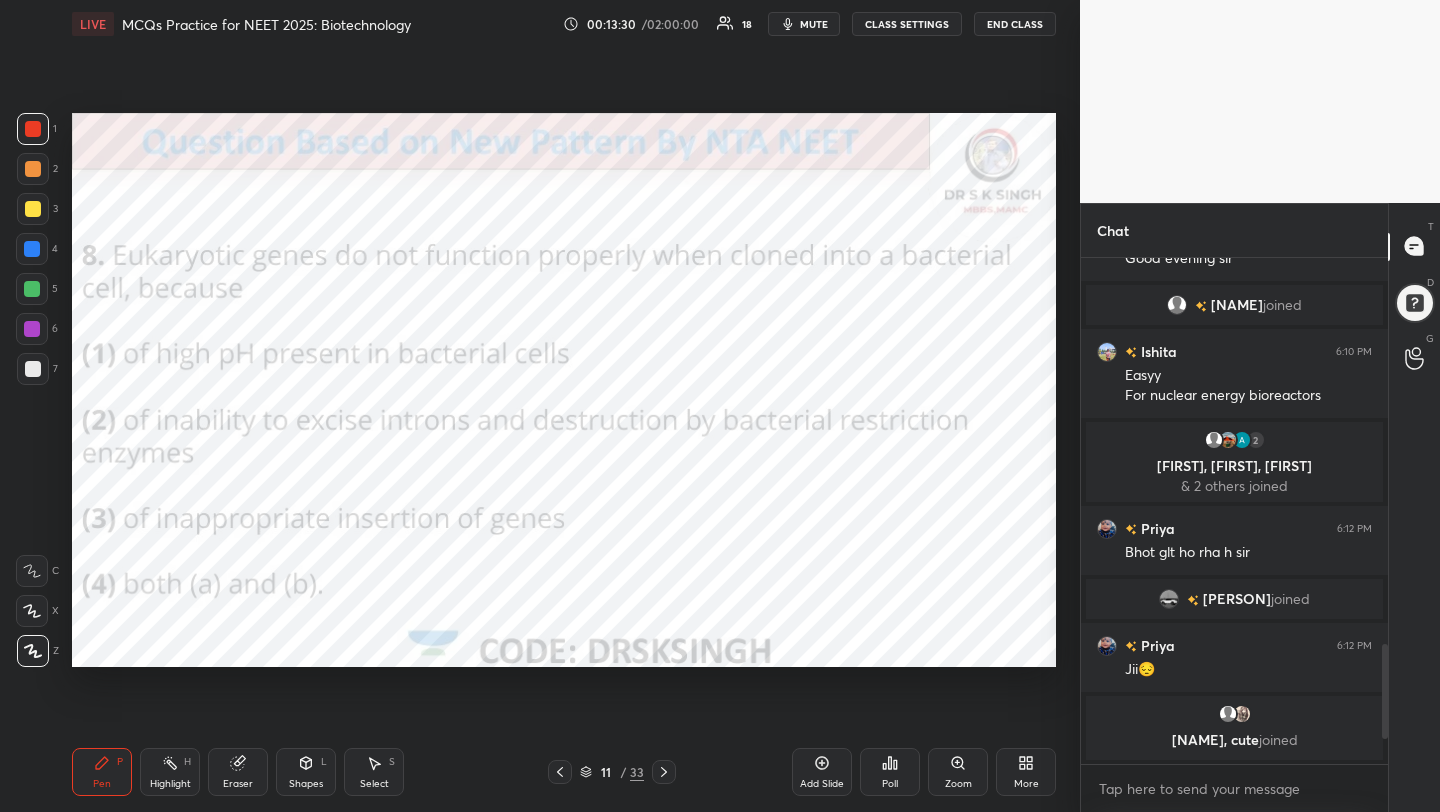 type 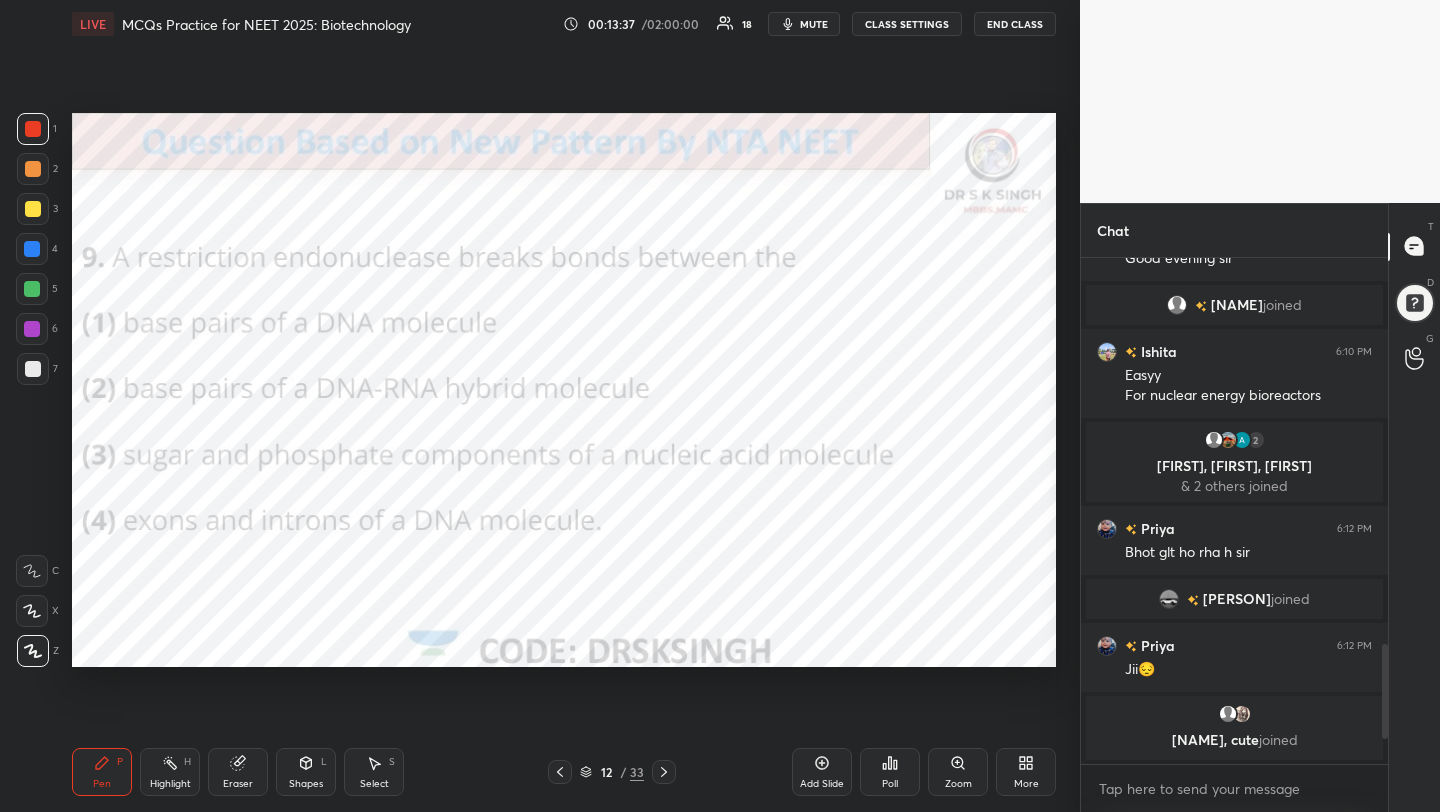 click on "Poll" at bounding box center [890, 772] 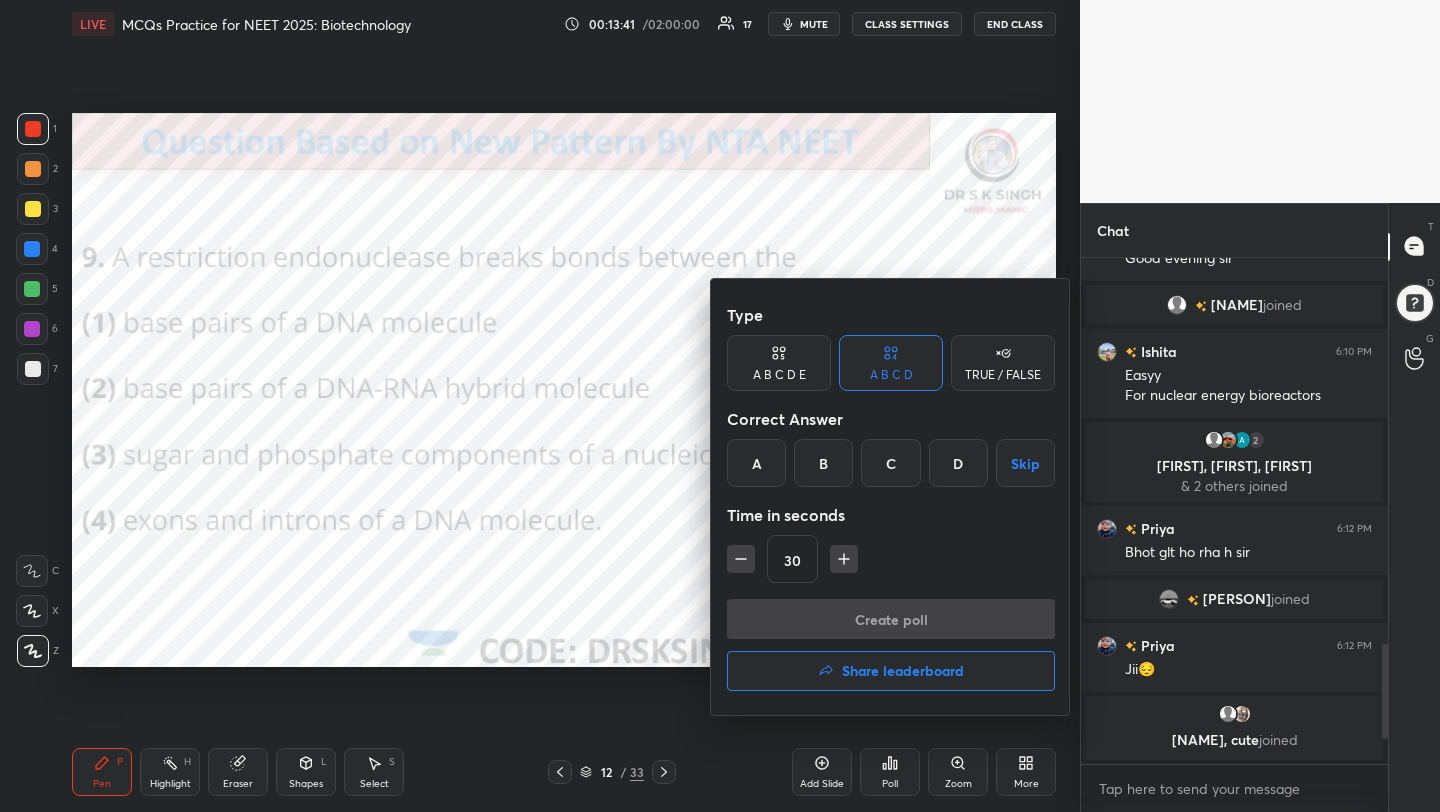 click on "C" at bounding box center (890, 463) 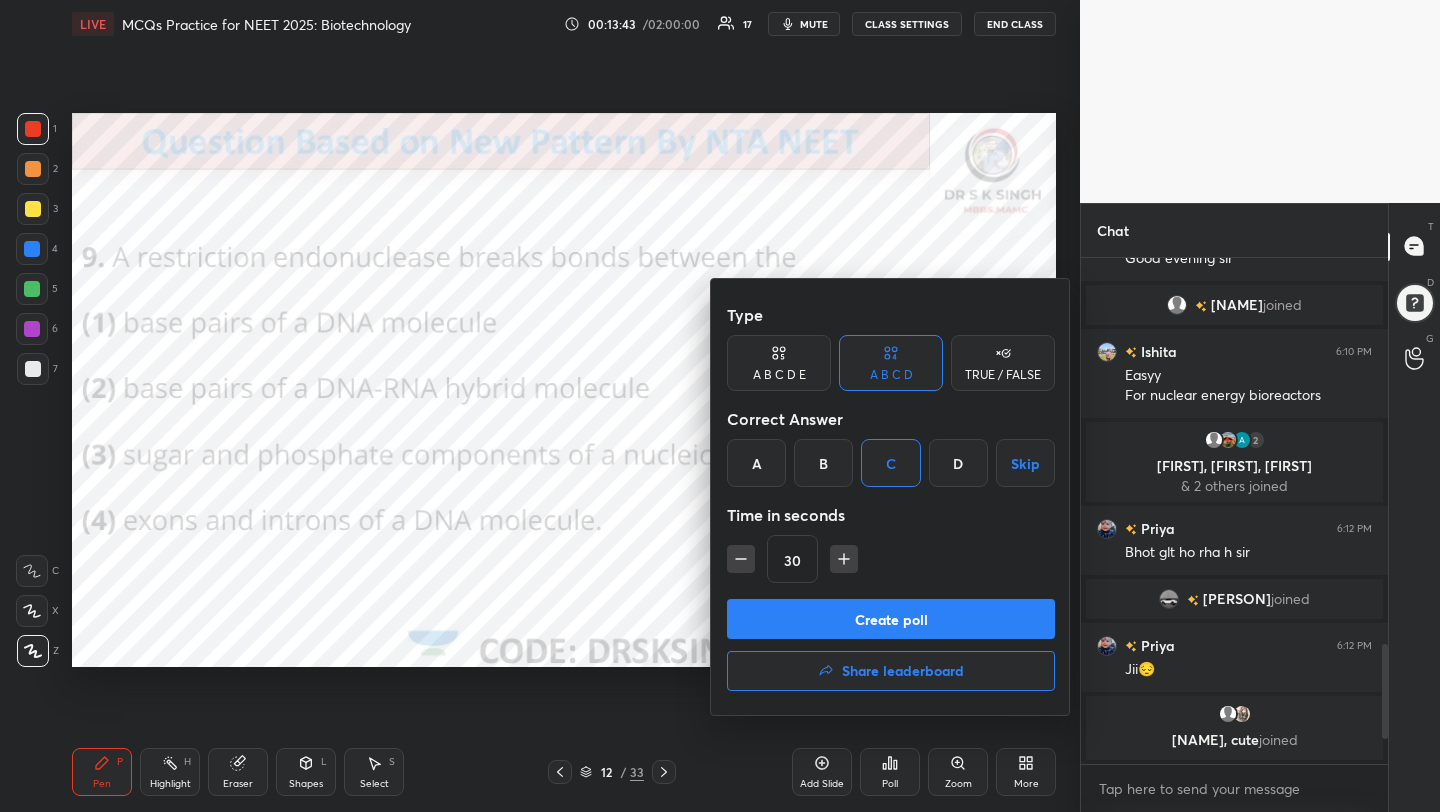 click on "Create poll" at bounding box center (891, 619) 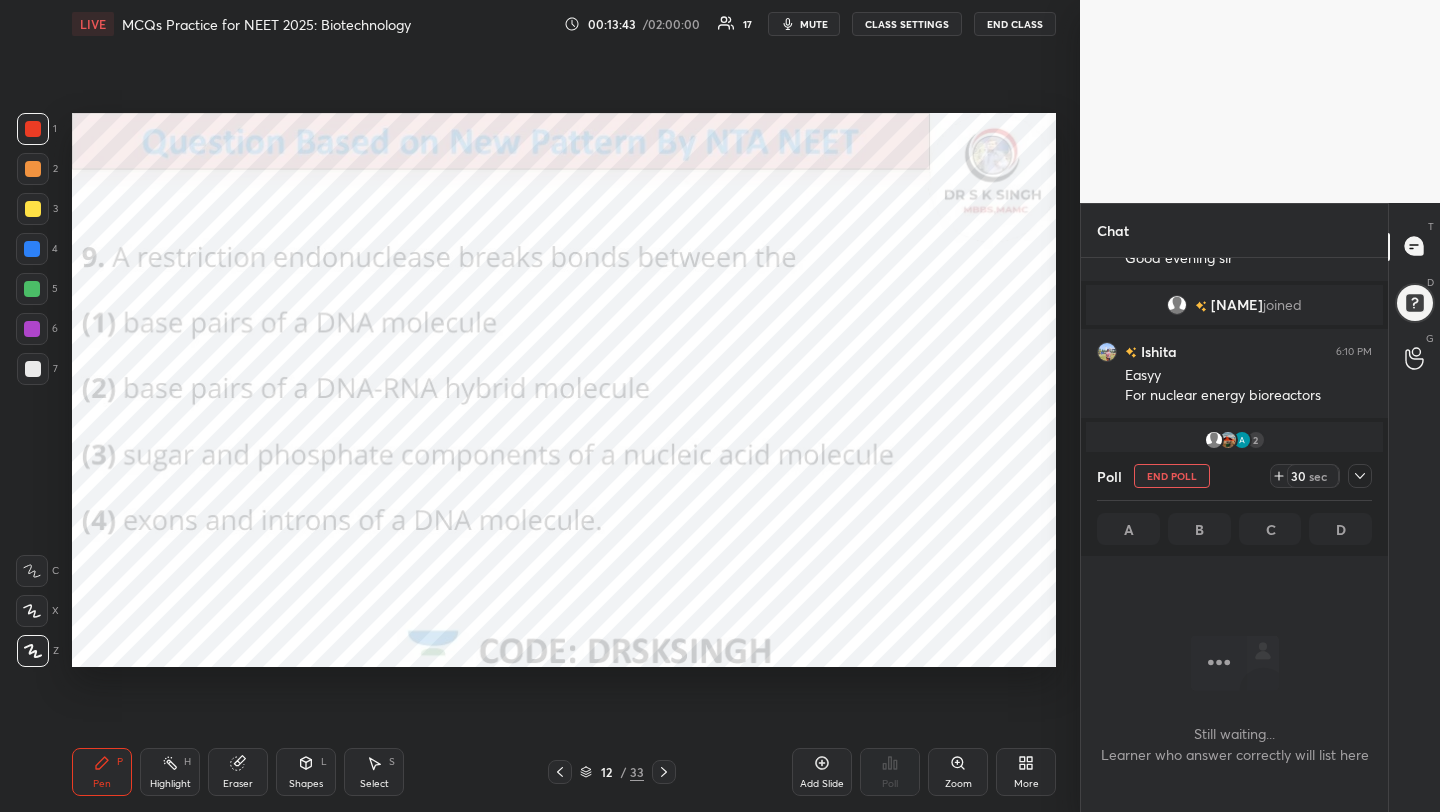 scroll, scrollTop: 402, scrollLeft: 301, axis: both 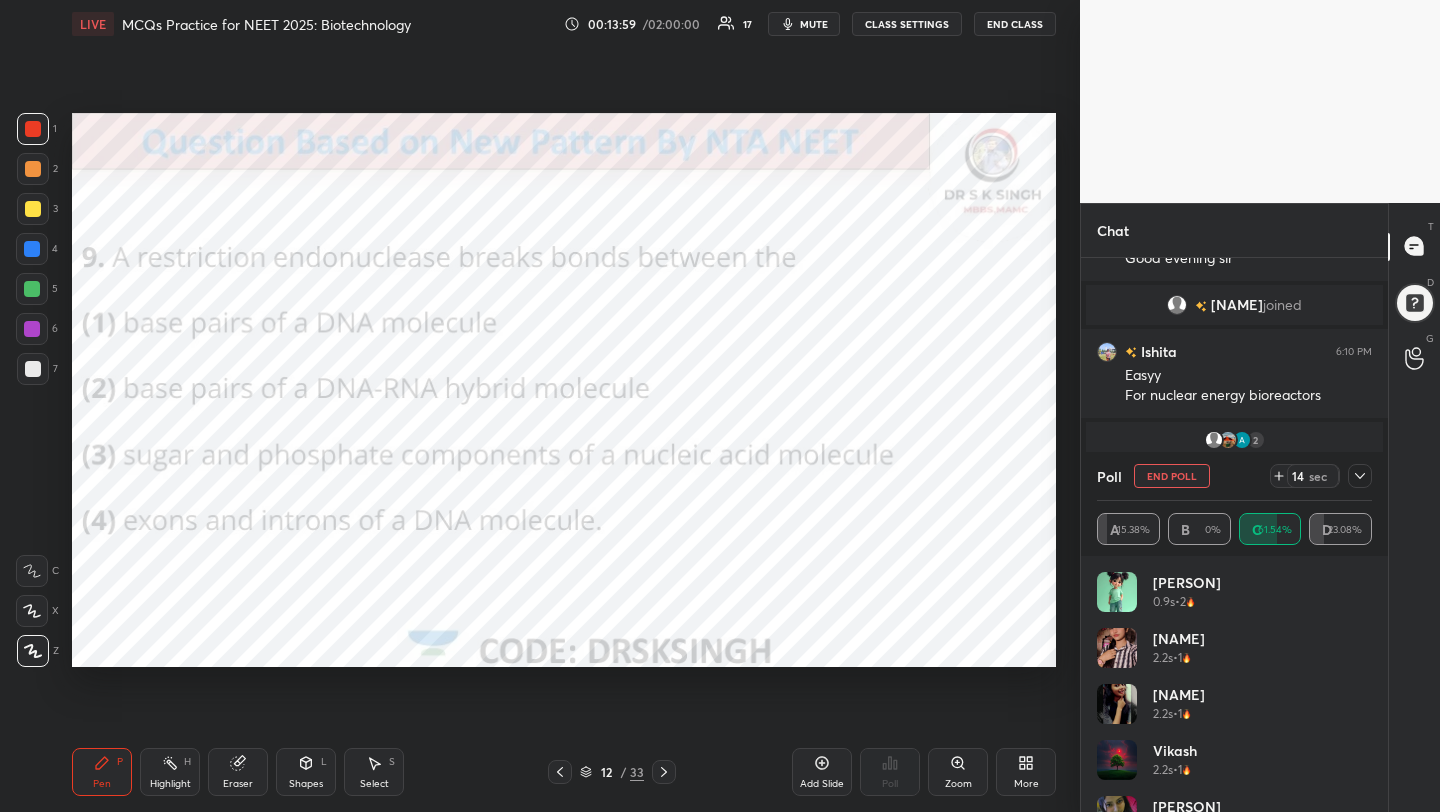 click on "mute" at bounding box center (804, 24) 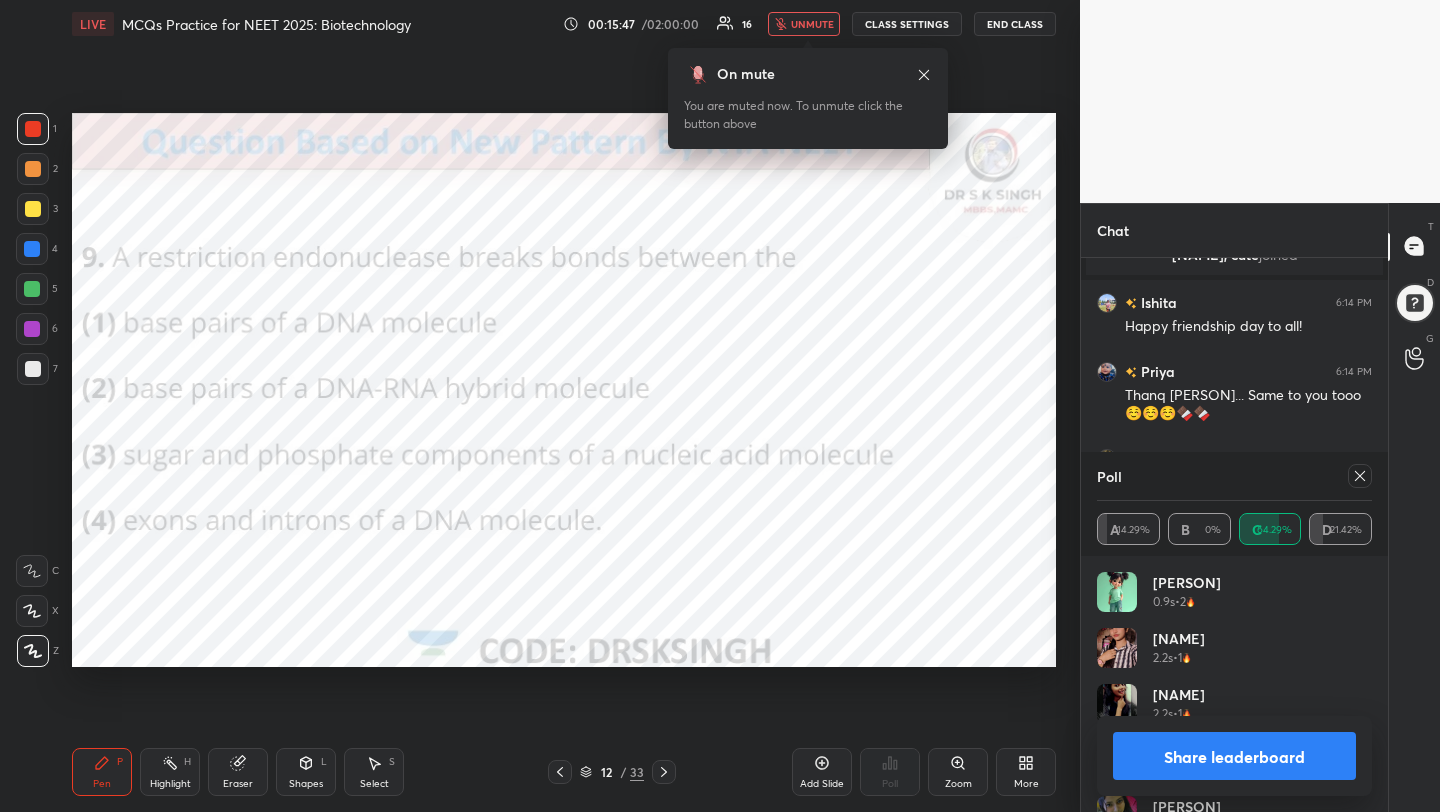 scroll, scrollTop: 2146, scrollLeft: 0, axis: vertical 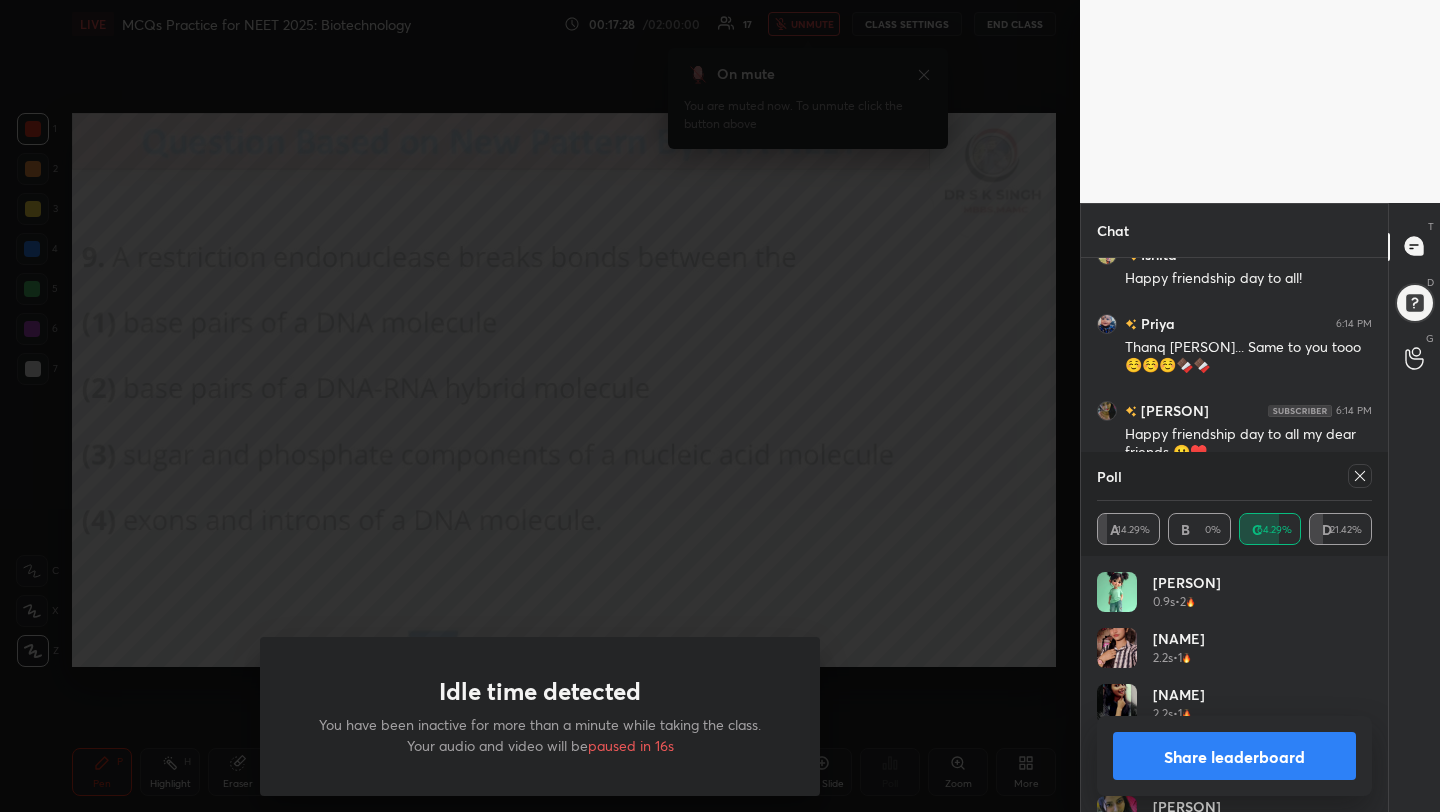 drag, startPoint x: 569, startPoint y: 679, endPoint x: 537, endPoint y: 679, distance: 32 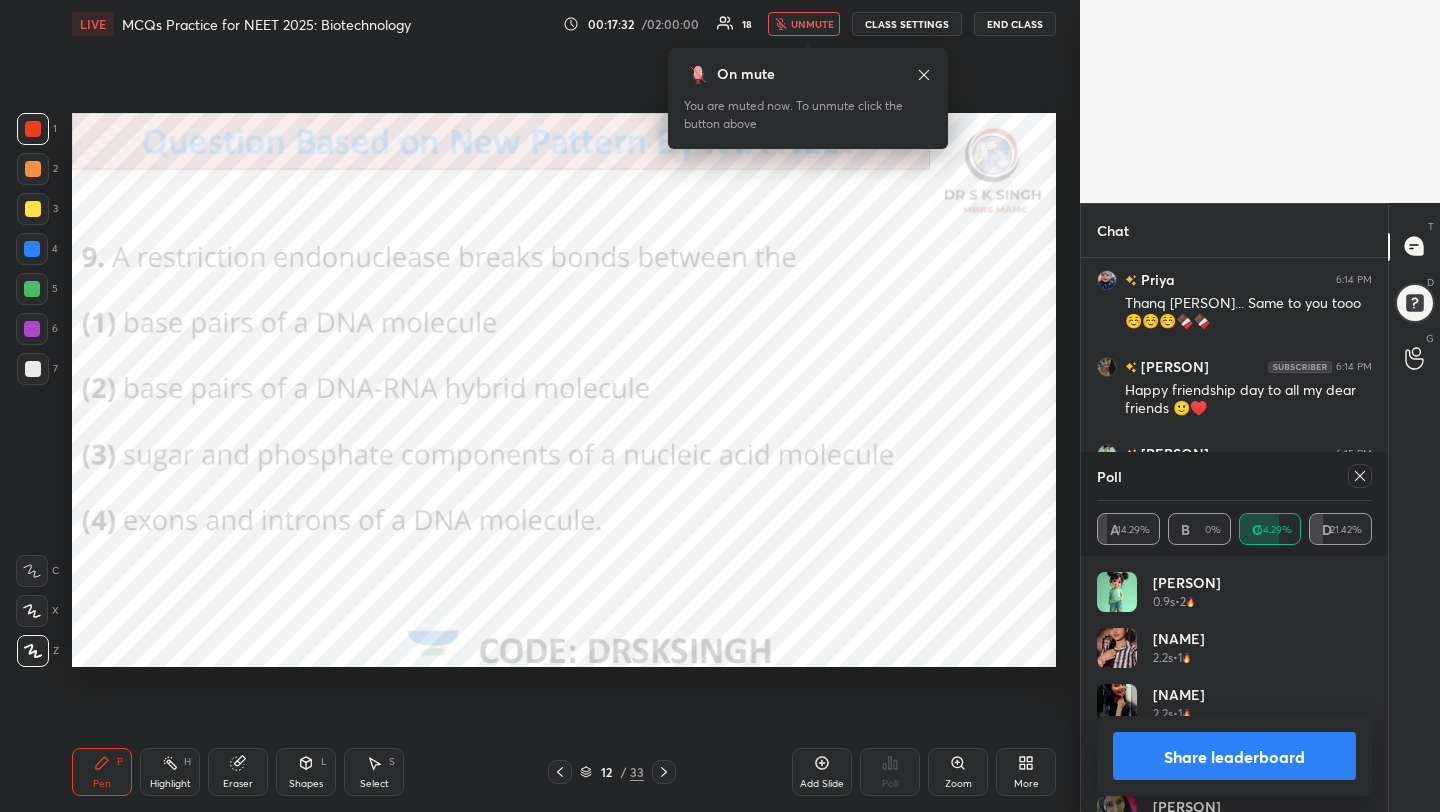 scroll, scrollTop: 2053, scrollLeft: 0, axis: vertical 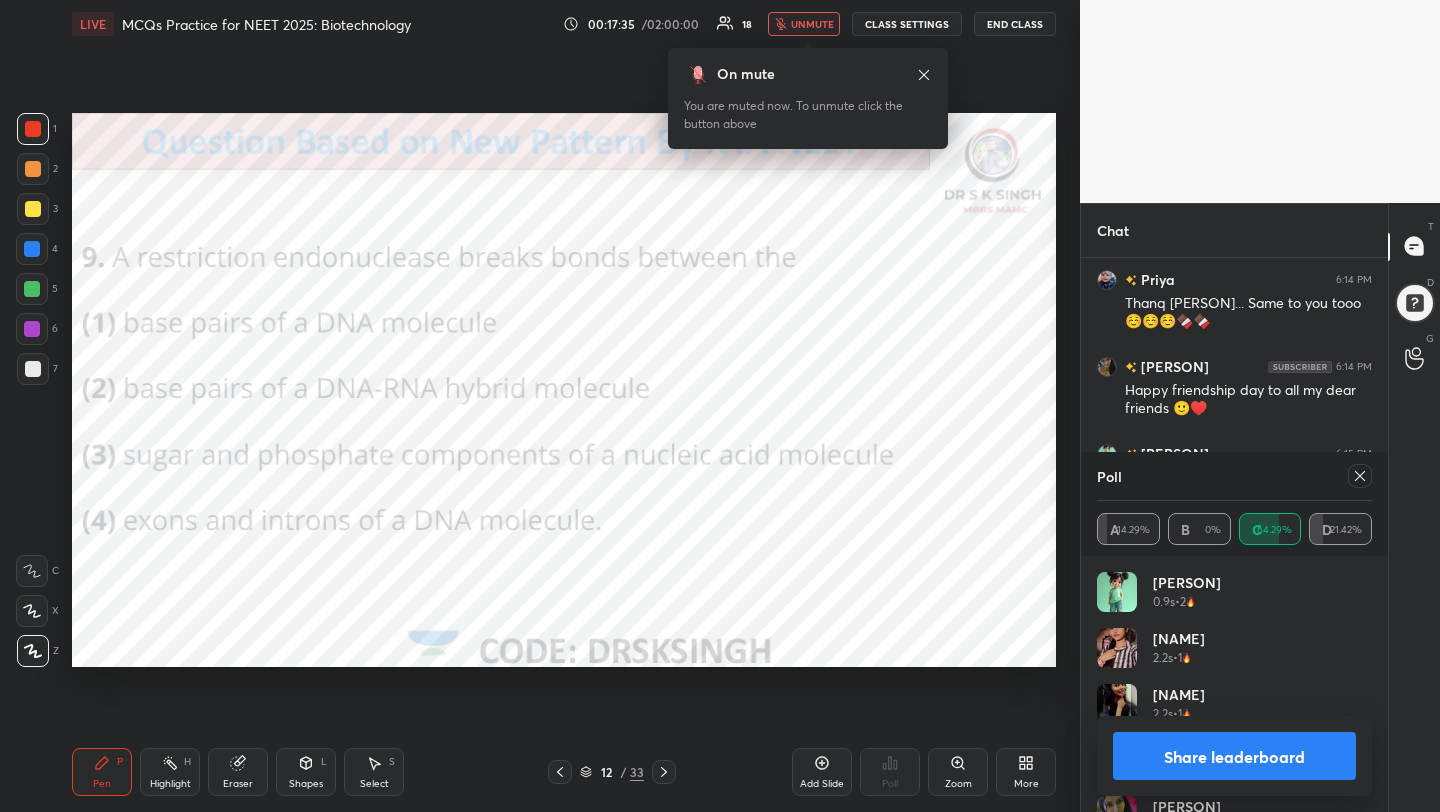 click on "unmute" at bounding box center (812, 24) 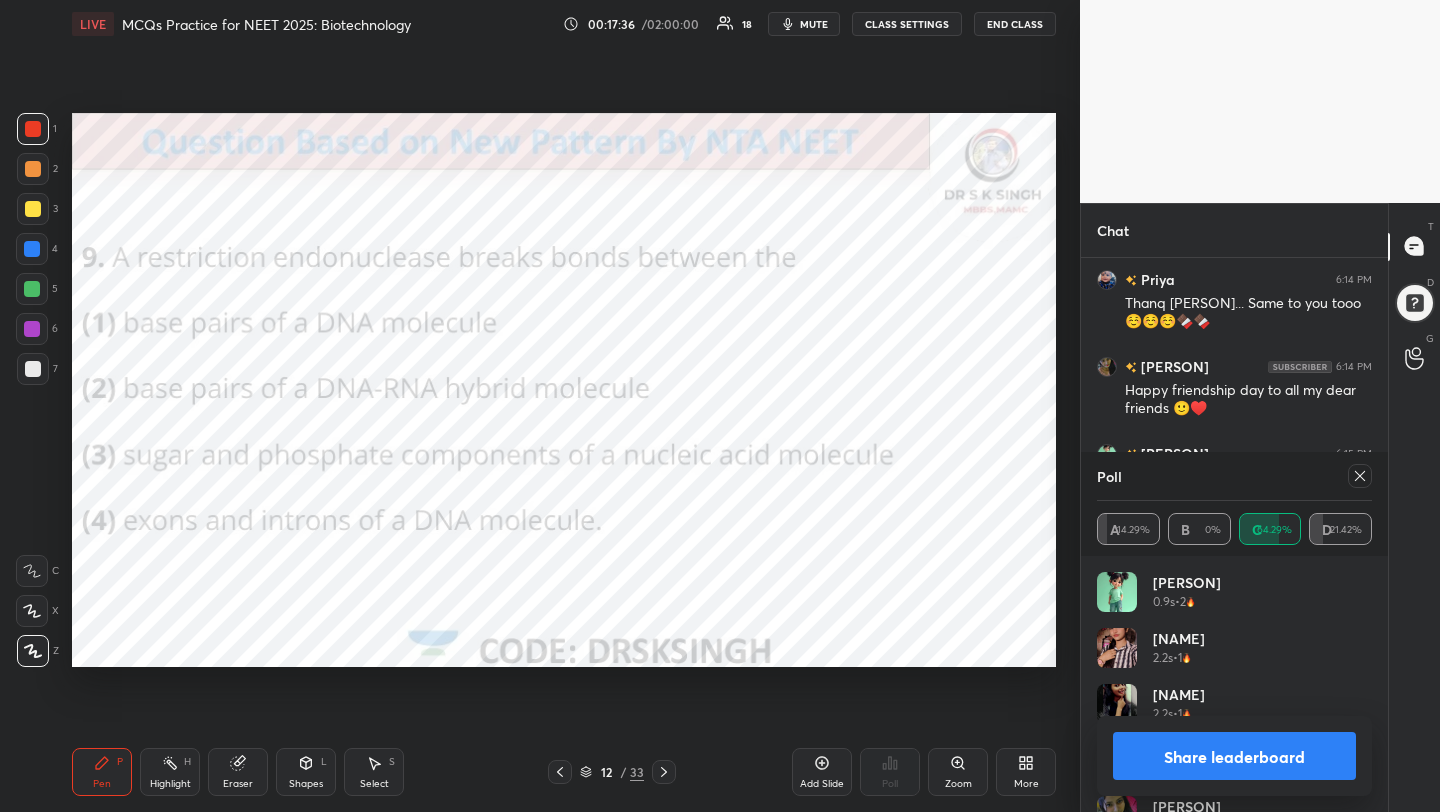 scroll, scrollTop: 2140, scrollLeft: 0, axis: vertical 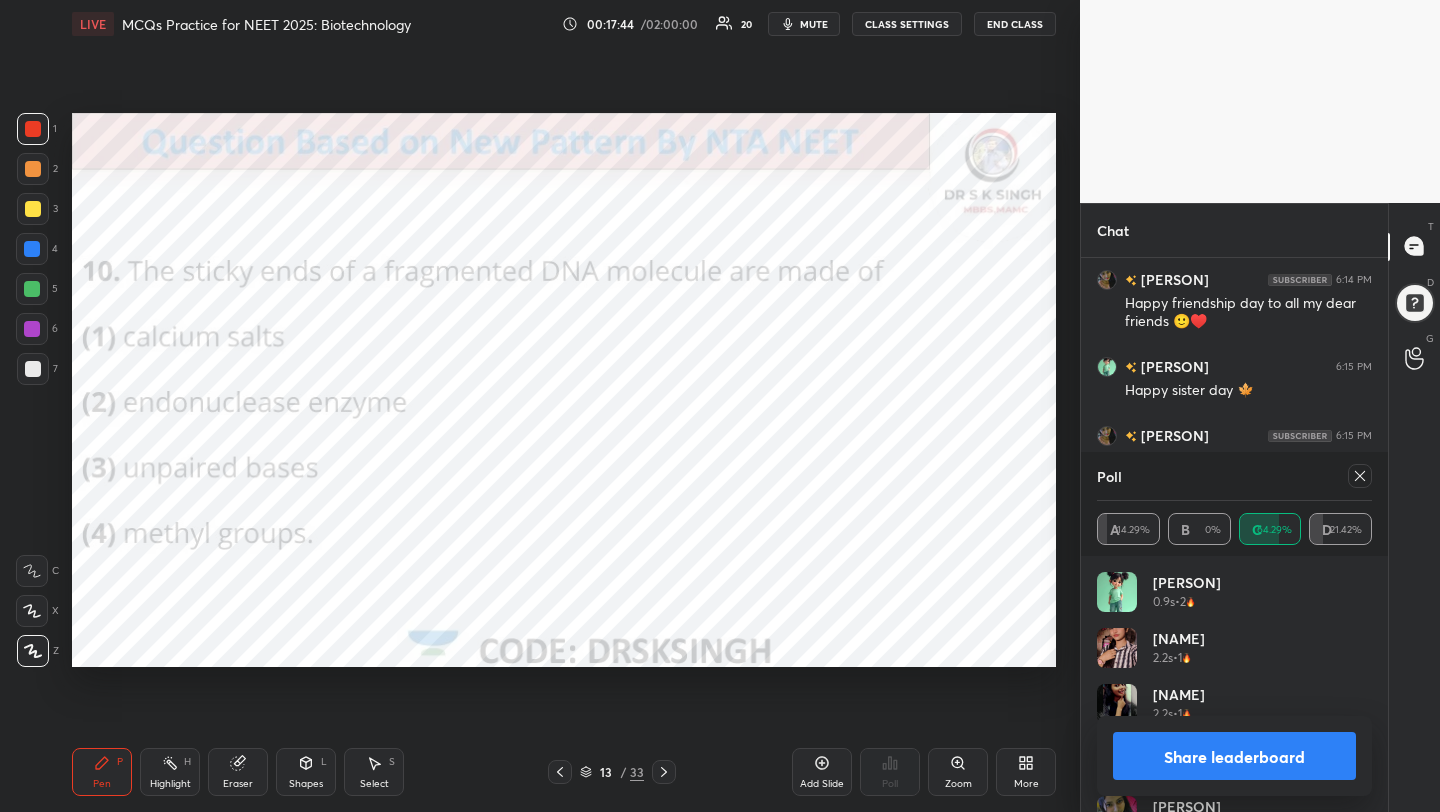click 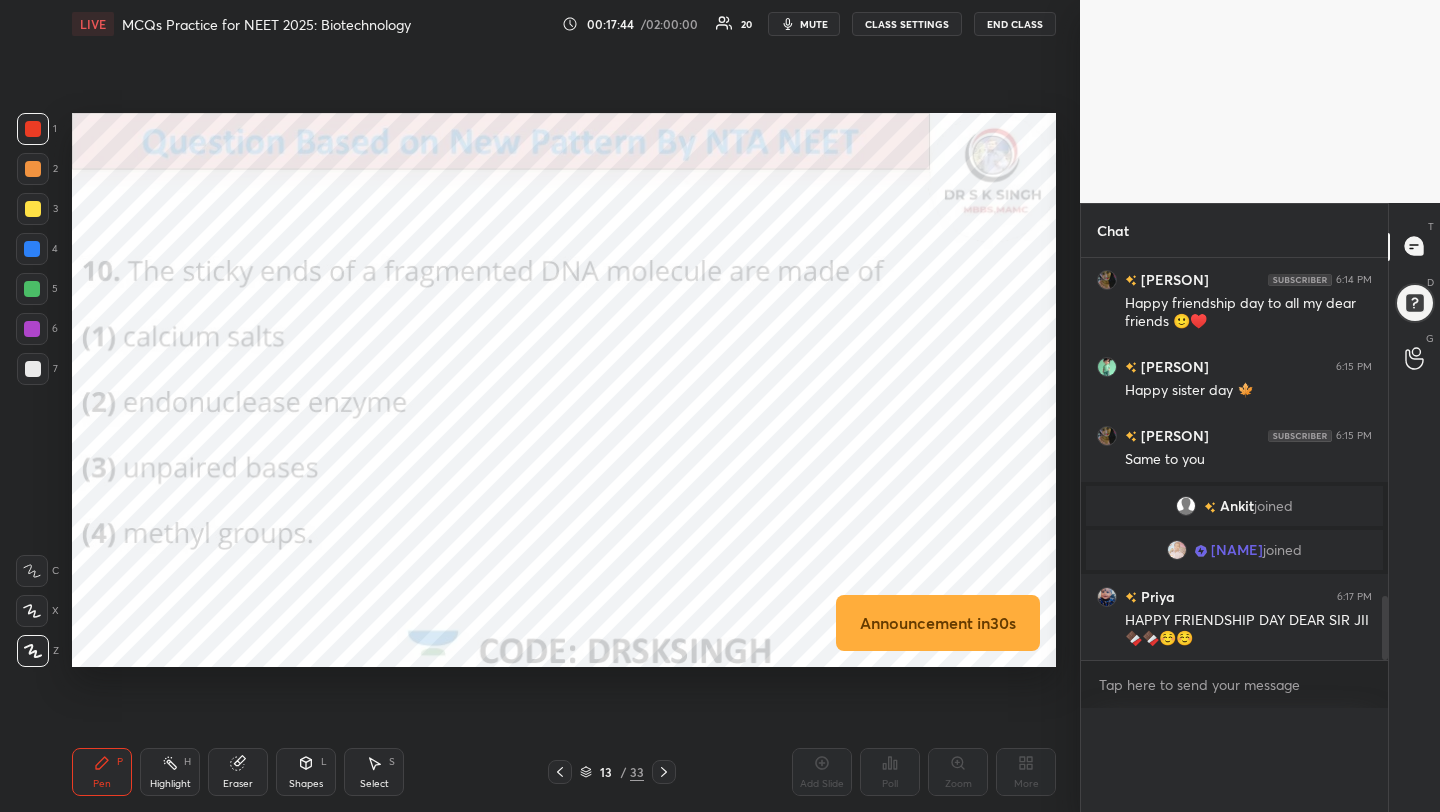 scroll, scrollTop: 0, scrollLeft: 0, axis: both 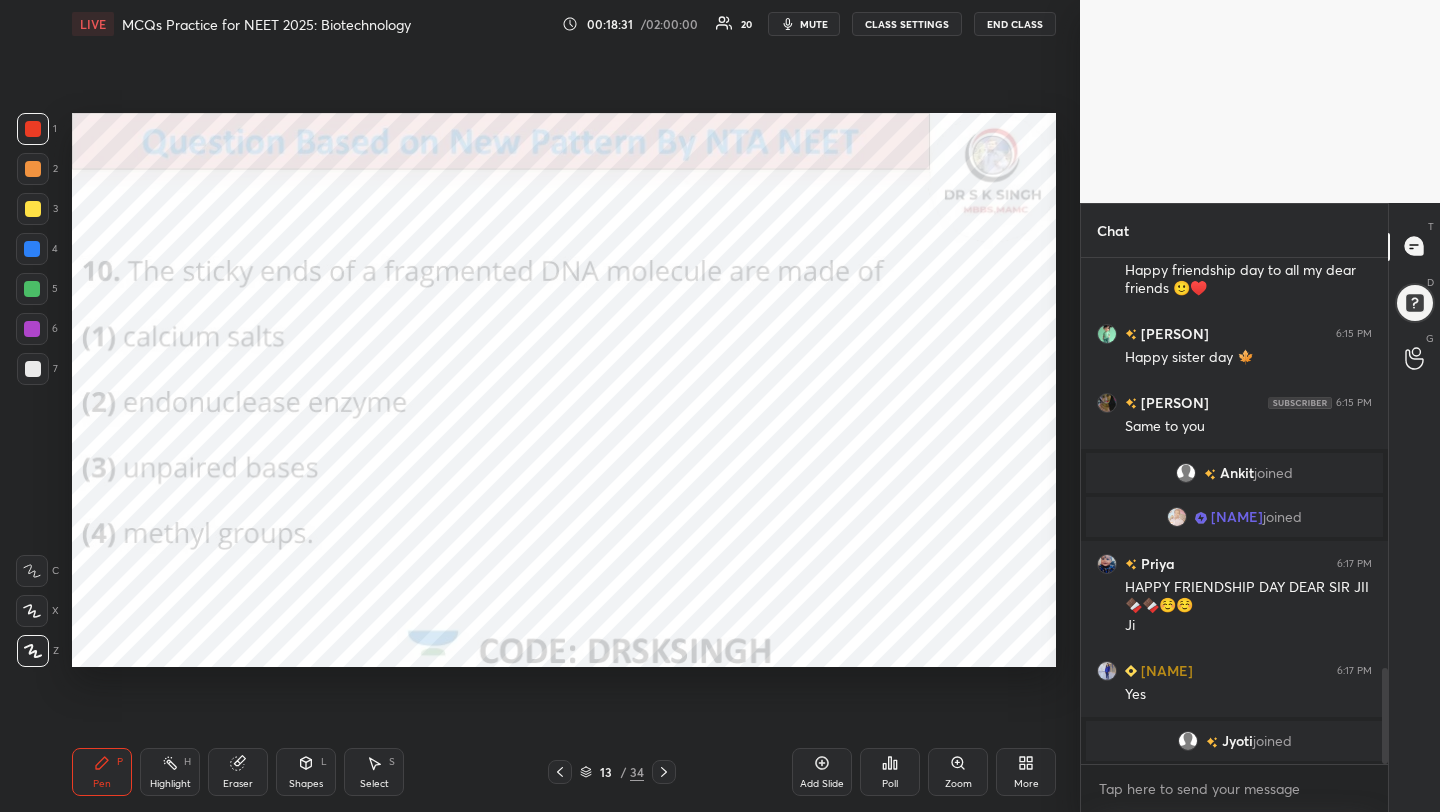 click on "Poll" at bounding box center [890, 772] 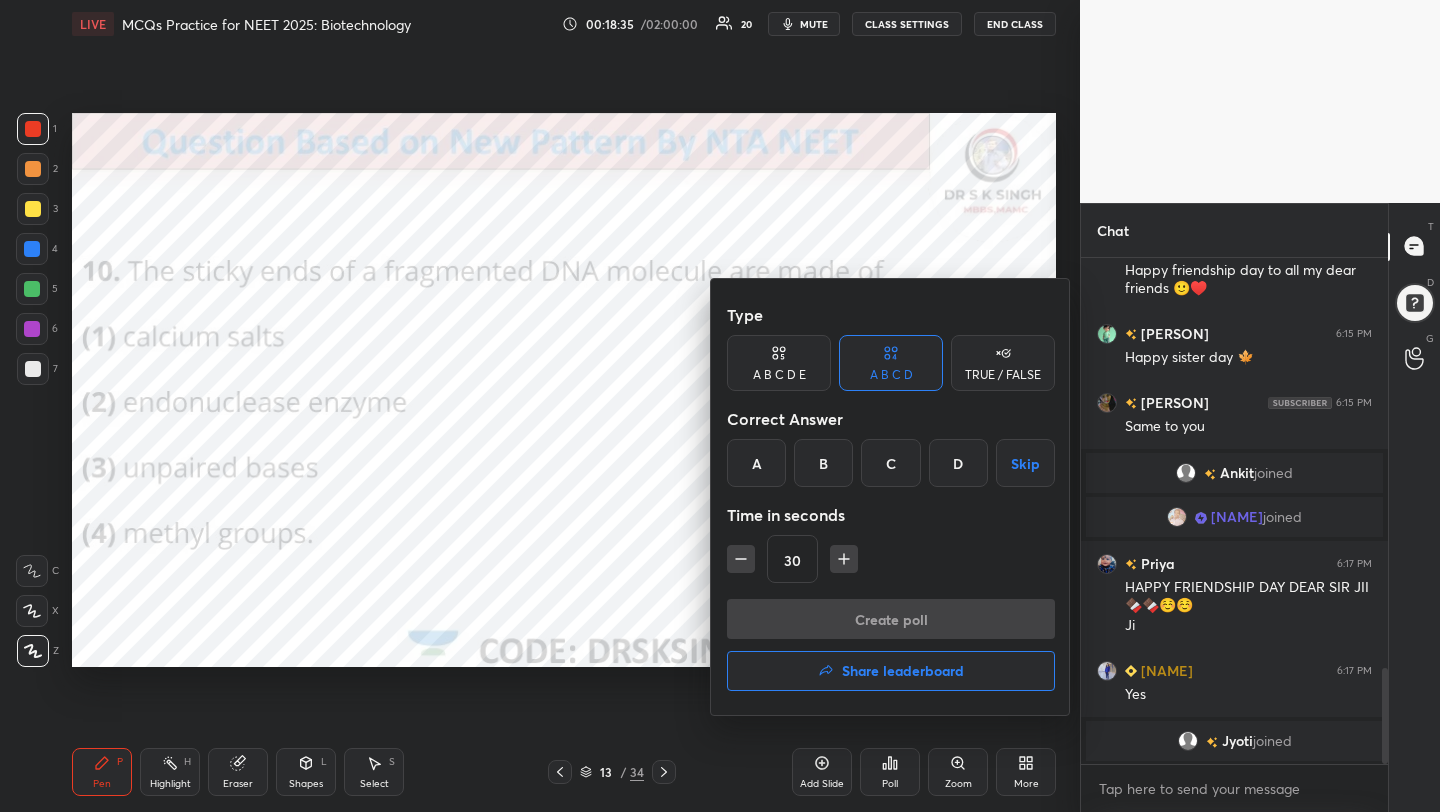 click on "C" at bounding box center [890, 463] 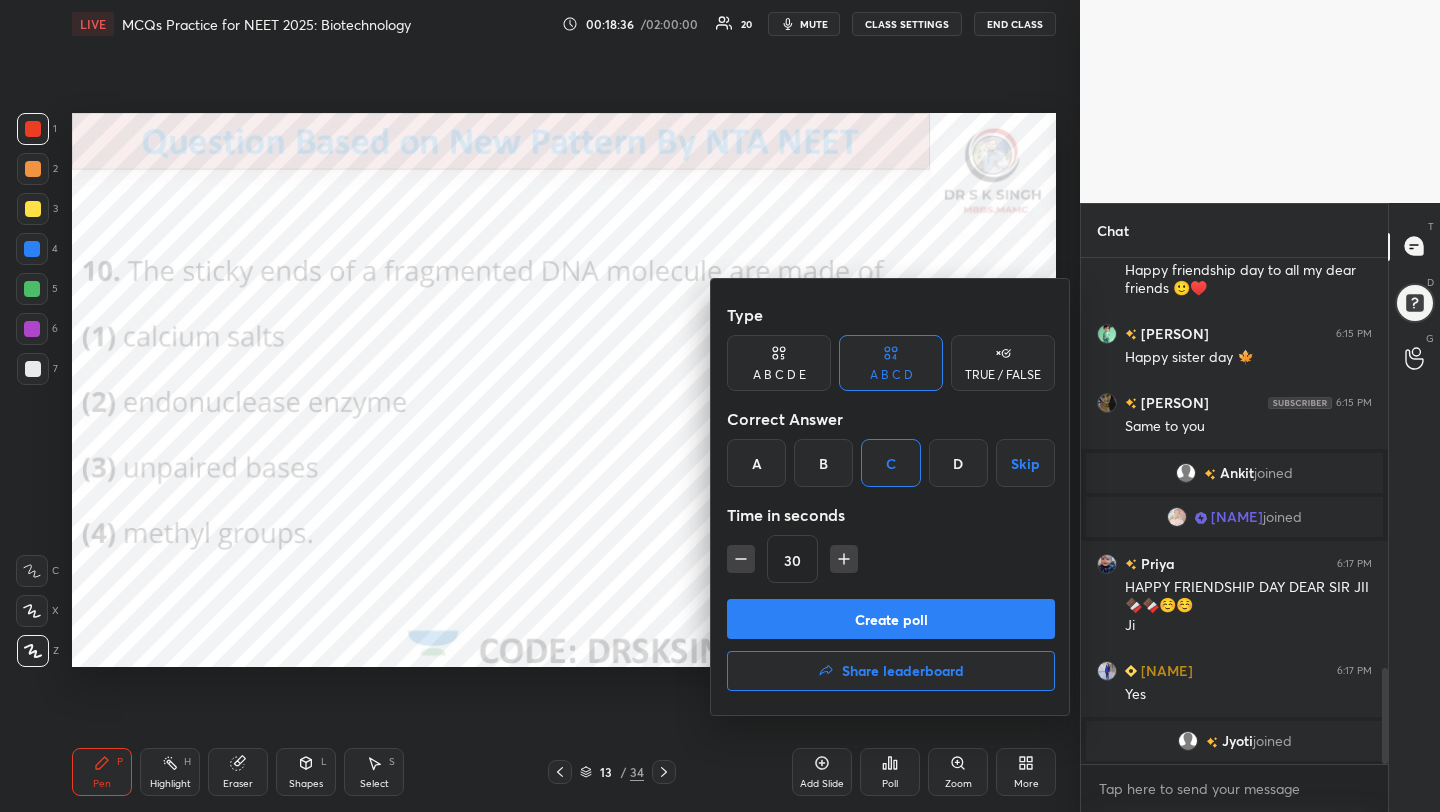 click on "Create poll" at bounding box center [891, 619] 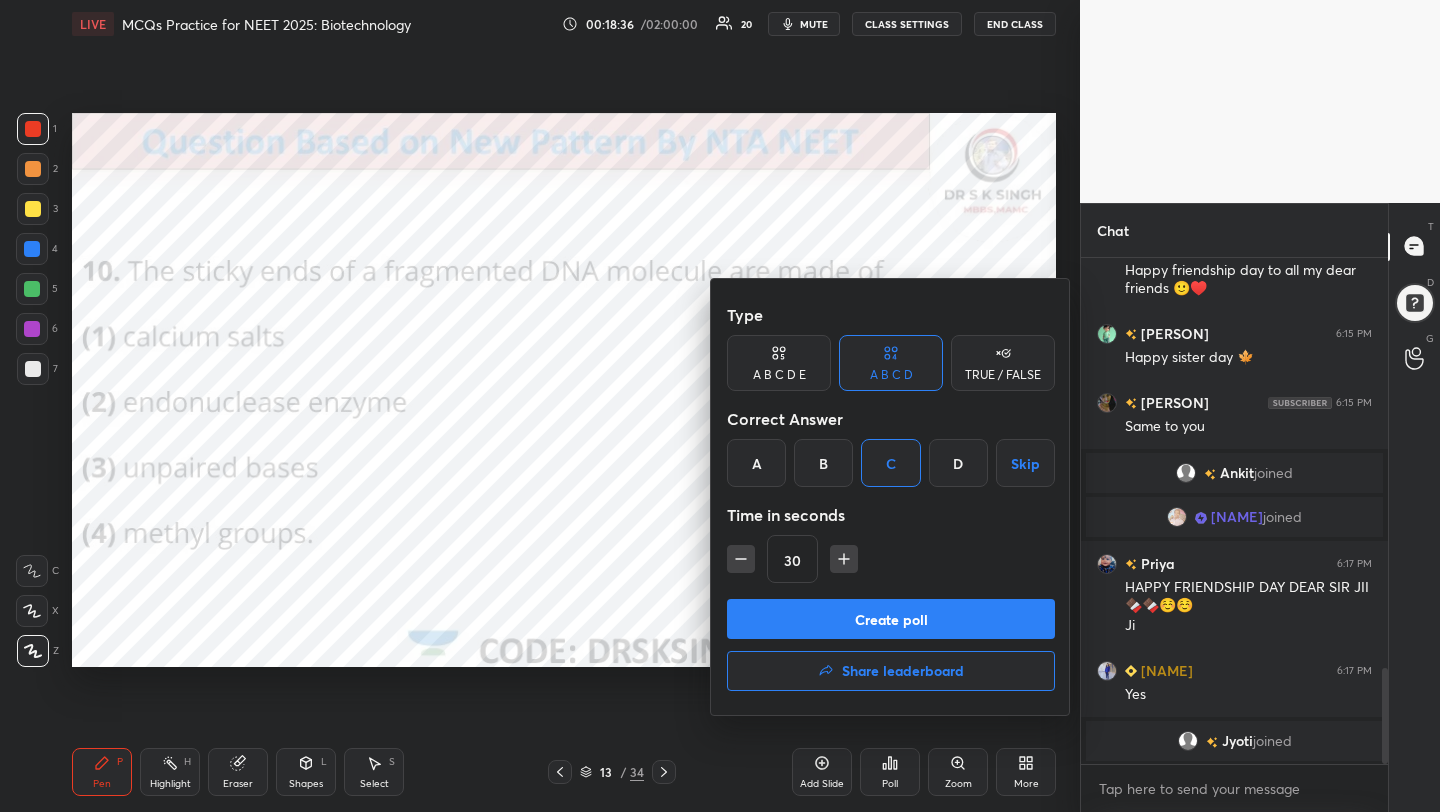 scroll, scrollTop: 468, scrollLeft: 301, axis: both 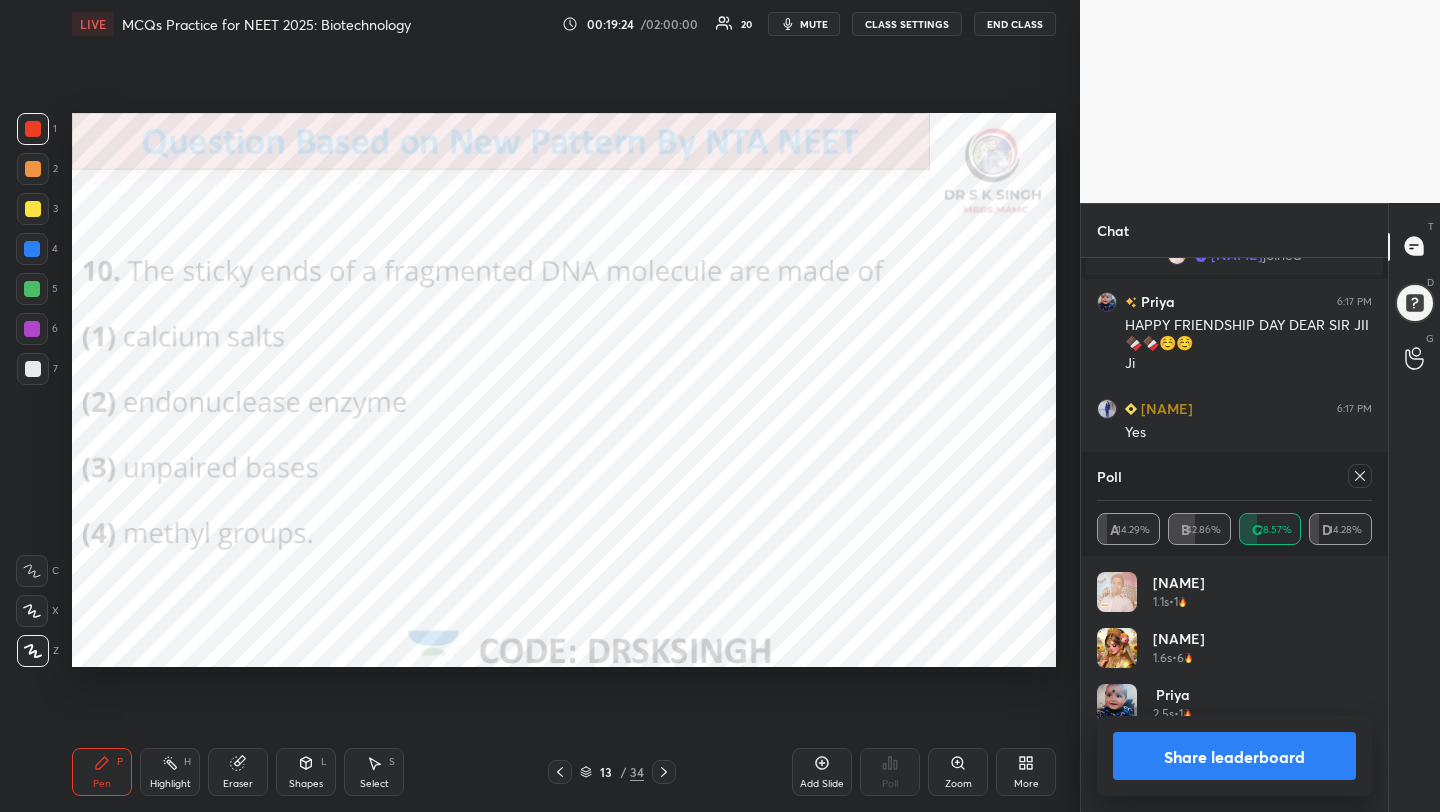click 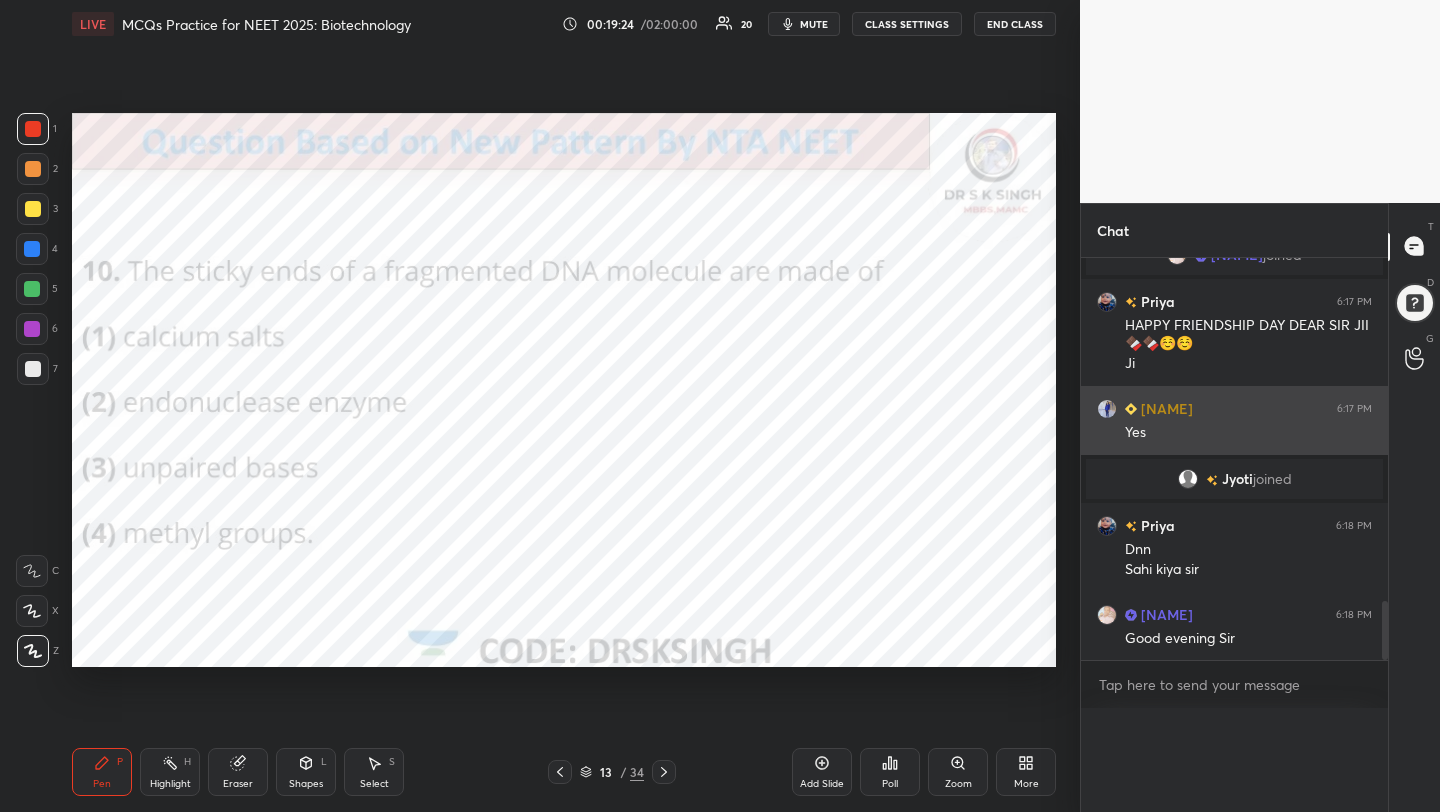 scroll, scrollTop: 0, scrollLeft: 0, axis: both 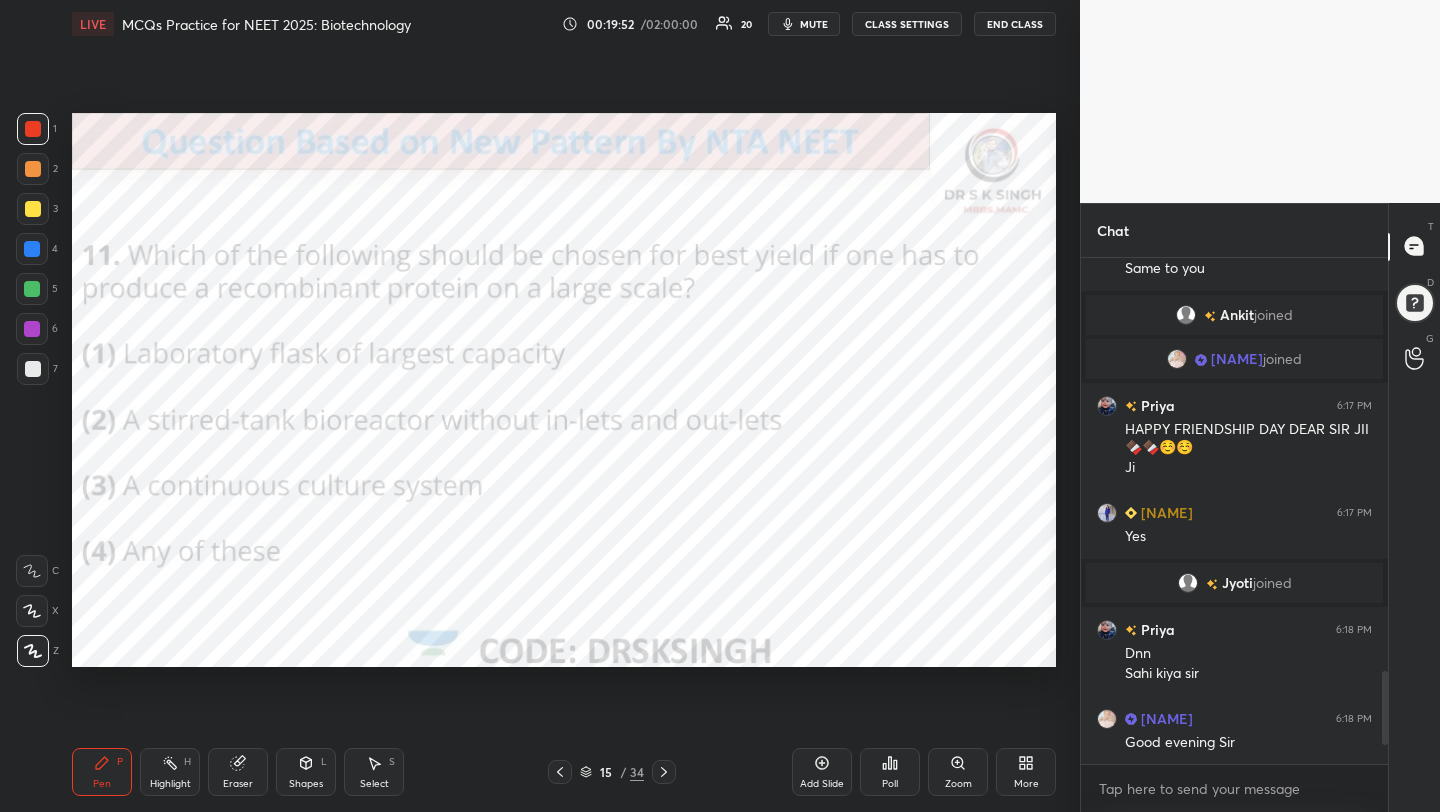 click on "Poll" at bounding box center (890, 772) 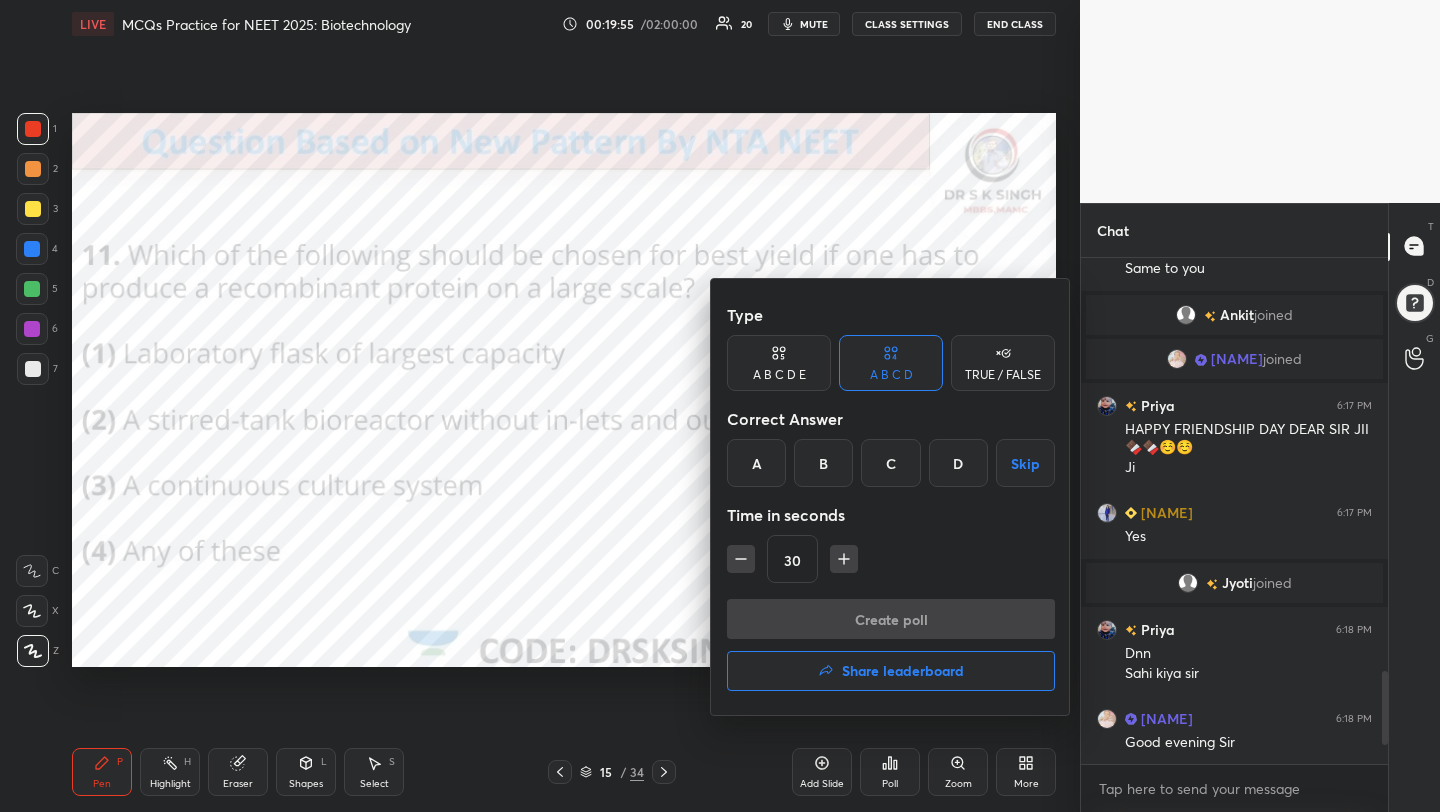 click on "C" at bounding box center (890, 463) 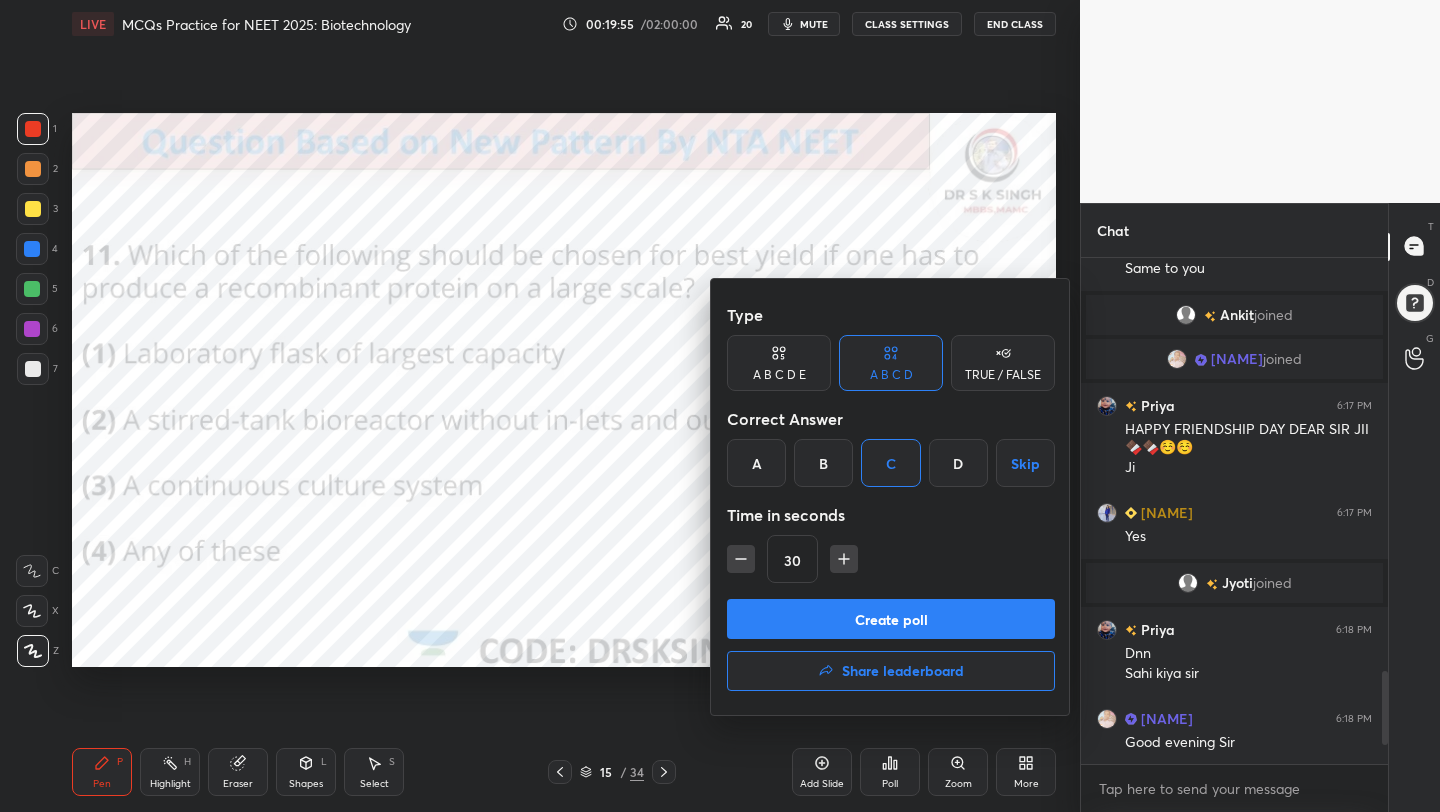 click on "Create poll" at bounding box center (891, 619) 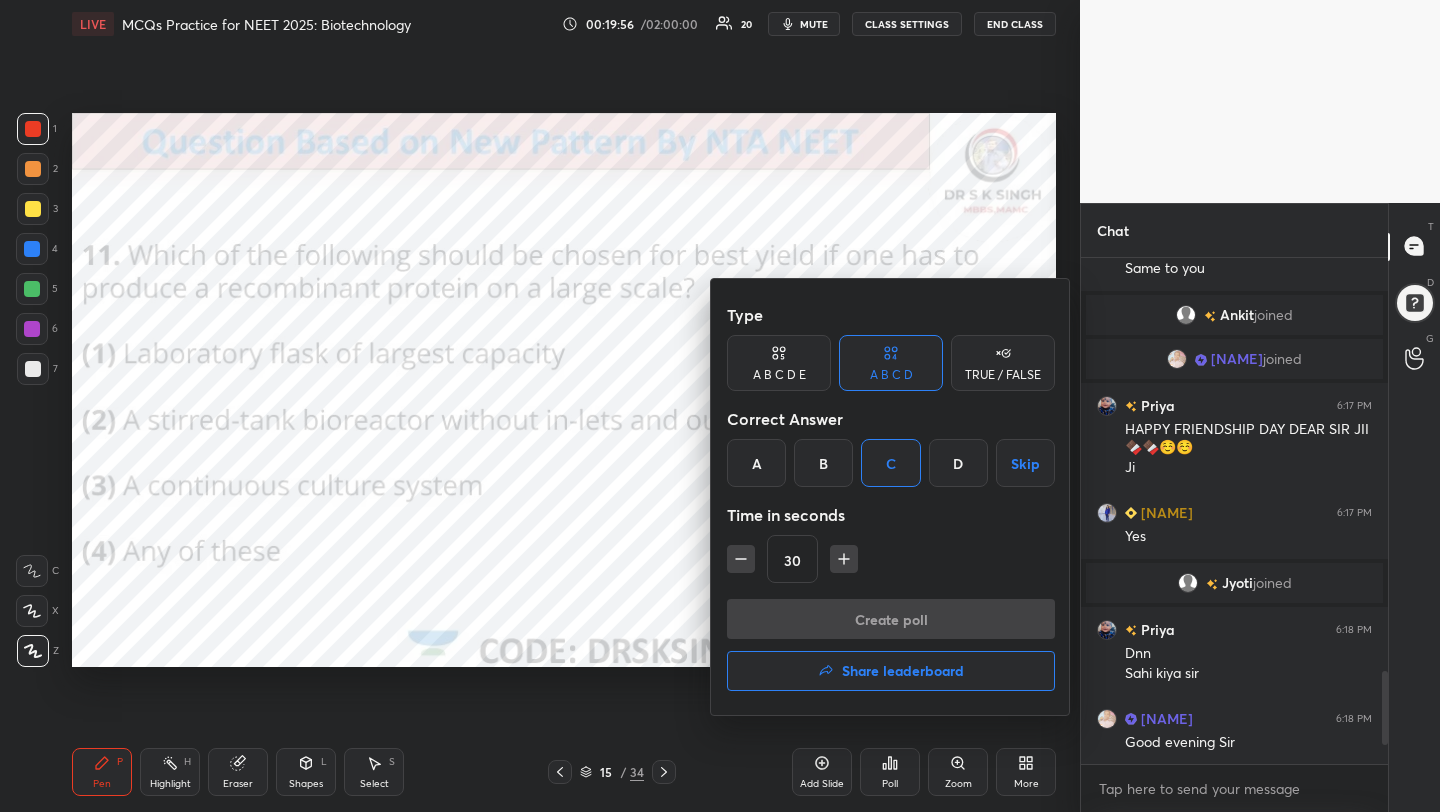 scroll, scrollTop: 458, scrollLeft: 301, axis: both 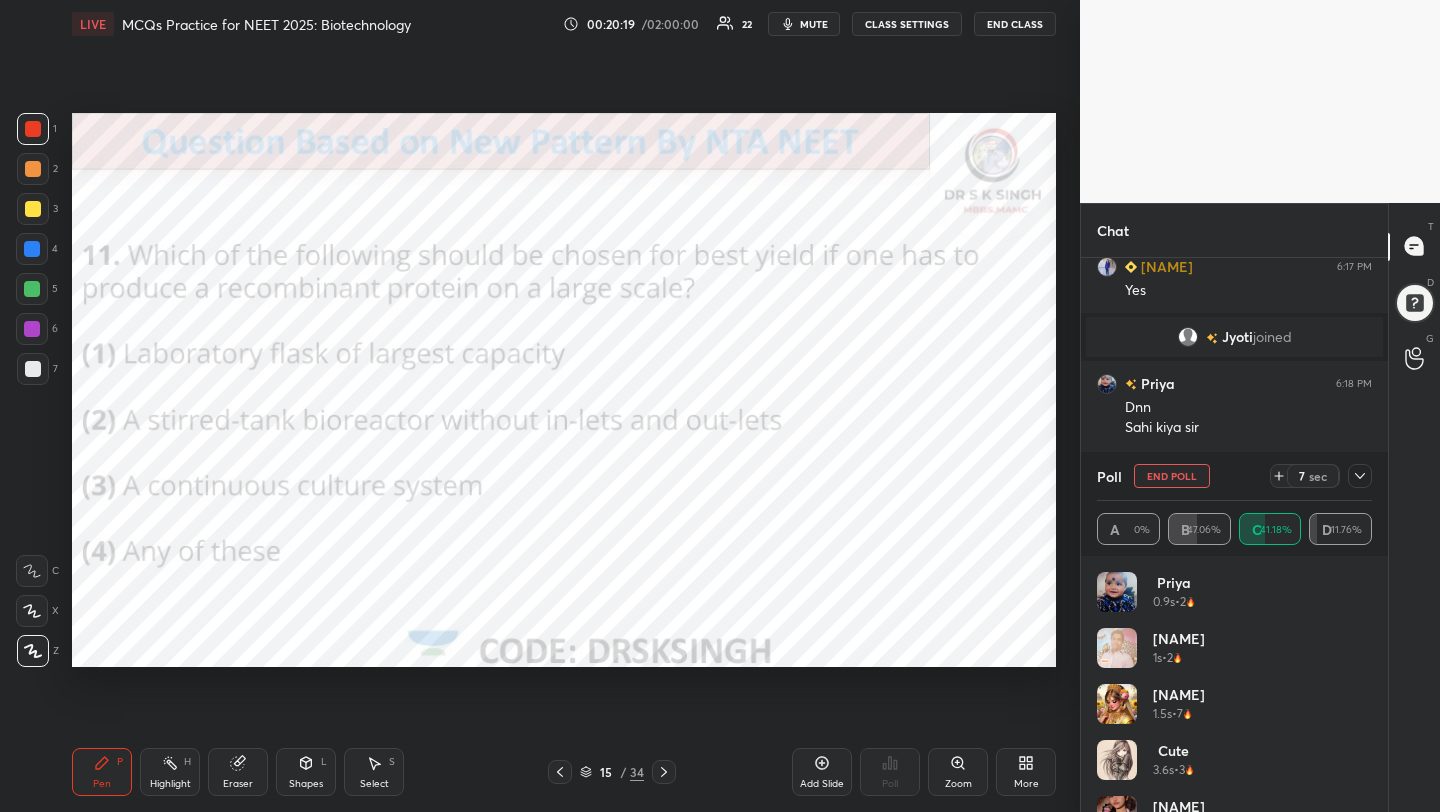 click on "End Poll" at bounding box center [1172, 476] 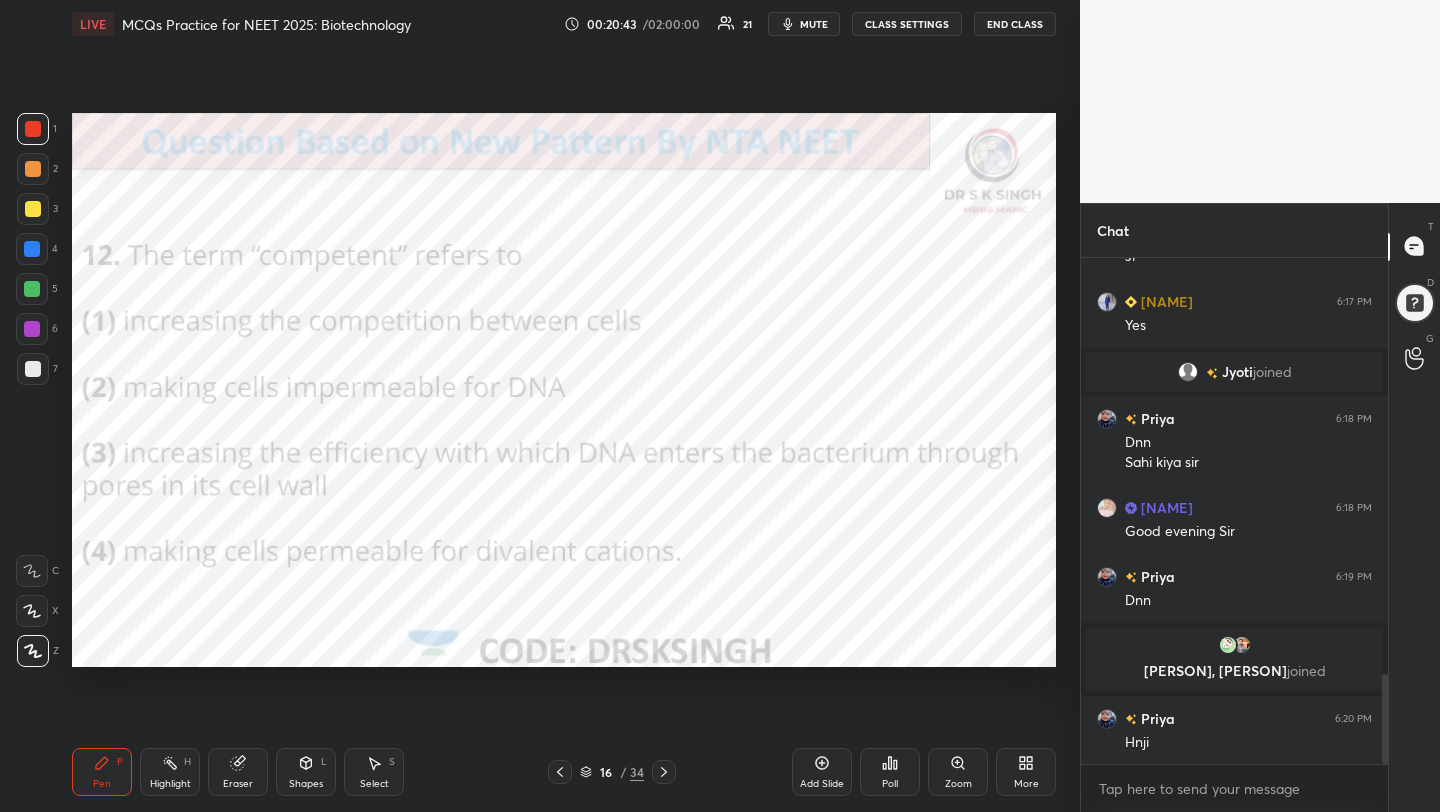 click on "Poll" at bounding box center [890, 772] 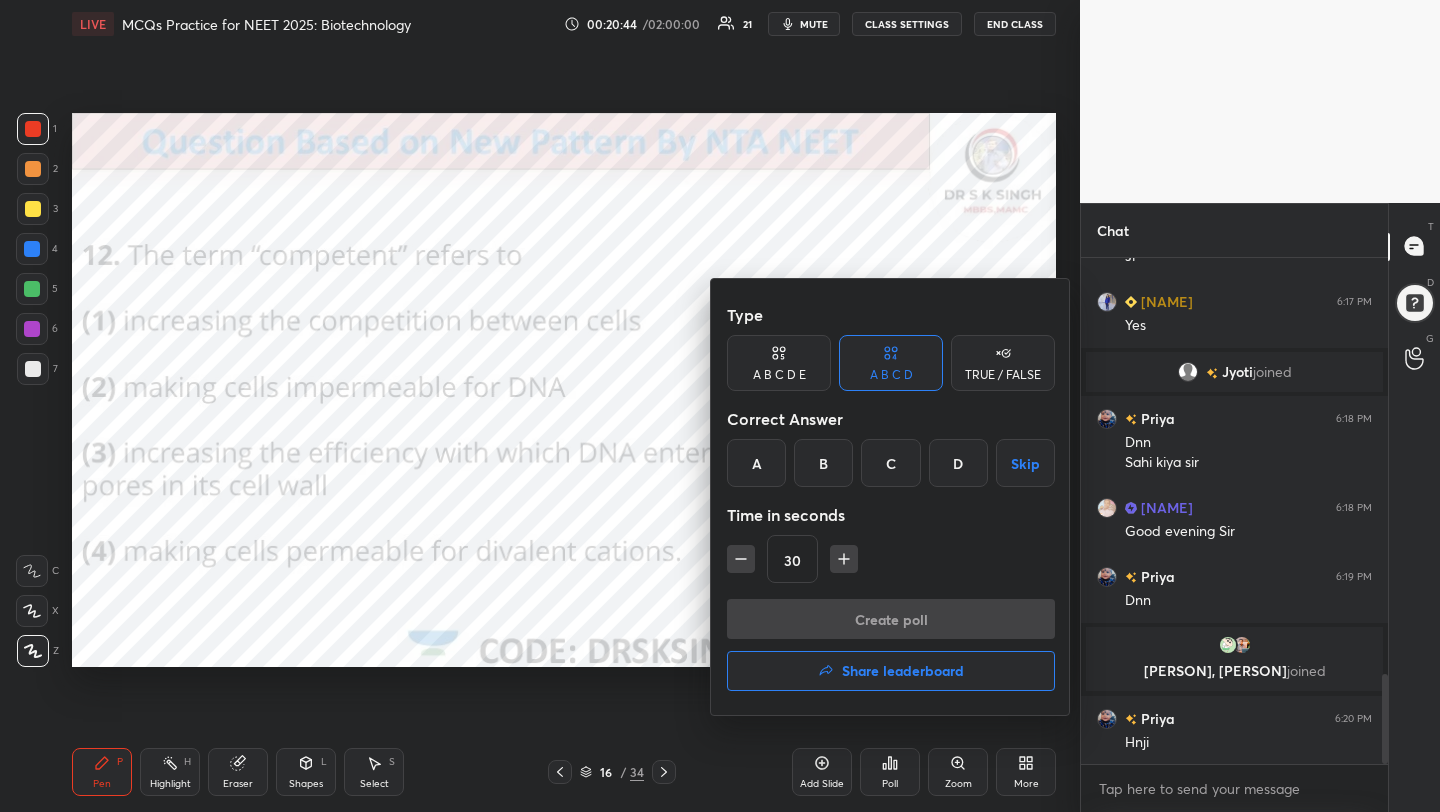 click on "C" at bounding box center [890, 463] 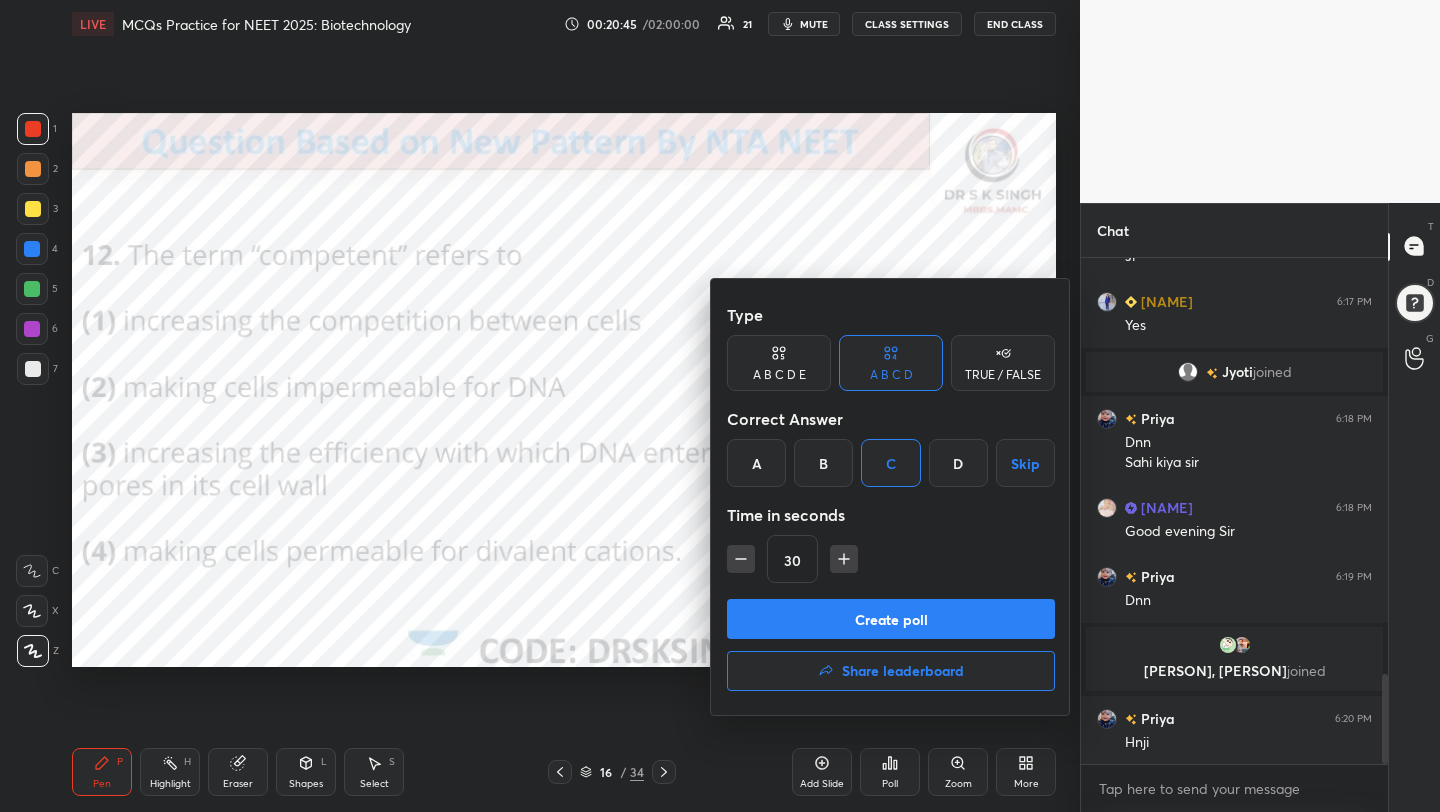 click on "Create poll" at bounding box center [891, 619] 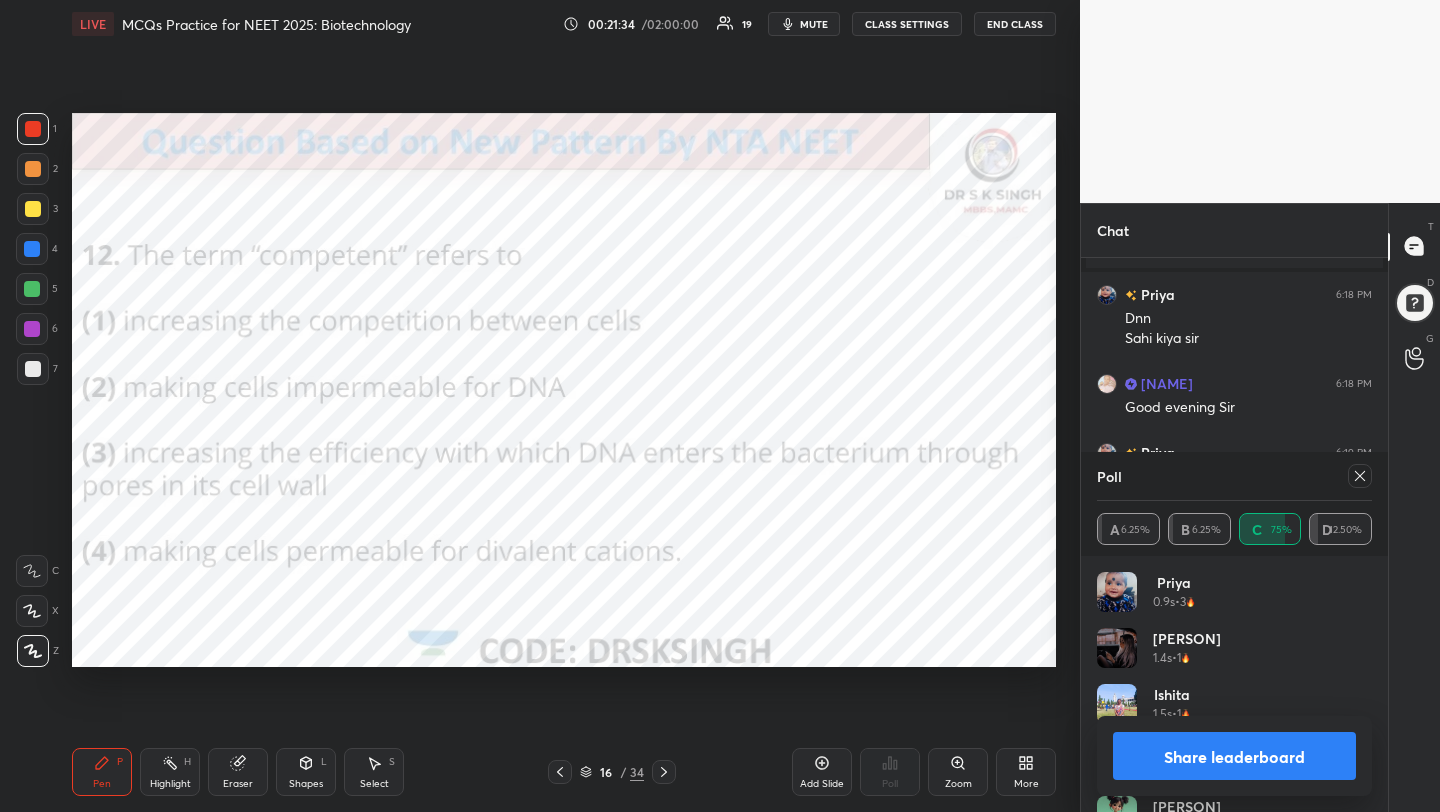 scroll, scrollTop: 2542, scrollLeft: 0, axis: vertical 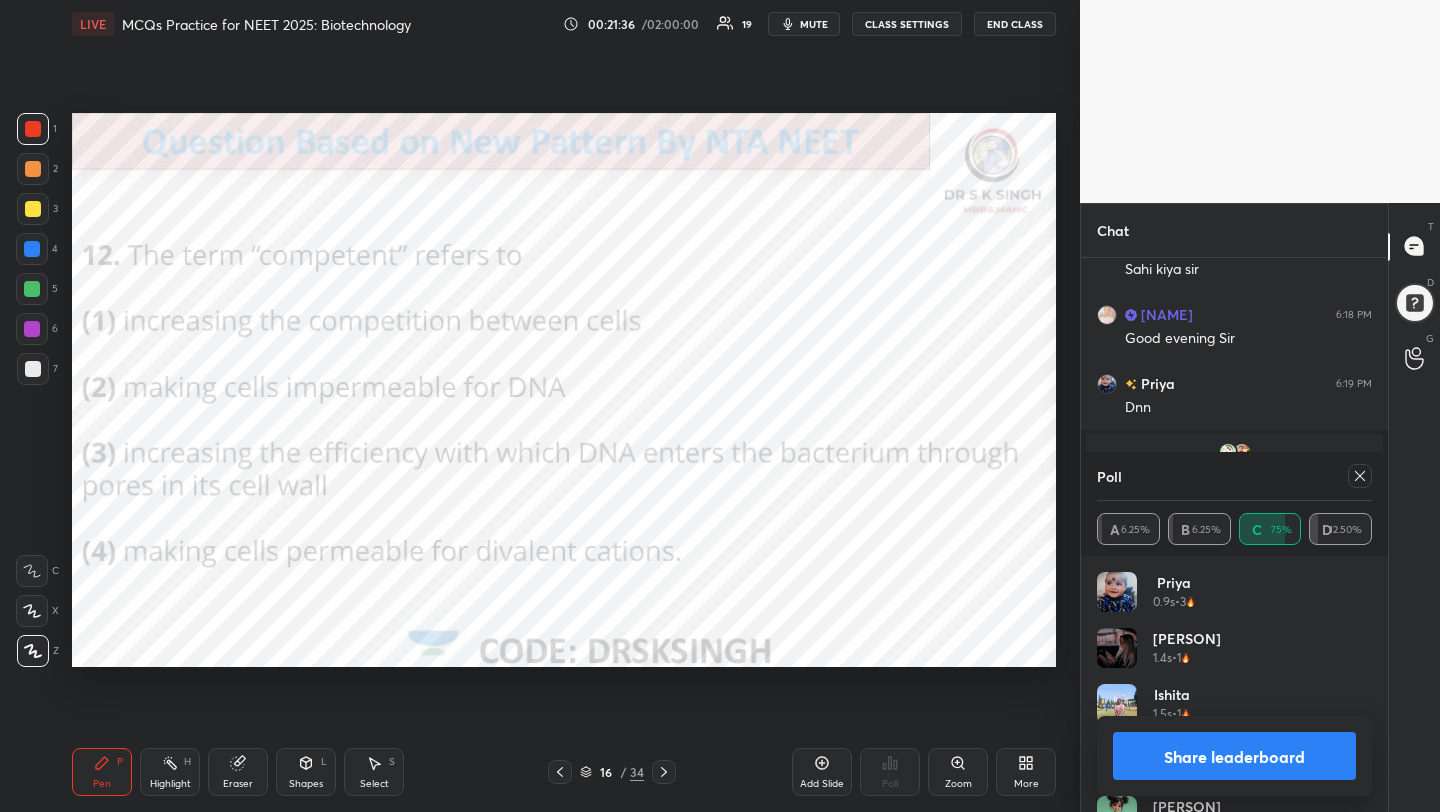 click on "mute" at bounding box center (814, 24) 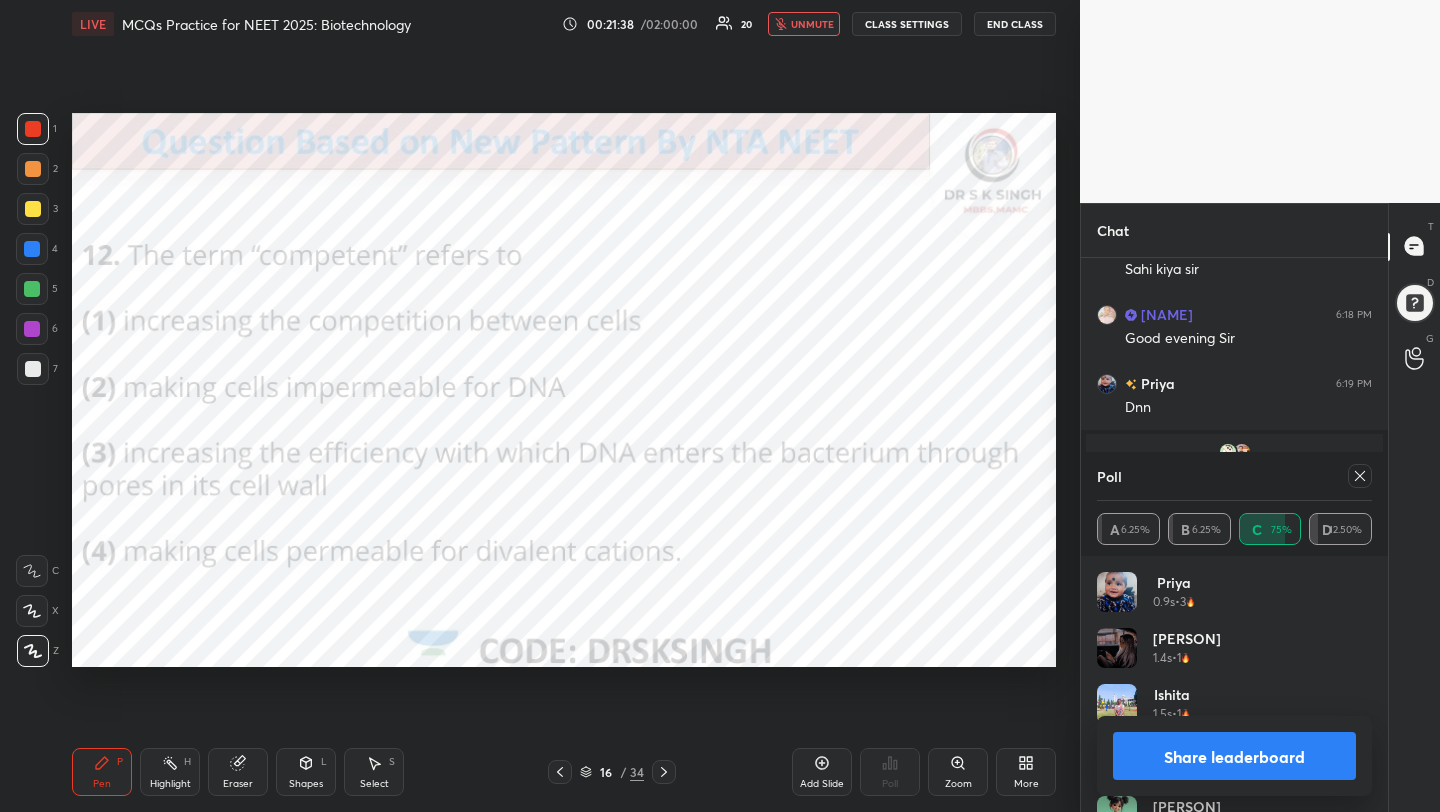 click 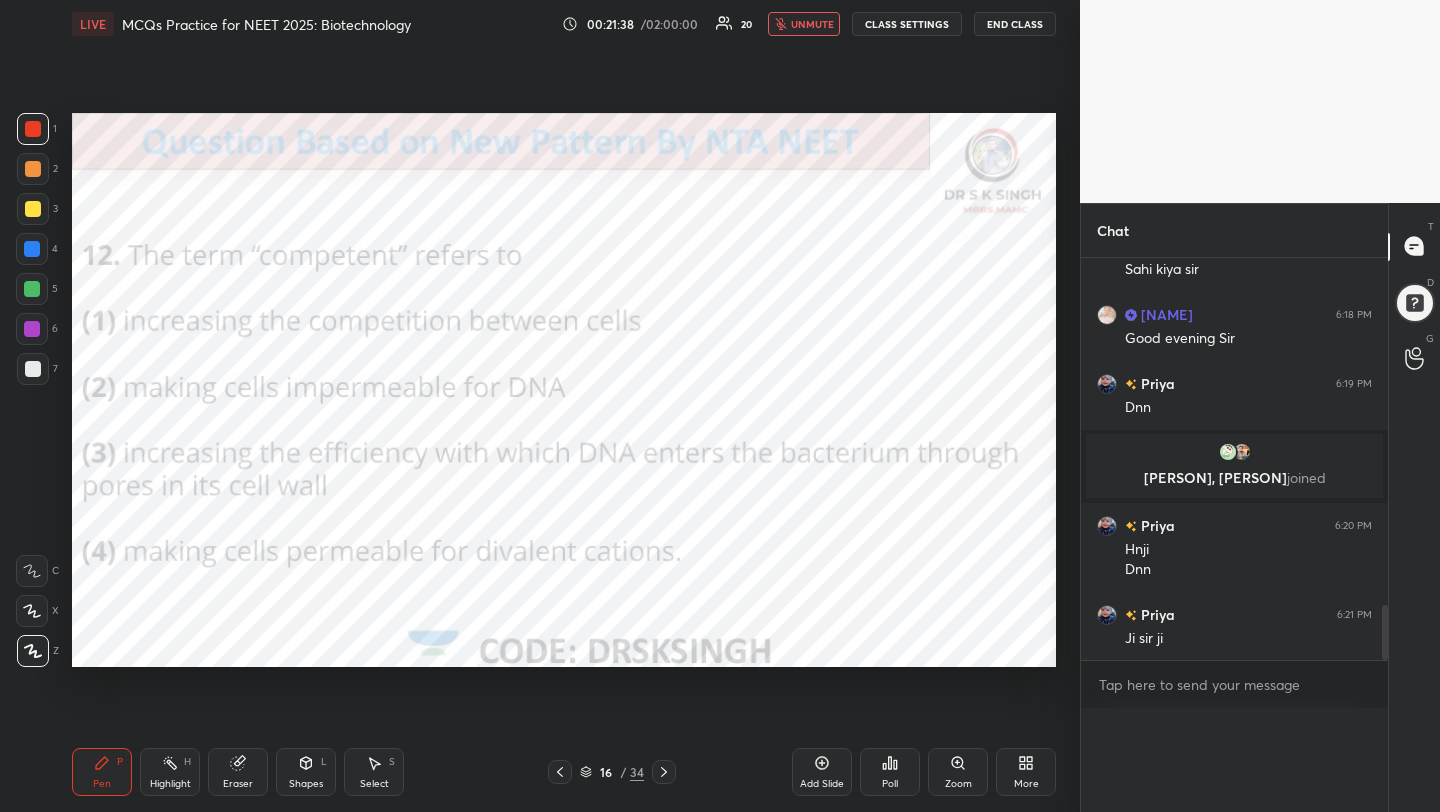 scroll, scrollTop: 0, scrollLeft: 0, axis: both 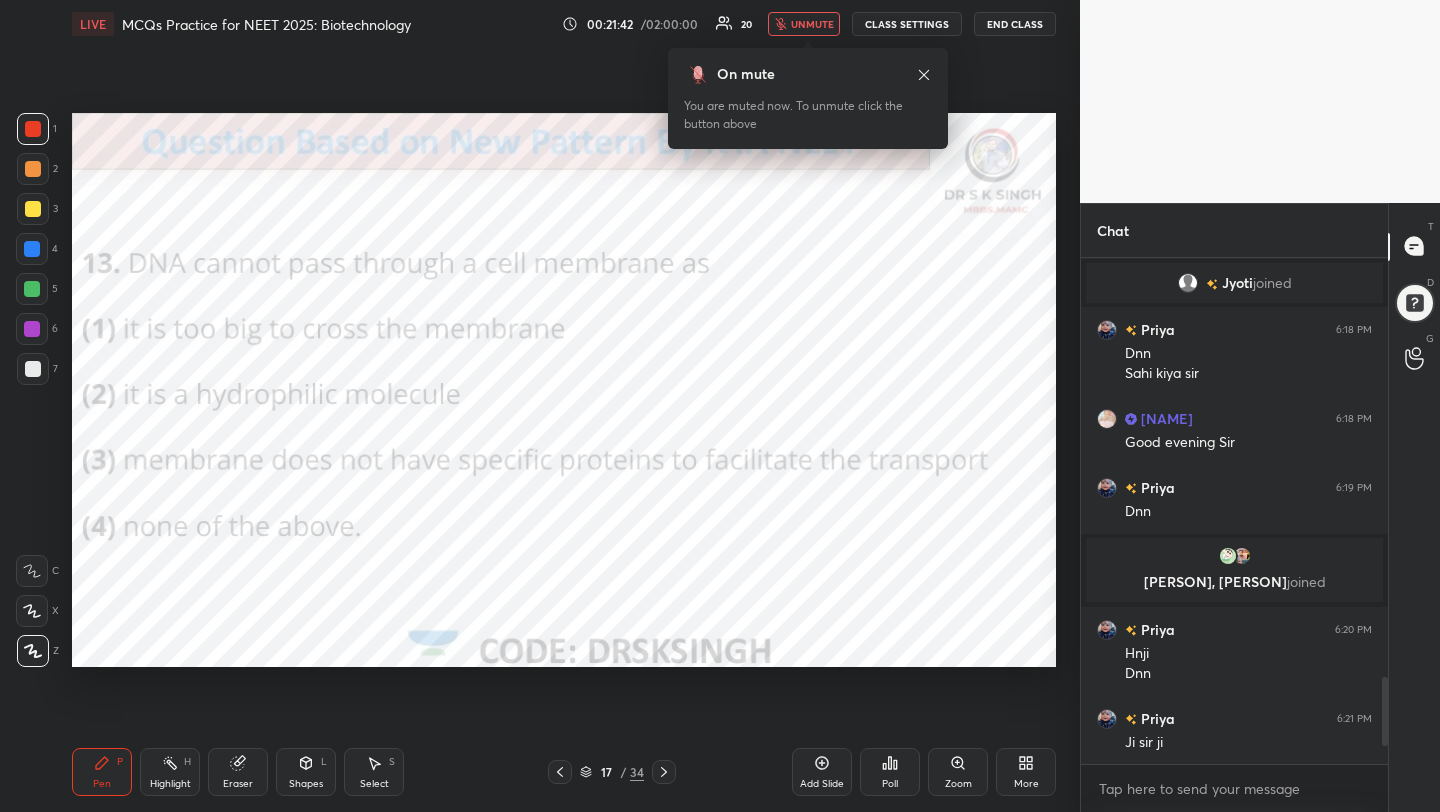 click on "Poll" at bounding box center (890, 784) 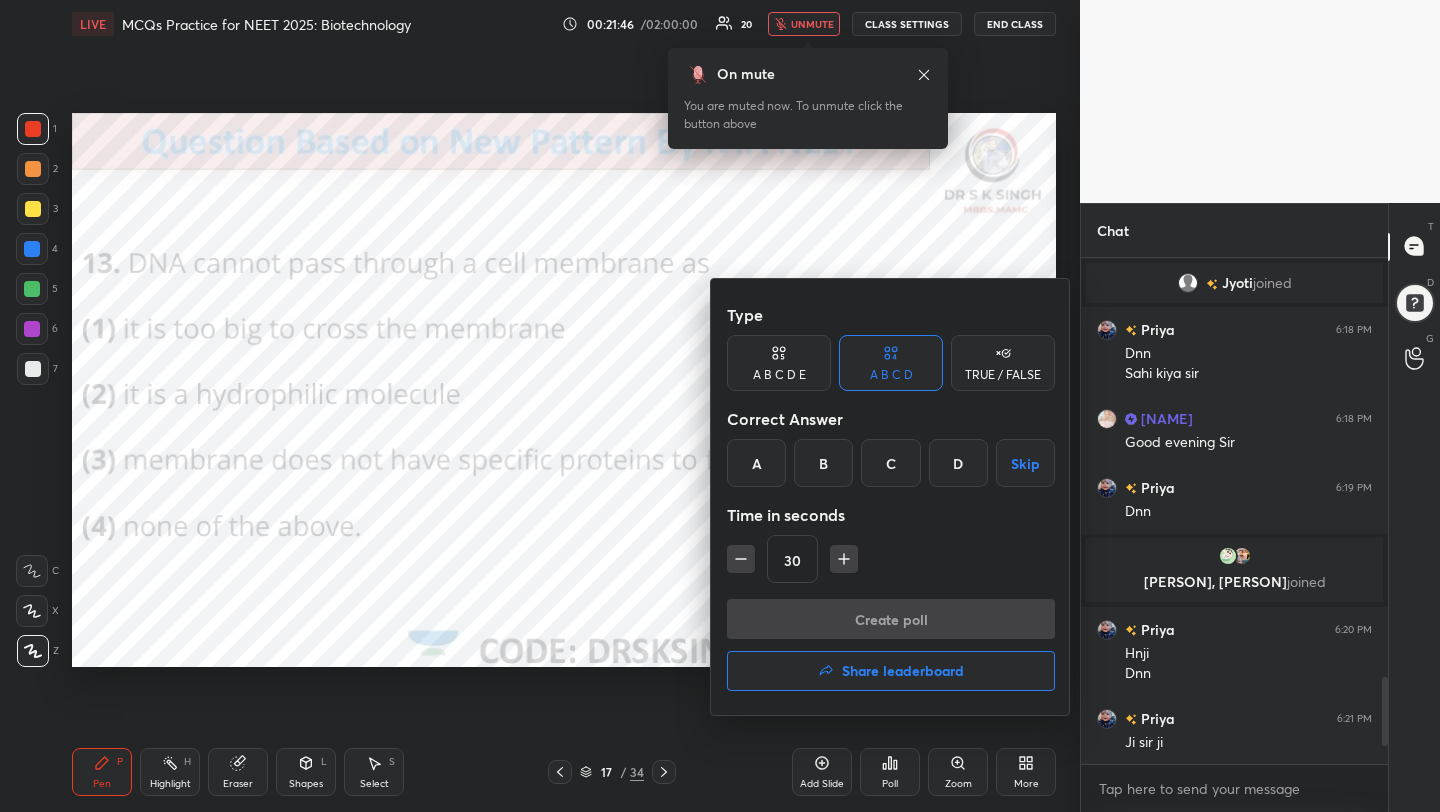 click at bounding box center (720, 406) 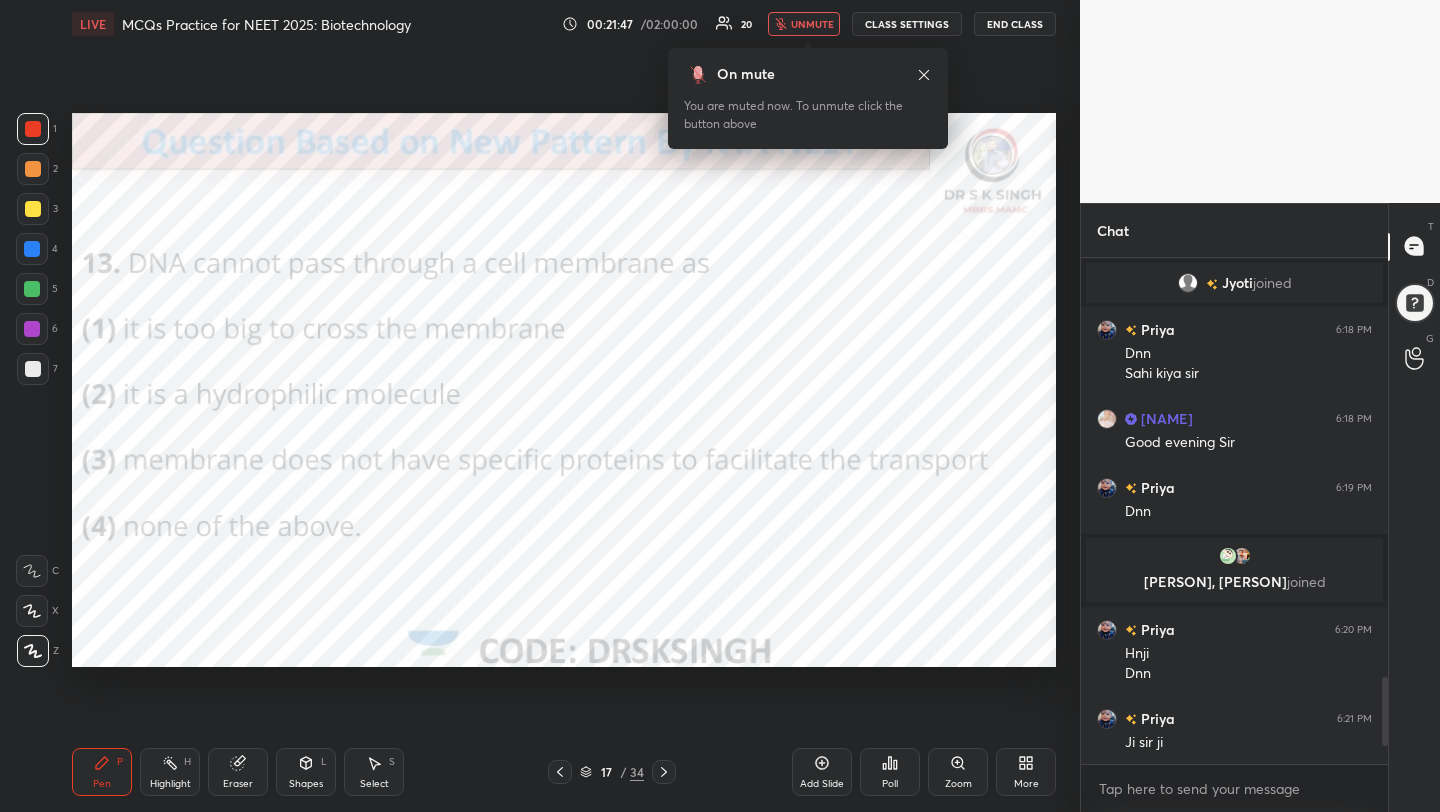 click on "unmute" at bounding box center (804, 24) 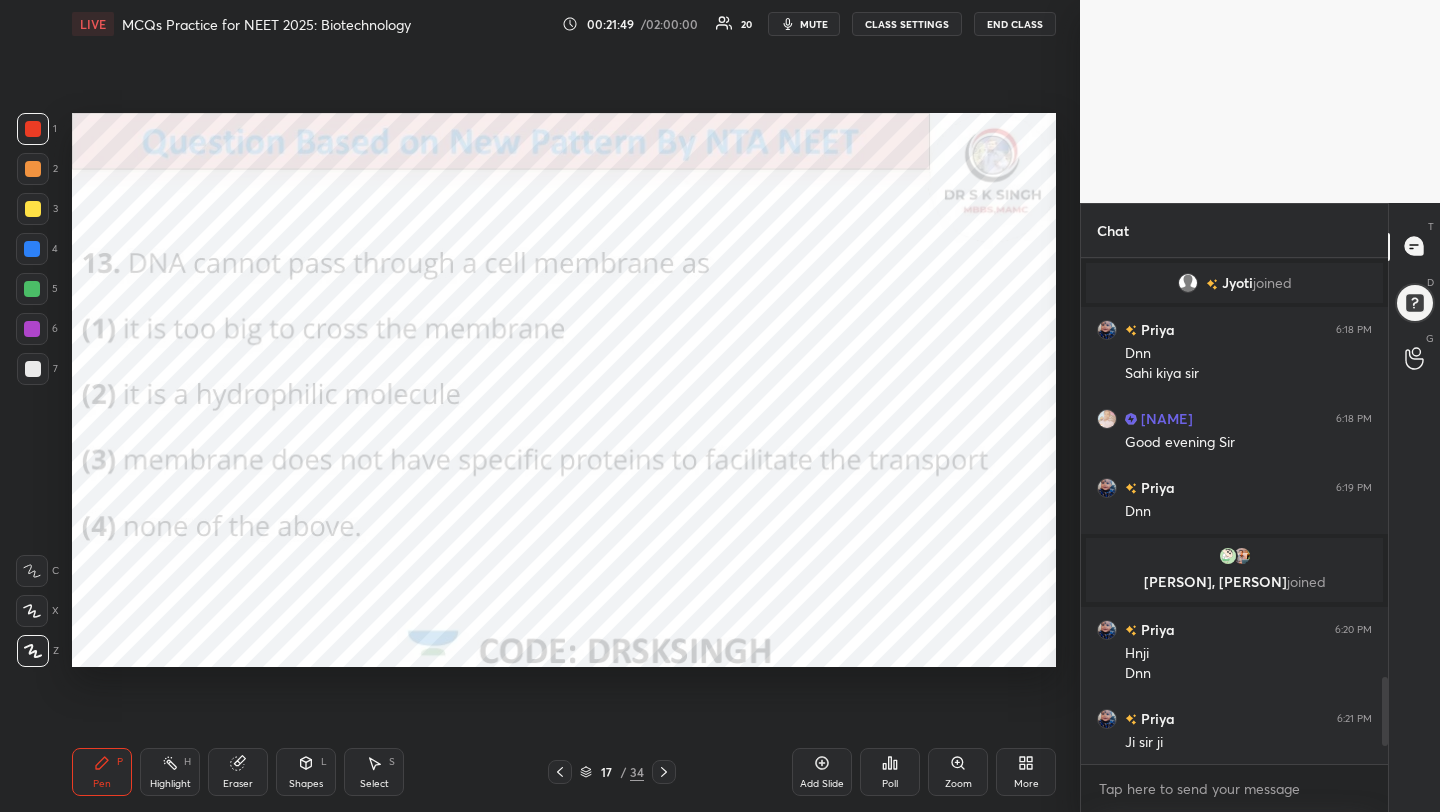 click 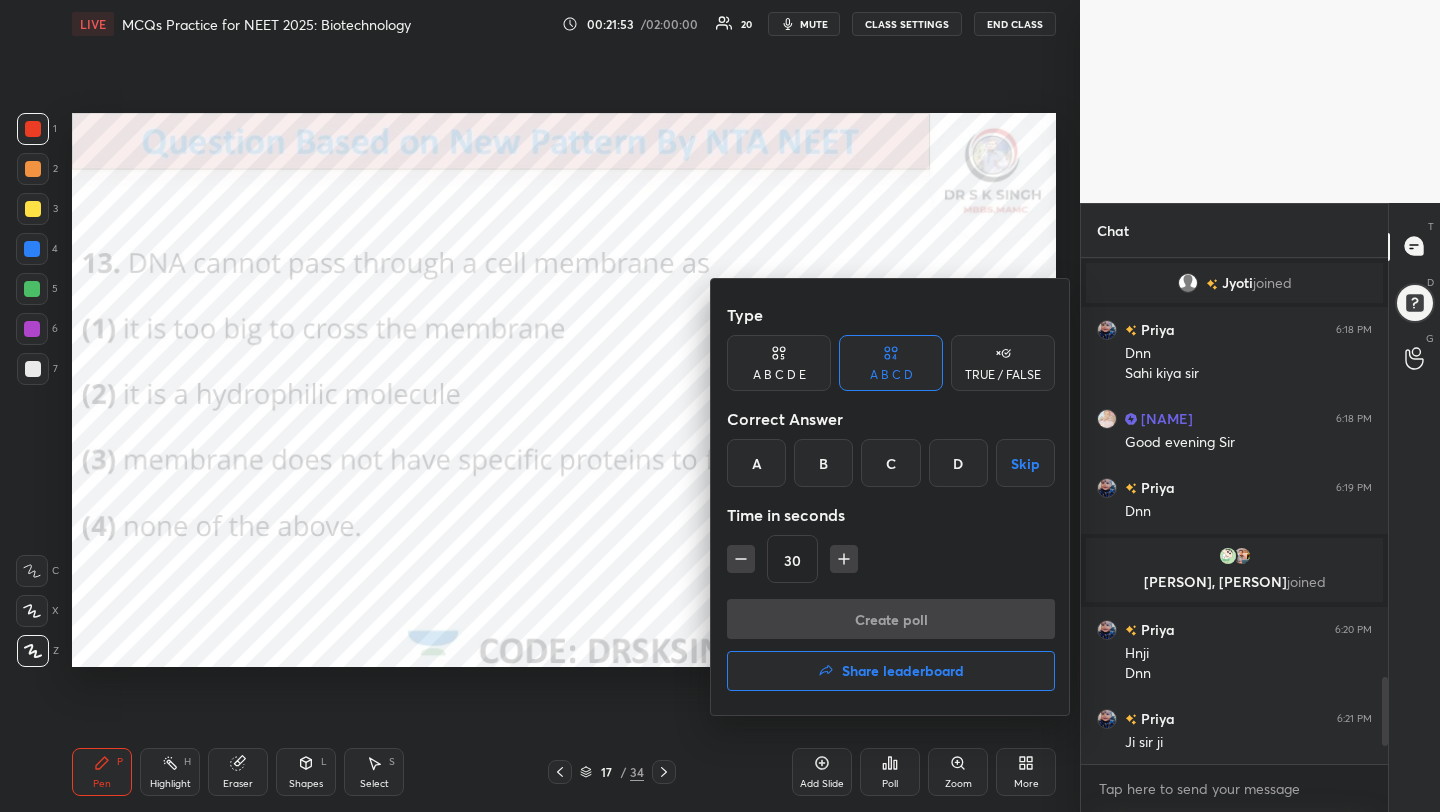 click on "B" at bounding box center (823, 463) 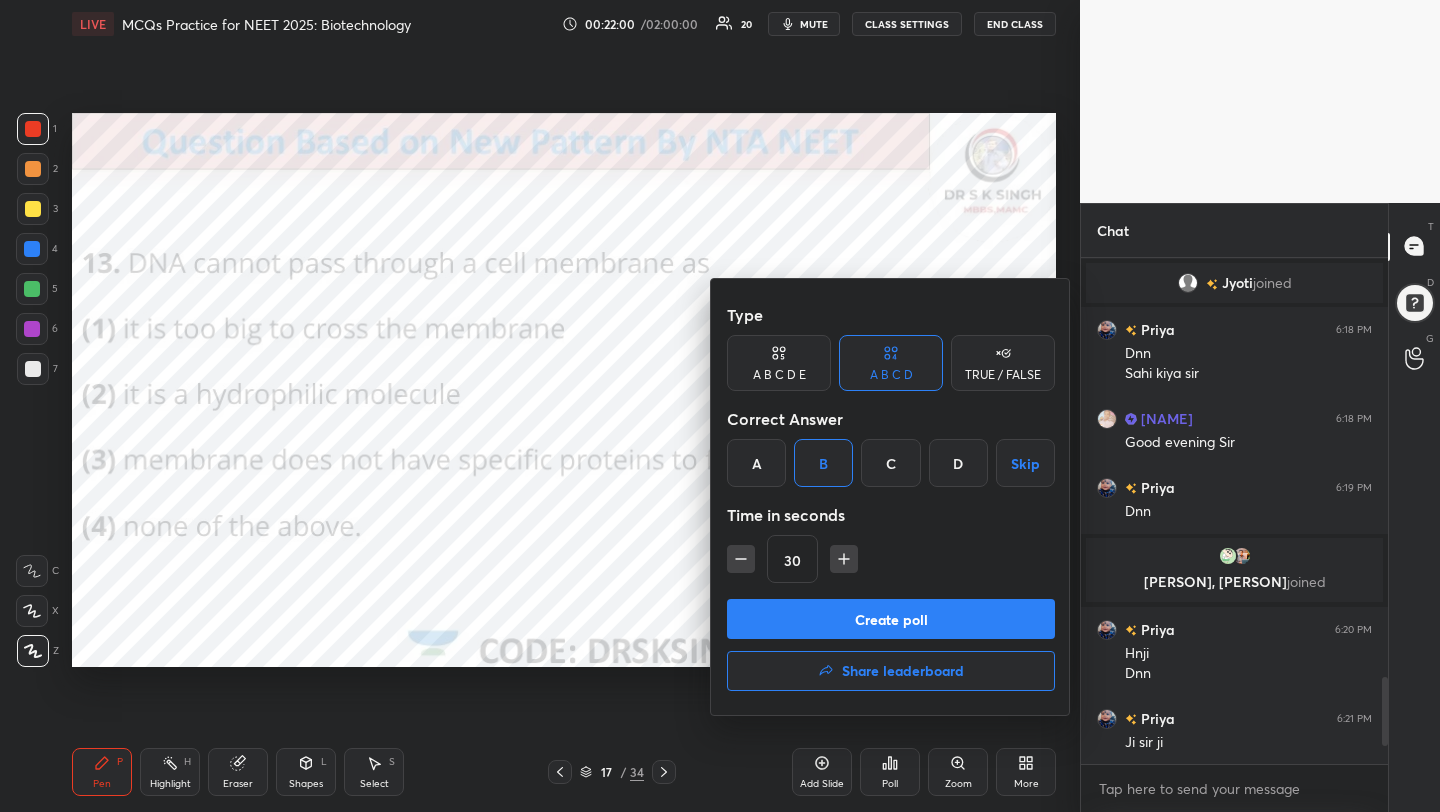 click on "Create poll" at bounding box center (891, 619) 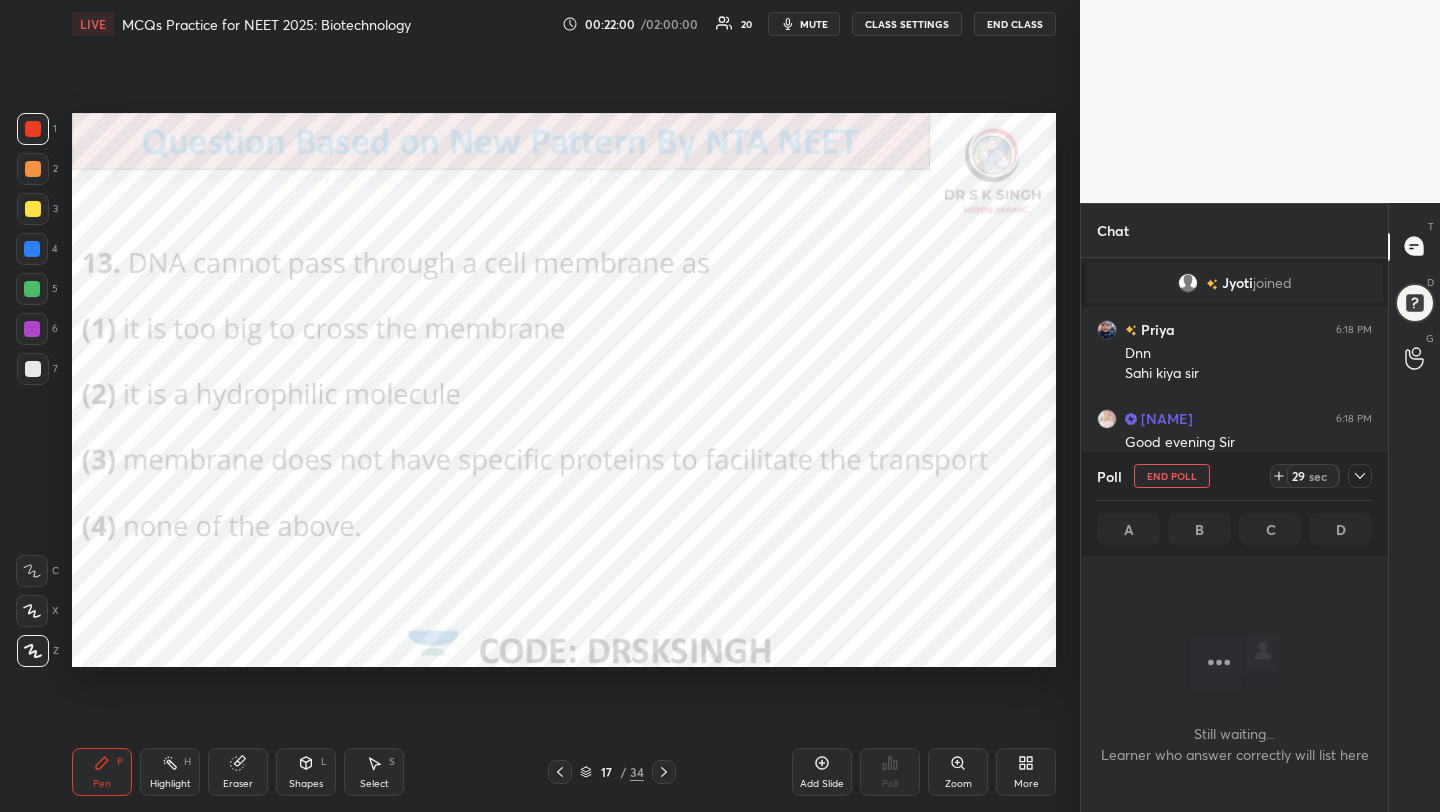 scroll, scrollTop: 402, scrollLeft: 301, axis: both 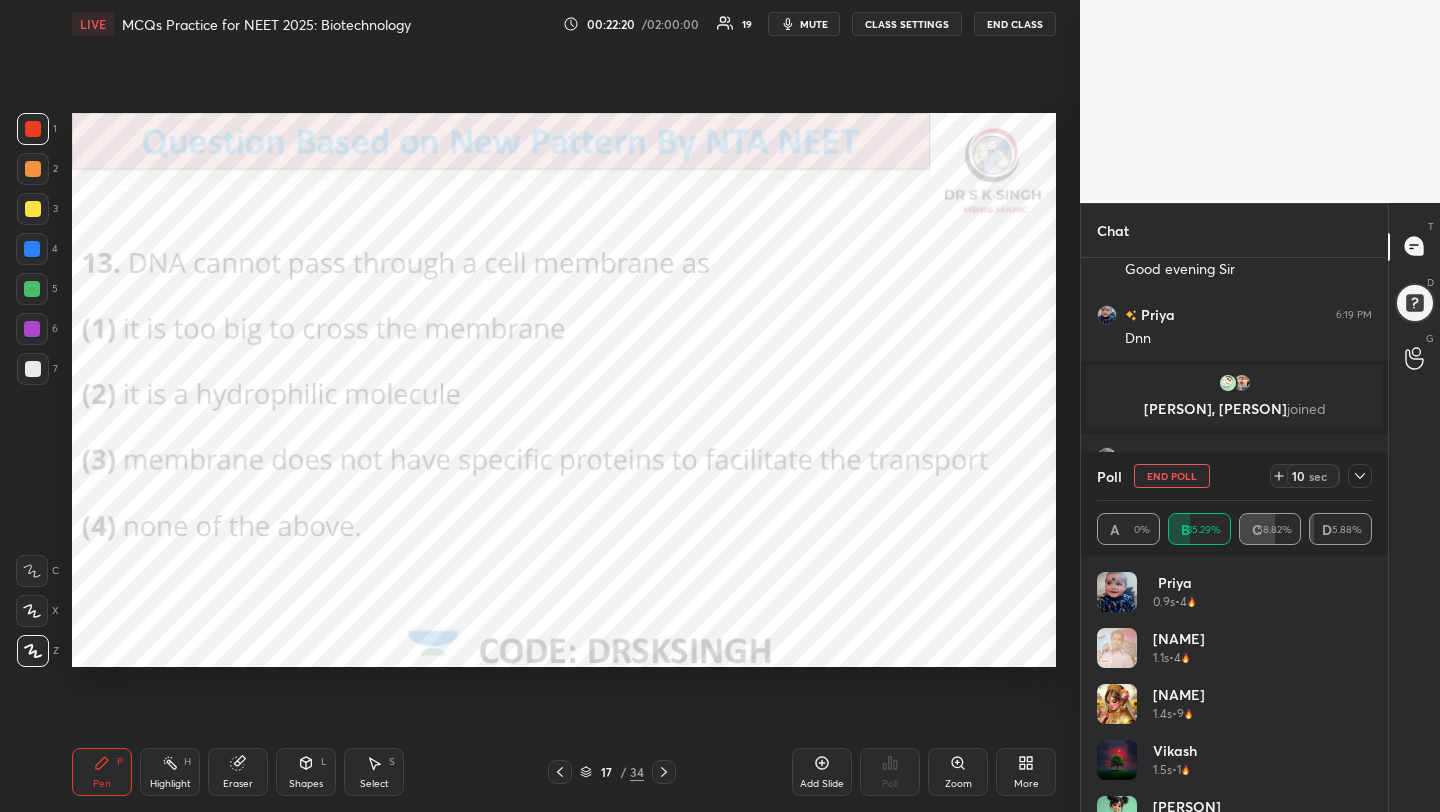 click on "End Poll" at bounding box center [1172, 476] 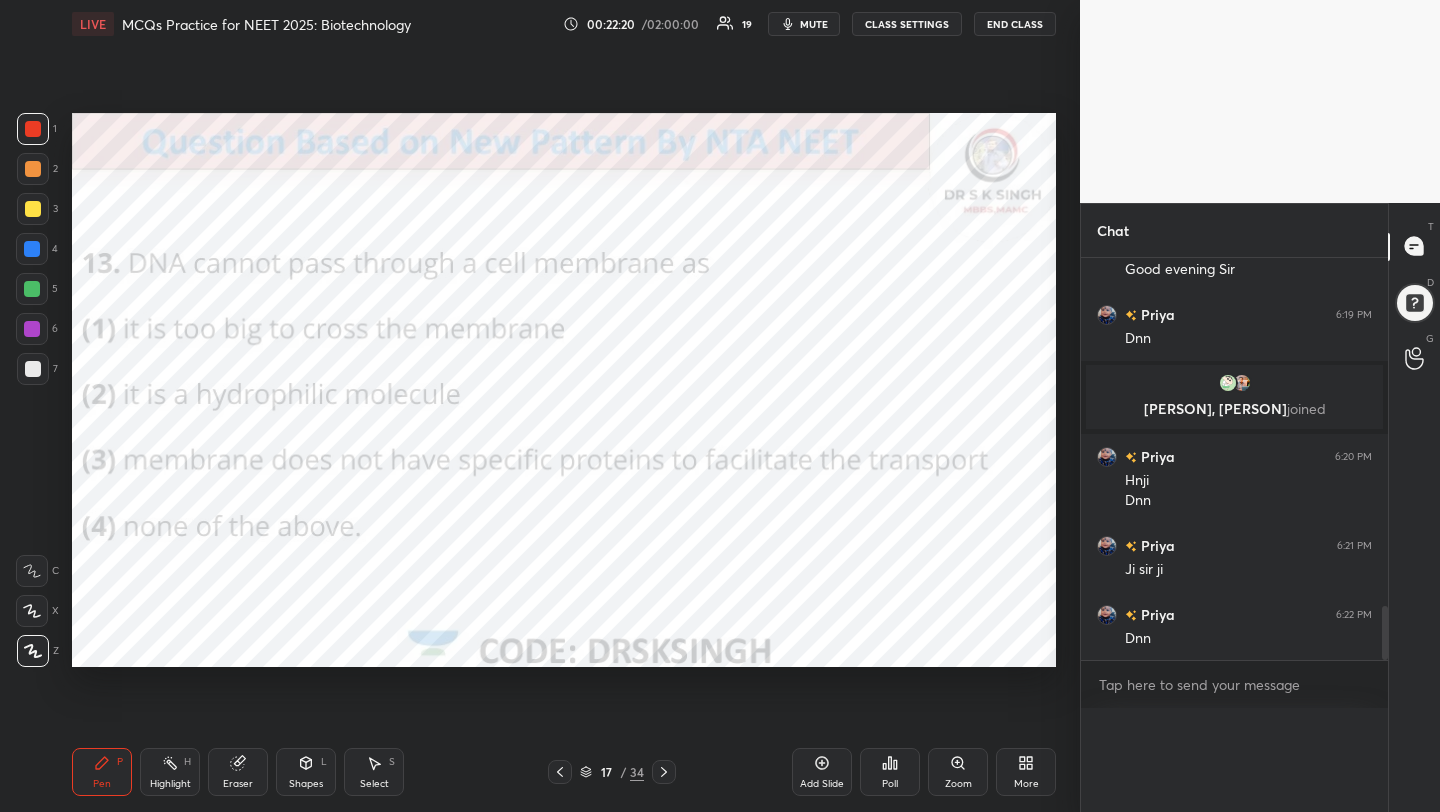 scroll, scrollTop: 0, scrollLeft: 0, axis: both 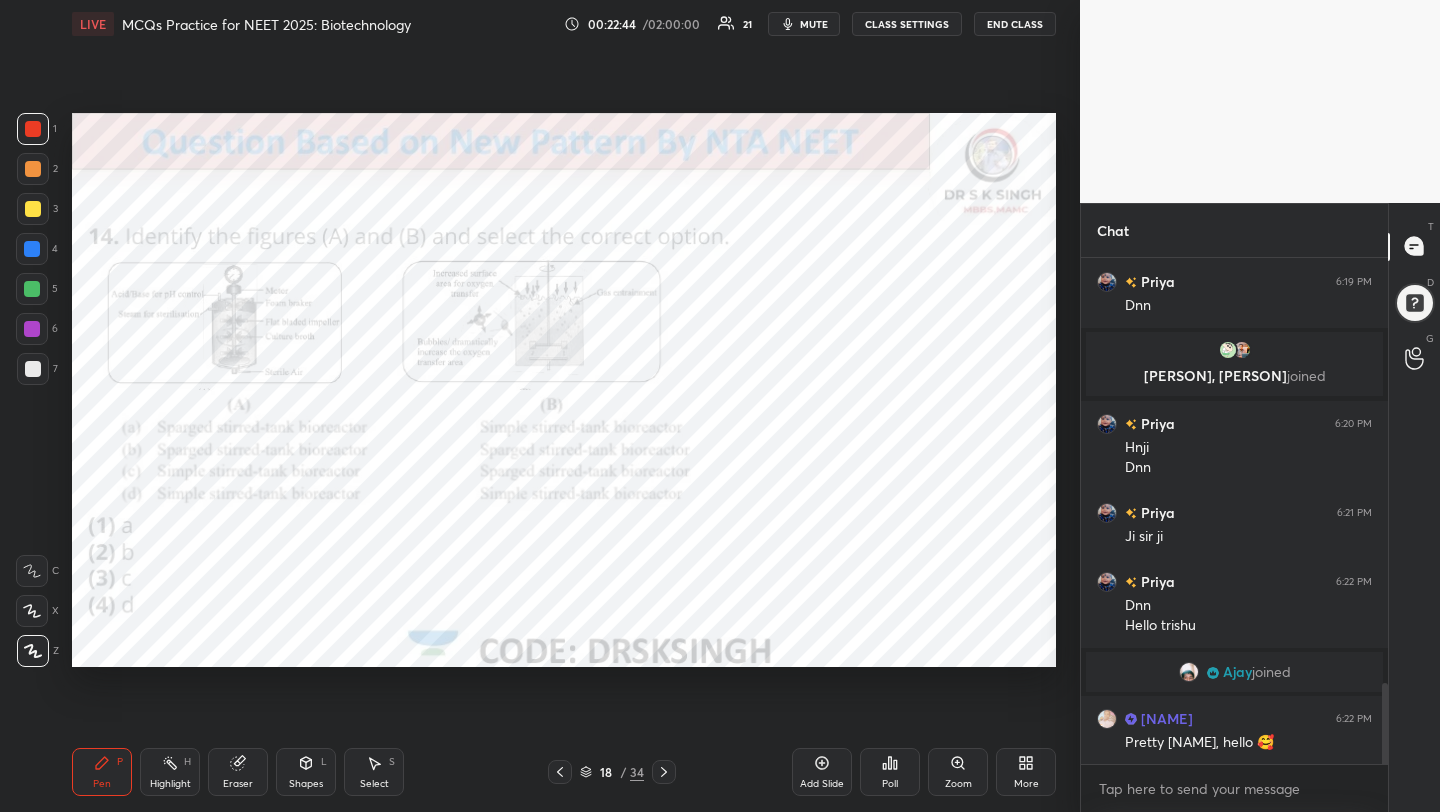 click 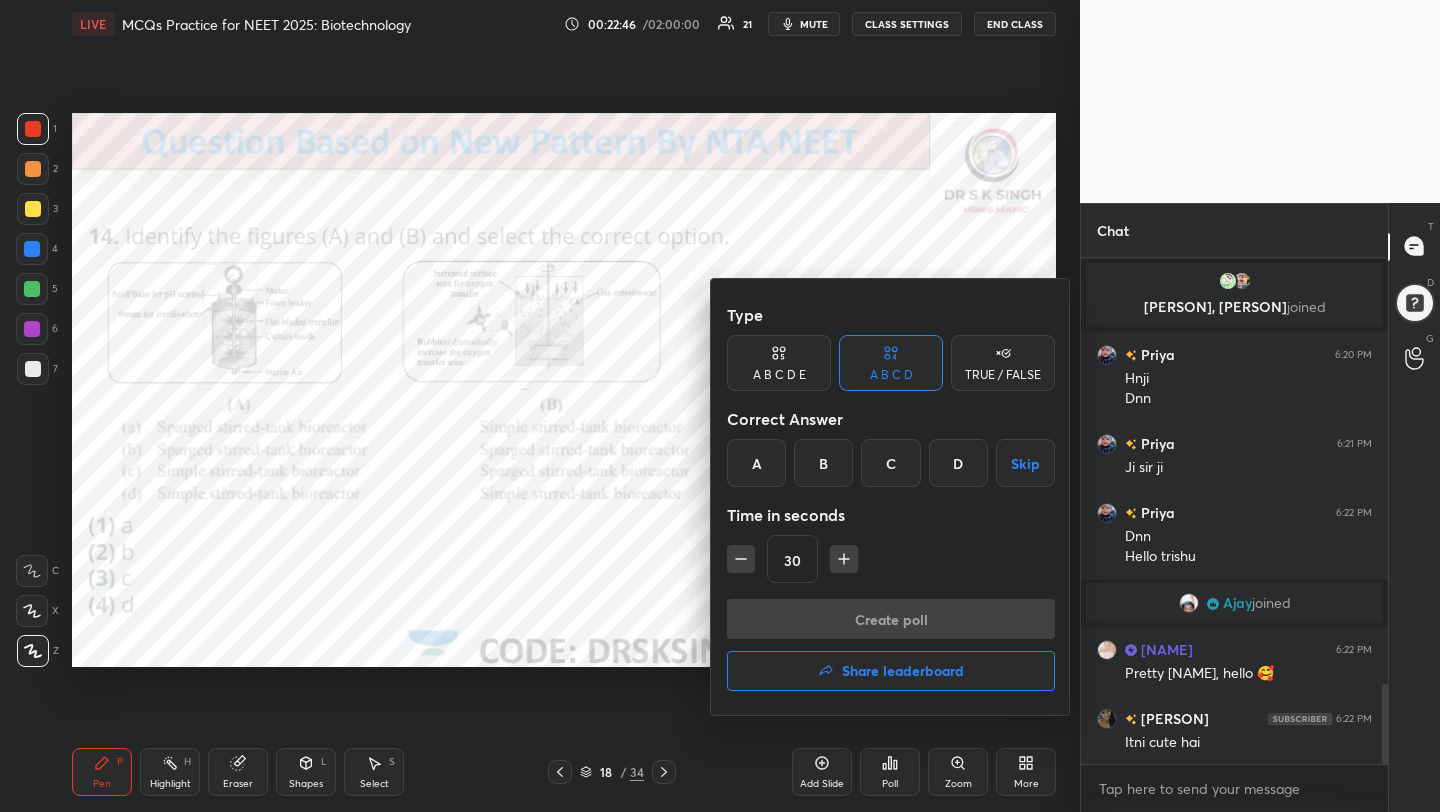 click on "C" at bounding box center [890, 463] 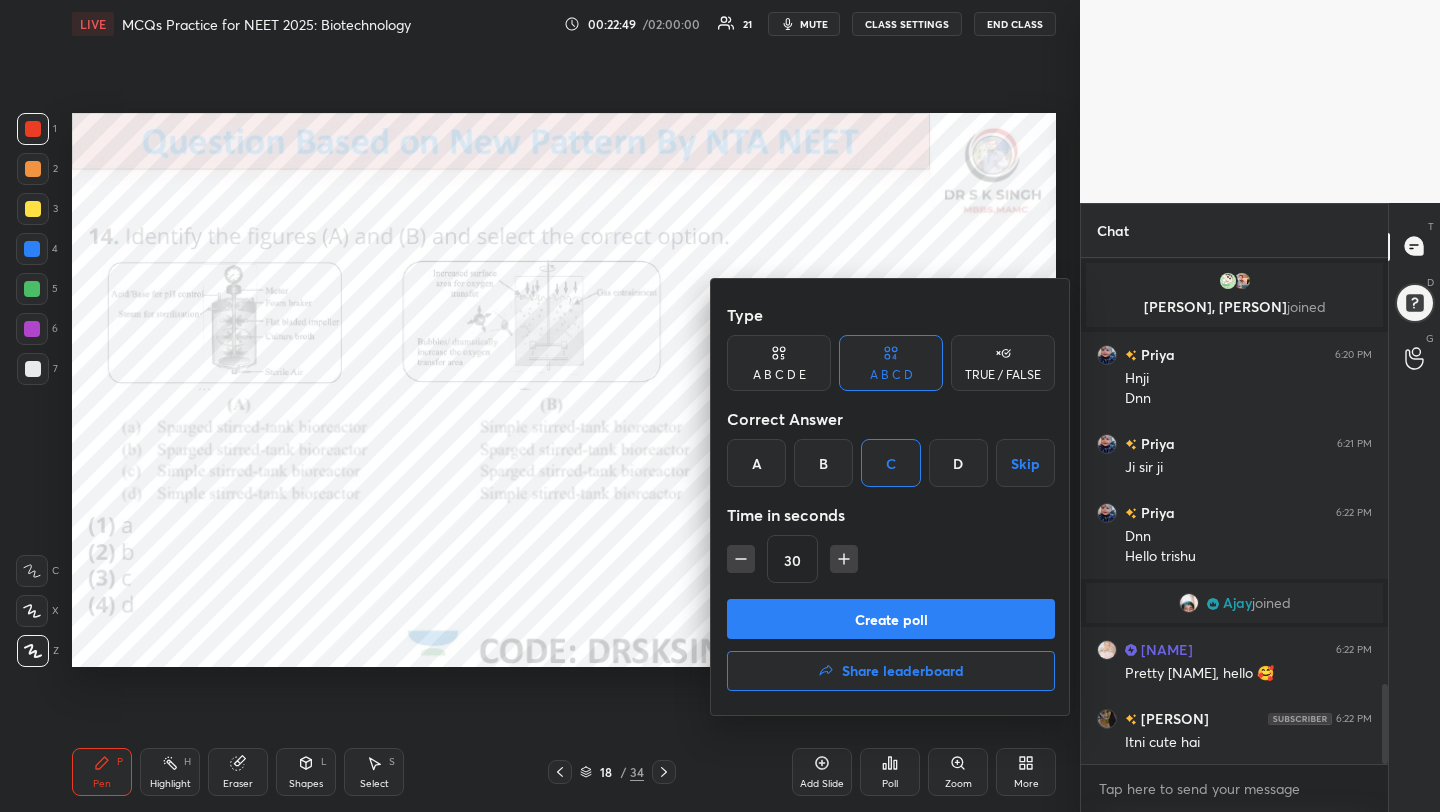click on "Create poll" at bounding box center (891, 619) 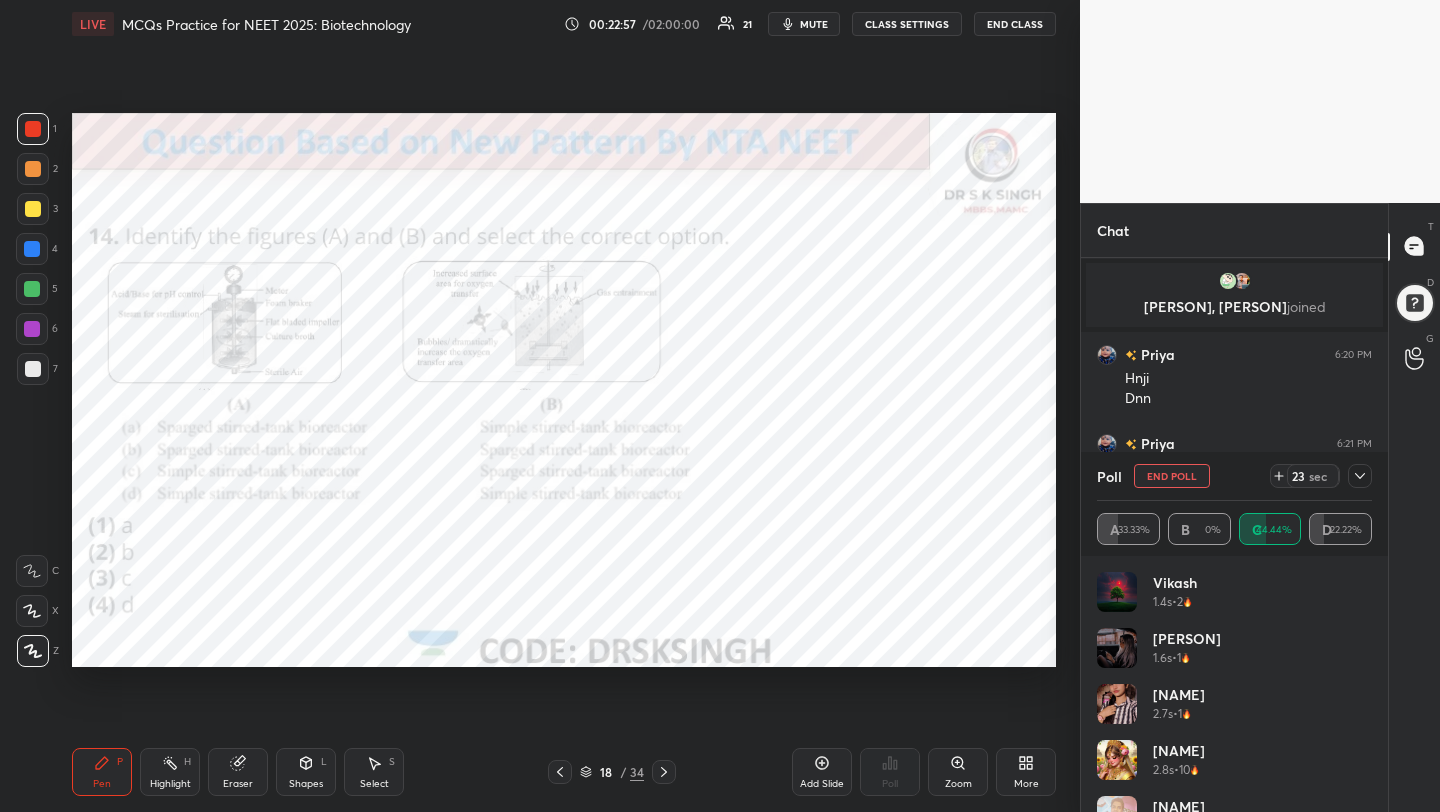 click on "mute" at bounding box center (814, 24) 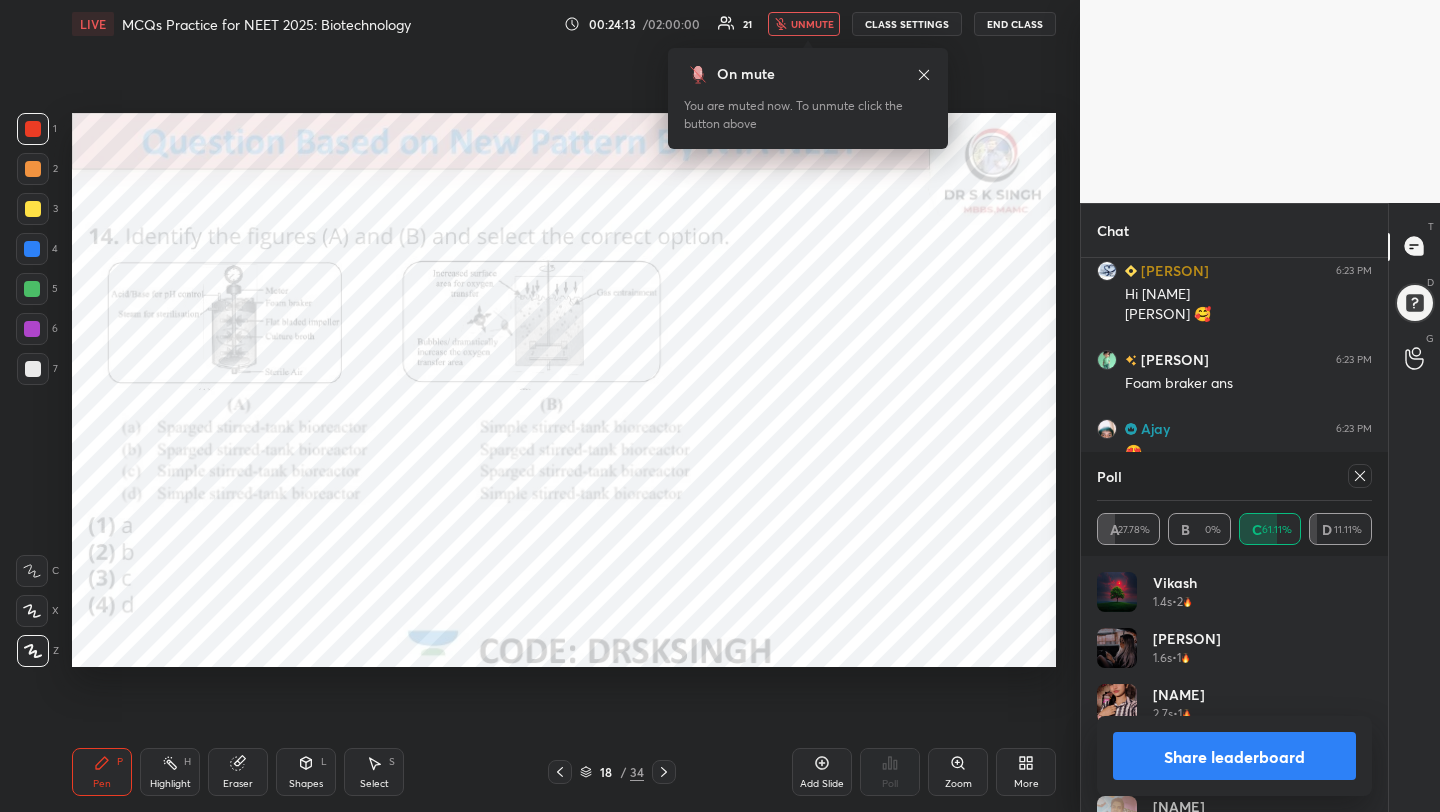 scroll, scrollTop: 3196, scrollLeft: 0, axis: vertical 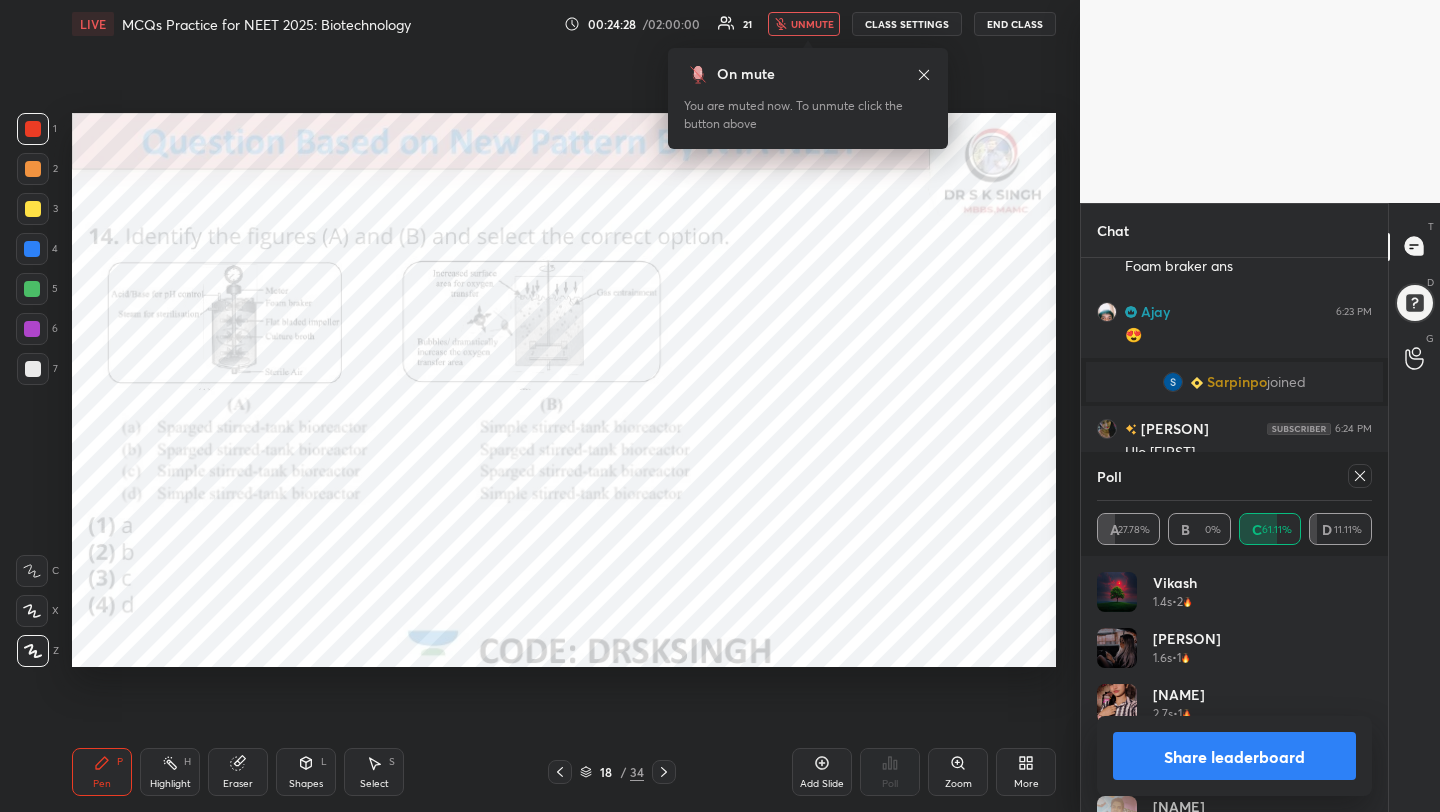 click 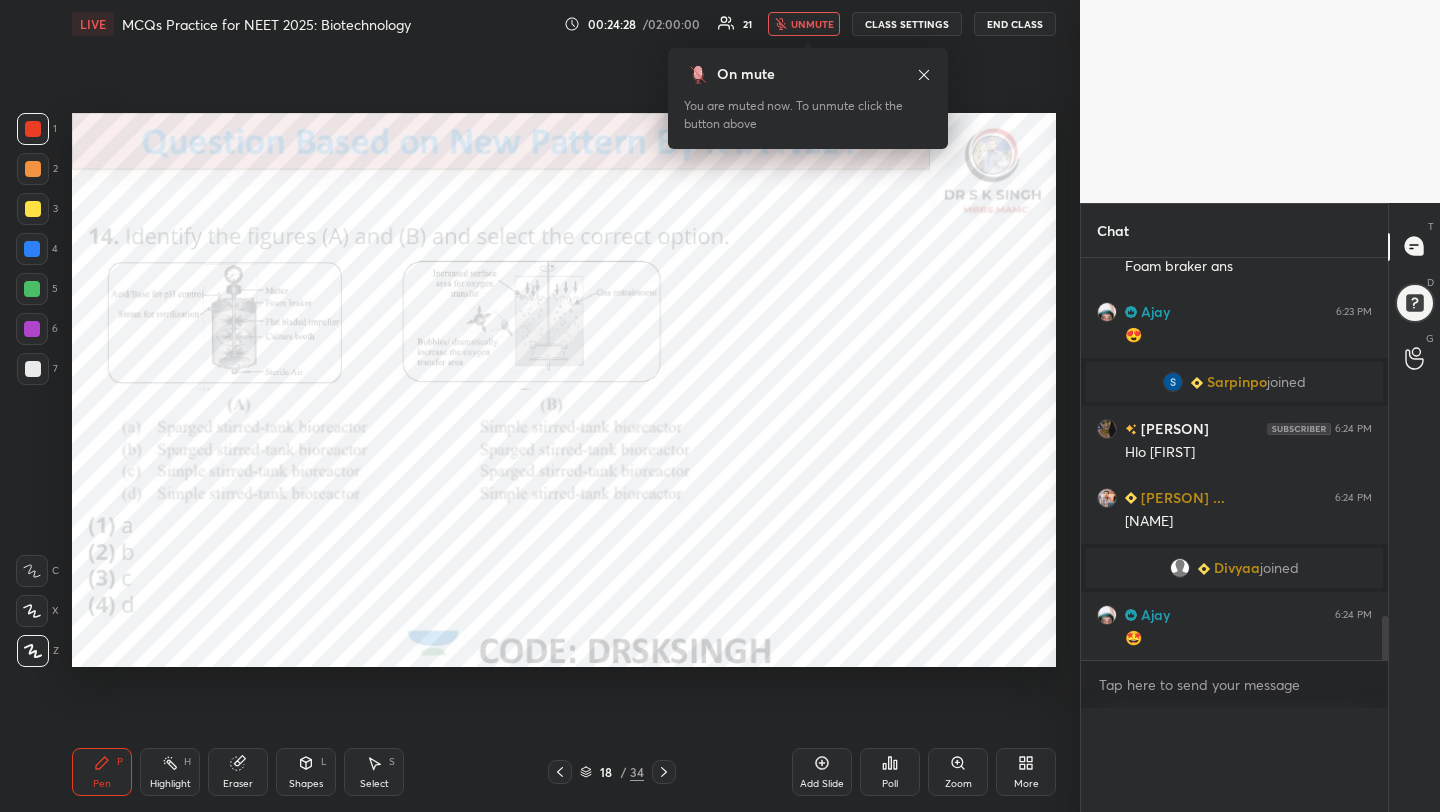 scroll, scrollTop: 0, scrollLeft: 0, axis: both 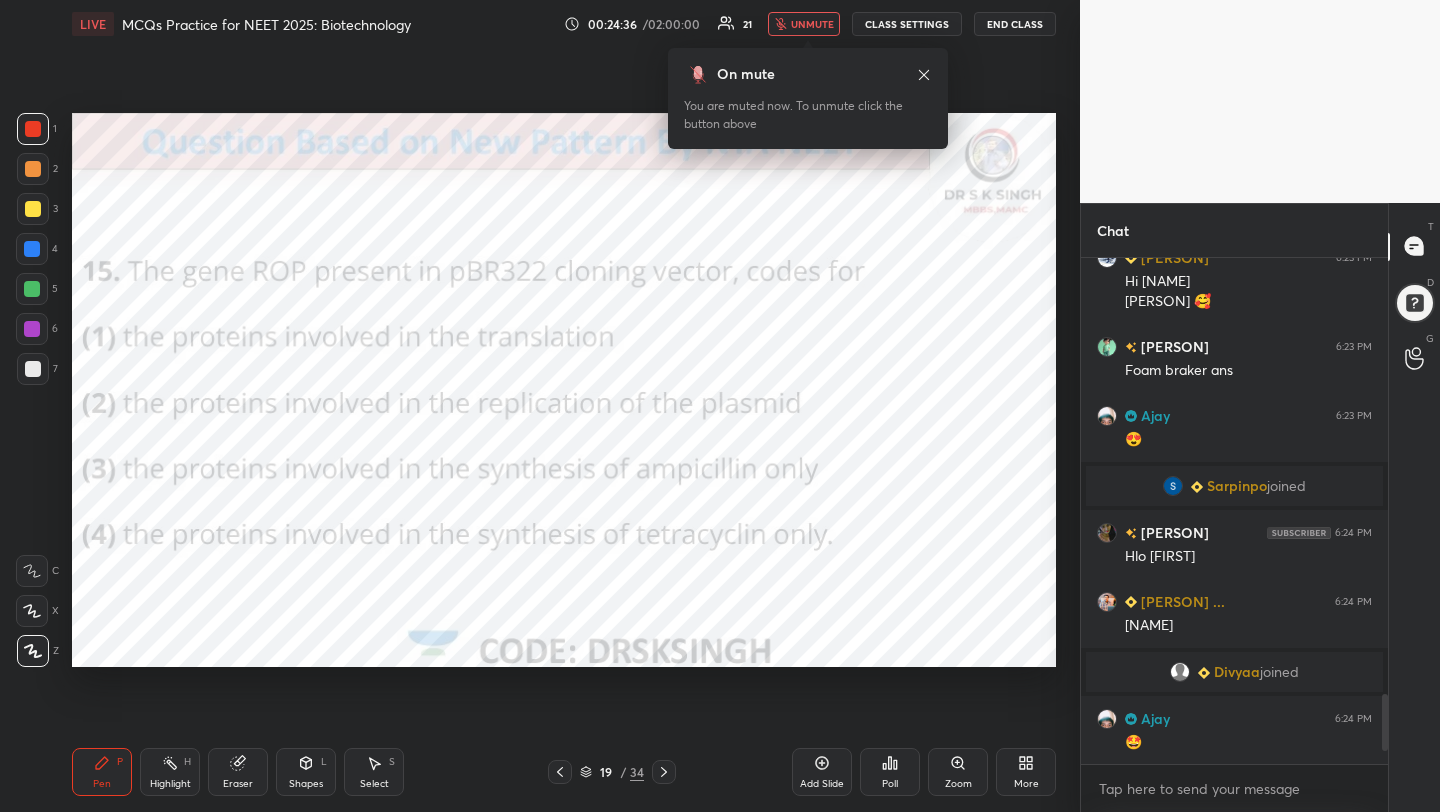 click on "unmute" at bounding box center [812, 24] 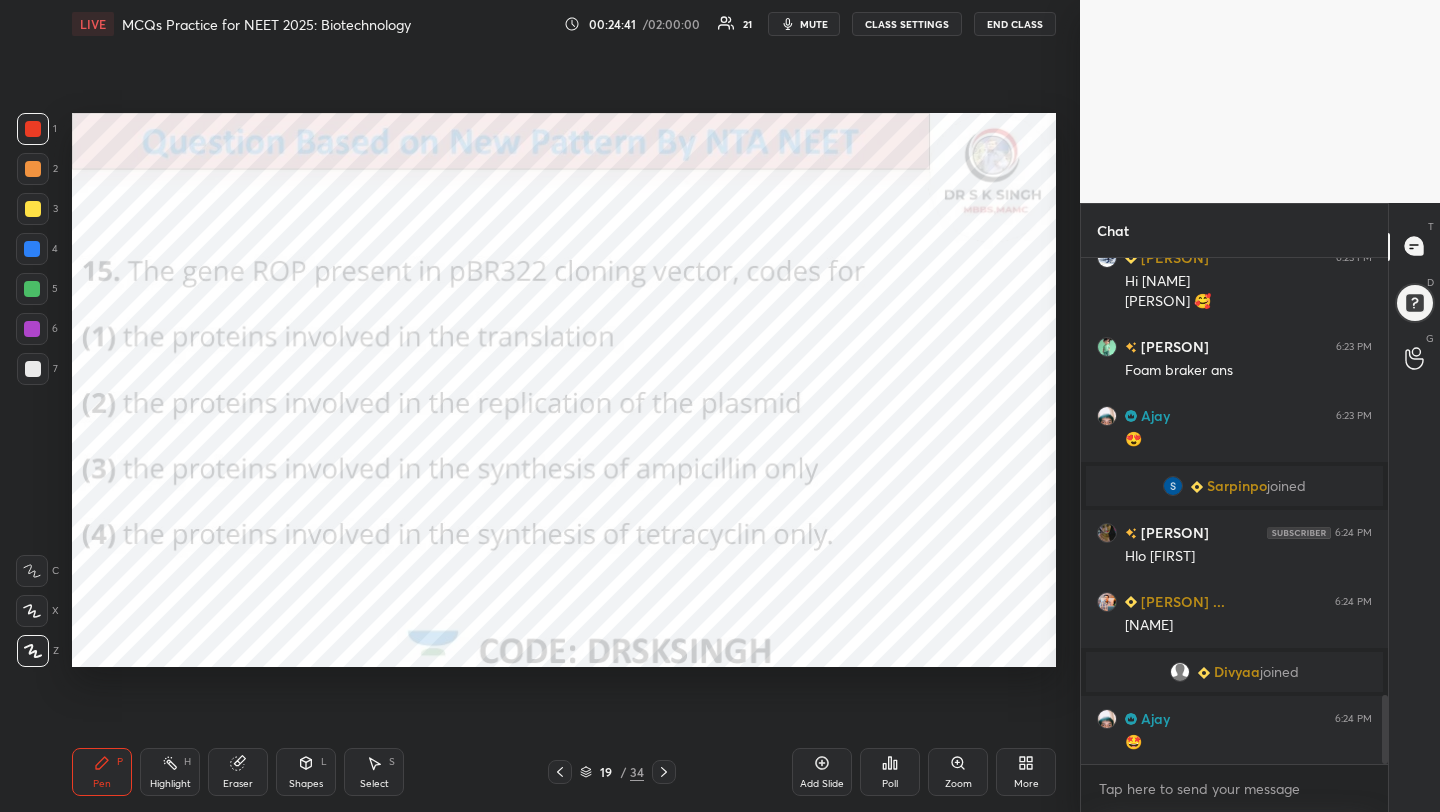 scroll, scrollTop: 3213, scrollLeft: 0, axis: vertical 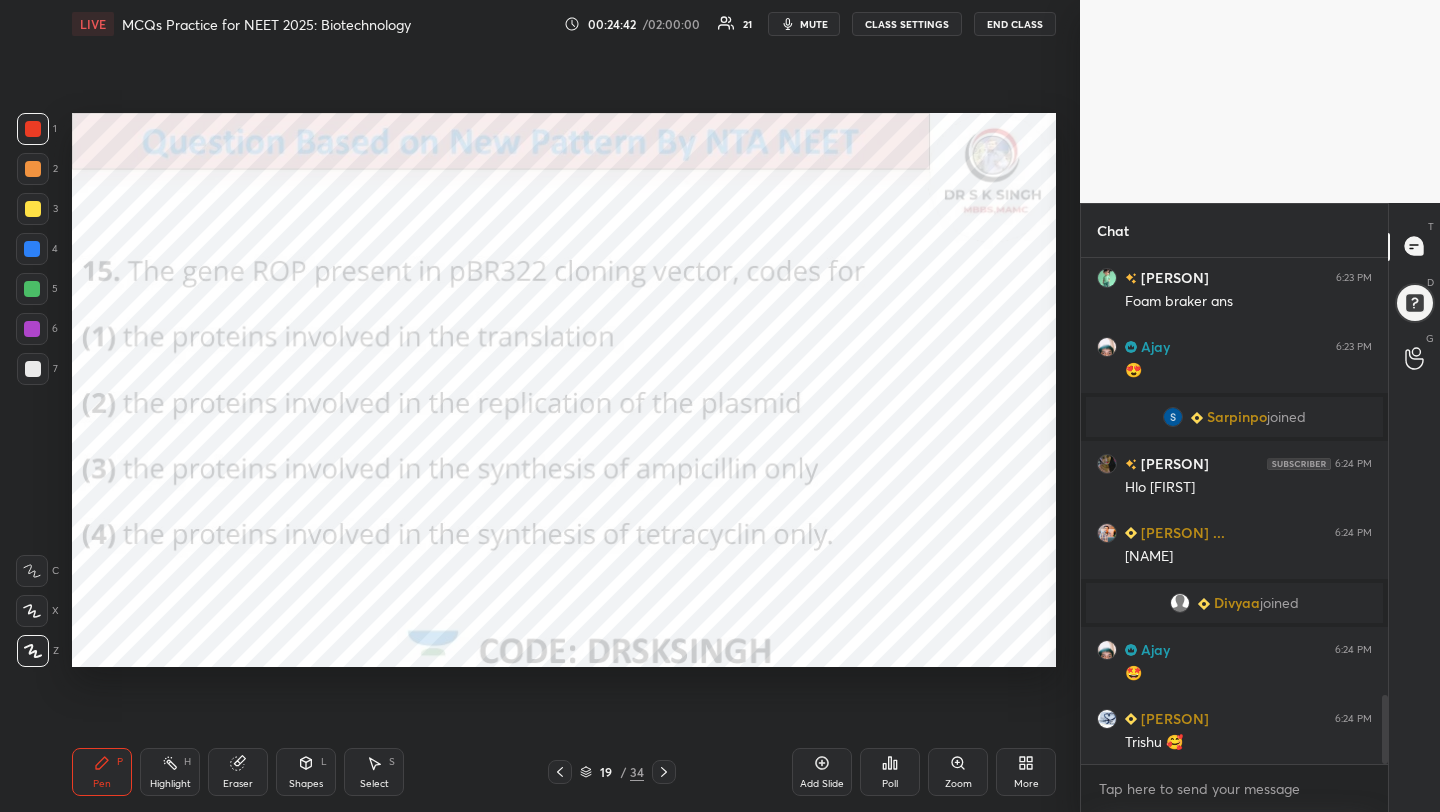 click on "Poll" at bounding box center (890, 772) 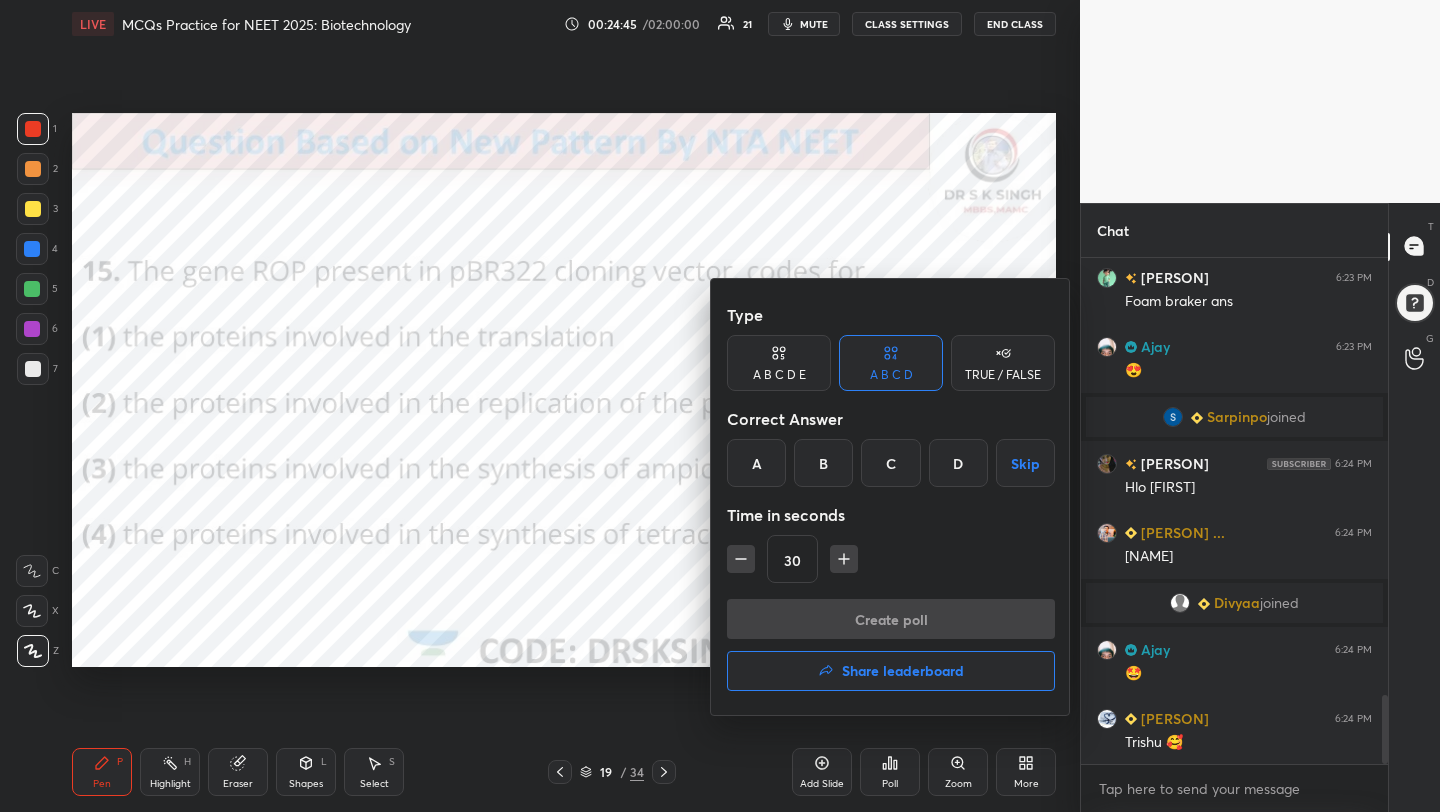 click on "B" at bounding box center (823, 463) 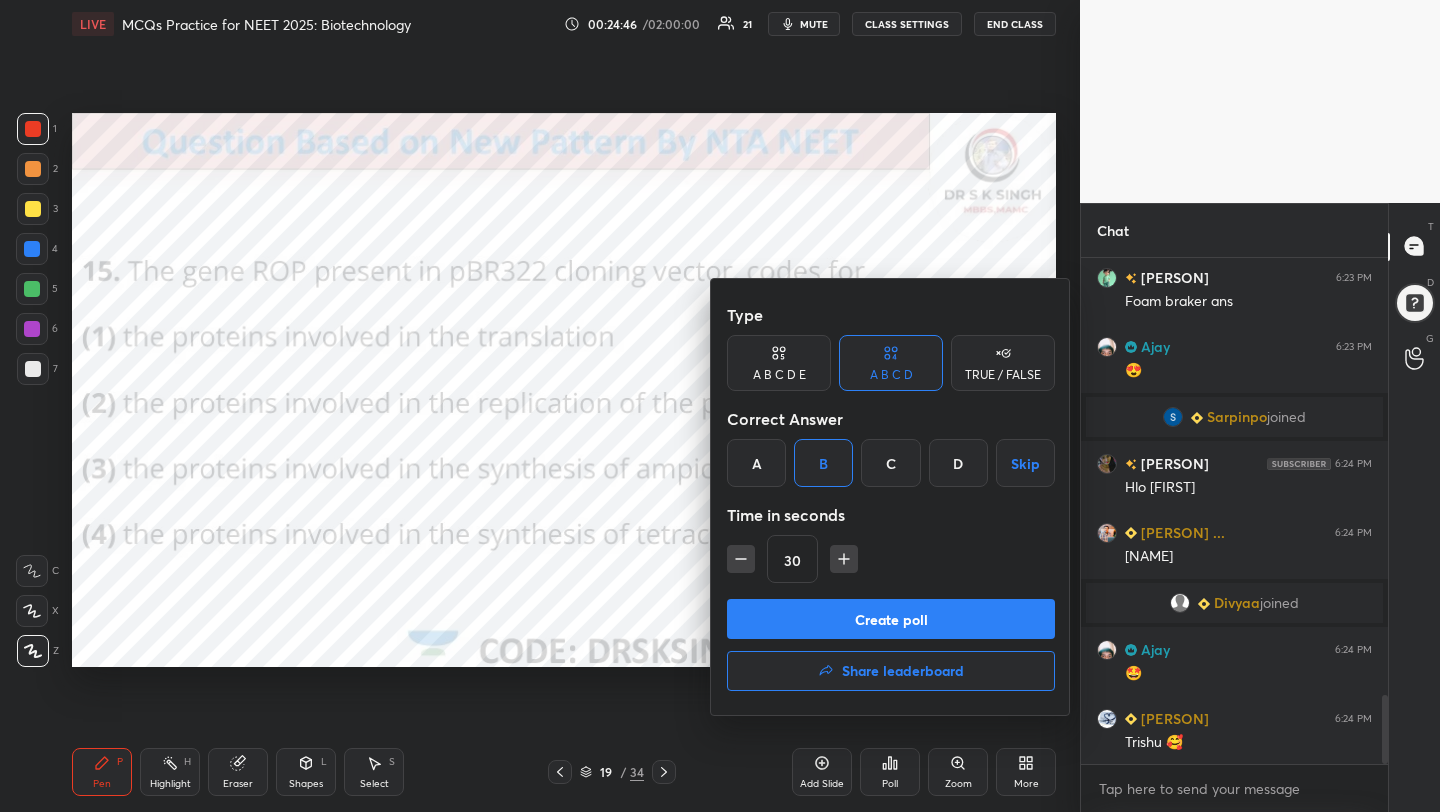 click on "Create poll" at bounding box center (891, 619) 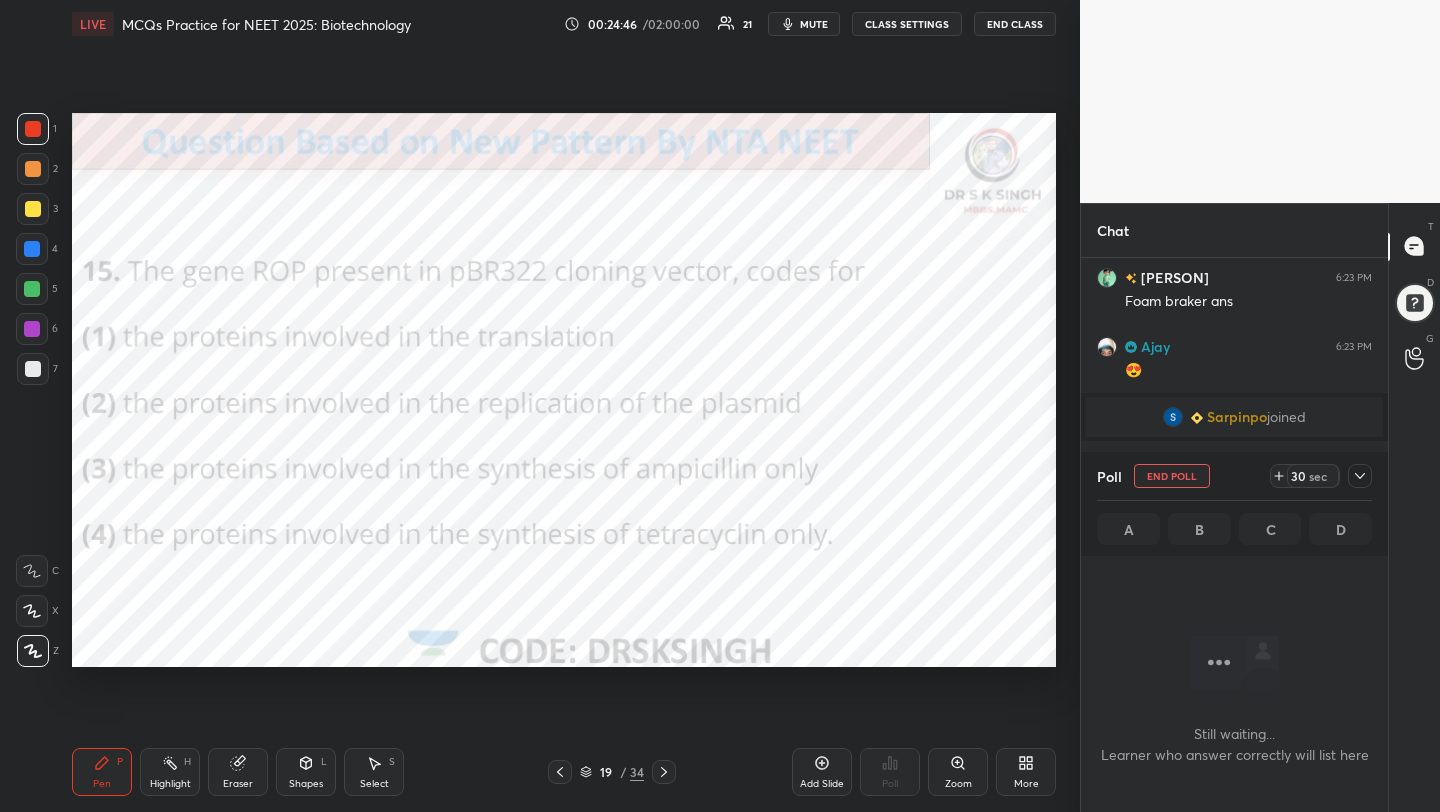 scroll, scrollTop: 420, scrollLeft: 301, axis: both 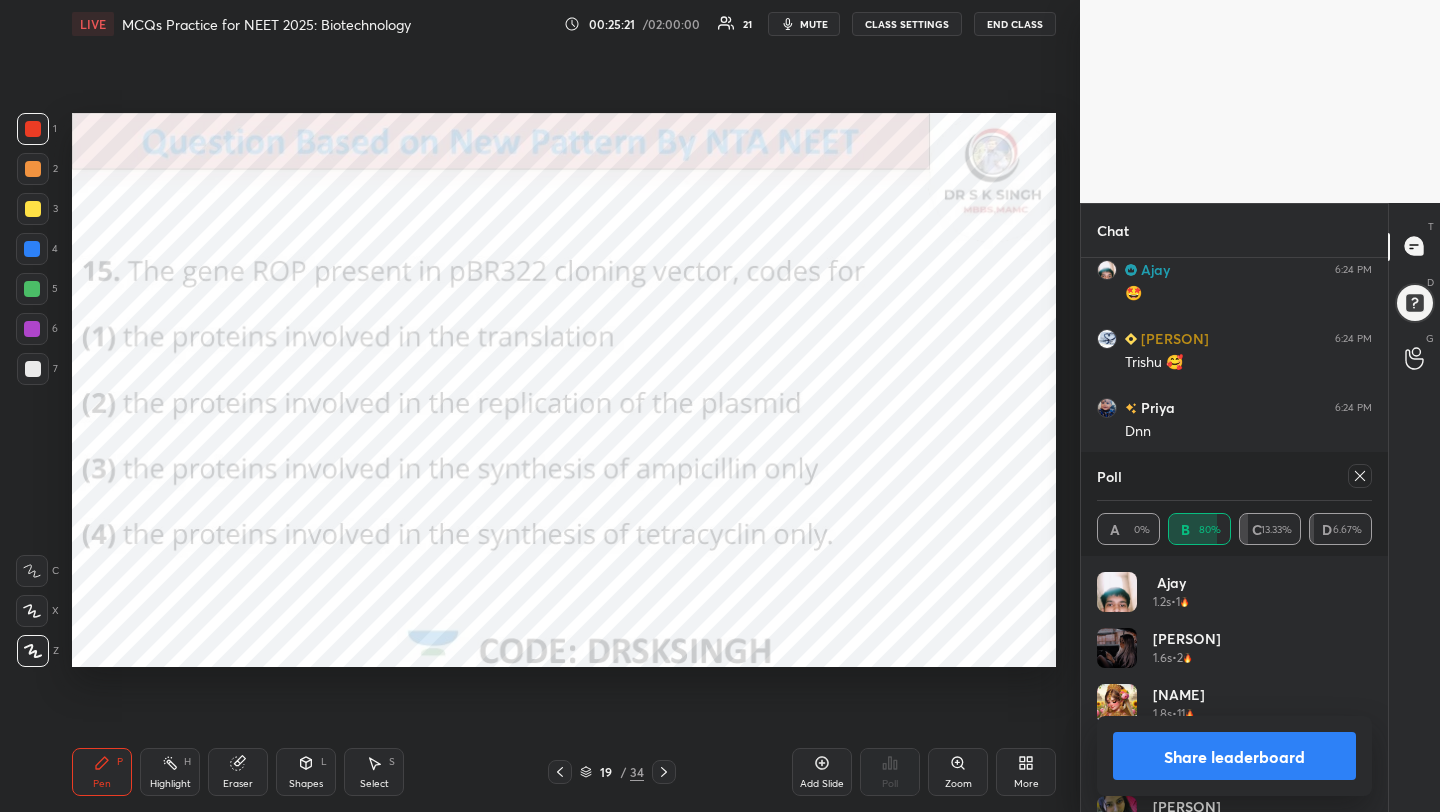 click 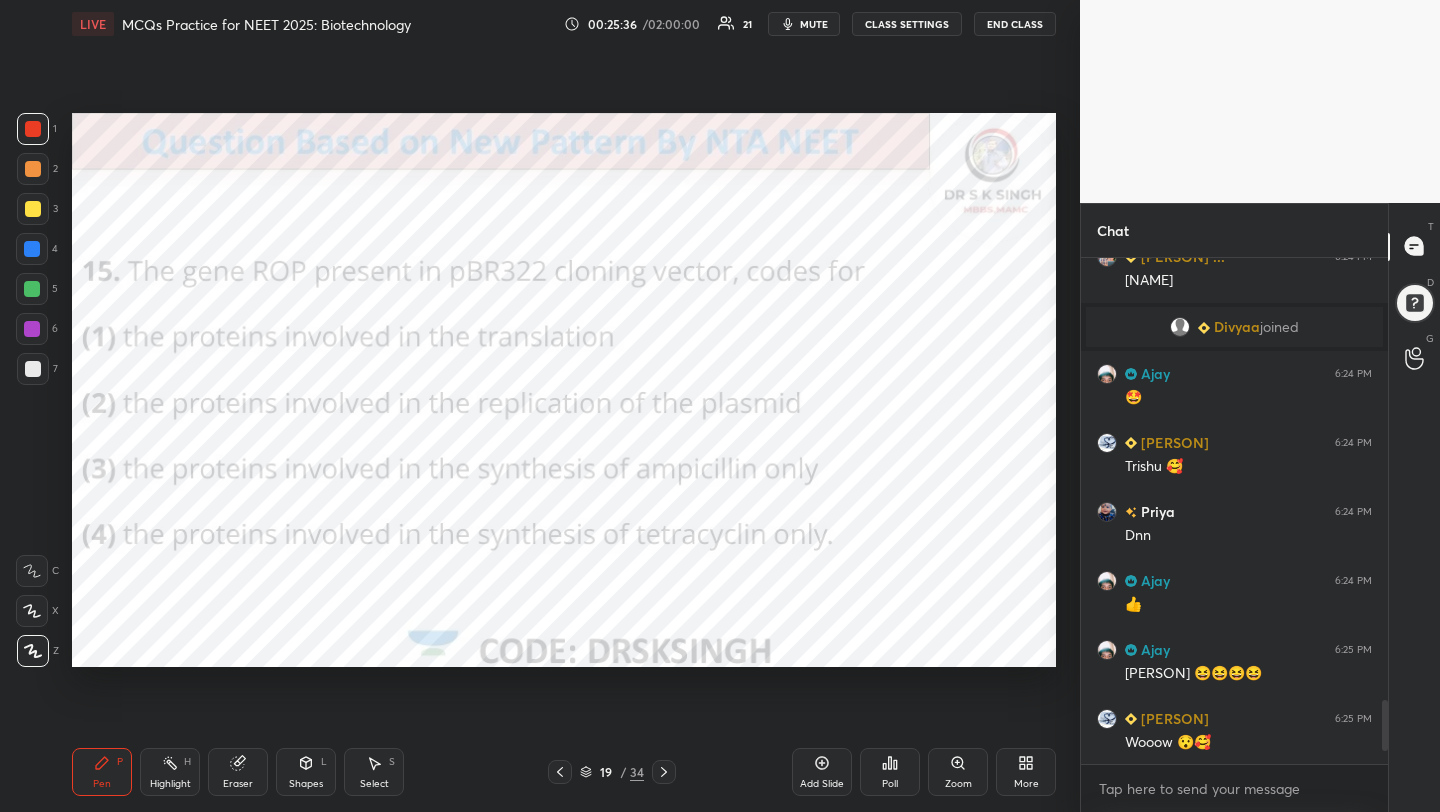 click on "mute" at bounding box center [814, 24] 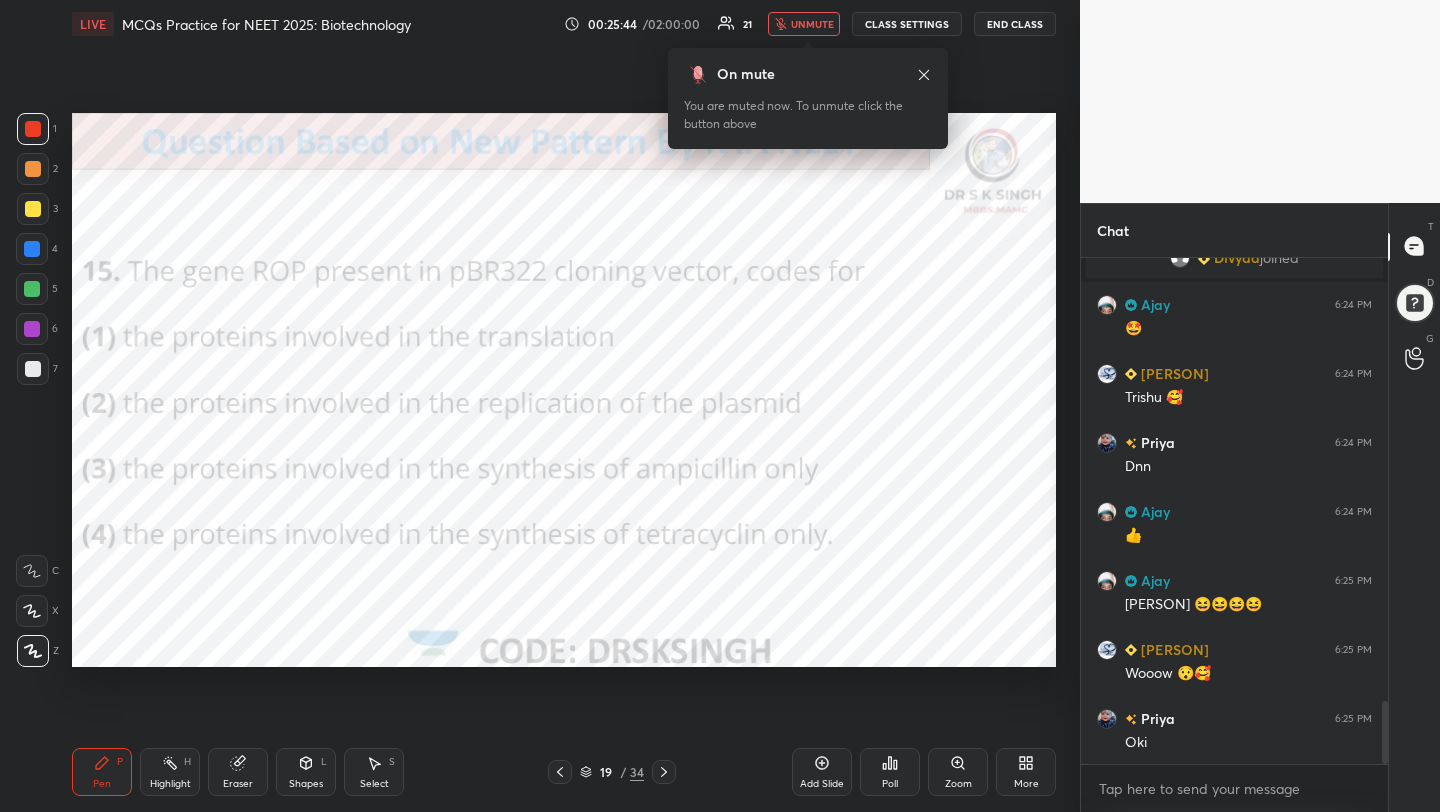click on "unmute" at bounding box center [812, 24] 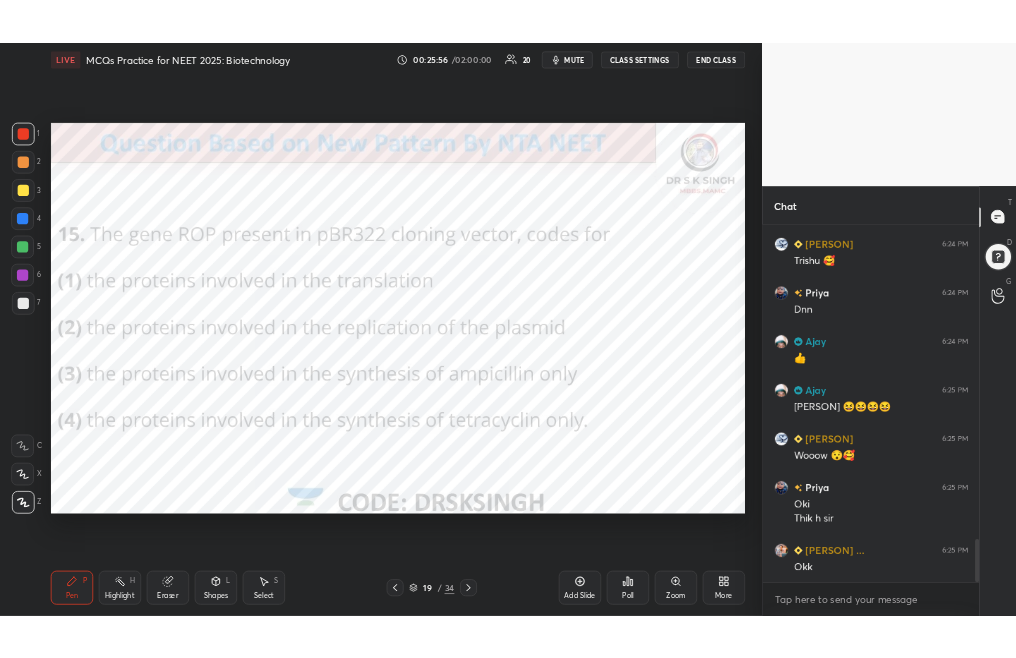 scroll, scrollTop: 3716, scrollLeft: 0, axis: vertical 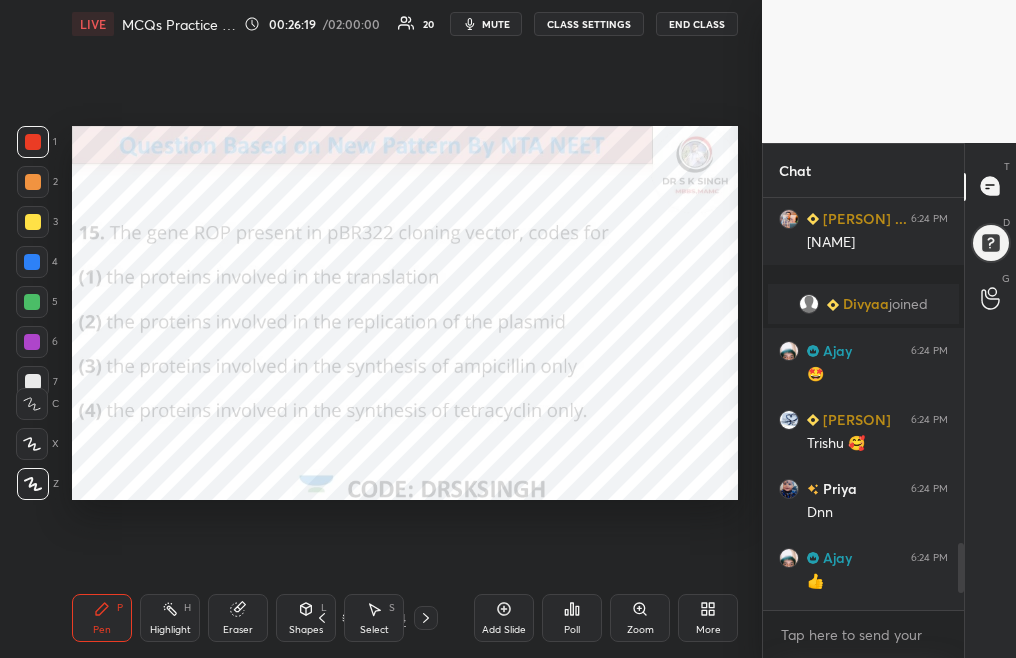 click on "mute" at bounding box center [496, 24] 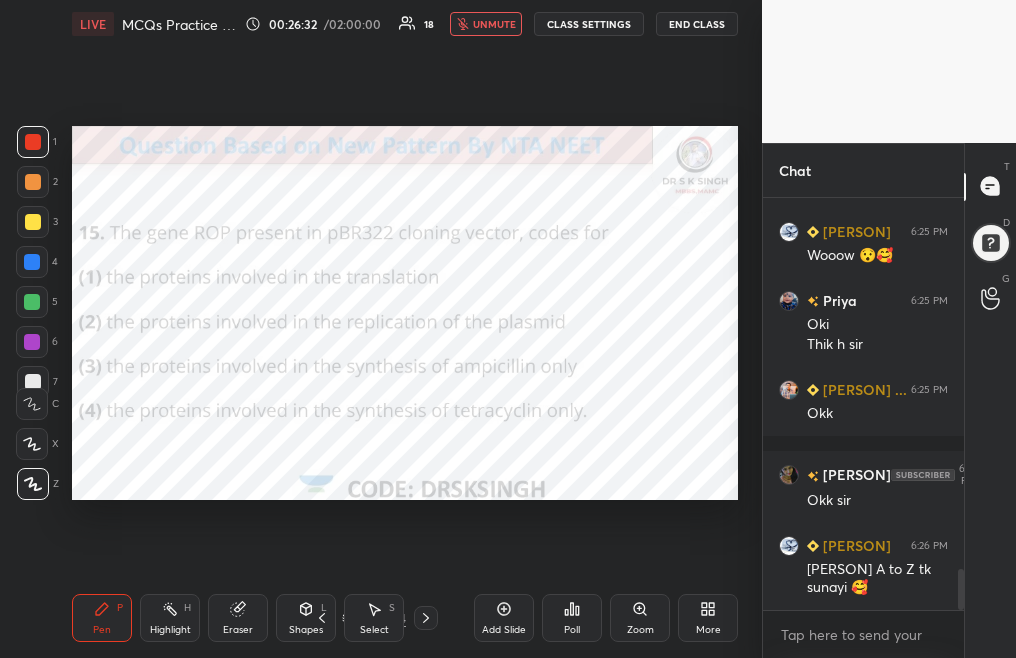 scroll, scrollTop: 3806, scrollLeft: 0, axis: vertical 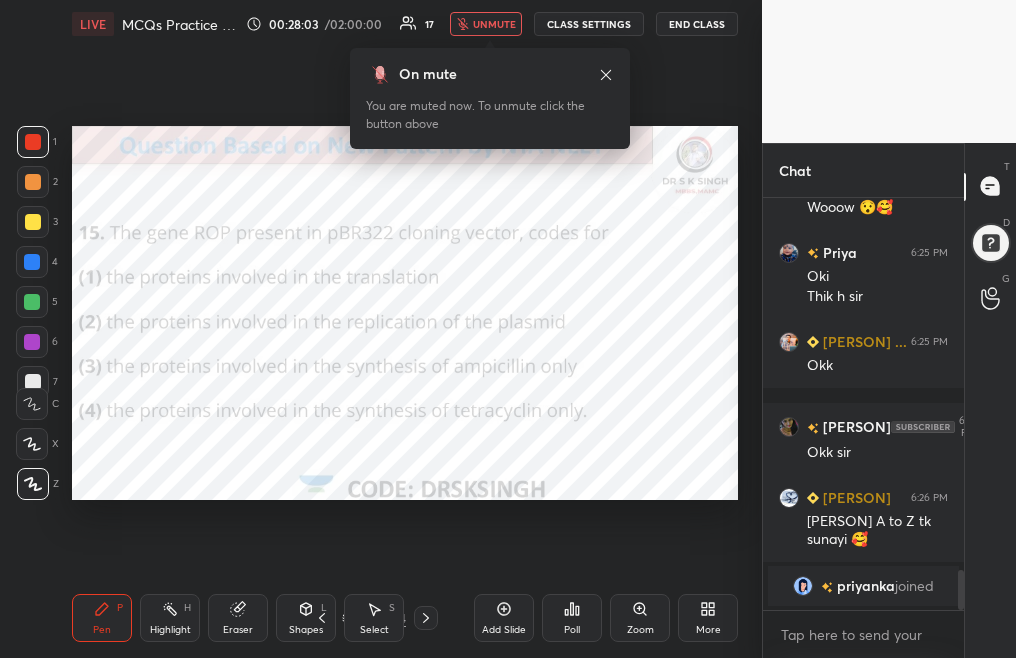 click 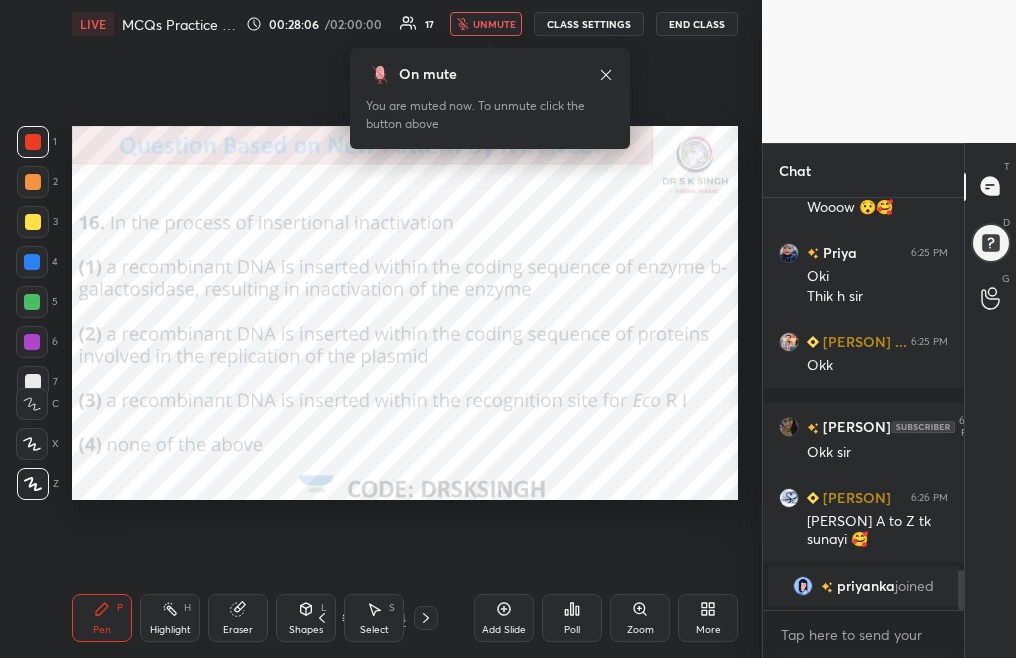 click on "Poll" at bounding box center [572, 618] 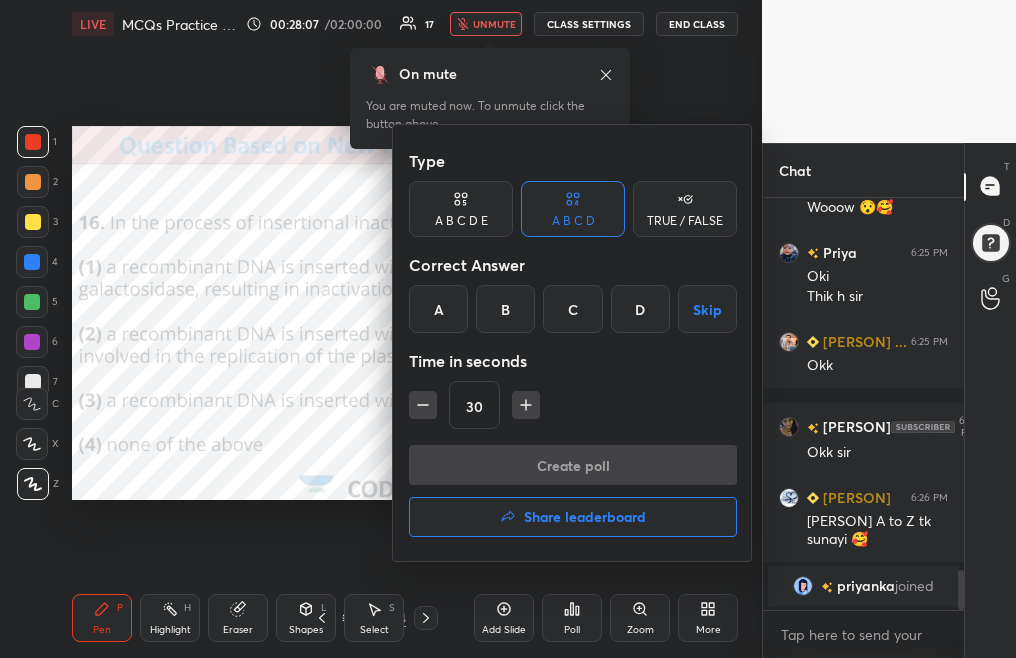 click on "A" at bounding box center [438, 309] 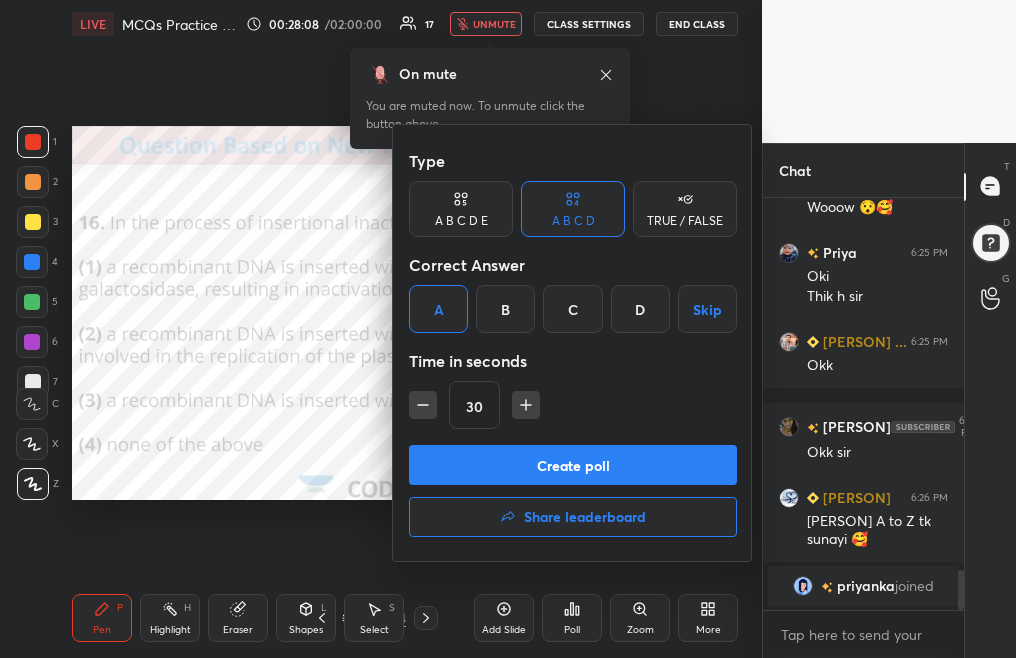 click on "Create poll" at bounding box center [573, 465] 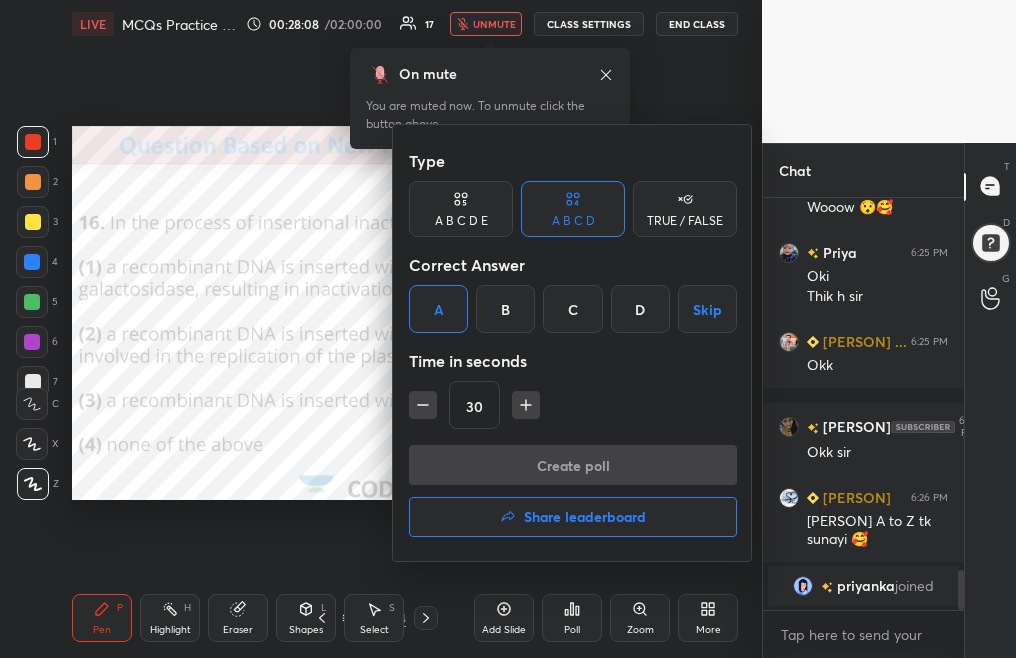scroll, scrollTop: 361, scrollLeft: 195, axis: both 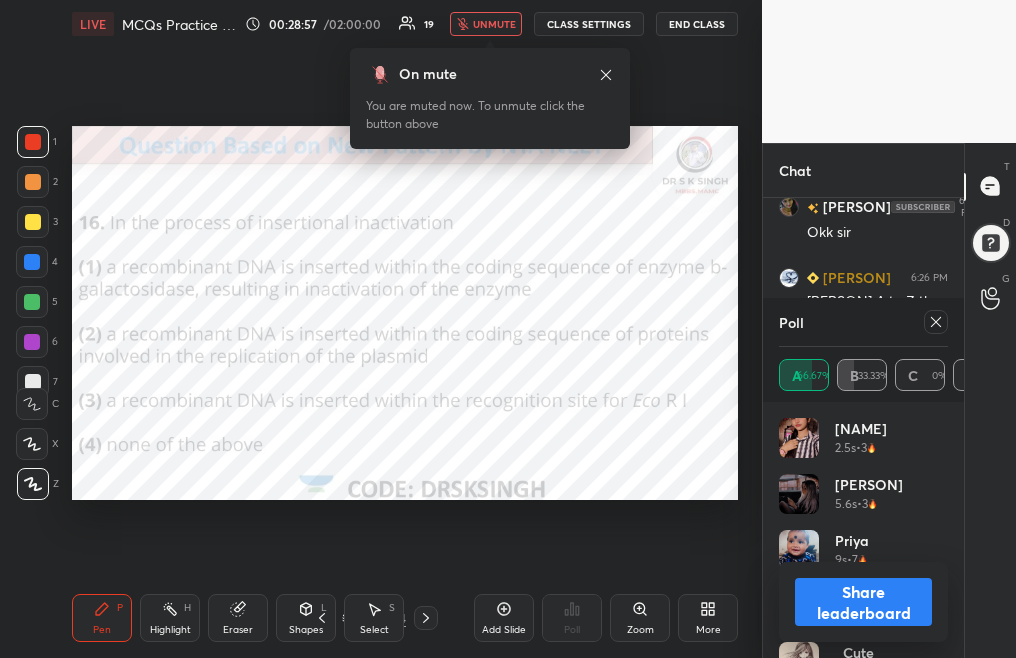 click 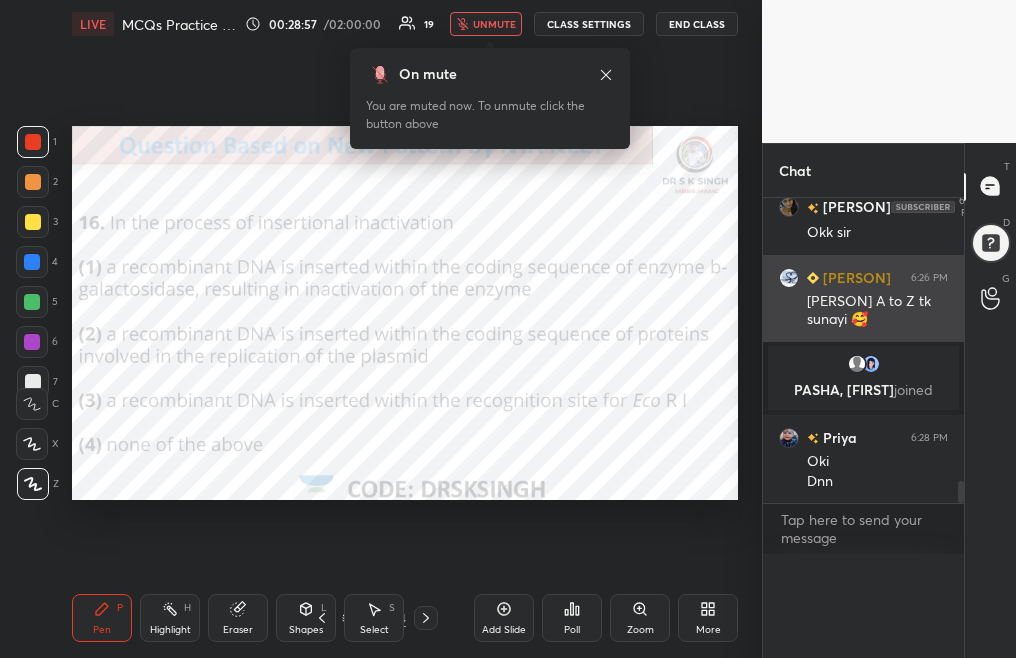 scroll, scrollTop: 0, scrollLeft: 0, axis: both 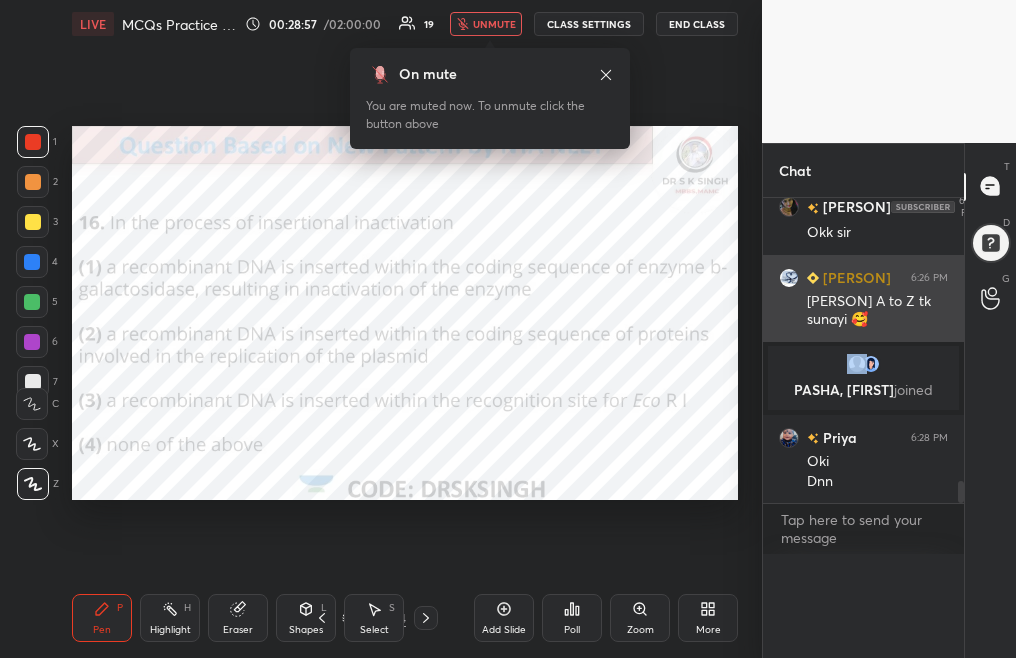 click on "[NAME] 6:26 PM Trishika A to Z tk sunayi 🥰" at bounding box center (863, 298) 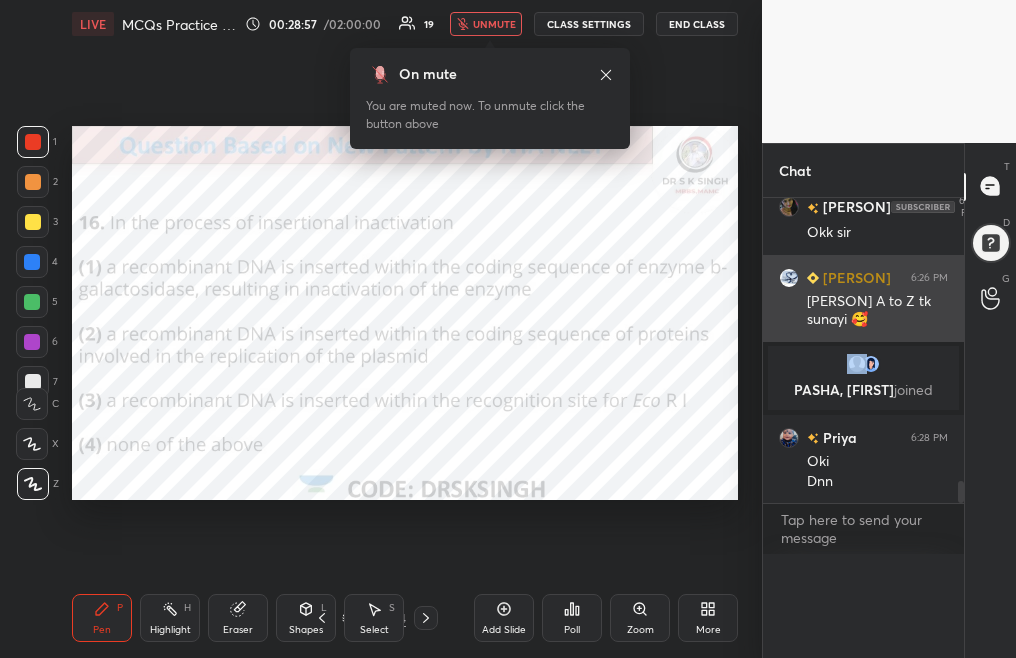 scroll, scrollTop: 7, scrollLeft: 7, axis: both 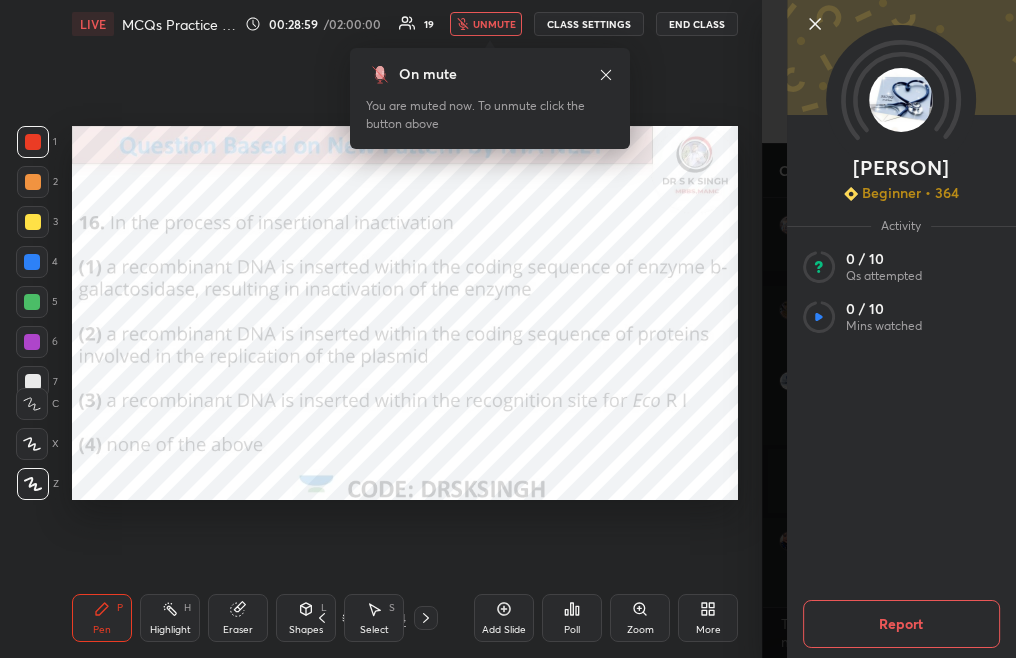 click 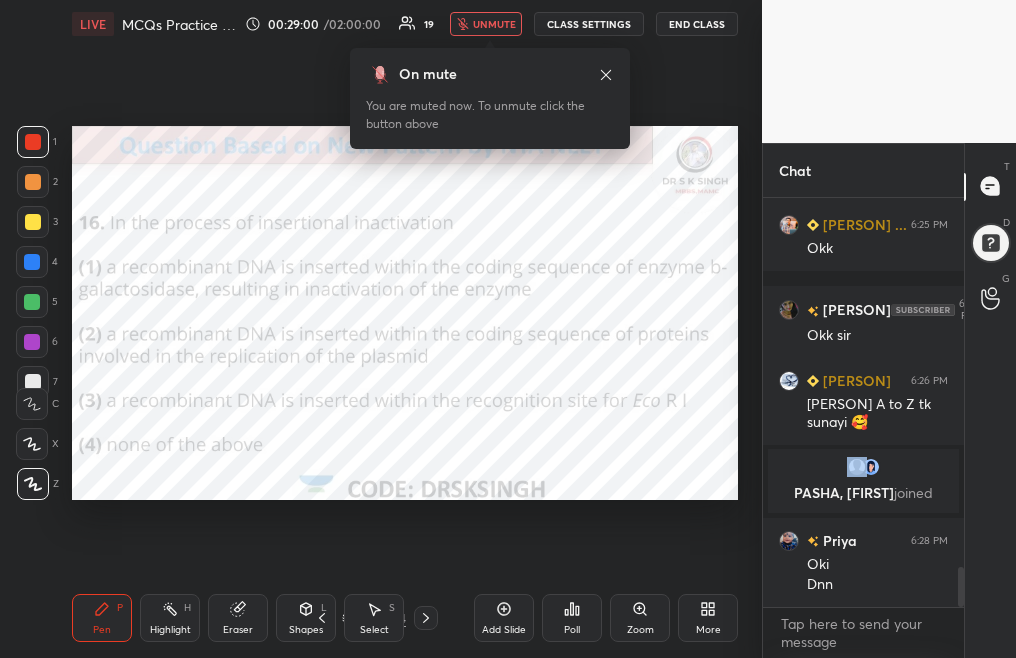 click 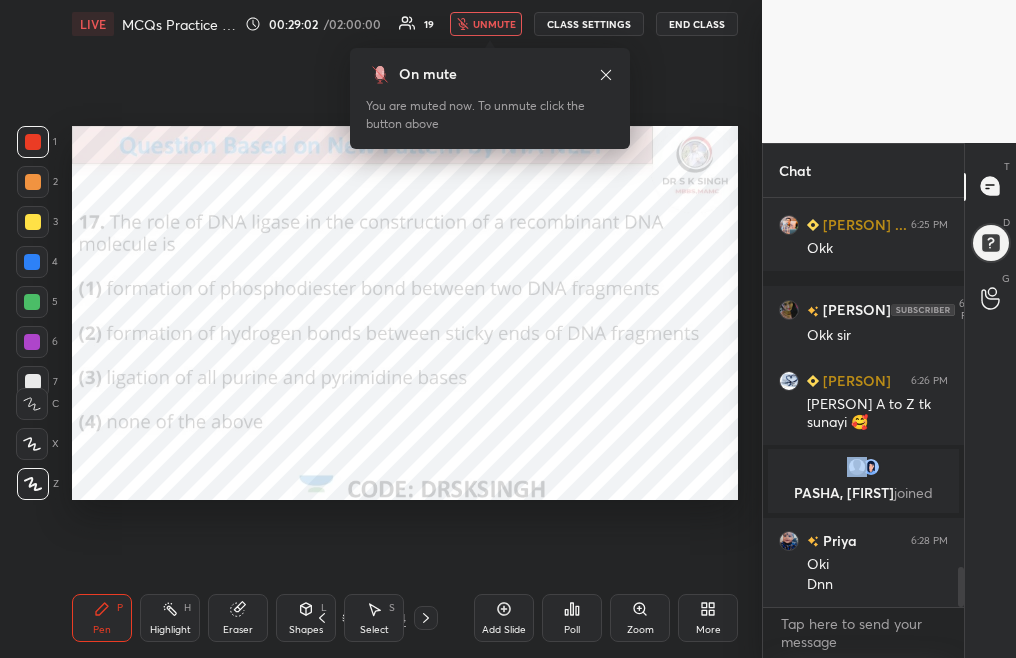 click on "Poll" at bounding box center [572, 618] 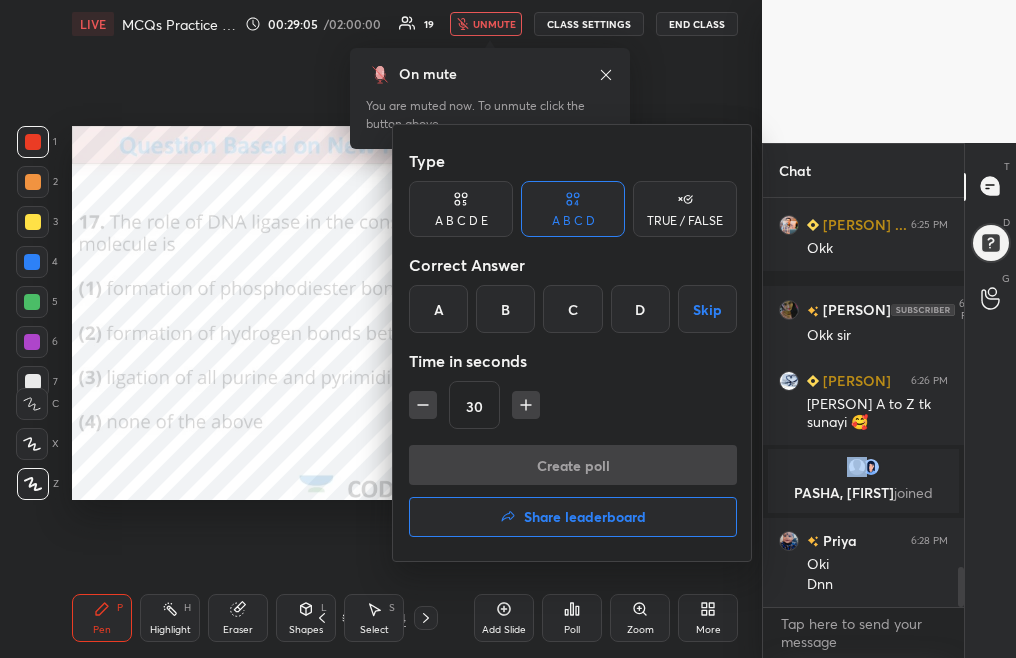 click on "A" at bounding box center [438, 309] 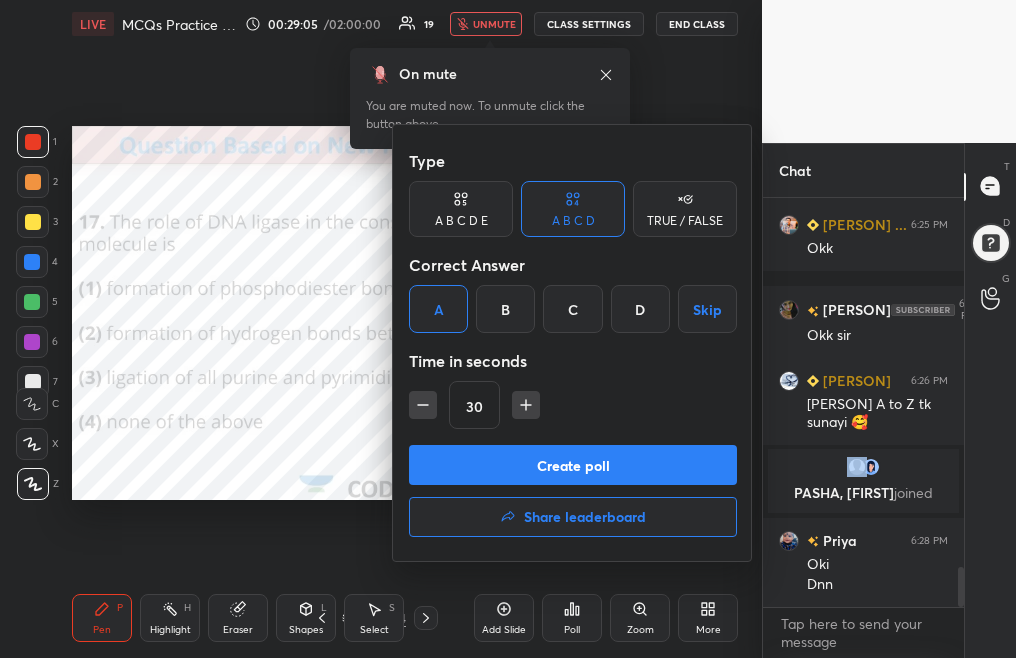 click on "Create poll" at bounding box center [573, 465] 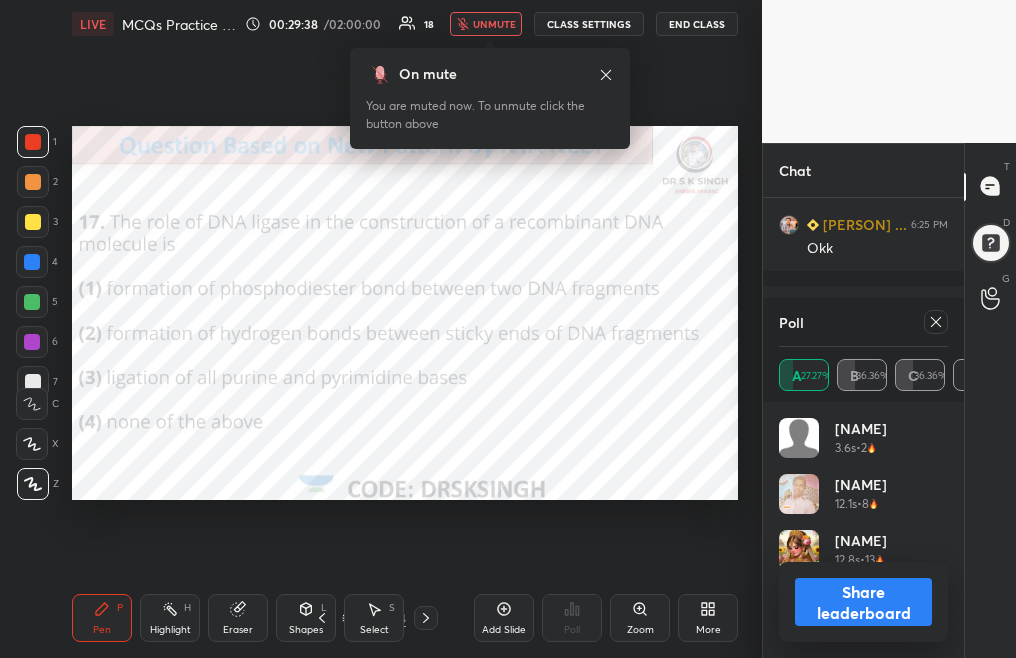 click on "Poll" at bounding box center [863, 322] 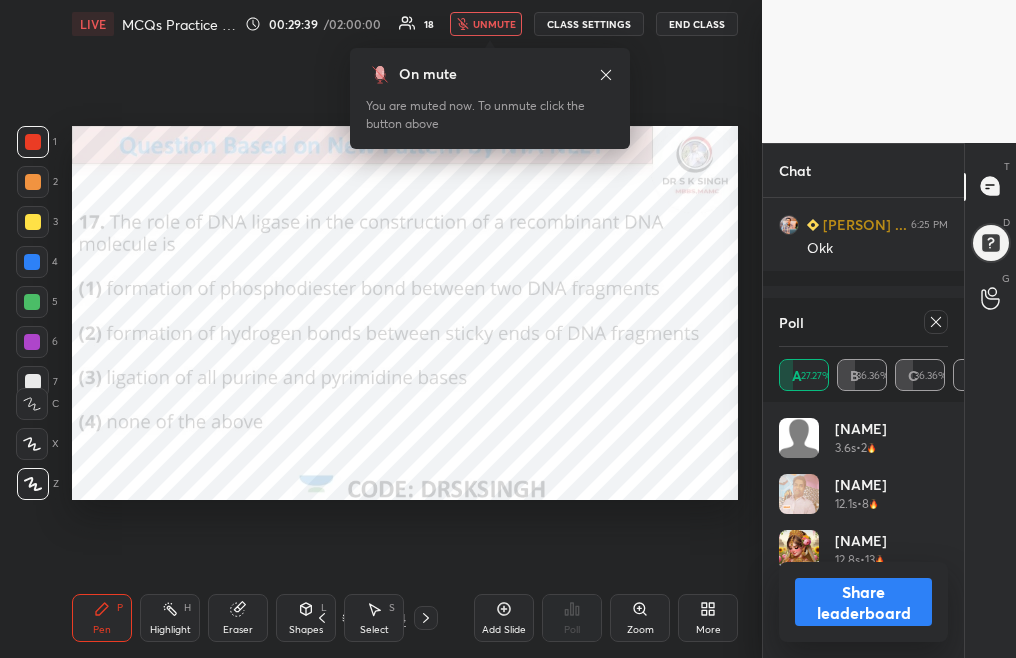 drag, startPoint x: 936, startPoint y: 320, endPoint x: 941, endPoint y: 330, distance: 11.18034 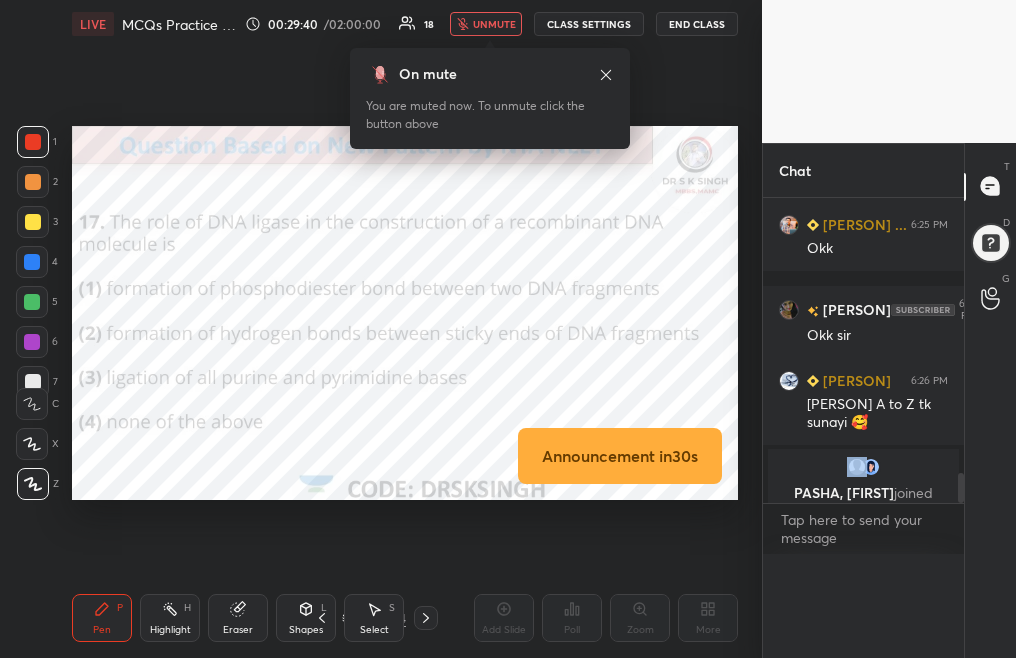 scroll, scrollTop: 0, scrollLeft: 0, axis: both 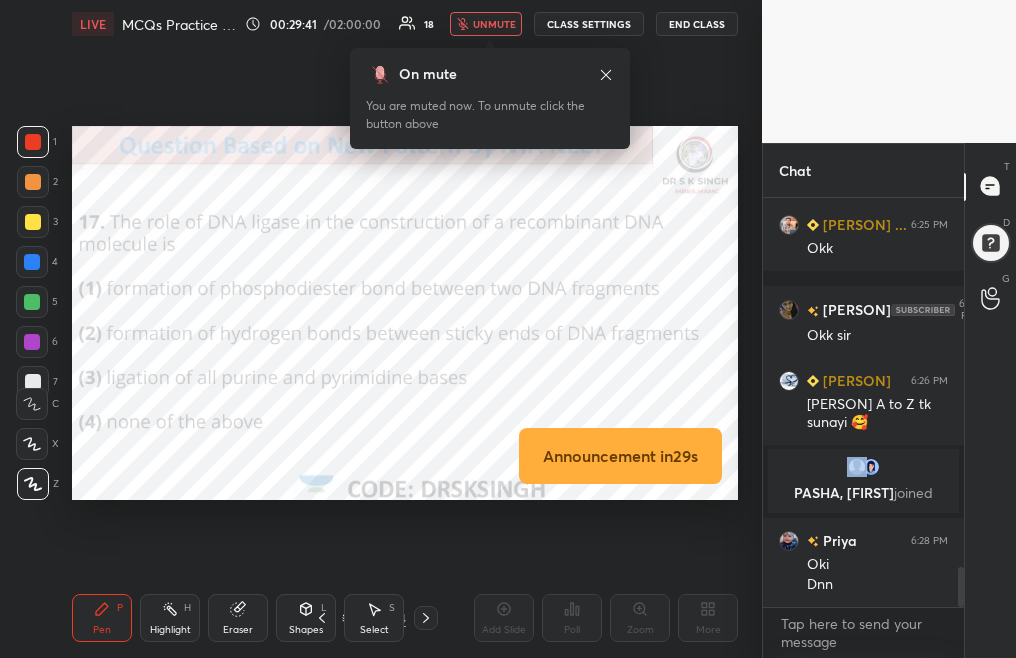 click on "21 / 34" at bounding box center [373, 618] 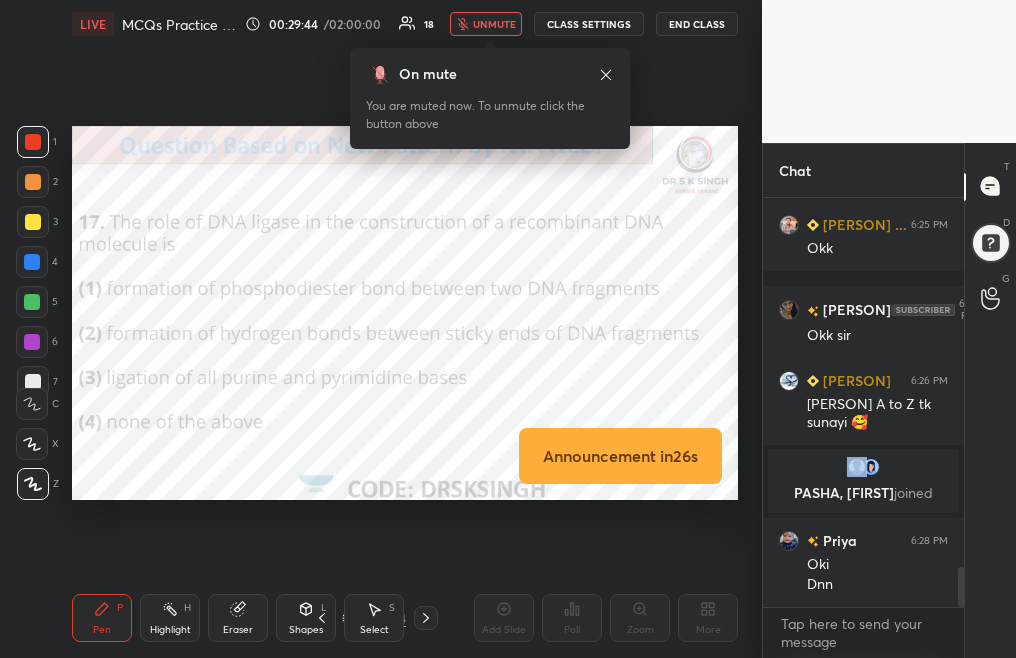 click 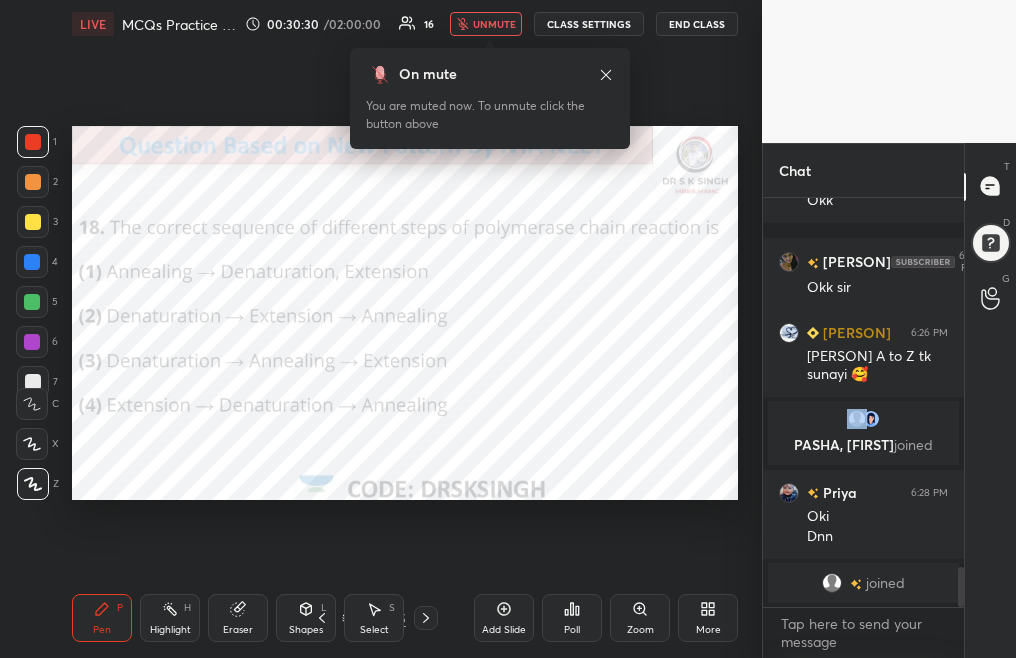 click on "Poll" at bounding box center [572, 618] 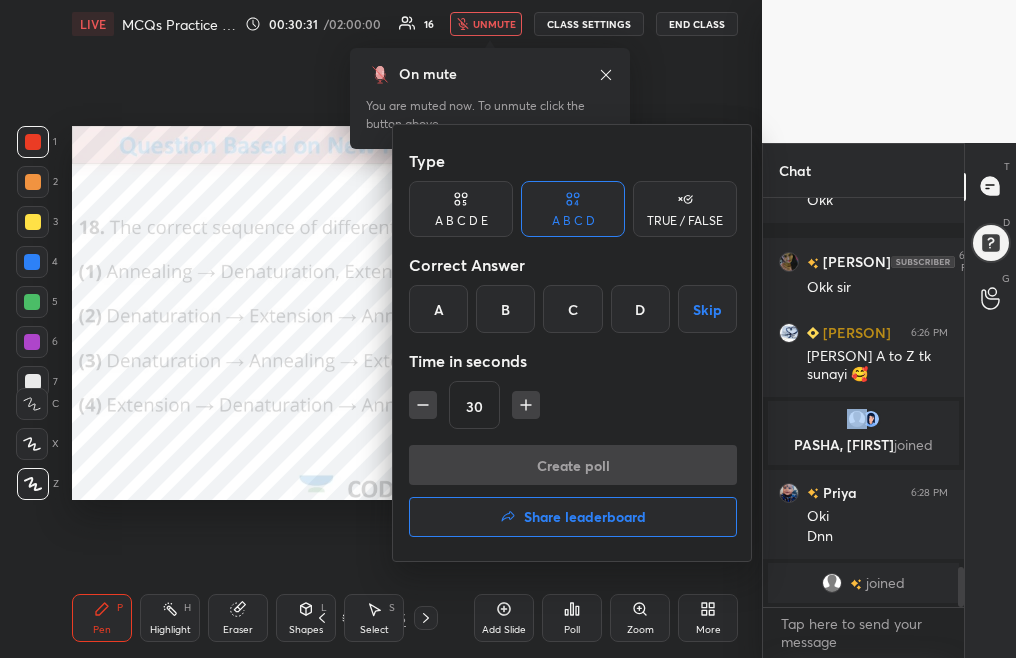 click on "C" at bounding box center (572, 309) 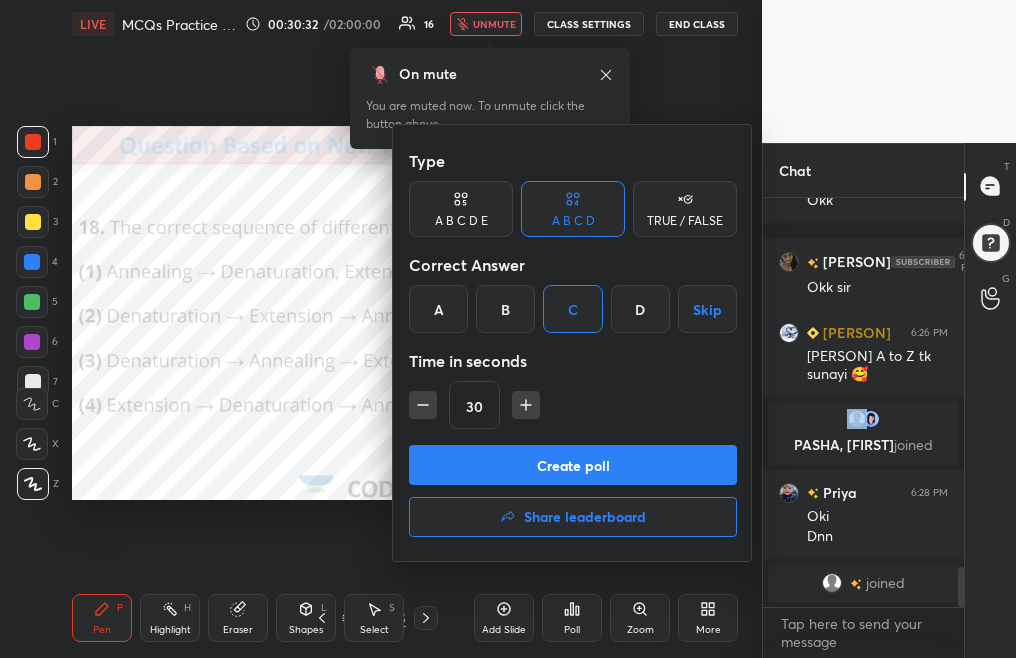 drag, startPoint x: 573, startPoint y: 465, endPoint x: 581, endPoint y: 478, distance: 15.264338 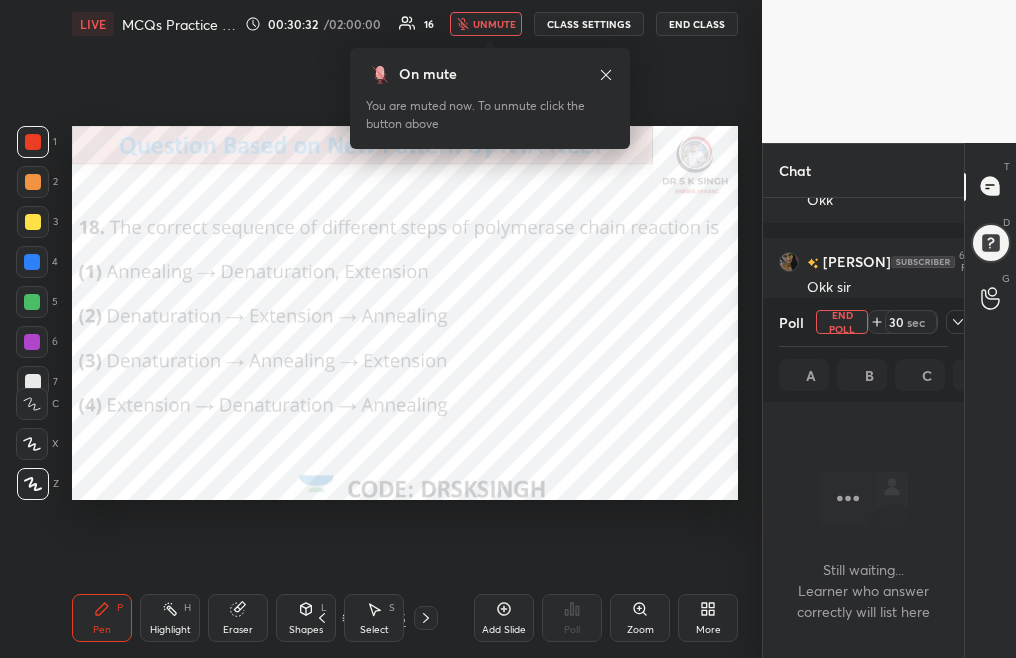 scroll, scrollTop: 304, scrollLeft: 195, axis: both 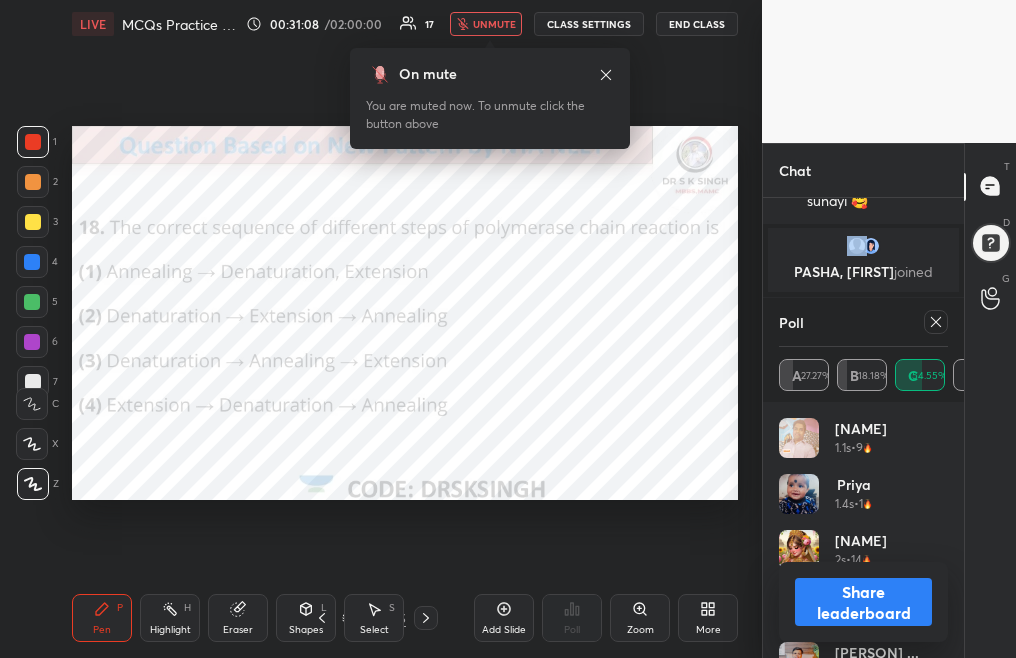 click at bounding box center [936, 322] 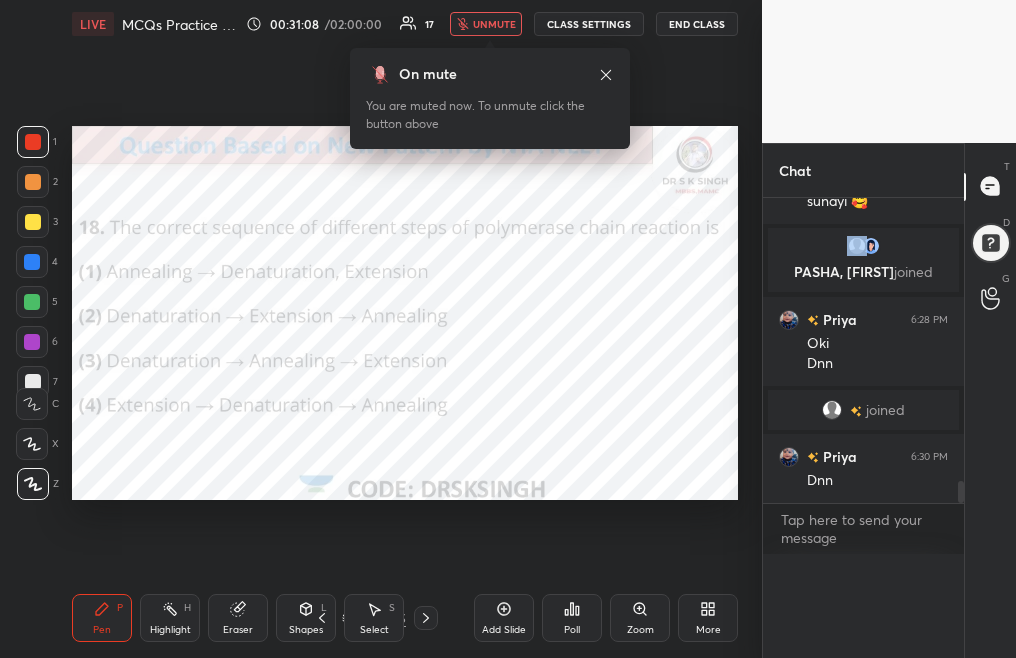 scroll, scrollTop: 0, scrollLeft: 0, axis: both 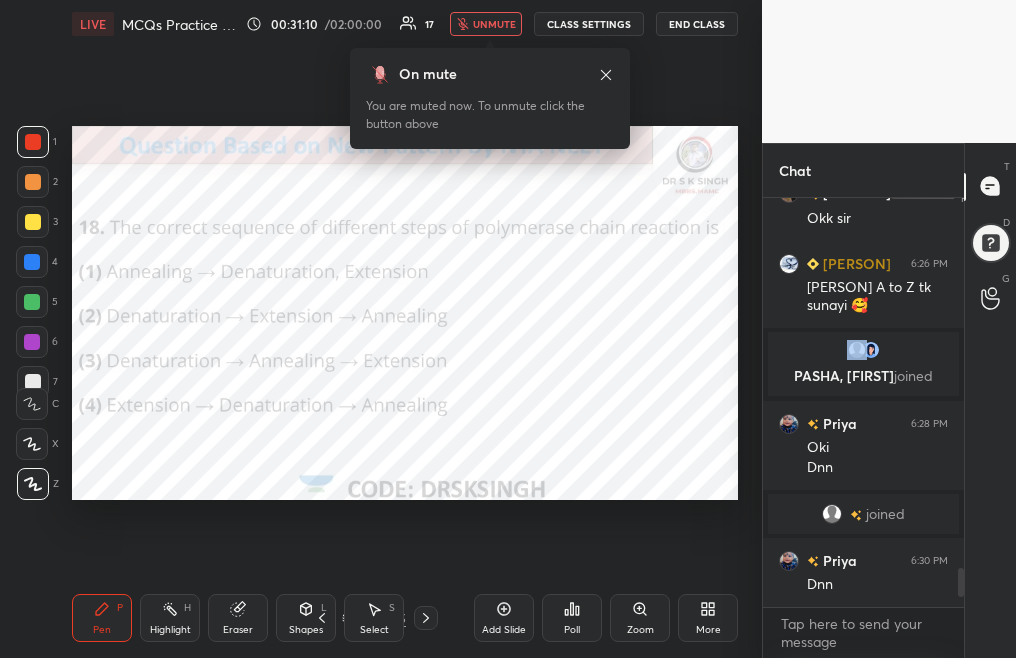 click 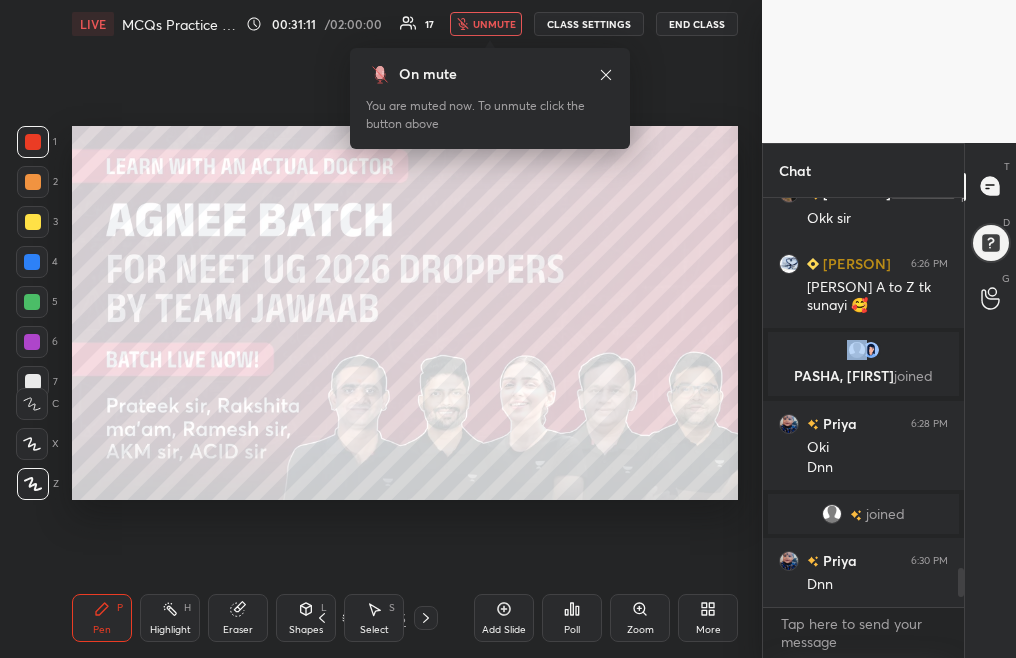 click 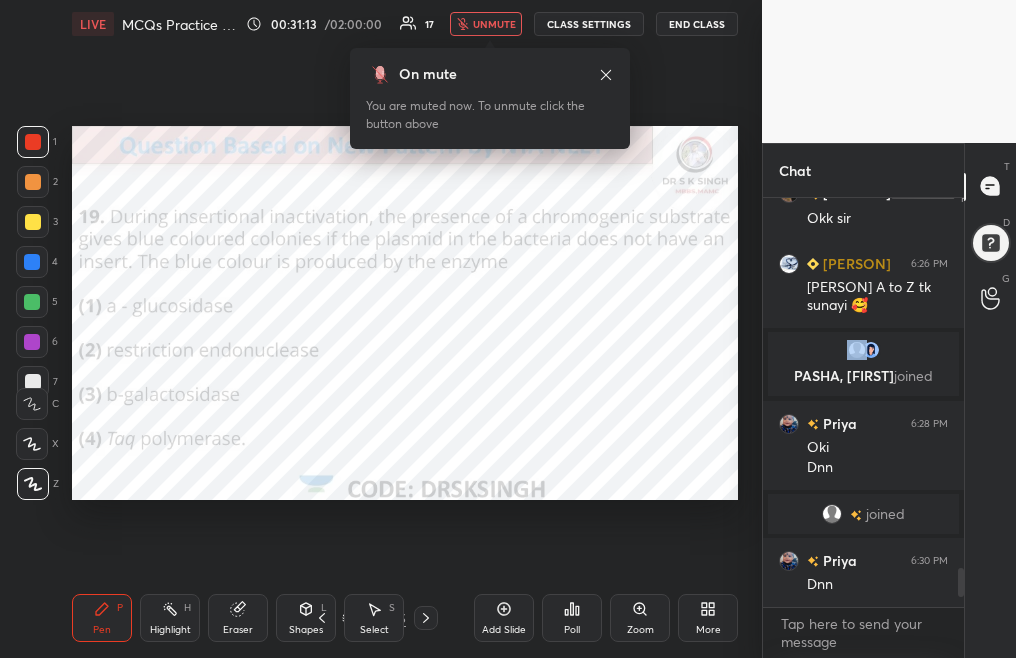 click on "Add Slide Poll Zoom More" at bounding box center (606, 618) 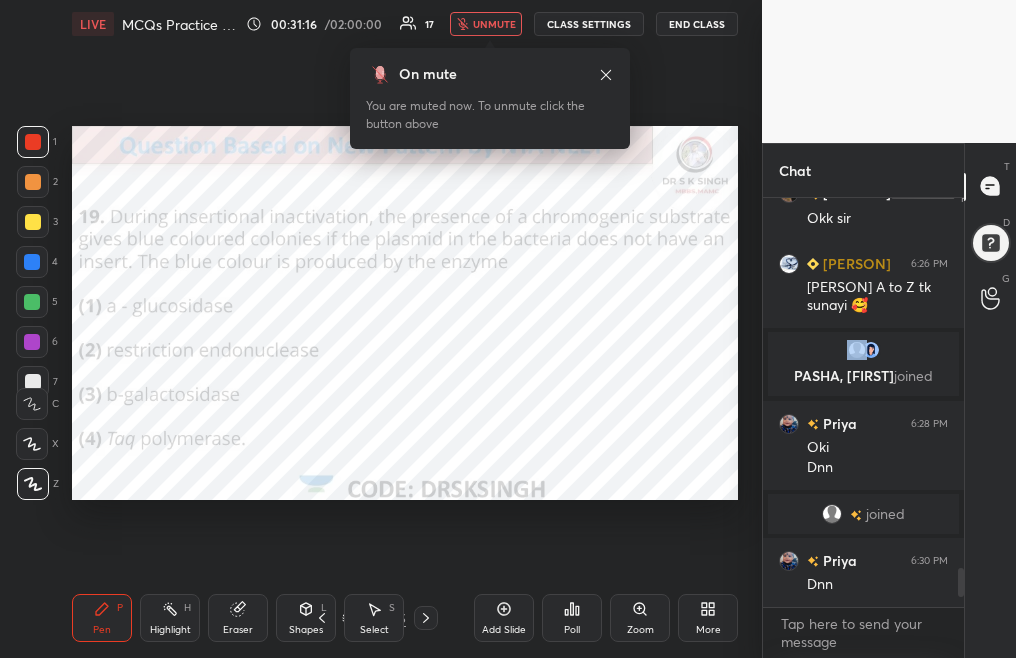 click on "Poll" at bounding box center [572, 618] 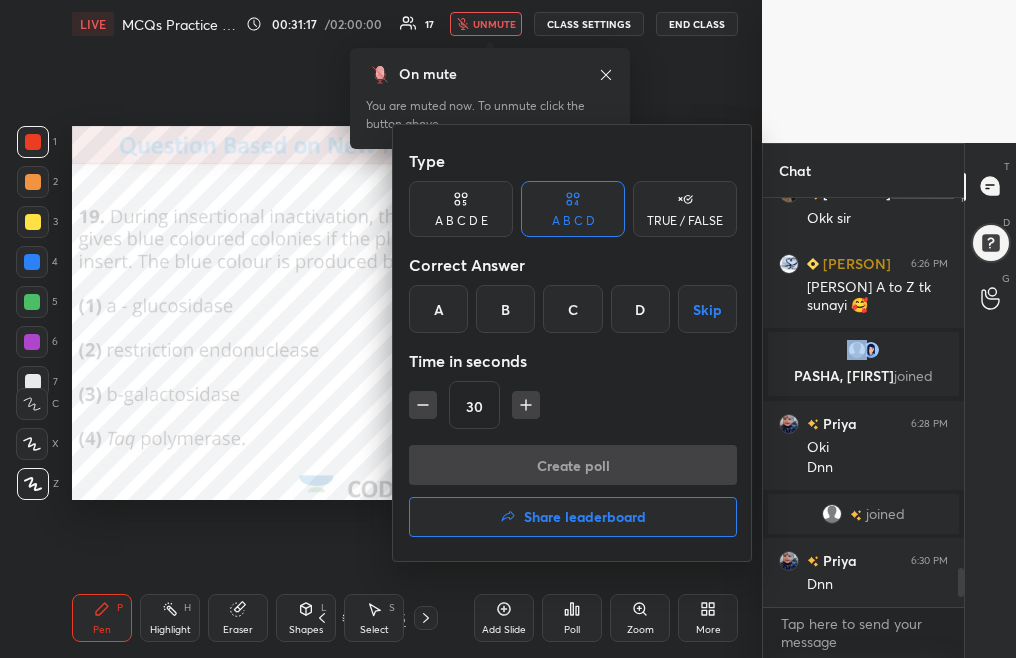 click on "C" at bounding box center [572, 309] 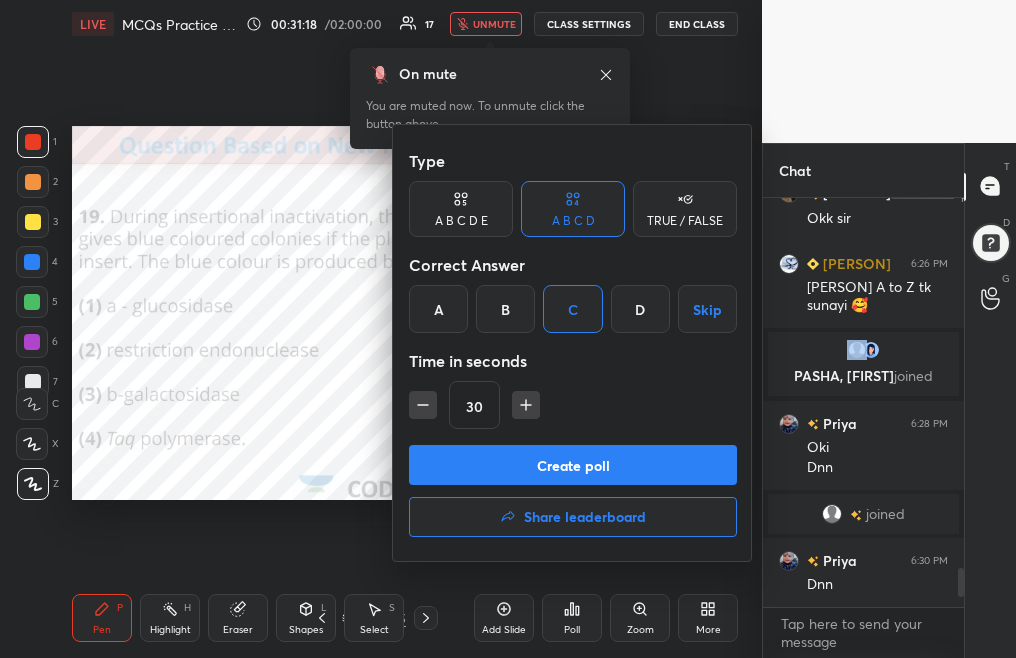 click on "Create poll" at bounding box center [573, 465] 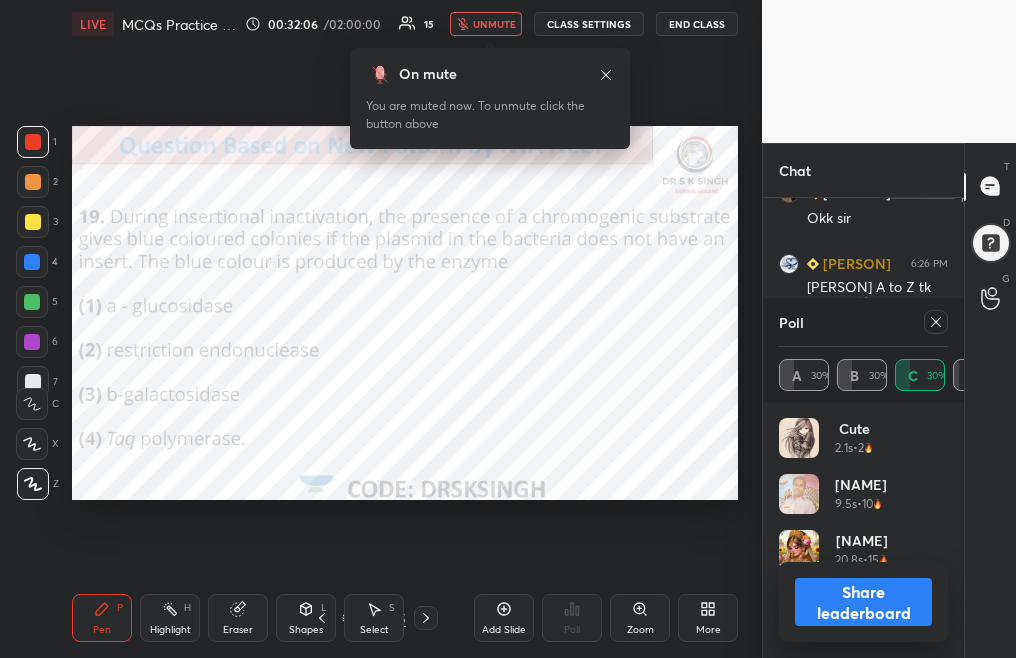 click on "Poll A 30% B 30% C 30% D 10%" at bounding box center (863, 350) 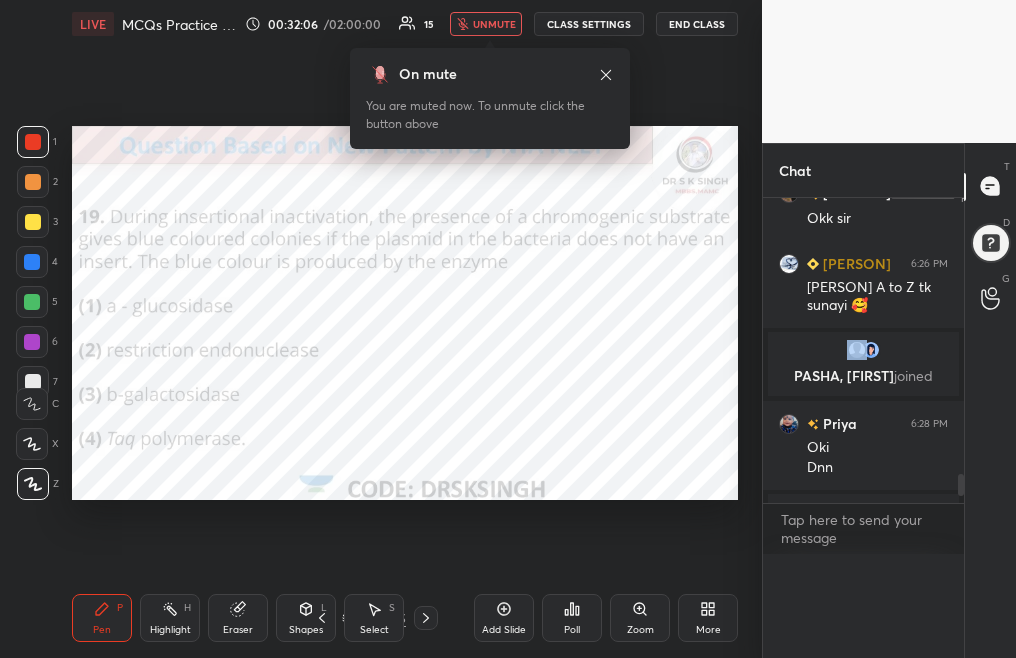 scroll, scrollTop: 0, scrollLeft: 0, axis: both 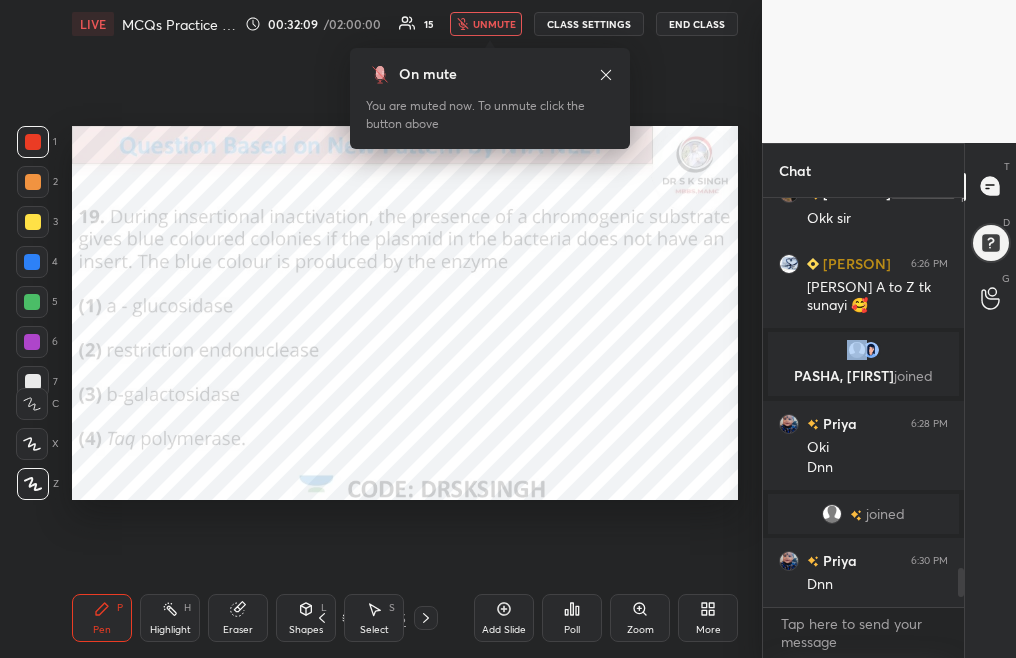click 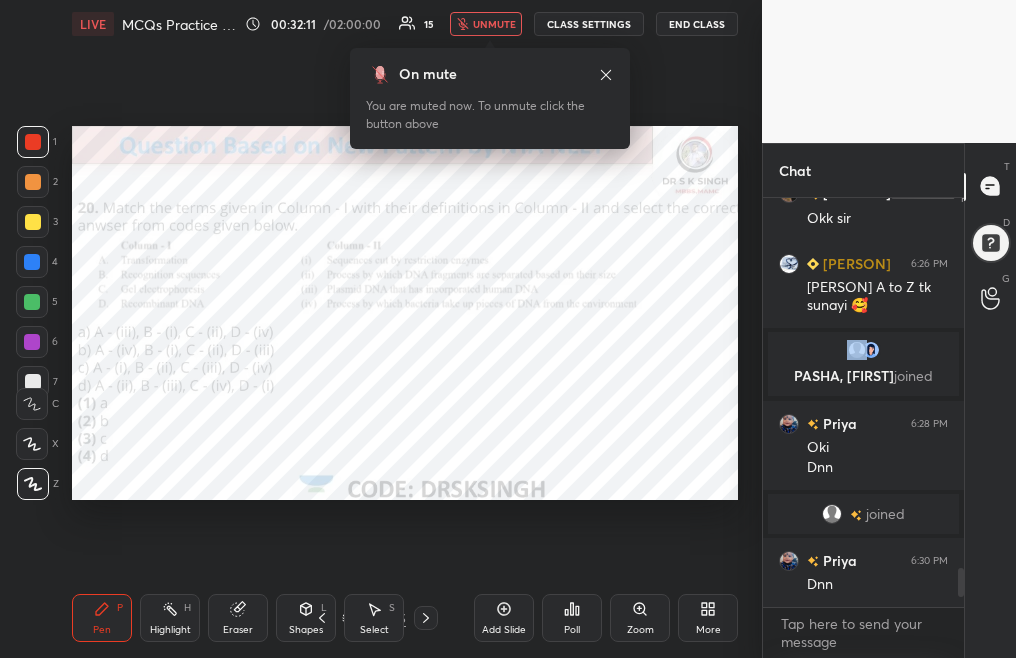 click on "Poll" at bounding box center (572, 618) 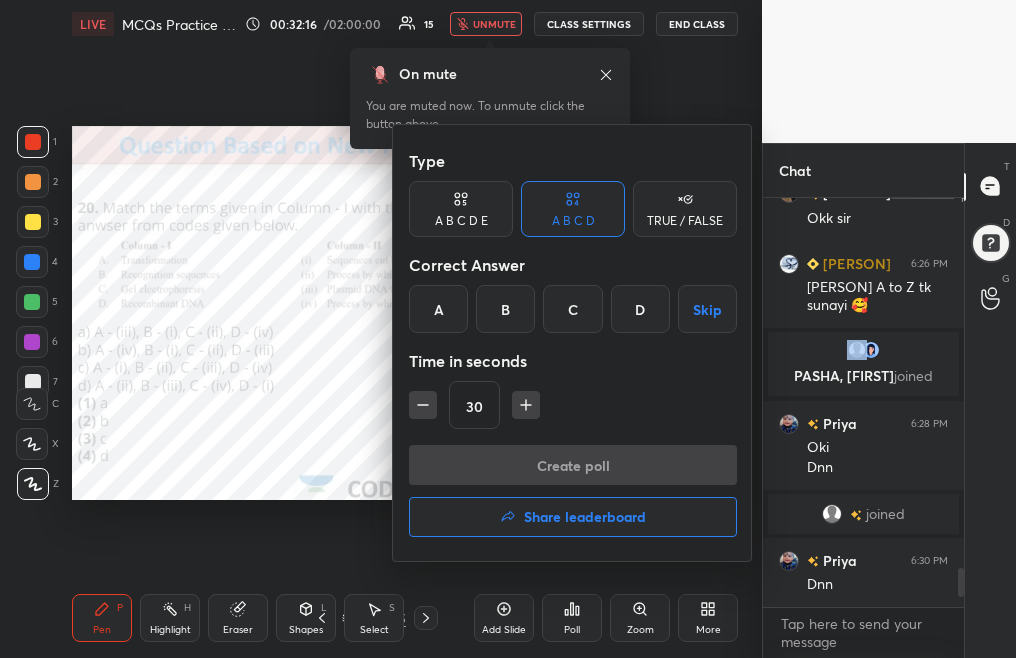 drag, startPoint x: 507, startPoint y: 273, endPoint x: 520, endPoint y: 292, distance: 23.021729 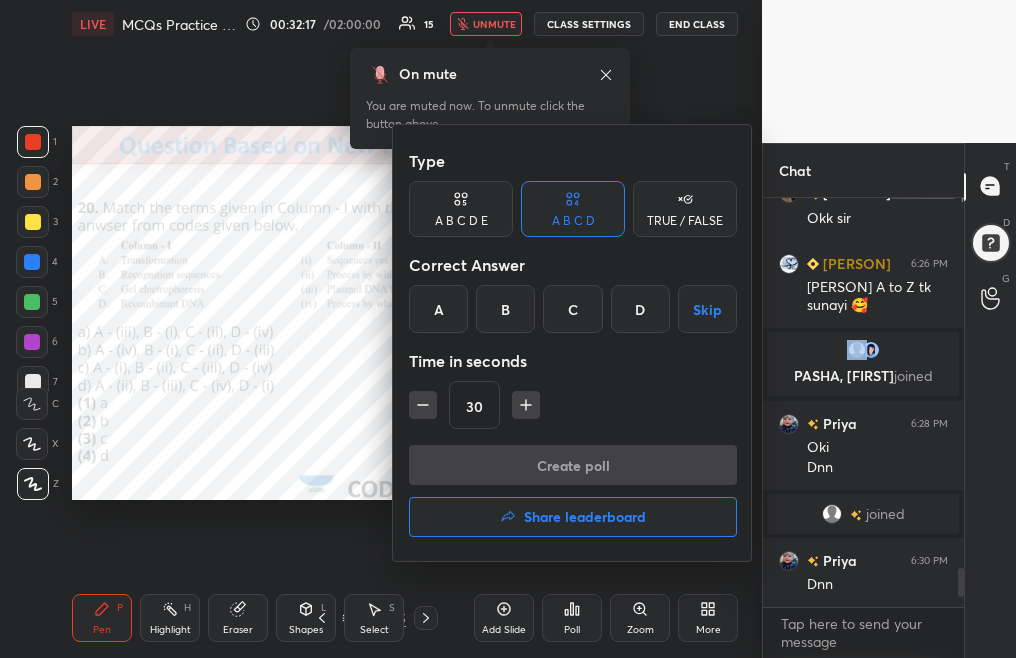 click on "B" at bounding box center (505, 309) 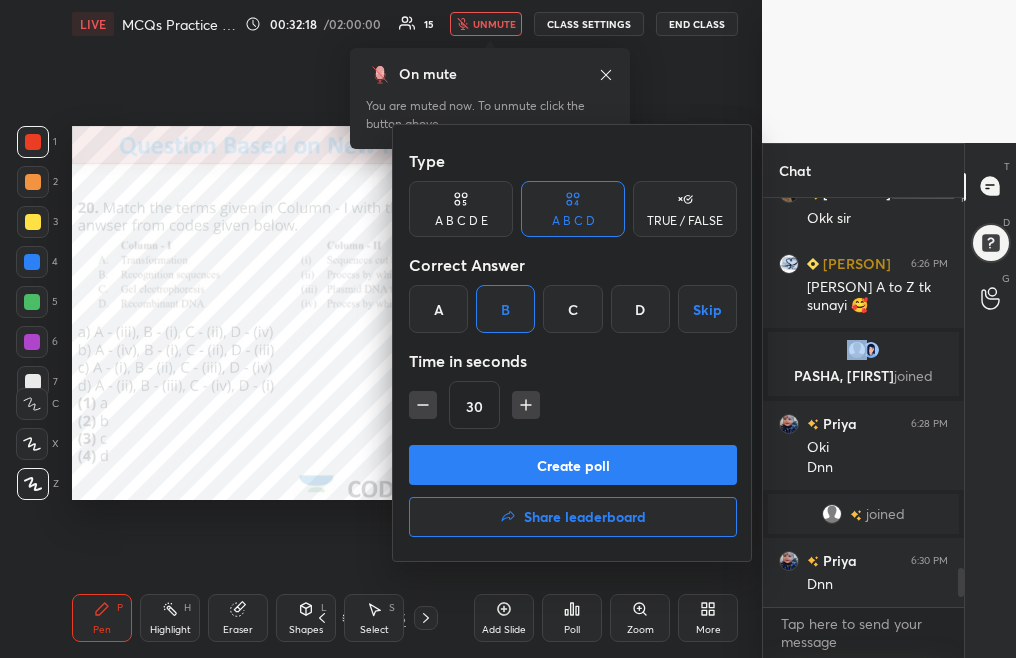 click on "Create poll" at bounding box center (573, 465) 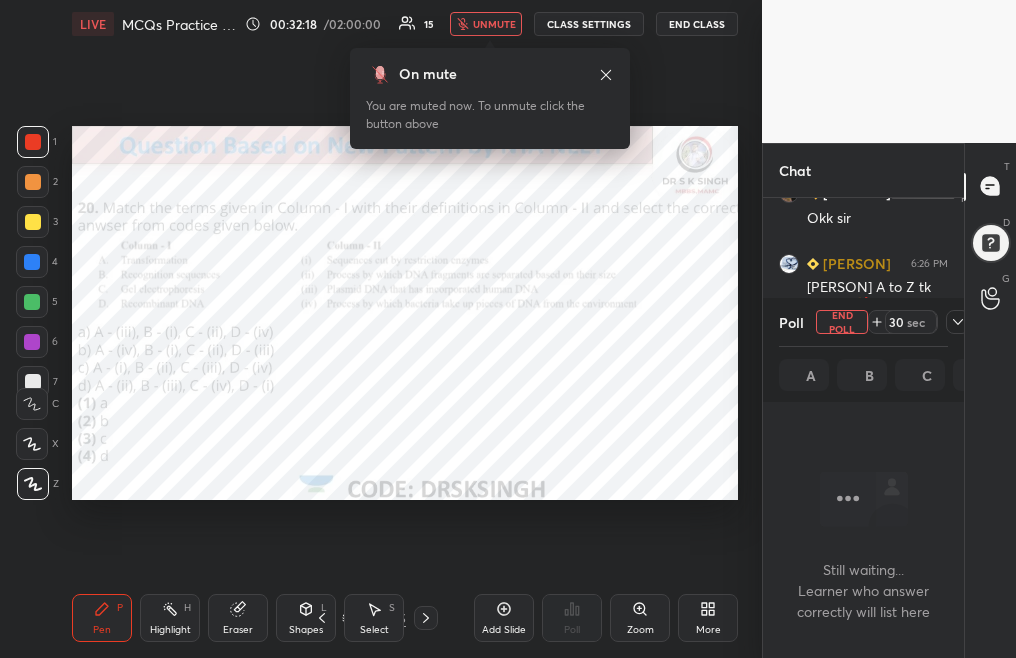 scroll, scrollTop: 315, scrollLeft: 195, axis: both 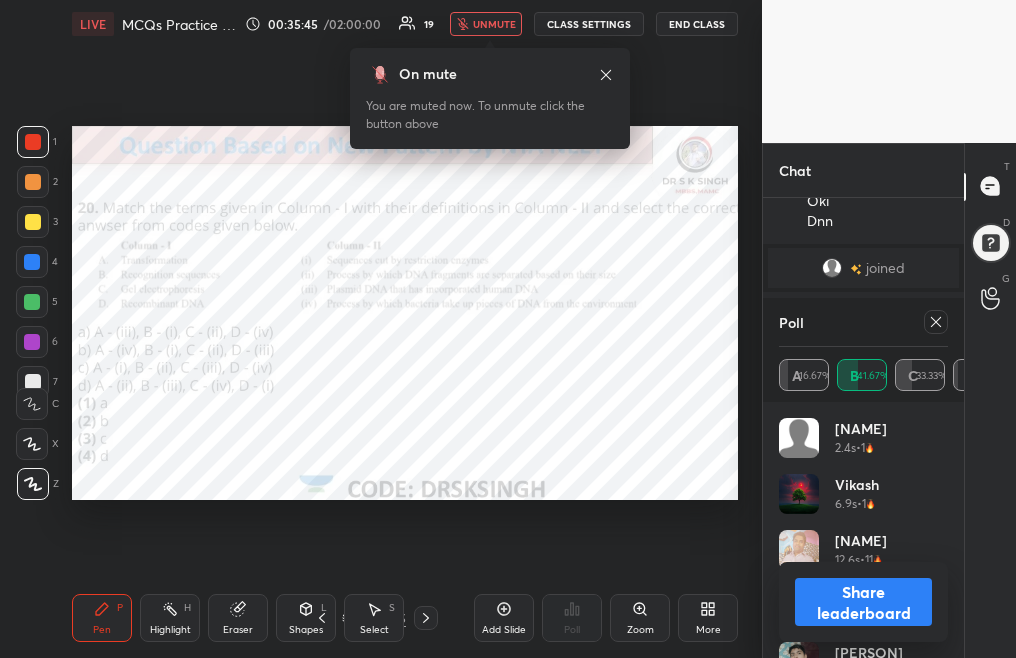 click on "unmute" at bounding box center (494, 24) 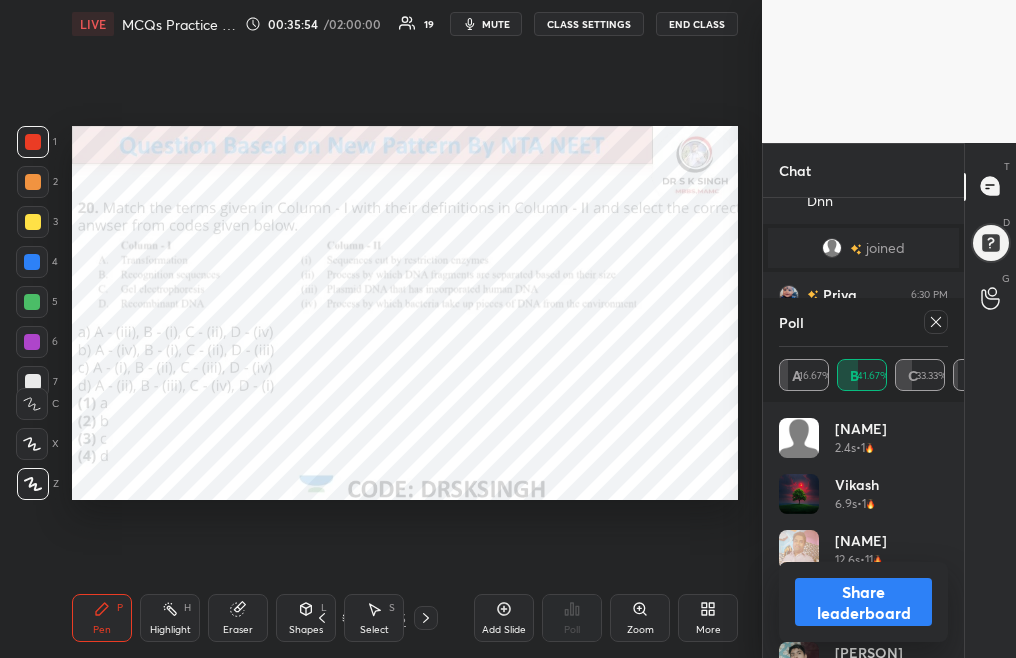 scroll, scrollTop: 4146, scrollLeft: 0, axis: vertical 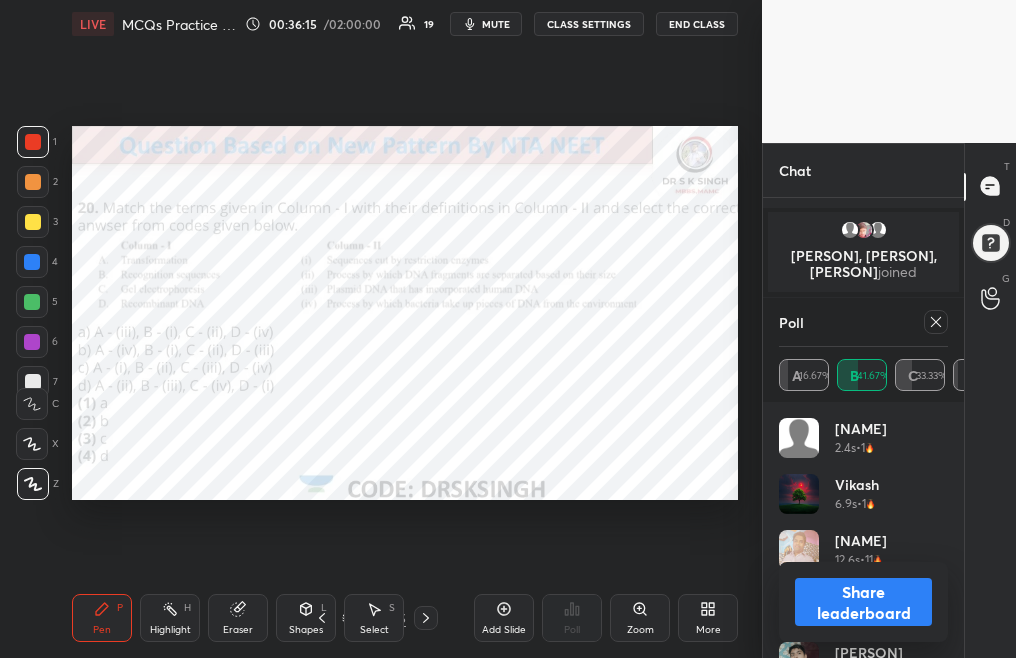 click at bounding box center (936, 322) 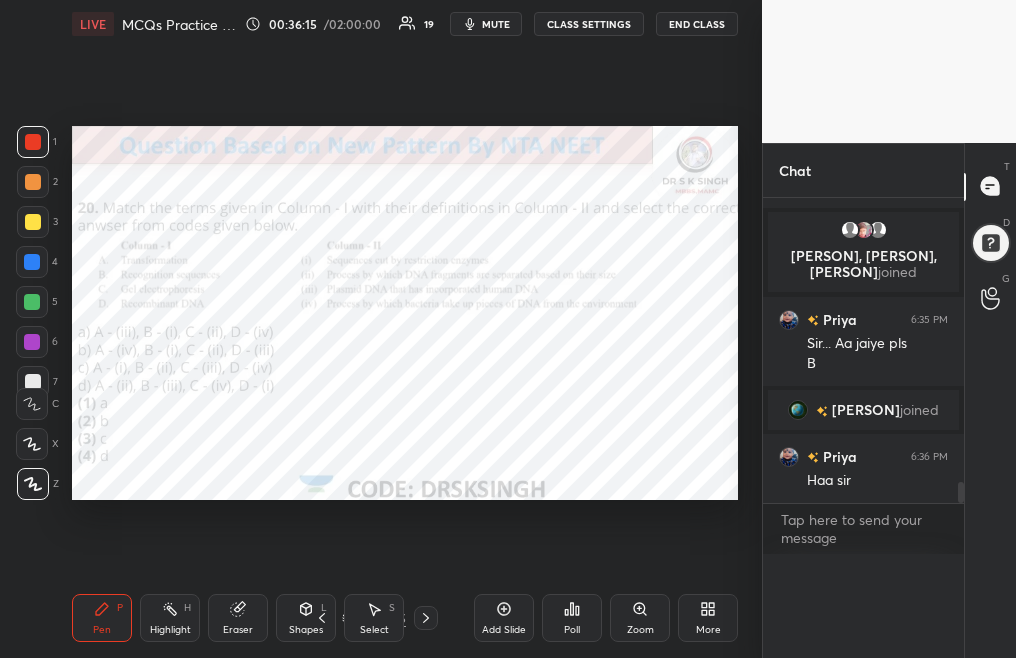 scroll, scrollTop: 0, scrollLeft: 0, axis: both 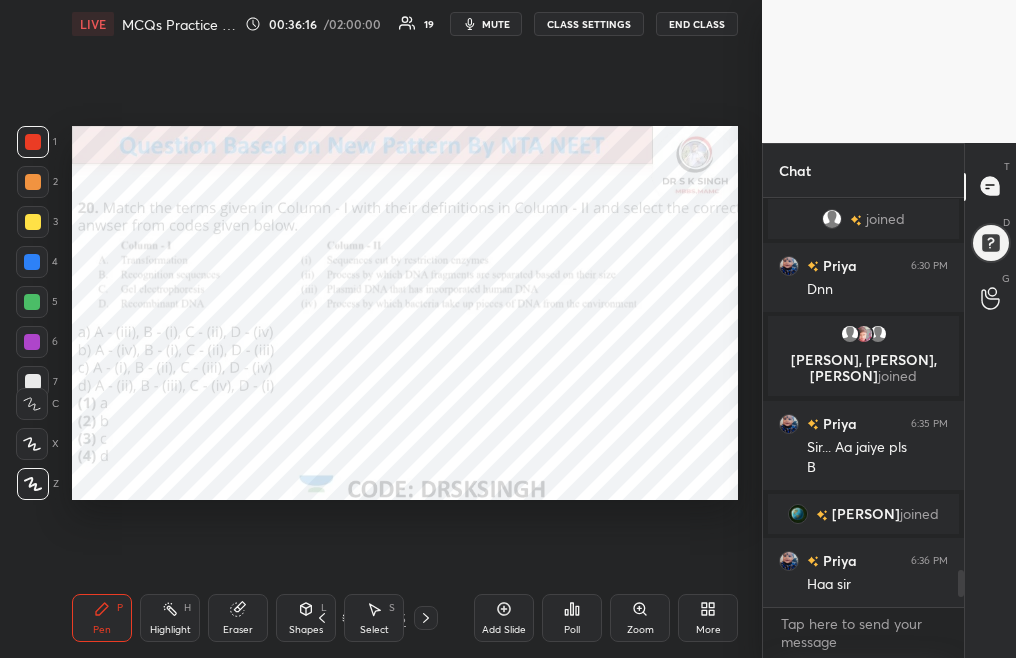 click 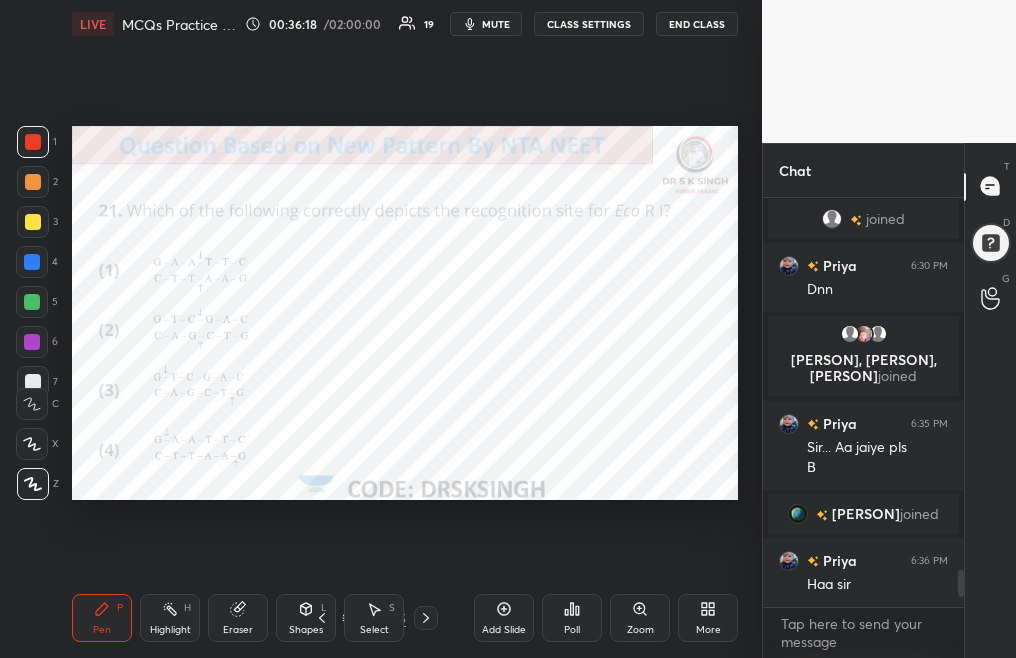 click on "Poll" at bounding box center (572, 618) 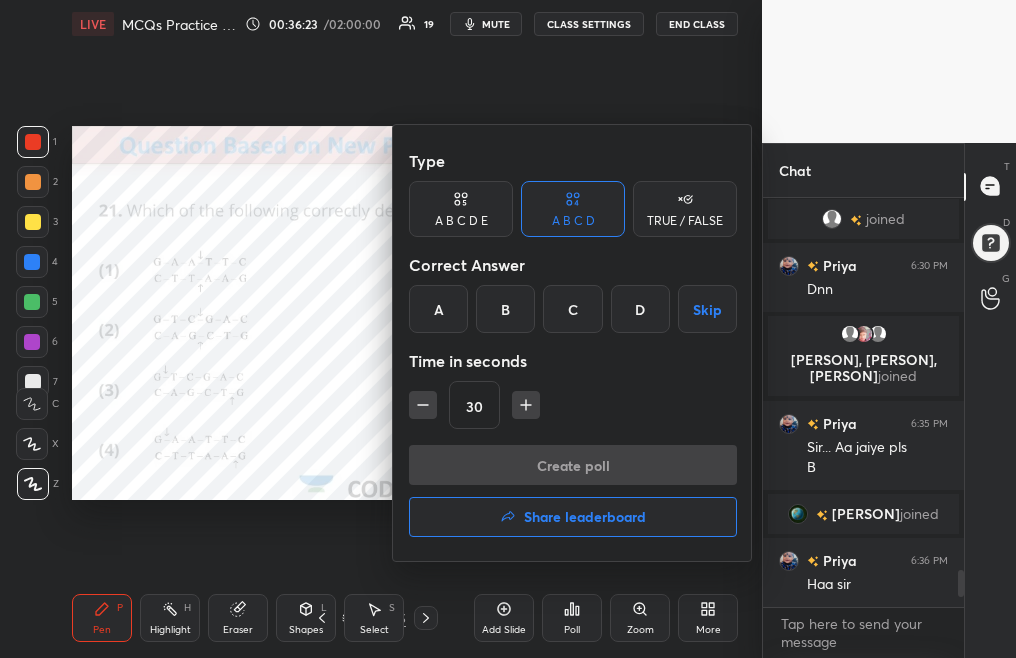 click on "D" at bounding box center (640, 309) 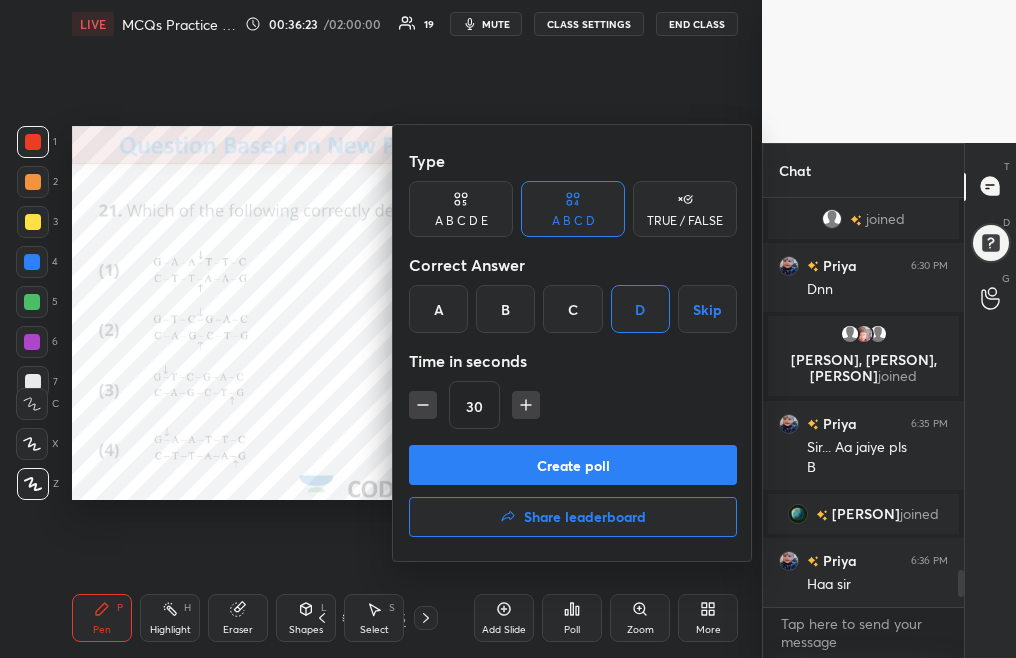 click on "Create poll" at bounding box center [573, 465] 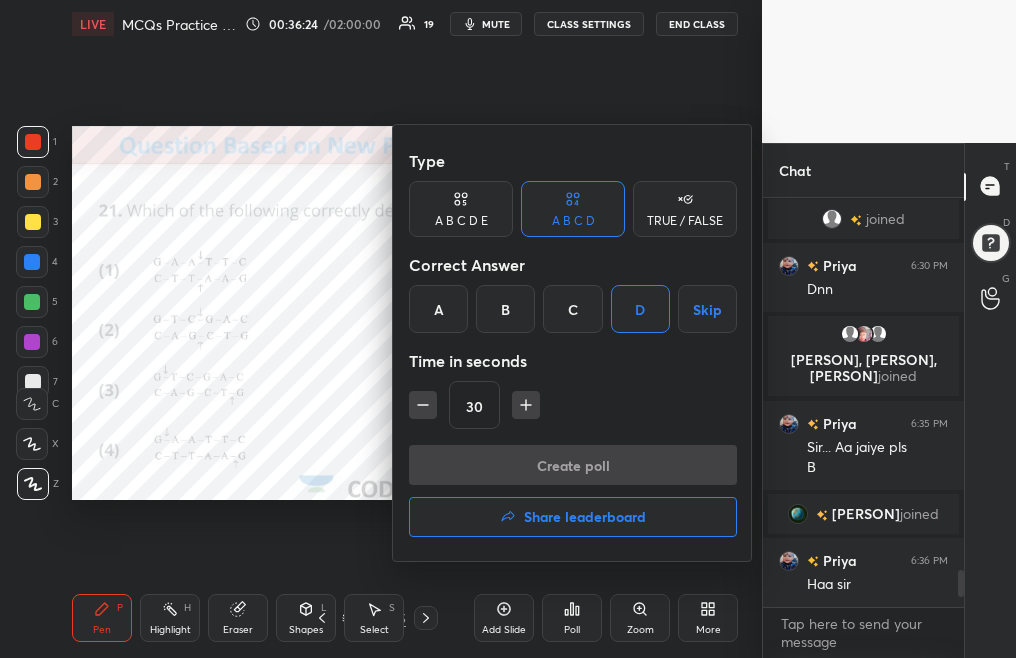 scroll, scrollTop: 361, scrollLeft: 195, axis: both 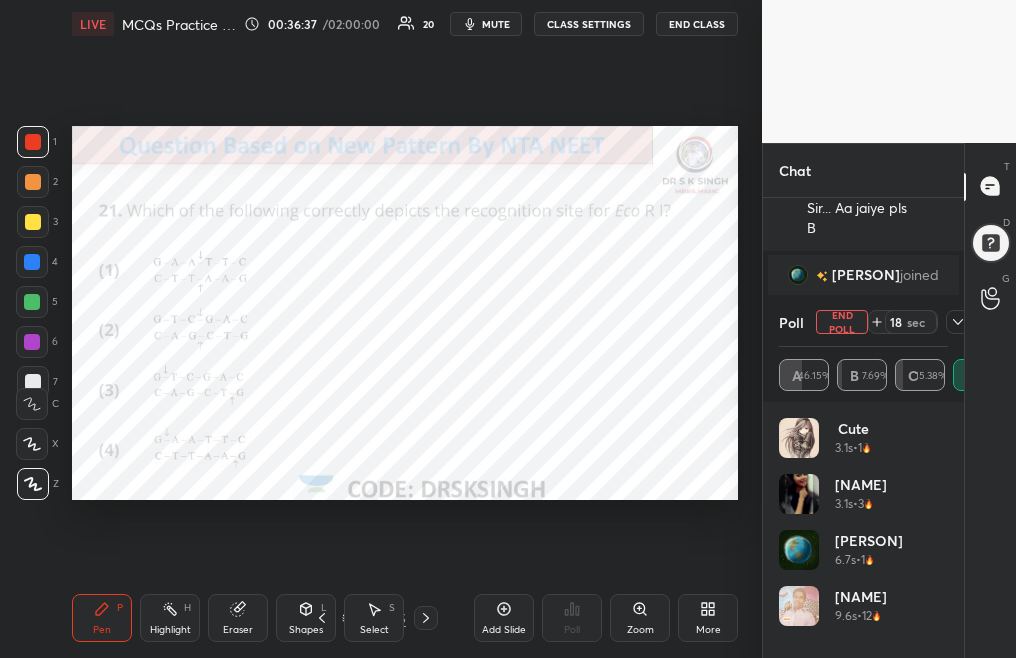 click on "mute" at bounding box center (496, 24) 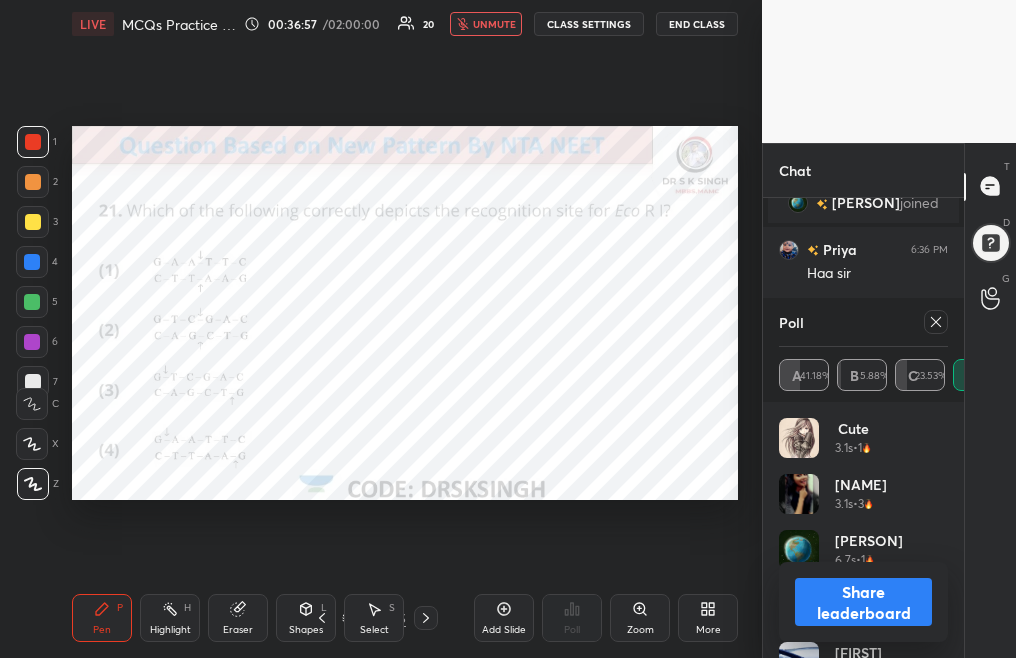 click 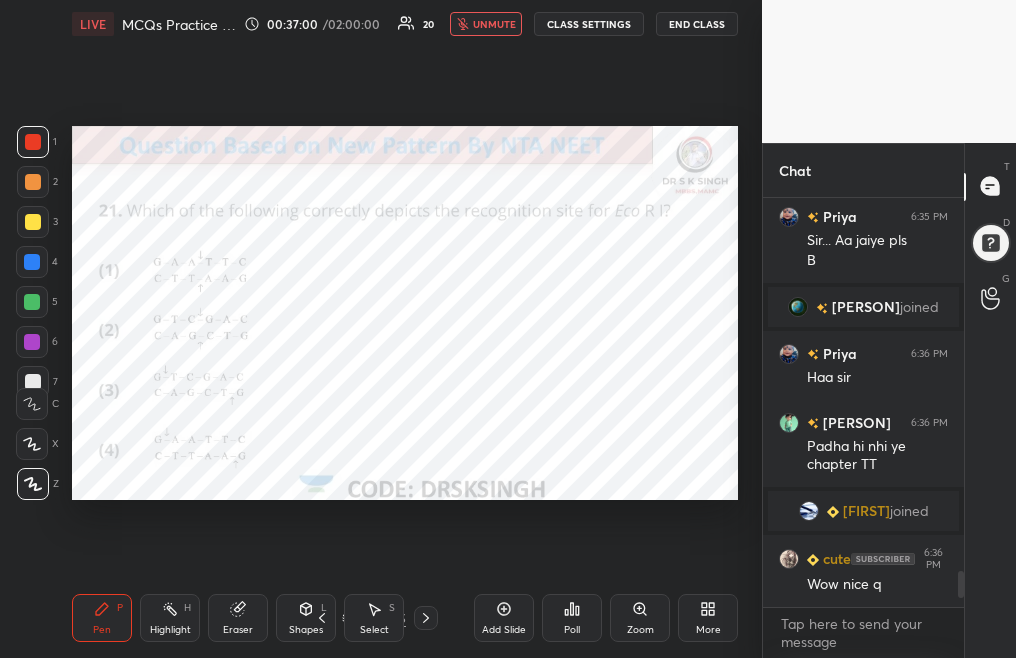 click 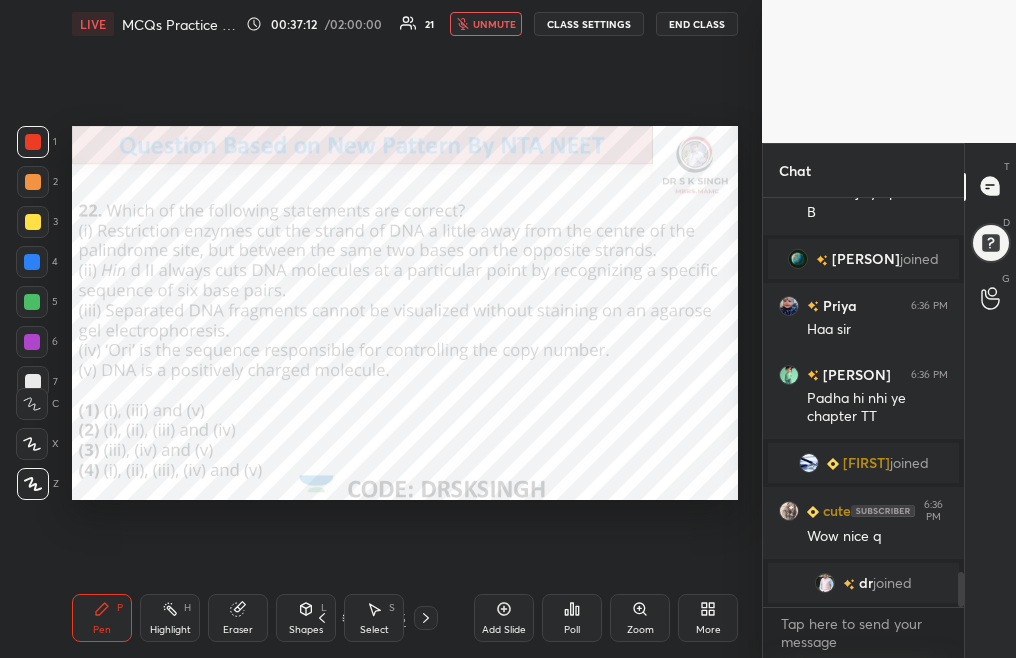 click on "Poll" at bounding box center [572, 630] 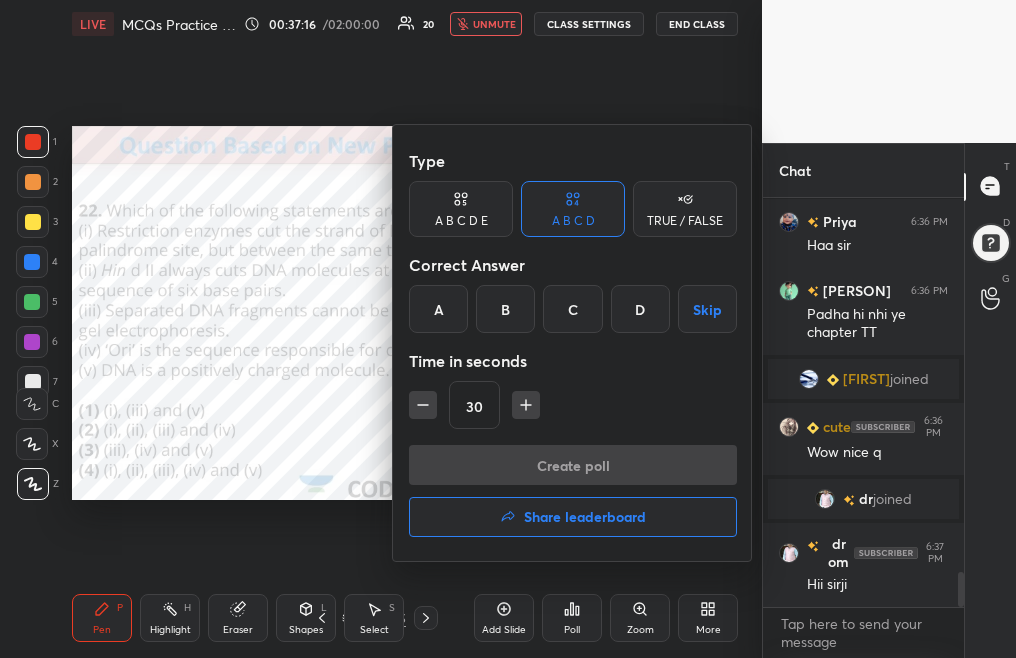 click on "B" at bounding box center (505, 309) 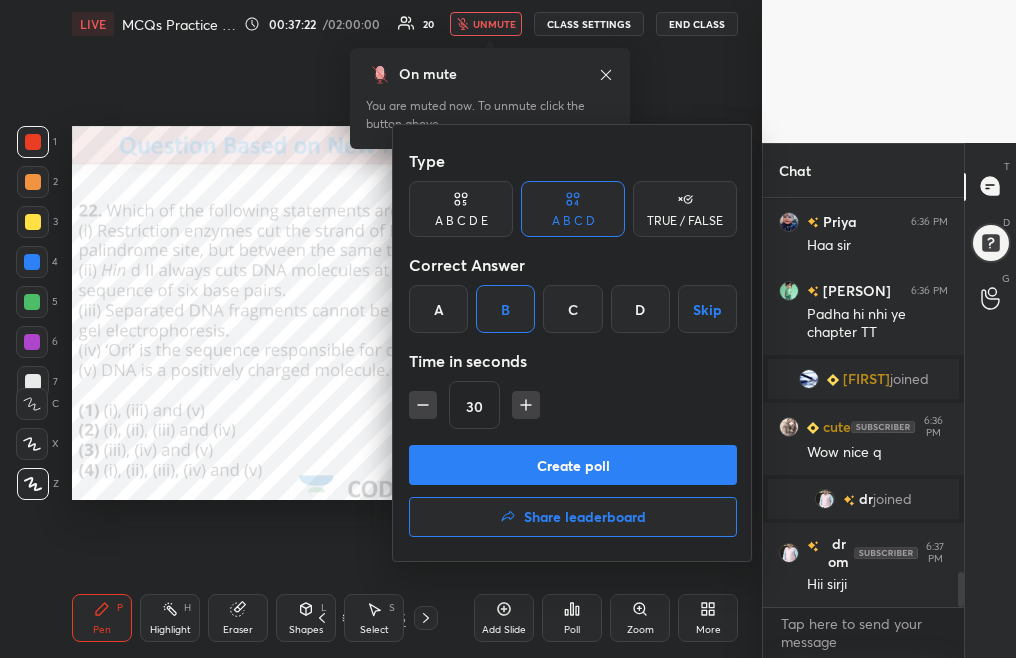 click on "Create poll" at bounding box center [573, 465] 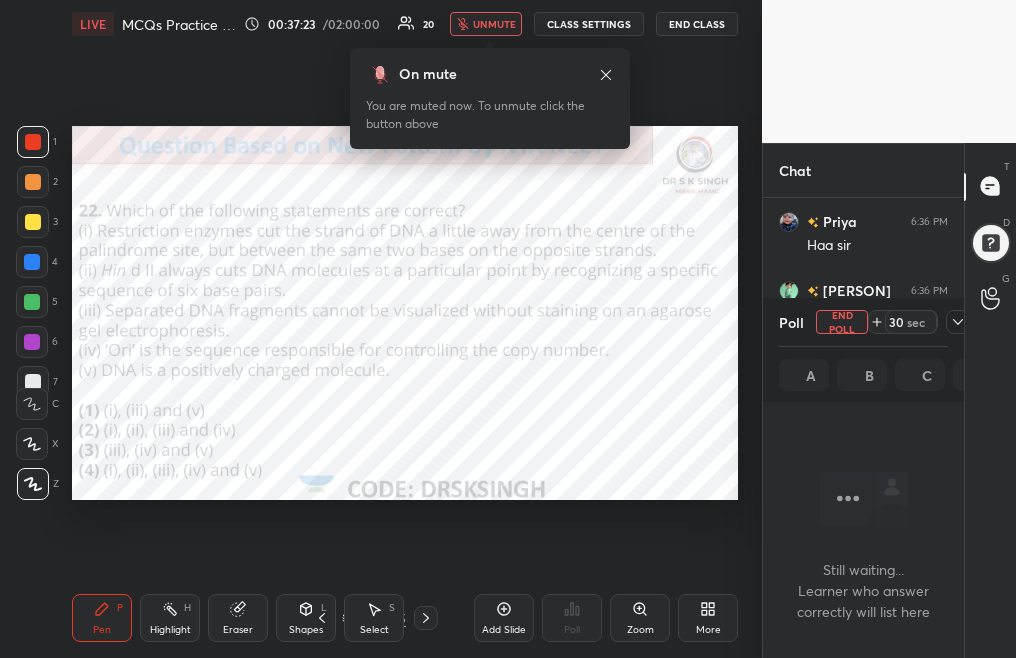 scroll, scrollTop: 7, scrollLeft: 7, axis: both 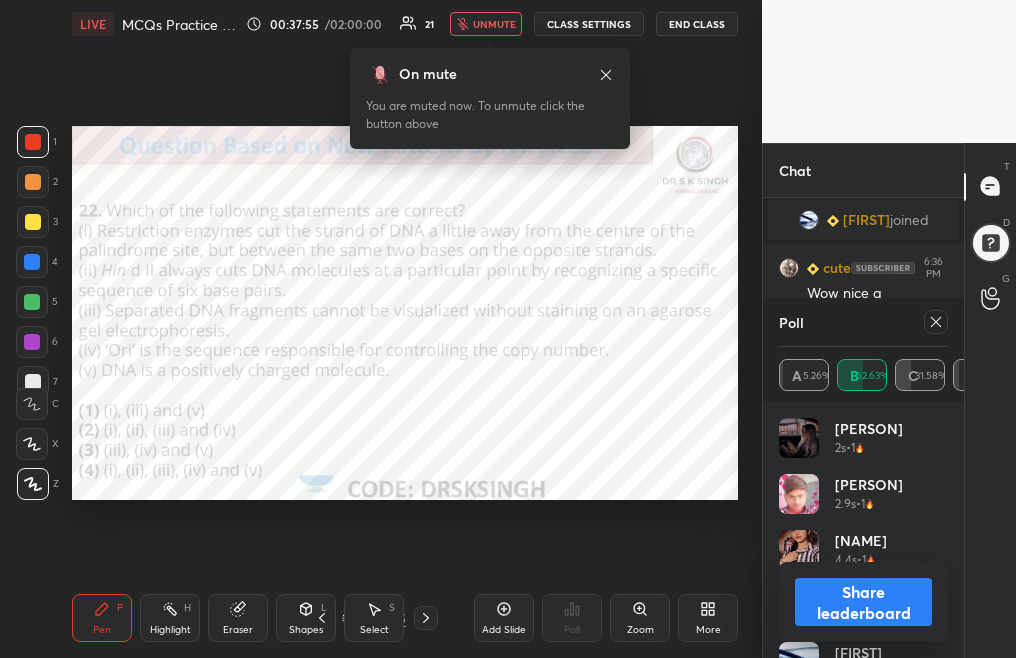 click 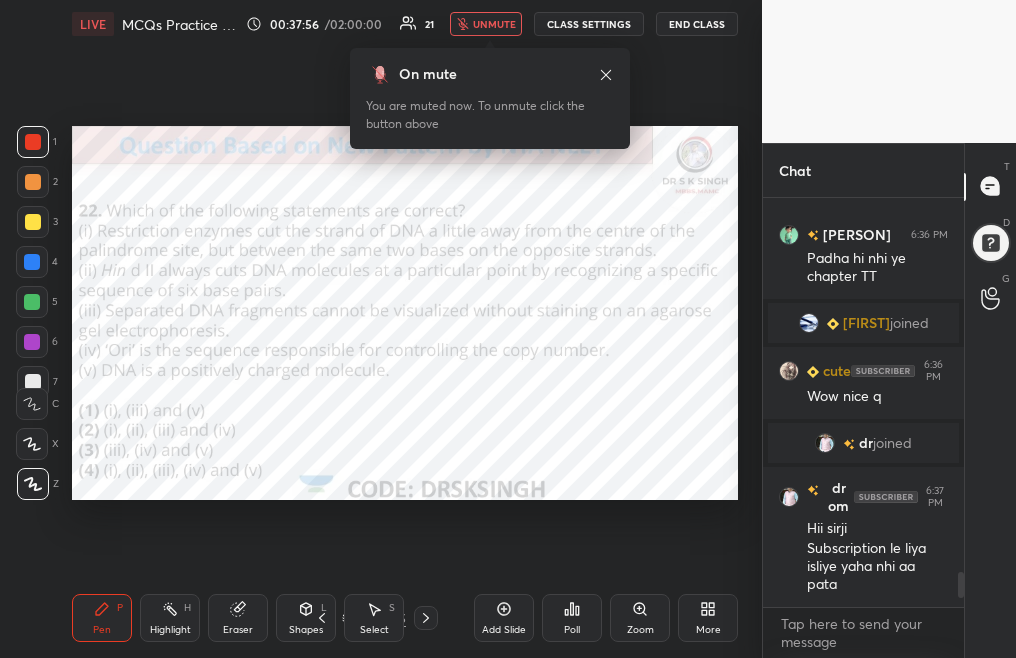 click on "unmute" at bounding box center [494, 24] 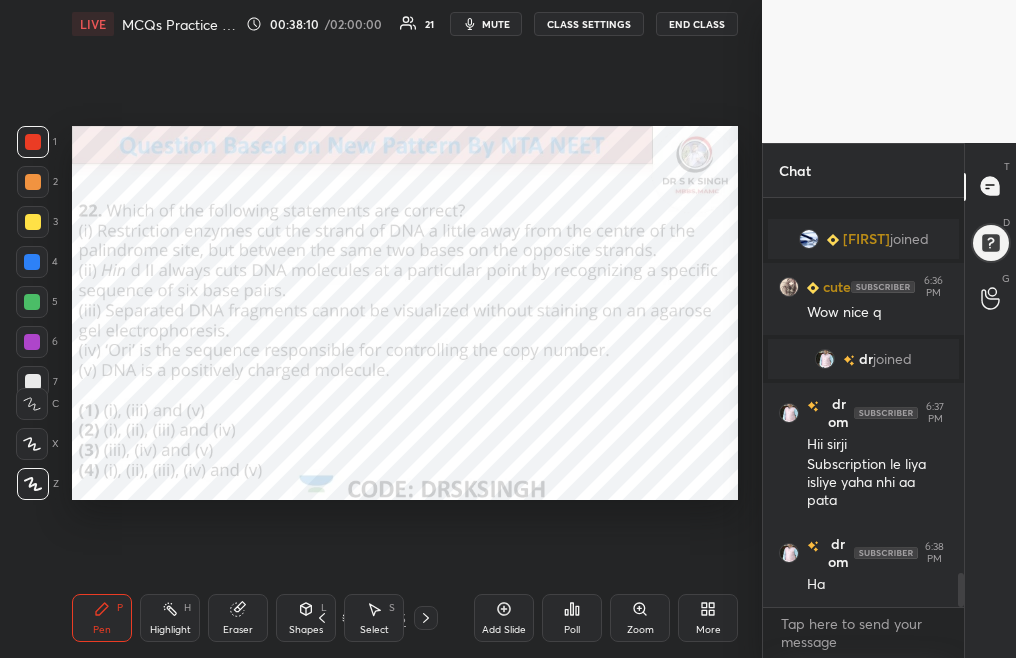 scroll, scrollTop: 4582, scrollLeft: 0, axis: vertical 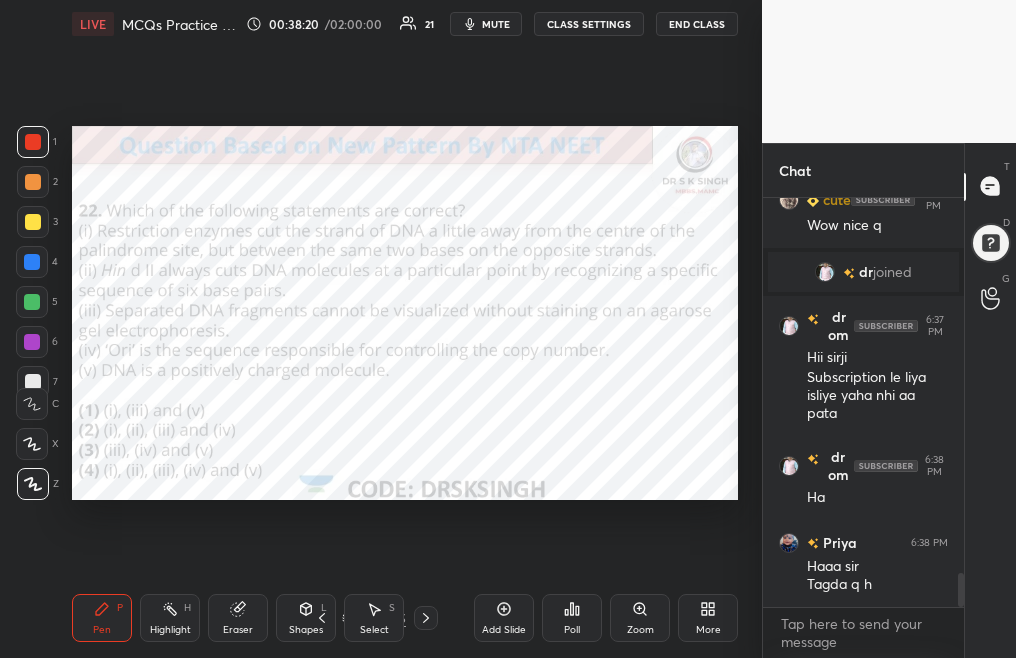 click 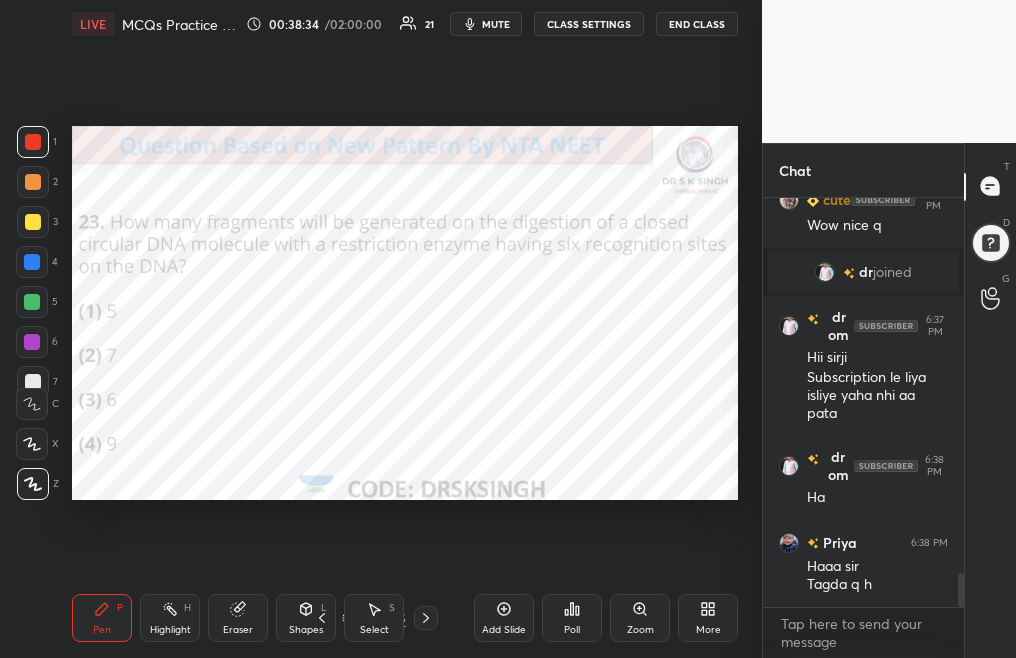 click on "Poll" at bounding box center [572, 630] 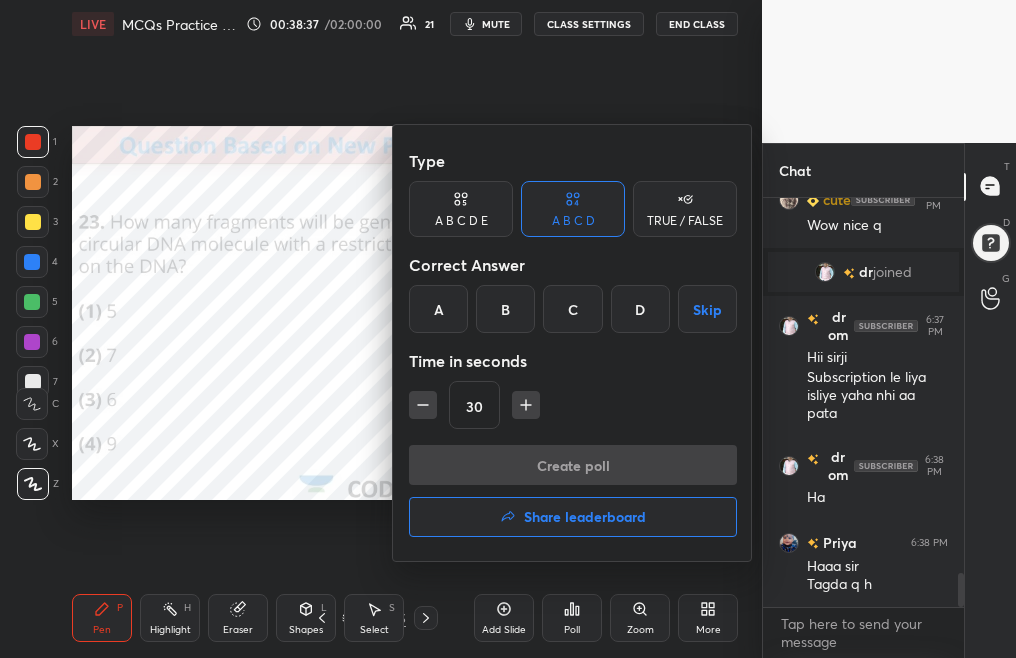 click on "C" at bounding box center (572, 309) 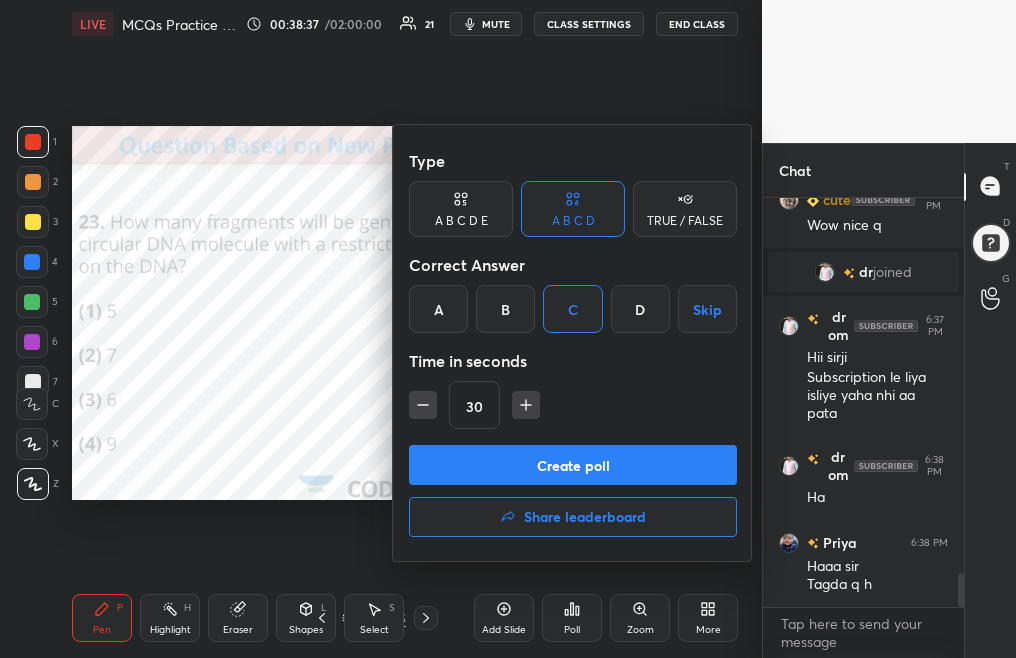 click on "Create poll" at bounding box center [573, 465] 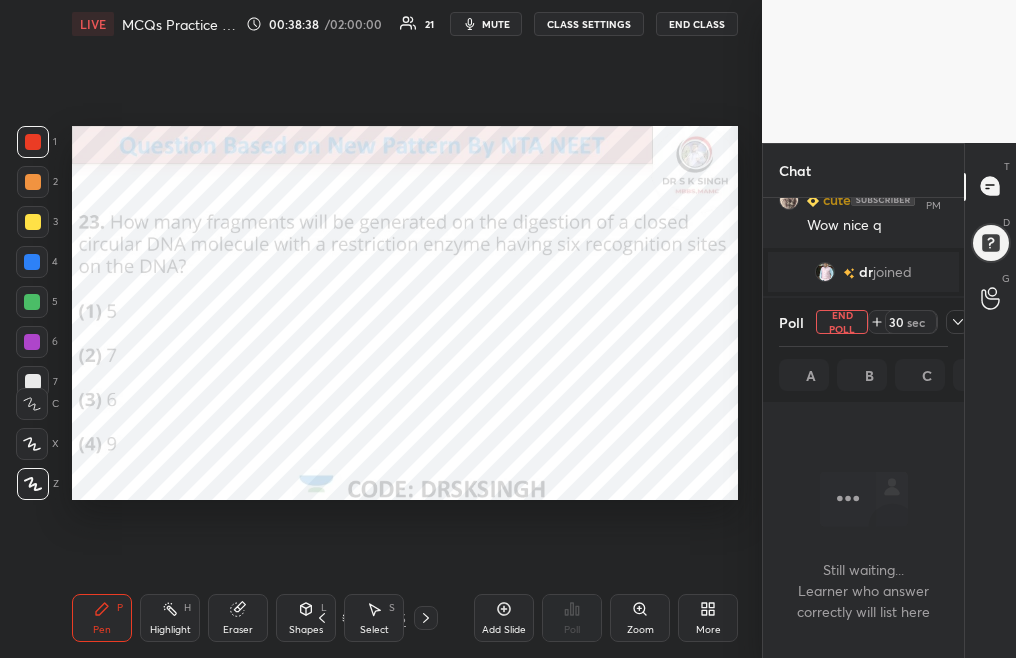 scroll, scrollTop: 310, scrollLeft: 195, axis: both 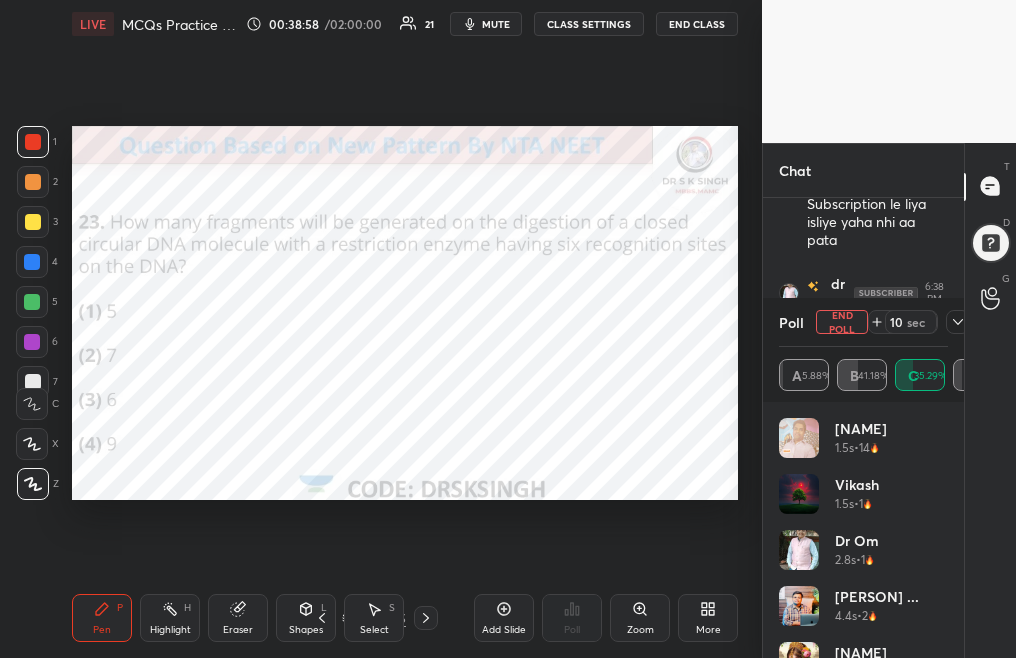 click on "End Poll" at bounding box center [842, 322] 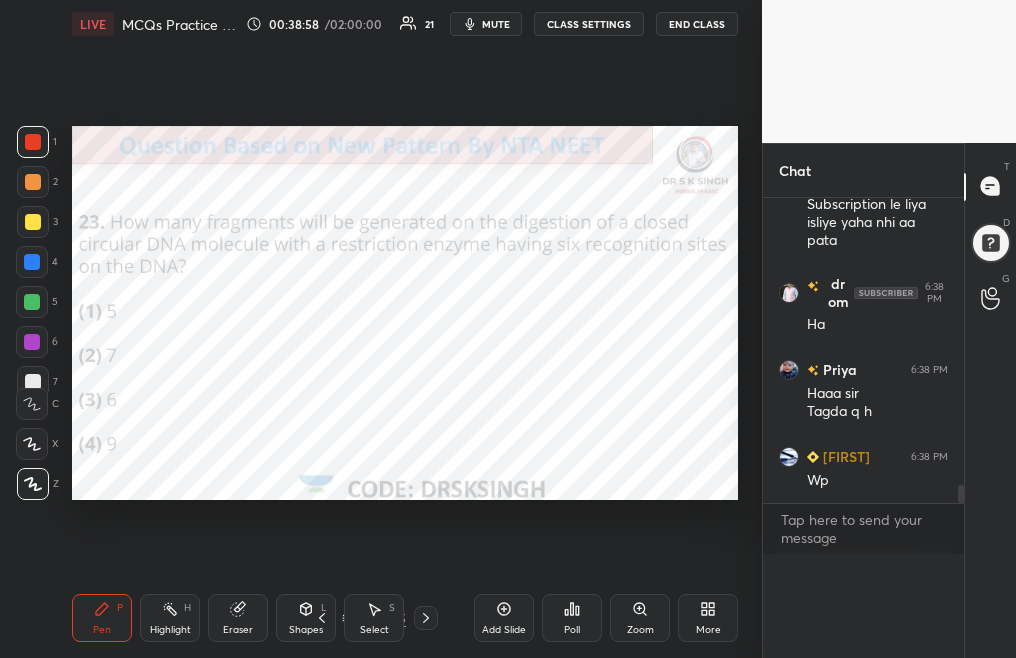 scroll, scrollTop: 1, scrollLeft: 7, axis: both 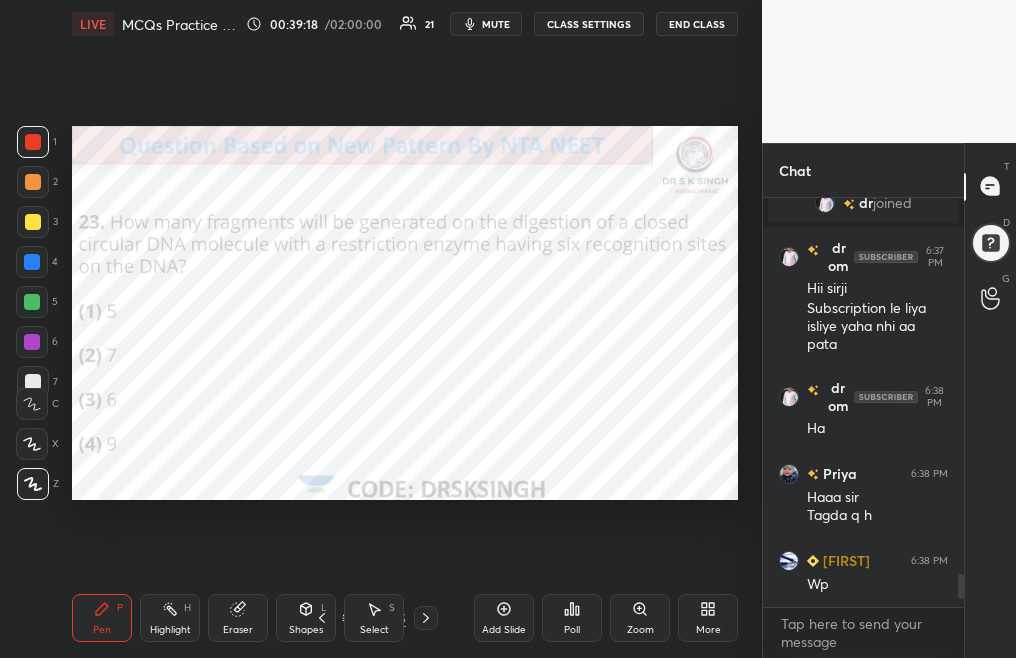 click 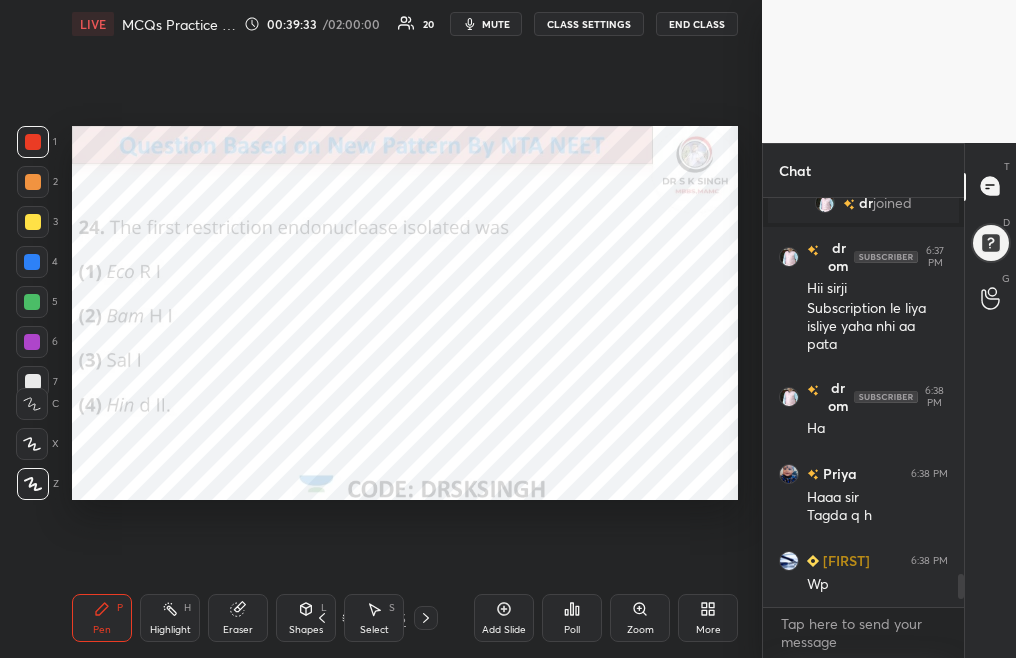 click on "Poll" at bounding box center [572, 618] 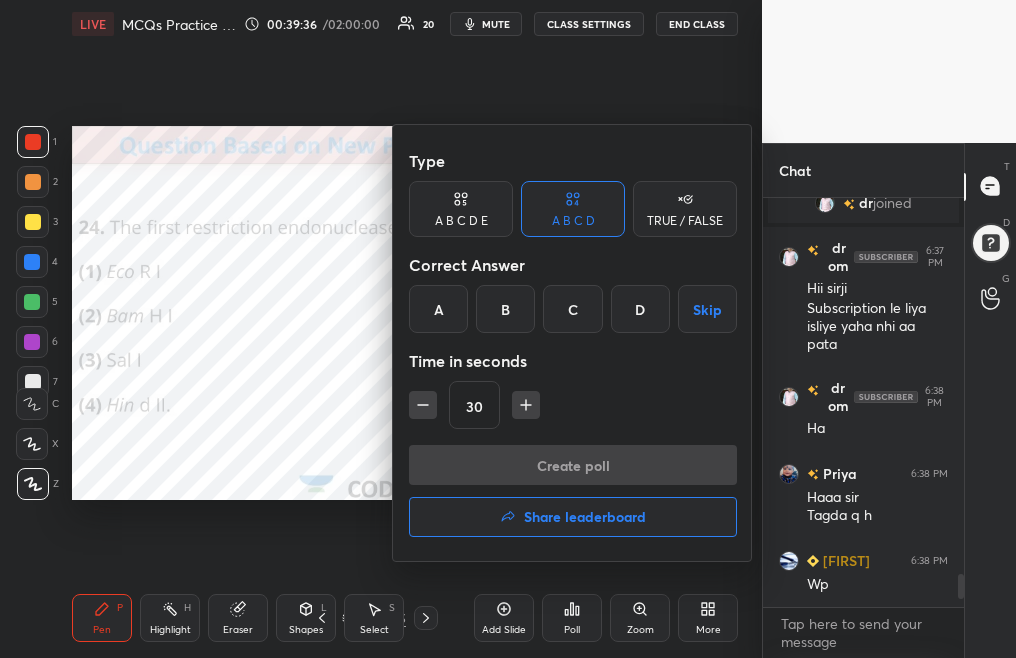 click on "D" at bounding box center [640, 309] 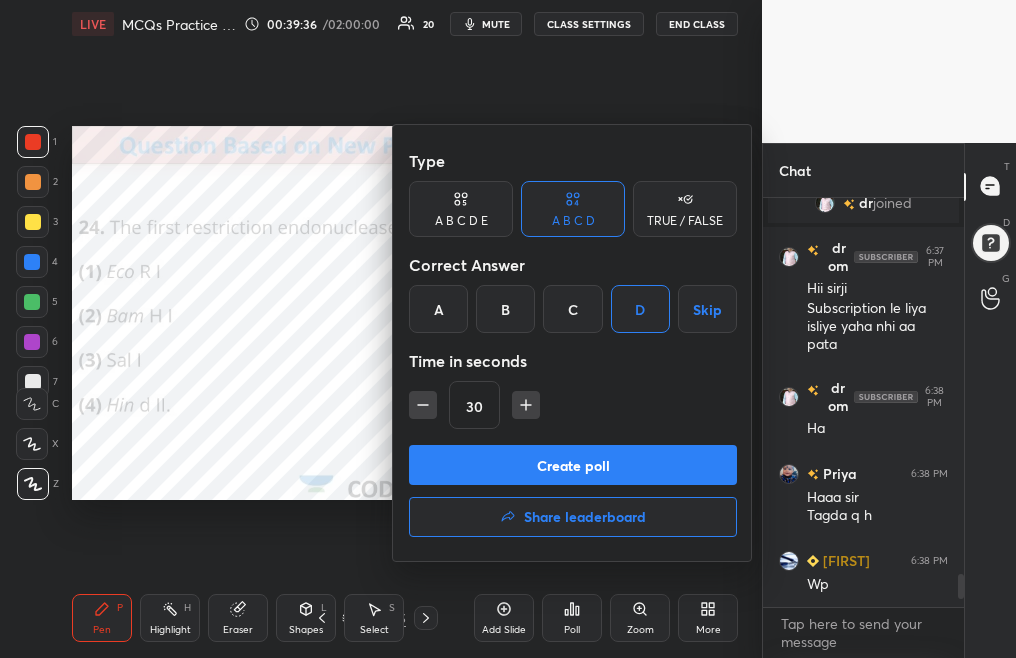 click on "Create poll" at bounding box center [573, 465] 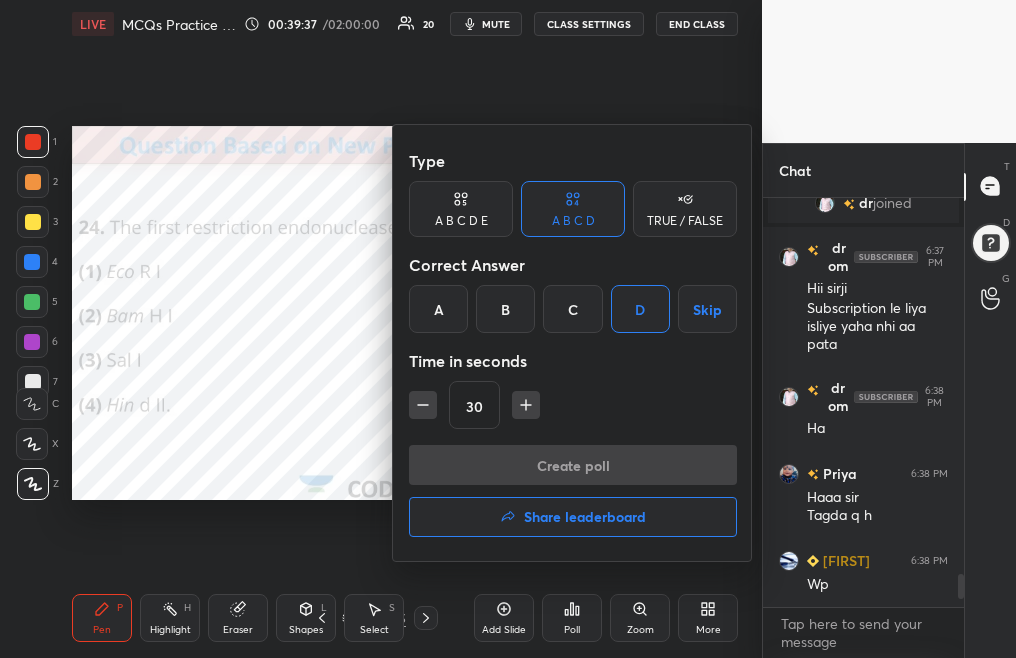scroll, scrollTop: 361, scrollLeft: 195, axis: both 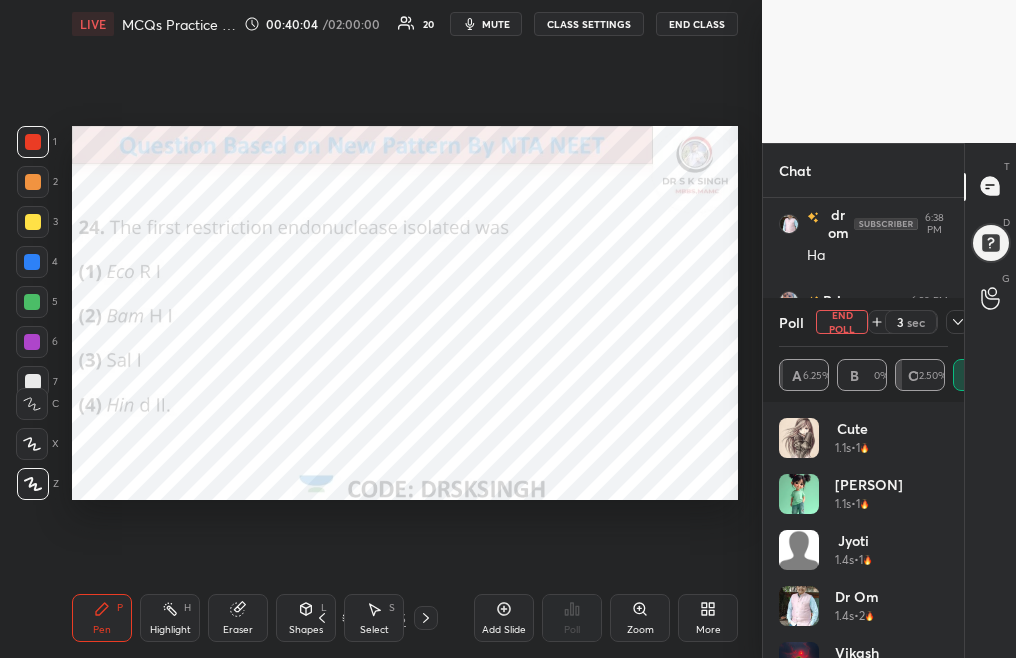 click on "End Poll" at bounding box center [842, 322] 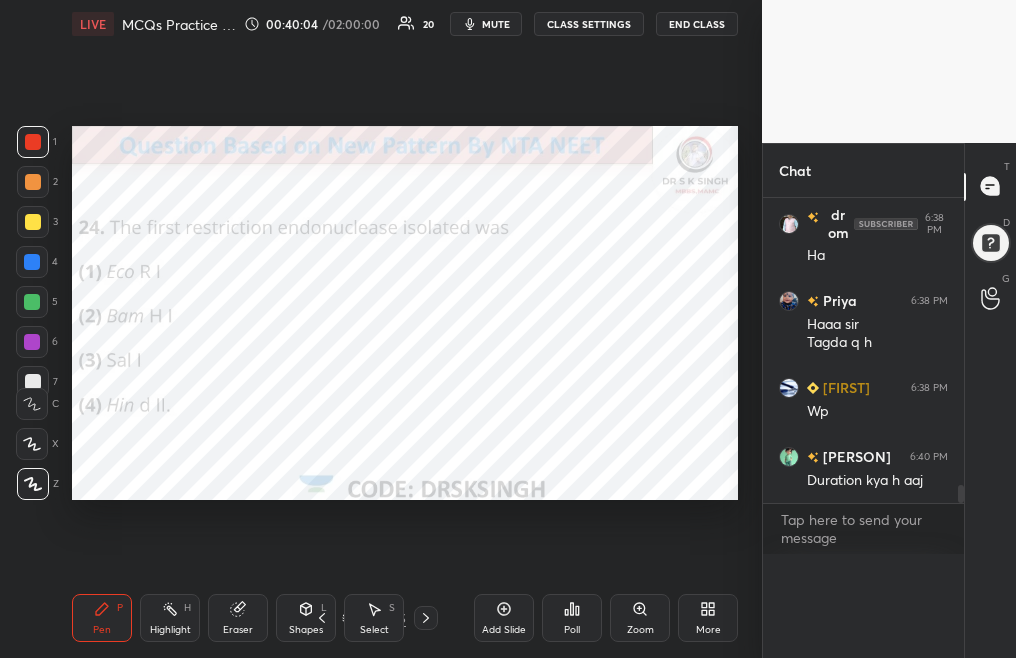 scroll, scrollTop: 0, scrollLeft: 0, axis: both 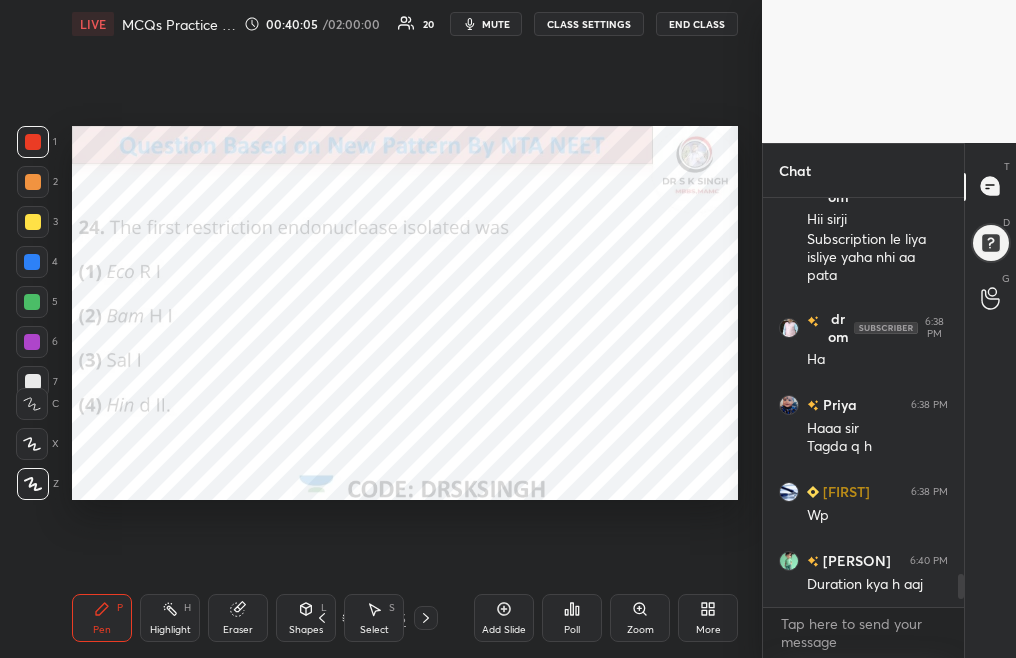 click 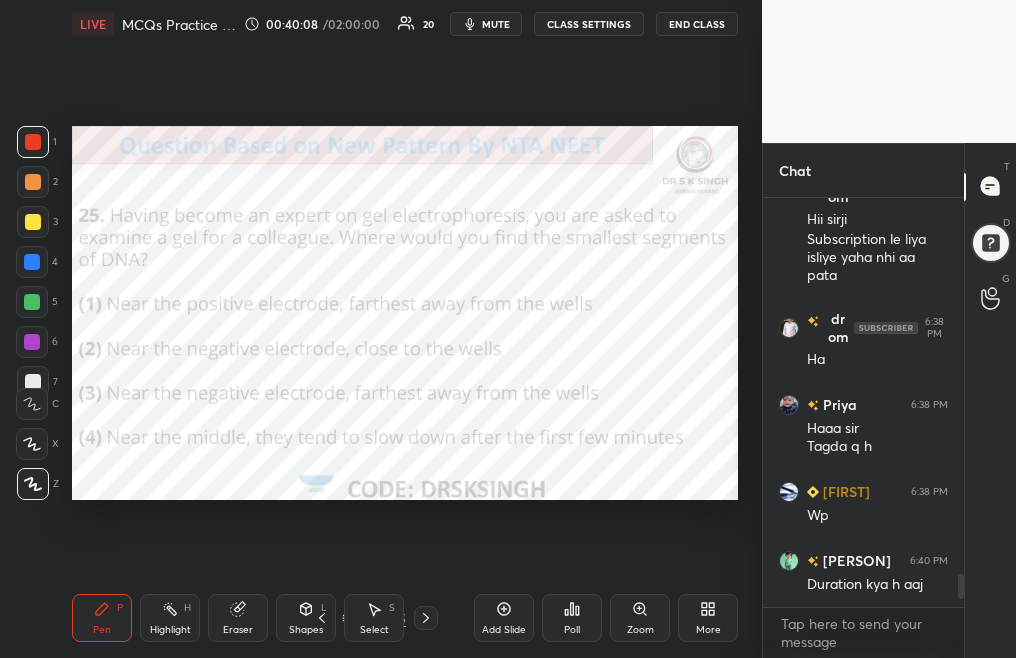 click on "Poll" at bounding box center (572, 618) 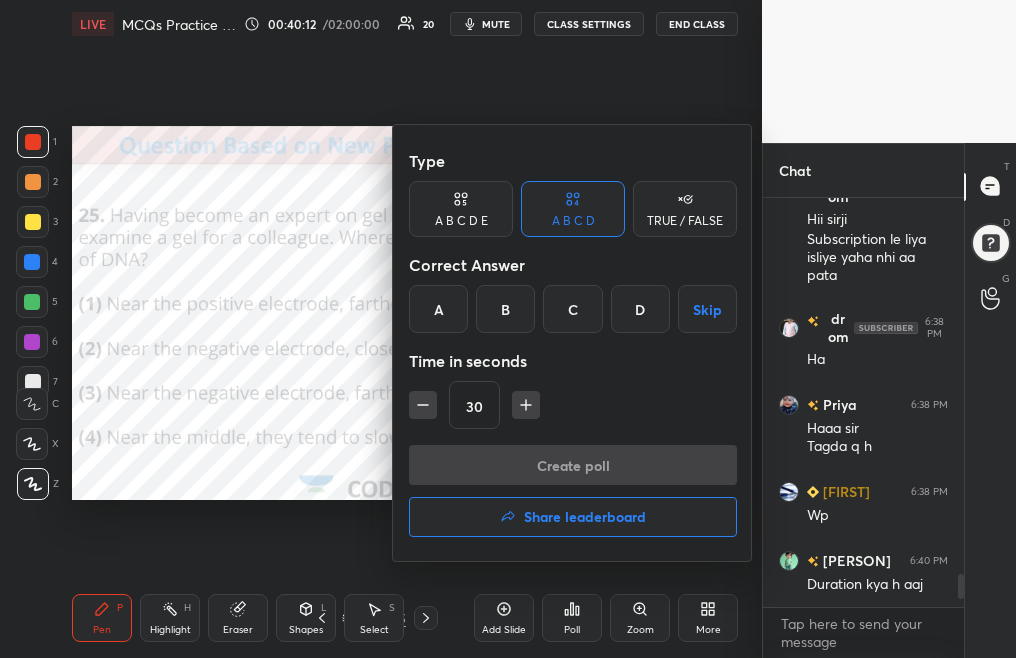 click on "A" at bounding box center (438, 309) 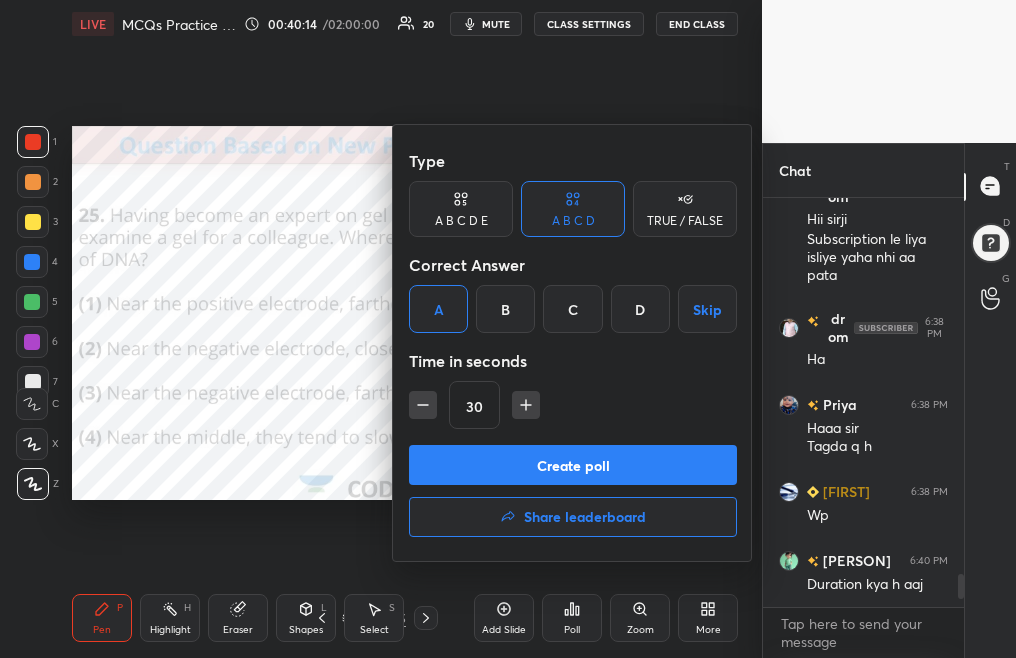 click on "Create poll" at bounding box center [573, 465] 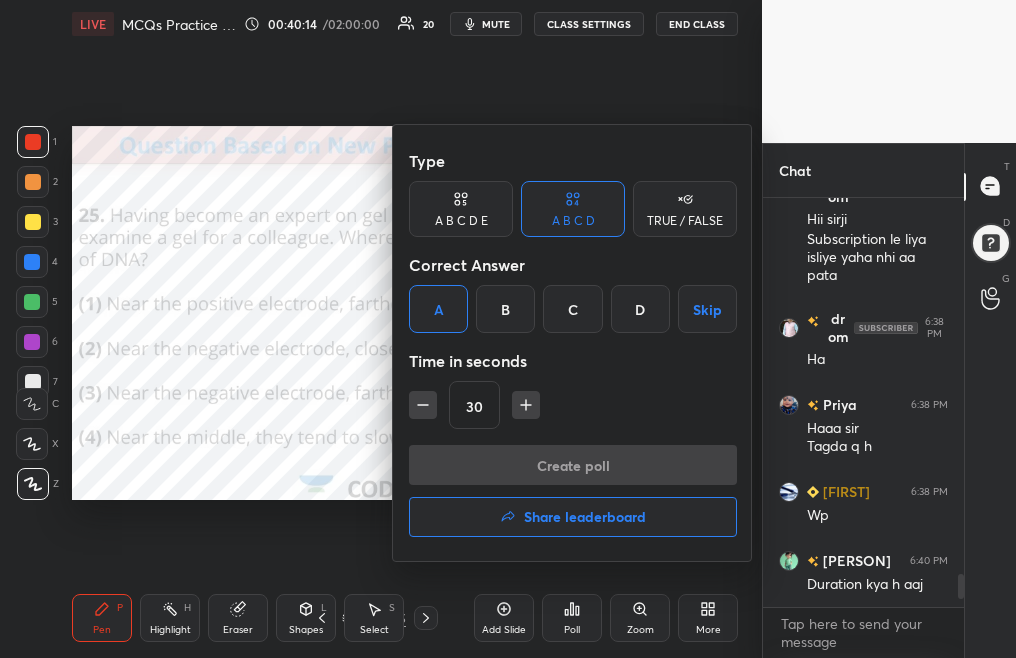 scroll, scrollTop: 361, scrollLeft: 195, axis: both 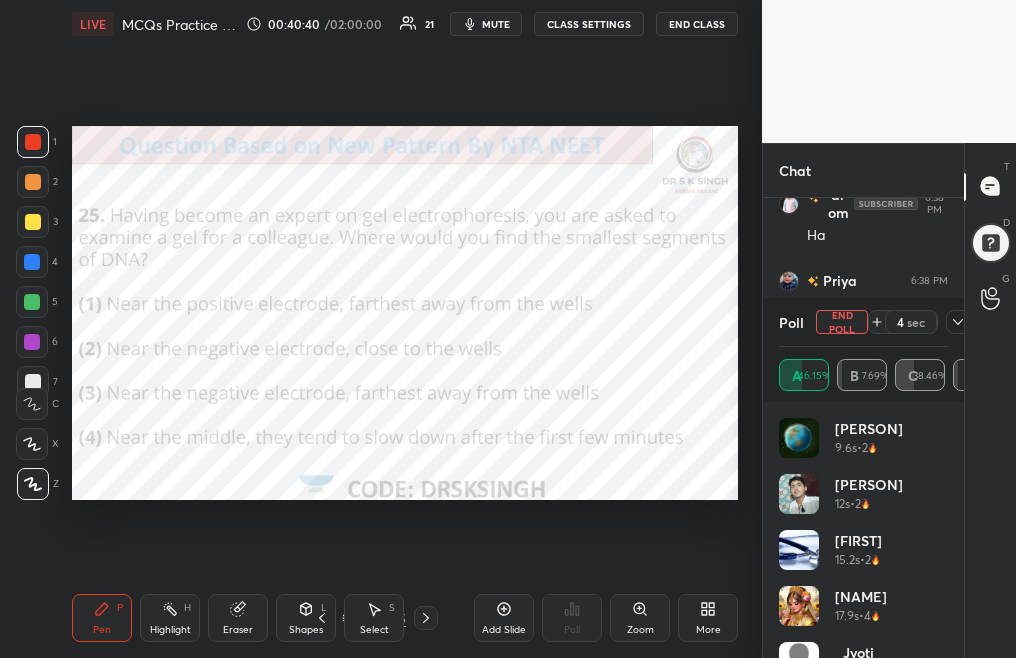 click on "End Poll" at bounding box center [842, 322] 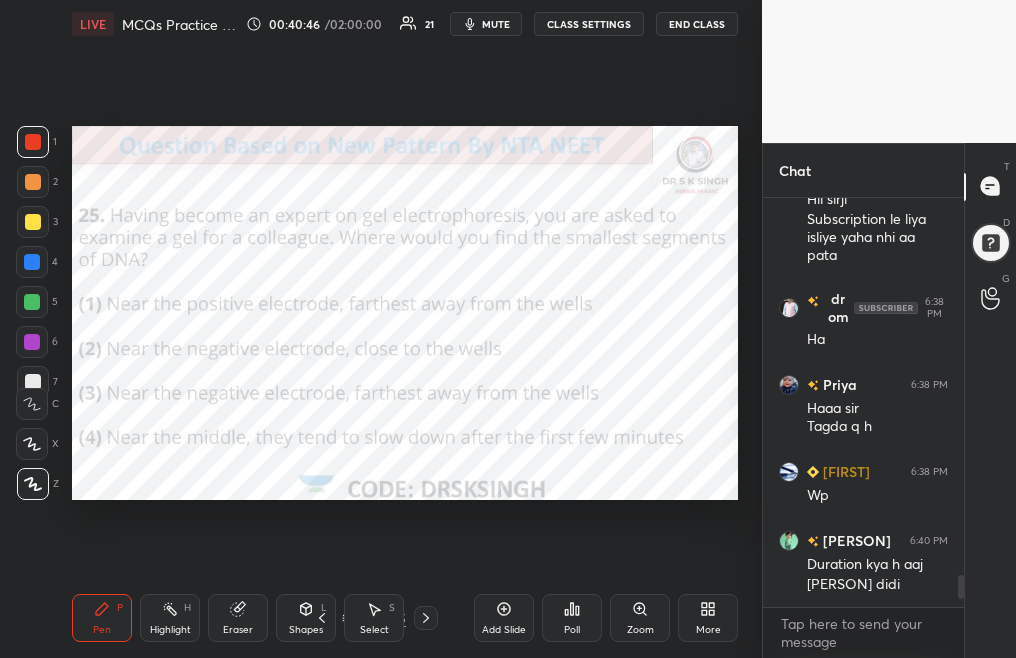 click 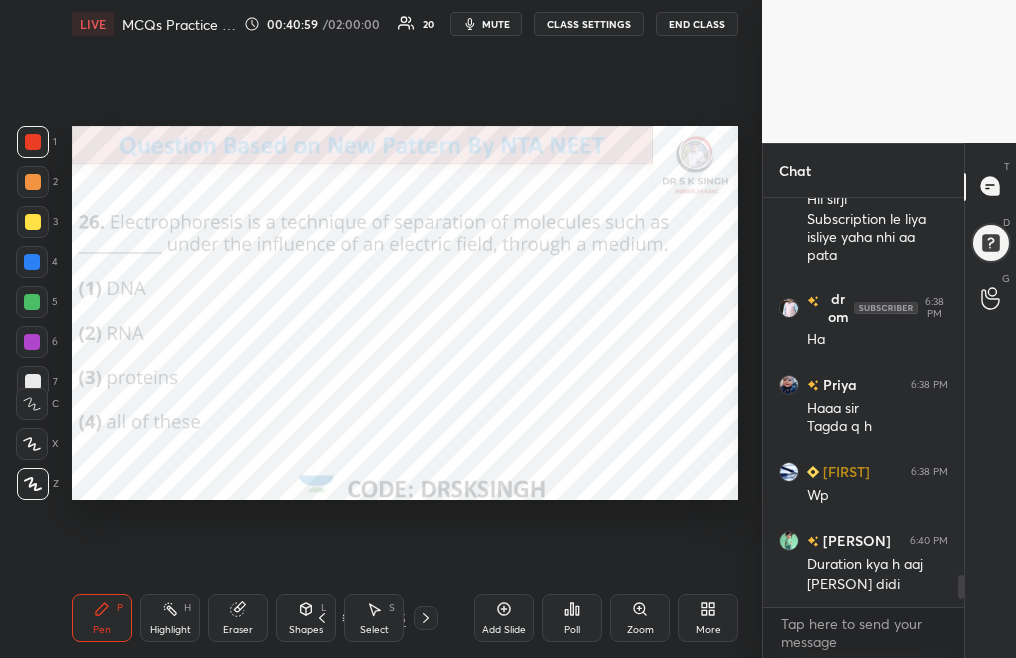 click on "Poll" at bounding box center [572, 618] 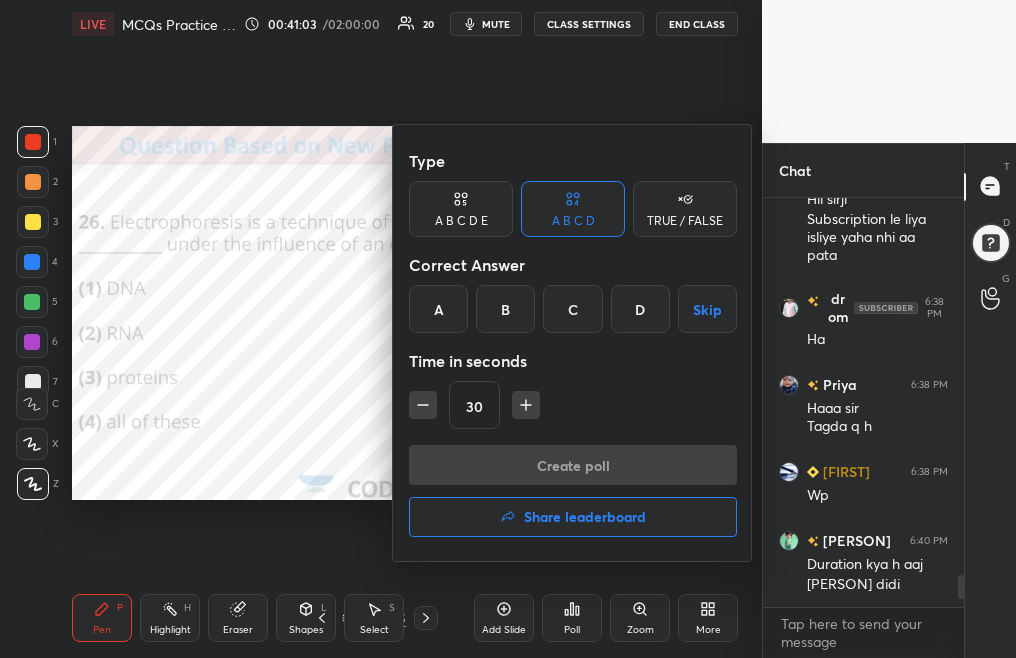 click on "D" at bounding box center (640, 309) 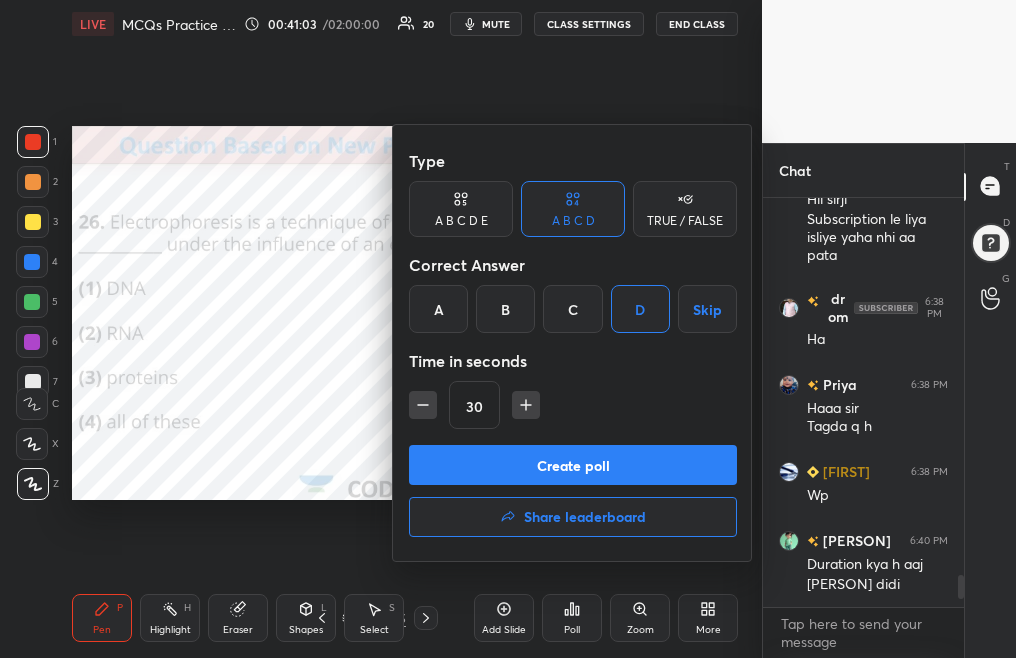 click on "Create poll" at bounding box center [573, 465] 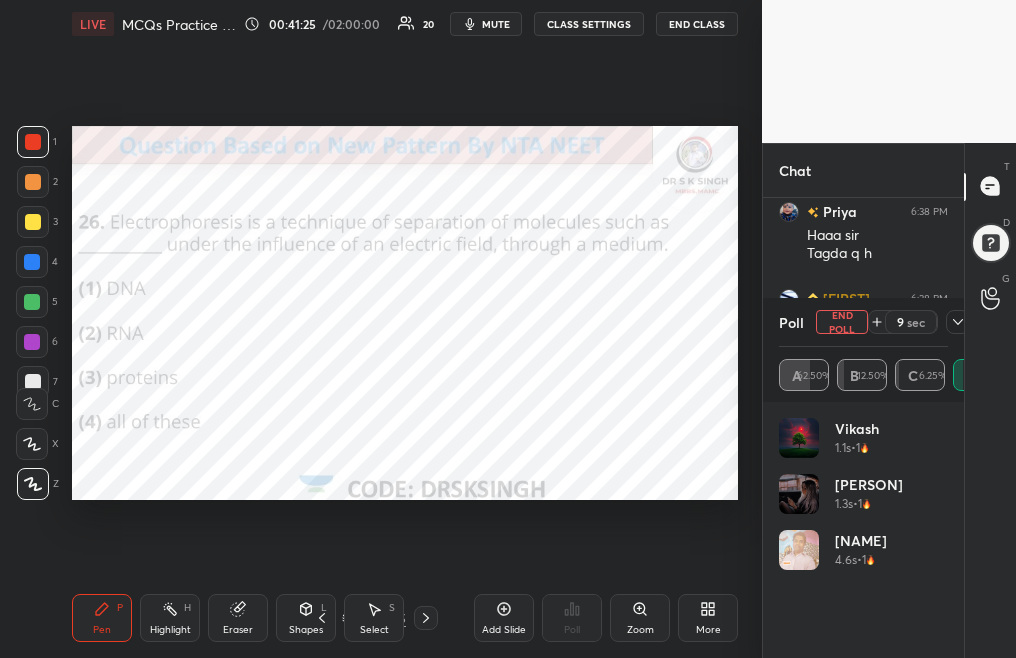 scroll, scrollTop: 4985, scrollLeft: 0, axis: vertical 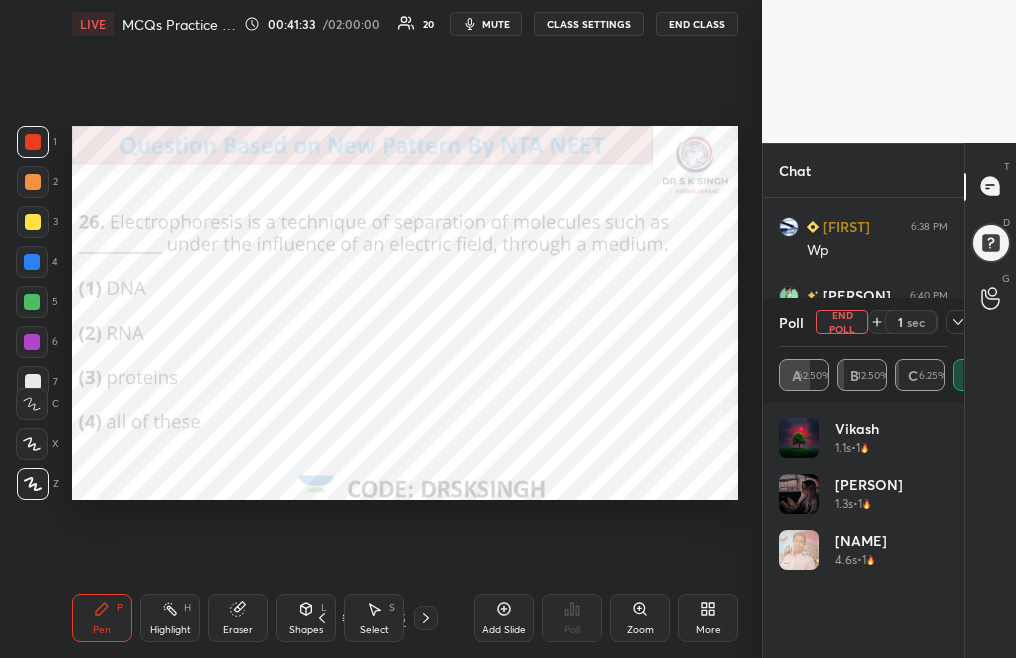 click on "End Poll" at bounding box center [842, 322] 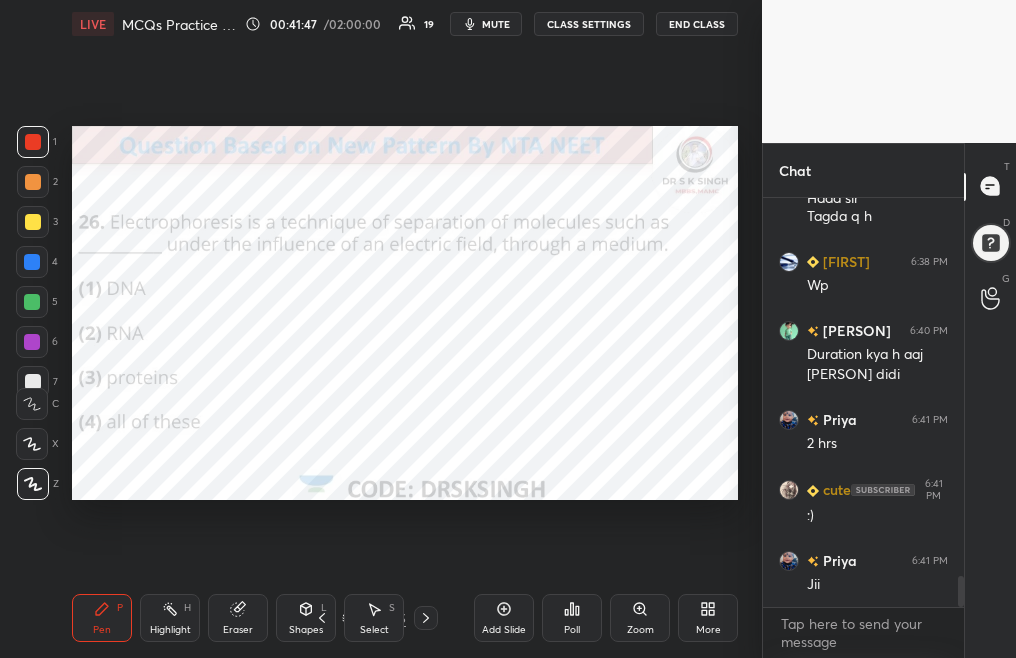 click on "Pen P Highlight H Eraser Shapes L Select S 31 / 35 Add Slide Poll Zoom More" at bounding box center (405, 618) 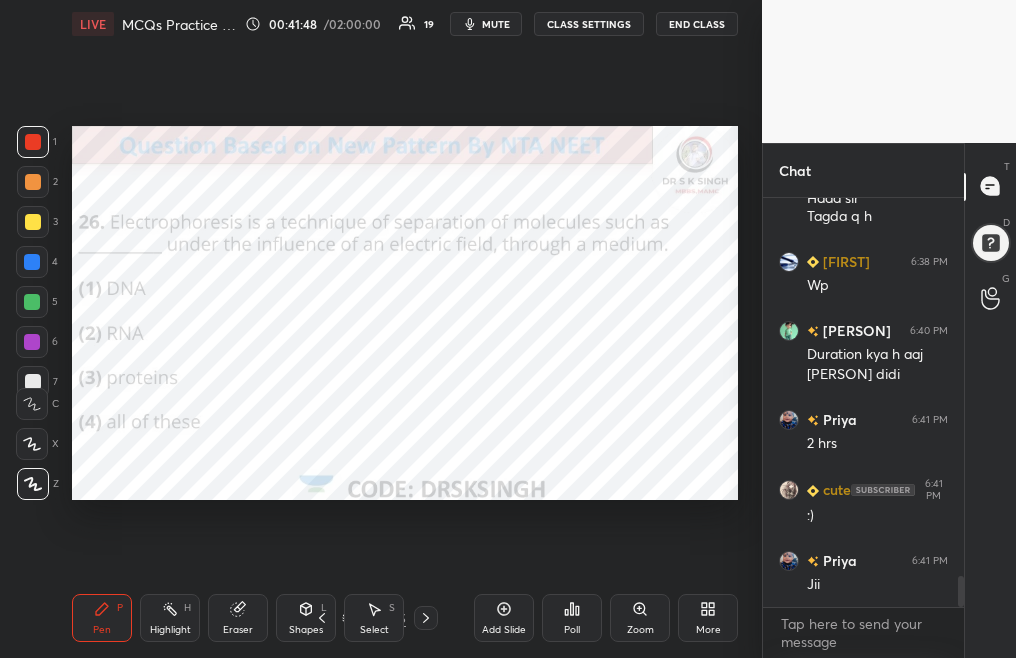 click at bounding box center [426, 618] 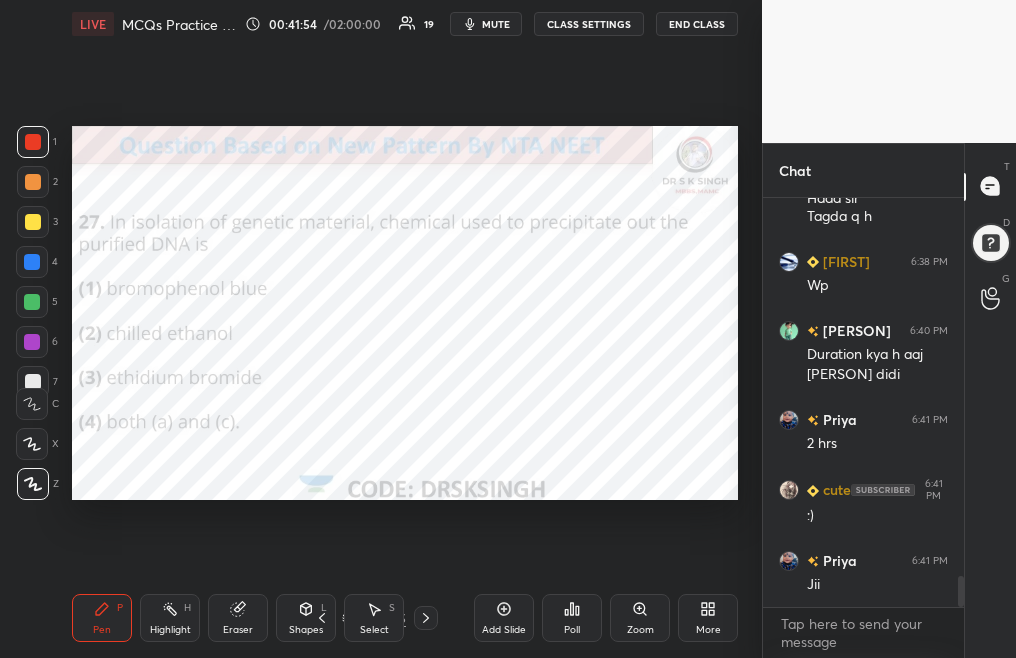 click on "Poll" at bounding box center (572, 618) 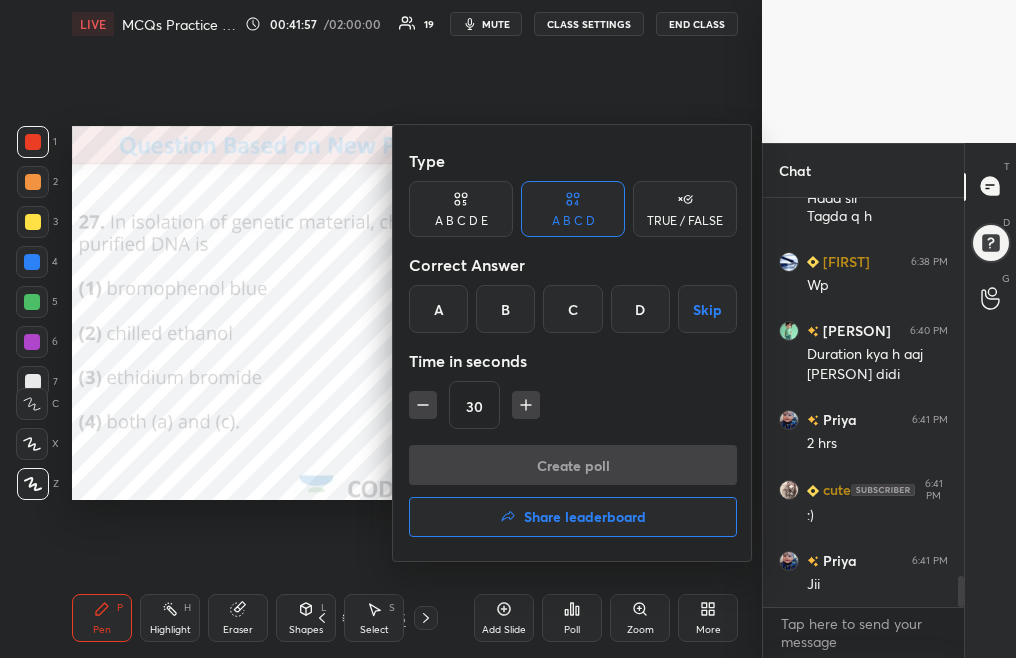 click on "B" at bounding box center (505, 309) 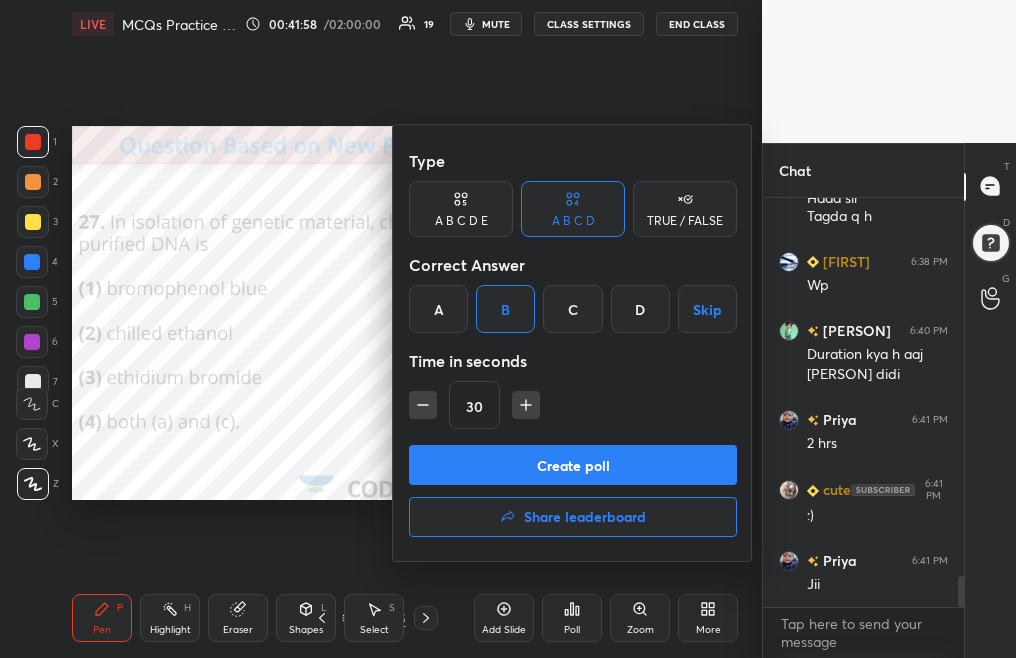 click on "Create poll" at bounding box center (573, 465) 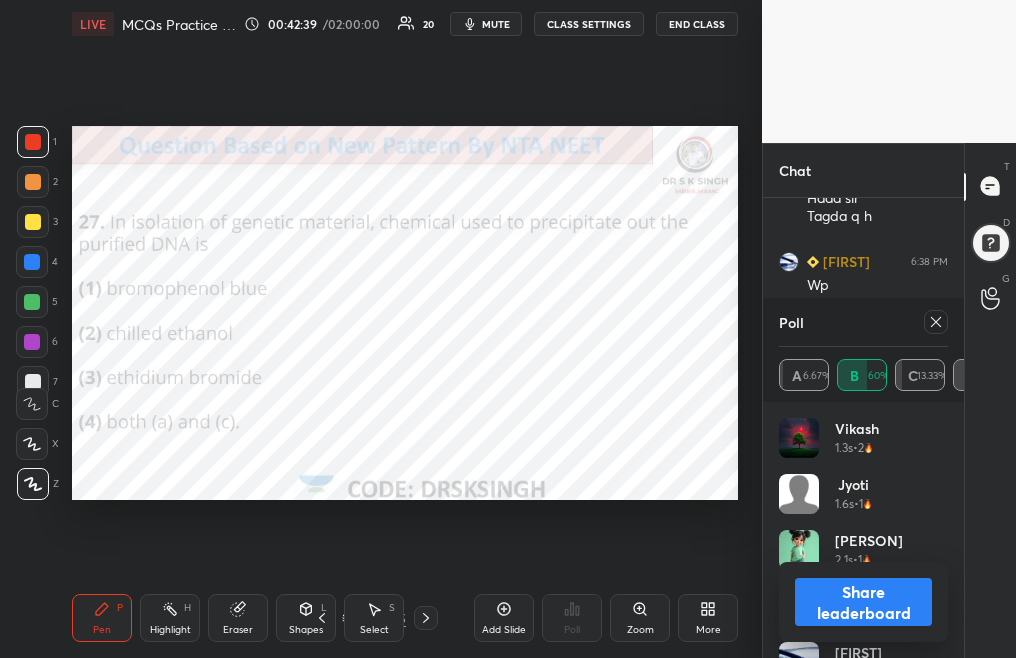 click 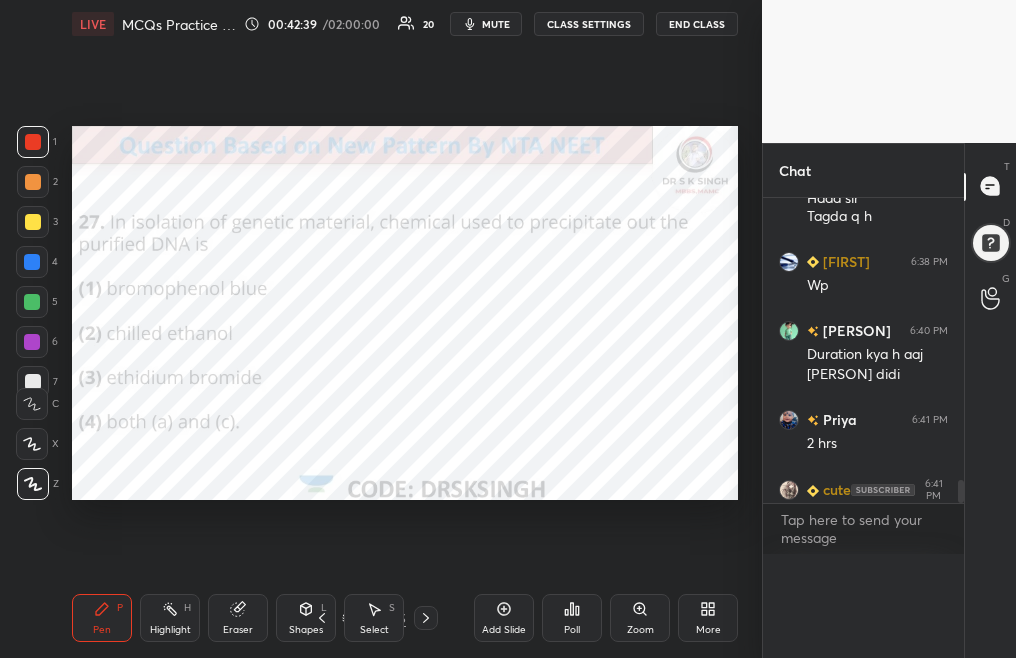 scroll, scrollTop: 7, scrollLeft: 7, axis: both 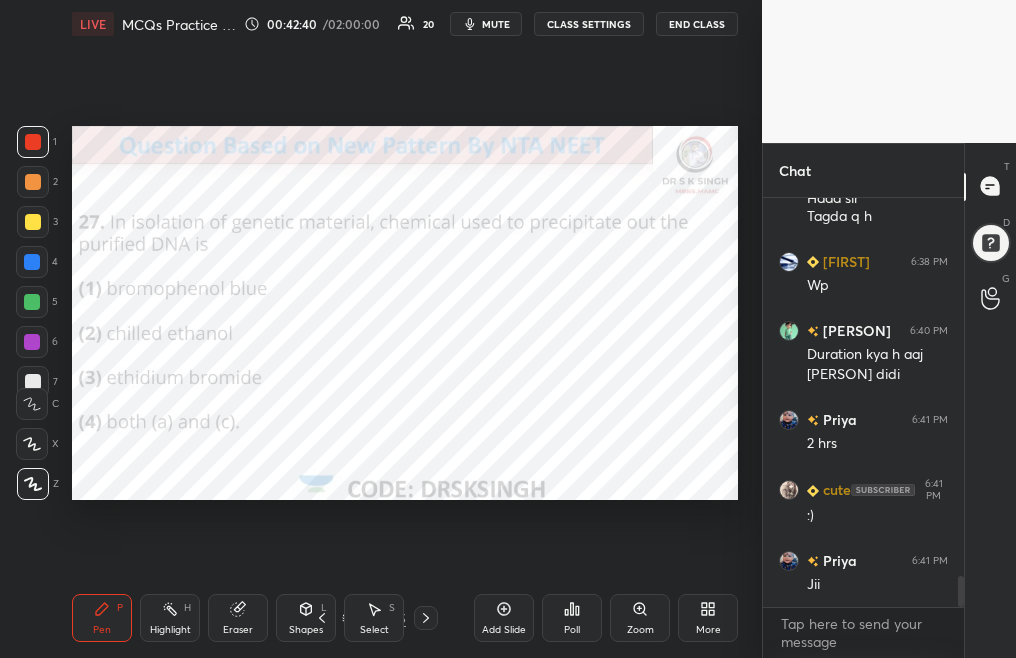 click at bounding box center (426, 618) 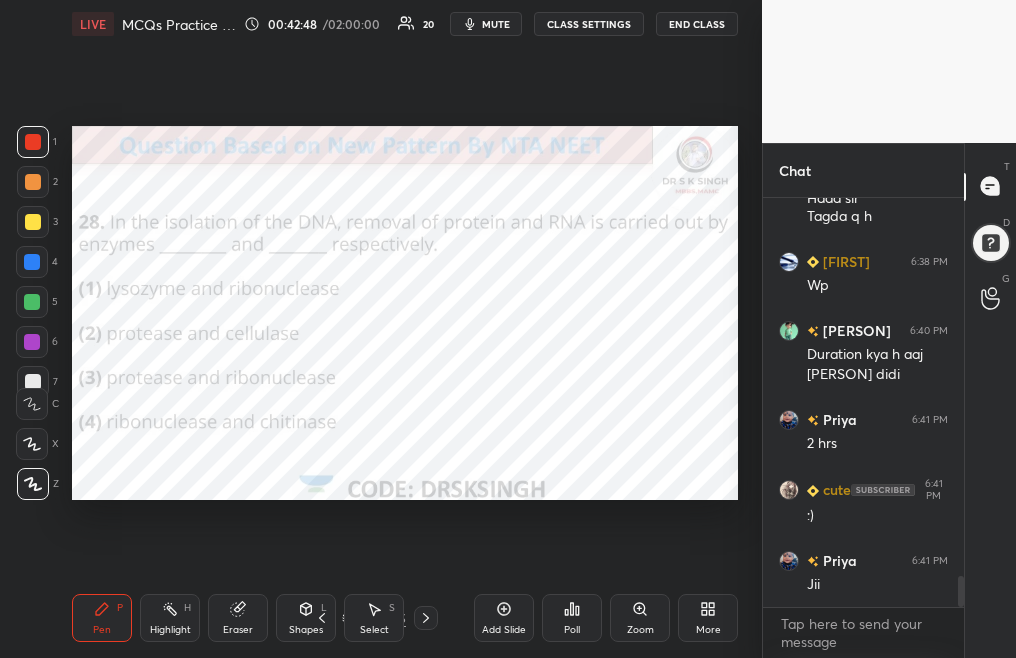 click on "Poll" at bounding box center [572, 630] 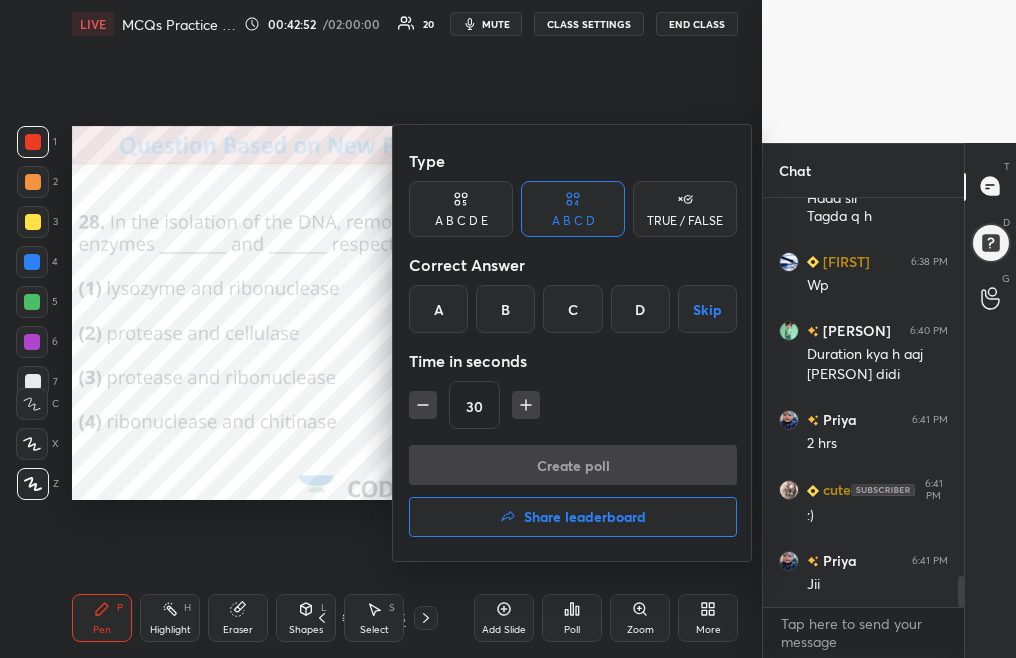 click on "C" at bounding box center [572, 309] 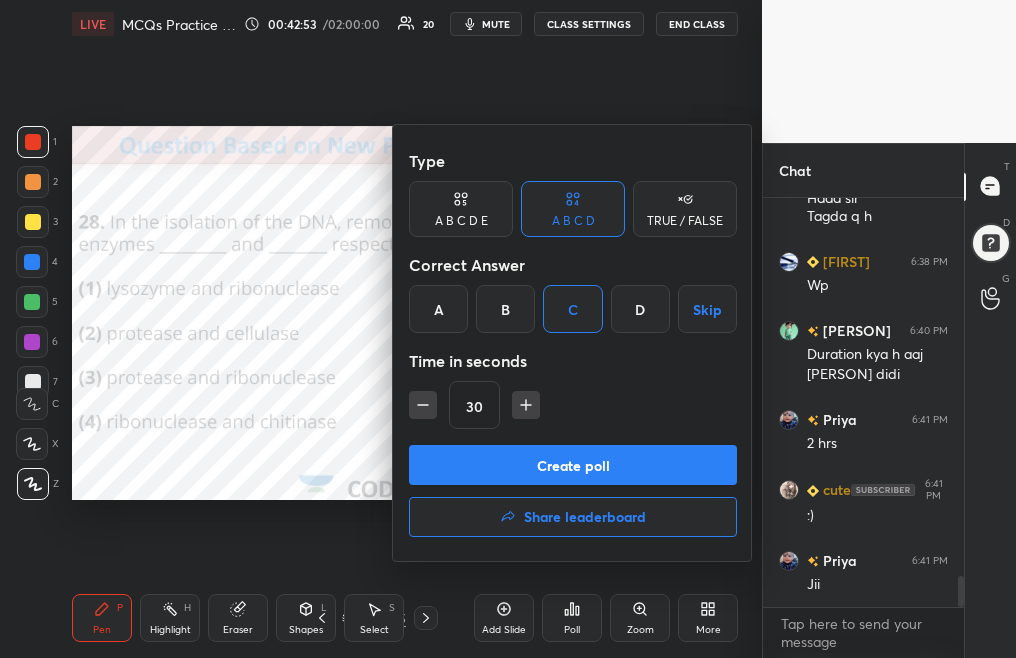 click on "Create poll" at bounding box center [573, 465] 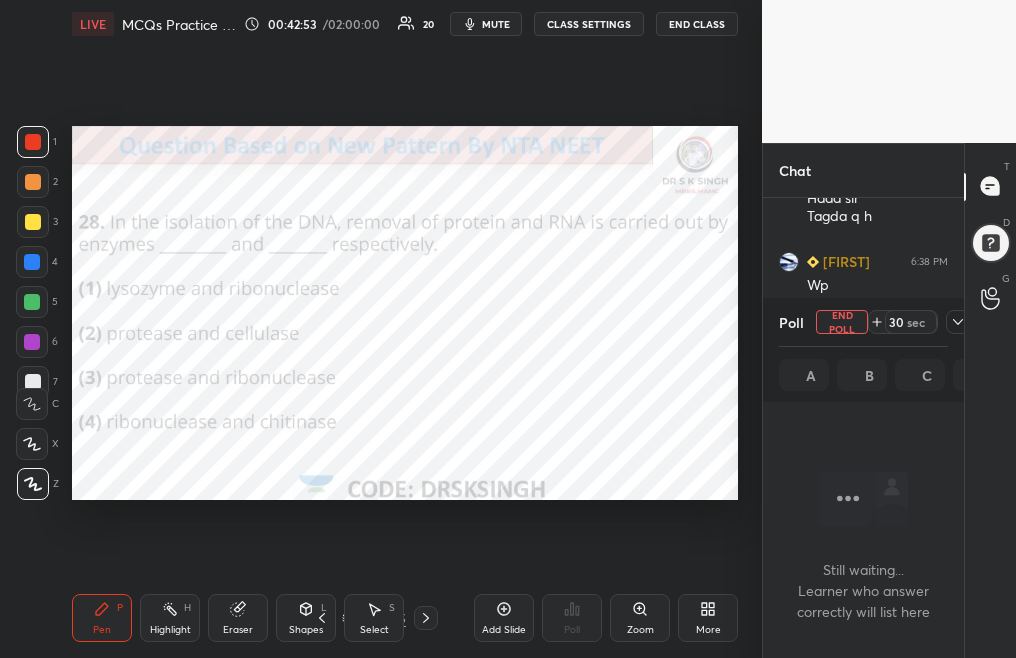 scroll, scrollTop: 360, scrollLeft: 195, axis: both 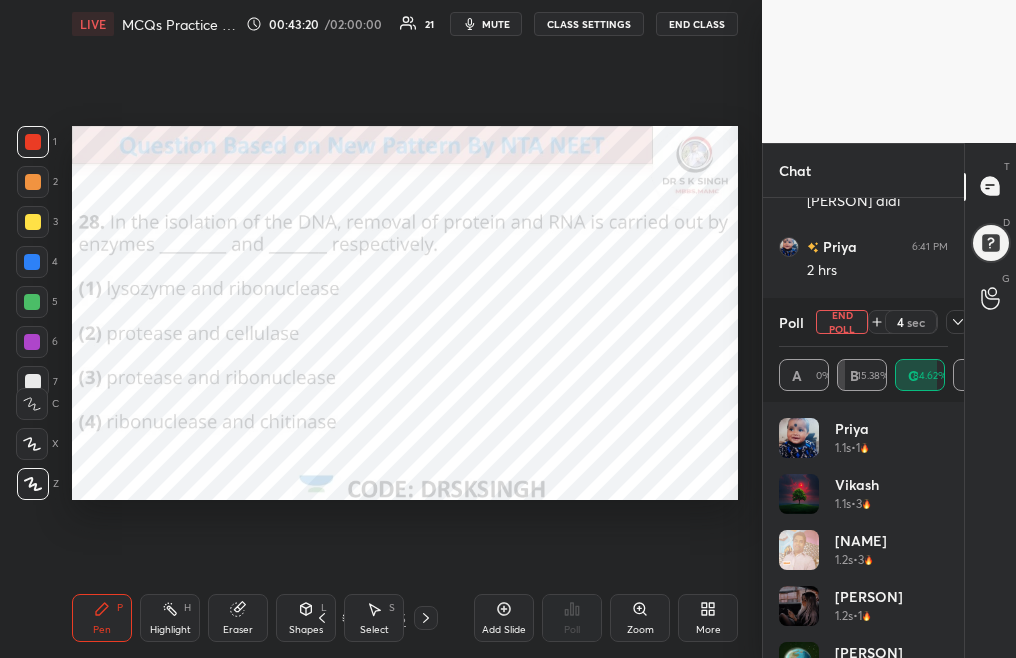 click on "End Poll" at bounding box center [842, 322] 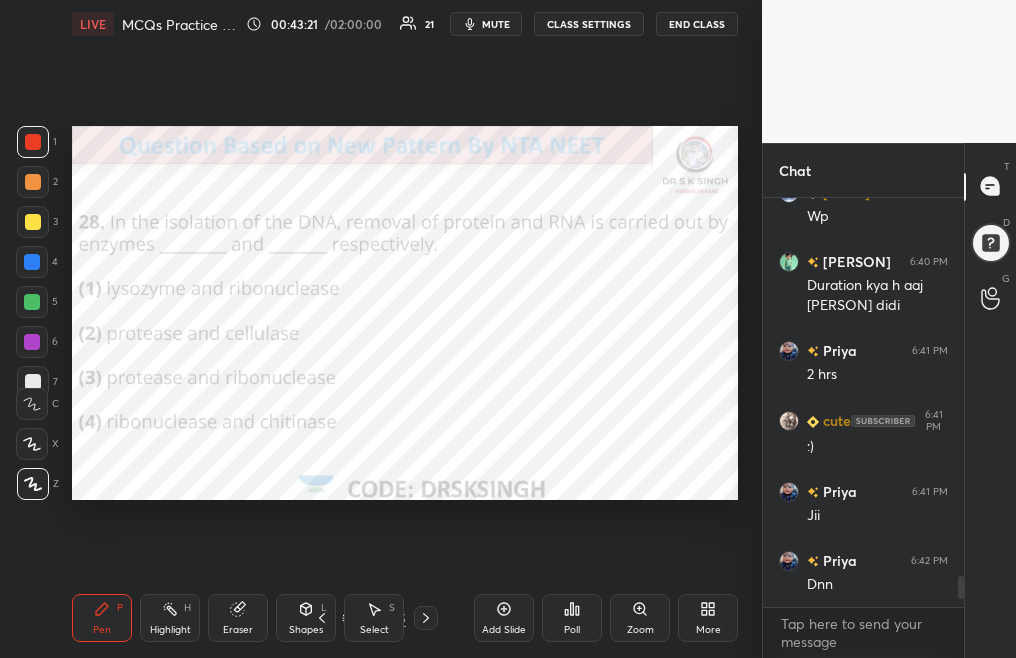 click at bounding box center [426, 618] 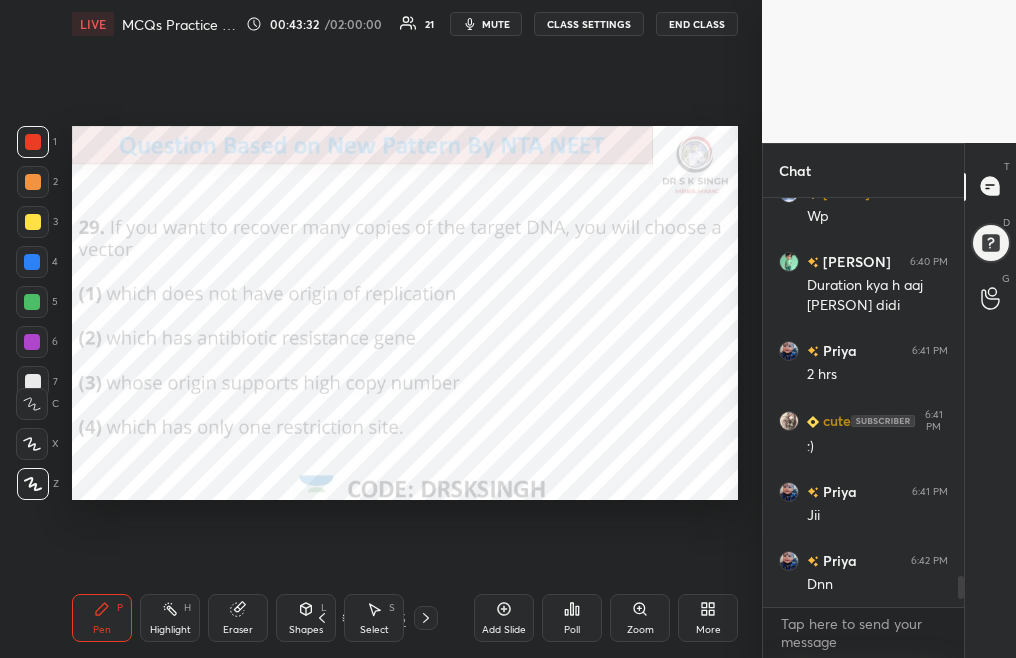 click on "Poll" at bounding box center [572, 630] 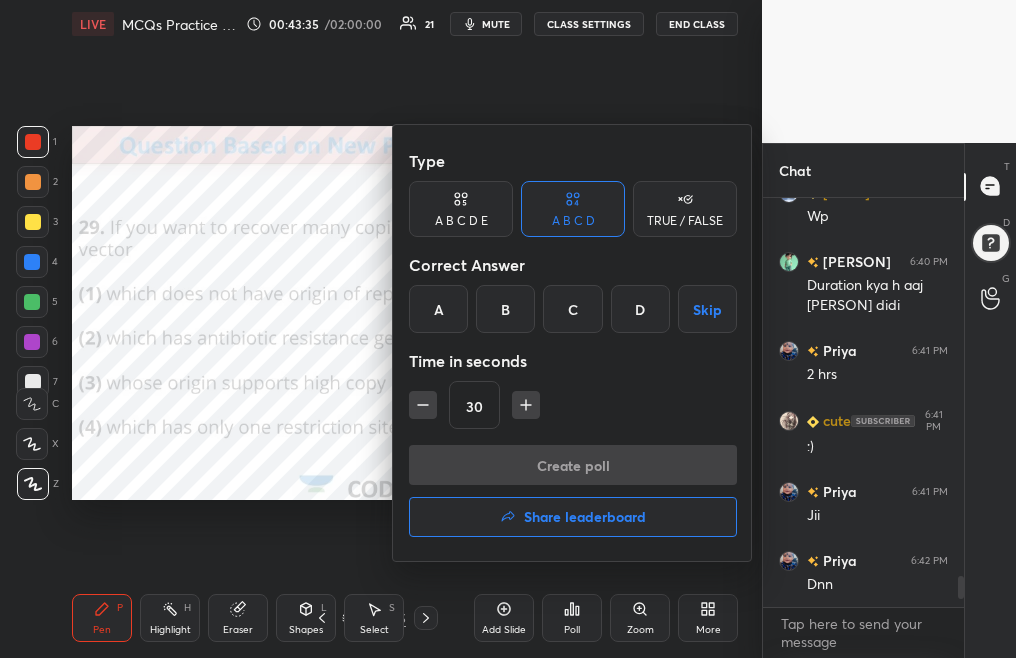 click on "C" at bounding box center [572, 309] 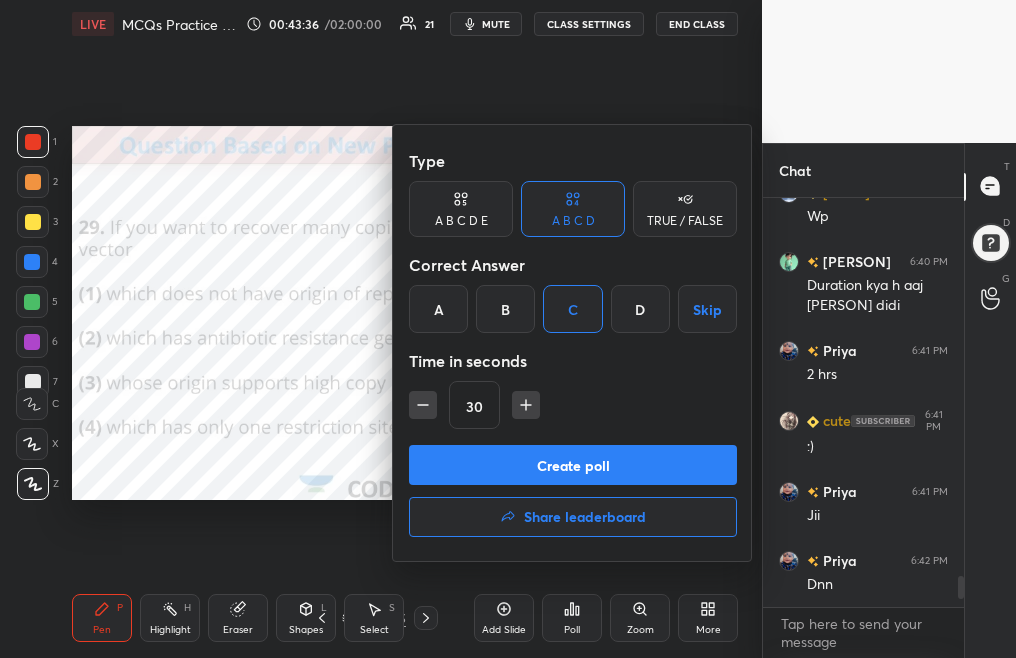 click on "Create poll" at bounding box center (573, 465) 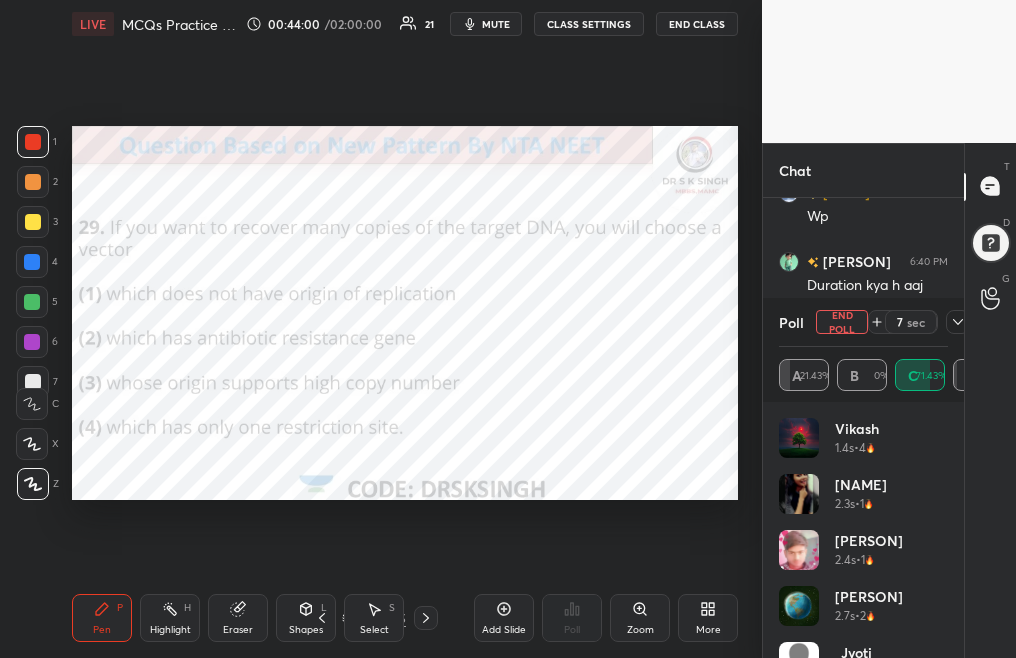 click on "End Poll" at bounding box center (842, 322) 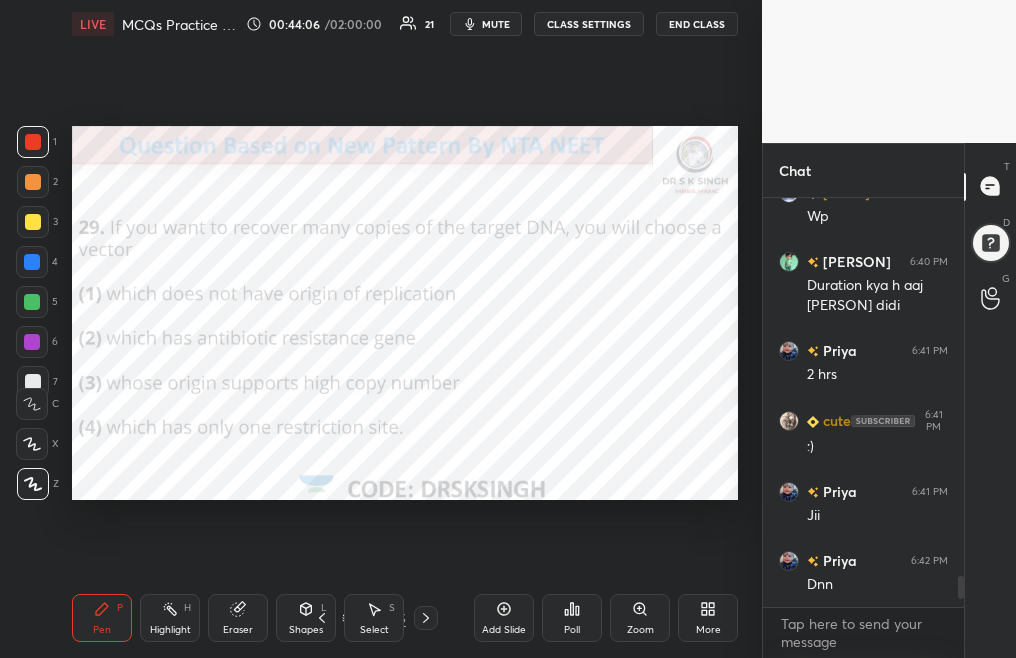 click 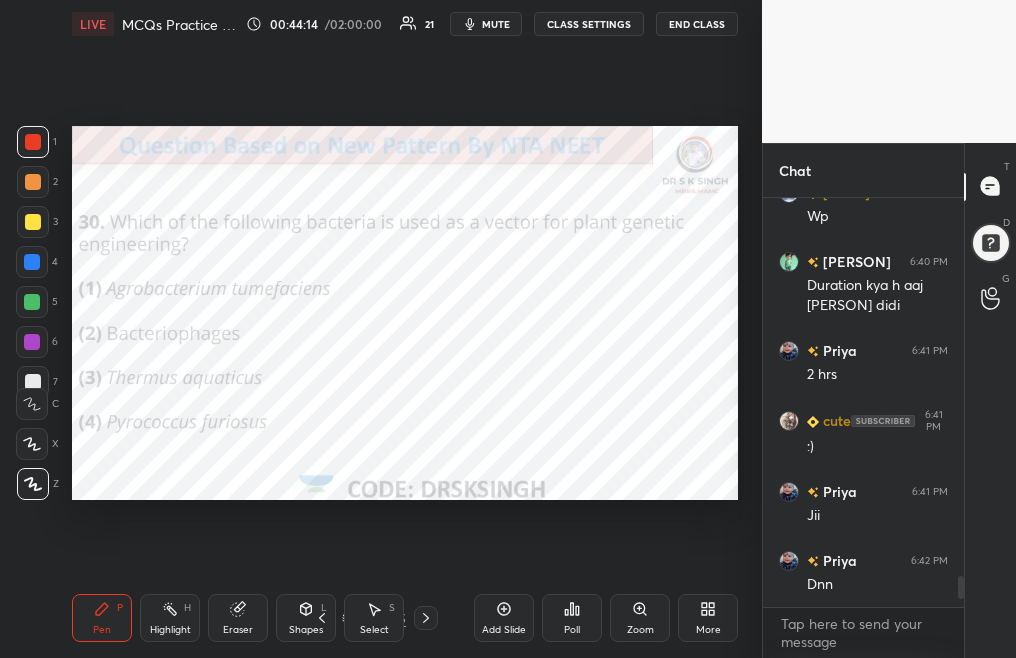 click on "Poll" at bounding box center [572, 630] 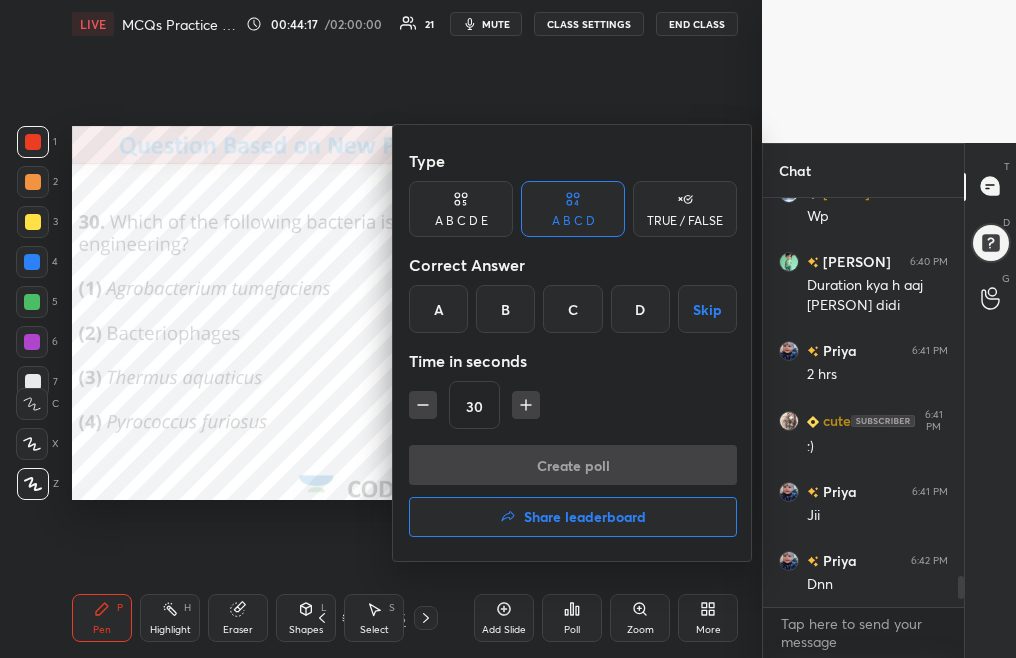click on "A" at bounding box center (438, 309) 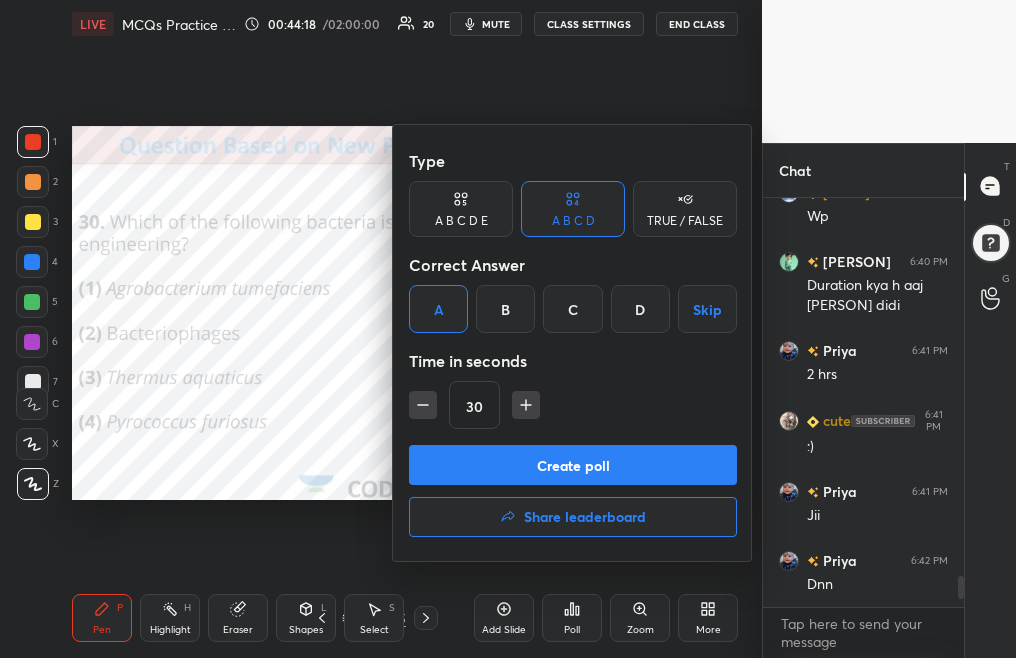 click on "Create poll" at bounding box center [573, 465] 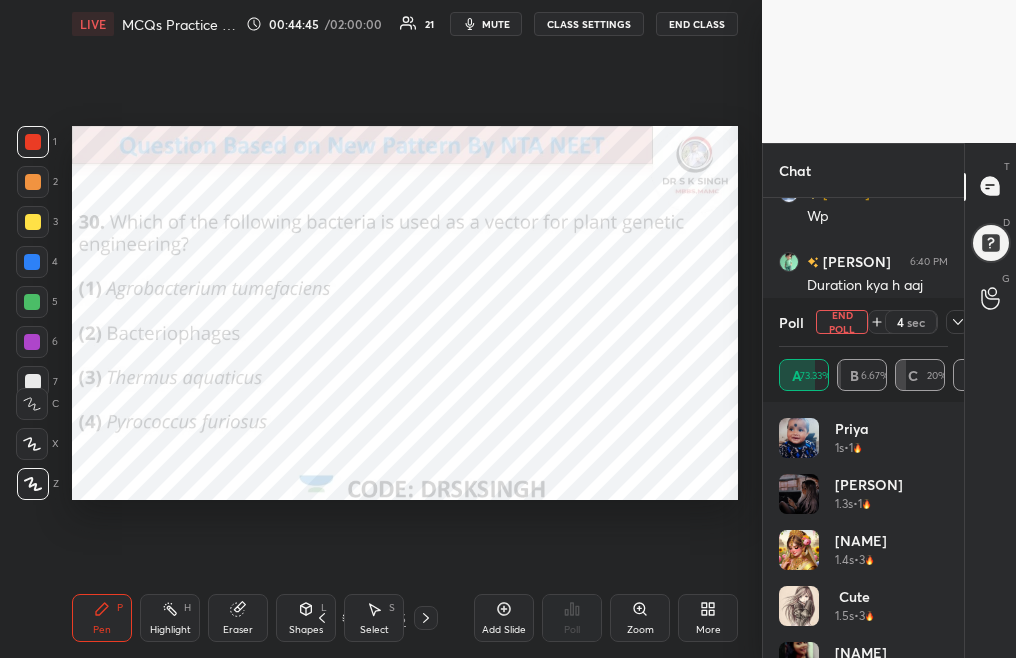 click on "End Poll" at bounding box center [842, 322] 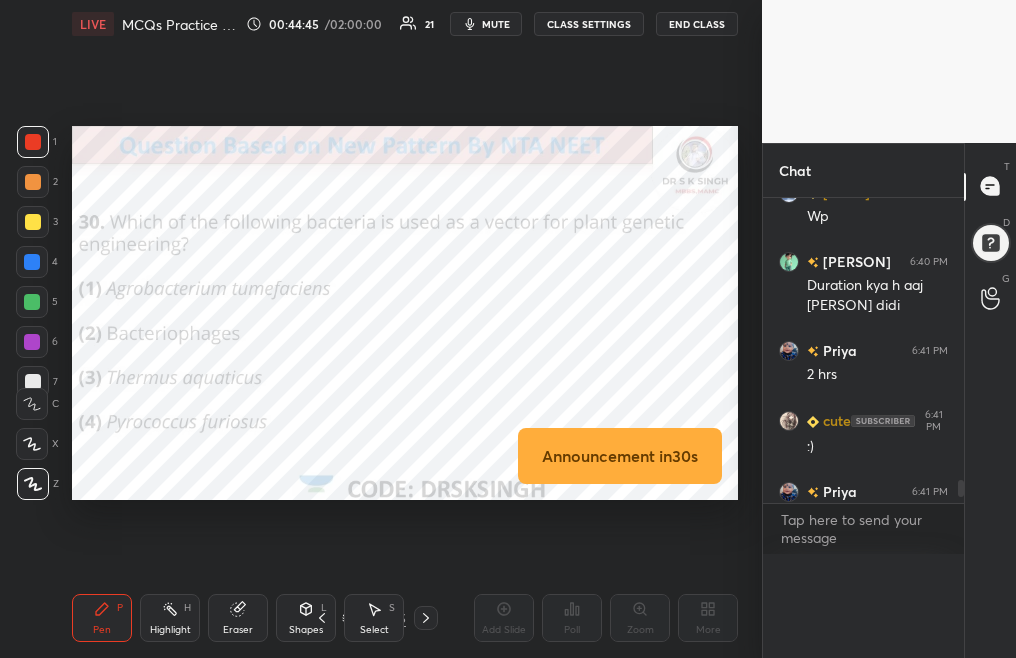 scroll, scrollTop: 0, scrollLeft: 0, axis: both 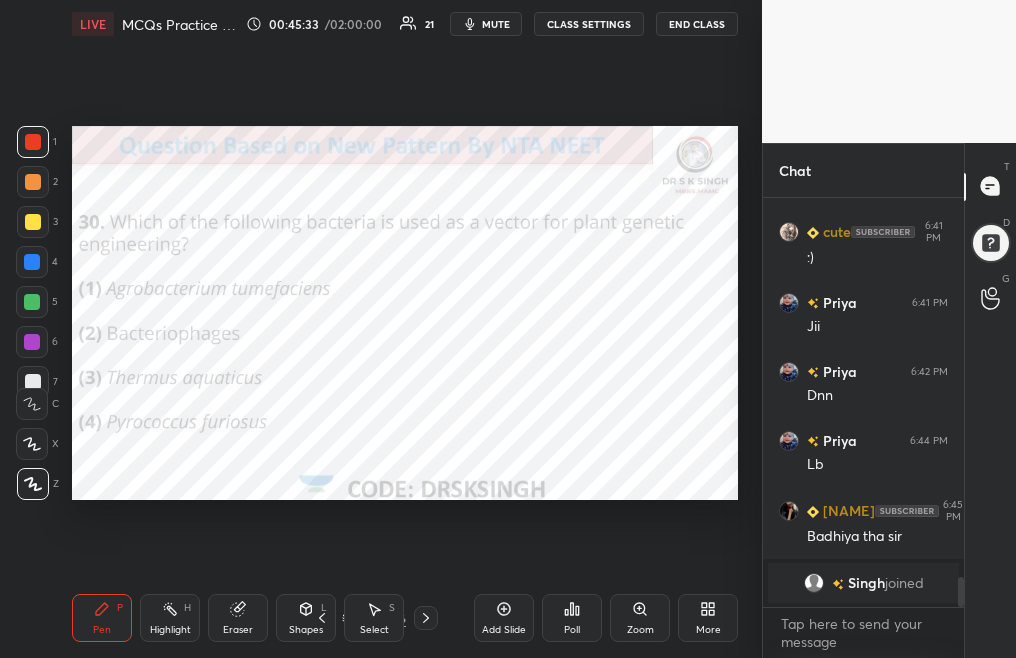 click on "Poll" at bounding box center [572, 618] 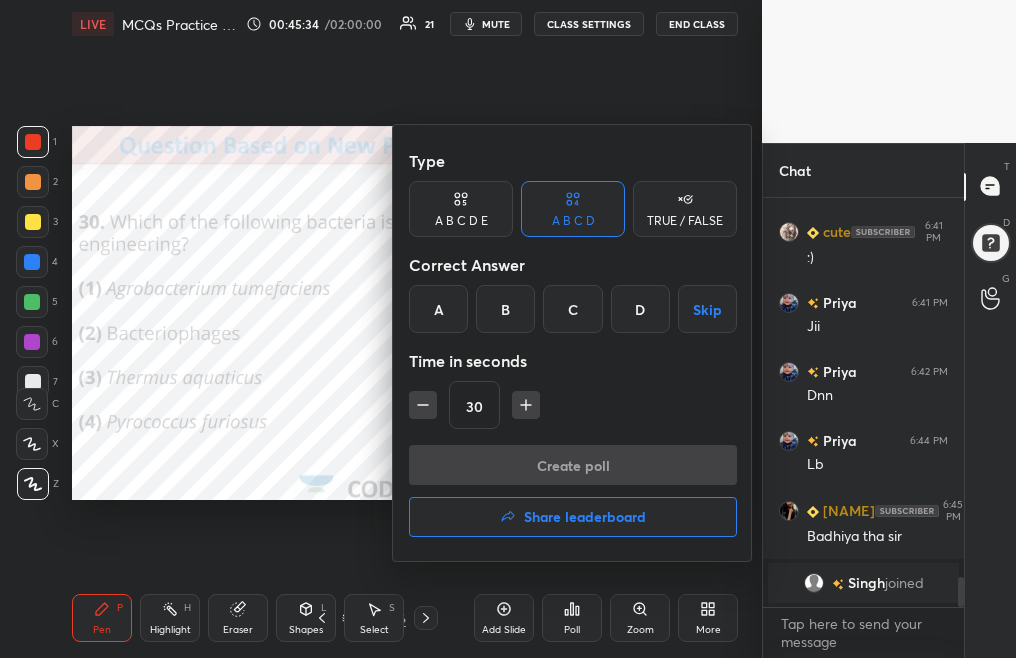click on "Share leaderboard" at bounding box center [573, 517] 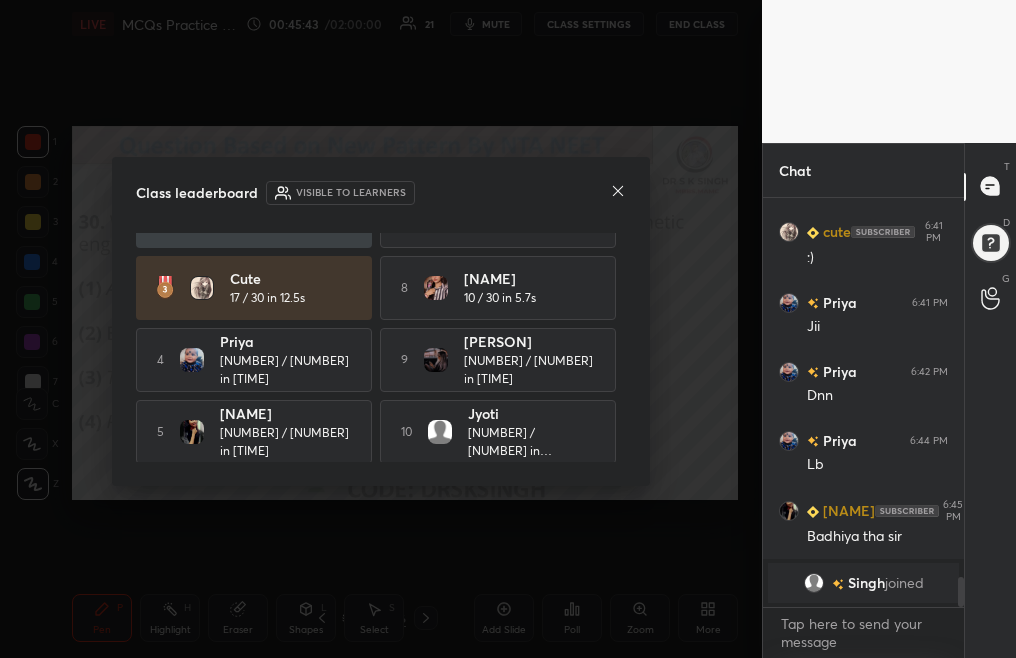 scroll, scrollTop: 129, scrollLeft: 0, axis: vertical 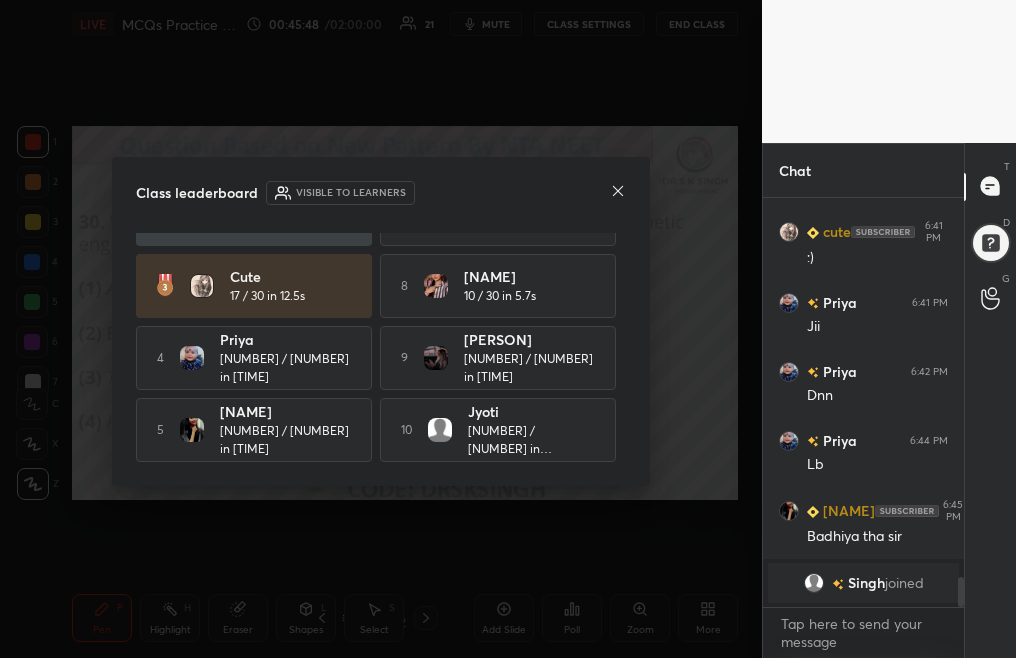 click 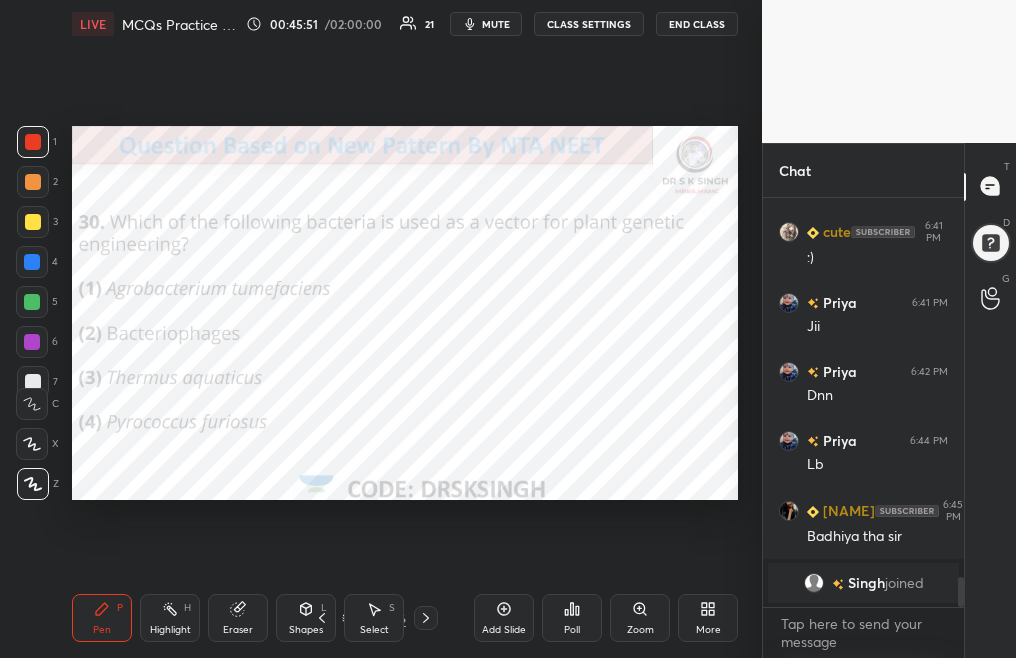 click on "More" at bounding box center (708, 618) 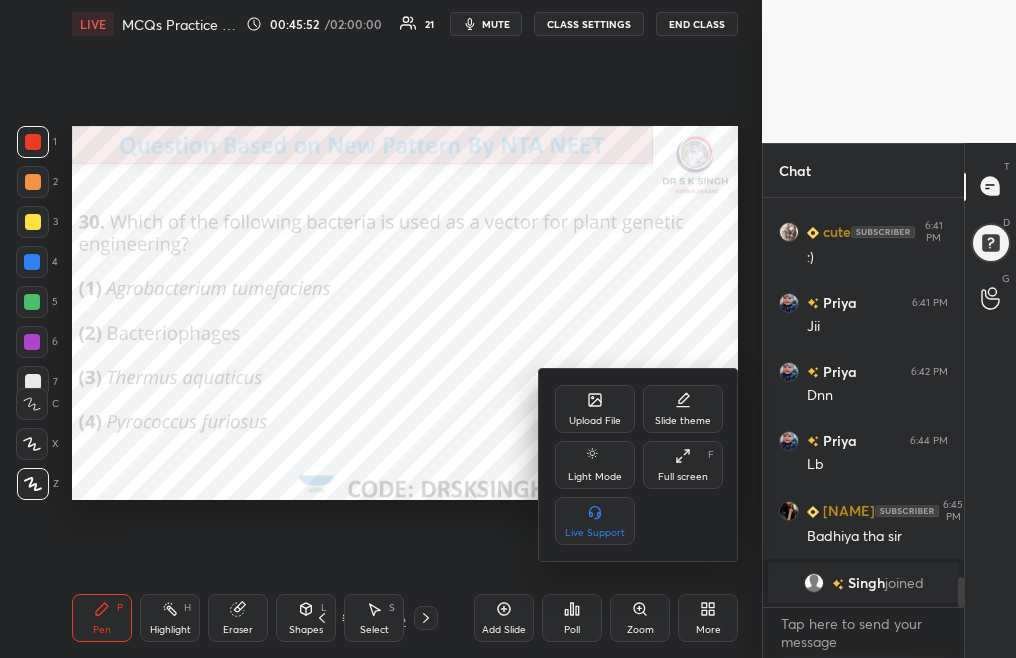 click on "Upload File" at bounding box center (595, 421) 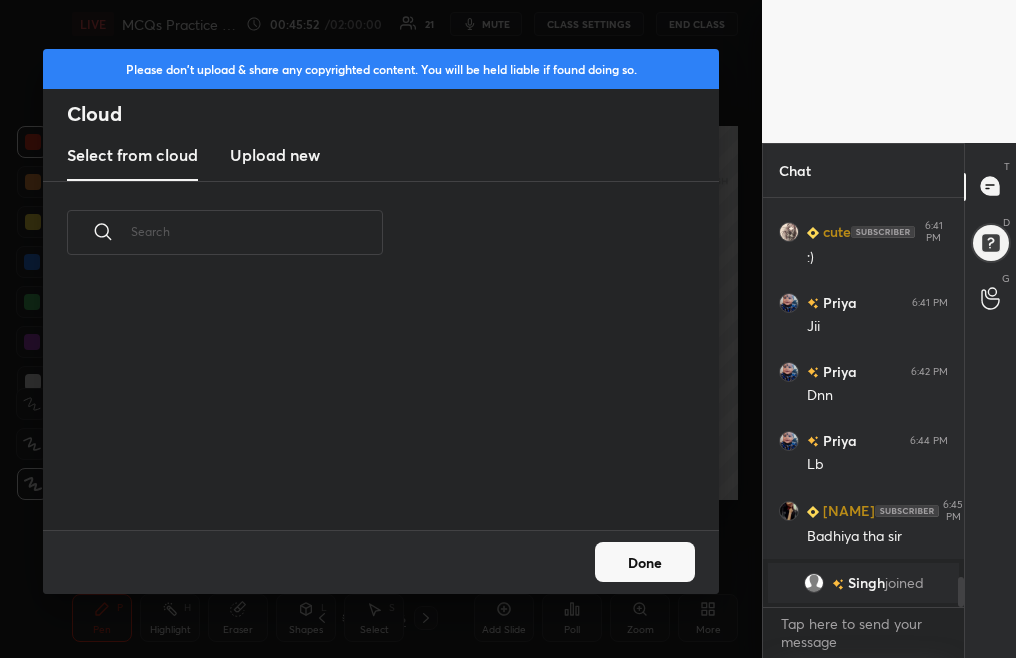 click on "​" at bounding box center [381, 356] 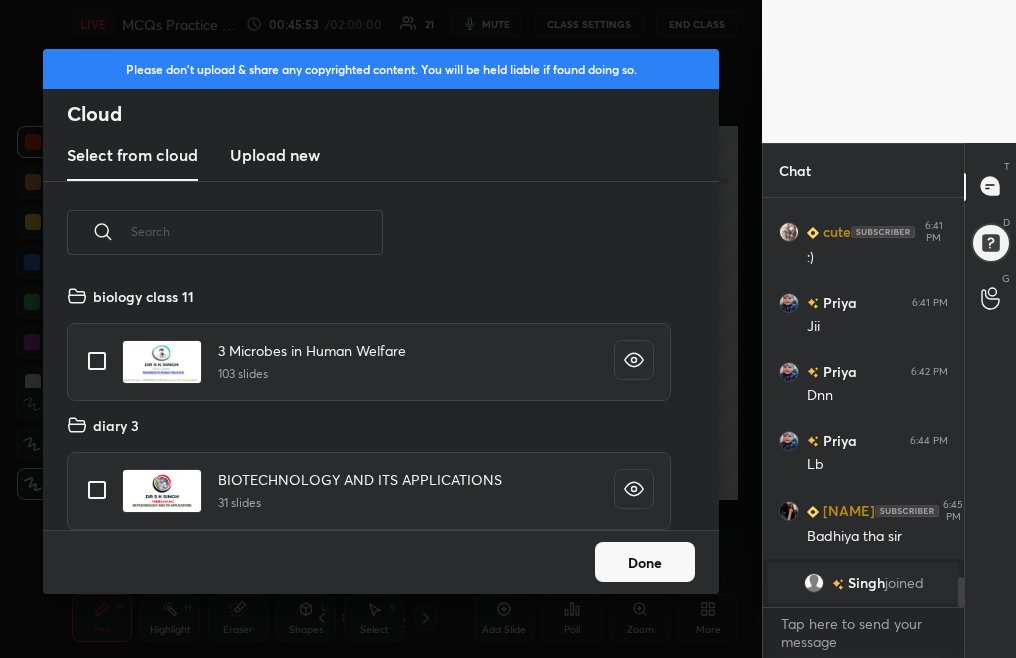 scroll, scrollTop: 7, scrollLeft: 11, axis: both 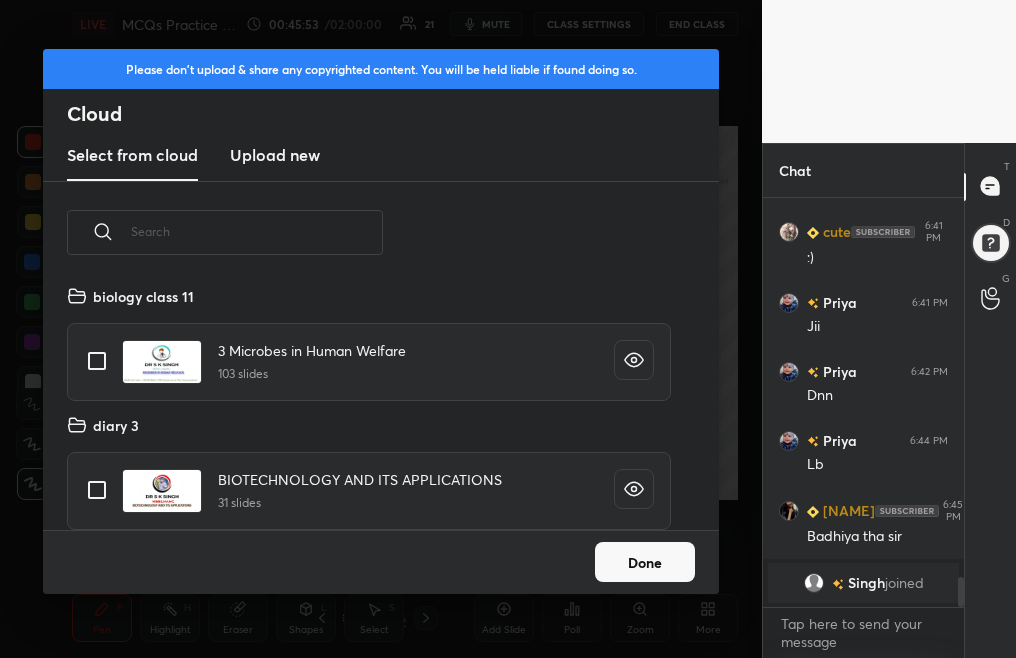 click on "Upload new" at bounding box center (275, 155) 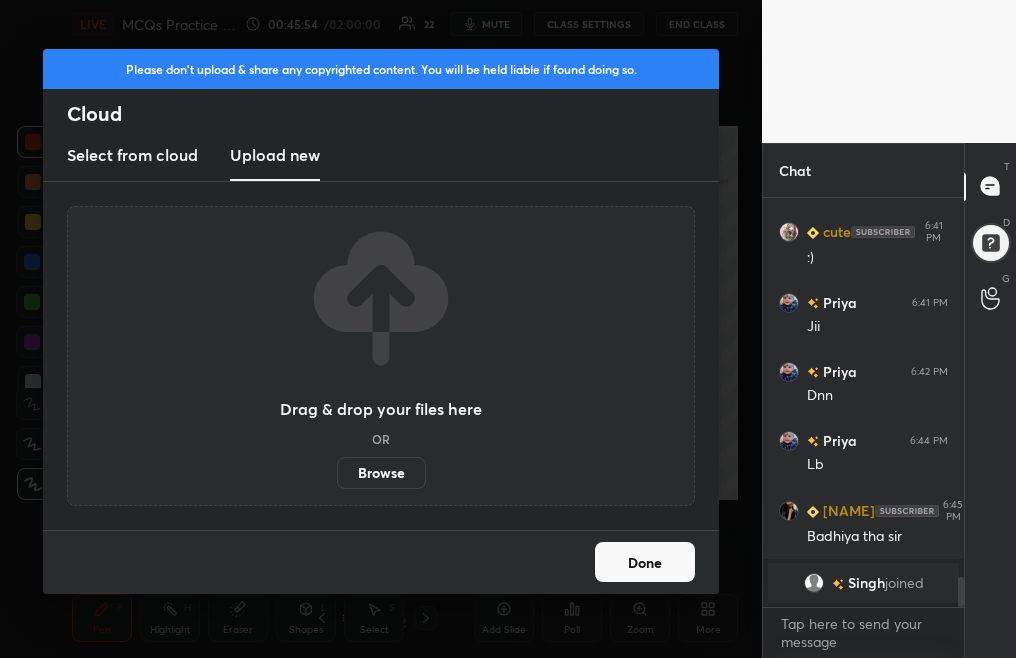 click on "Drag & drop your files here OR Browse" at bounding box center (381, 356) 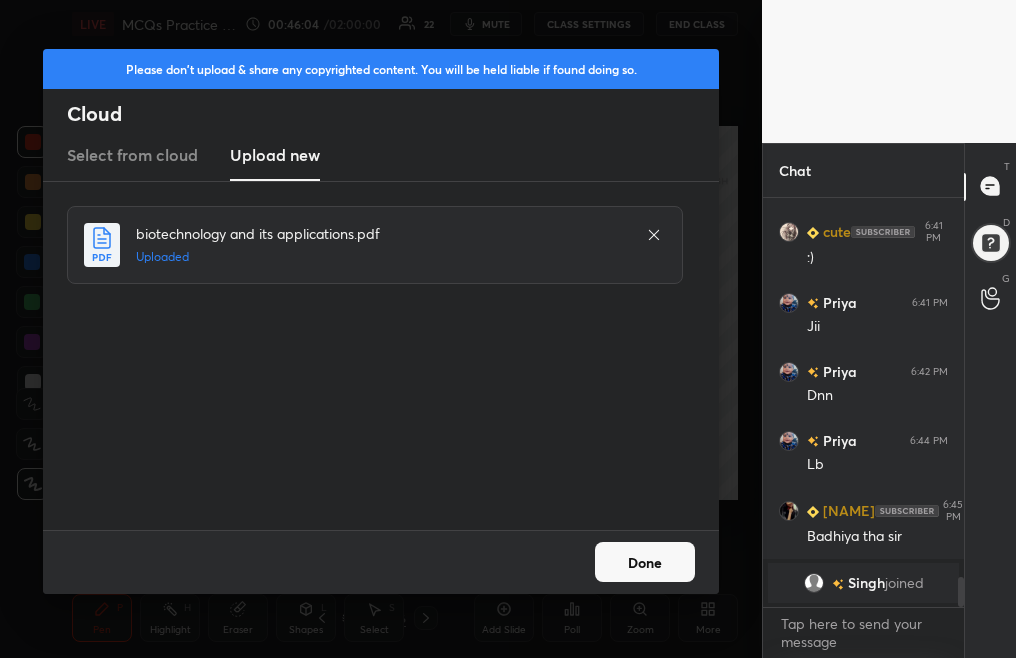 click on "Done" at bounding box center (645, 562) 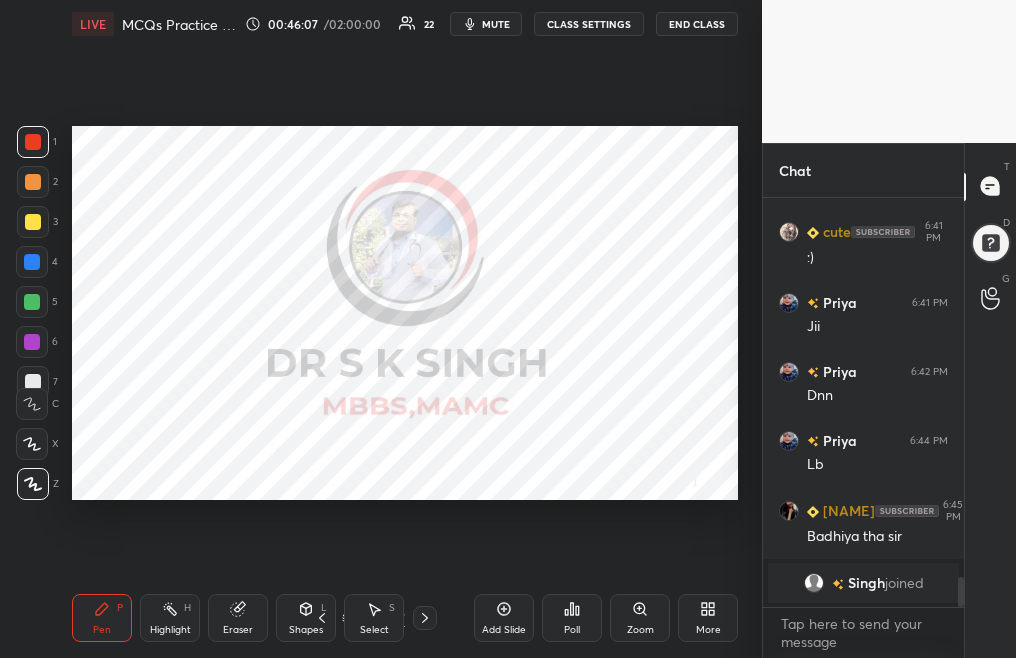 click on "36 / 67" at bounding box center [373, 618] 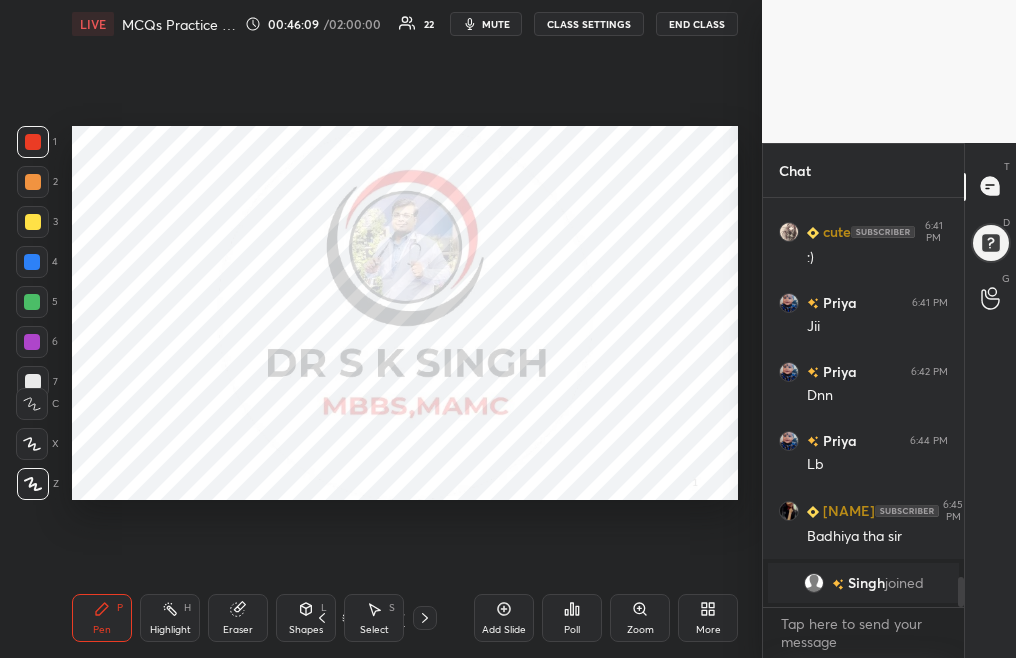 click 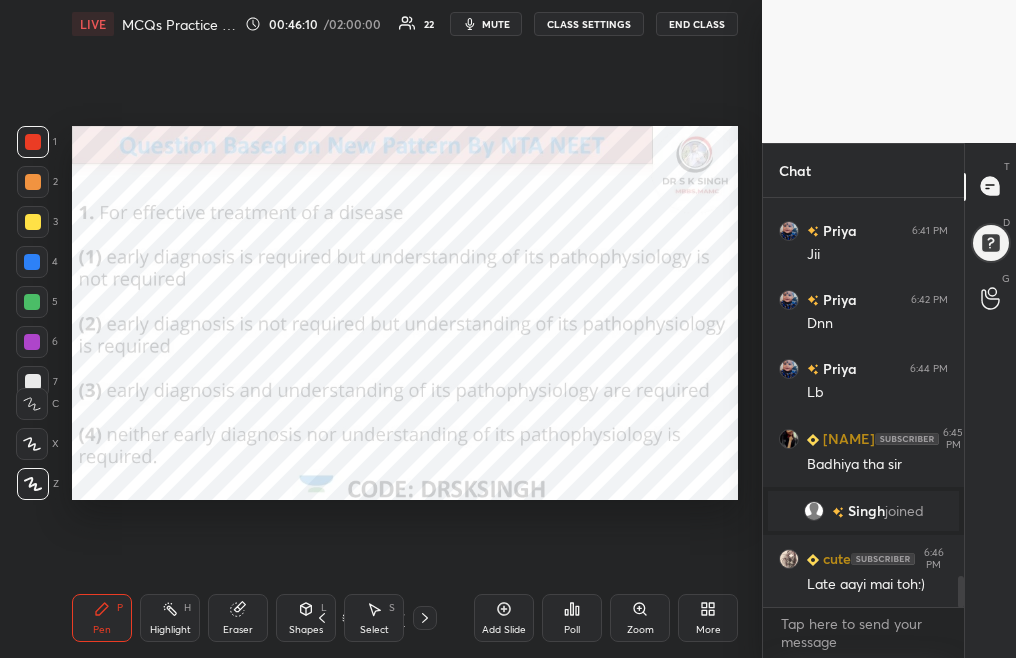 scroll, scrollTop: 5050, scrollLeft: 0, axis: vertical 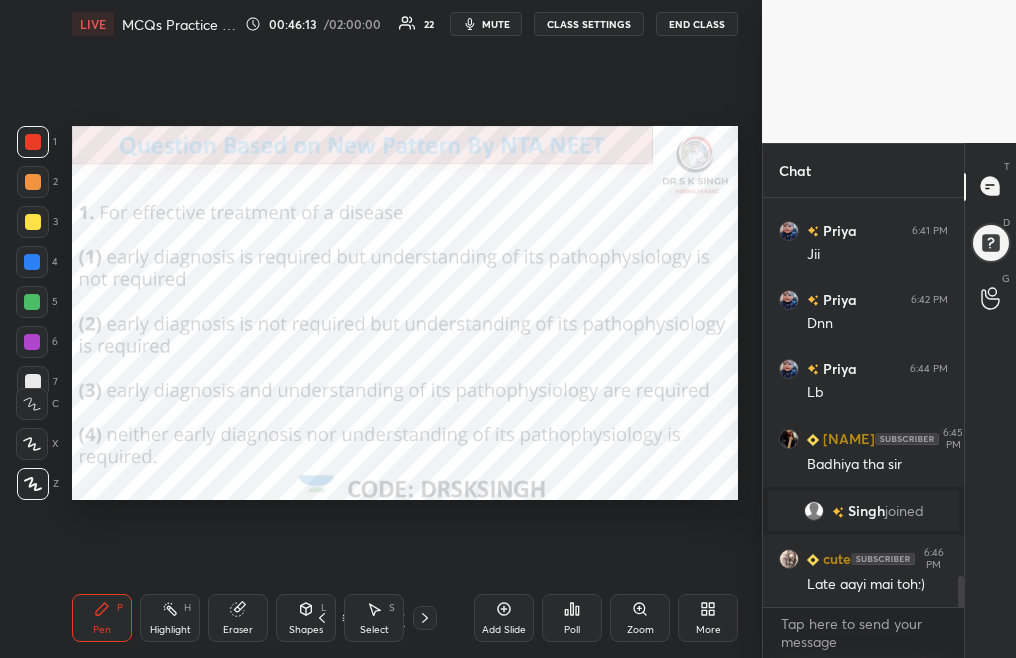click on "Poll" at bounding box center (572, 630) 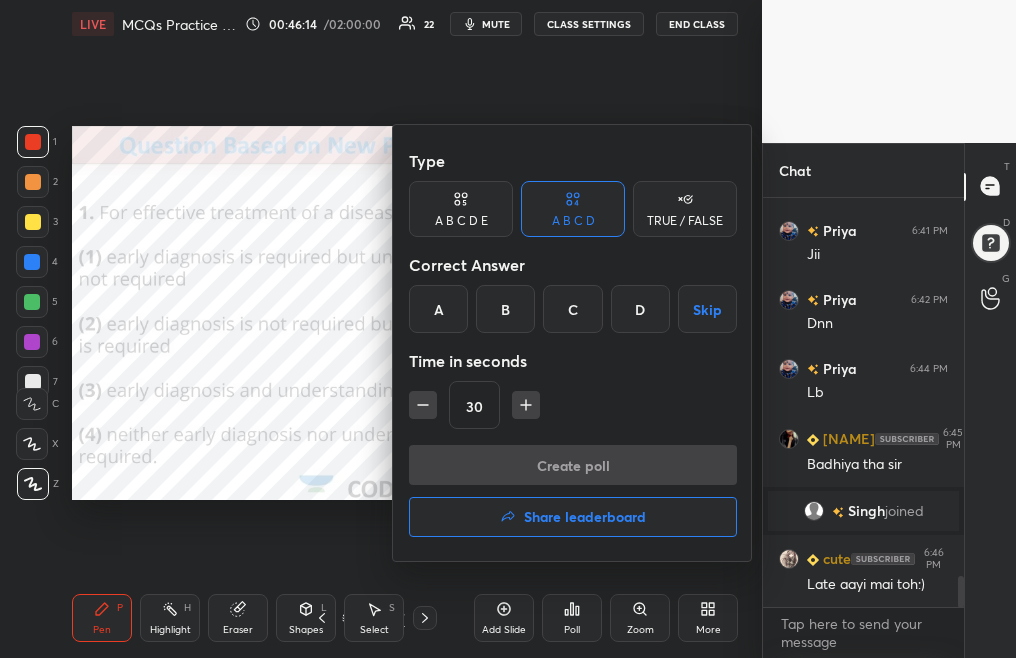 click on "C" at bounding box center (572, 309) 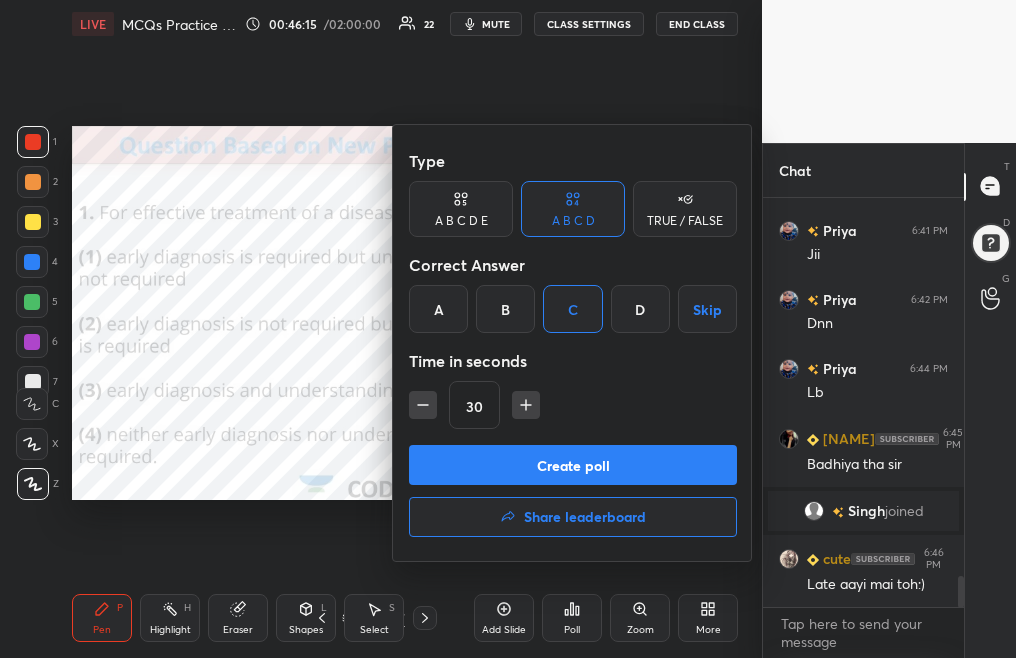 click on "Create poll" at bounding box center [573, 465] 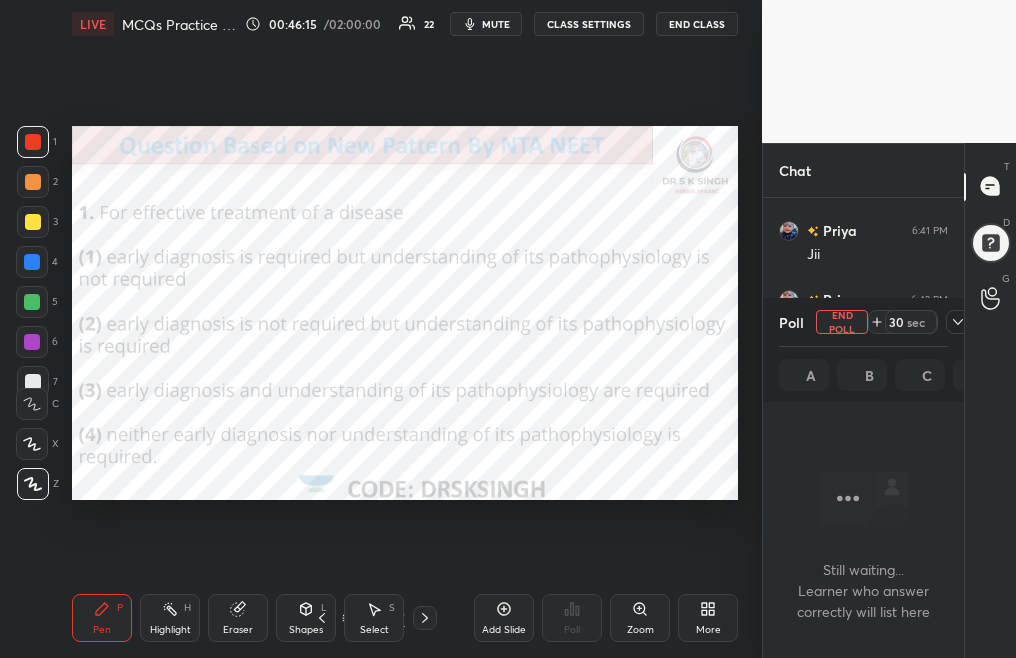 scroll, scrollTop: 305, scrollLeft: 195, axis: both 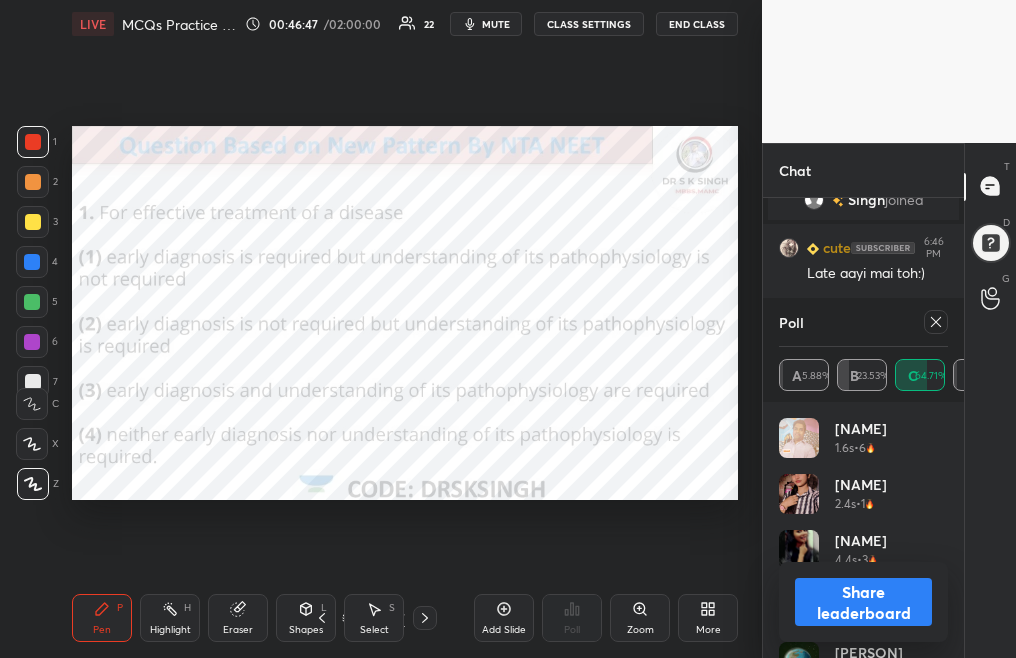 click at bounding box center (936, 322) 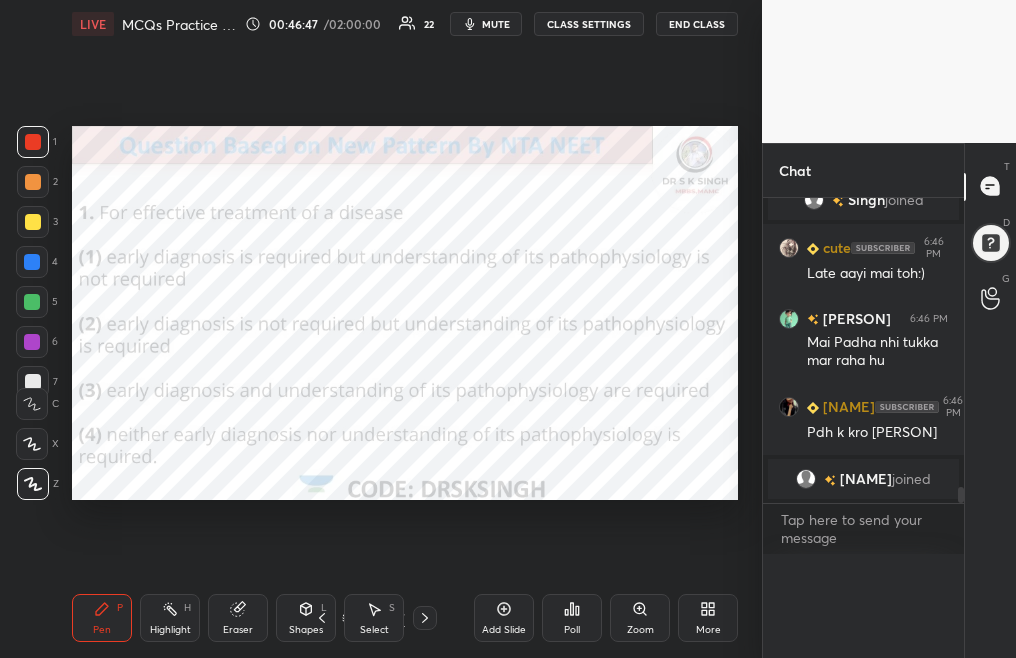 scroll, scrollTop: 0, scrollLeft: 0, axis: both 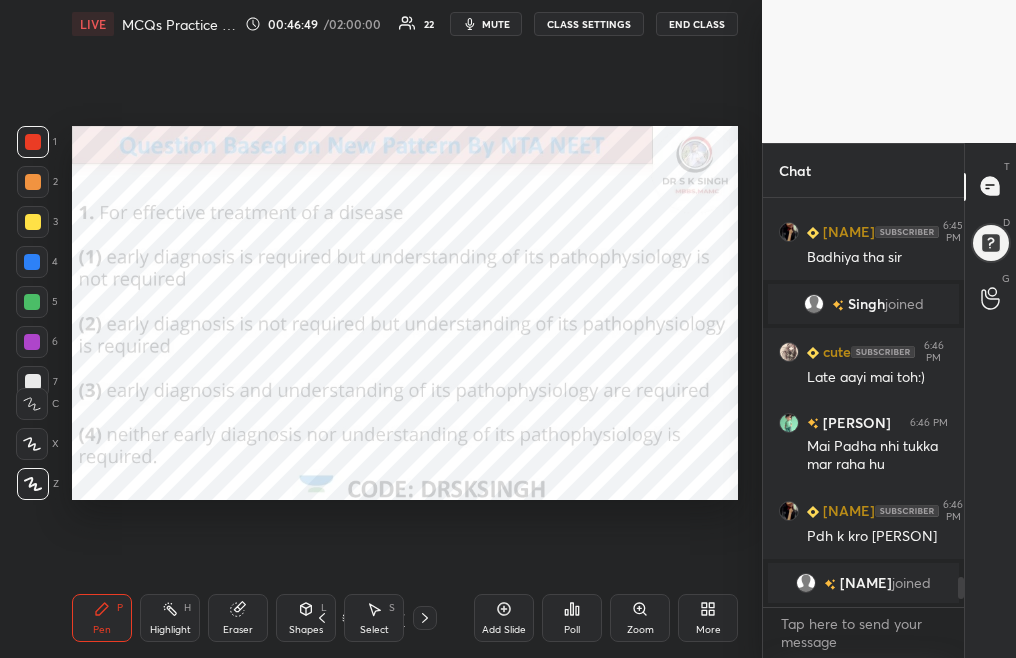 click 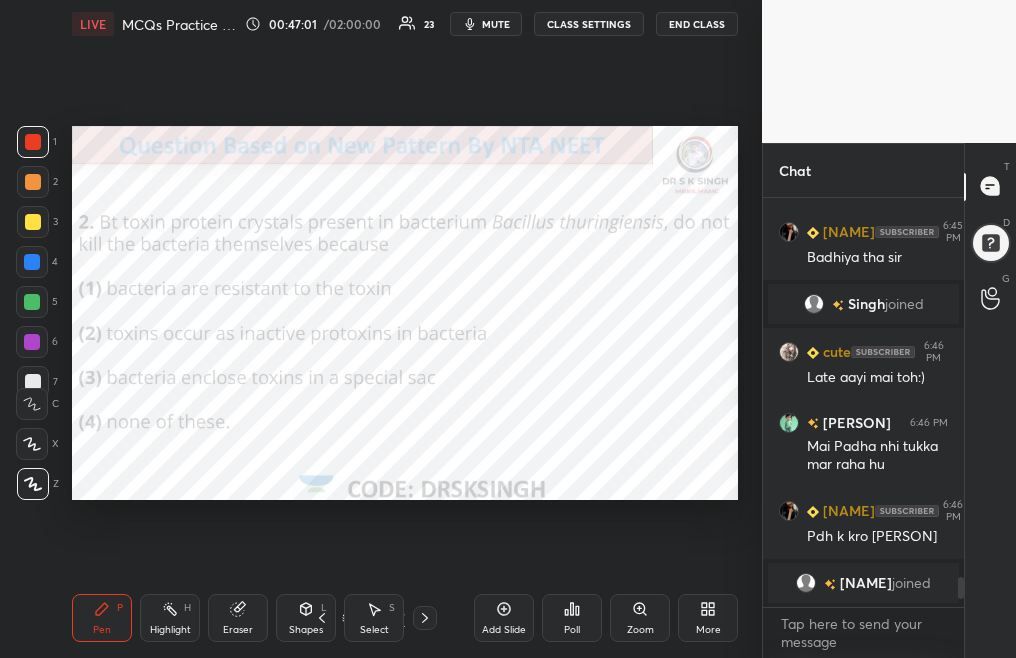 click on "Poll" at bounding box center (572, 630) 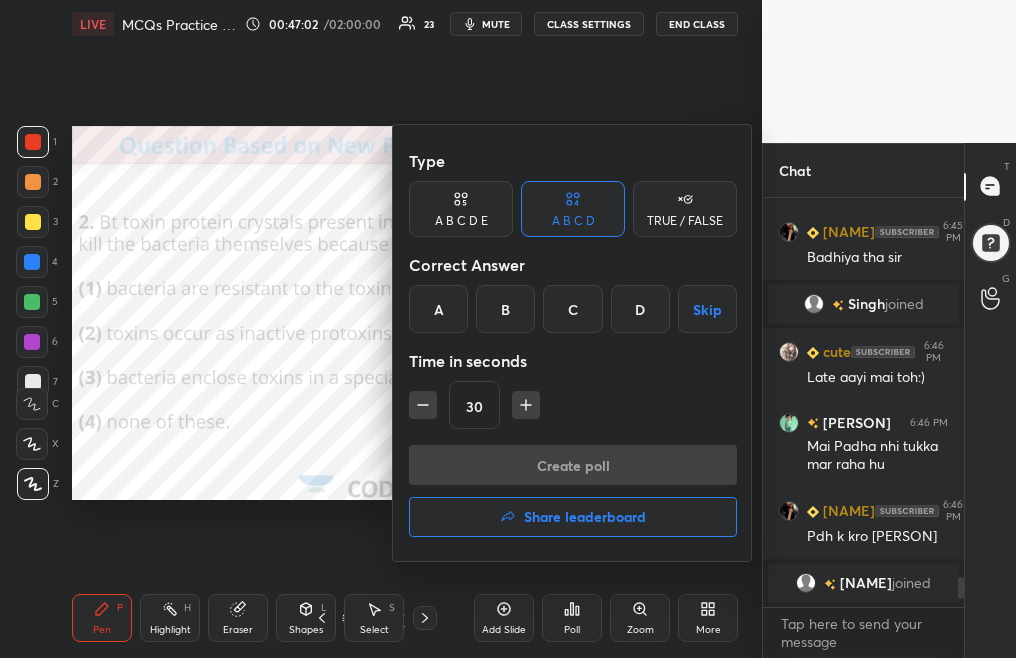click on "B" at bounding box center [505, 309] 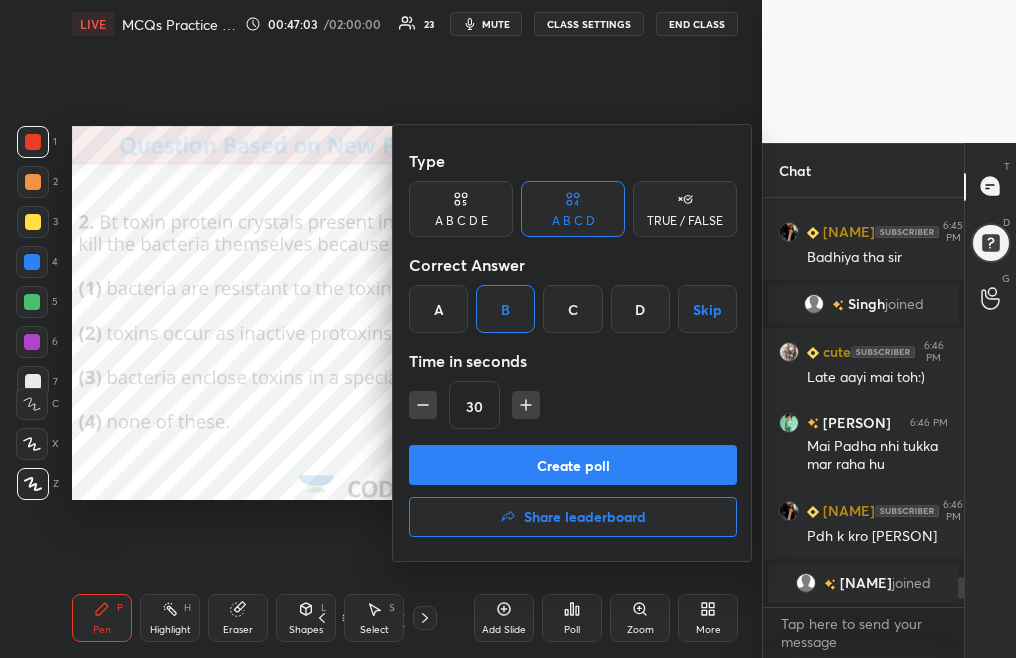 click on "Create poll" at bounding box center [573, 465] 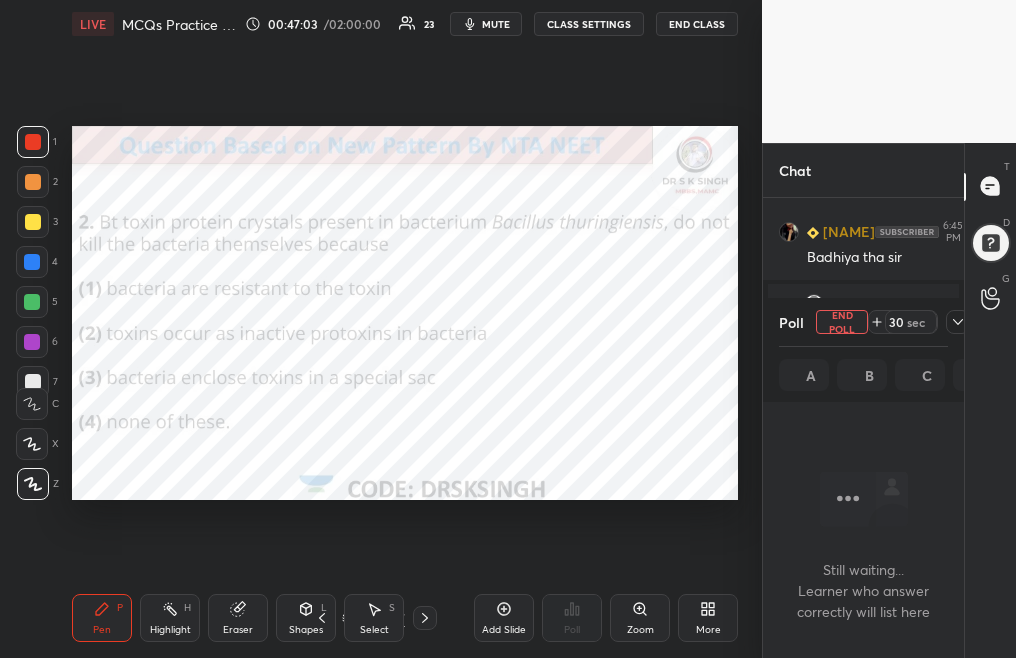 scroll, scrollTop: 305, scrollLeft: 195, axis: both 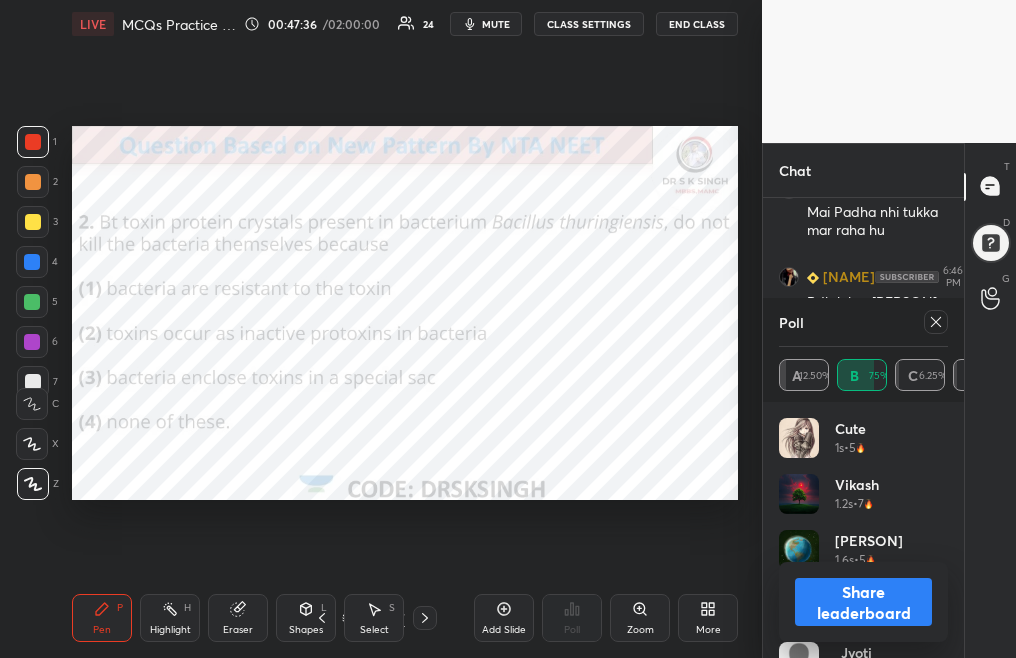 click at bounding box center [936, 322] 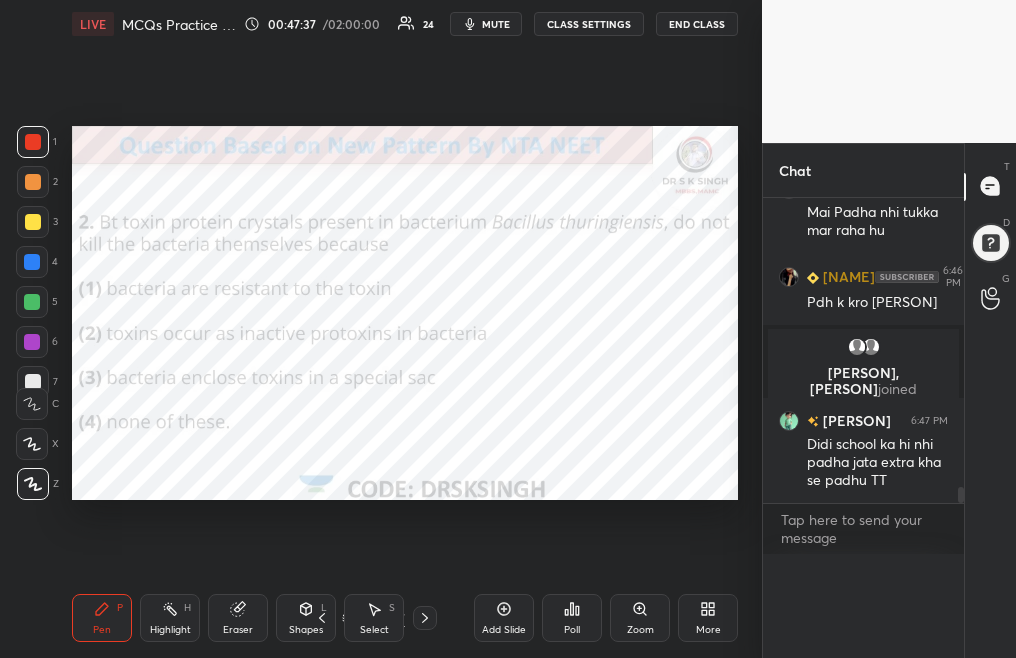 scroll, scrollTop: 0, scrollLeft: 0, axis: both 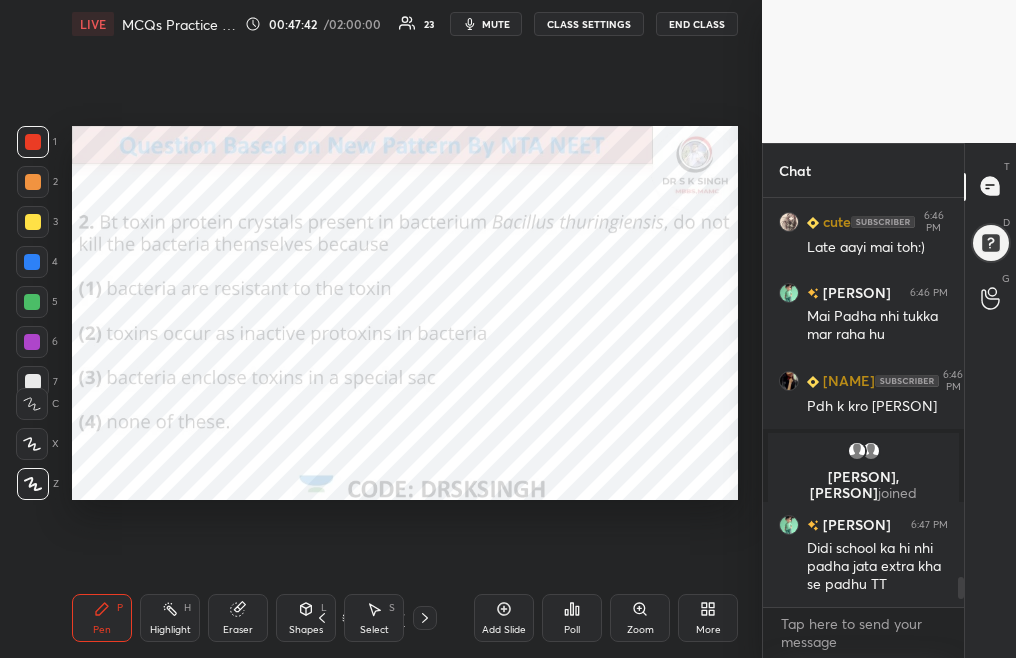 click at bounding box center (425, 618) 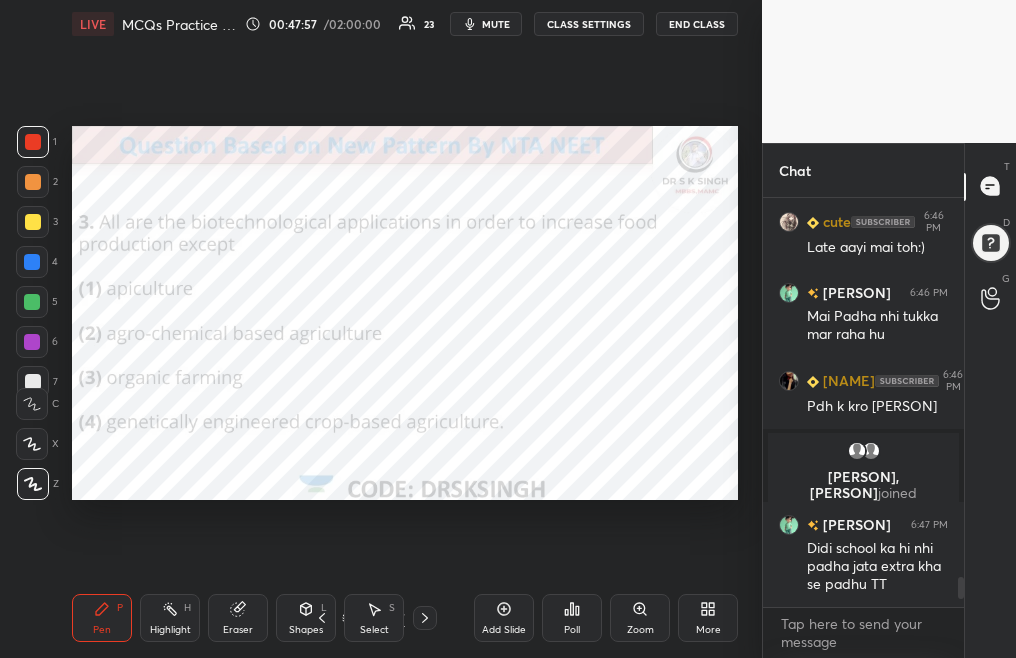 click on "Poll" at bounding box center [572, 618] 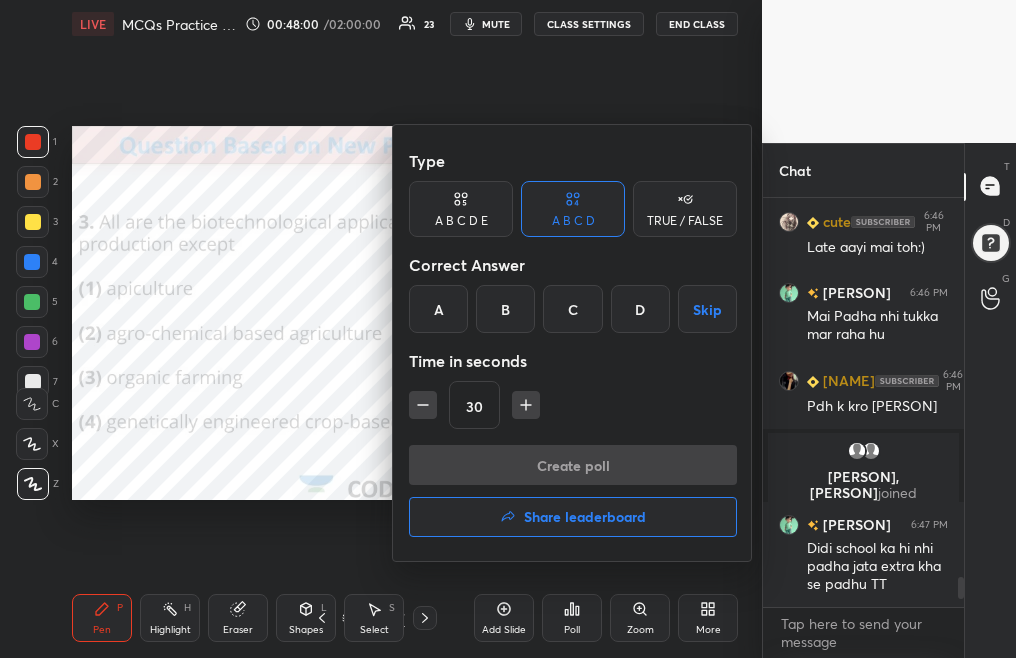 click on "A" at bounding box center (438, 309) 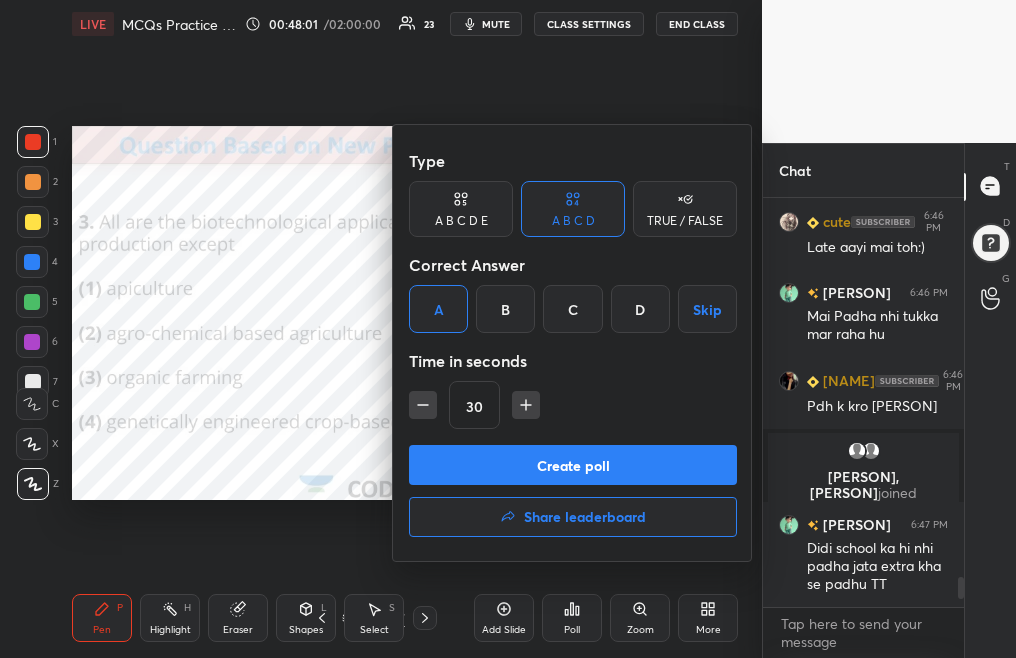 click on "Create poll" at bounding box center (573, 465) 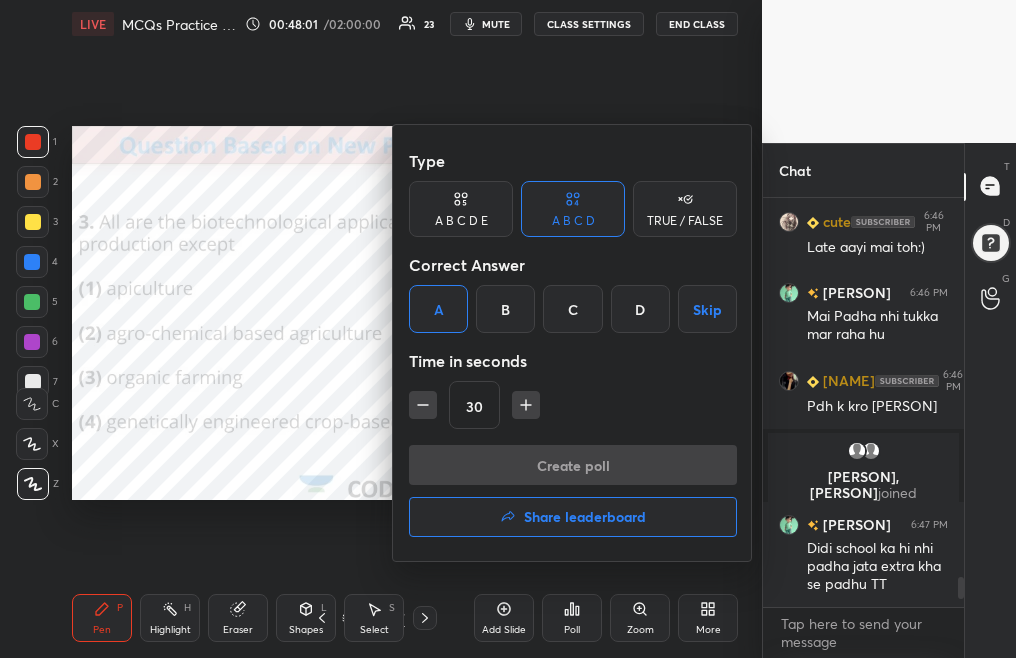 scroll, scrollTop: 361, scrollLeft: 195, axis: both 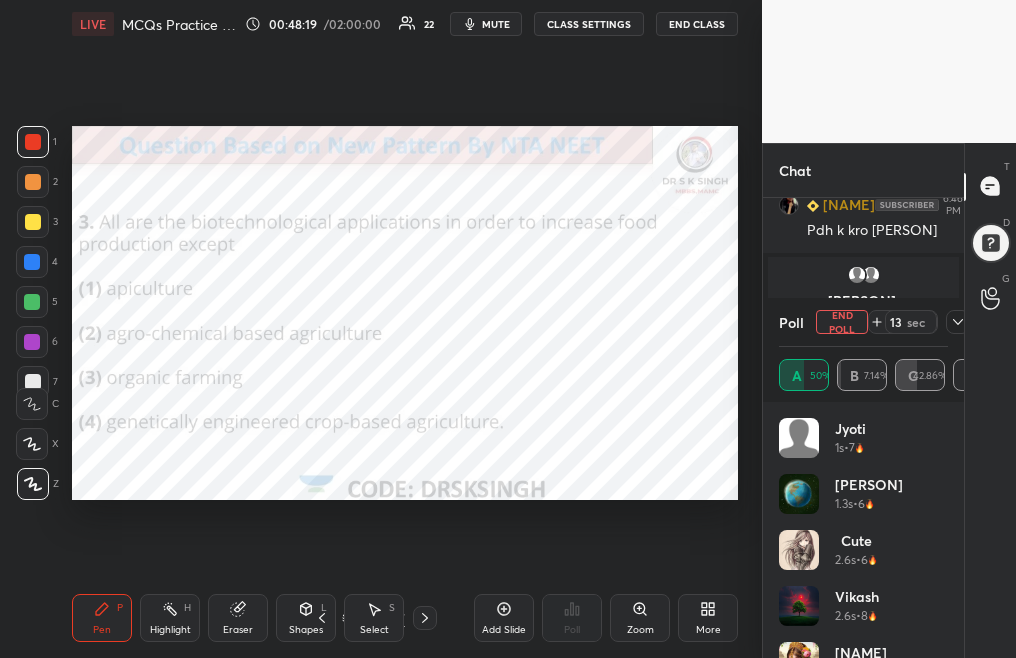 click on "End Poll" at bounding box center (842, 322) 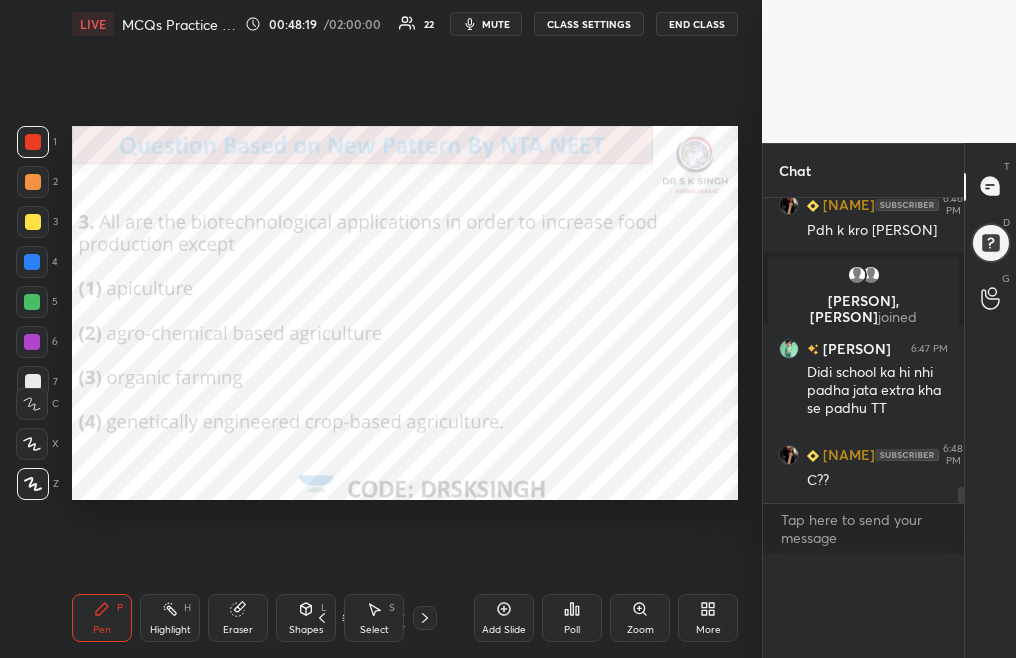 scroll, scrollTop: 0, scrollLeft: 0, axis: both 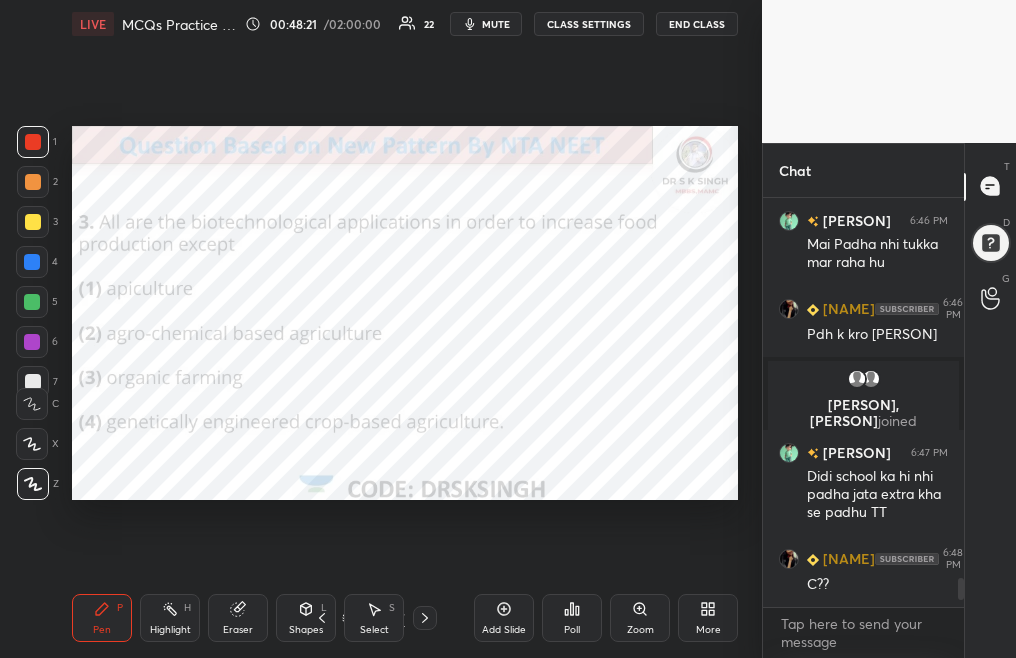 click 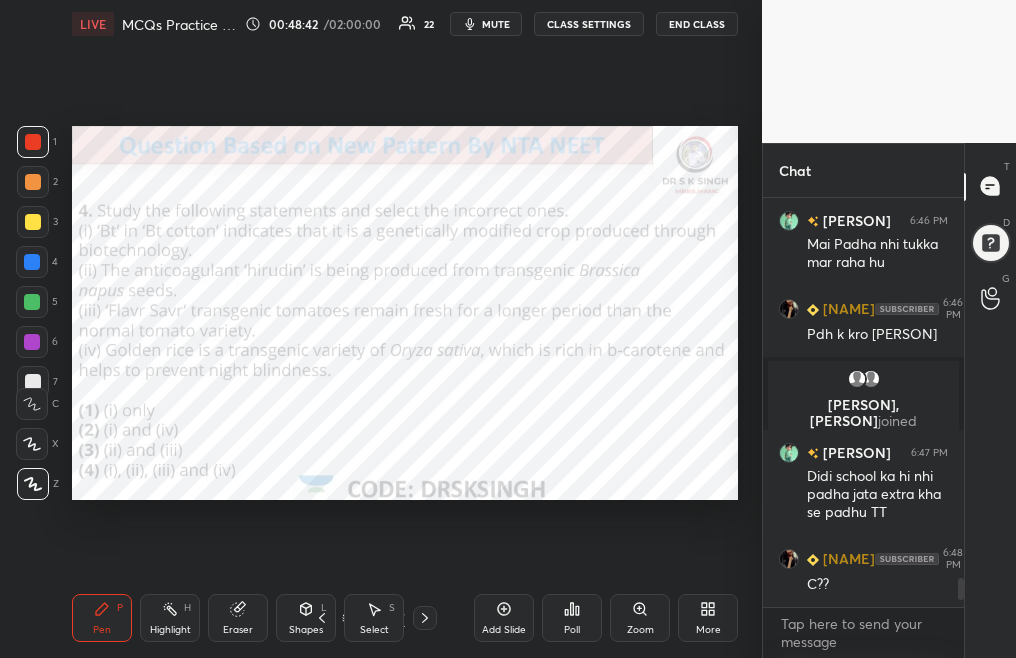 click on "Poll" at bounding box center (572, 618) 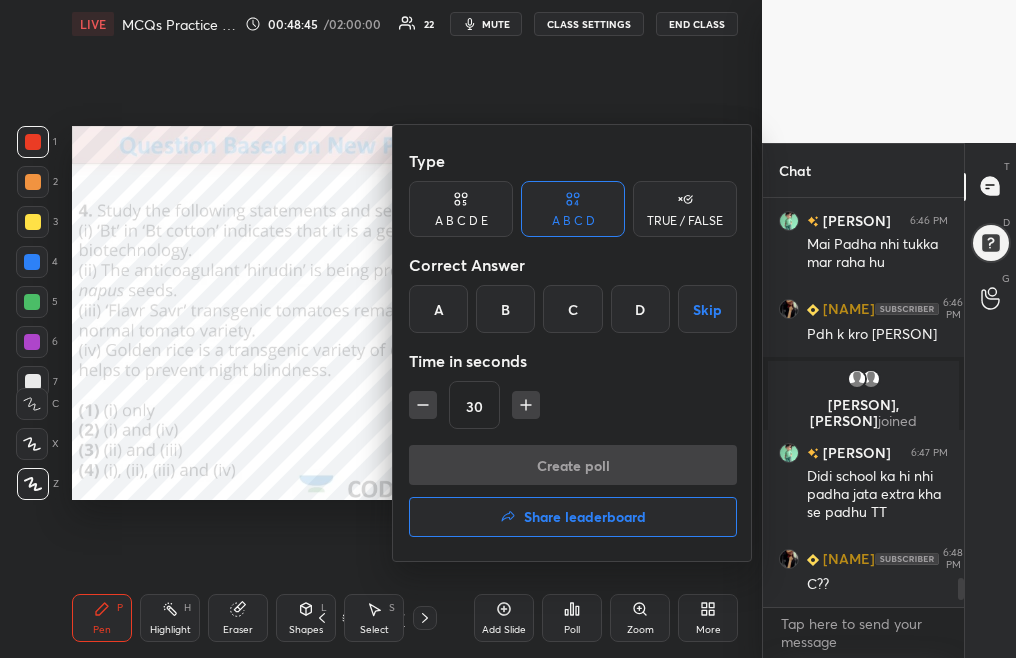 click on "A B C D Skip" at bounding box center (573, 309) 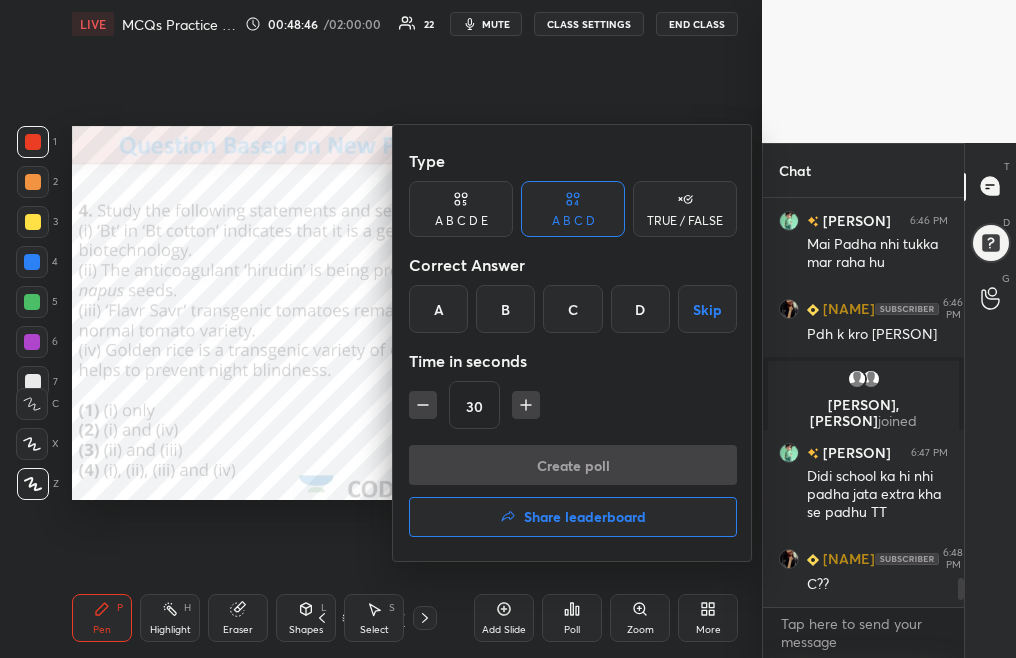 click on "A" at bounding box center [438, 309] 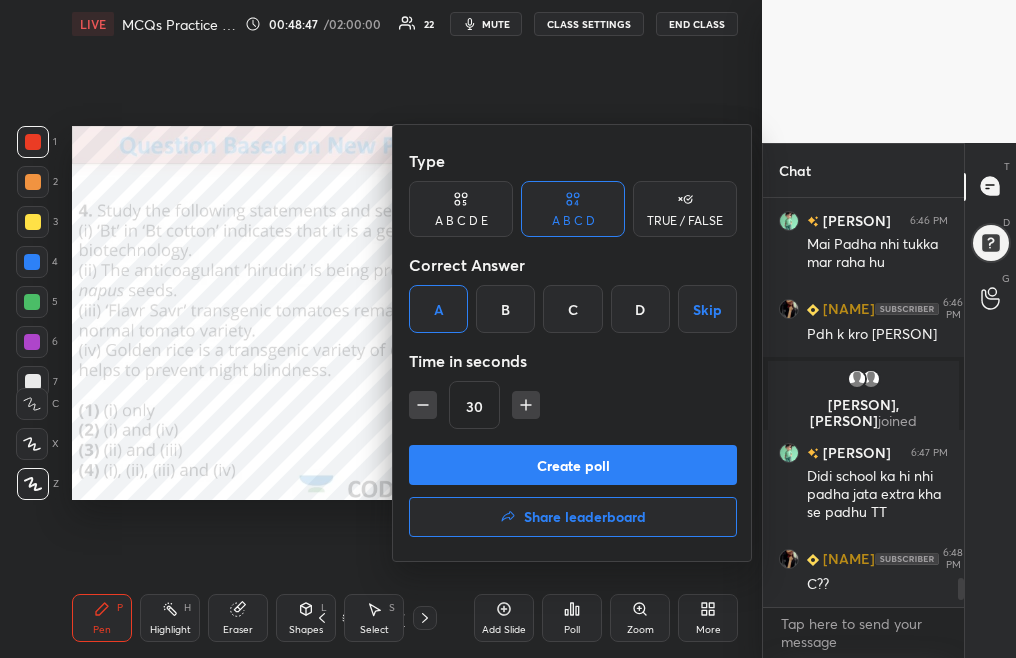 click on "Create poll" at bounding box center (573, 465) 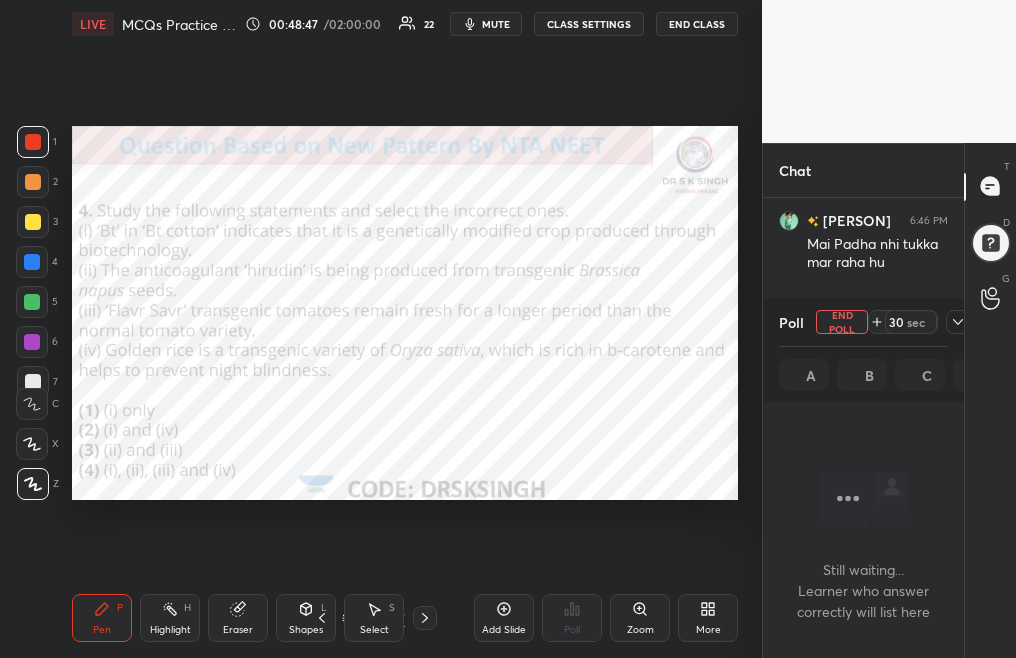 scroll, scrollTop: 305, scrollLeft: 195, axis: both 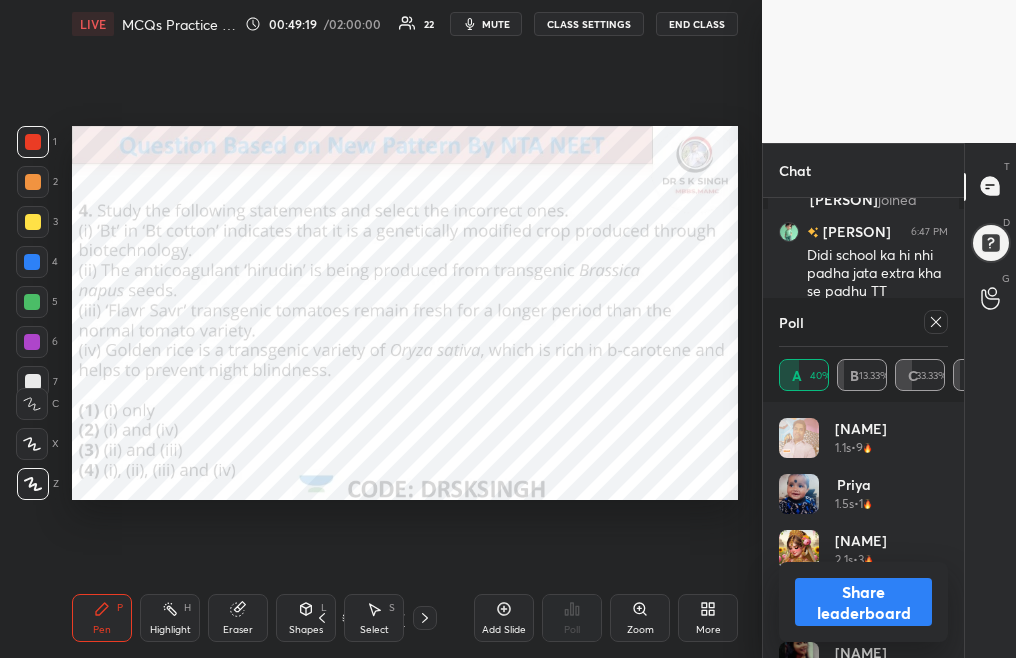 click 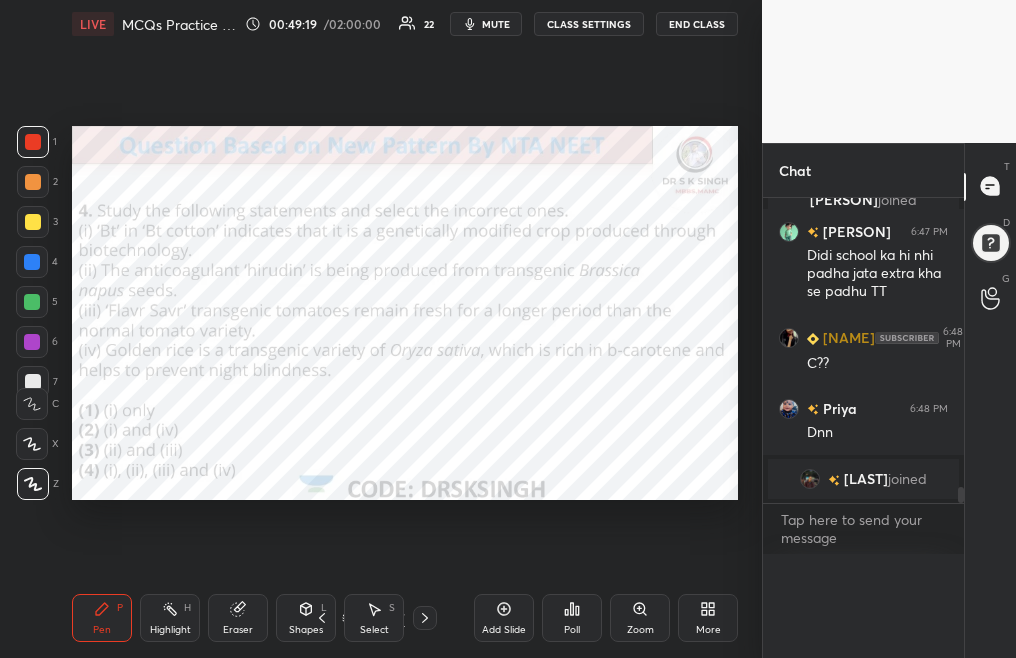 scroll, scrollTop: 0, scrollLeft: 0, axis: both 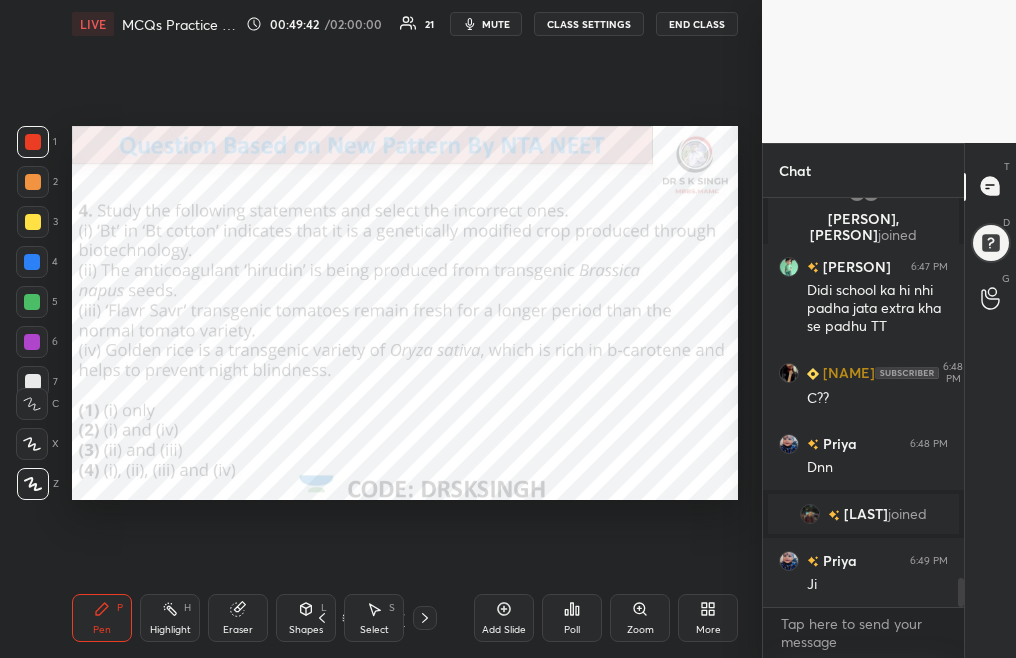 click 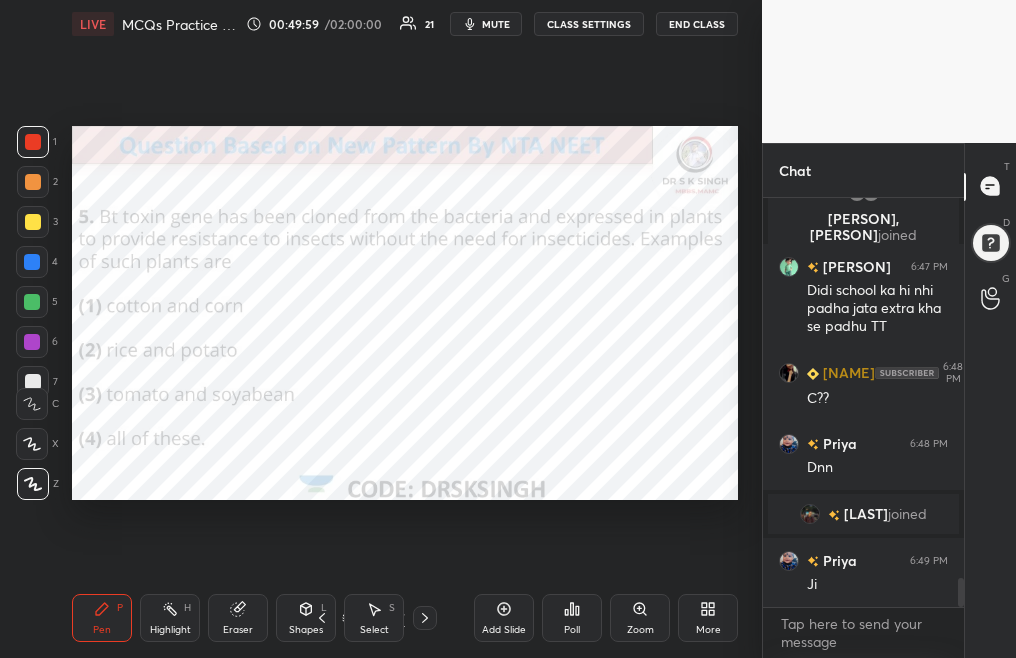 click on "Poll" at bounding box center [572, 630] 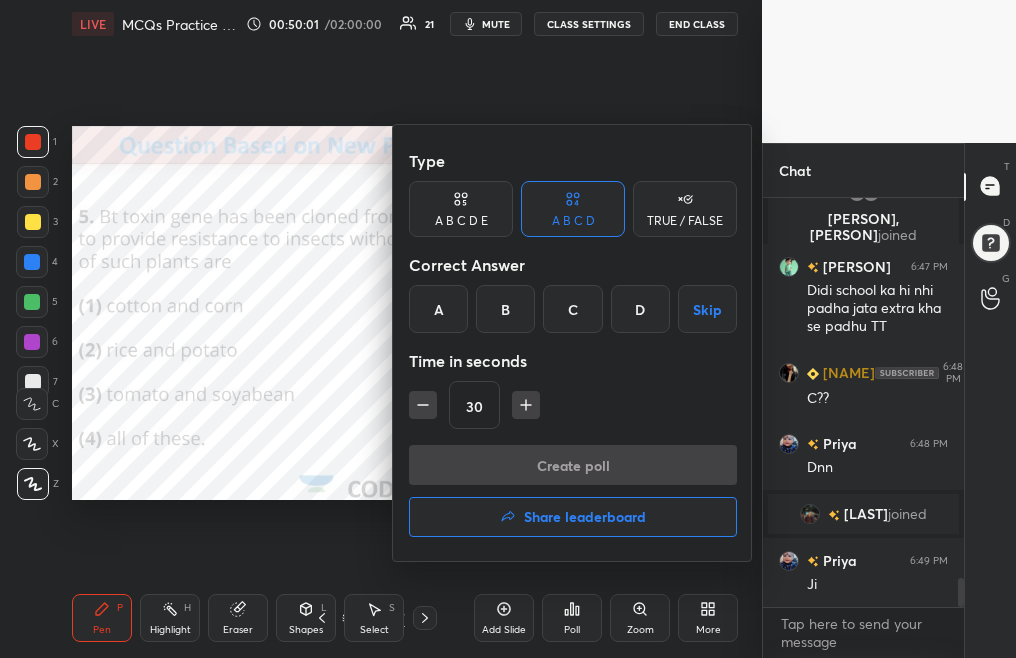 click on "D" at bounding box center [640, 309] 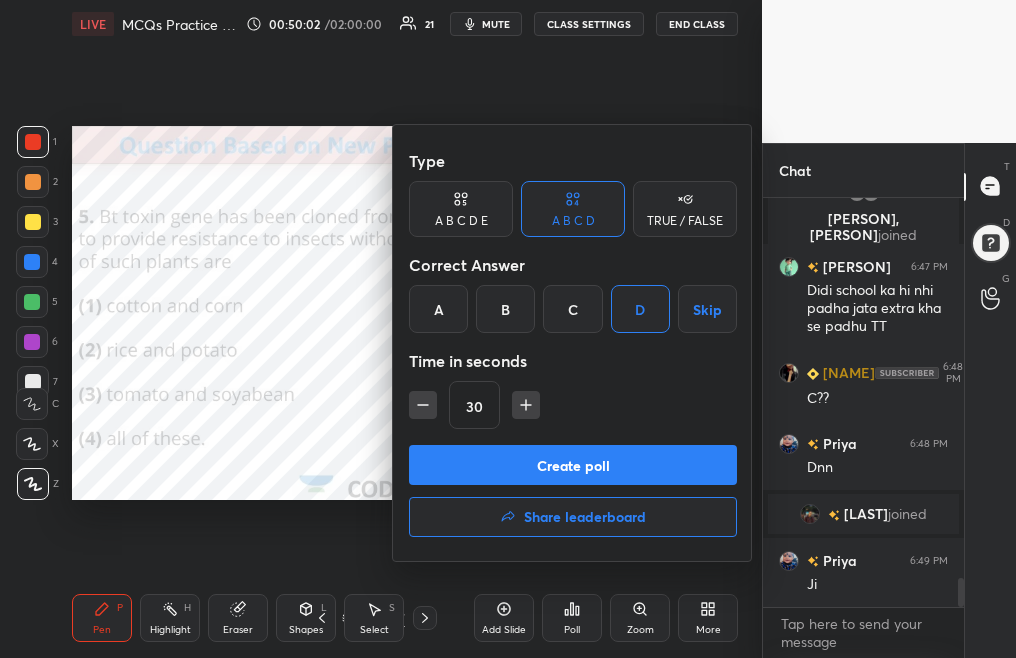 click on "Create poll" at bounding box center (573, 465) 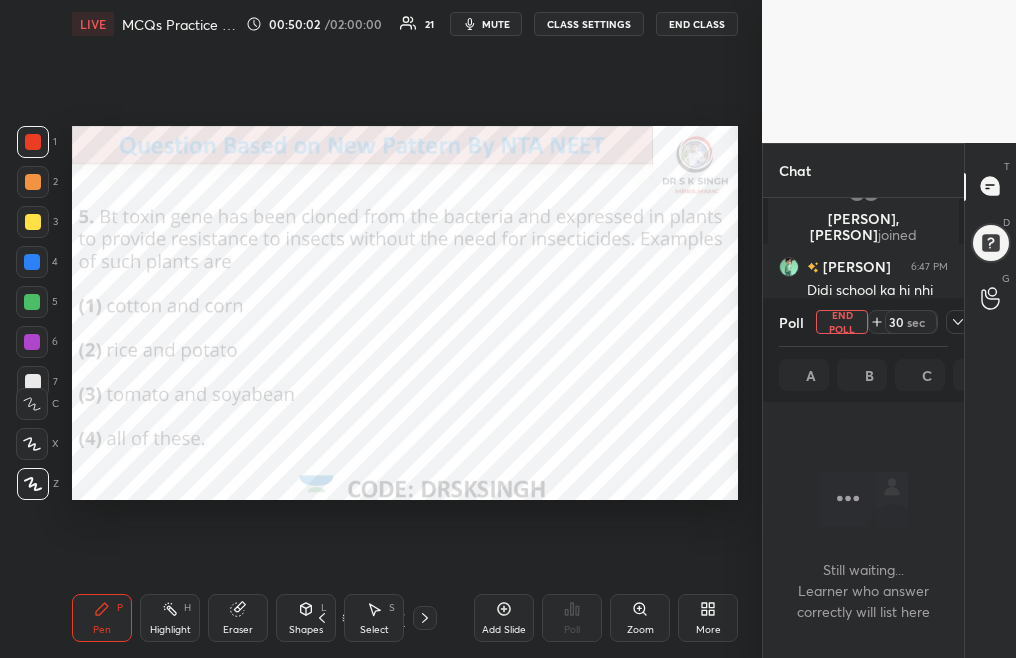 scroll, scrollTop: 310, scrollLeft: 195, axis: both 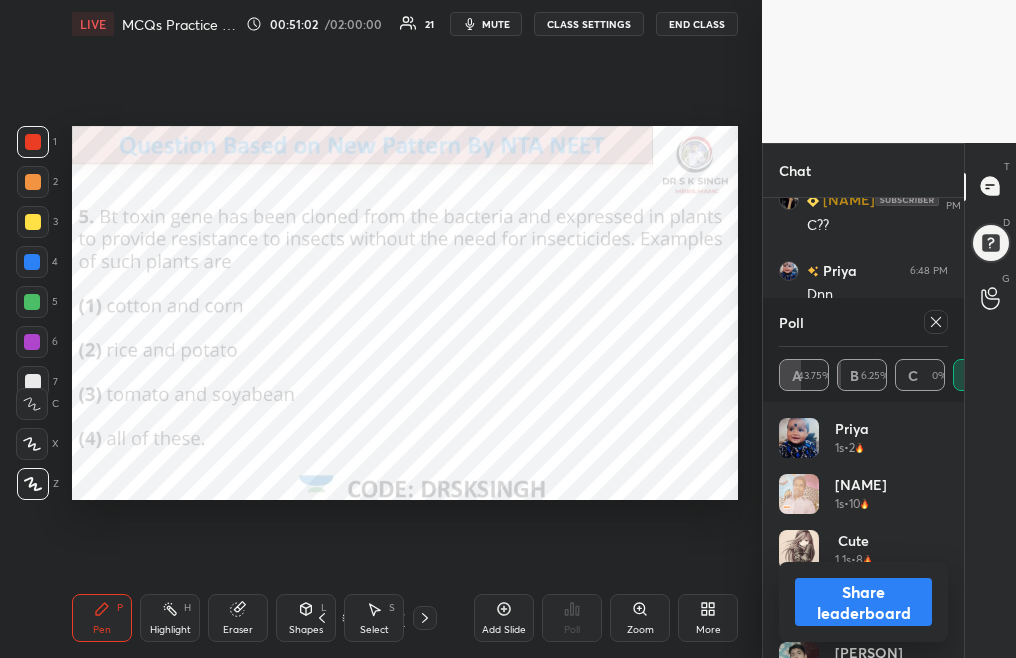 click 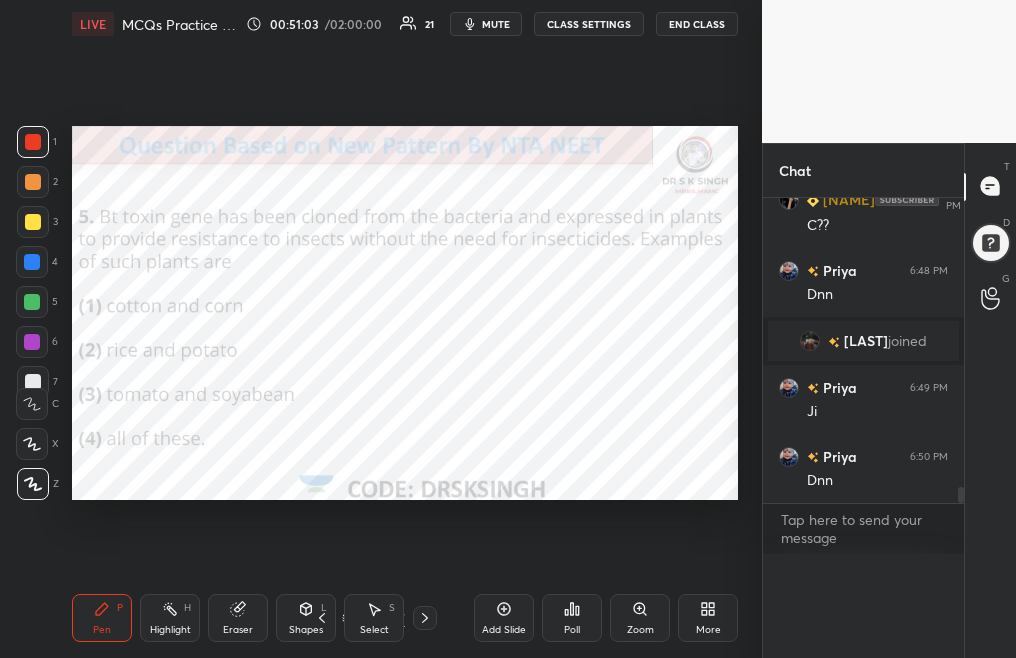 scroll, scrollTop: 0, scrollLeft: 0, axis: both 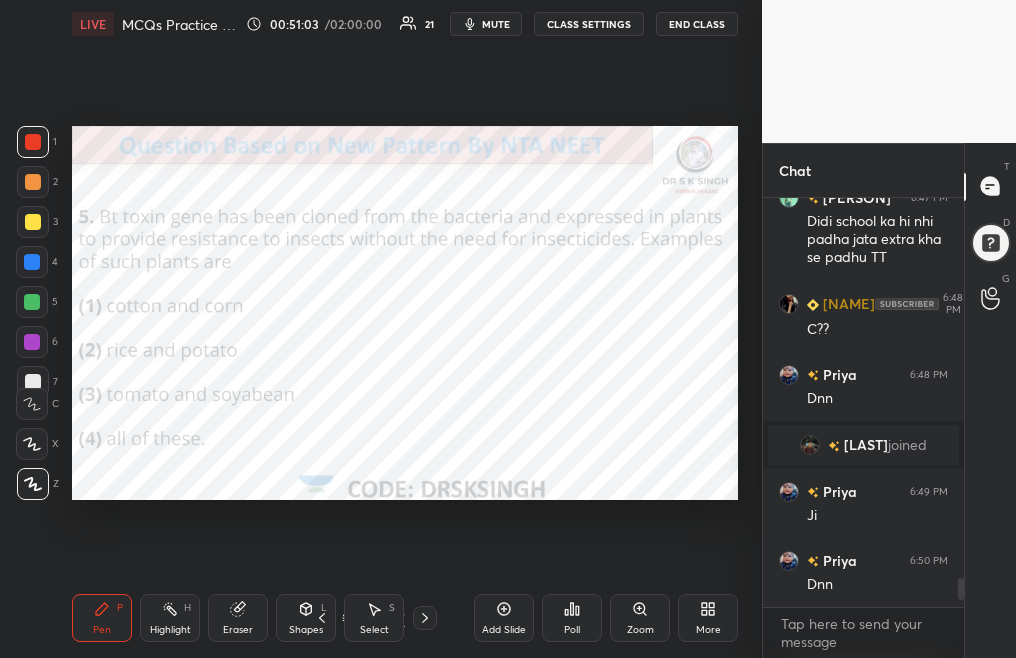 click 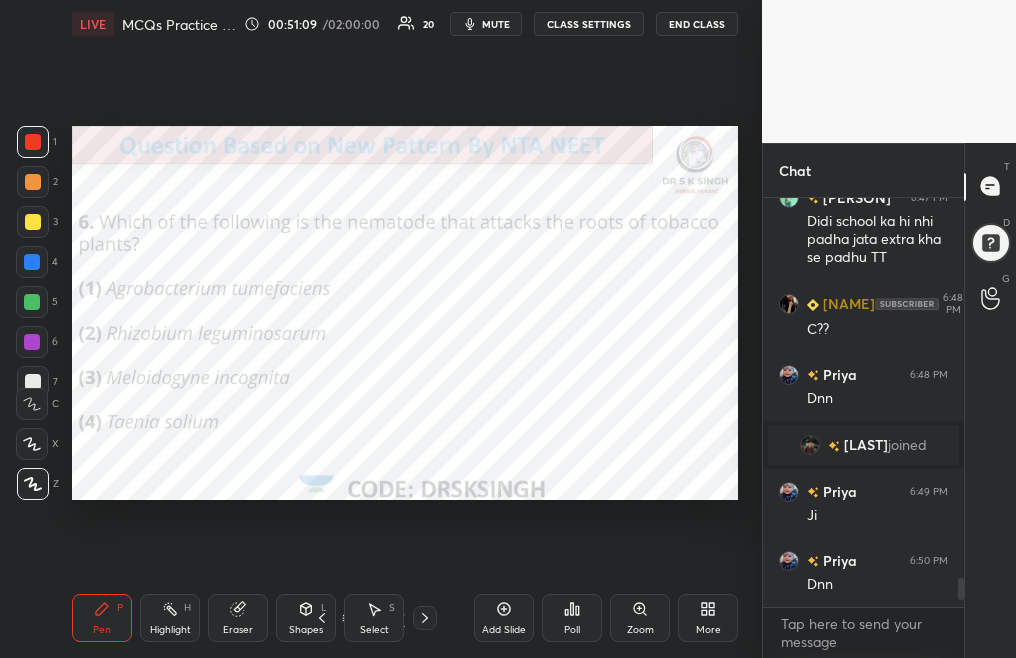 click 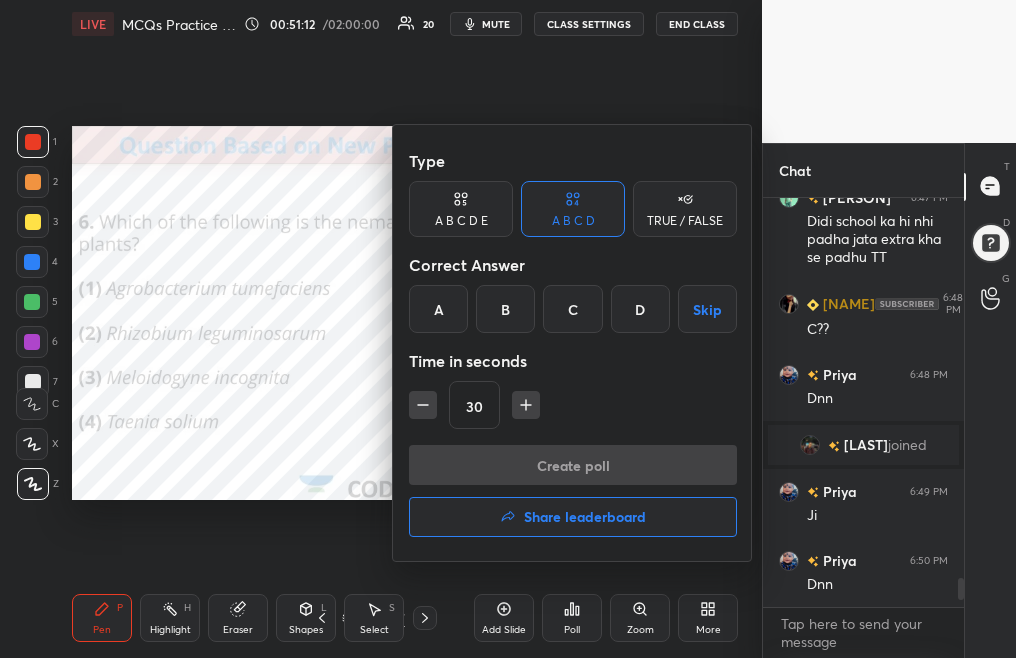 click on "C" at bounding box center (572, 309) 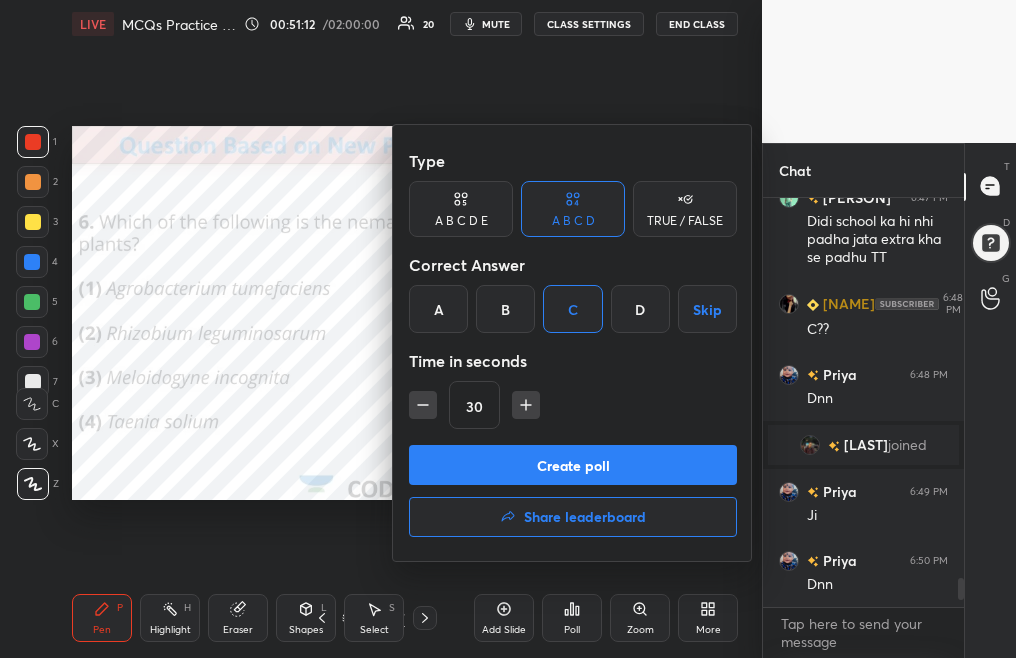 click on "Create poll" at bounding box center (573, 465) 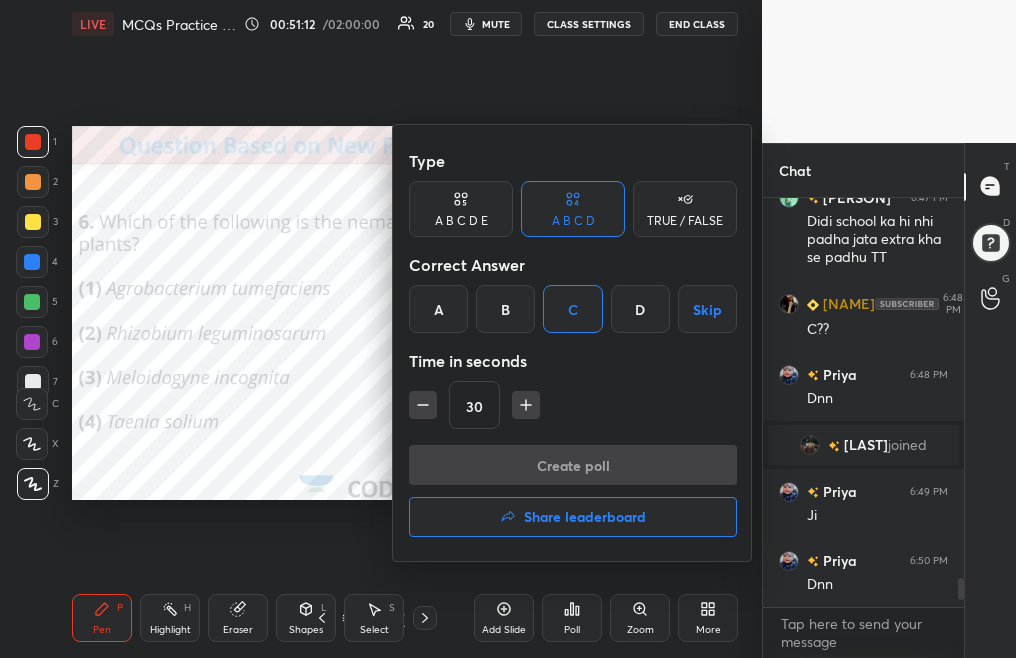 scroll, scrollTop: 370, scrollLeft: 195, axis: both 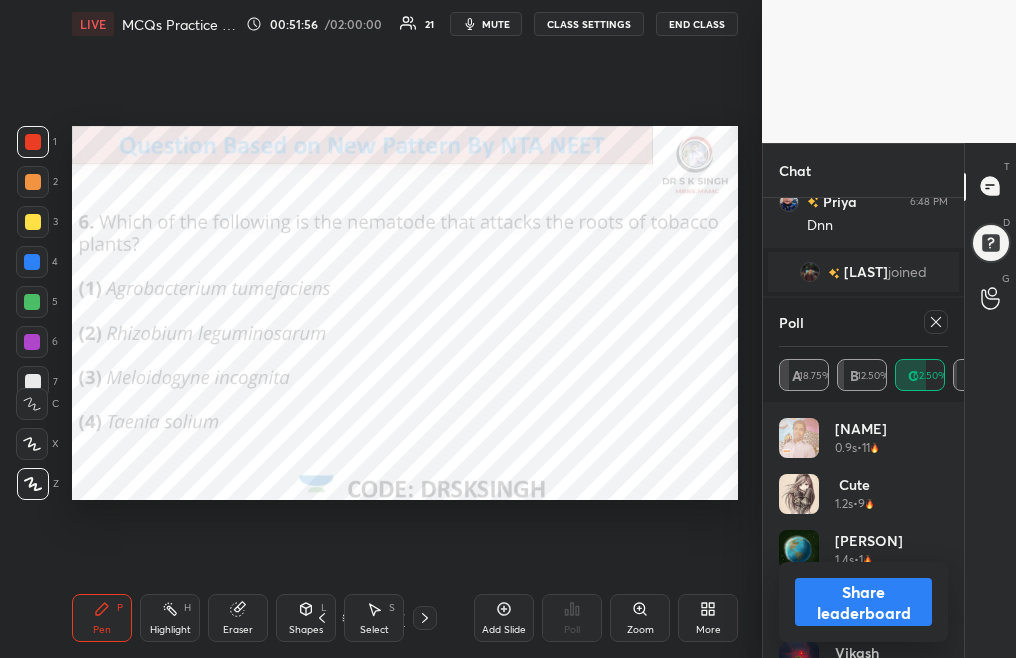 click 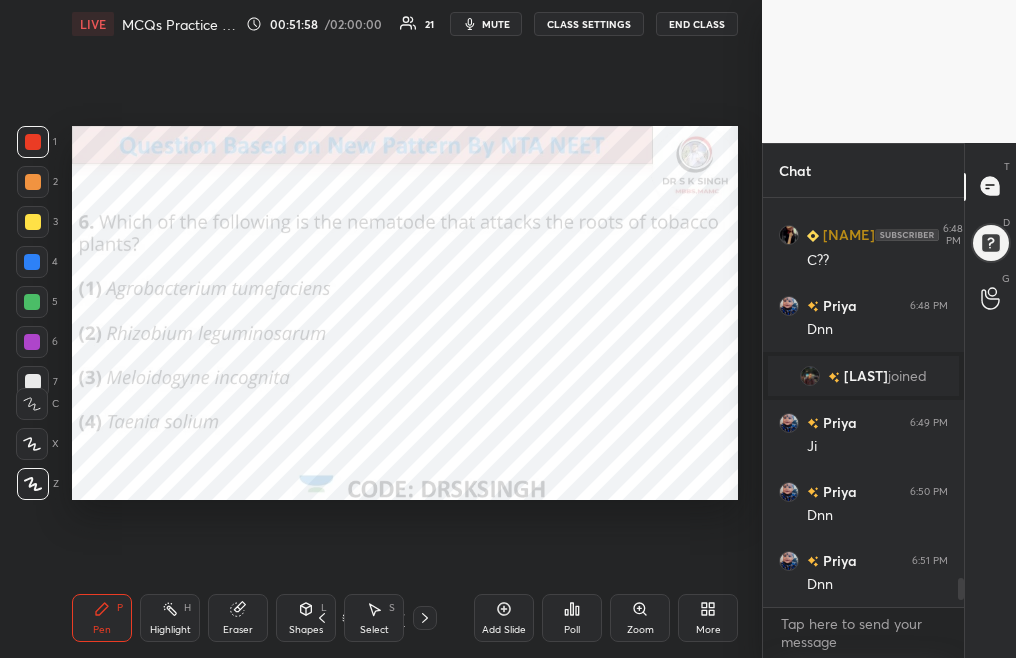 click 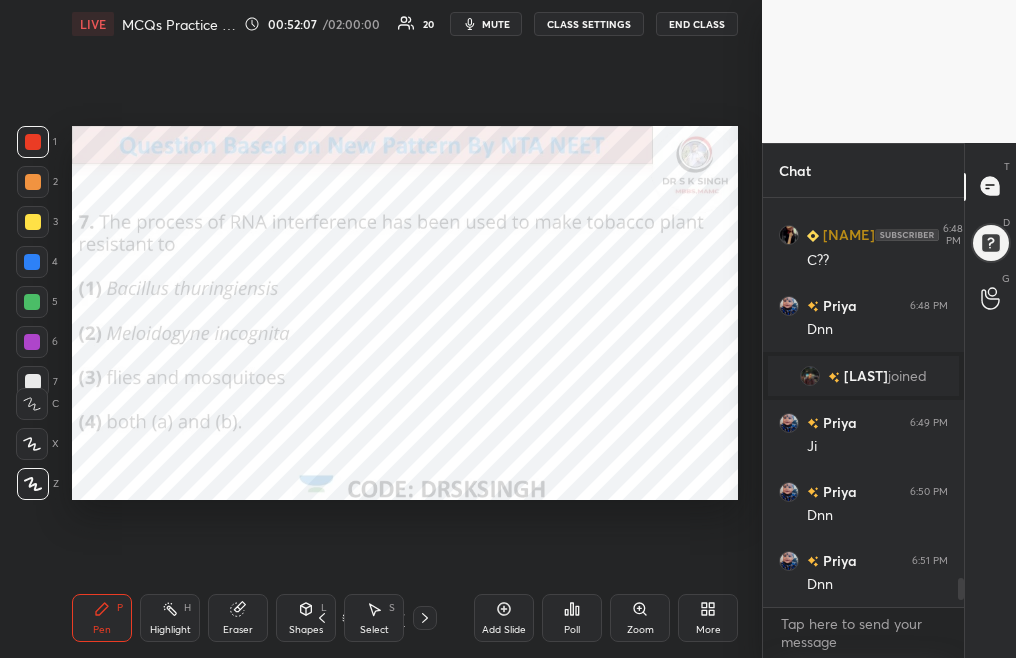 click on "Poll" at bounding box center [572, 630] 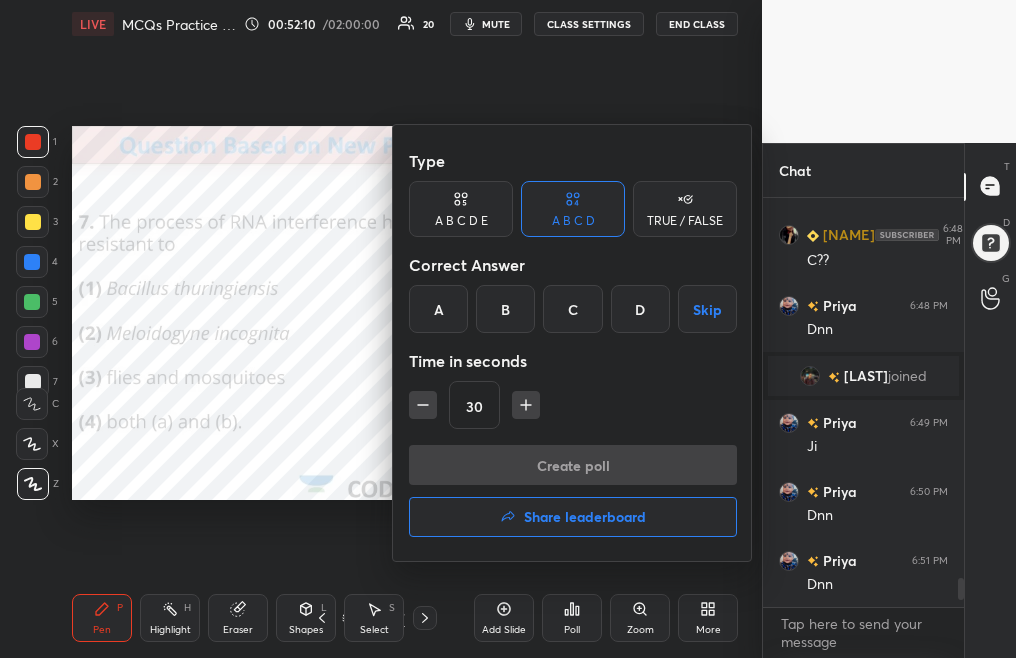 click on "B" at bounding box center (505, 309) 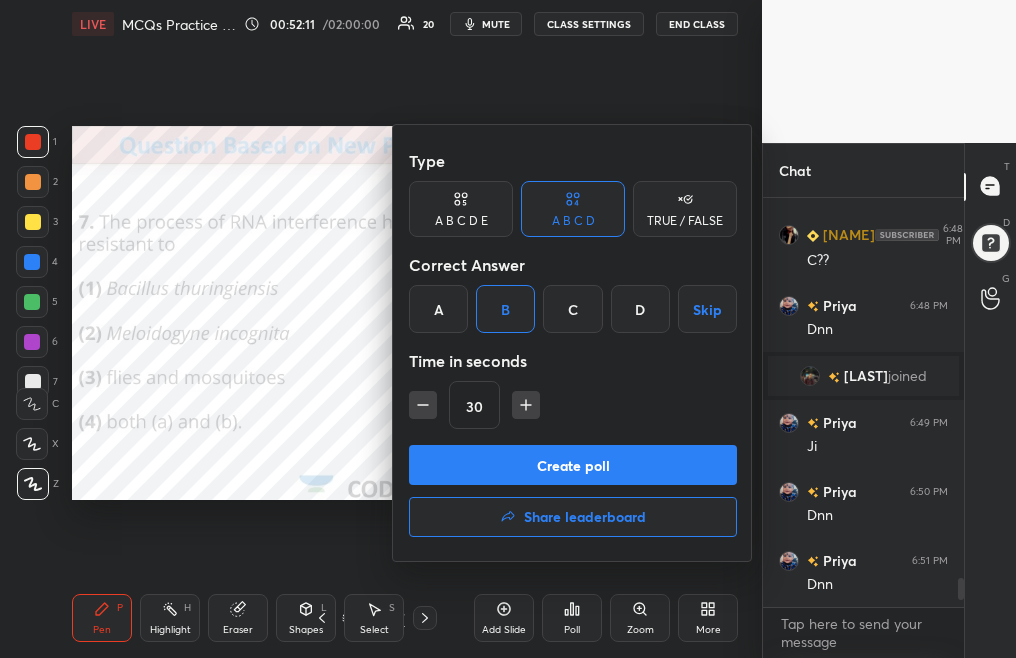 click on "Create poll" at bounding box center [573, 465] 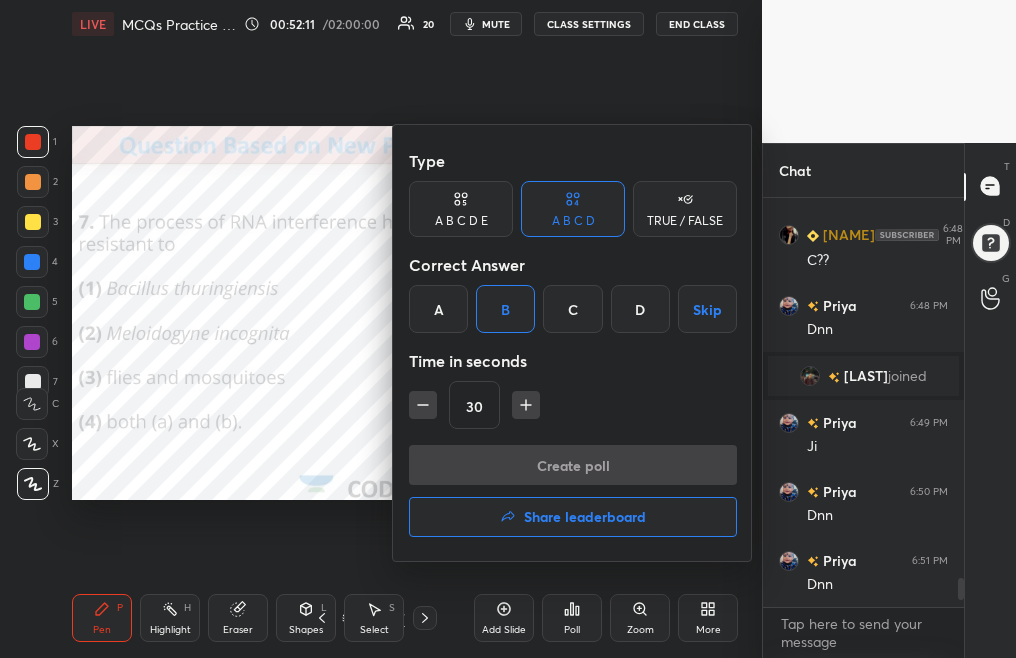 scroll, scrollTop: 361, scrollLeft: 195, axis: both 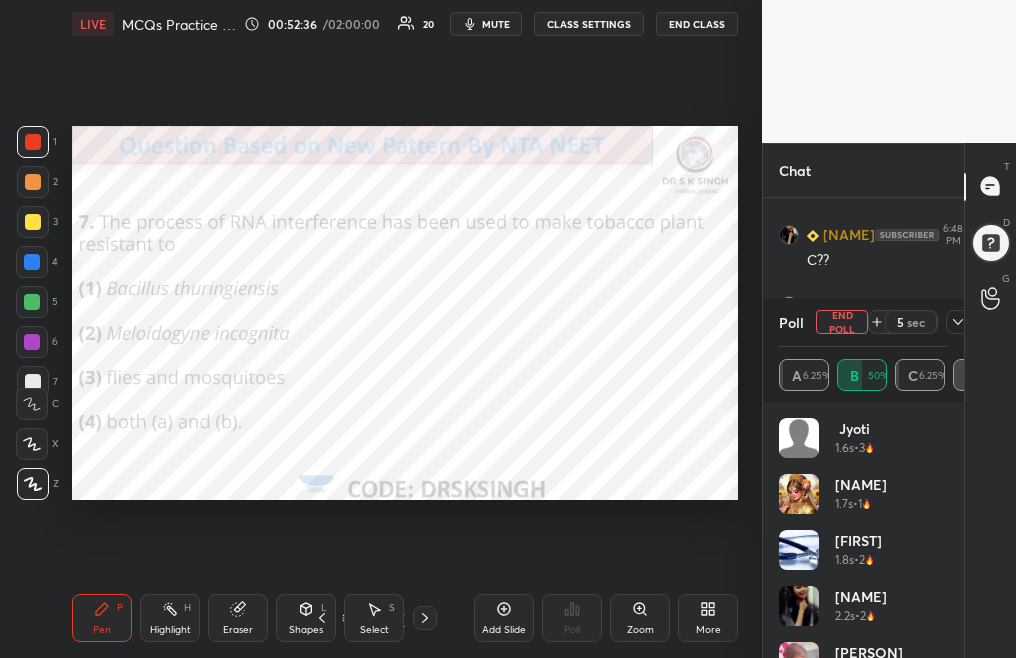 click on "End Poll" at bounding box center (842, 322) 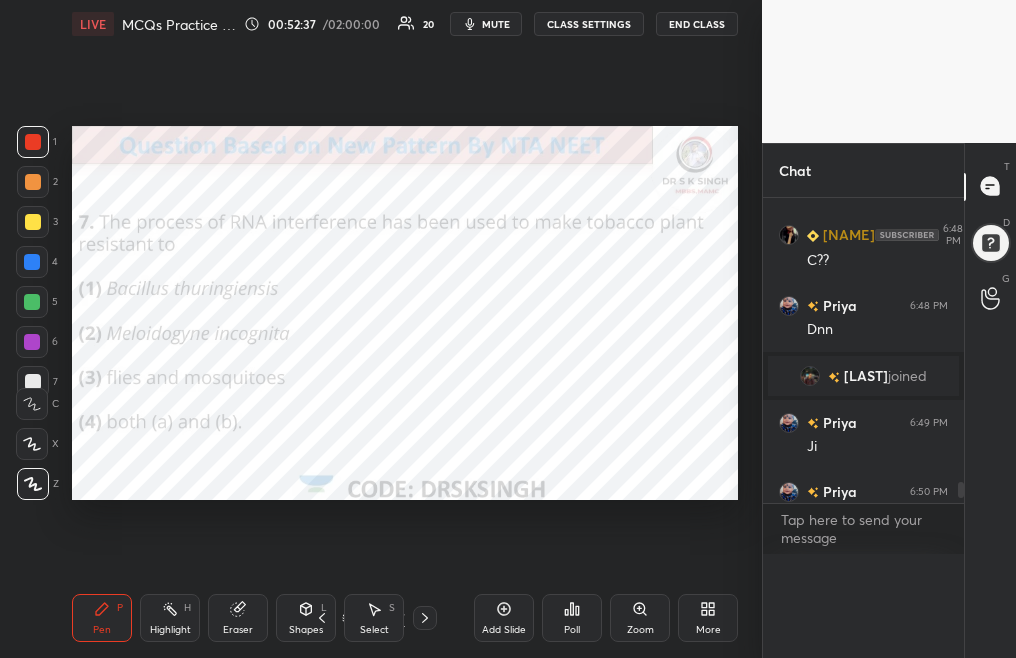 scroll, scrollTop: 0, scrollLeft: 0, axis: both 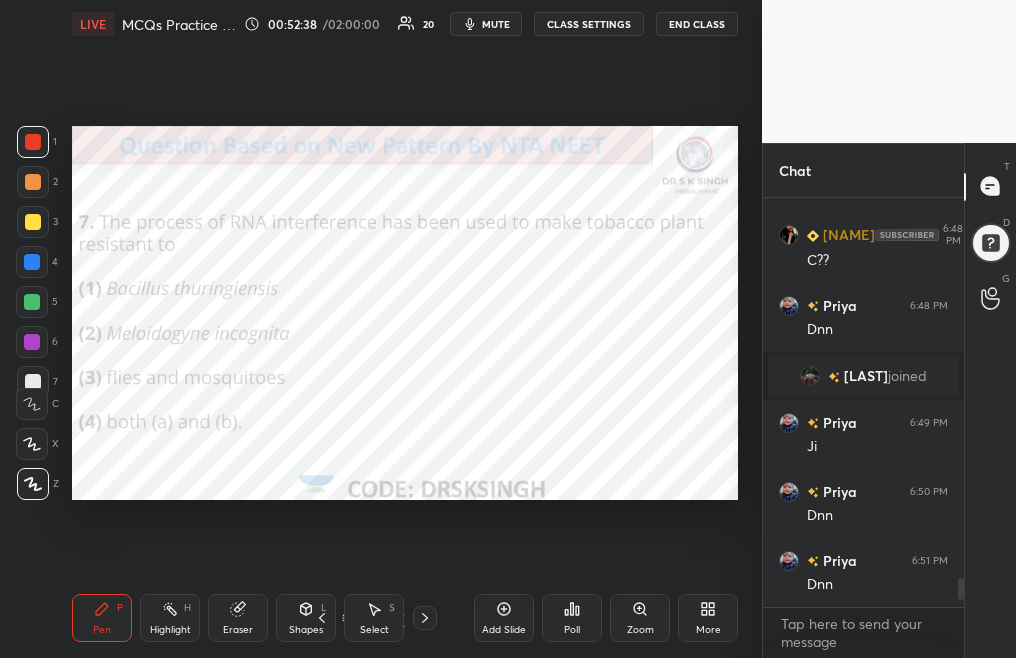 click 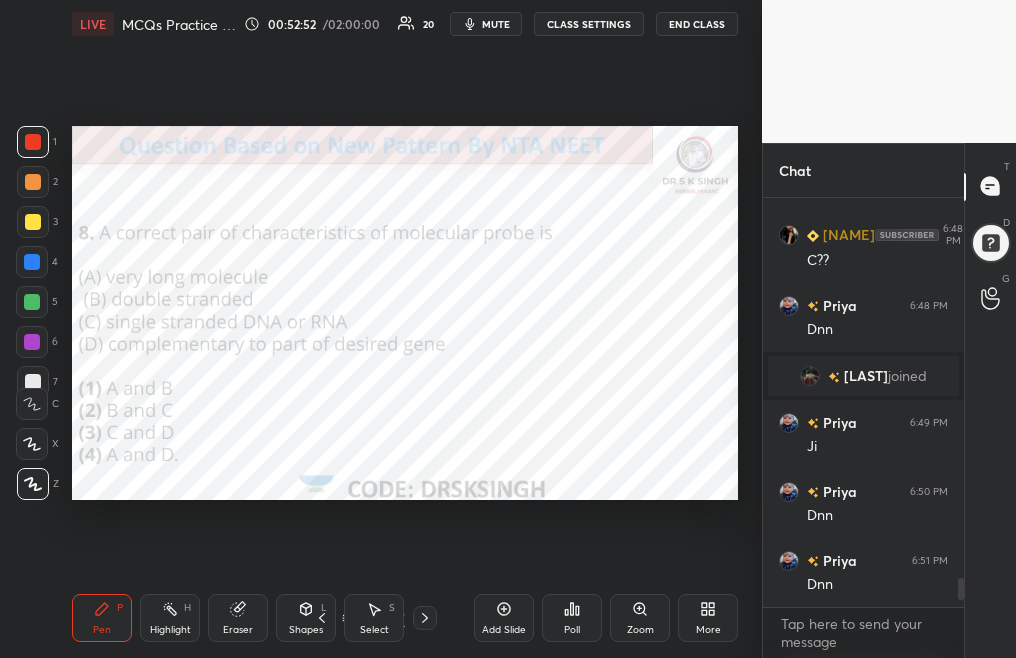 click on "Poll" at bounding box center [572, 618] 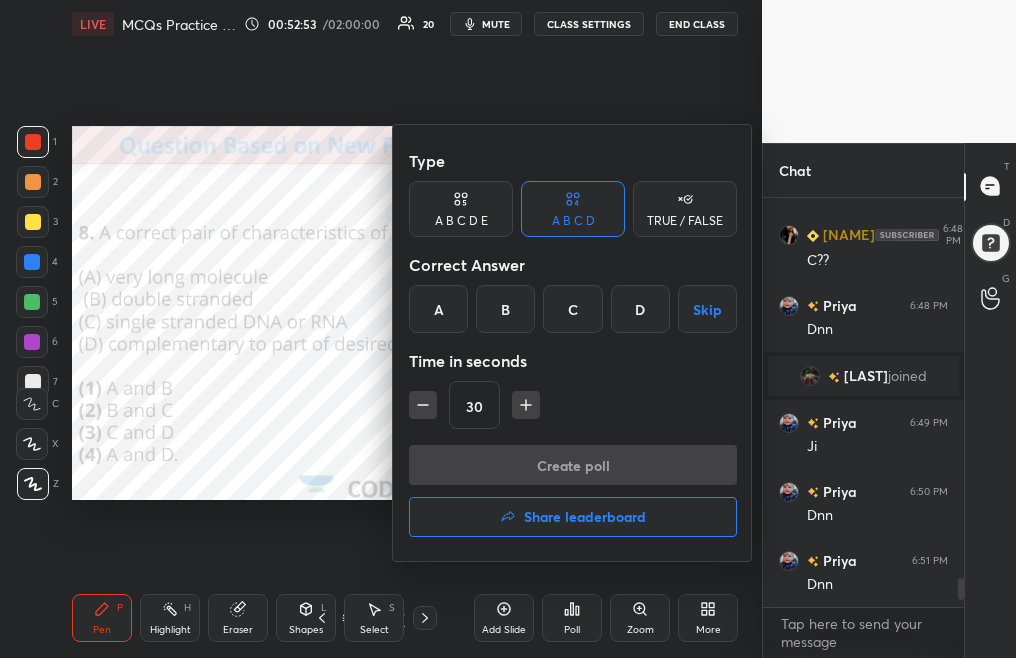 click on "C" at bounding box center [572, 309] 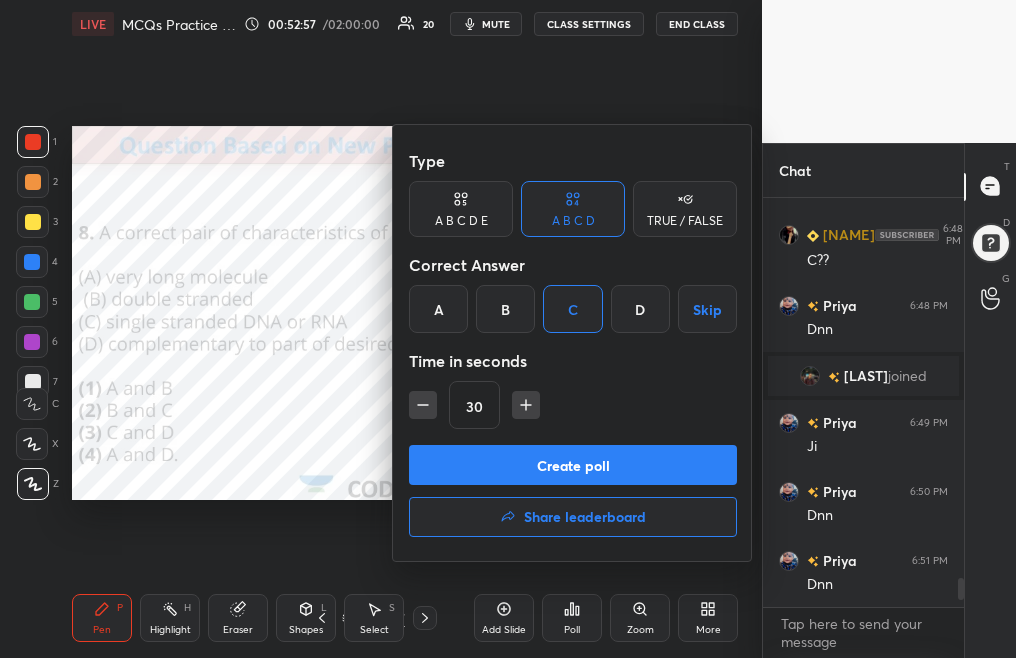 click on "Create poll" at bounding box center [573, 465] 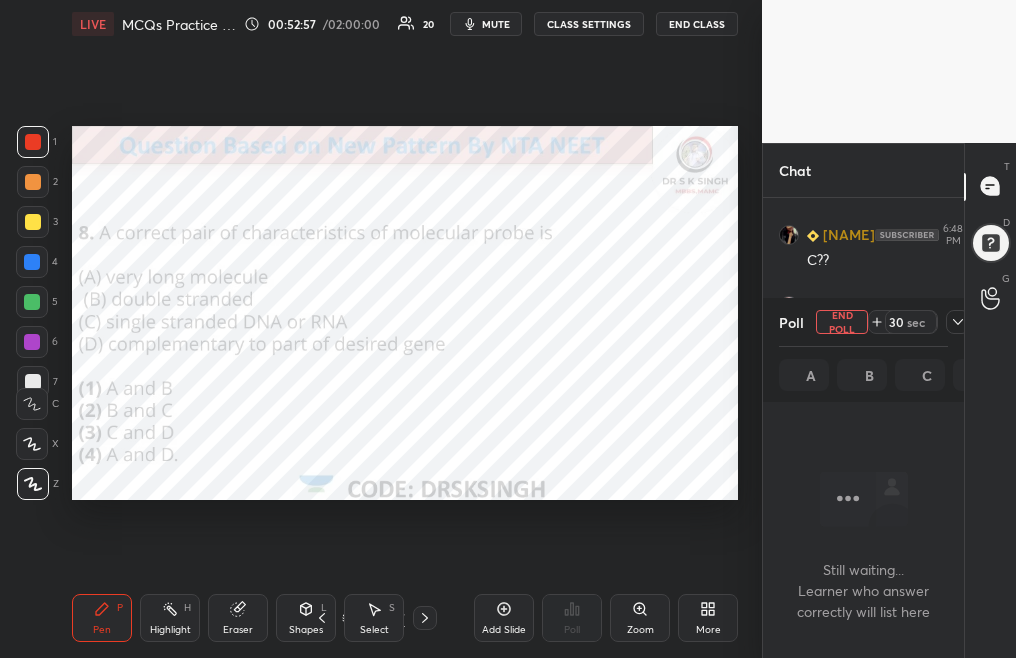 scroll, scrollTop: 305, scrollLeft: 195, axis: both 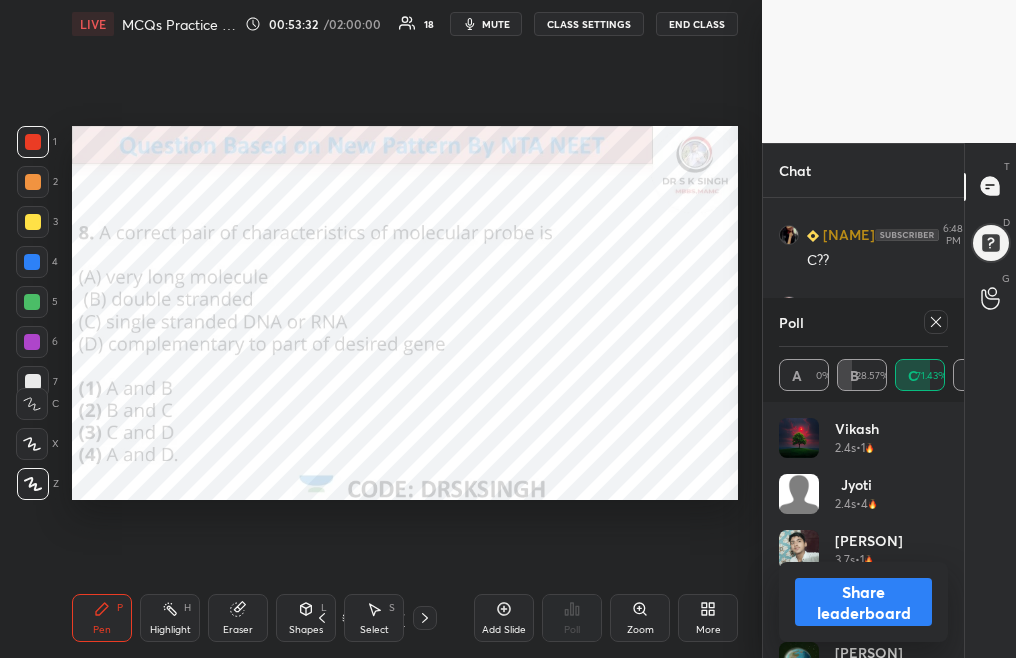 click 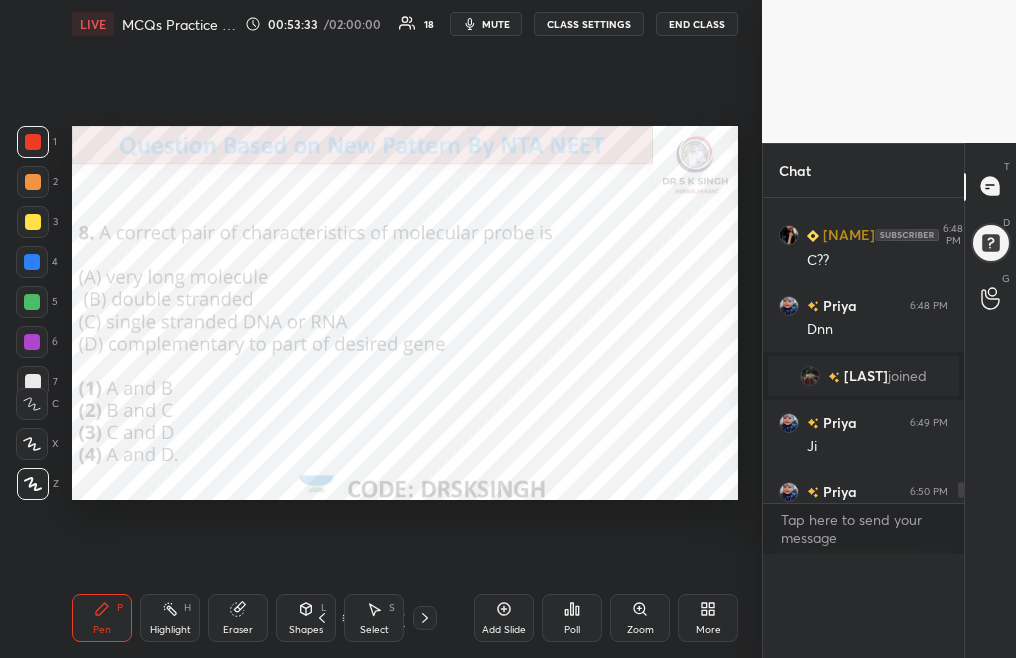 scroll, scrollTop: 0, scrollLeft: 0, axis: both 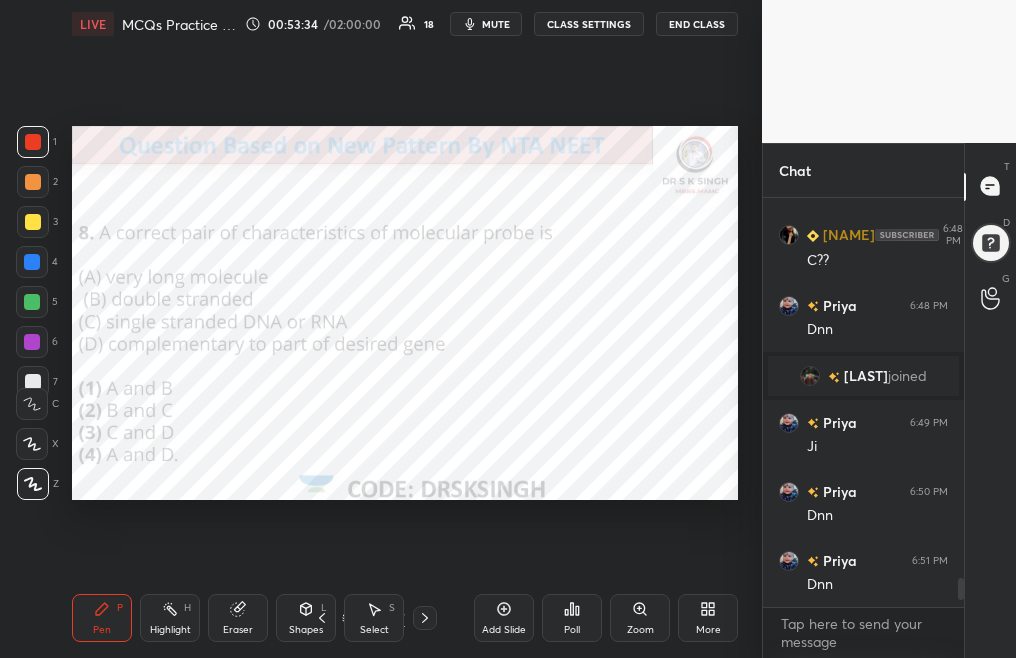 click at bounding box center (425, 618) 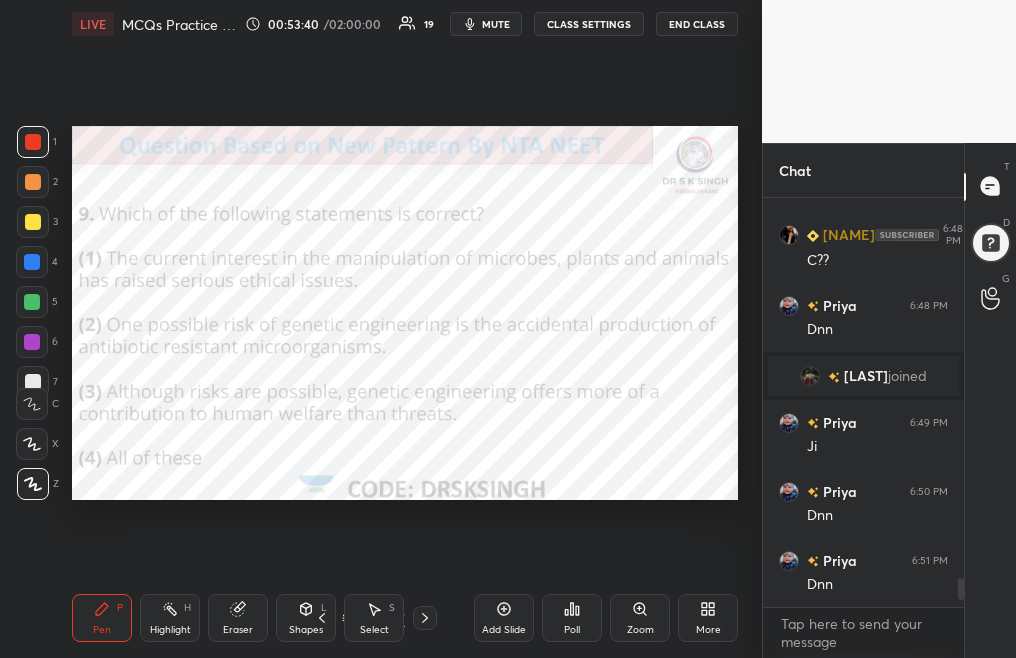 click on "Poll" at bounding box center (572, 618) 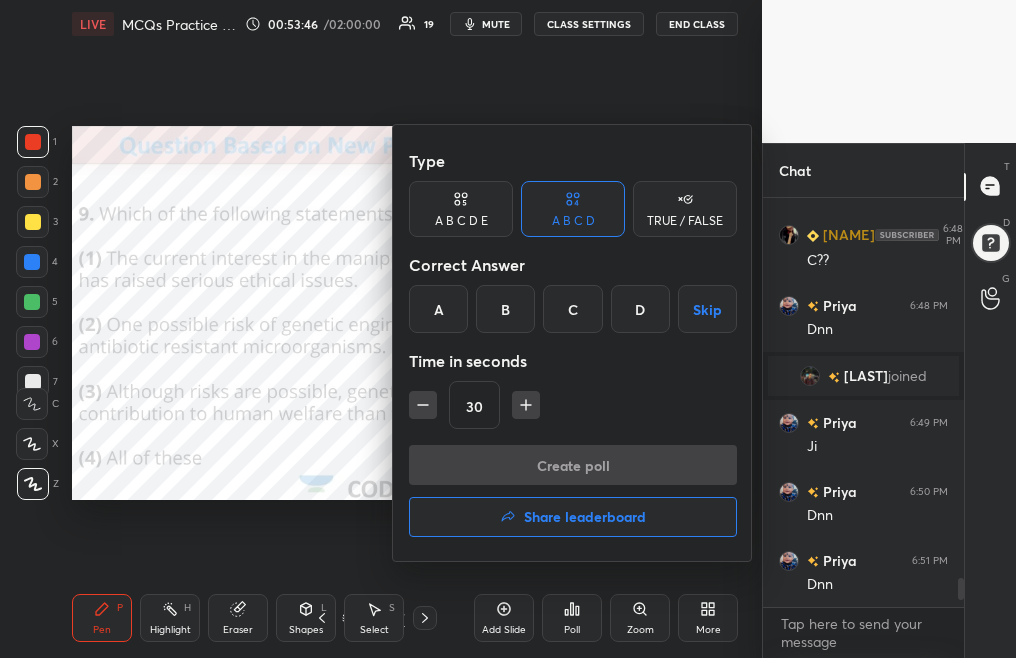 click on "D" at bounding box center (640, 309) 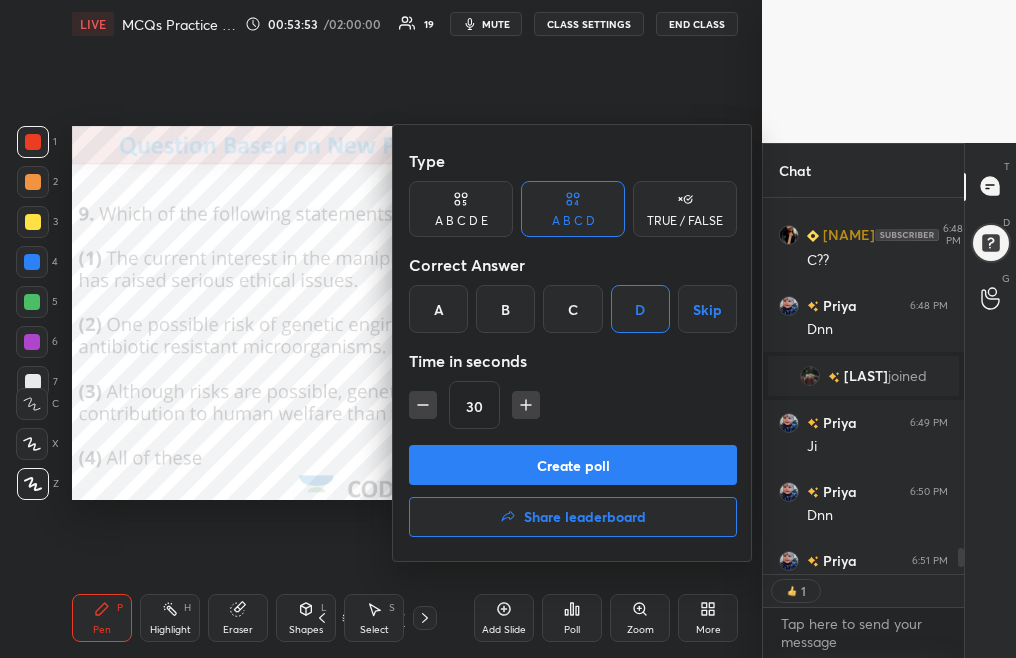 scroll, scrollTop: 370, scrollLeft: 195, axis: both 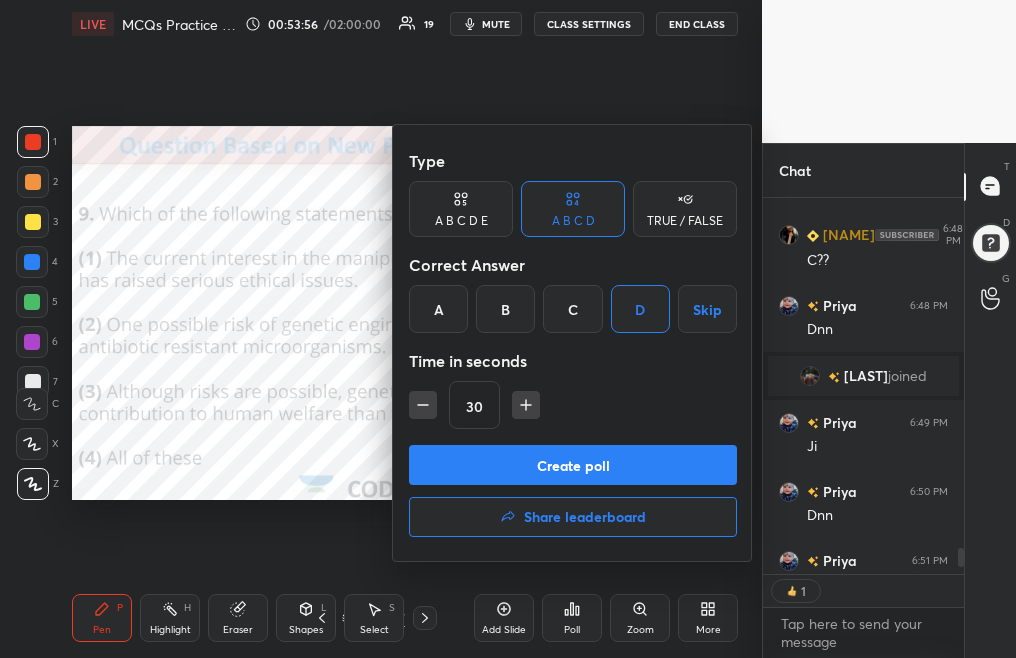 click on "Create poll" at bounding box center [573, 465] 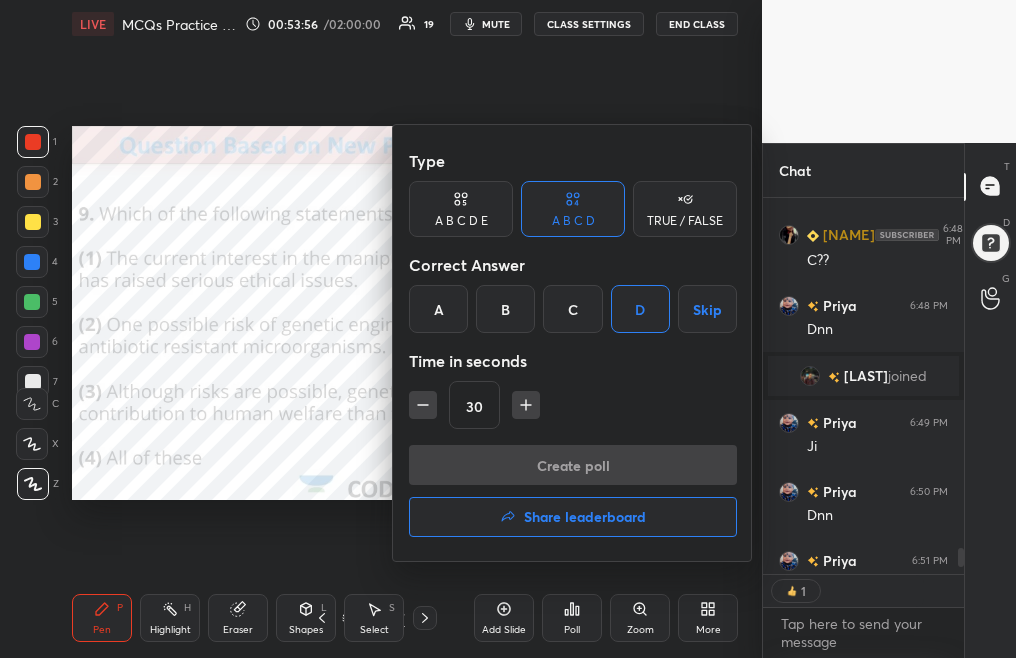 scroll, scrollTop: 337, scrollLeft: 195, axis: both 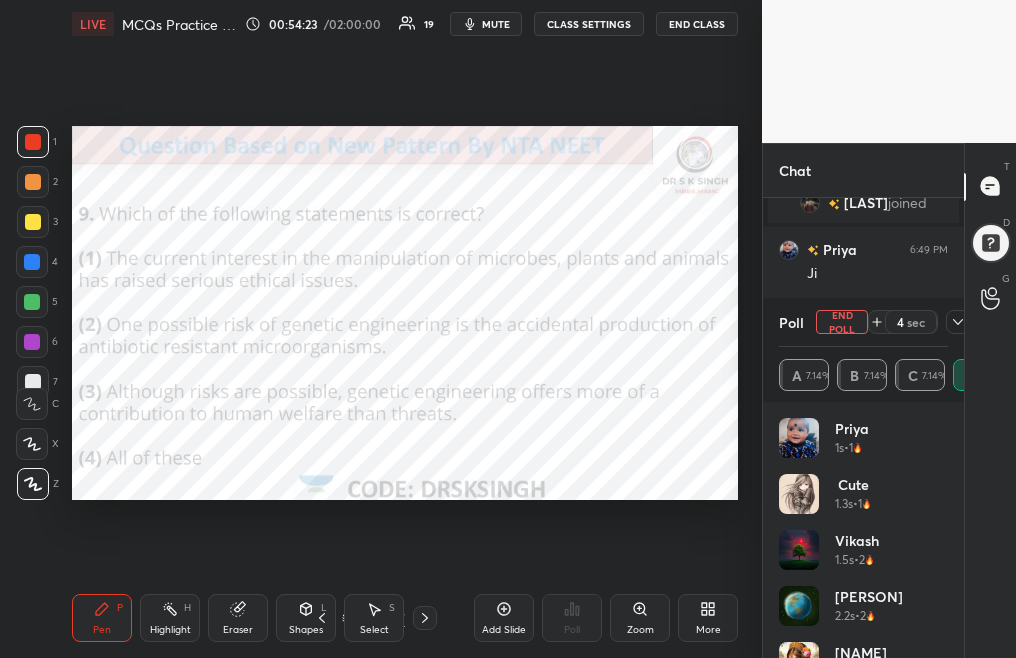 click on "mute" at bounding box center [486, 24] 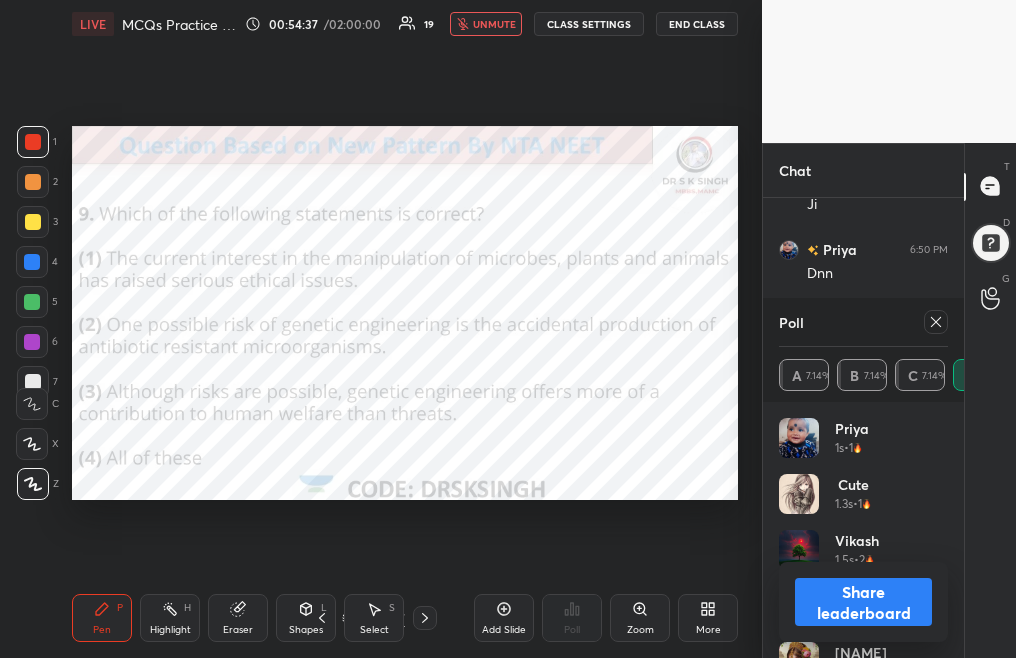 scroll, scrollTop: 5779, scrollLeft: 0, axis: vertical 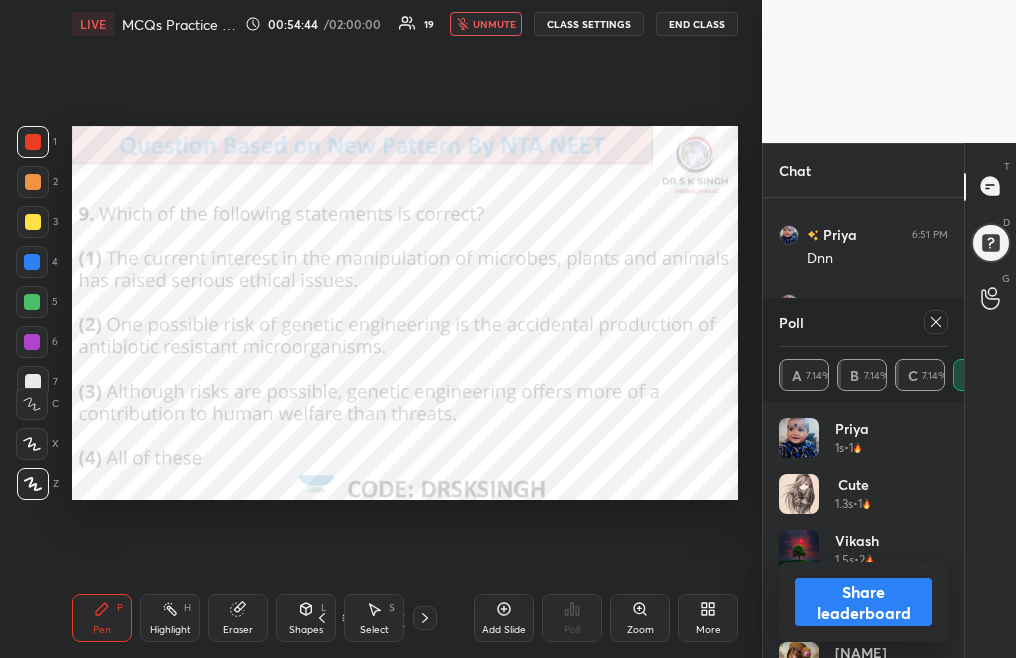 click on "unmute" at bounding box center (494, 24) 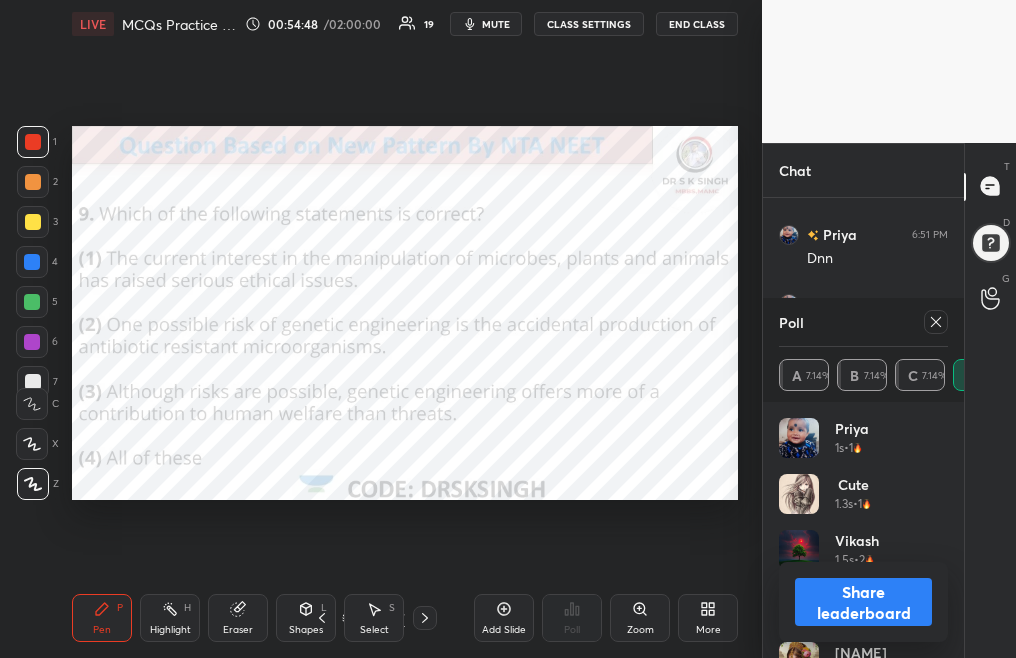 click 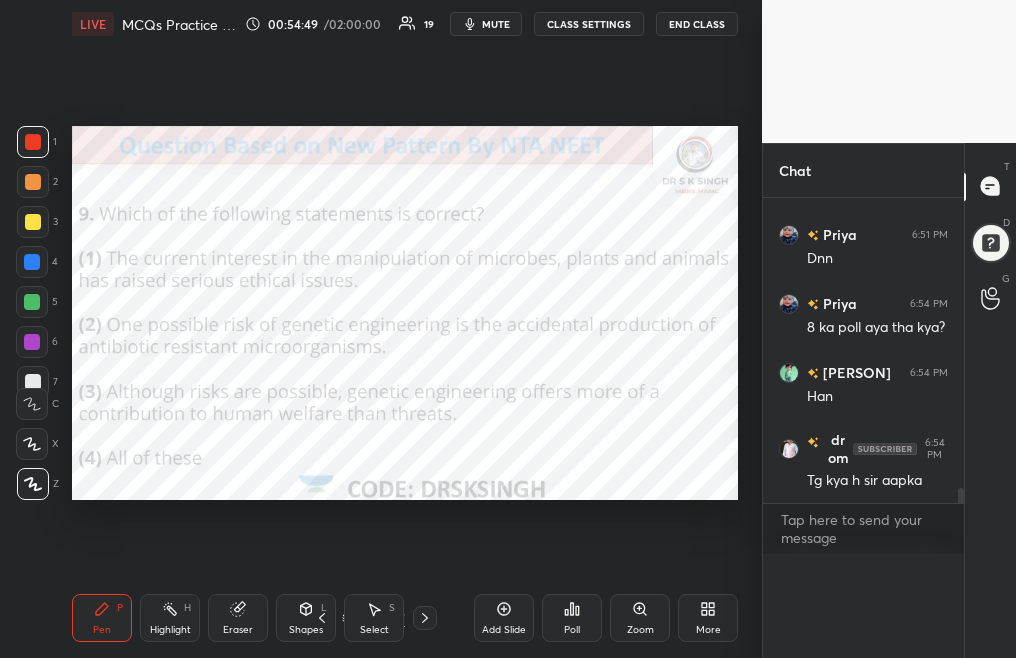 scroll, scrollTop: 0, scrollLeft: 0, axis: both 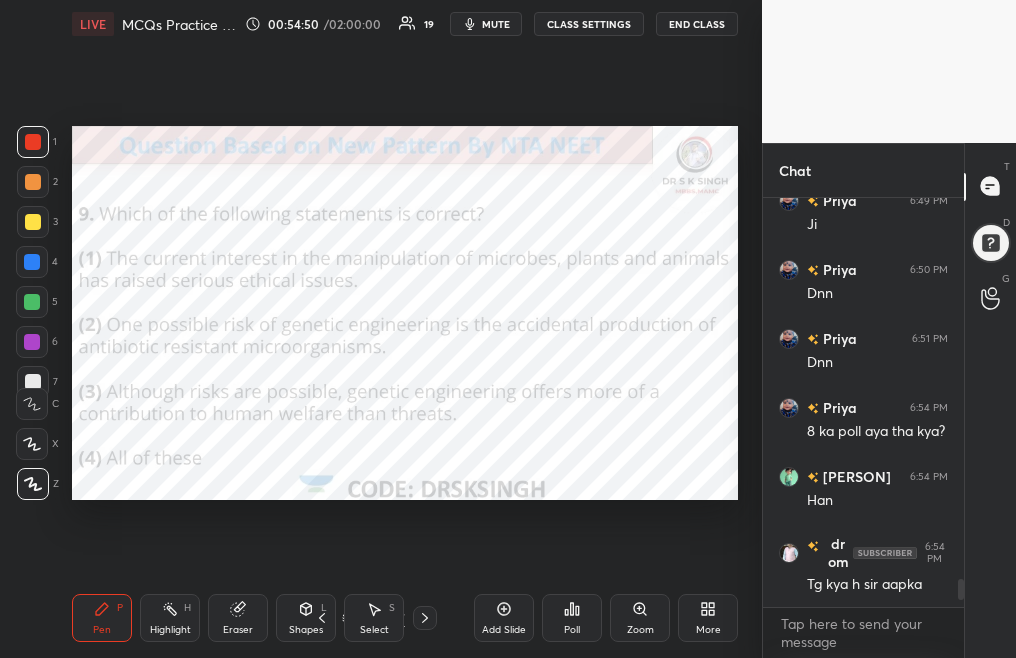 click 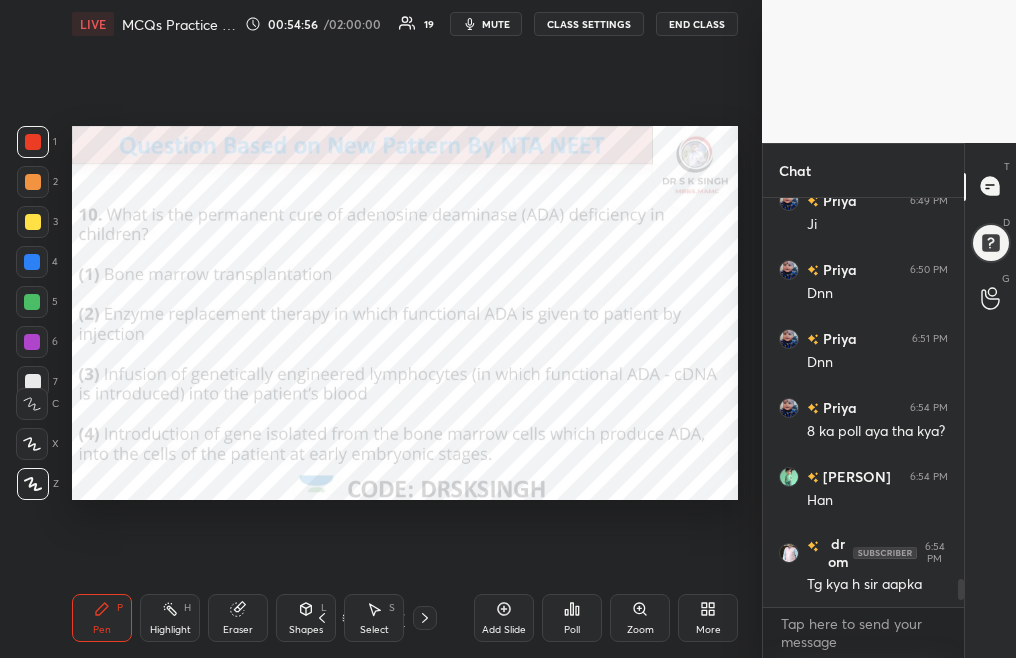 click on "Poll" at bounding box center (572, 618) 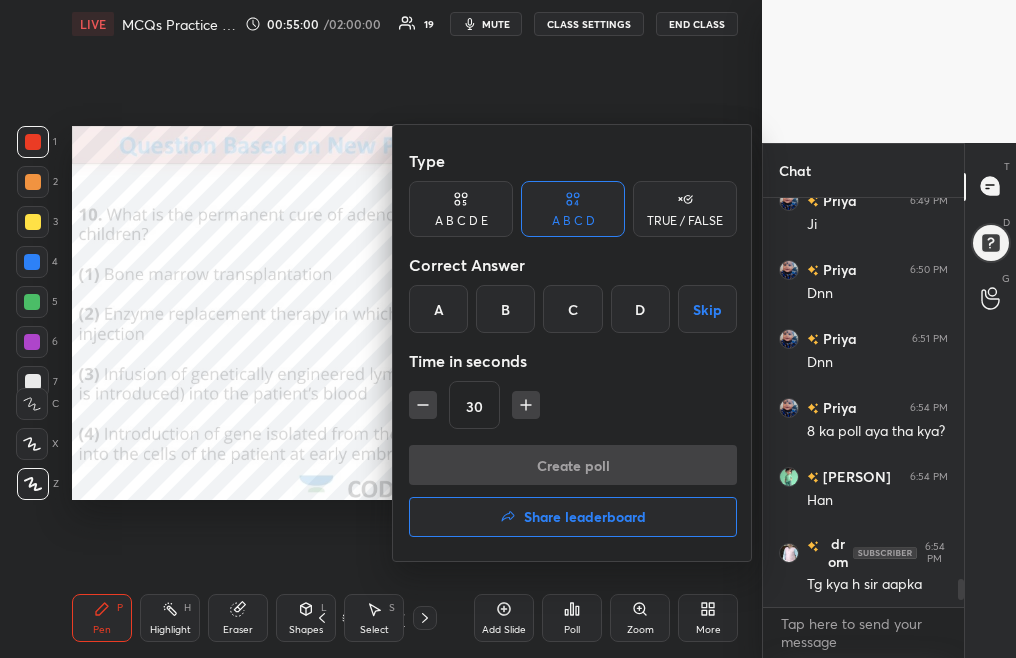 click on "D" at bounding box center [640, 309] 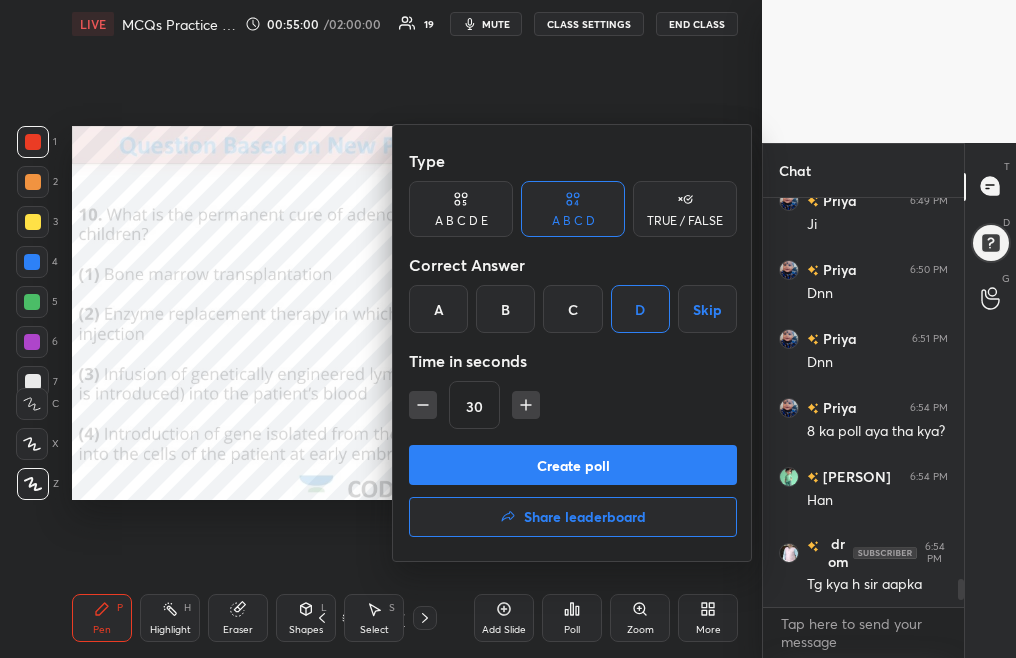 scroll, scrollTop: 5713, scrollLeft: 0, axis: vertical 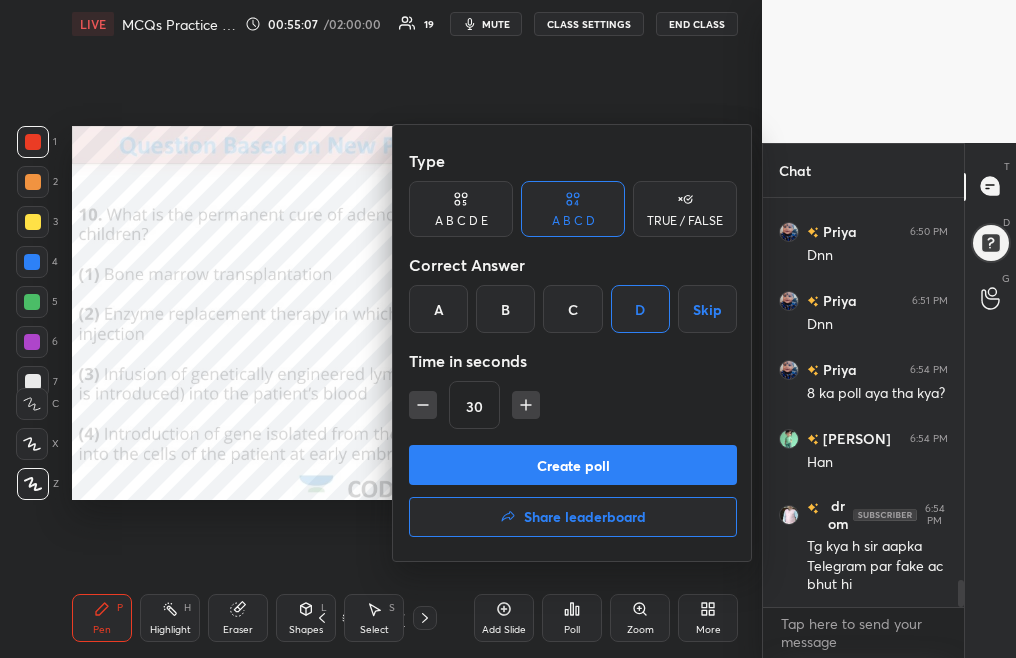 click on "Create poll" at bounding box center [573, 465] 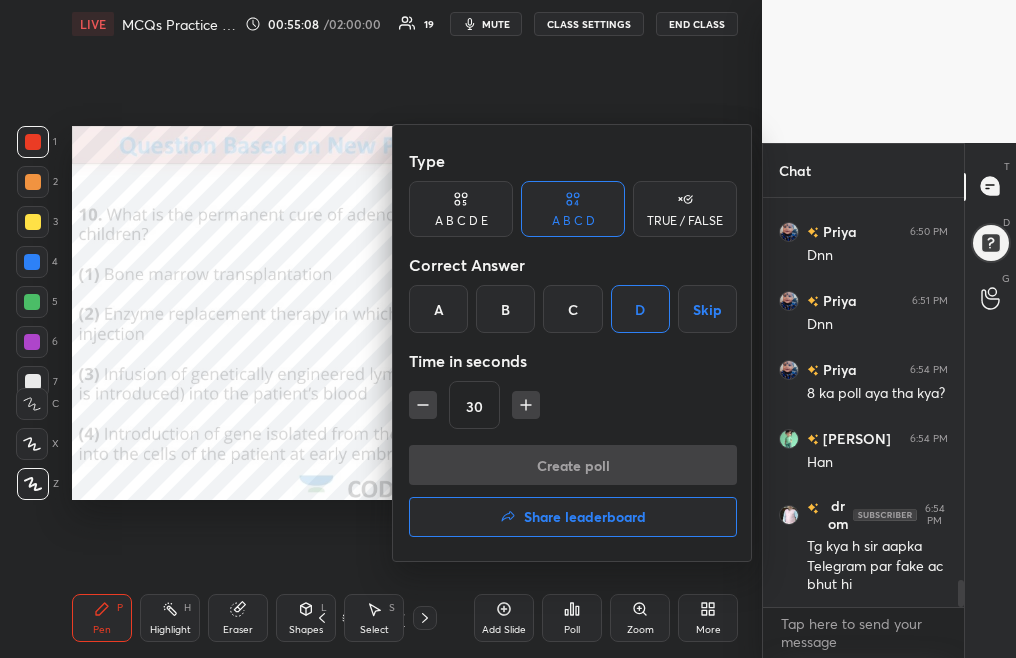 scroll, scrollTop: 361, scrollLeft: 195, axis: both 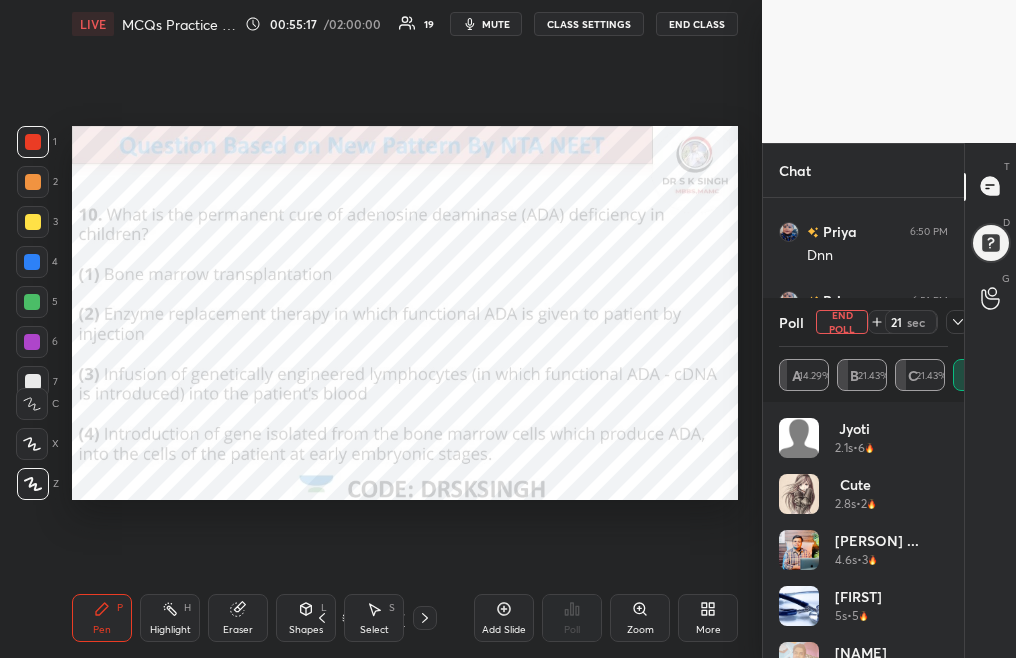 click on "mute" at bounding box center (496, 24) 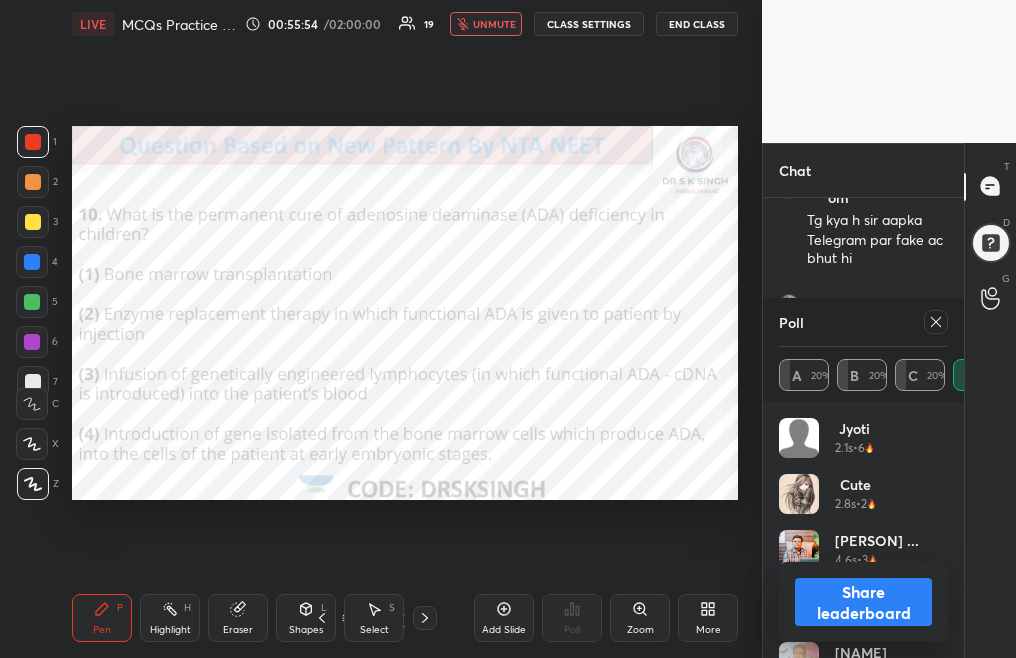 click on "unmute" at bounding box center (494, 24) 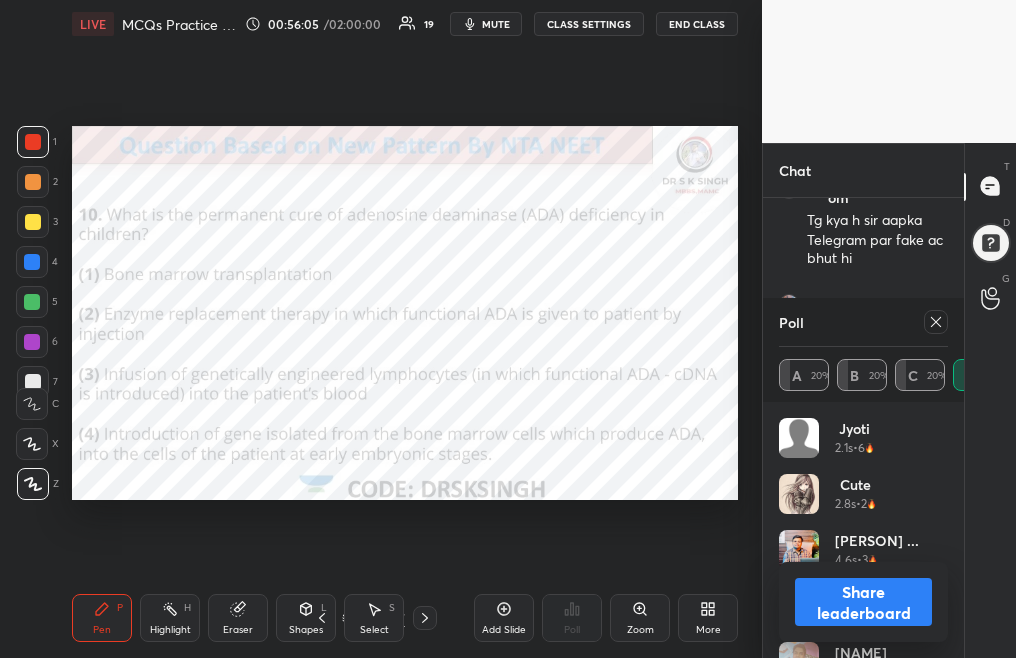 click 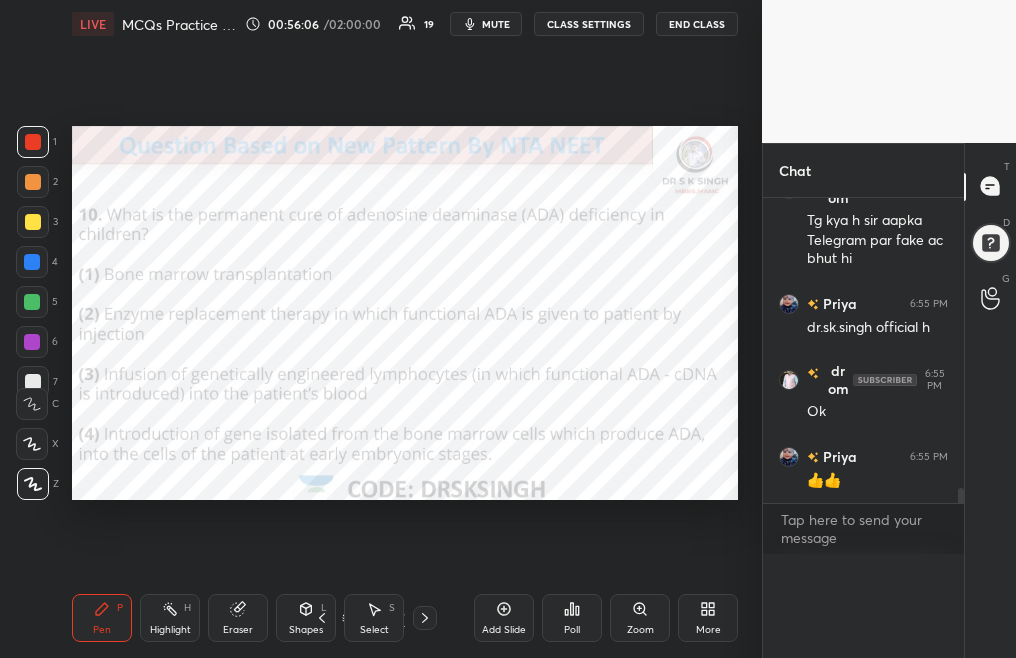 scroll, scrollTop: 20, scrollLeft: 163, axis: both 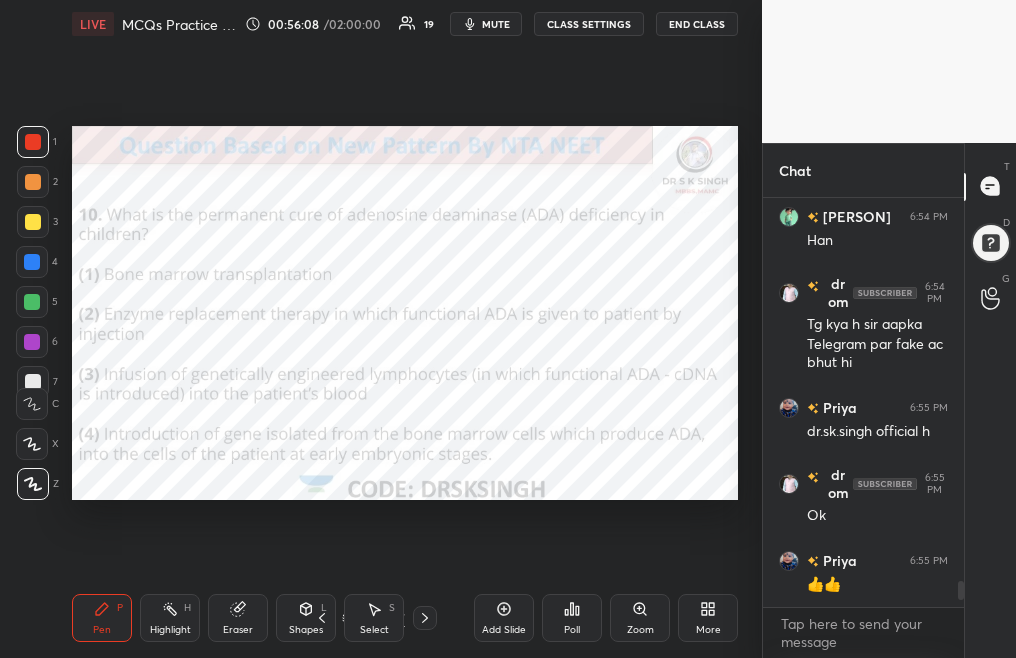 click at bounding box center [425, 618] 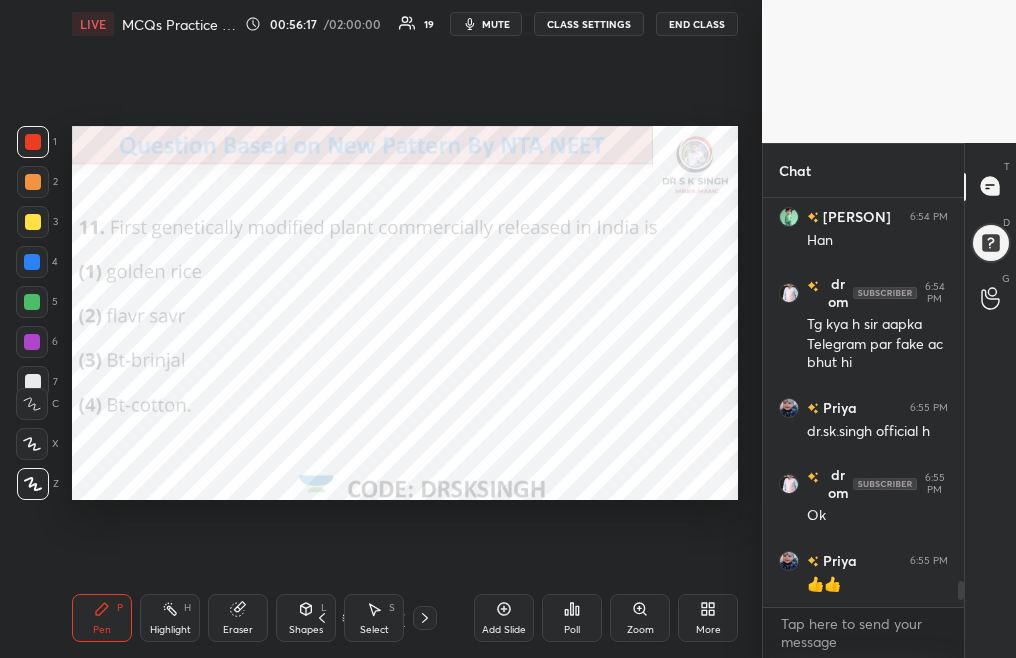 click on "Poll" at bounding box center [572, 630] 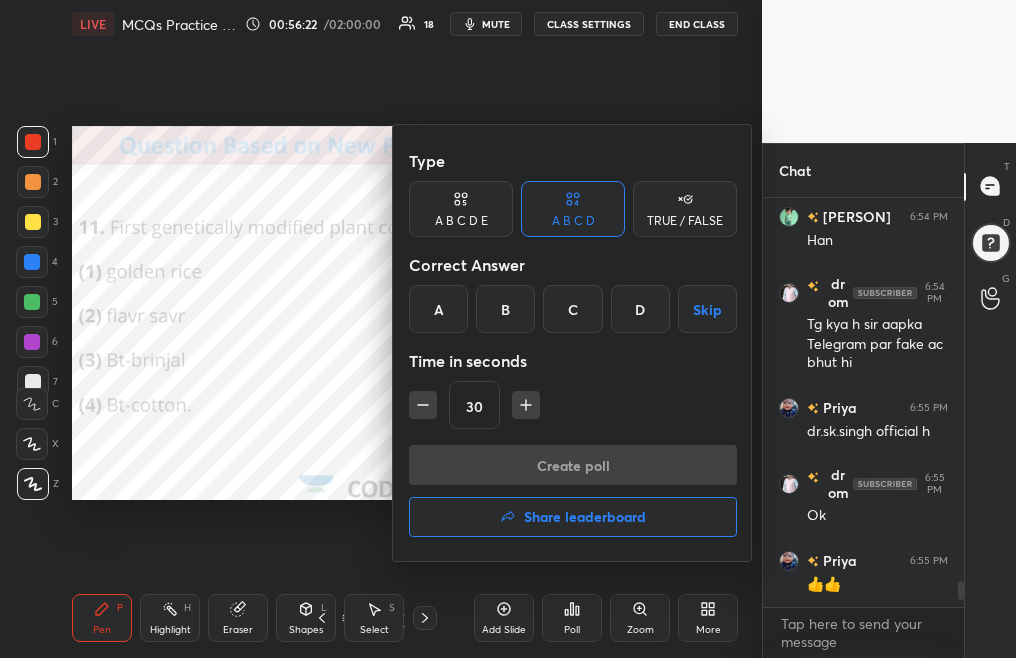 click on "D" at bounding box center [640, 309] 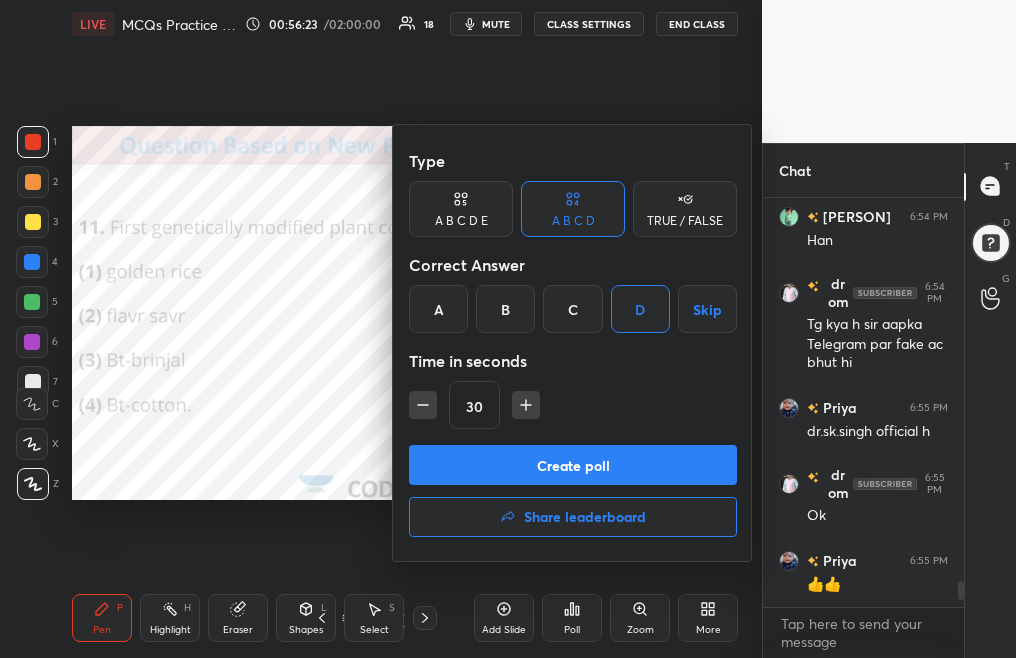 click on "Create poll" at bounding box center [573, 465] 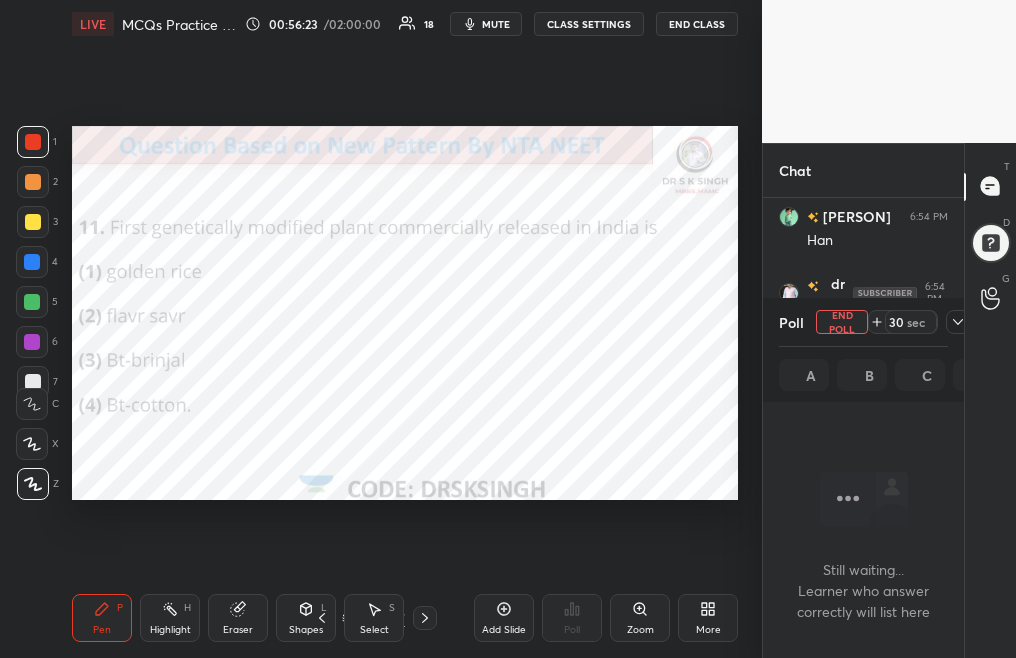 scroll, scrollTop: 305, scrollLeft: 195, axis: both 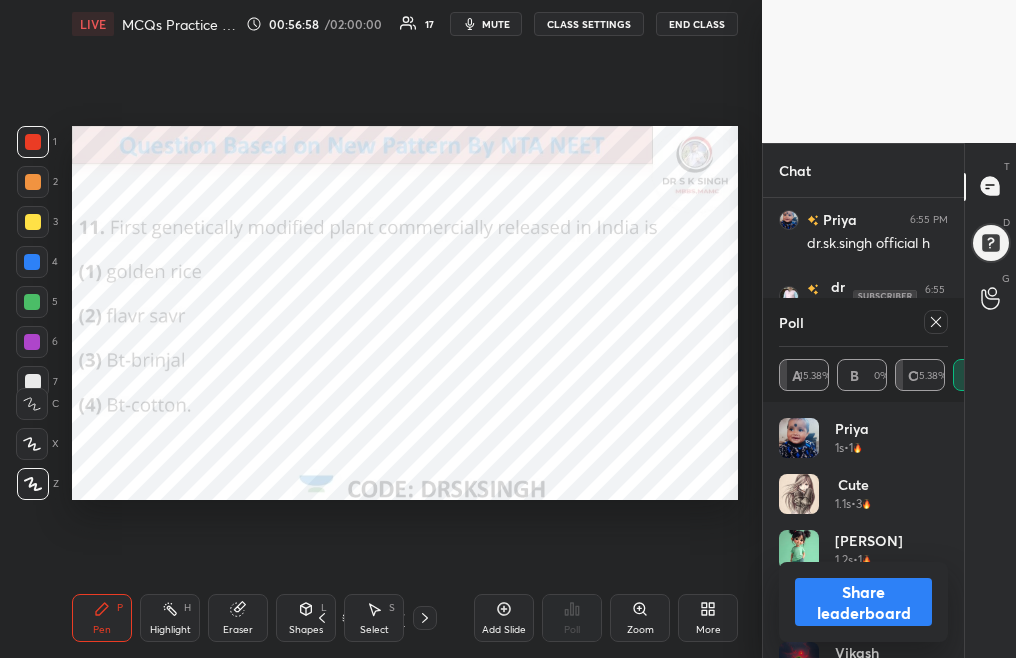 click 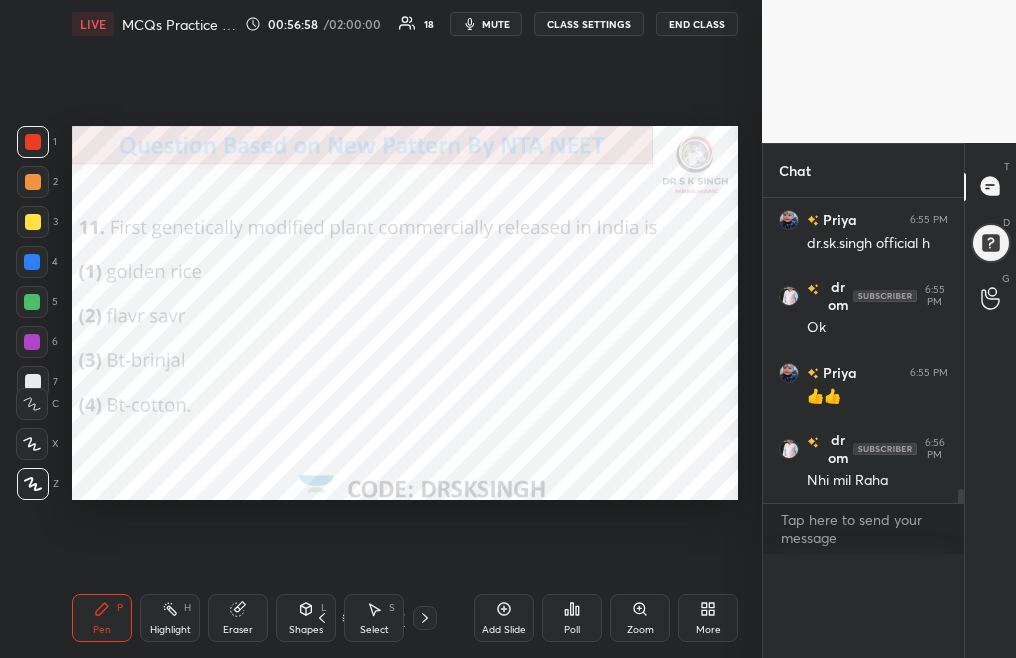 scroll, scrollTop: 0, scrollLeft: 0, axis: both 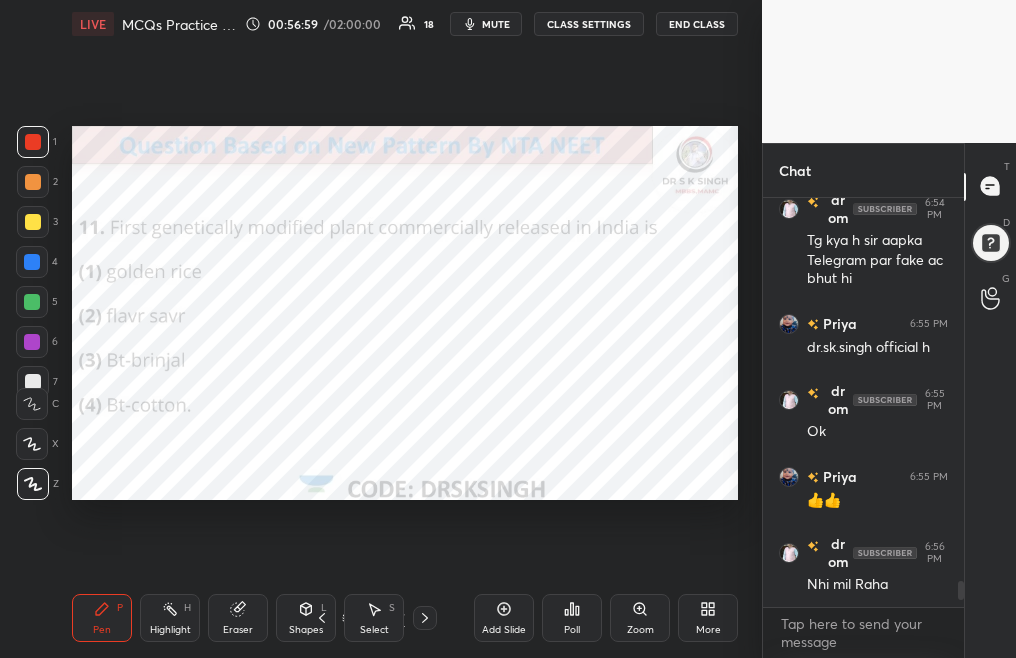 click on "Pen P Highlight H Eraser Shapes L Select S 47 / 67 Add Slide Poll Zoom More" at bounding box center (405, 618) 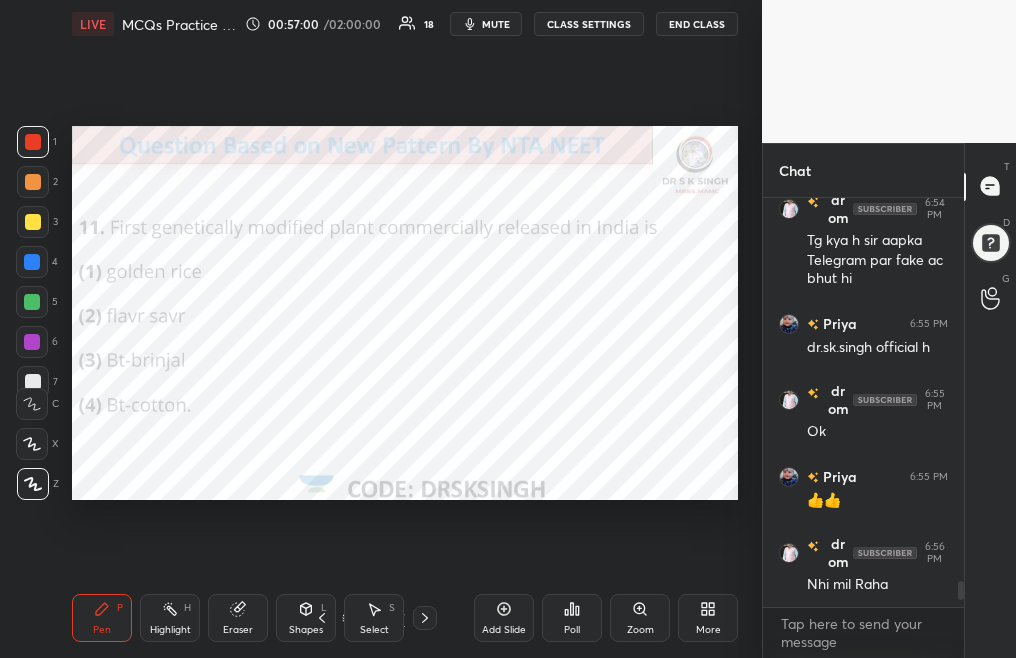 click at bounding box center (425, 618) 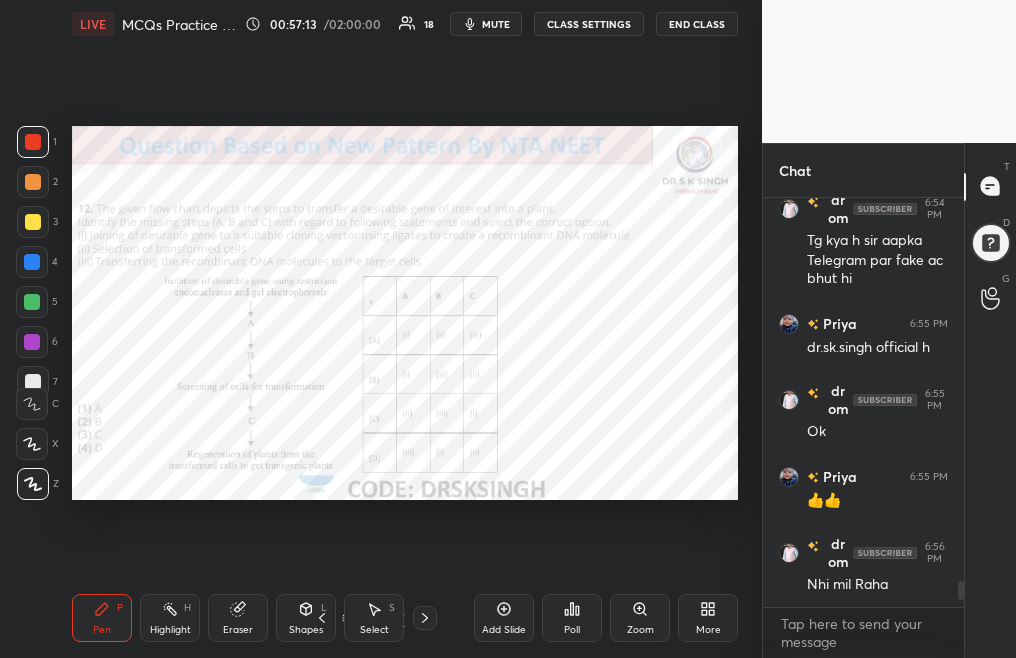 click on "mute" at bounding box center [496, 24] 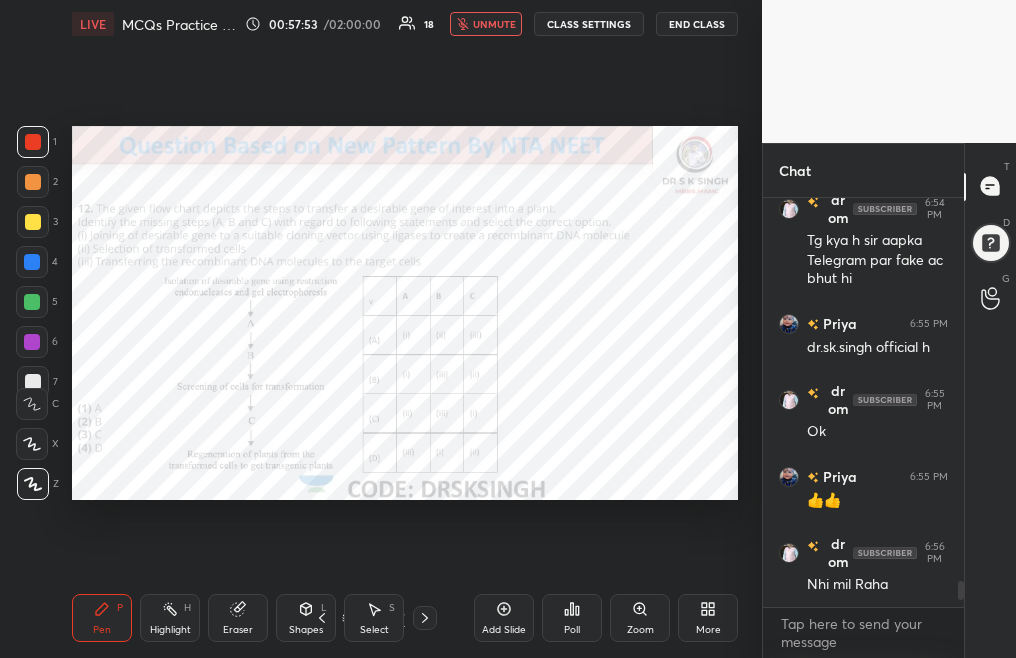 scroll, scrollTop: 370, scrollLeft: 195, axis: both 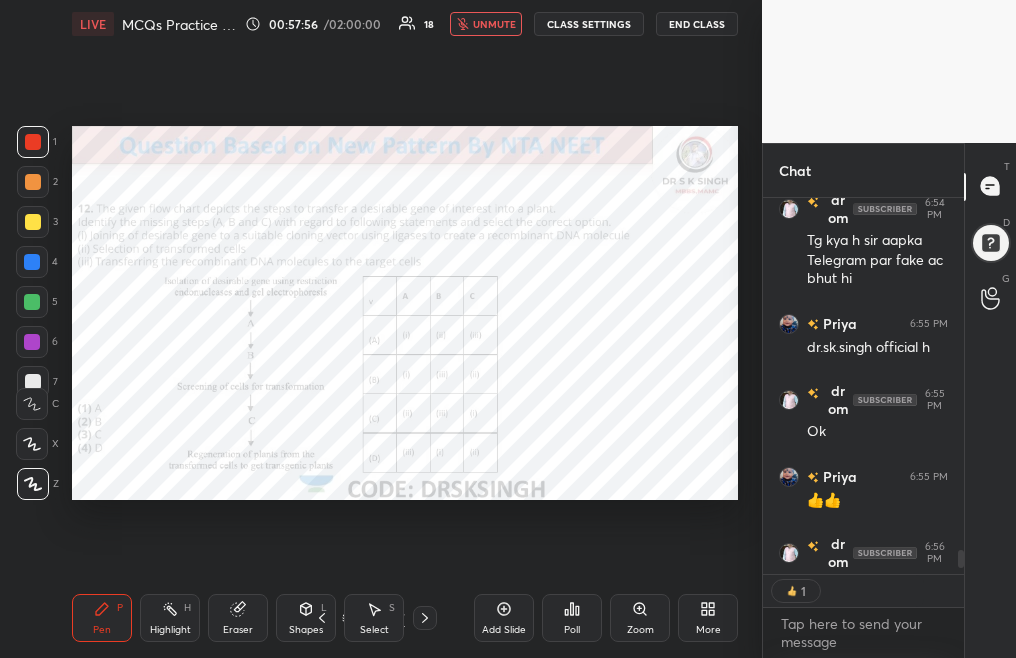click on "Poll" at bounding box center (572, 618) 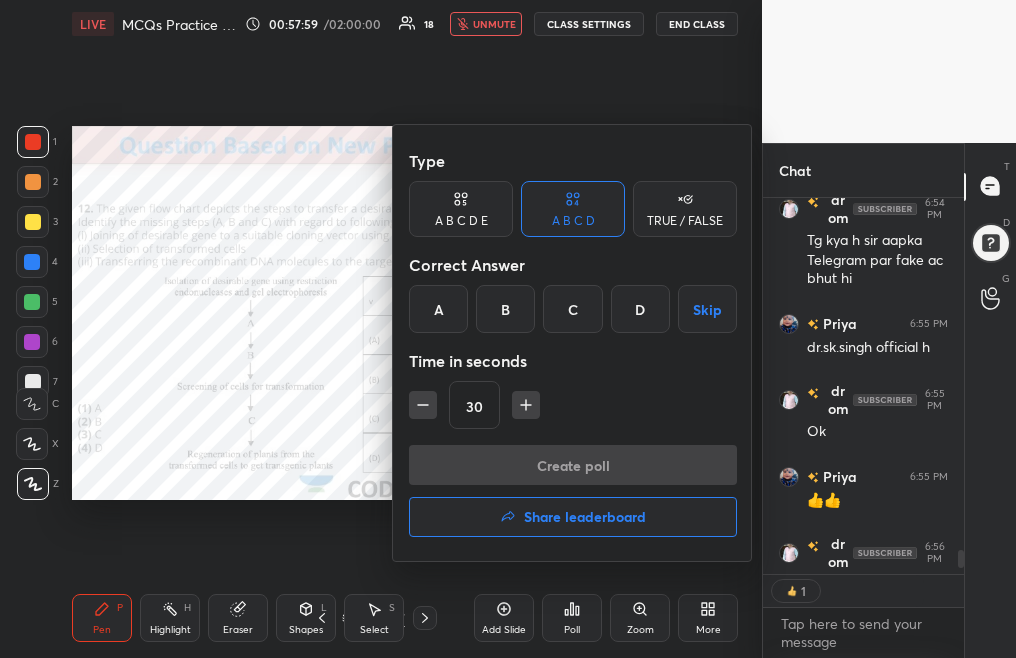 click on "B" at bounding box center [505, 309] 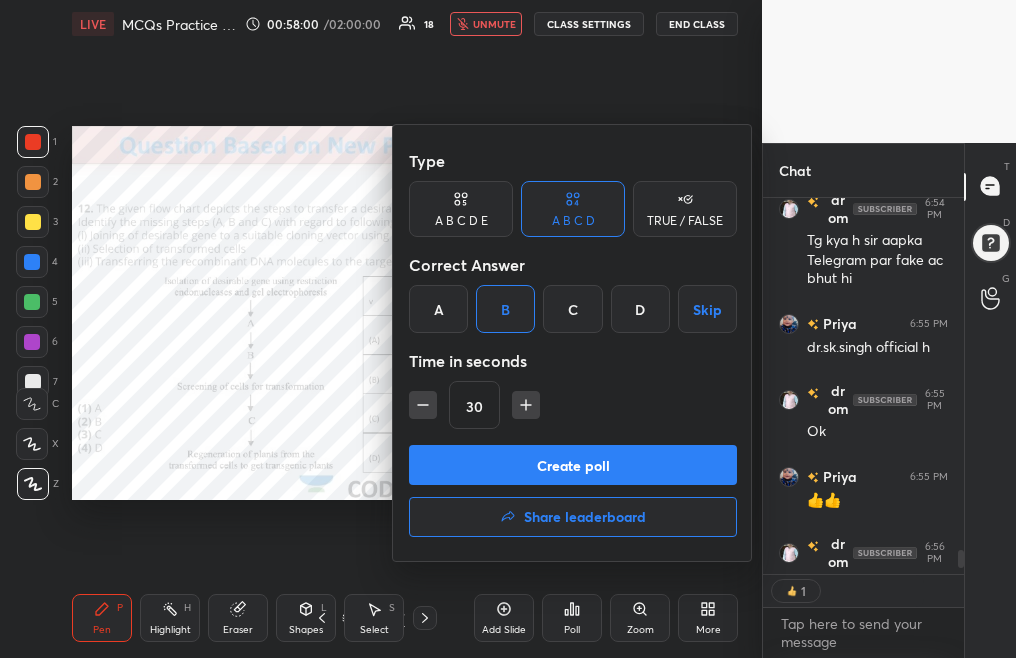 click on "Create poll" at bounding box center [573, 465] 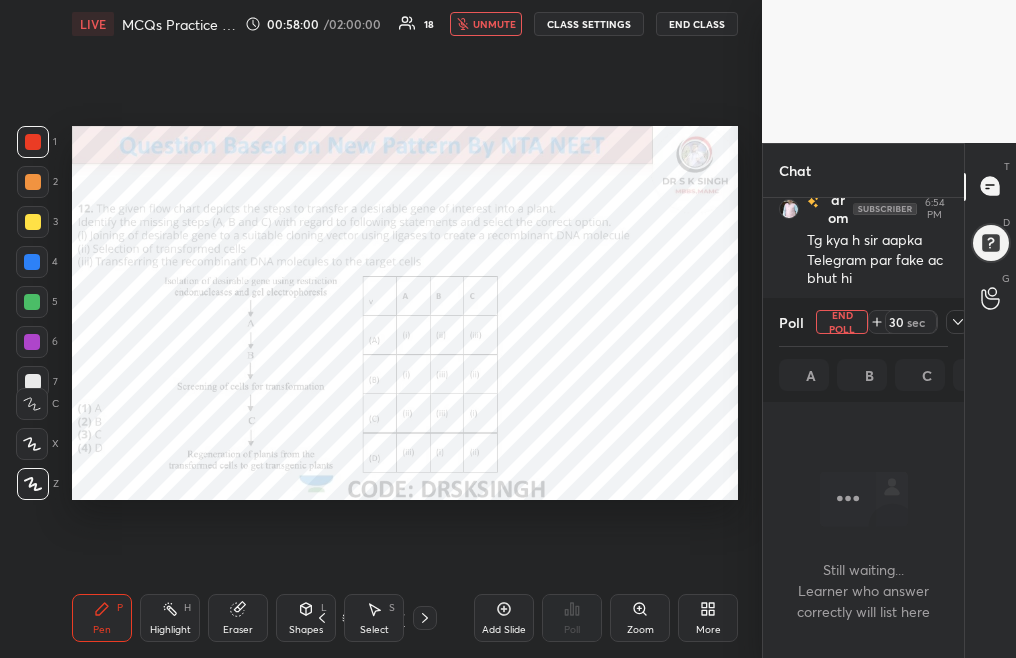 scroll, scrollTop: 277, scrollLeft: 195, axis: both 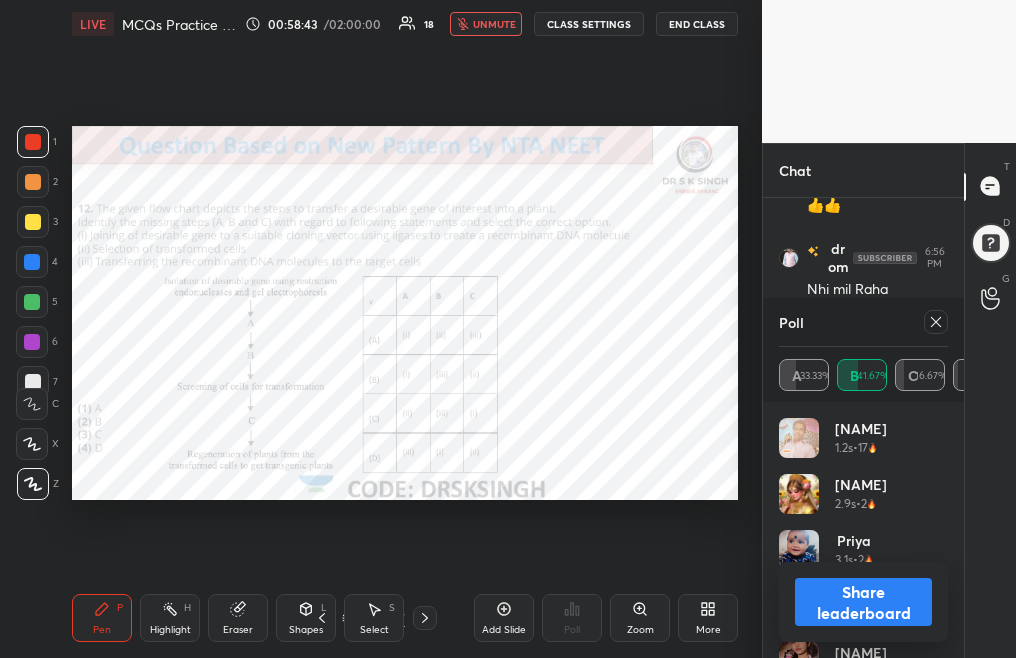 click on "unmute" at bounding box center (494, 24) 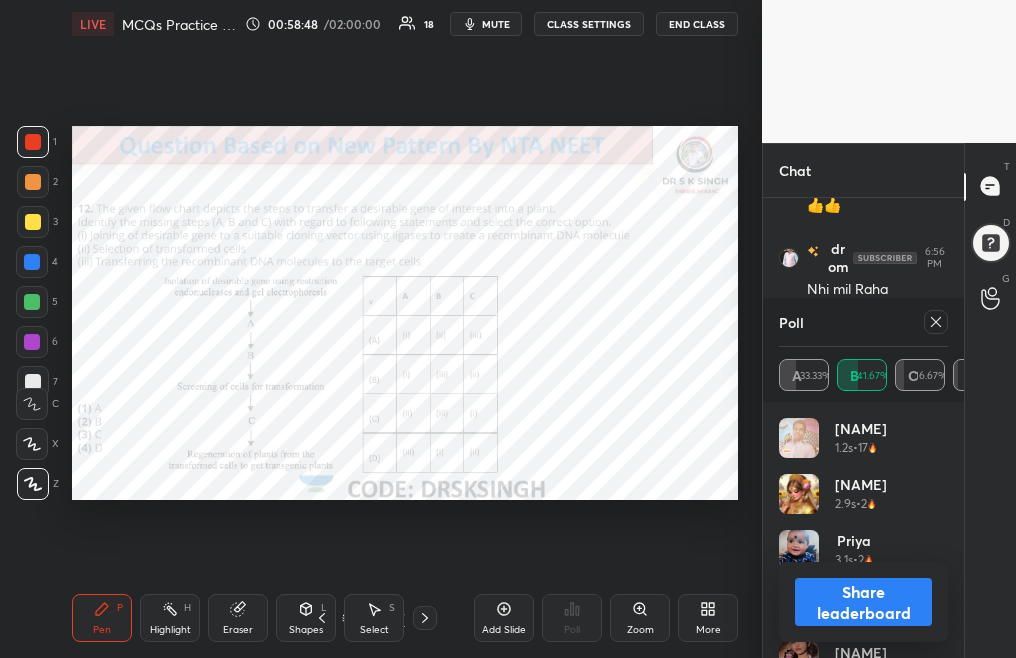 click 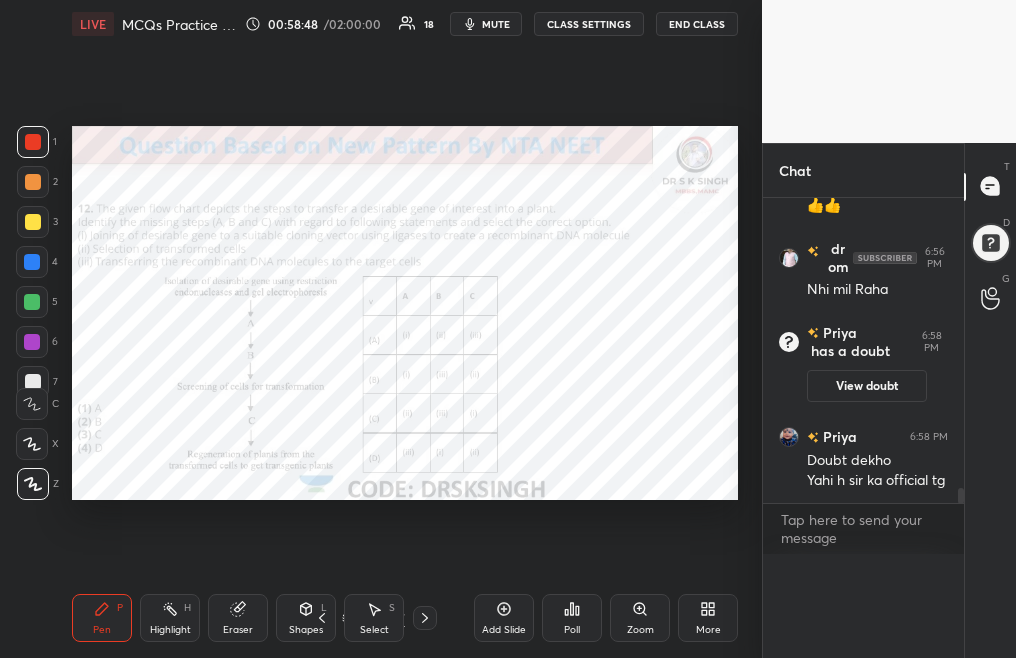 scroll, scrollTop: 7, scrollLeft: 7, axis: both 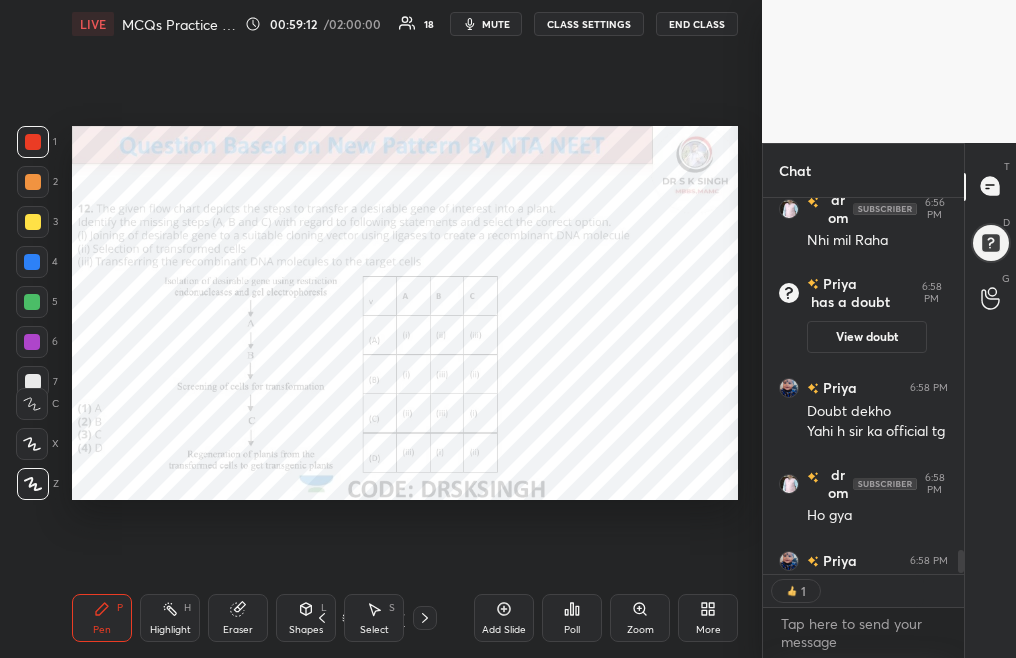 click 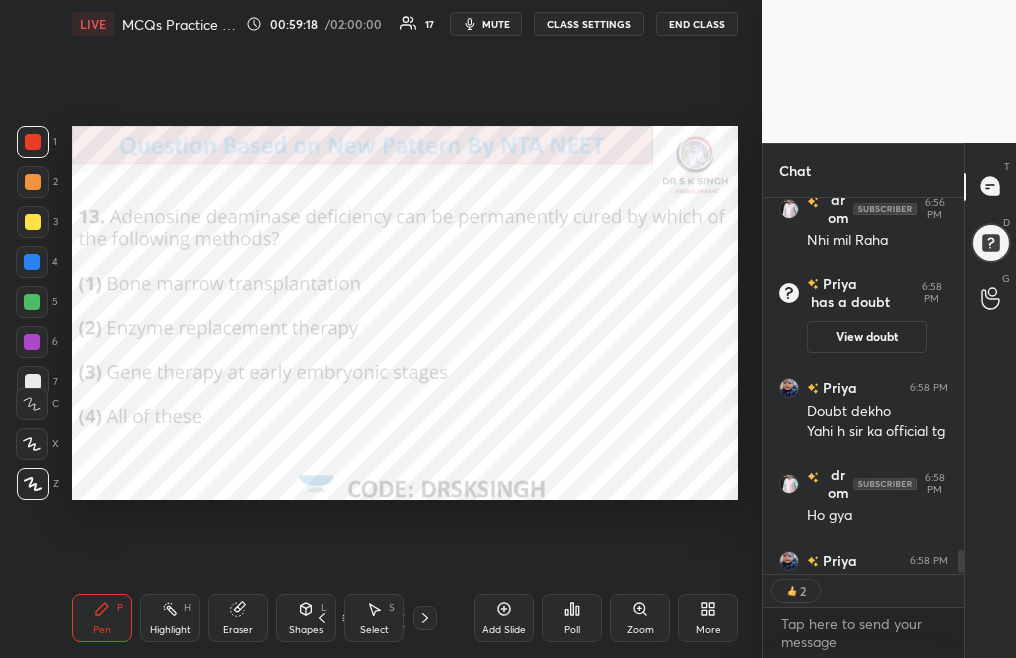 click on "Poll" at bounding box center (572, 630) 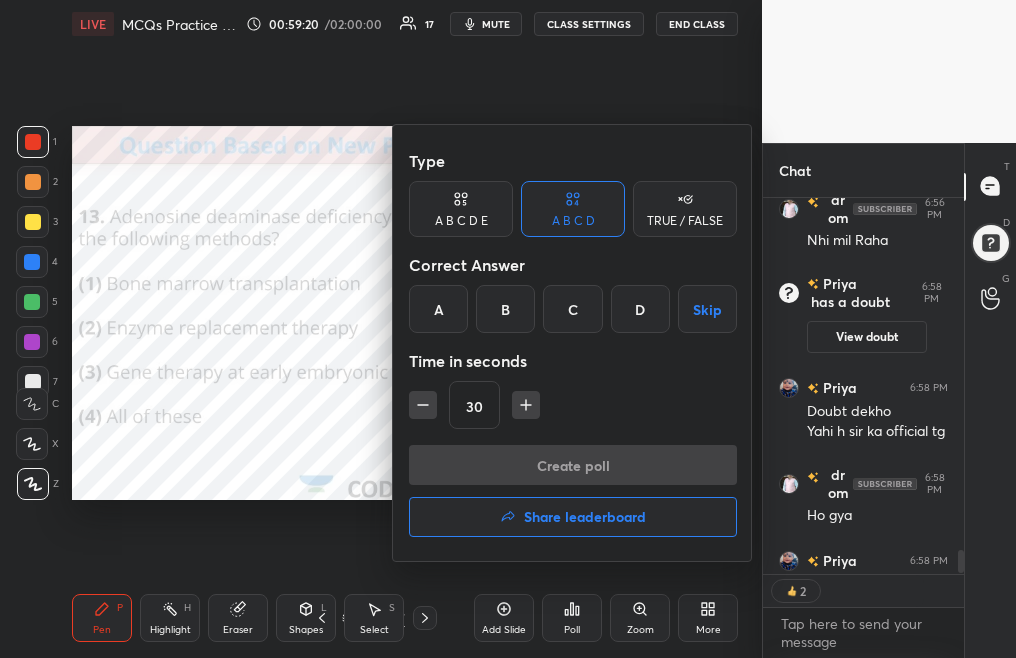 click on "C" at bounding box center (572, 309) 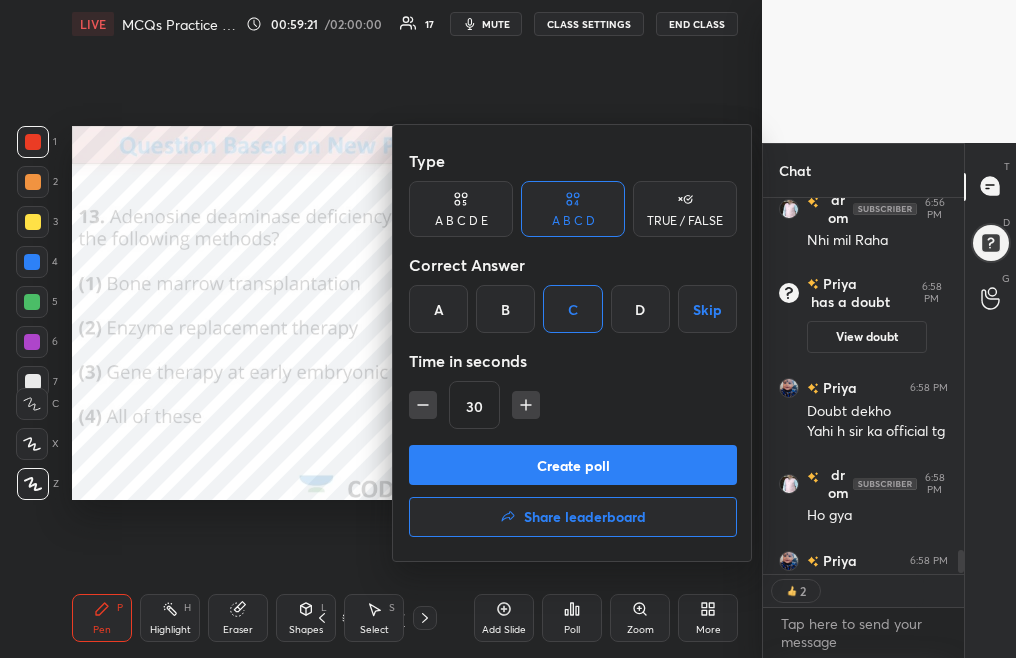 click on "Create poll" at bounding box center [573, 465] 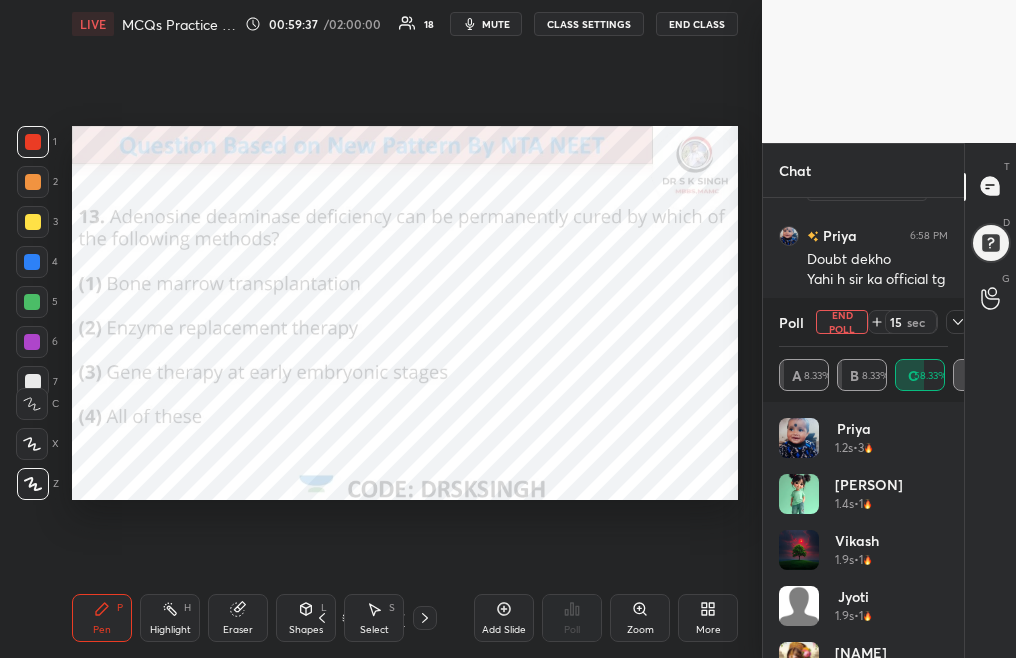 click on "End Poll" at bounding box center (842, 322) 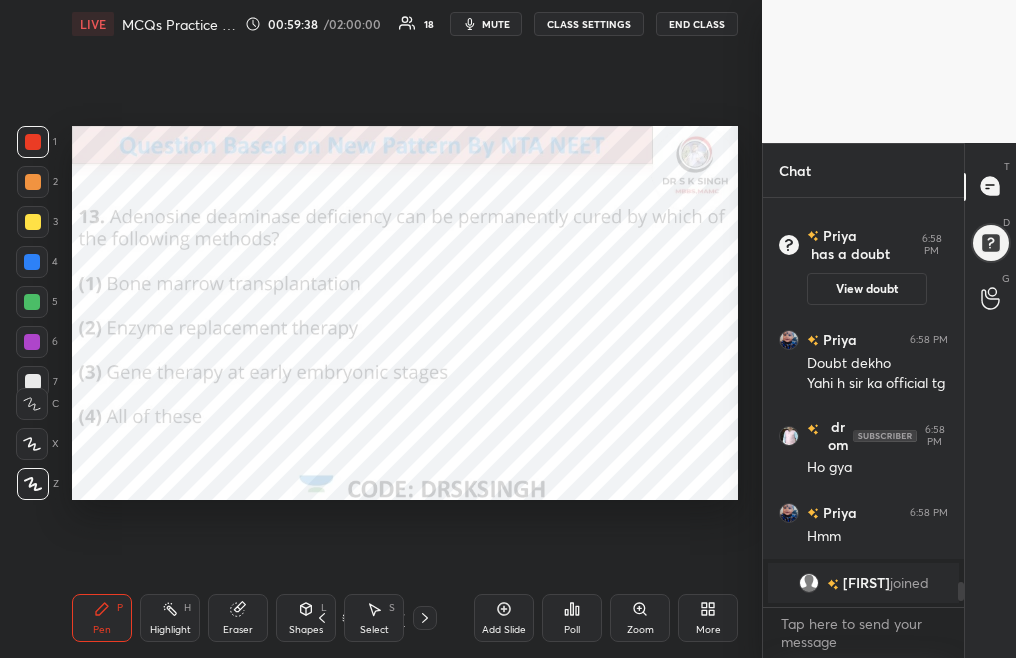 click 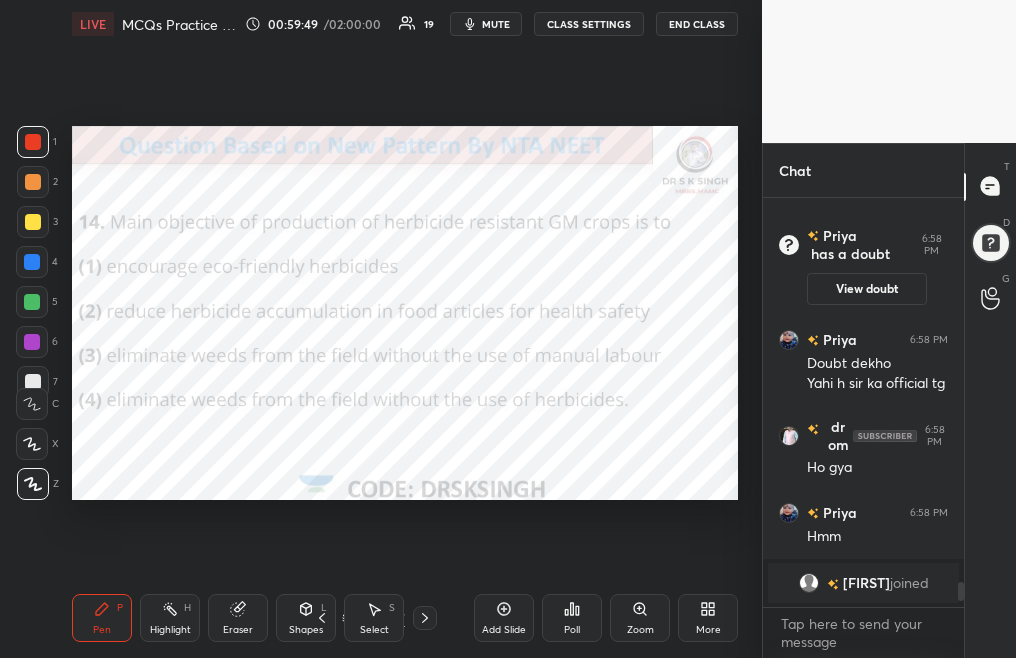 click on "Poll" at bounding box center [572, 618] 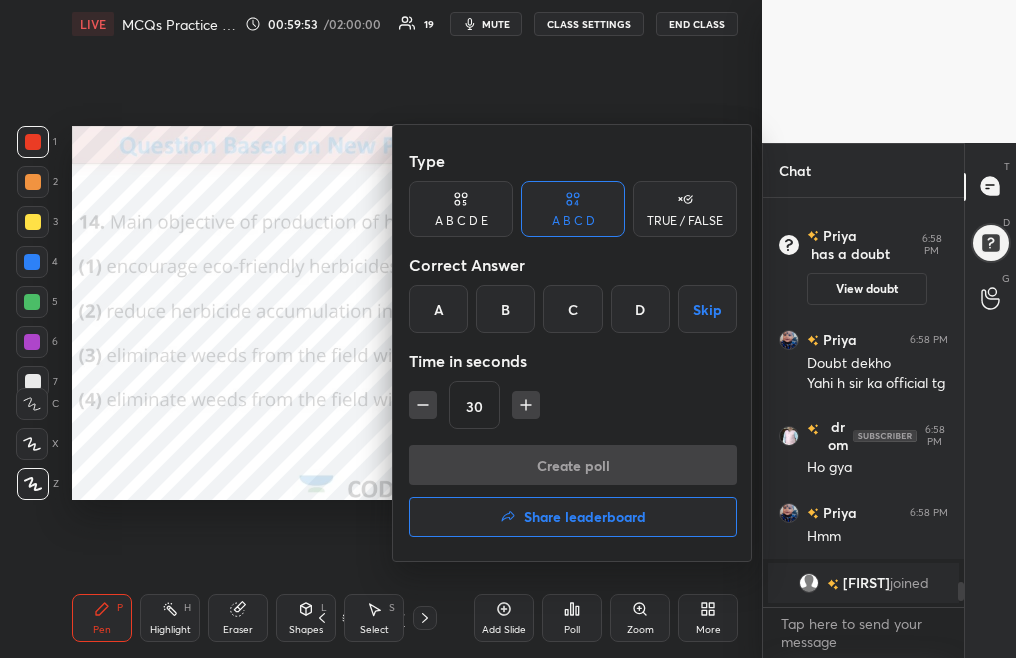 click on "B" at bounding box center (505, 309) 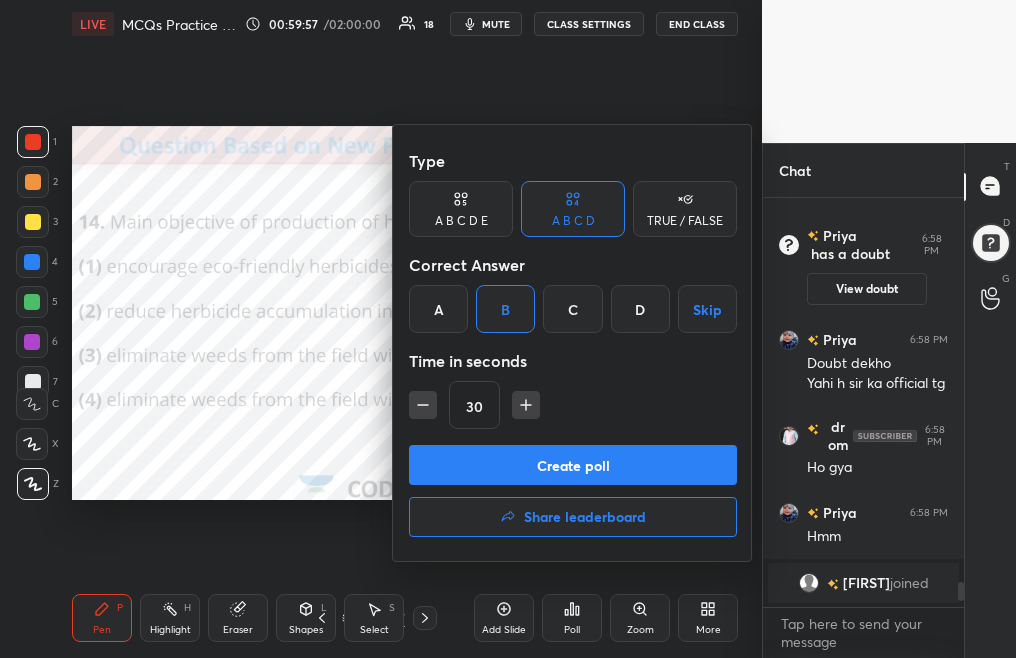 click on "Create poll" at bounding box center (573, 465) 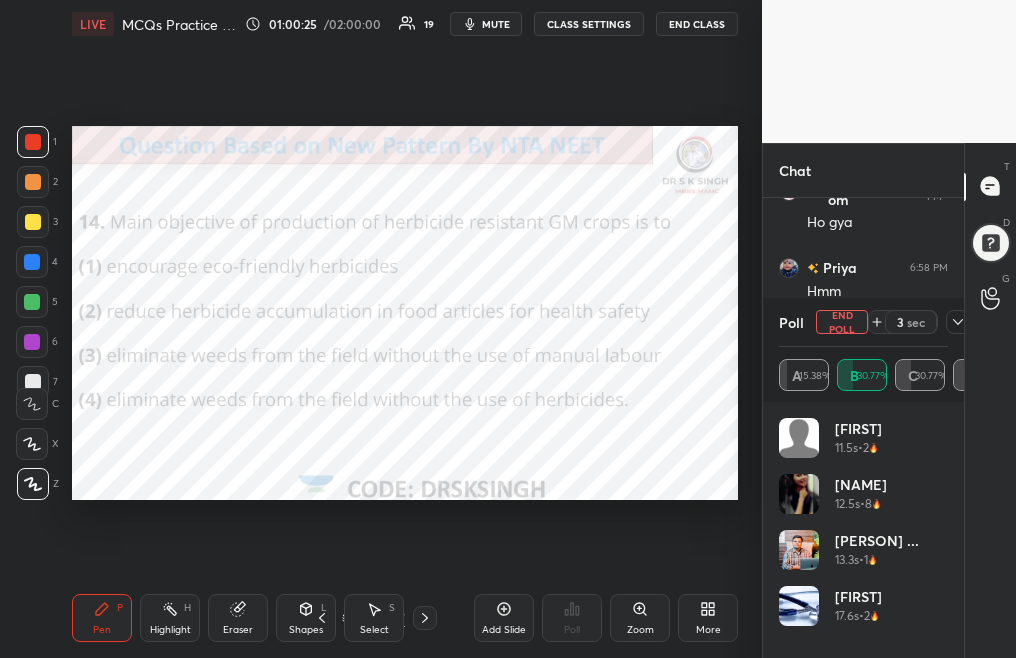 click on "End Poll" at bounding box center [842, 322] 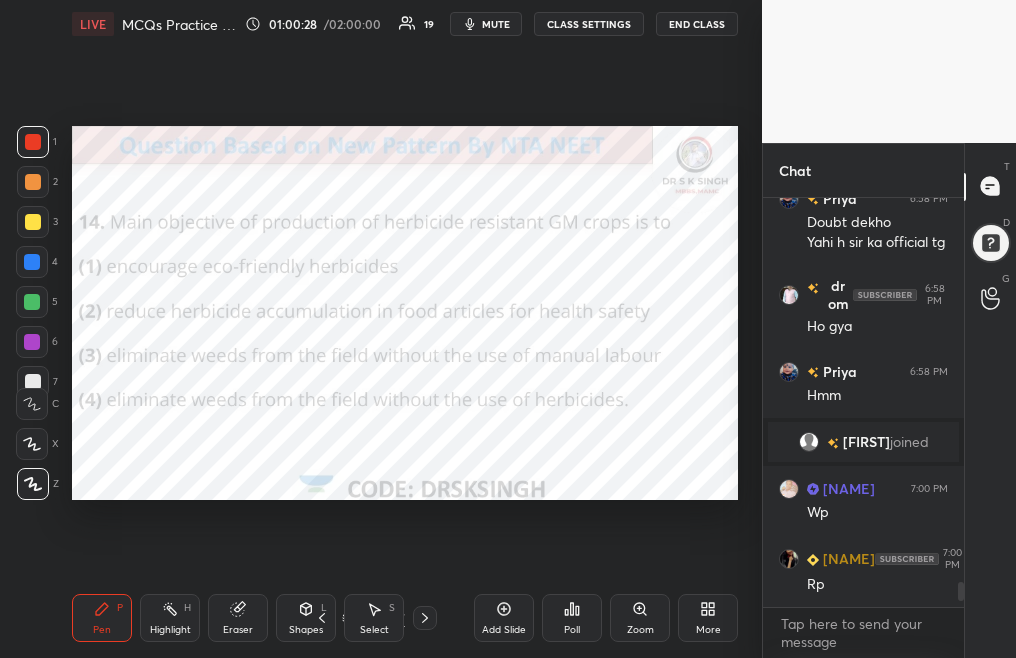click 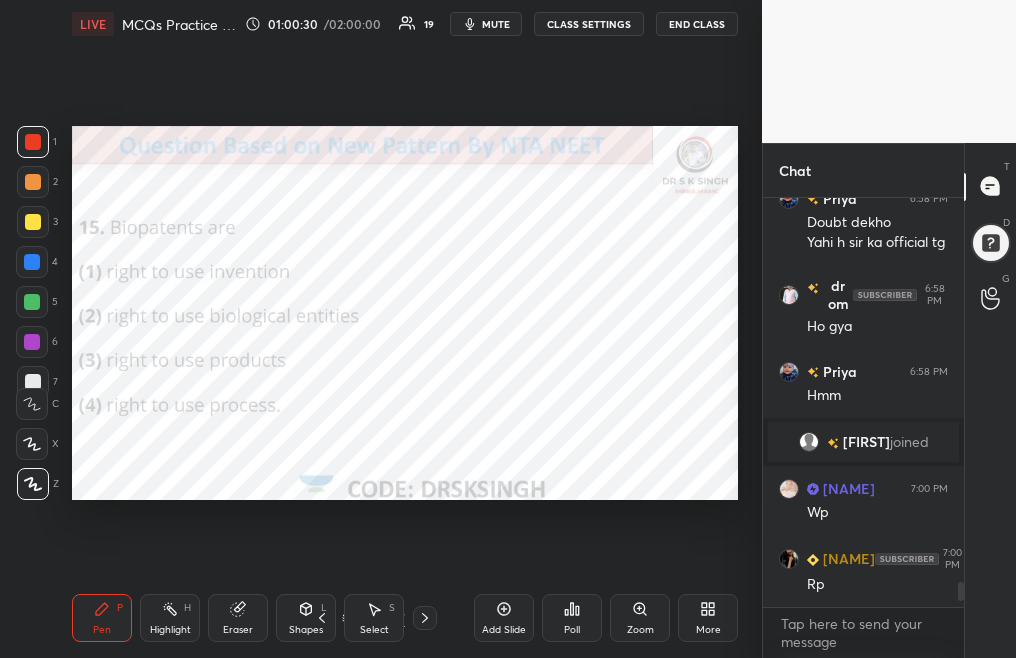 click on "Poll" at bounding box center (572, 630) 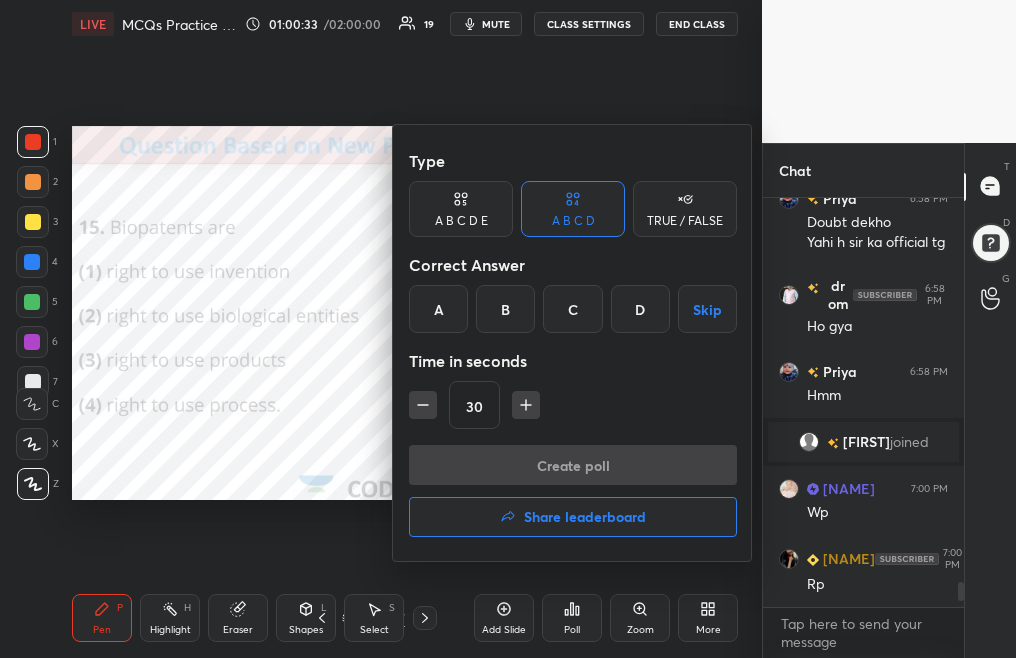 click on "B" at bounding box center [505, 309] 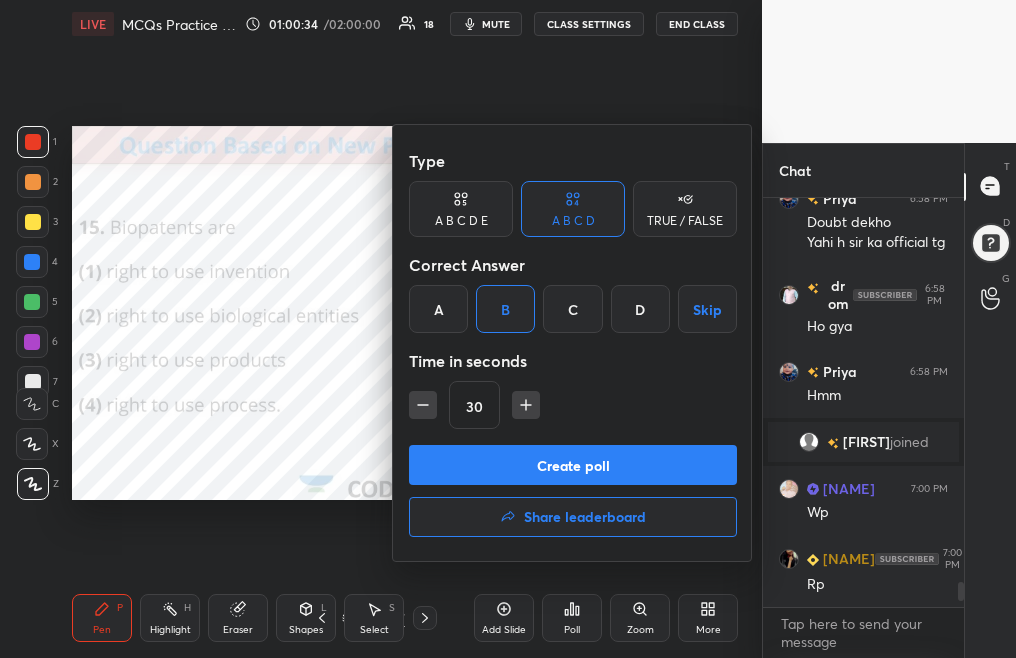 click on "Create poll" at bounding box center (573, 465) 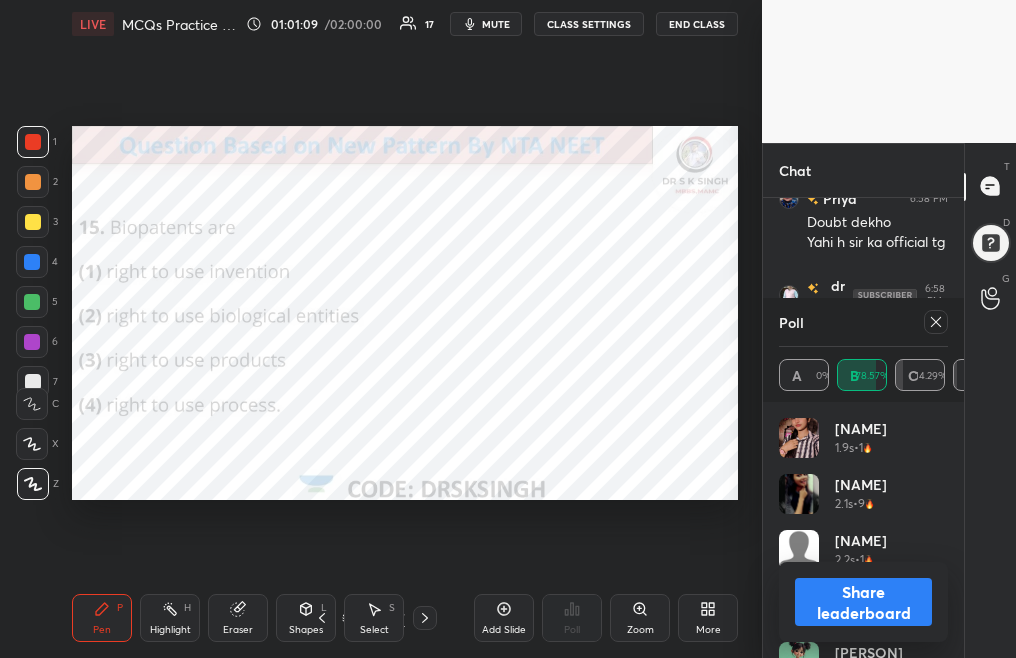 click 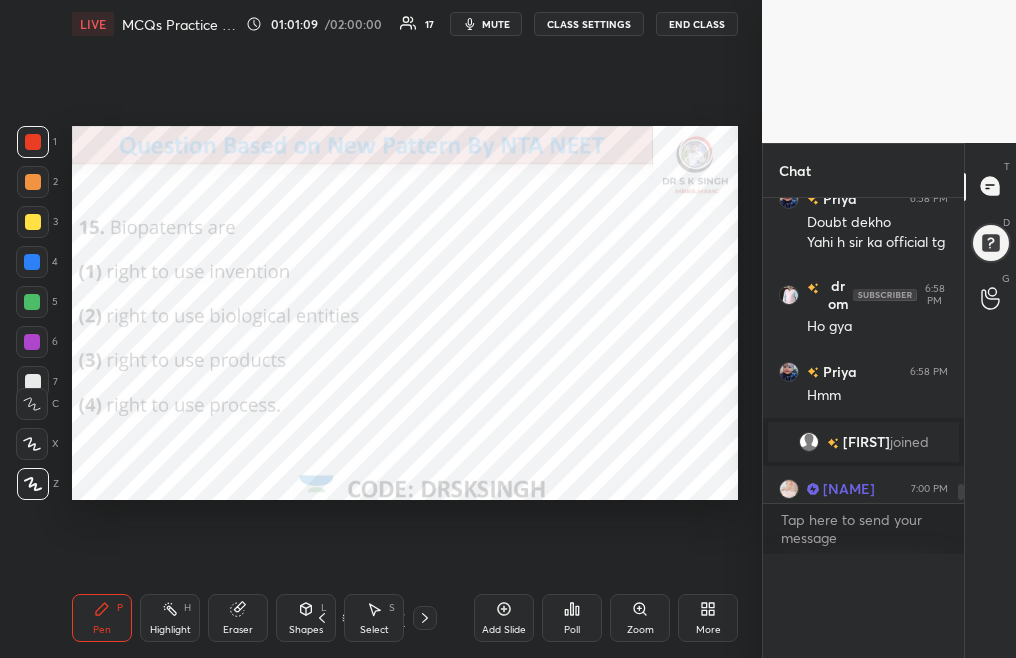 scroll, scrollTop: 0, scrollLeft: 0, axis: both 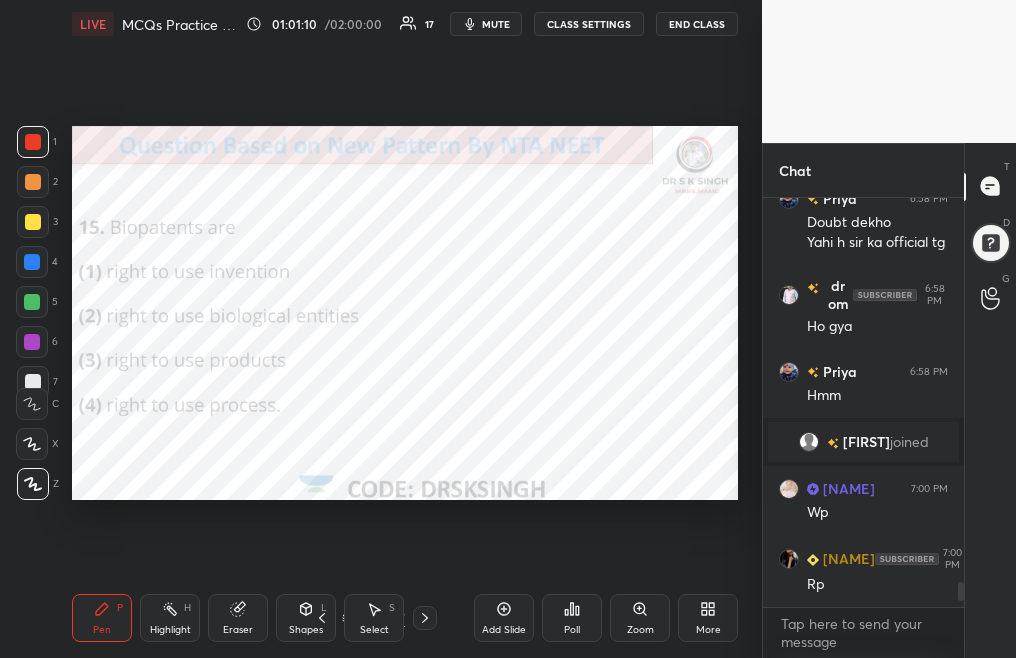click 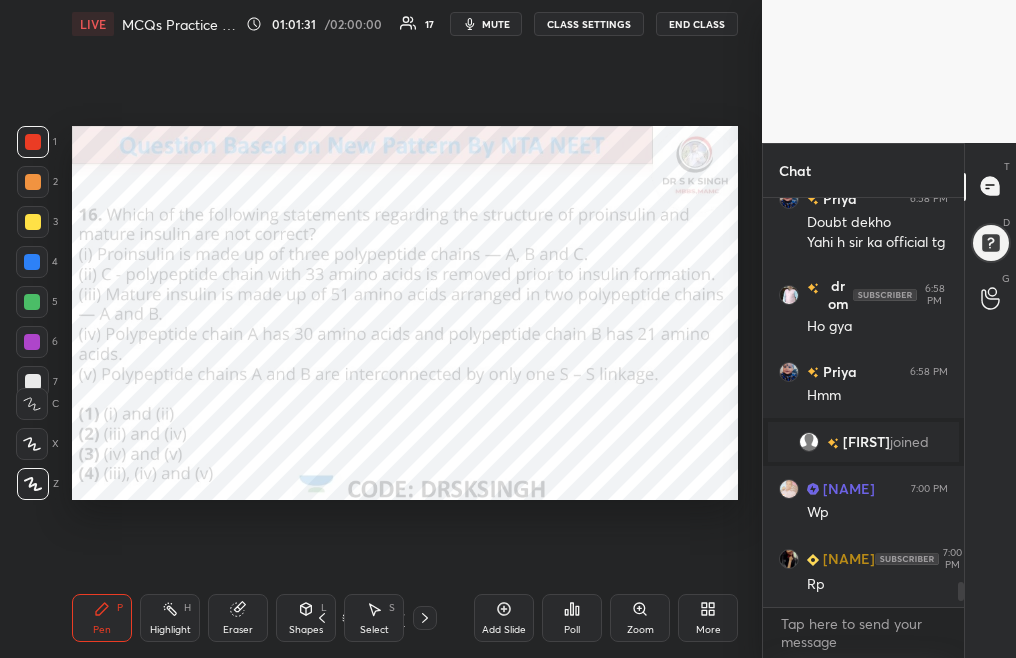 click on "Poll" at bounding box center (572, 618) 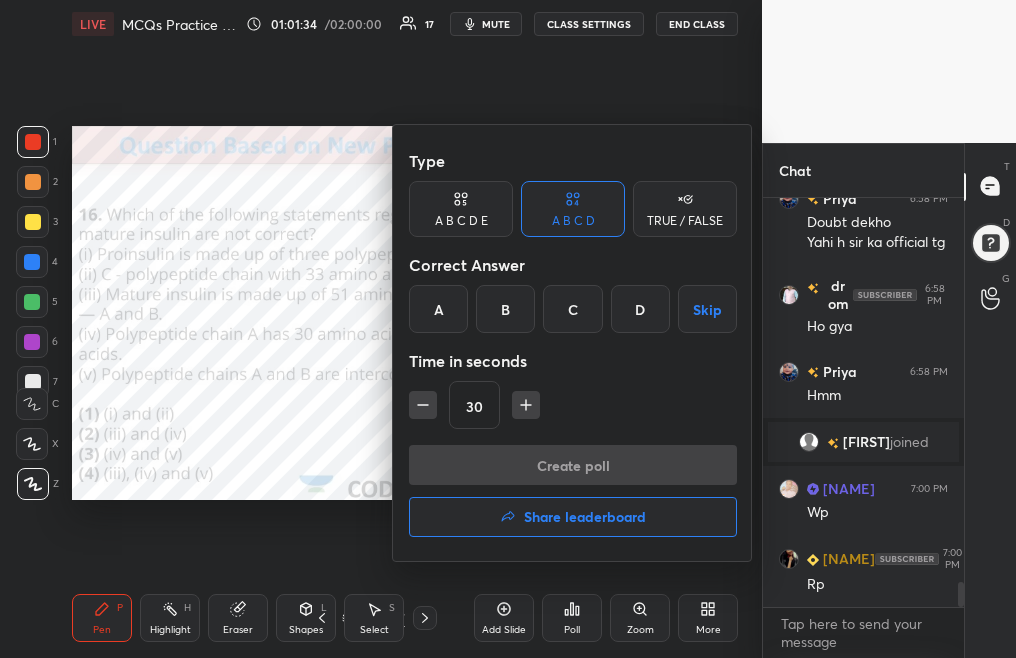 scroll, scrollTop: 6264, scrollLeft: 0, axis: vertical 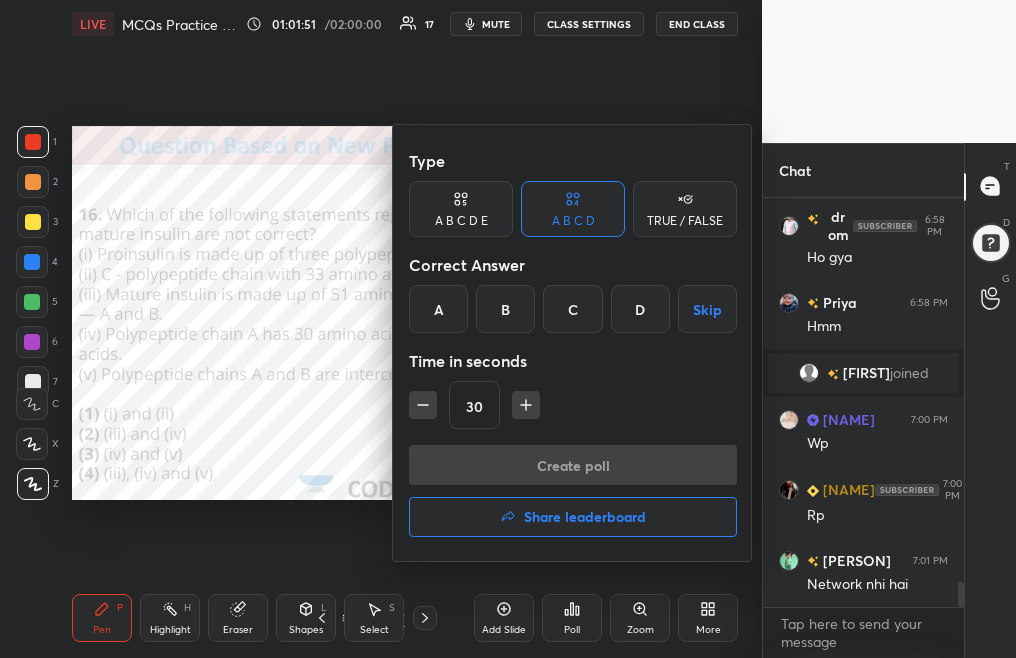 click on "C" at bounding box center (572, 309) 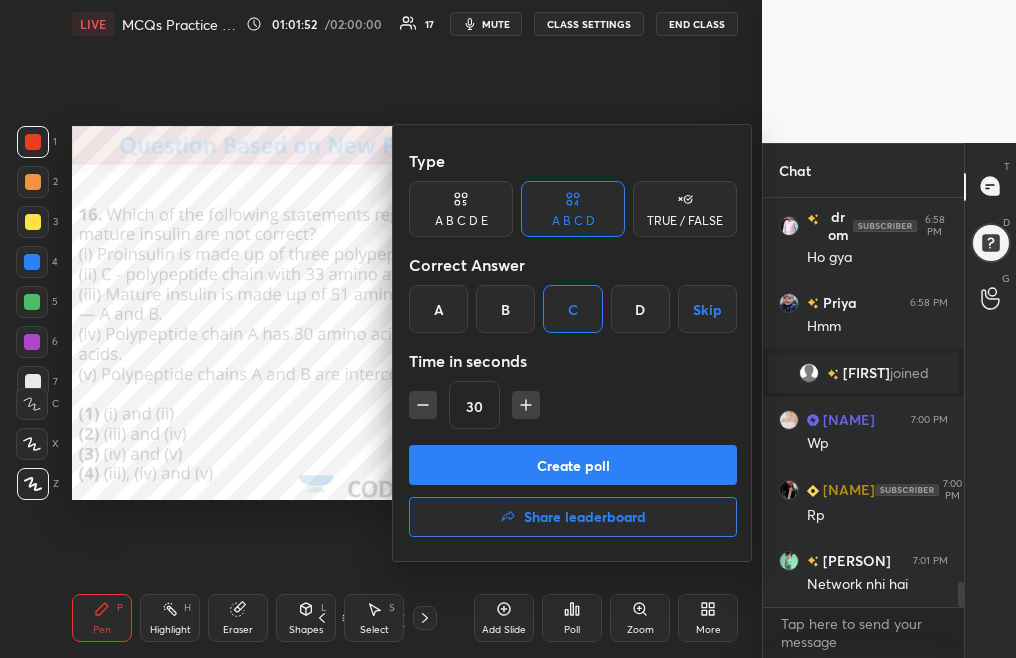 click on "Create poll" at bounding box center (573, 465) 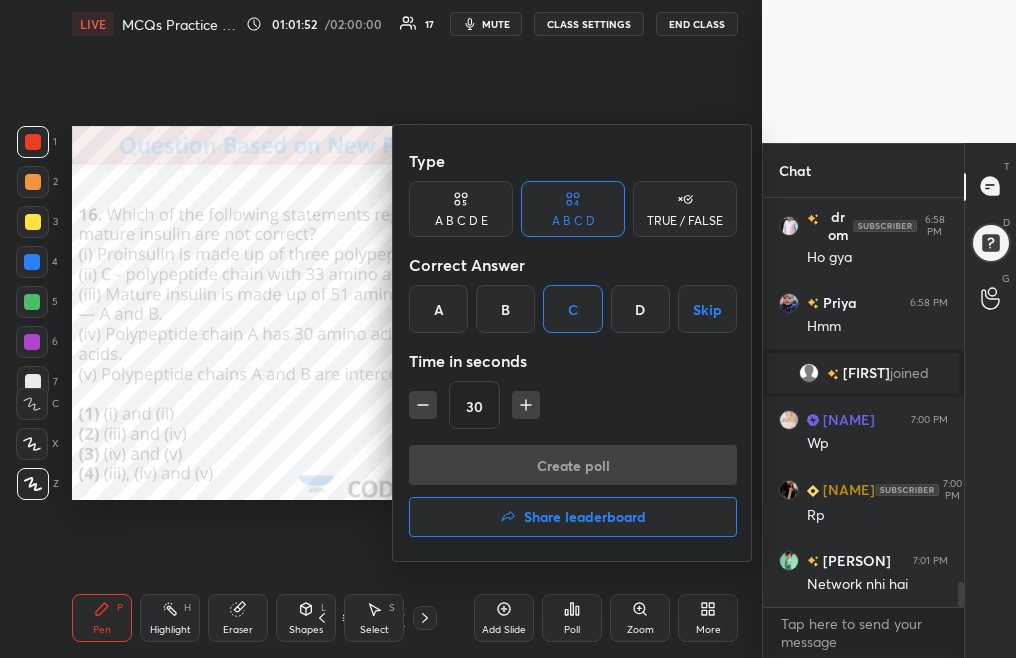 scroll, scrollTop: 361, scrollLeft: 195, axis: both 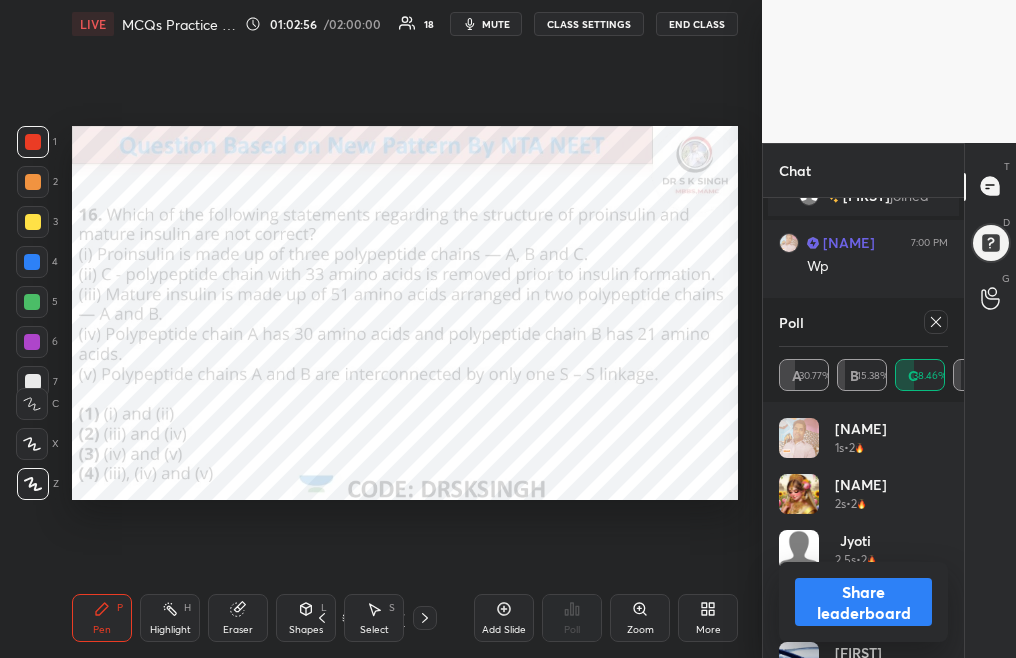 click 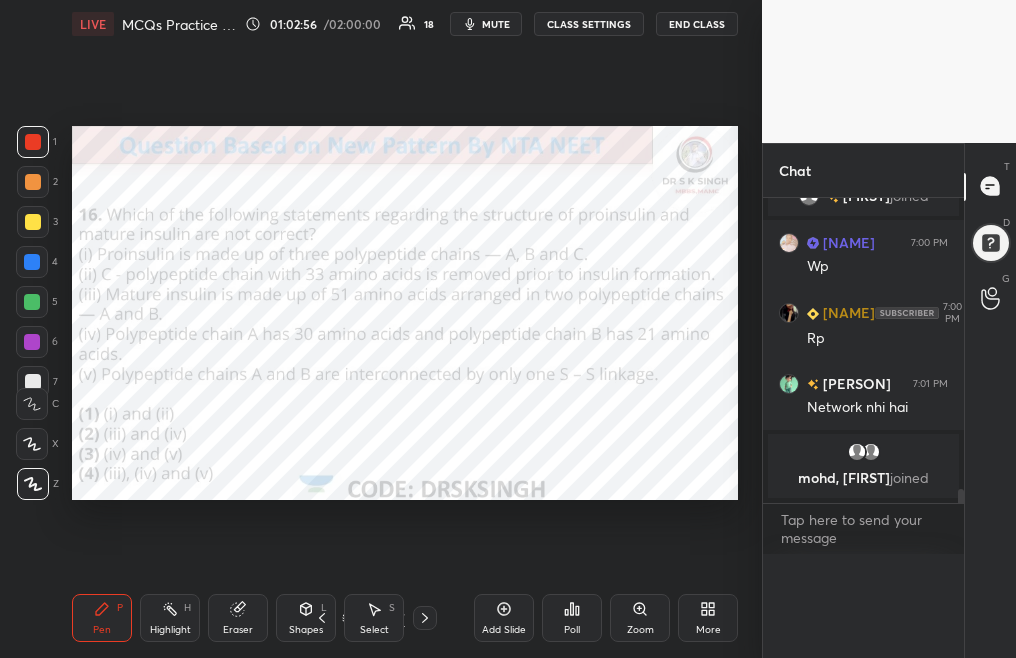 scroll, scrollTop: 0, scrollLeft: 0, axis: both 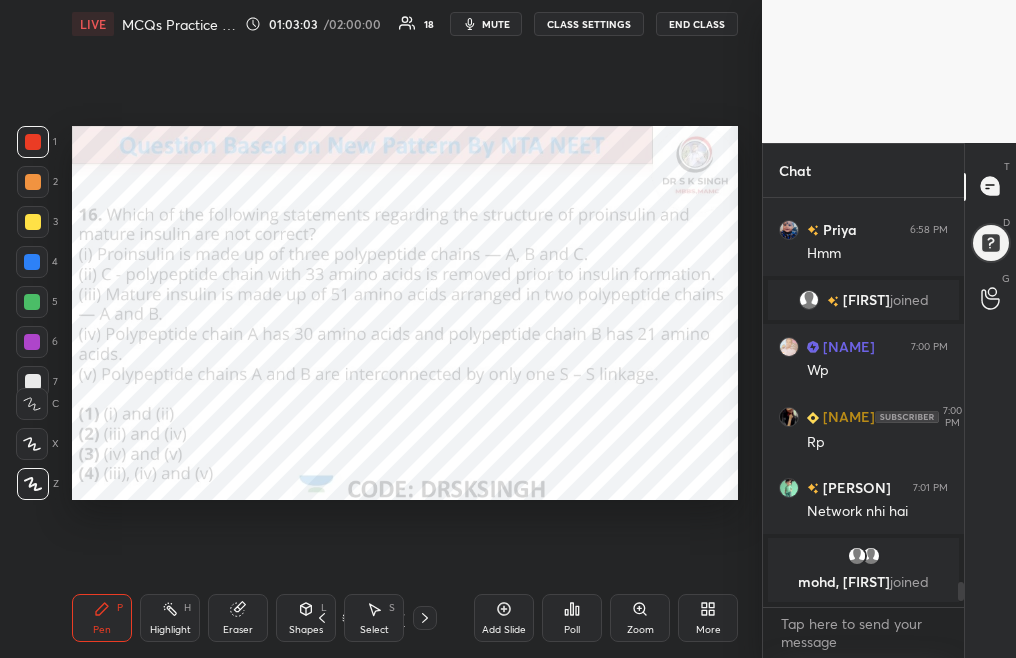 click on "Poll" at bounding box center (572, 618) 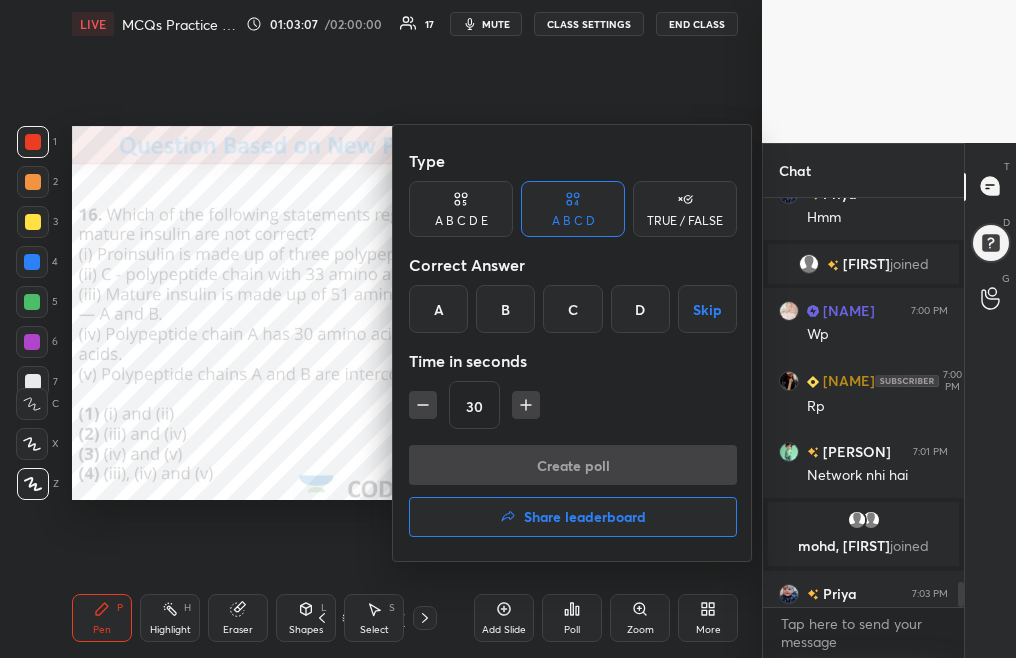 scroll, scrollTop: 6370, scrollLeft: 0, axis: vertical 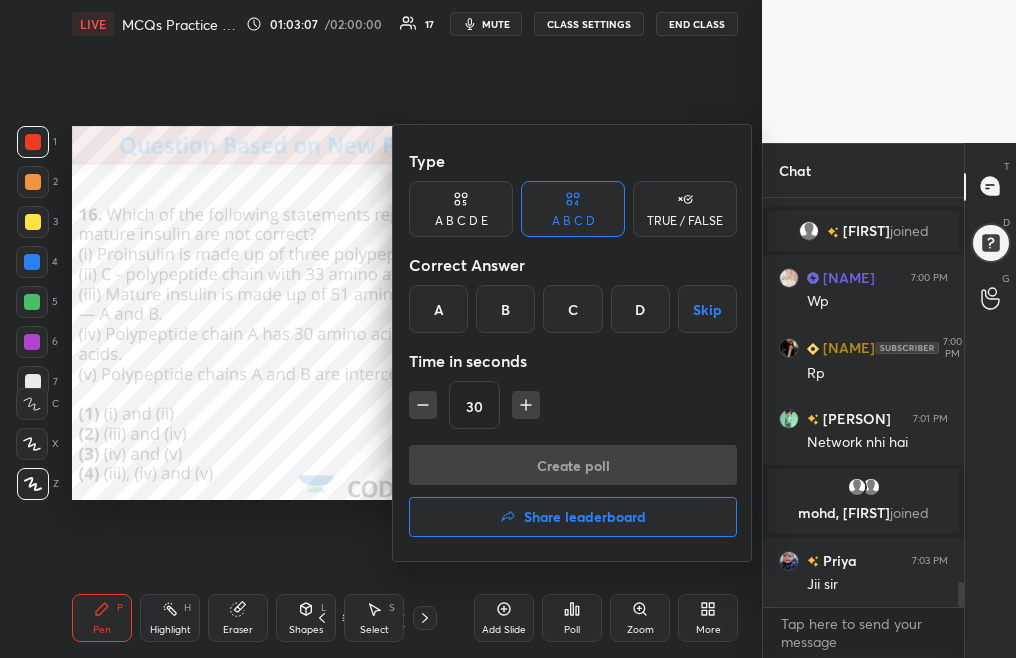 click on "C" at bounding box center (572, 309) 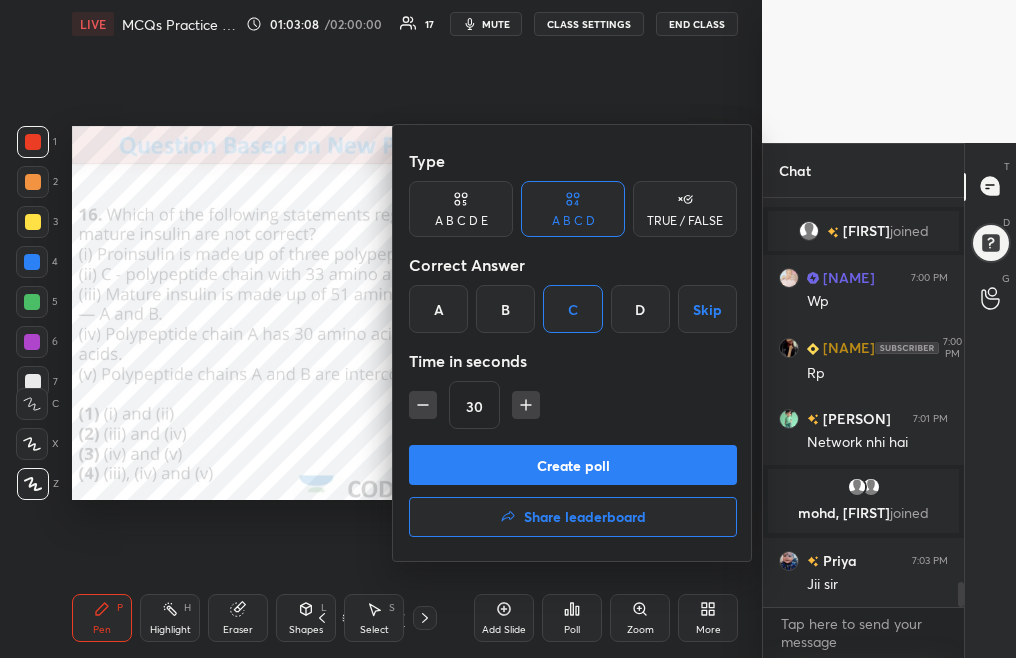click on "Create poll" at bounding box center (573, 465) 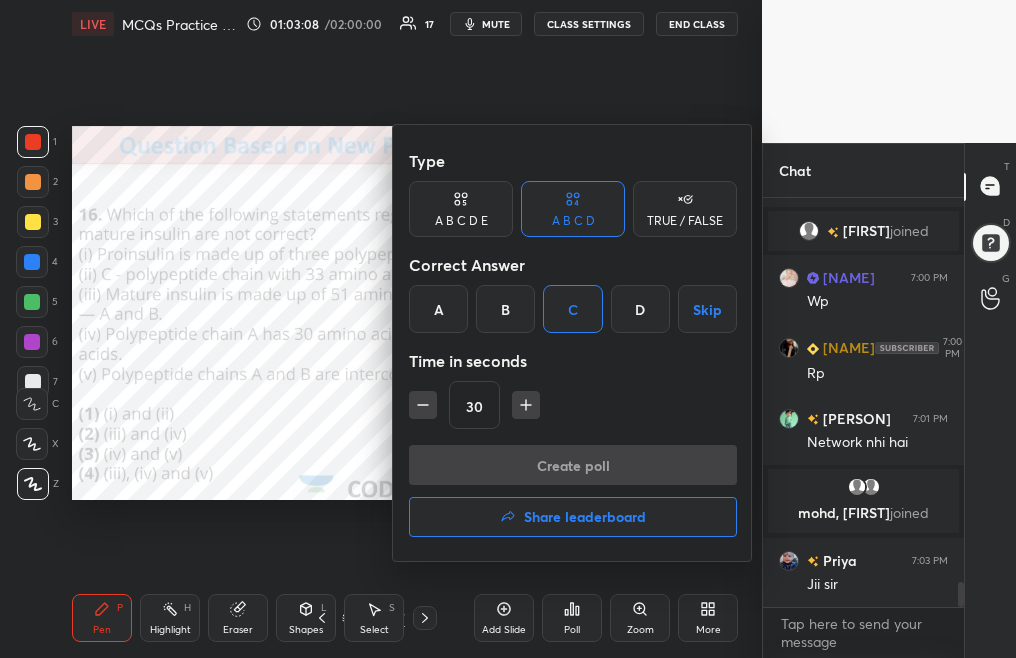 scroll, scrollTop: 361, scrollLeft: 195, axis: both 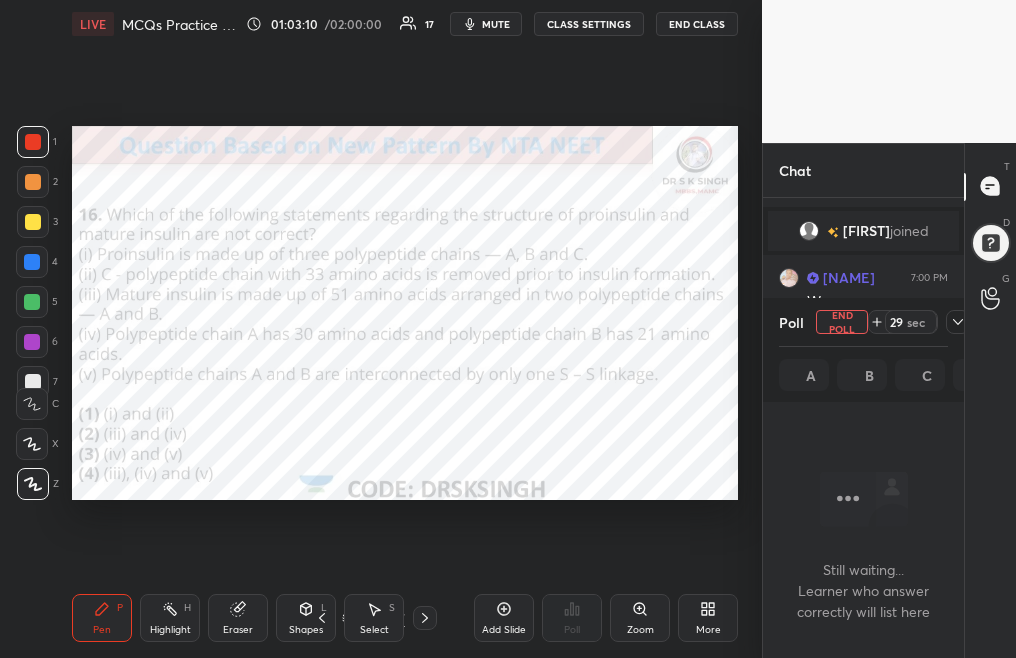 click on "End Poll" at bounding box center [842, 322] 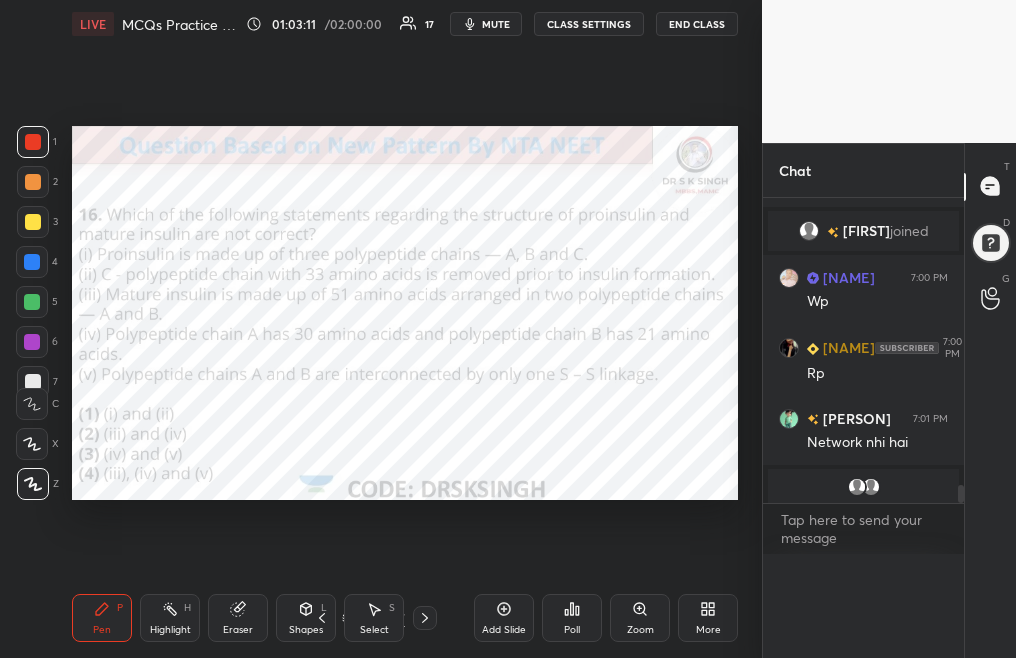 scroll, scrollTop: 7, scrollLeft: 7, axis: both 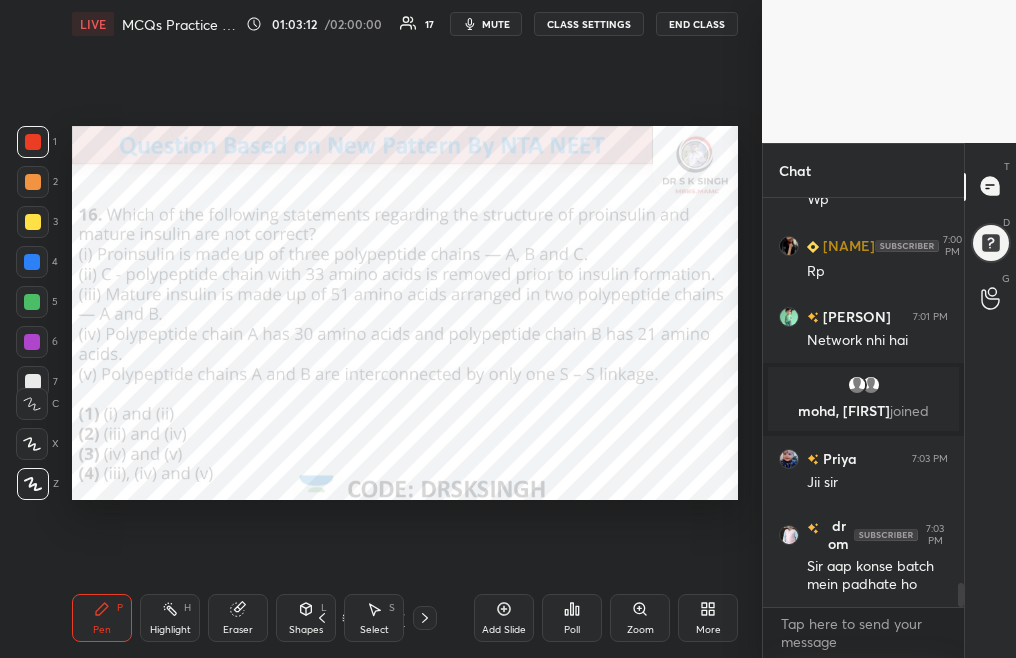 click at bounding box center [425, 618] 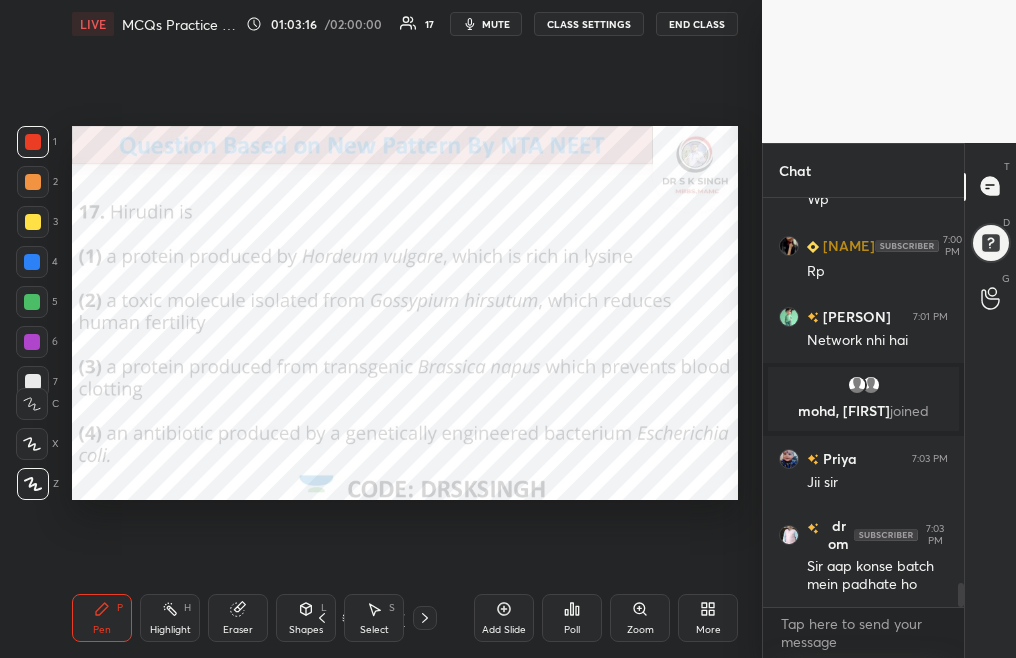 click on "Poll" at bounding box center [572, 630] 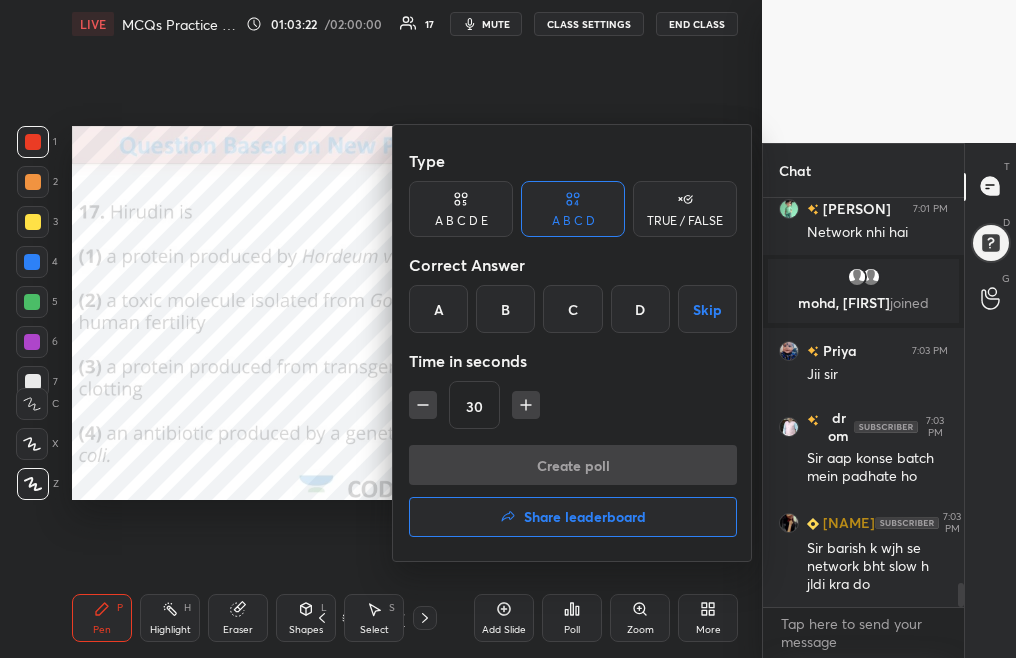 click on "C" at bounding box center [572, 309] 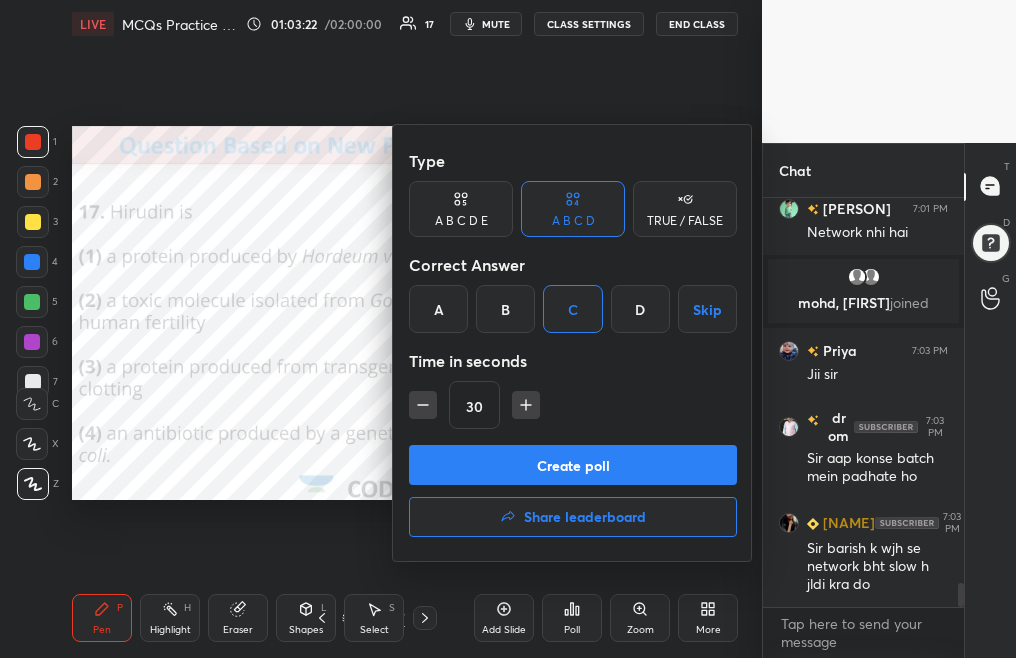 click on "Create poll" at bounding box center (573, 465) 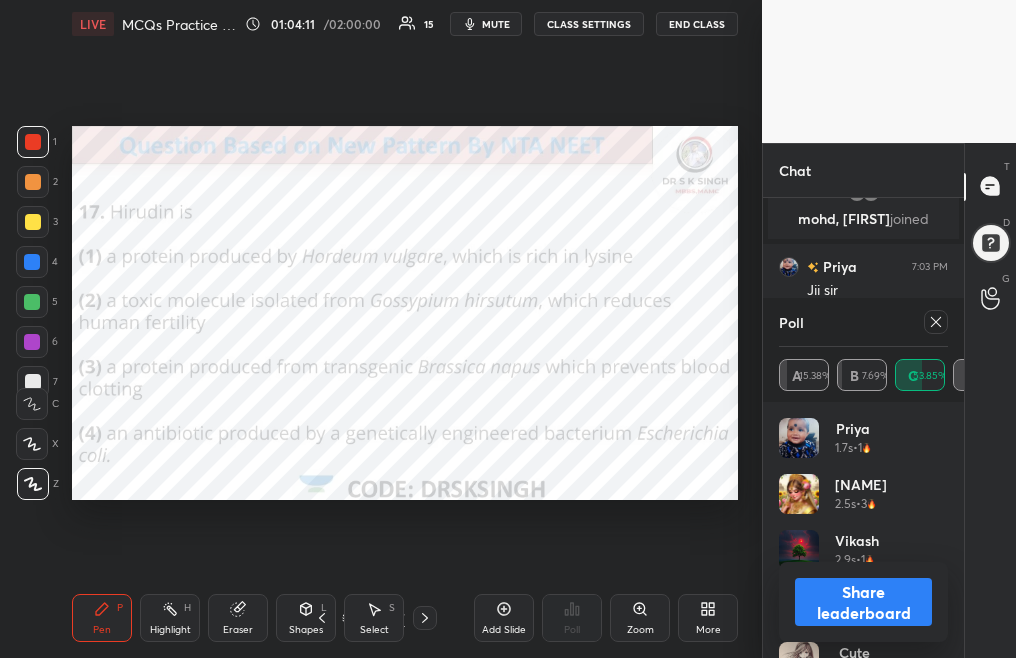 scroll, scrollTop: 6906, scrollLeft: 0, axis: vertical 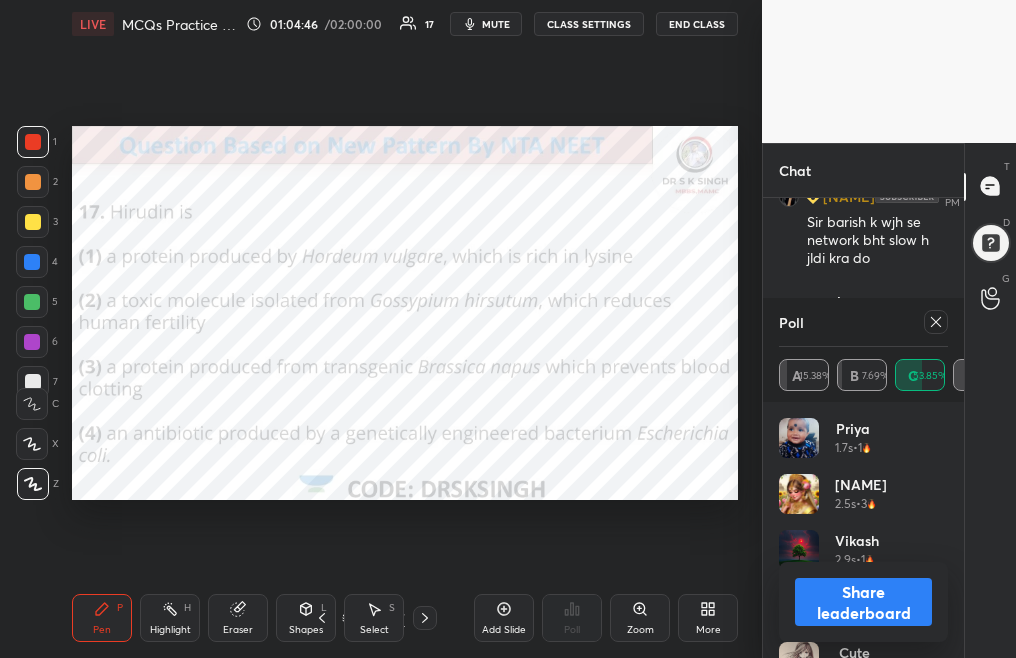 click 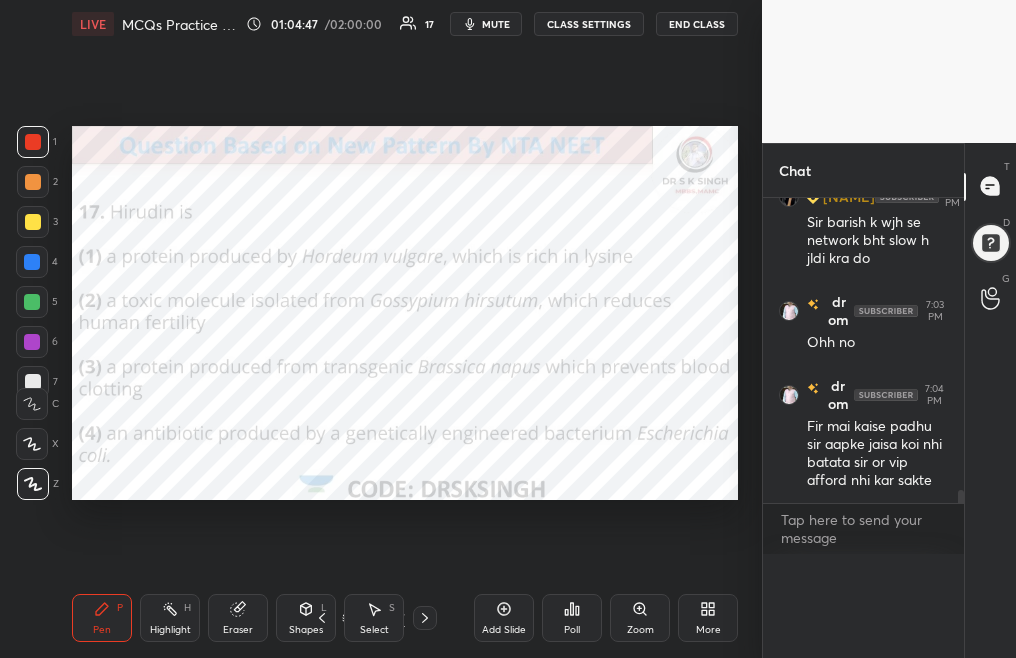 scroll, scrollTop: 0, scrollLeft: 0, axis: both 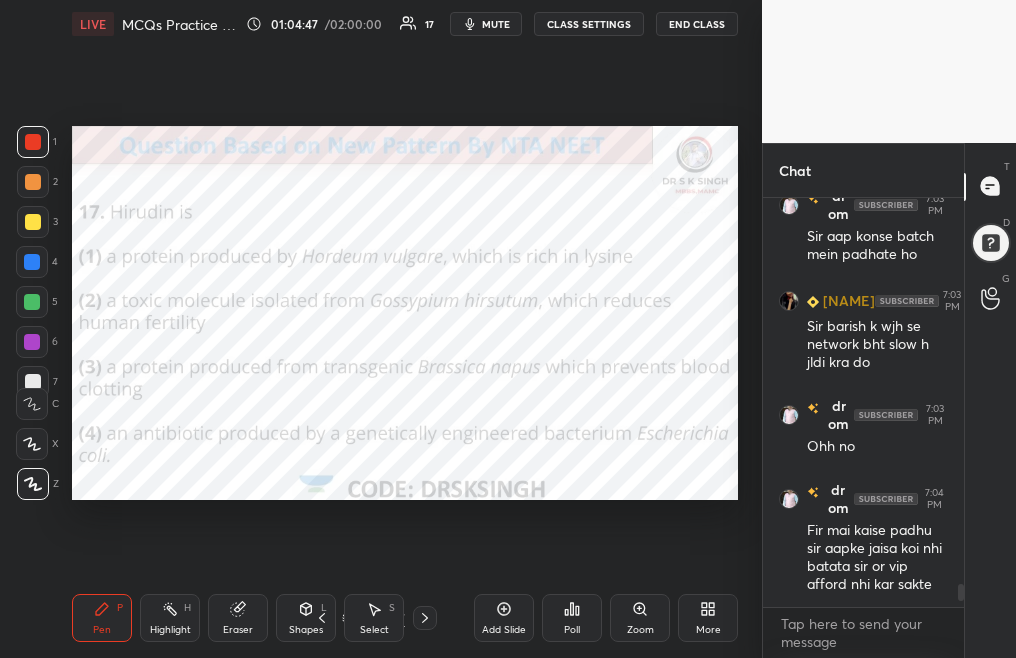 click 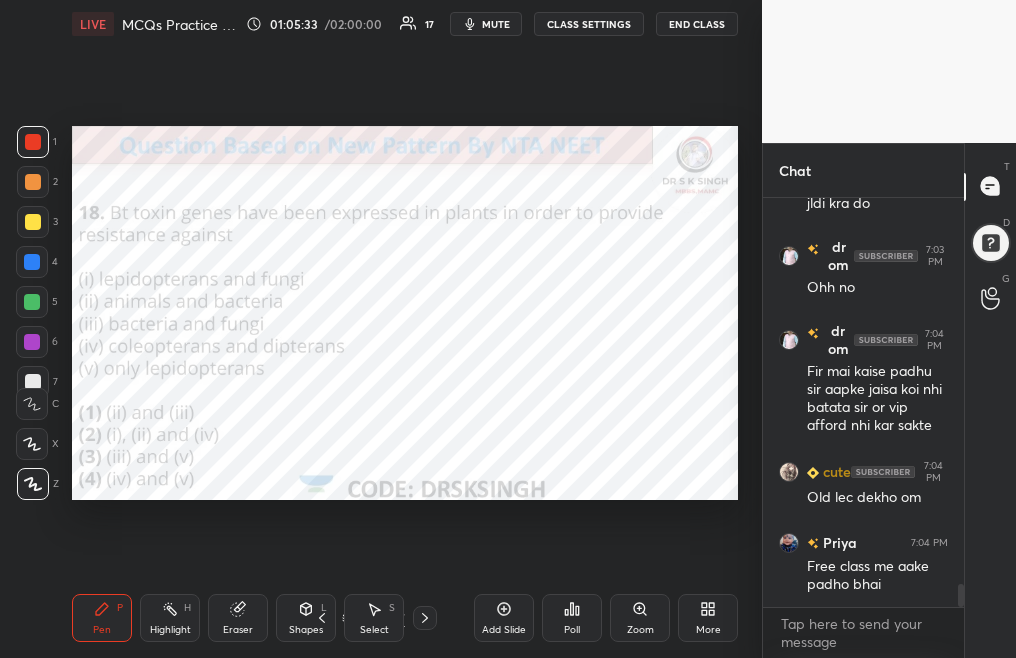 scroll, scrollTop: 7063, scrollLeft: 0, axis: vertical 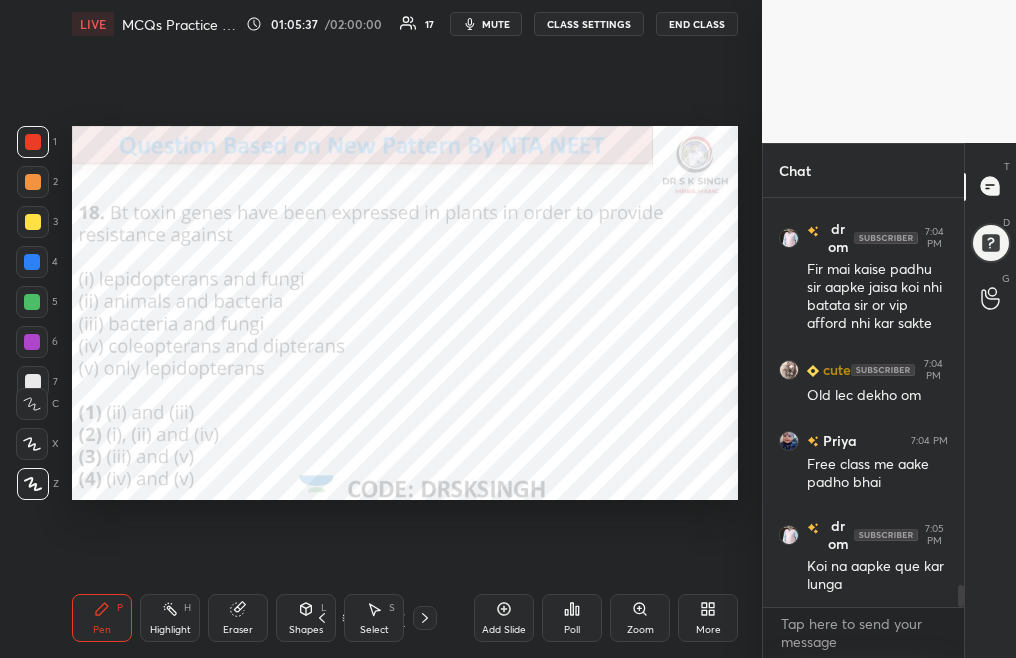 click on "Poll" at bounding box center (572, 630) 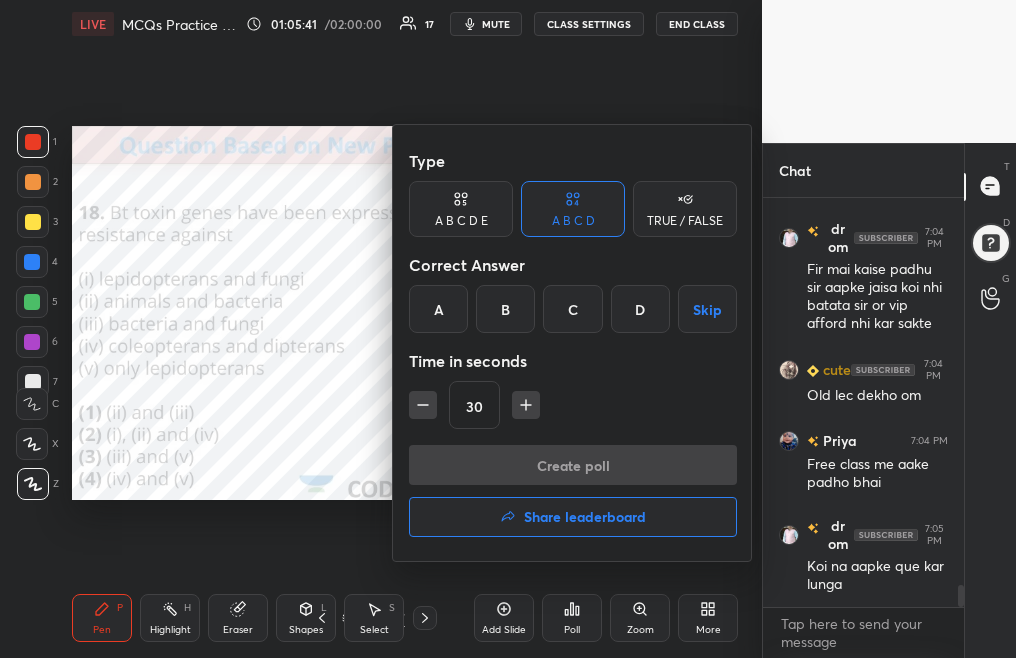 click on "D" at bounding box center [640, 309] 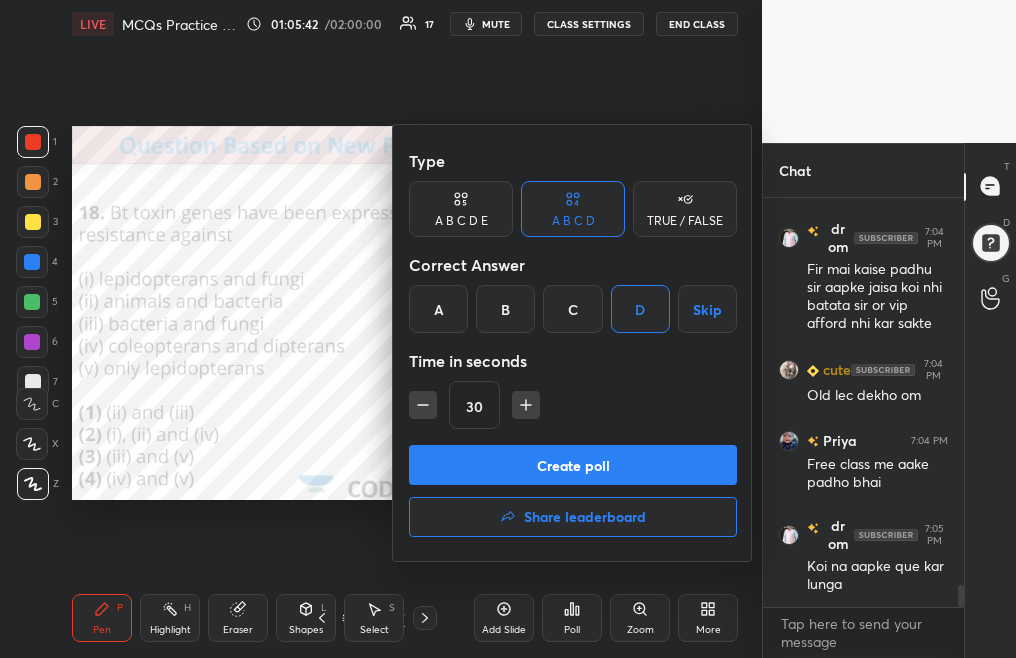 click on "Create poll" at bounding box center (573, 465) 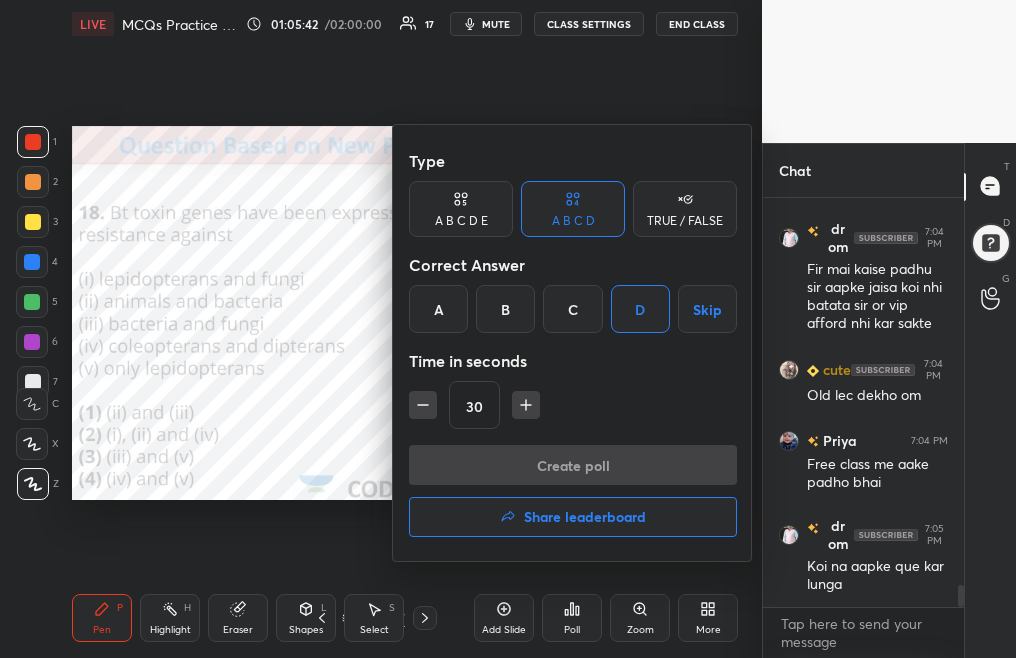 scroll, scrollTop: 370, scrollLeft: 195, axis: both 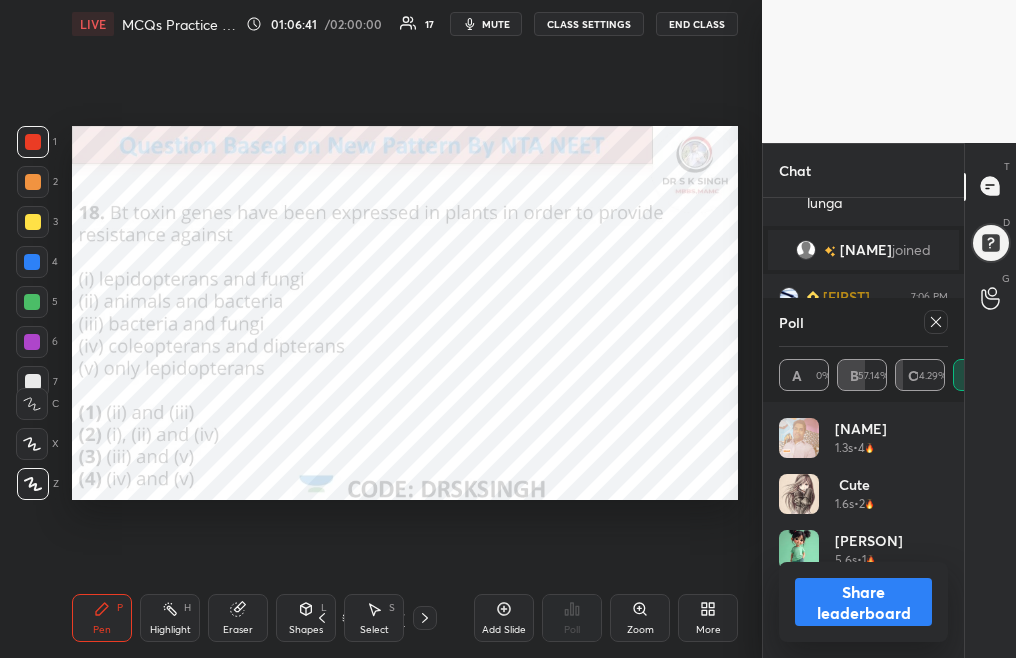 click 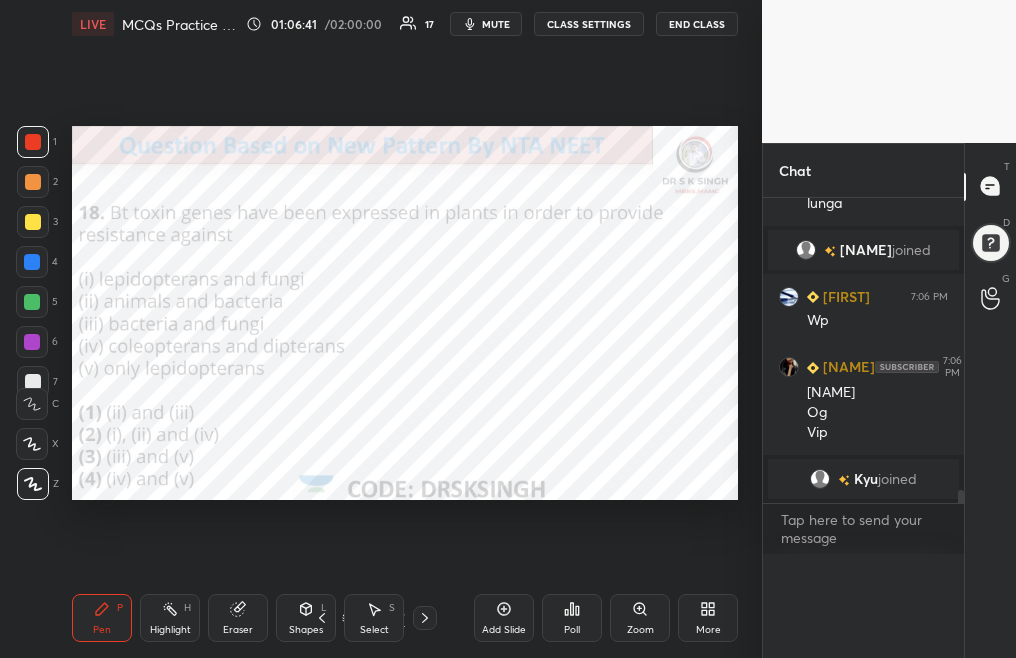 scroll, scrollTop: 0, scrollLeft: 0, axis: both 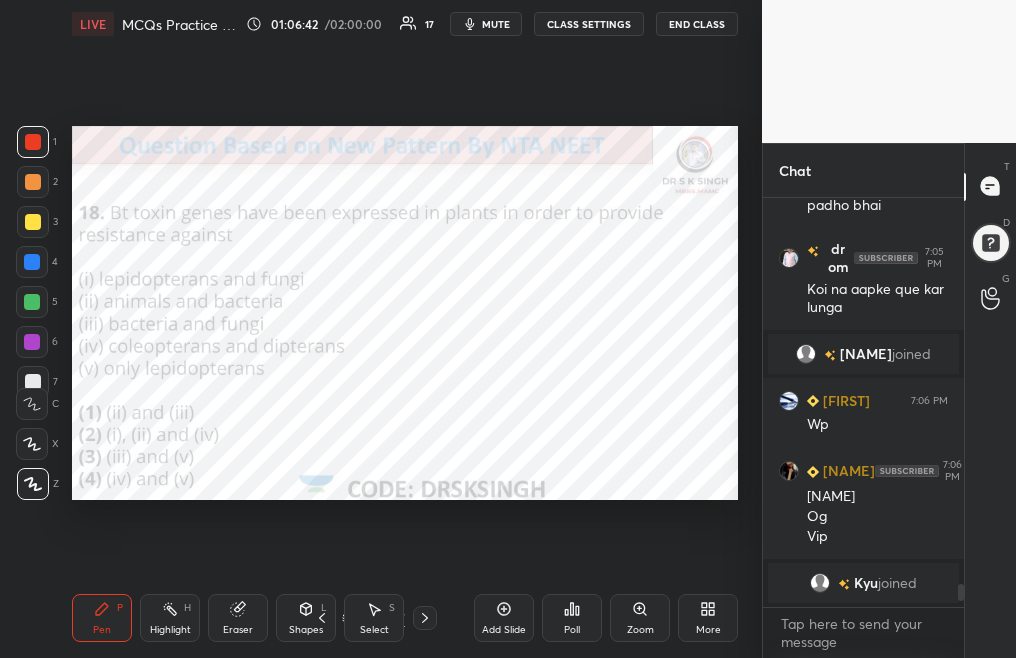 click 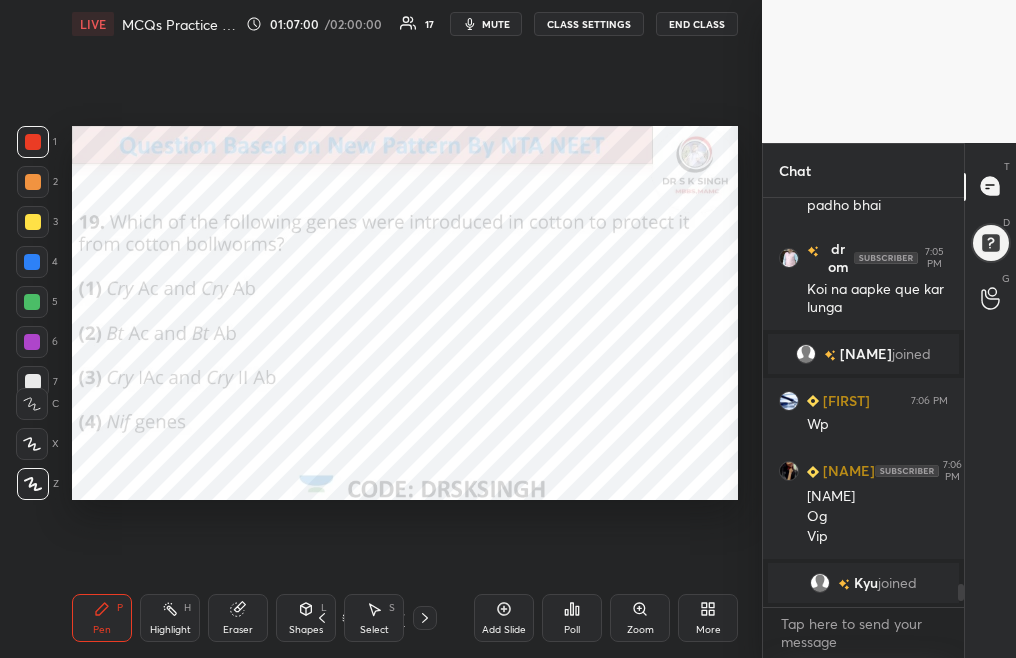 click on "Poll" at bounding box center [572, 630] 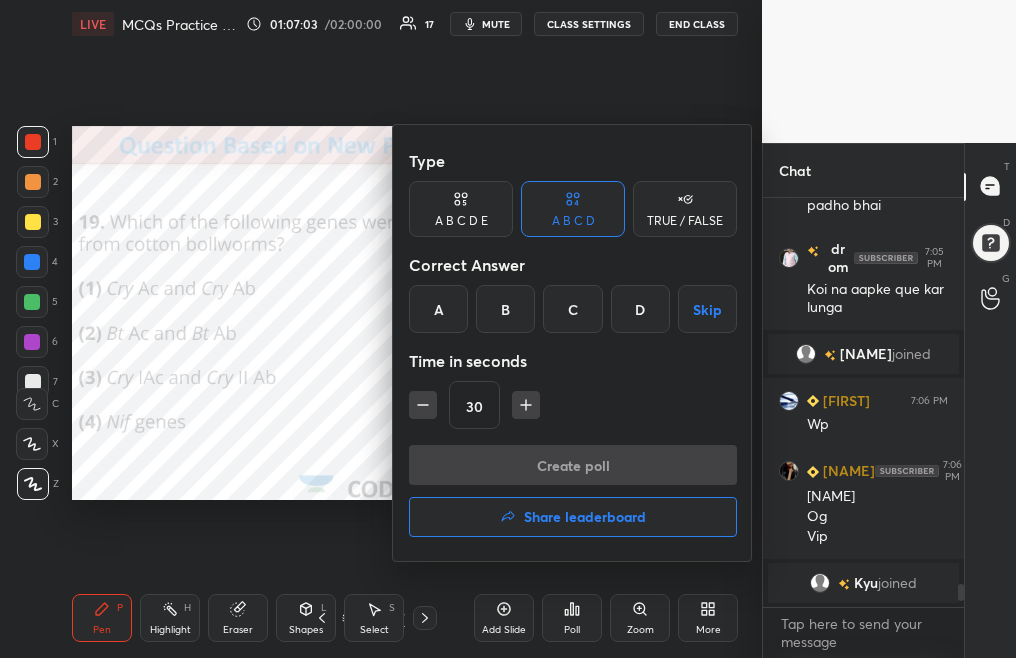 click on "C" at bounding box center (572, 309) 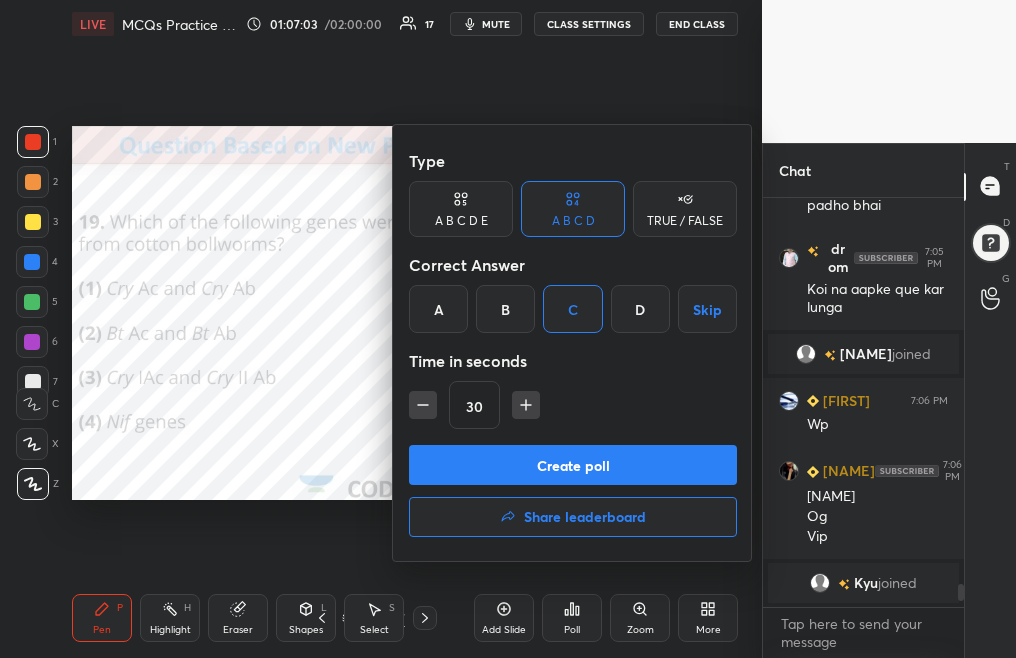click on "Create poll" at bounding box center [573, 465] 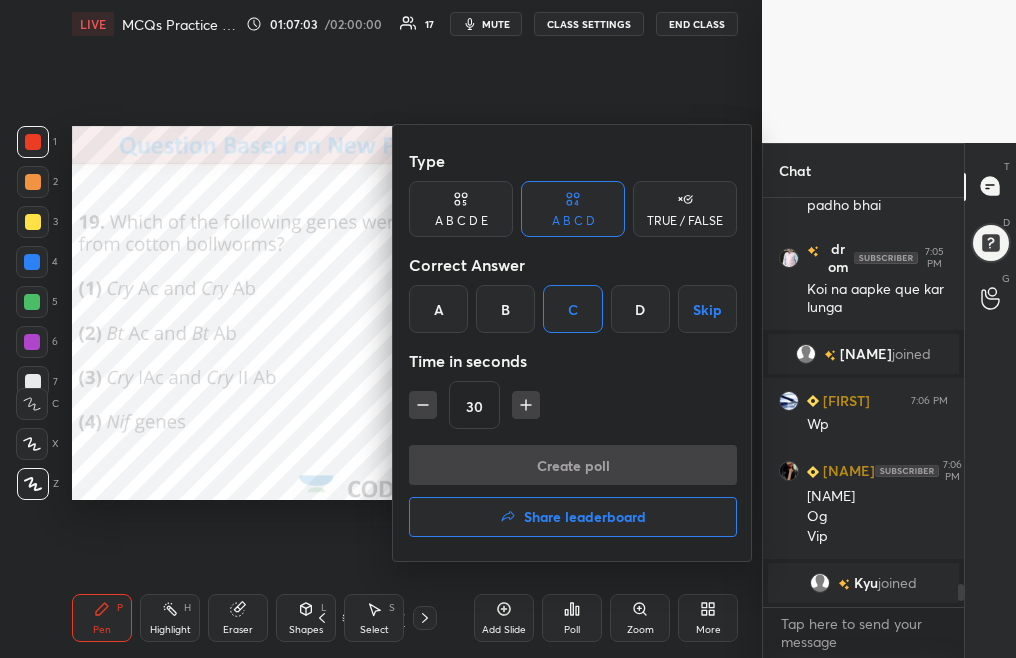 scroll, scrollTop: 361, scrollLeft: 195, axis: both 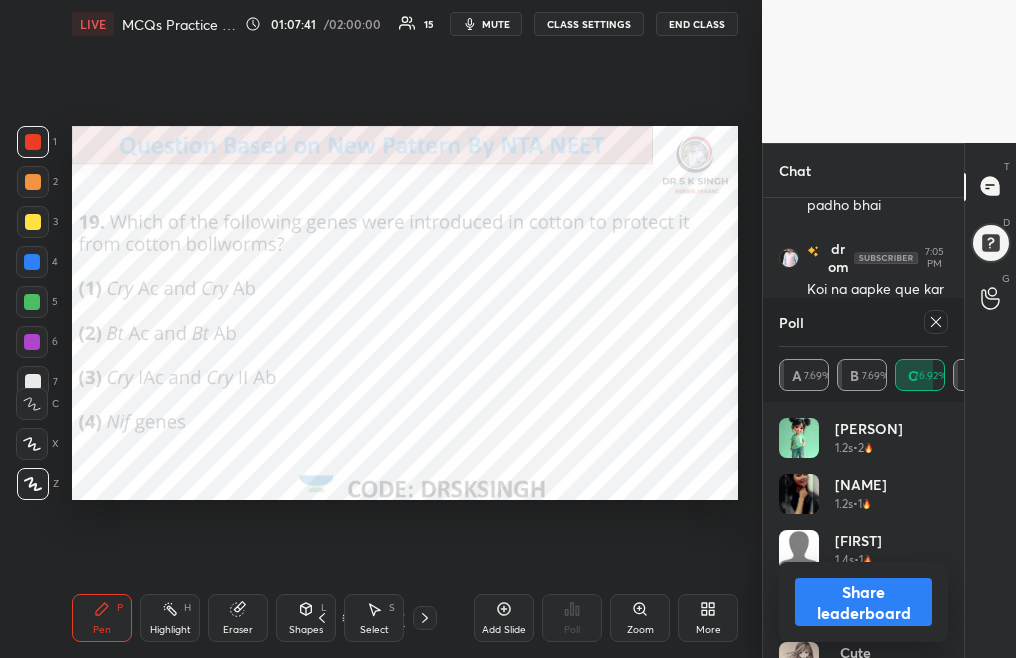 click at bounding box center [936, 322] 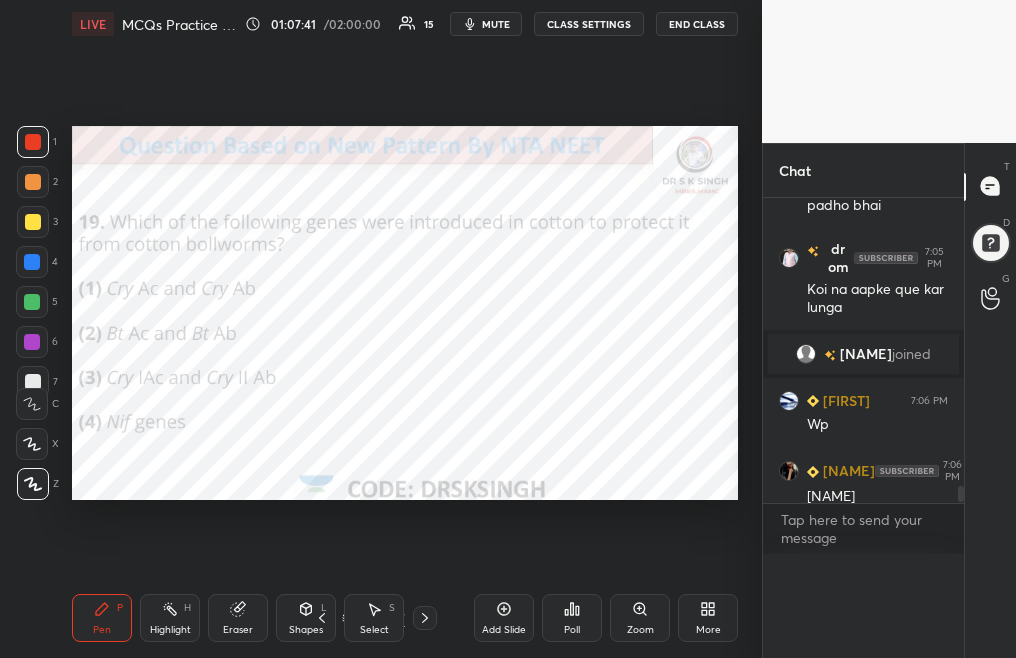 scroll, scrollTop: 0, scrollLeft: 0, axis: both 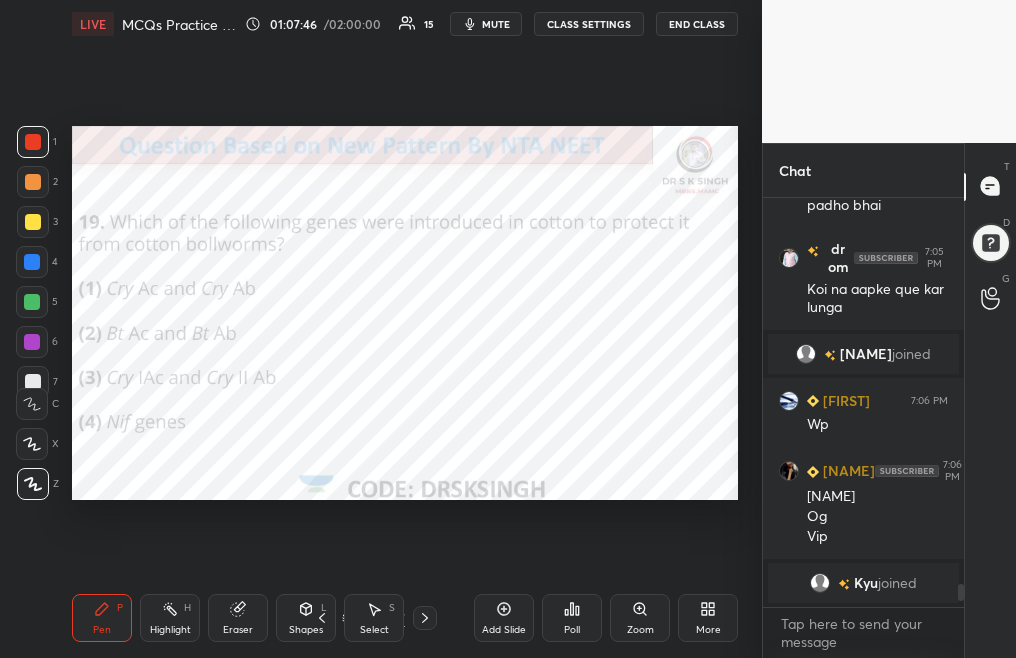 click 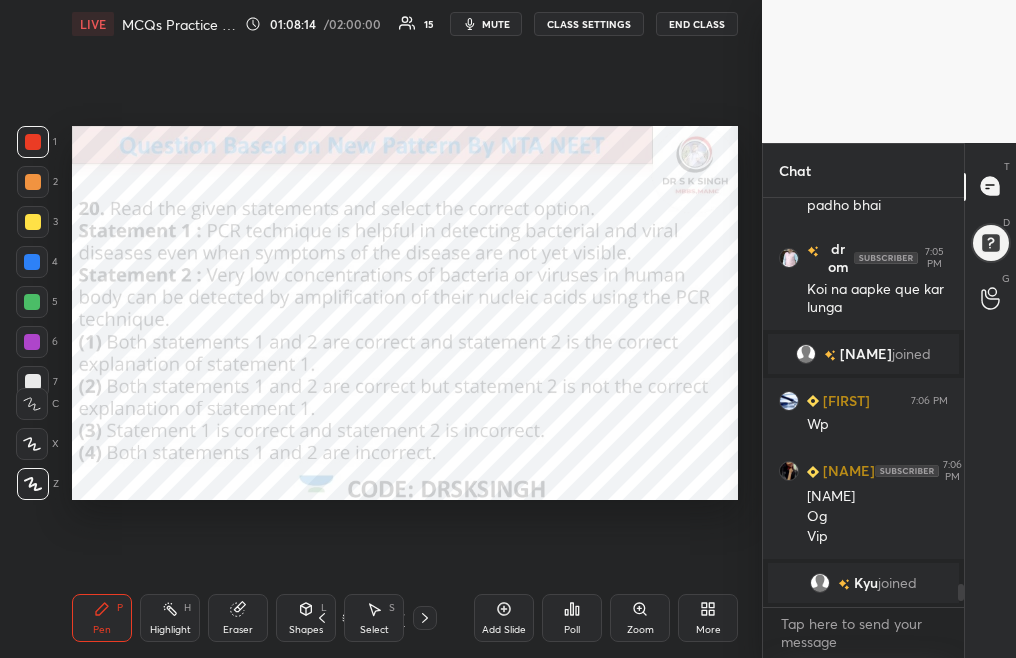 click on "Poll" at bounding box center (572, 618) 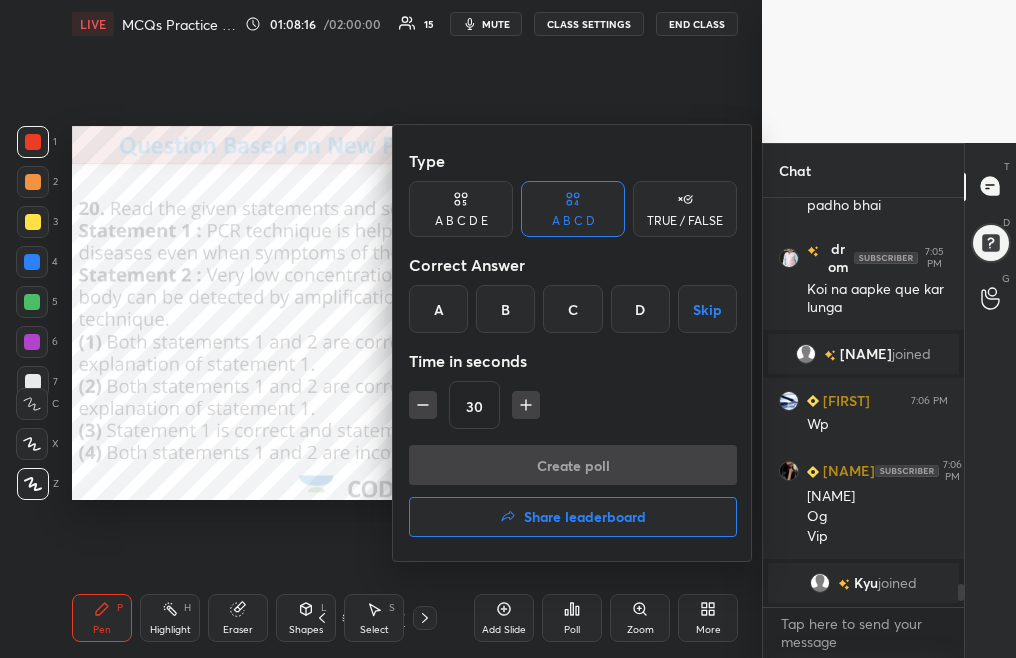 click on "A" at bounding box center (438, 309) 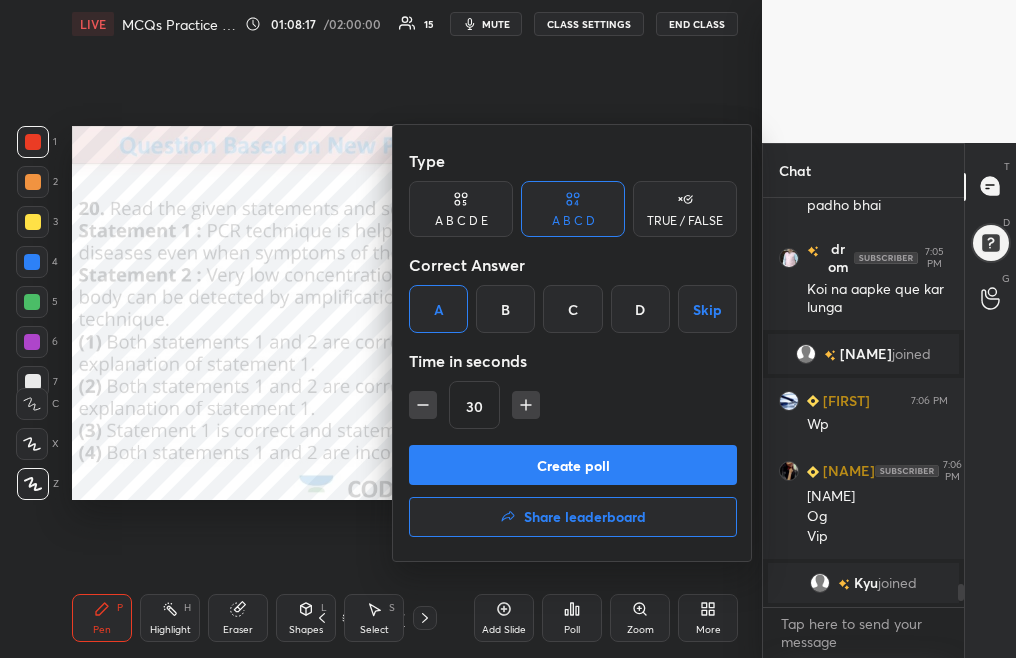 click on "Create poll" at bounding box center [573, 465] 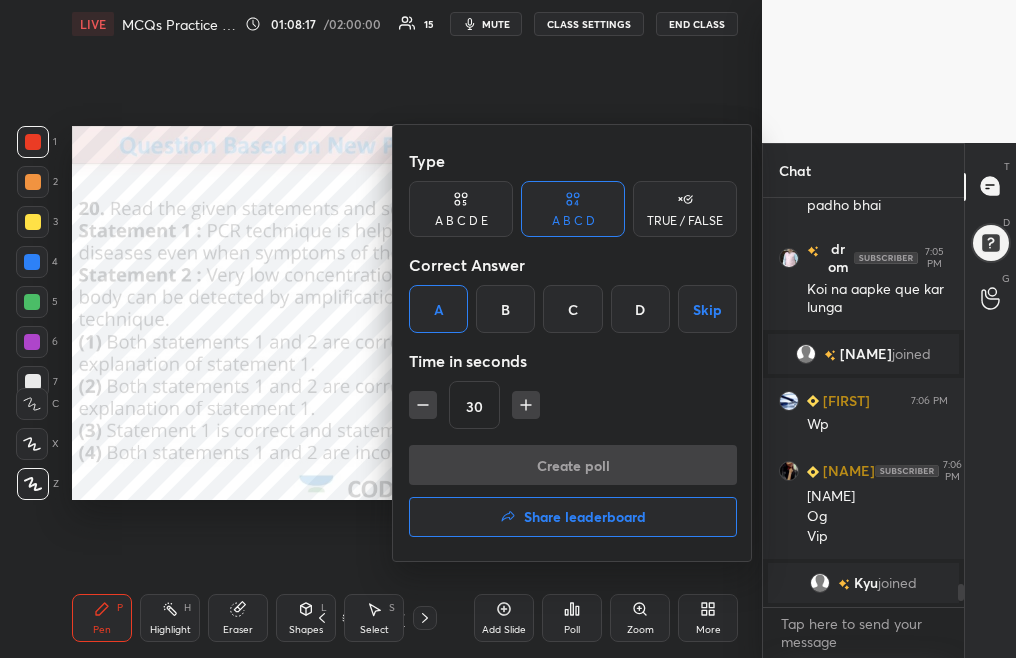 scroll, scrollTop: 361, scrollLeft: 195, axis: both 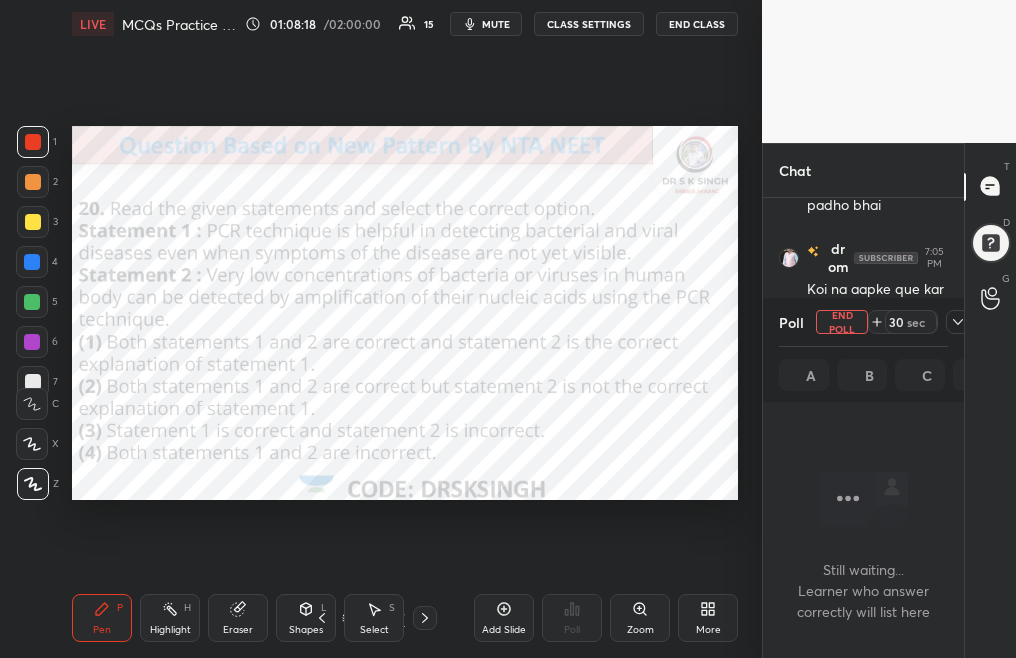 click on "mute" at bounding box center (496, 24) 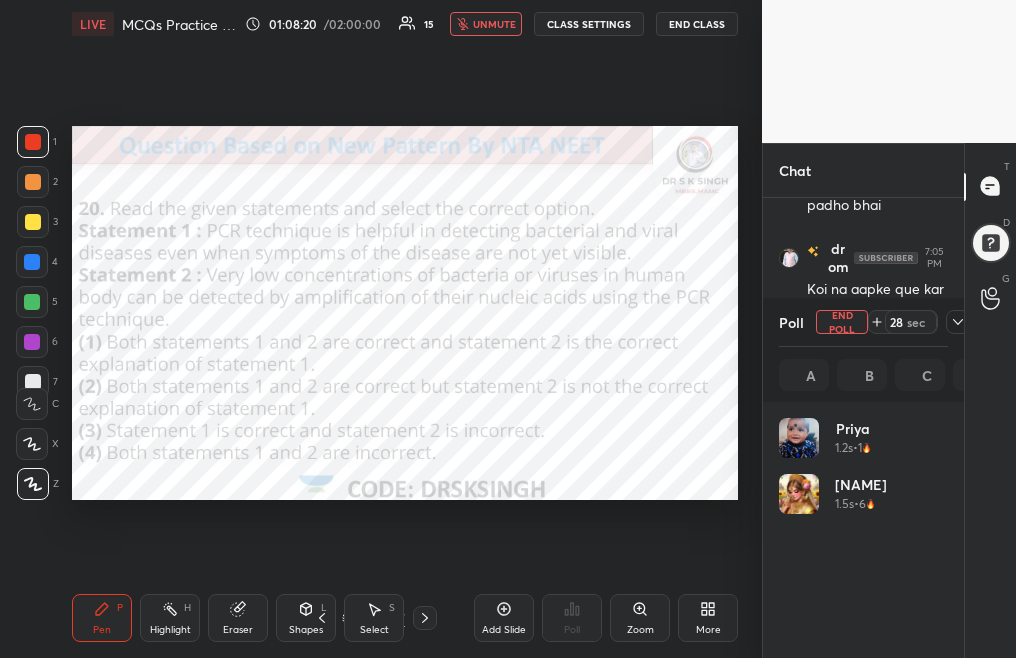 scroll, scrollTop: 7, scrollLeft: 7, axis: both 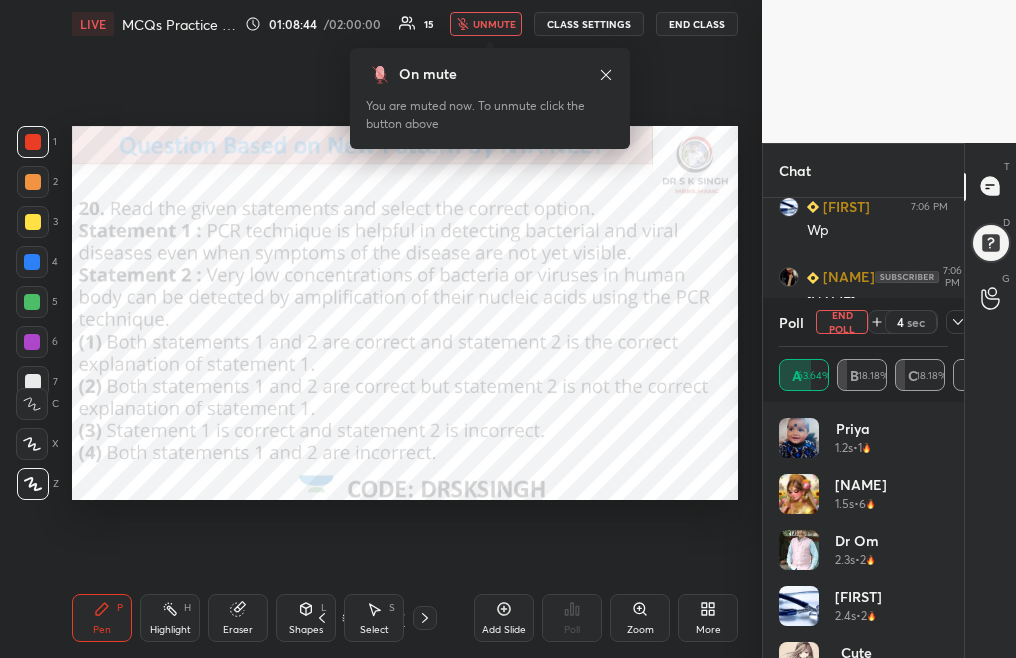 click on "unmute" at bounding box center (494, 24) 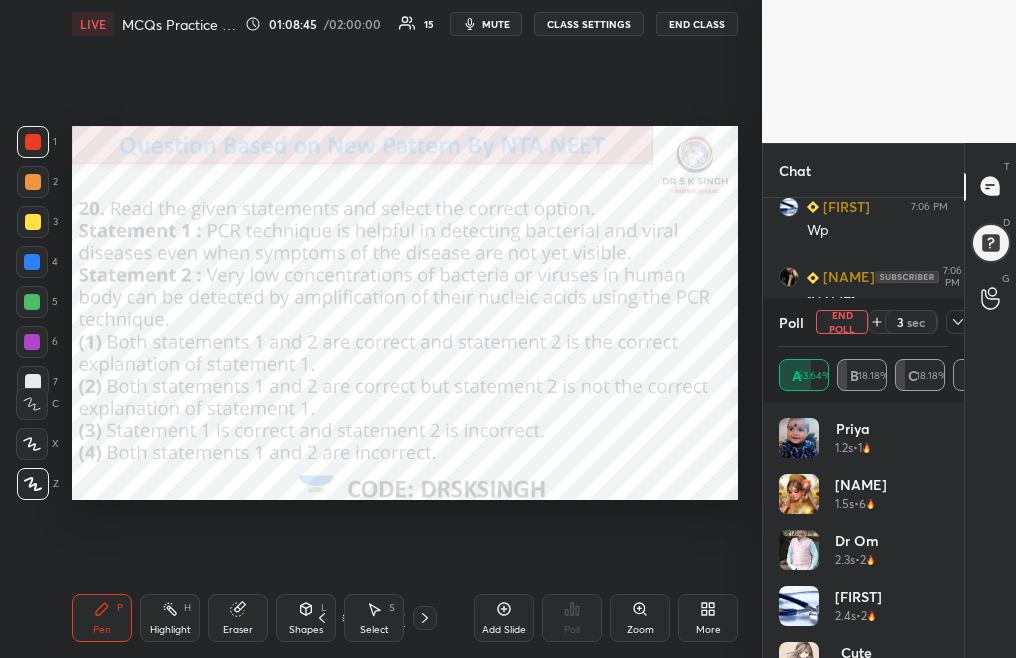 click on "End Poll" at bounding box center [842, 322] 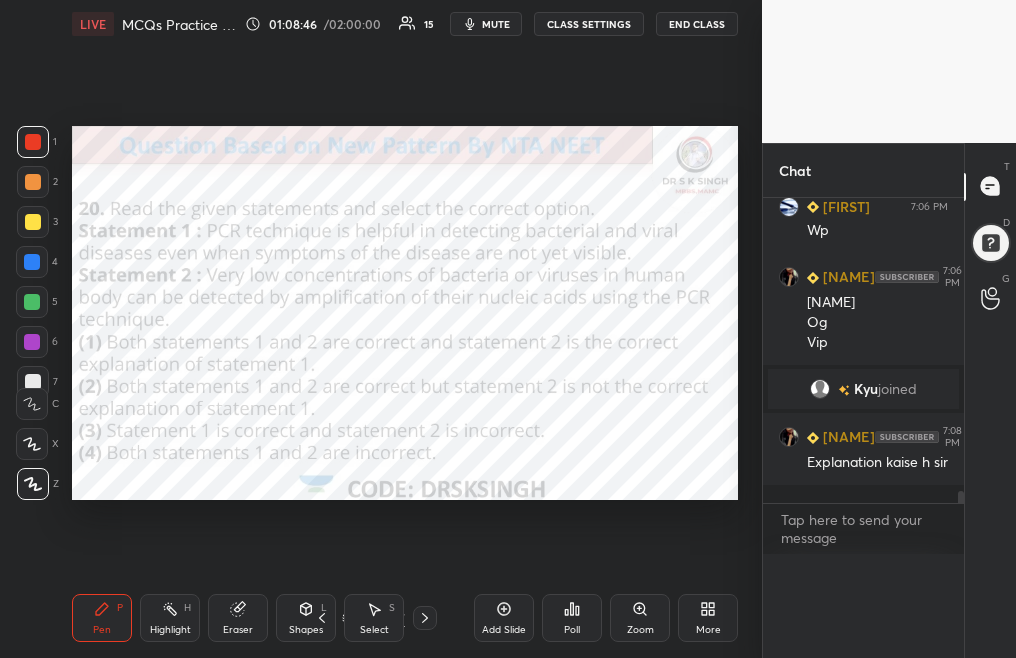 scroll, scrollTop: 0, scrollLeft: 0, axis: both 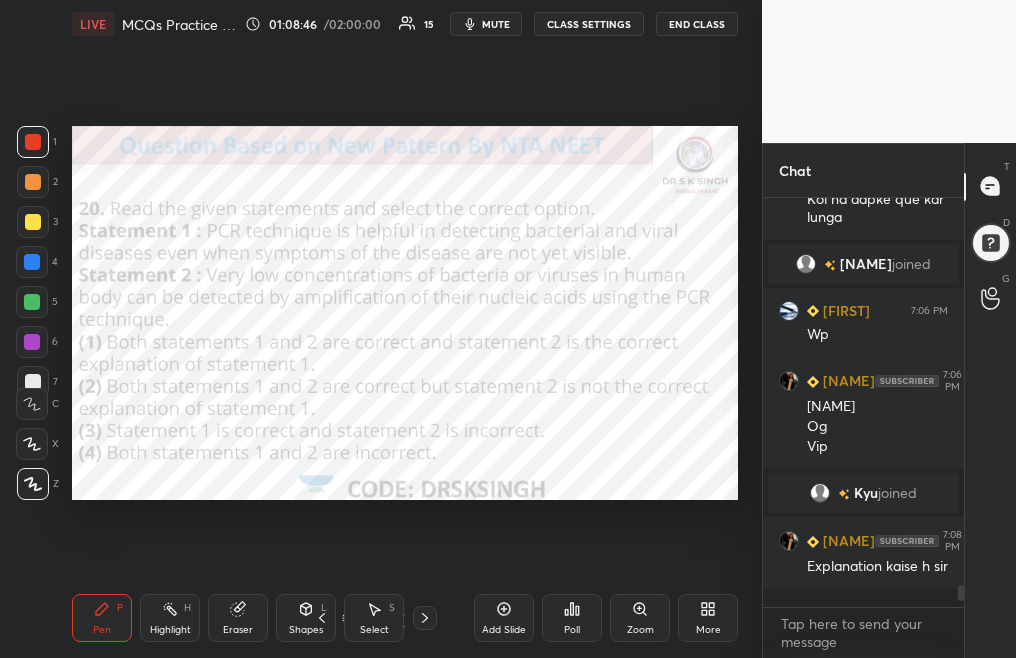 click 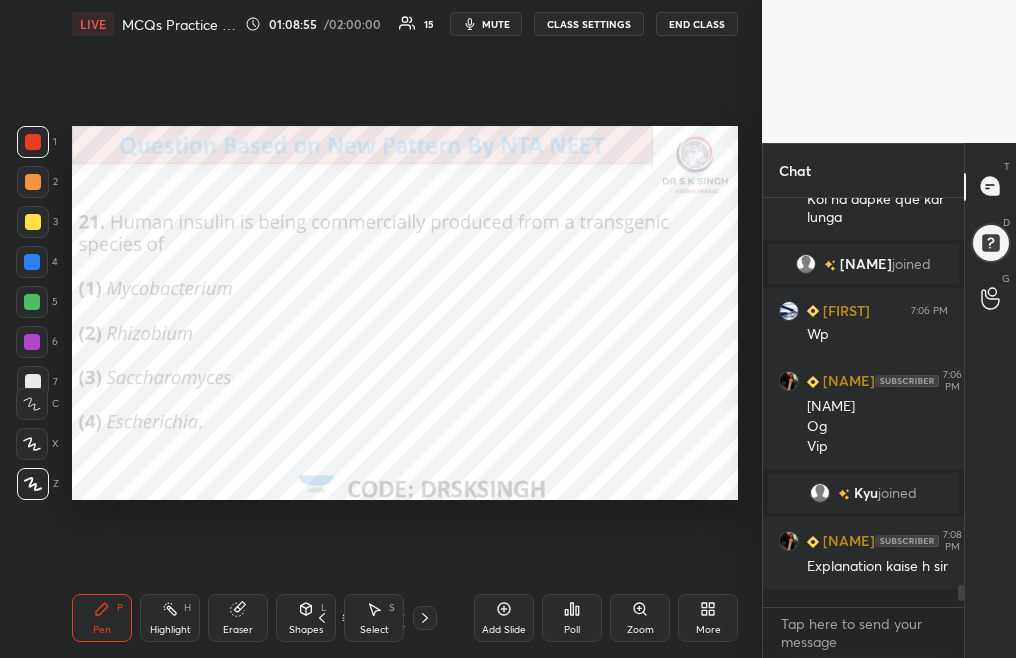 click on "Poll" at bounding box center [572, 618] 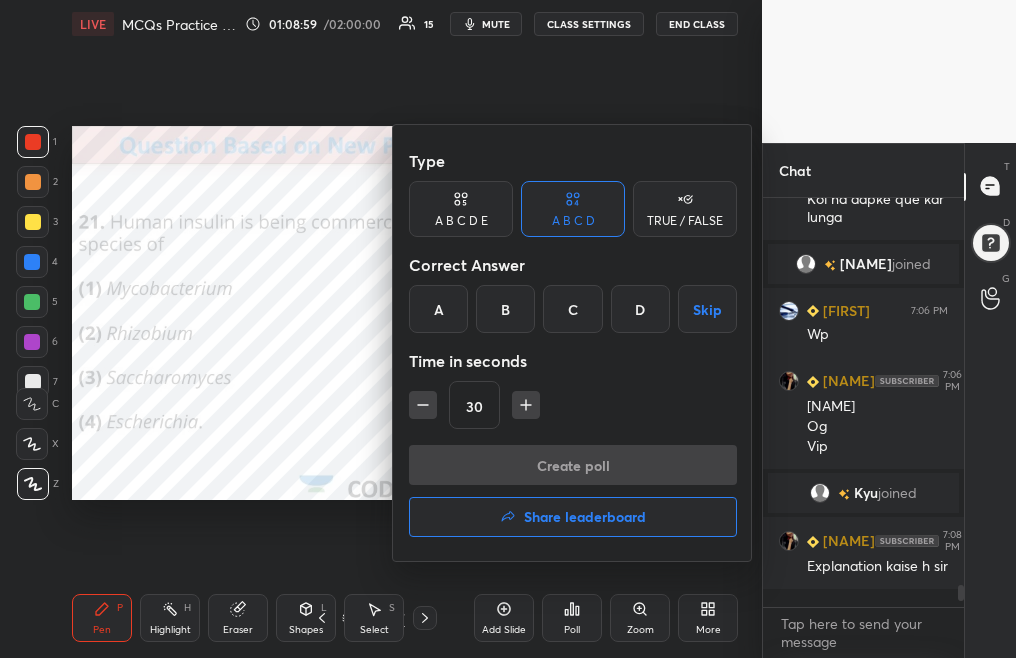 click on "D" at bounding box center (640, 309) 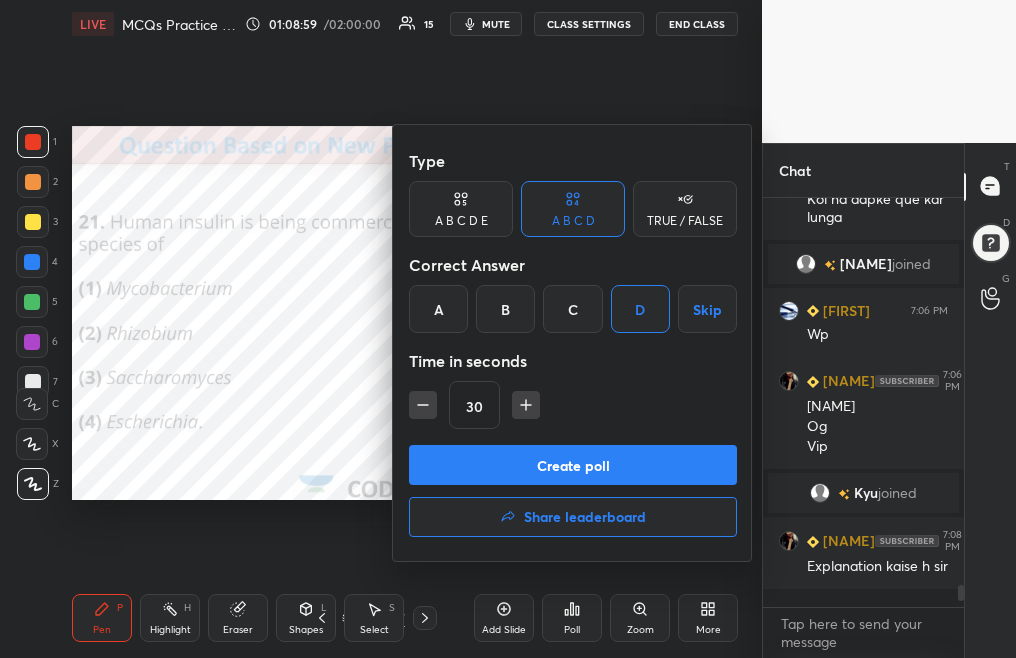 click on "Create poll" at bounding box center [573, 465] 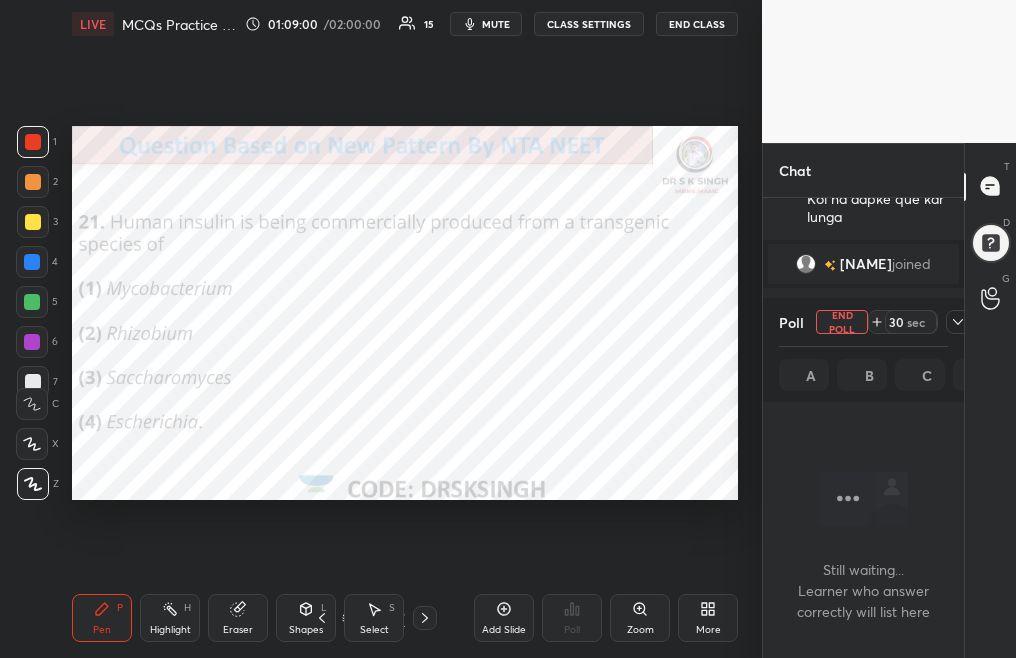 scroll, scrollTop: 315, scrollLeft: 195, axis: both 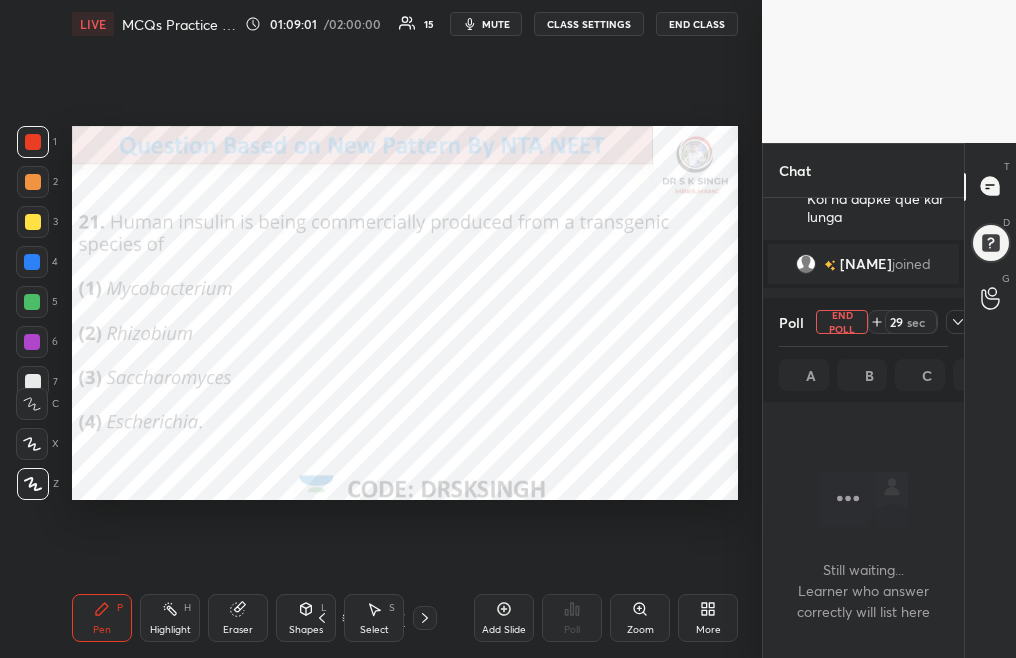 click on "mute" at bounding box center (496, 24) 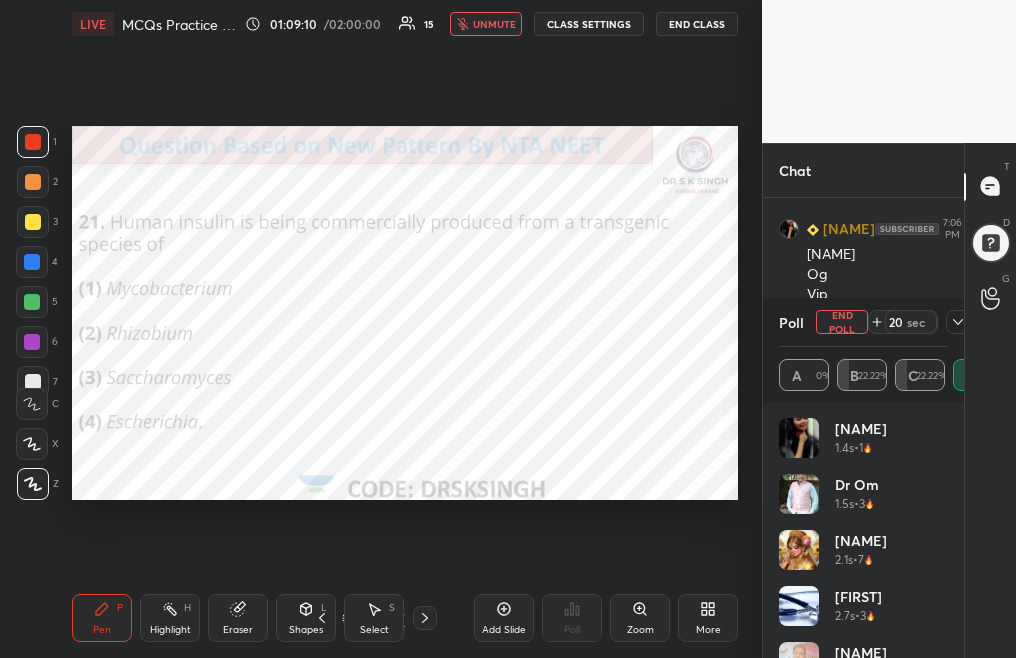 click on "unmute" at bounding box center [494, 24] 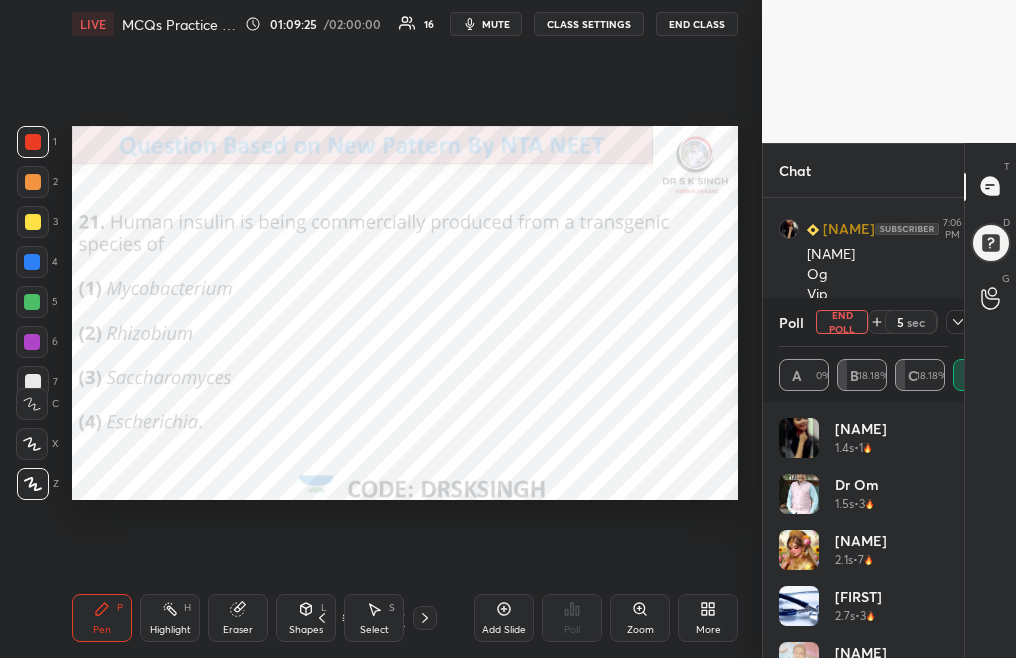 click on "End Poll" at bounding box center (842, 322) 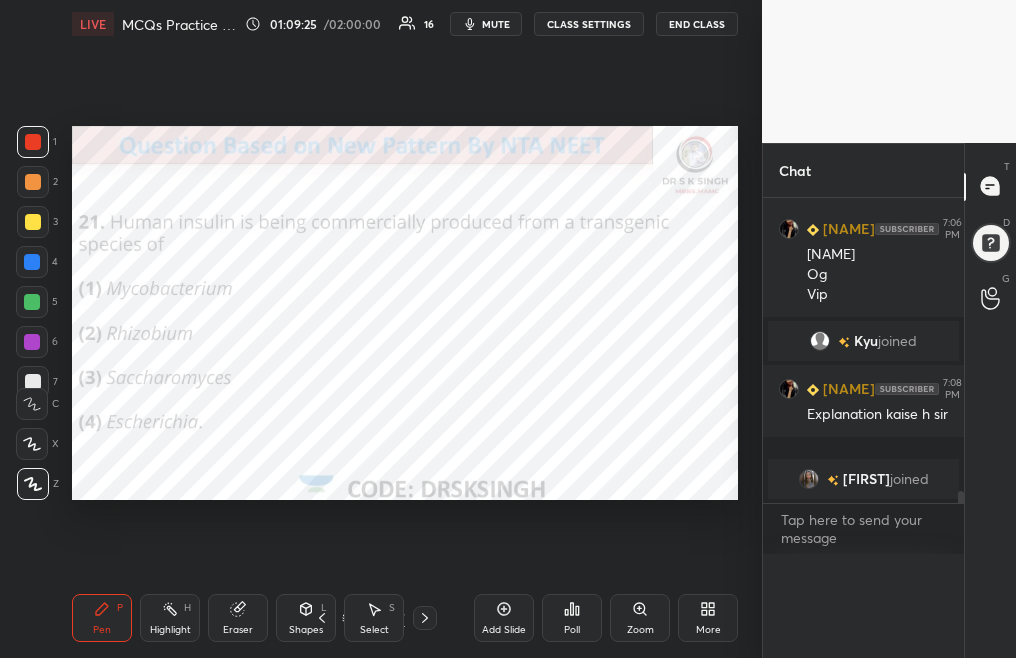 scroll, scrollTop: 0, scrollLeft: 0, axis: both 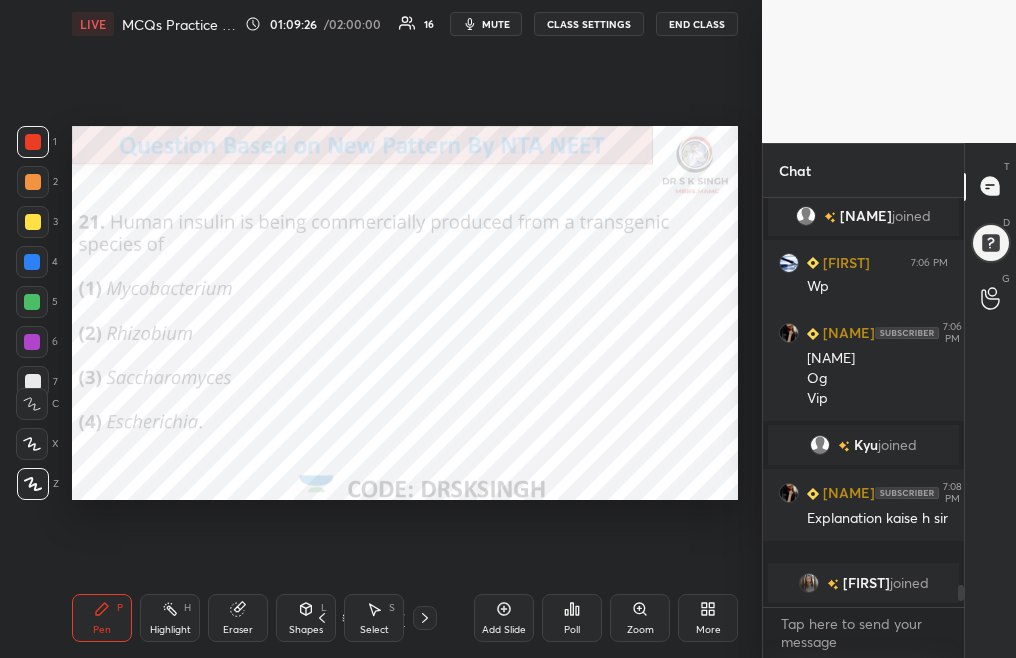 click on "mute" at bounding box center [486, 24] 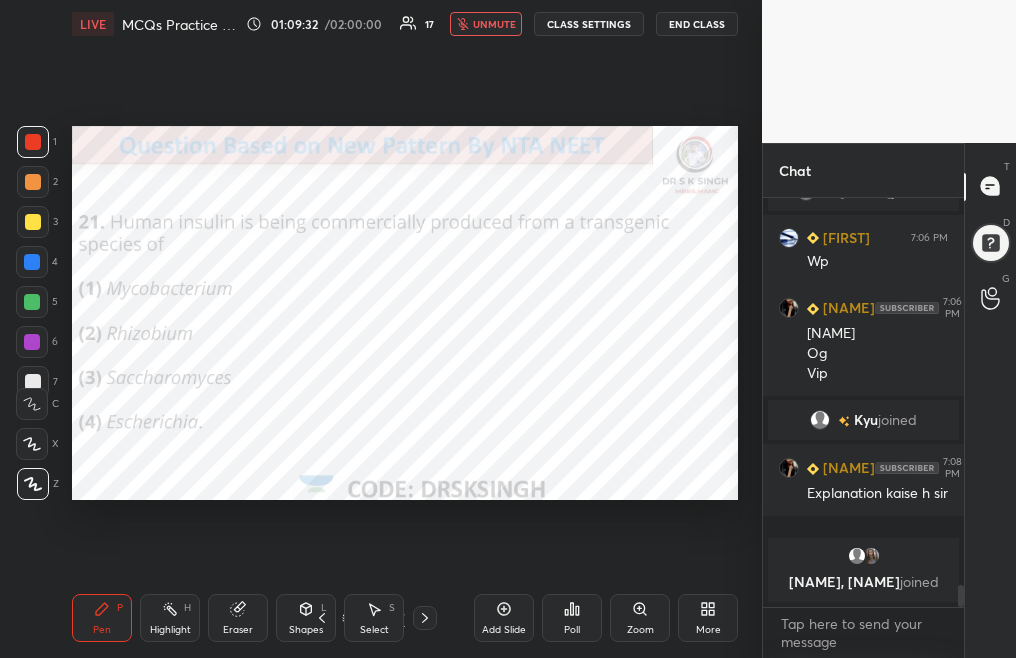 click 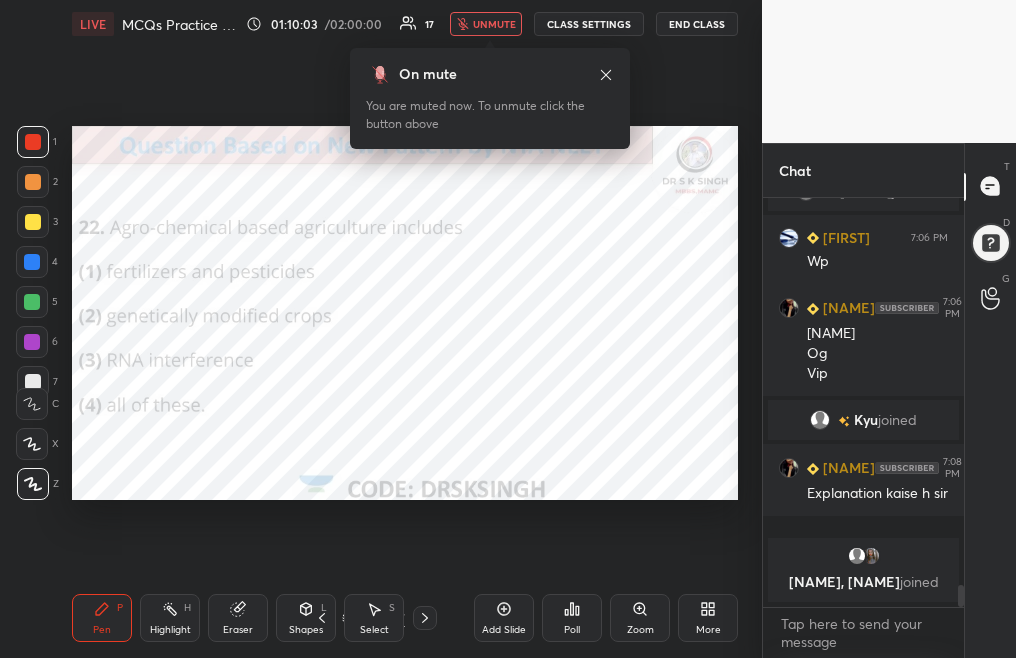 click on "Poll" at bounding box center (572, 630) 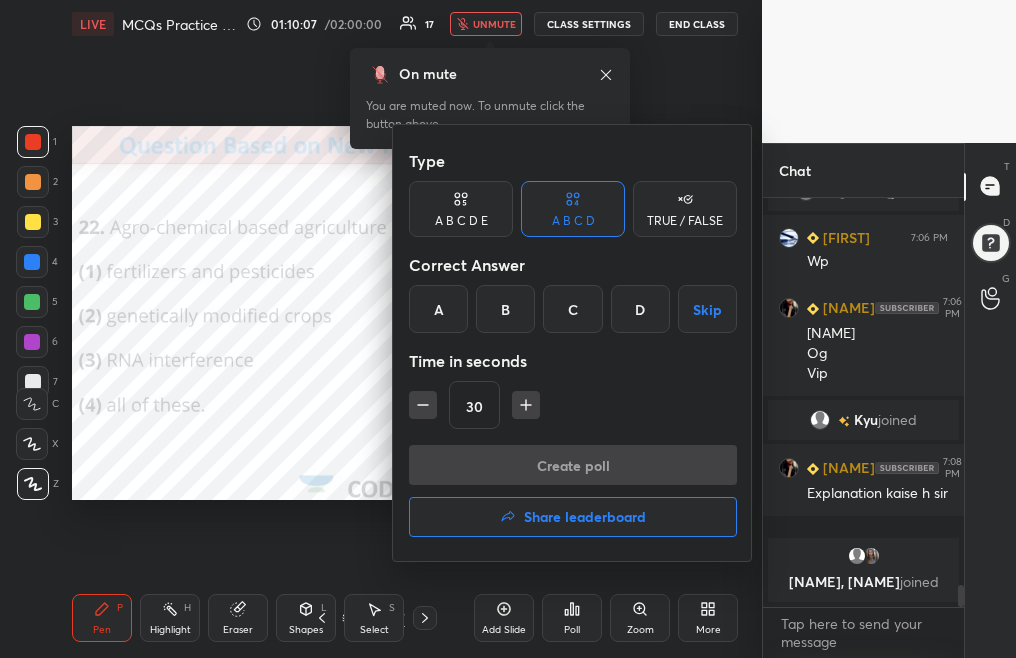 click on "A" at bounding box center (438, 309) 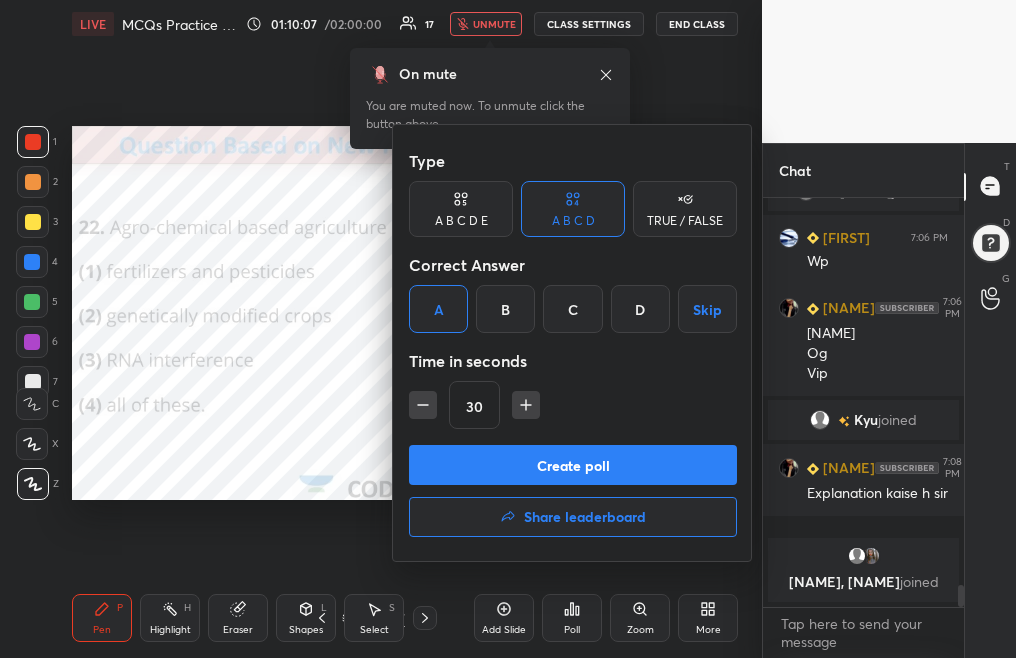 click on "Create poll" at bounding box center [573, 465] 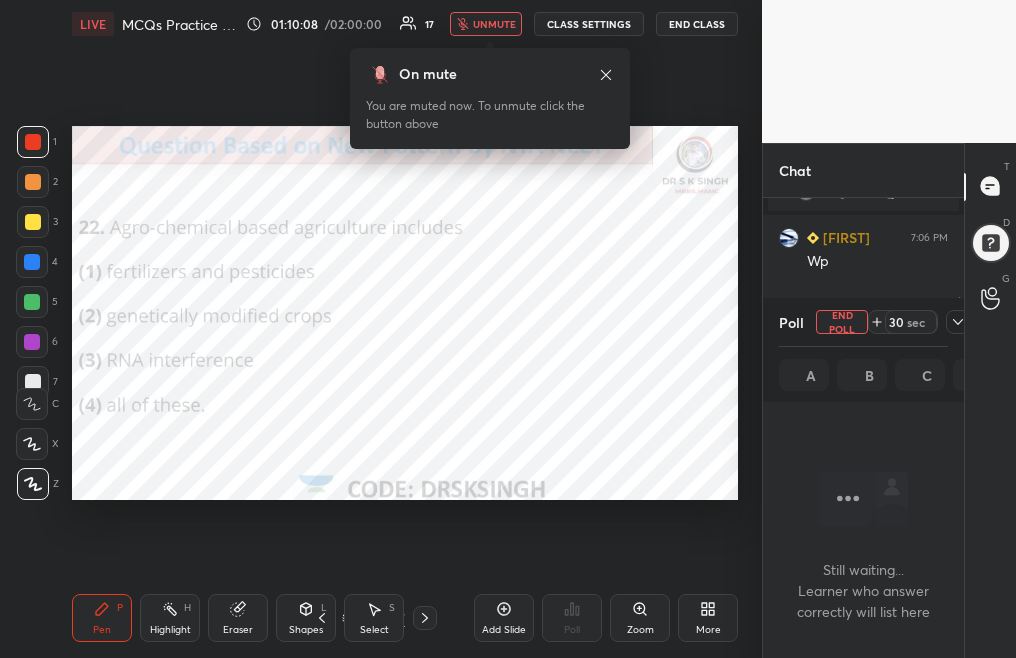 scroll, scrollTop: 310, scrollLeft: 195, axis: both 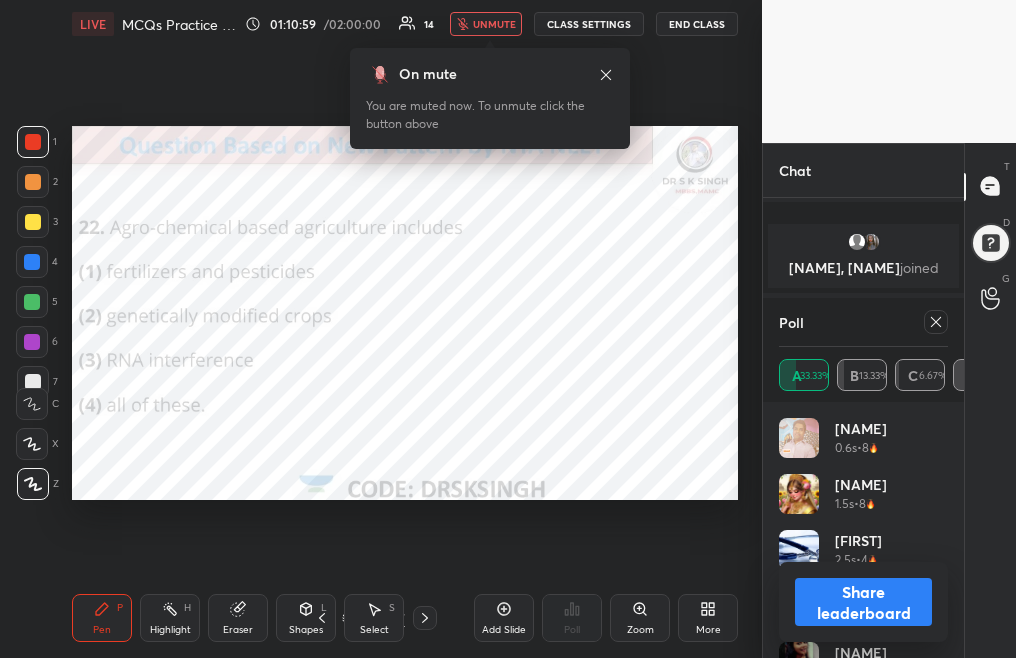 click 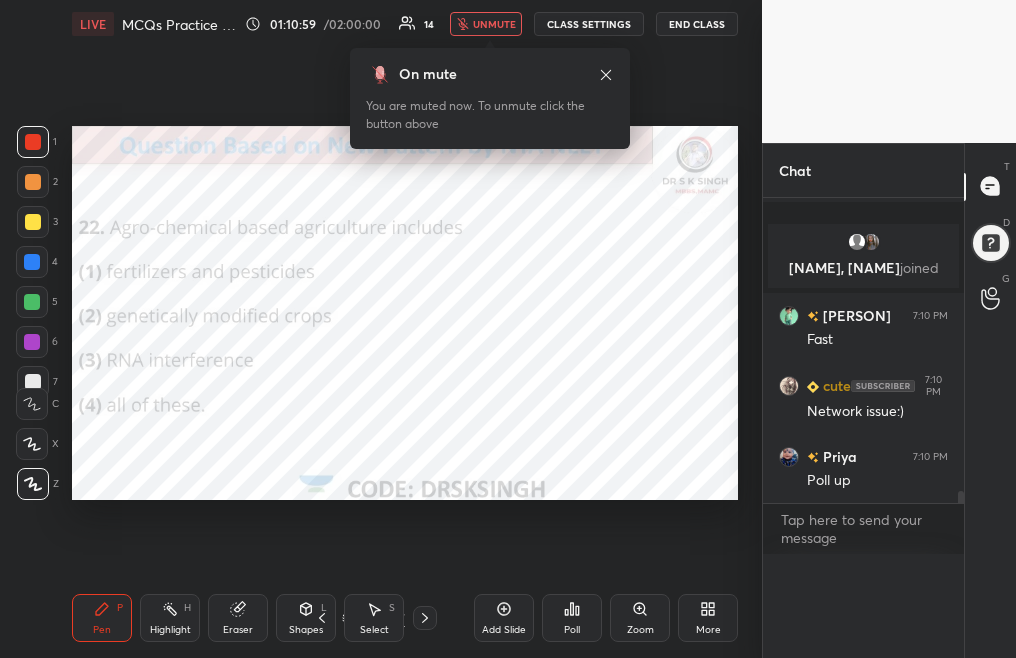 scroll, scrollTop: 0, scrollLeft: 0, axis: both 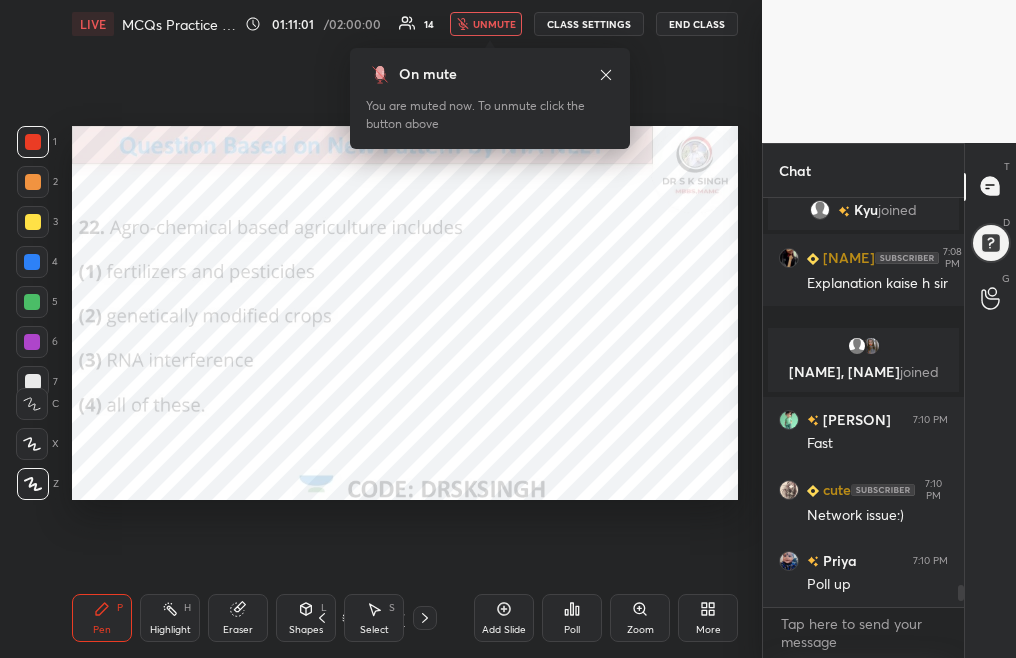 click 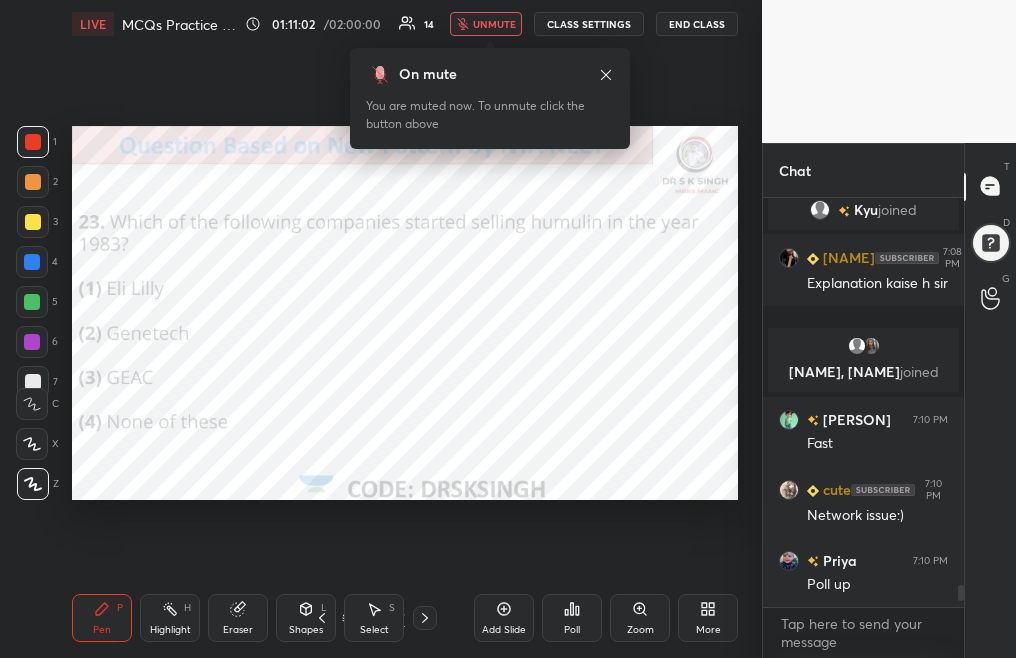 click on "Poll" at bounding box center (572, 618) 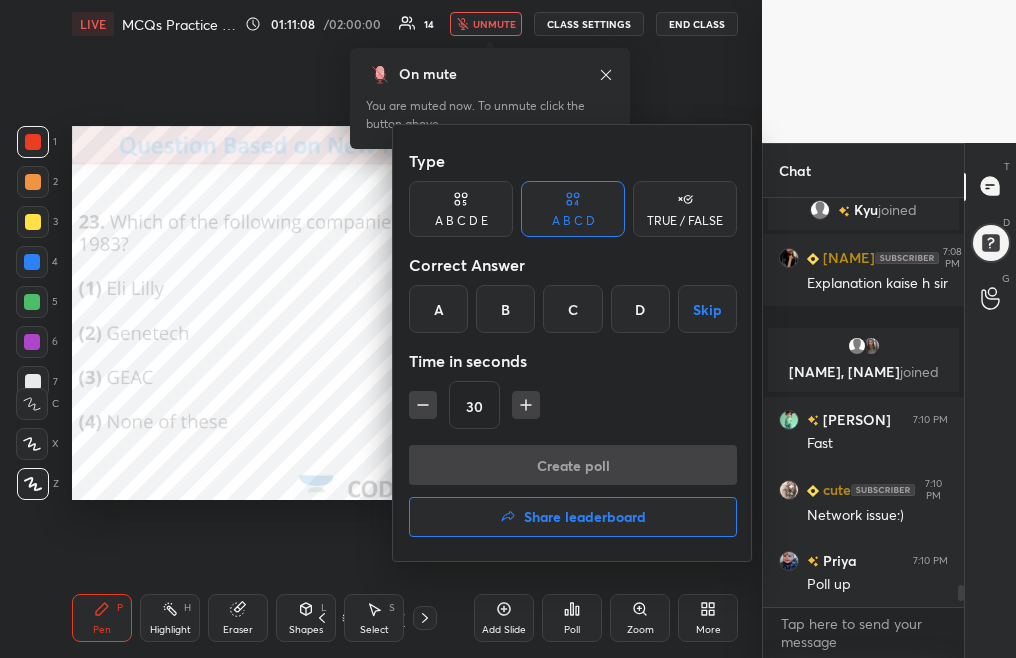 scroll, scrollTop: 7343, scrollLeft: 0, axis: vertical 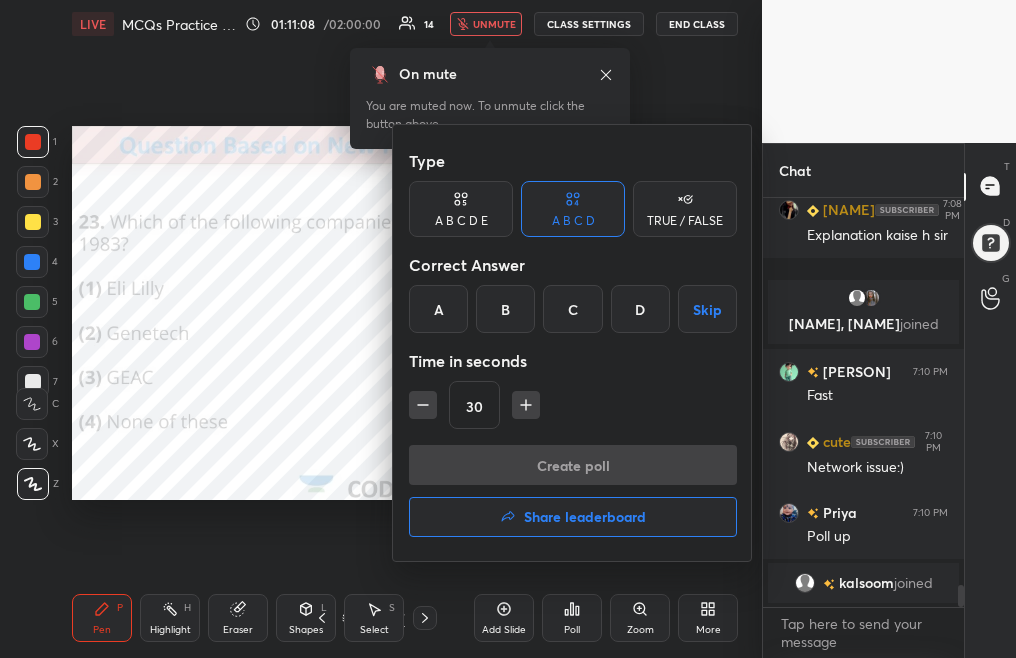 click on "A" at bounding box center (438, 309) 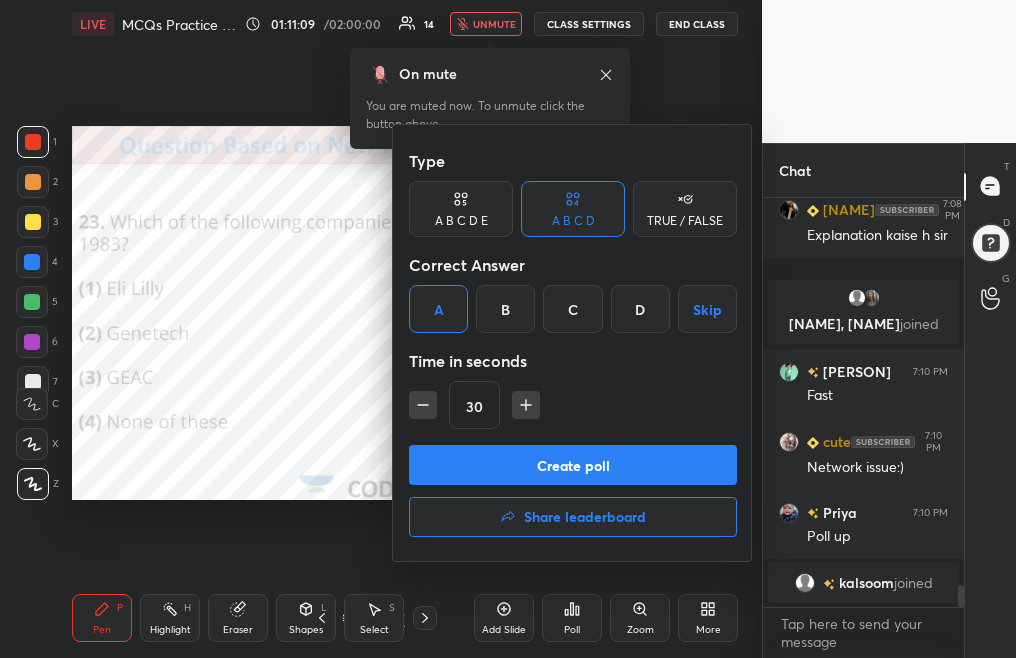 click on "Create poll" at bounding box center [573, 465] 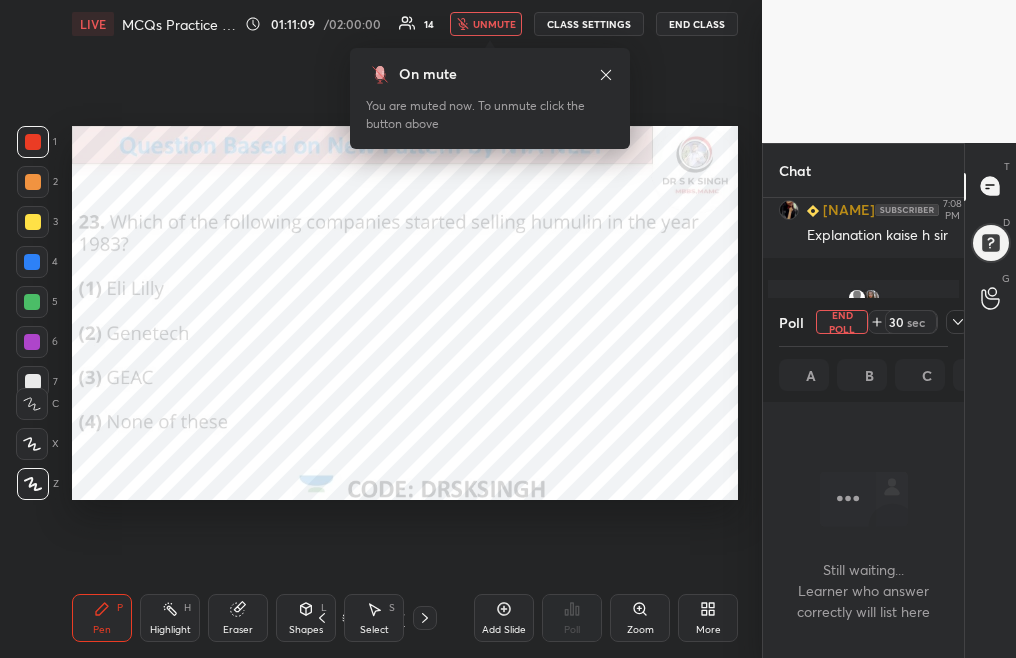 scroll, scrollTop: 305, scrollLeft: 195, axis: both 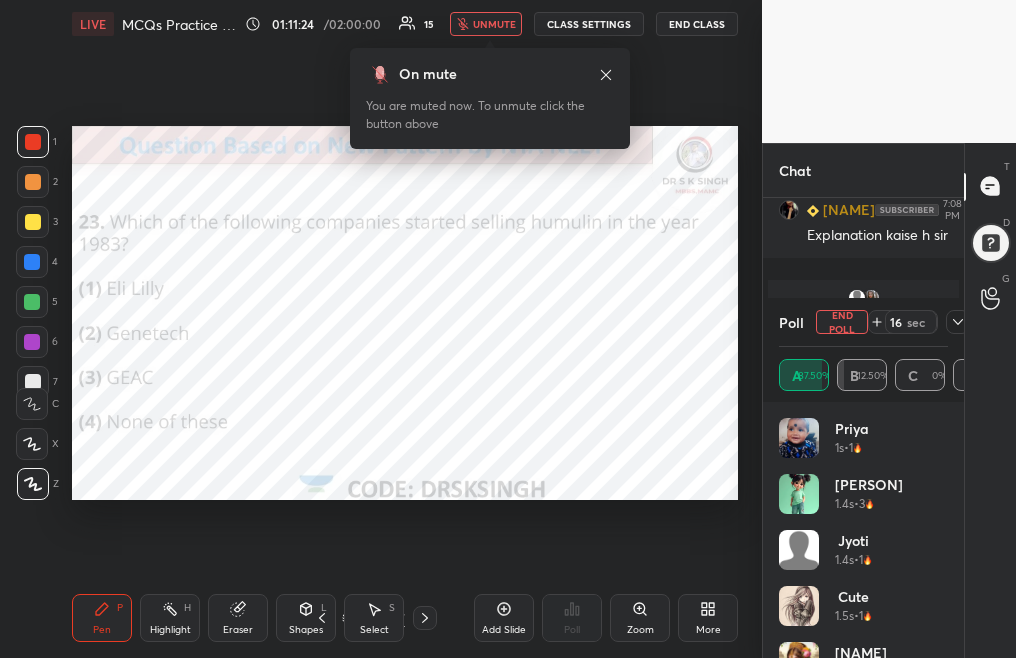 click on "unmute" at bounding box center [486, 24] 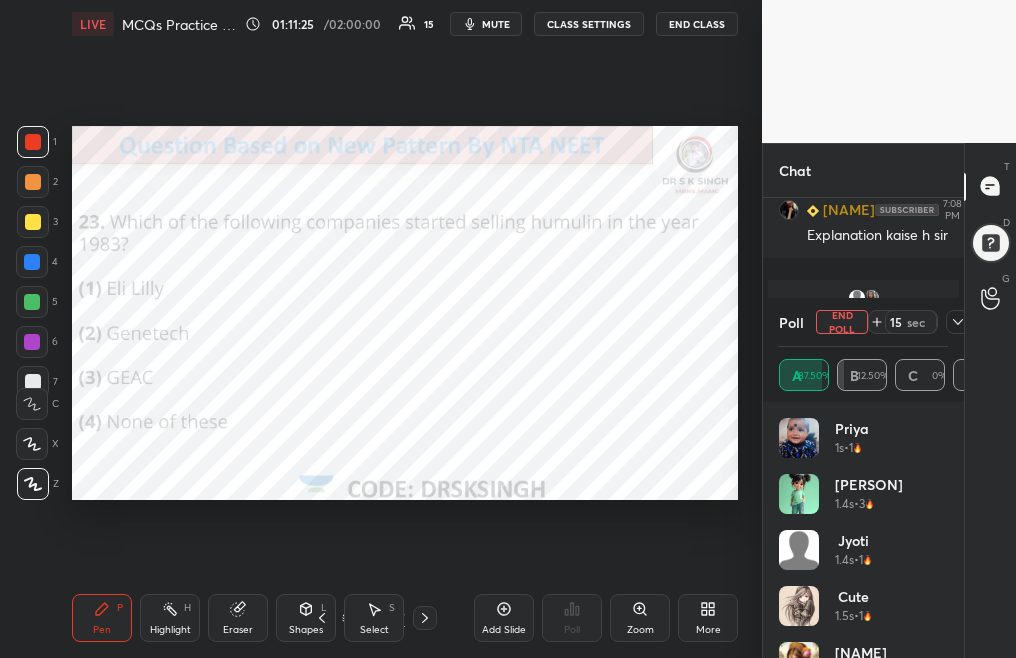 click on "End Poll" at bounding box center (842, 322) 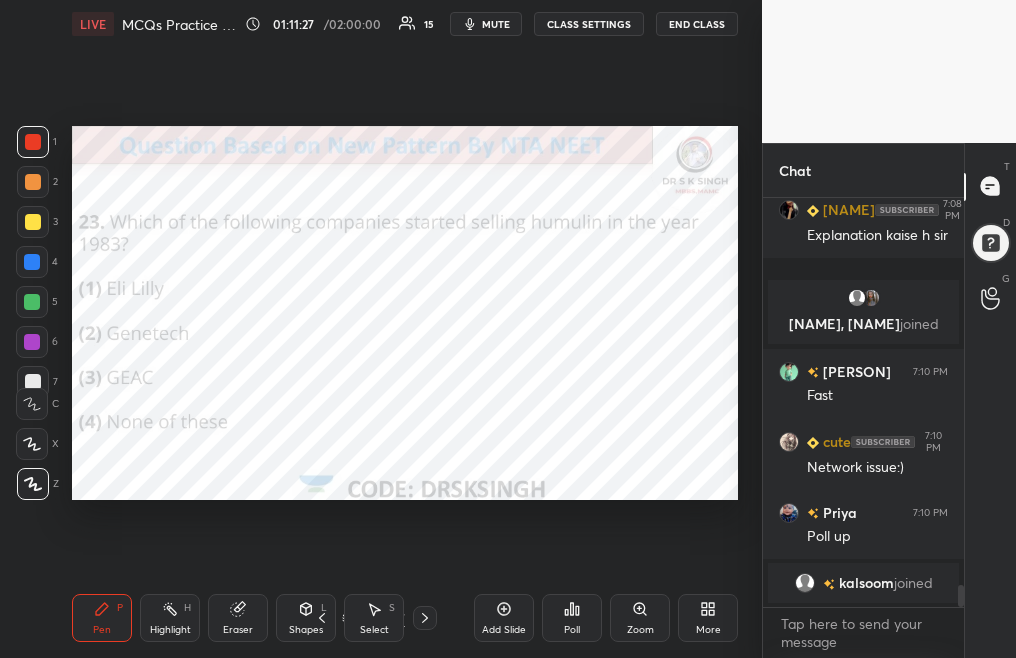 click at bounding box center (425, 618) 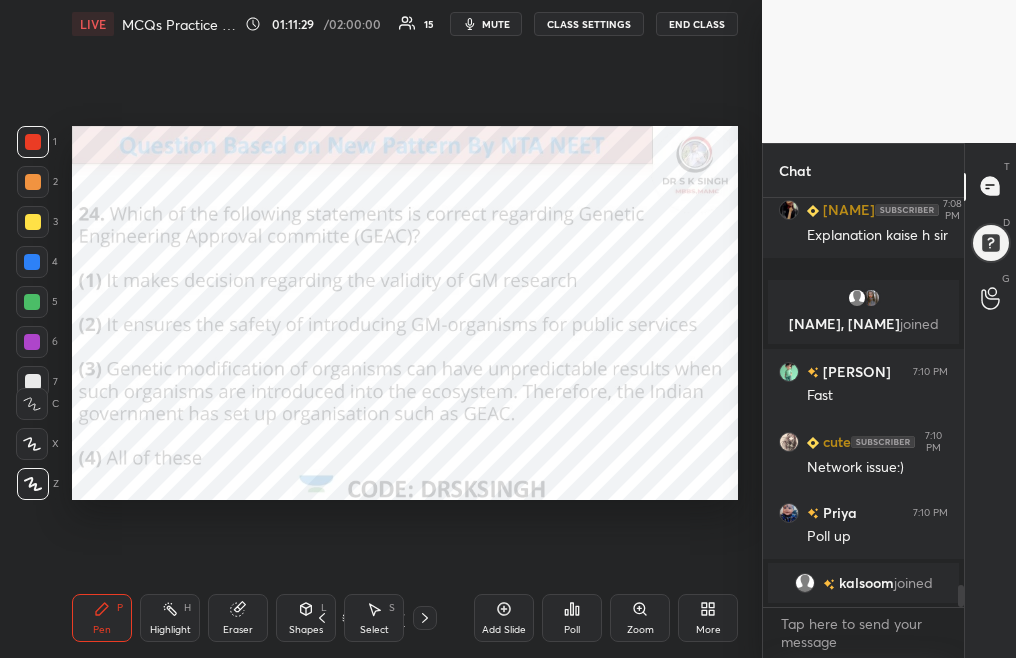 click on "mute" at bounding box center [496, 24] 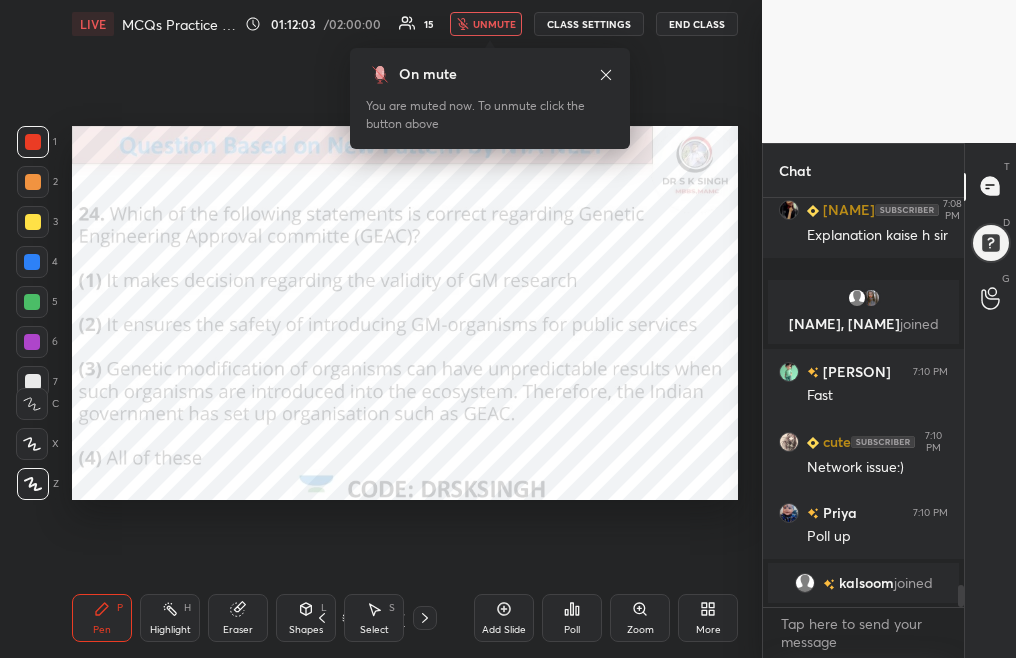 click on "Poll" at bounding box center (572, 630) 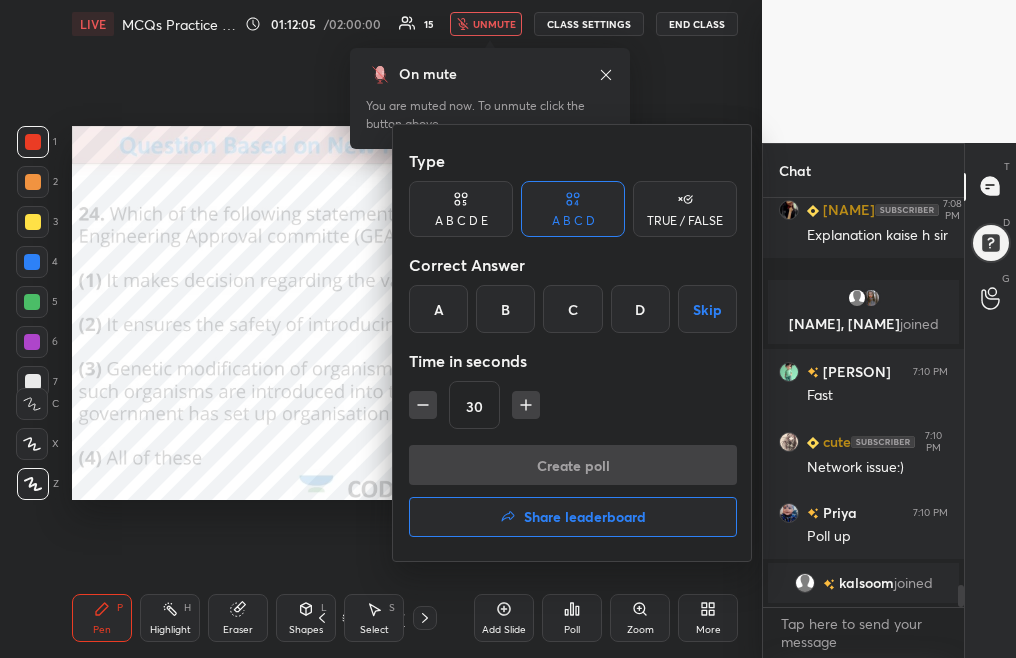 click on "D" at bounding box center [640, 309] 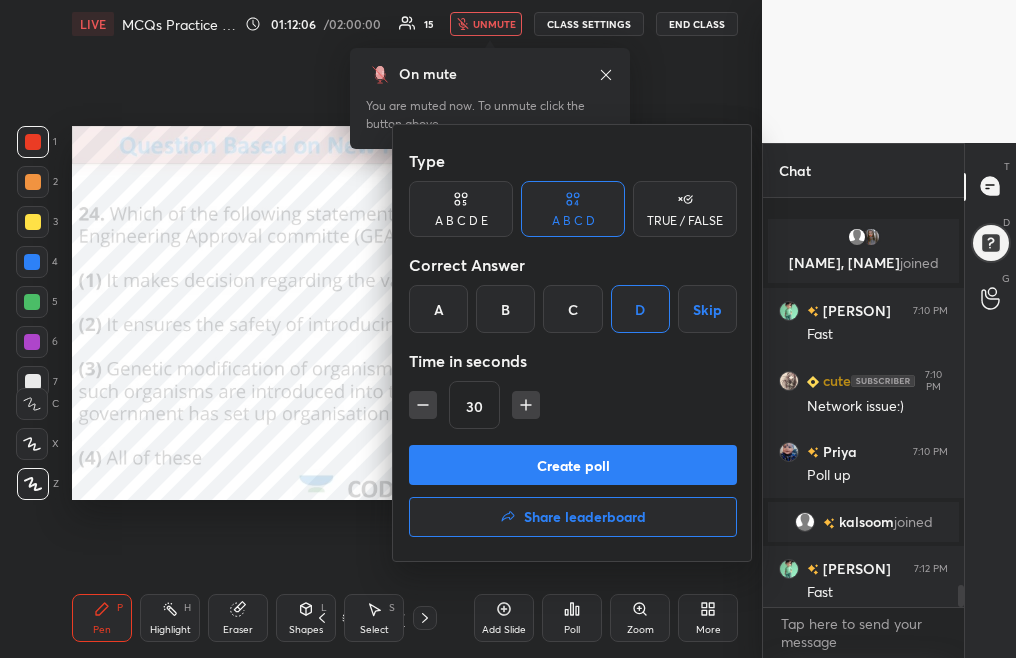 scroll, scrollTop: 7351, scrollLeft: 0, axis: vertical 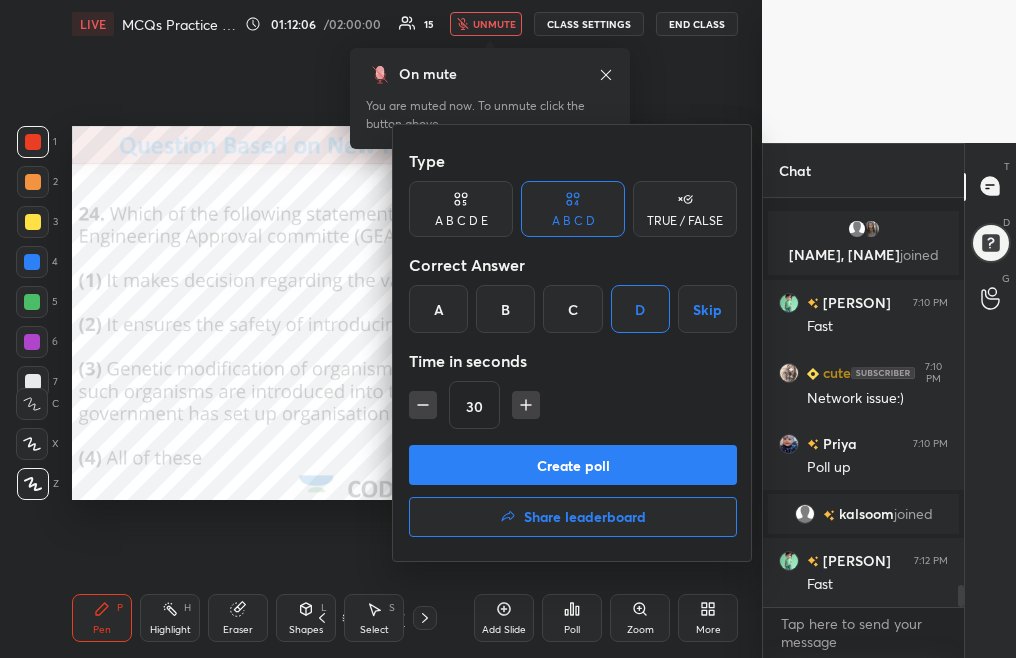 click on "Create poll" at bounding box center (573, 465) 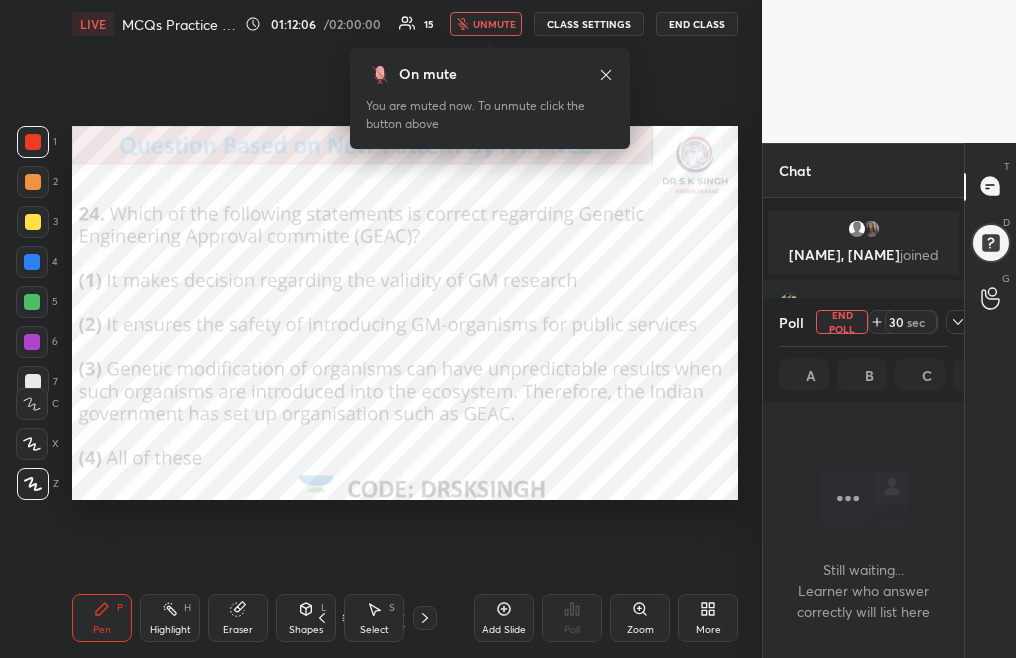 scroll, scrollTop: 305, scrollLeft: 195, axis: both 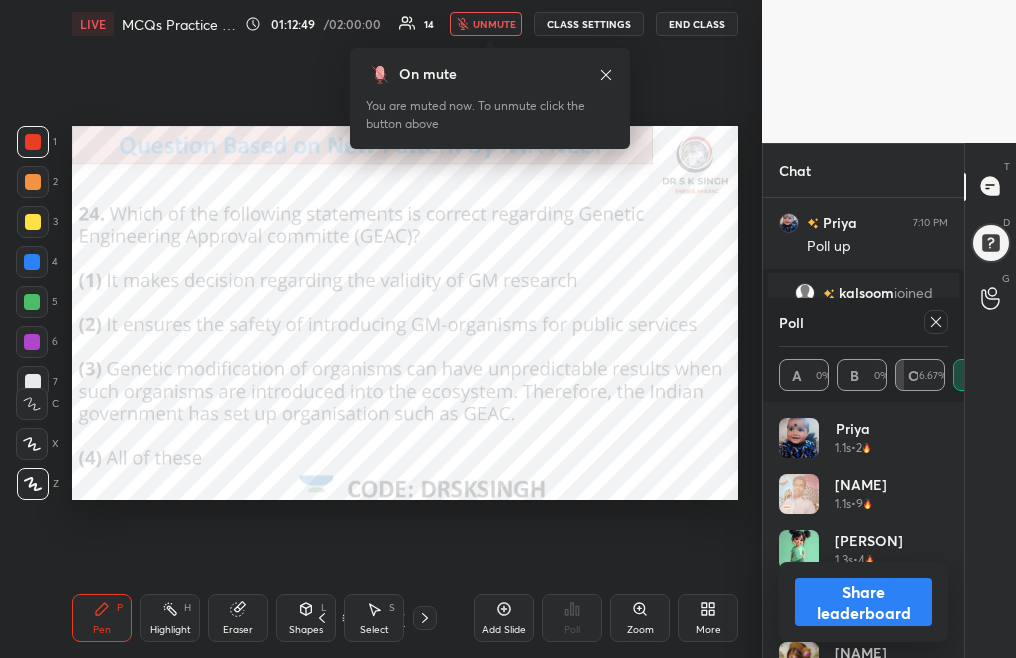 click on "Add Slide Poll Zoom More" at bounding box center (606, 618) 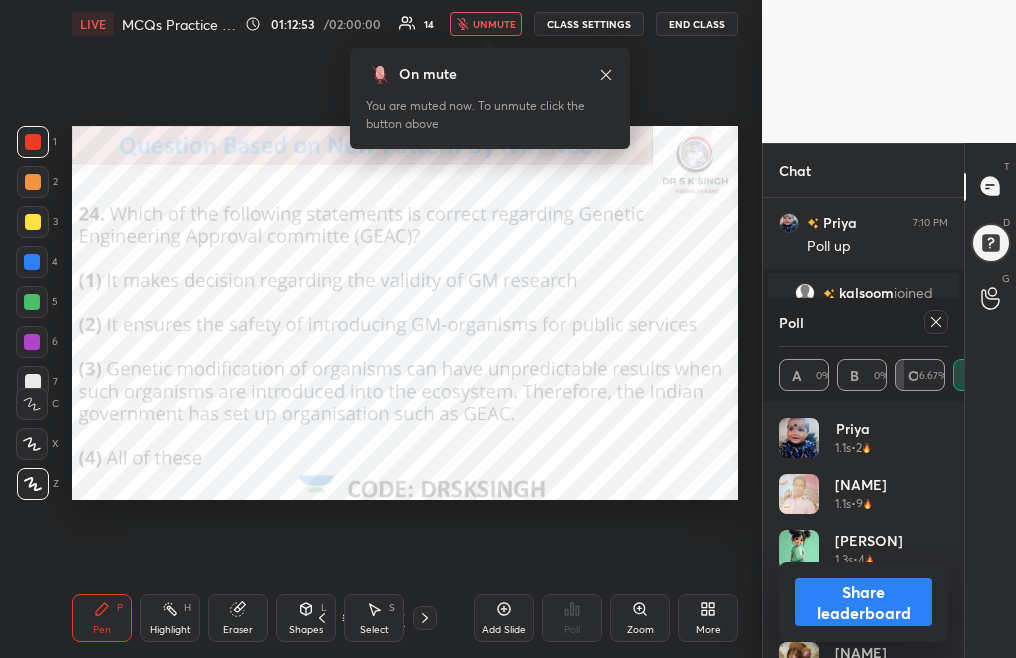 click on "unmute" at bounding box center (494, 24) 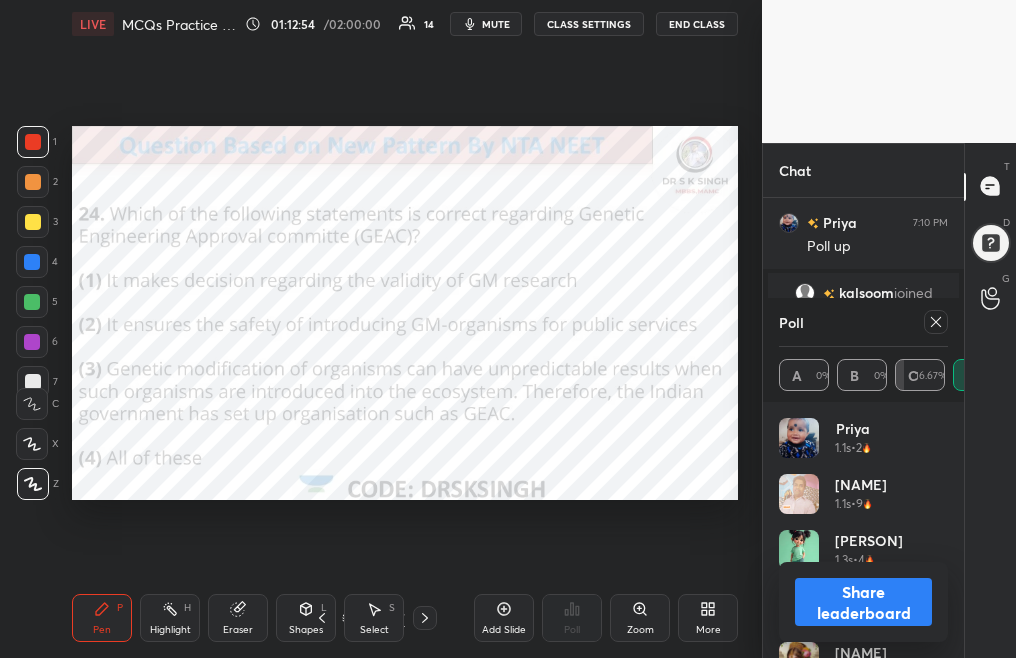 click 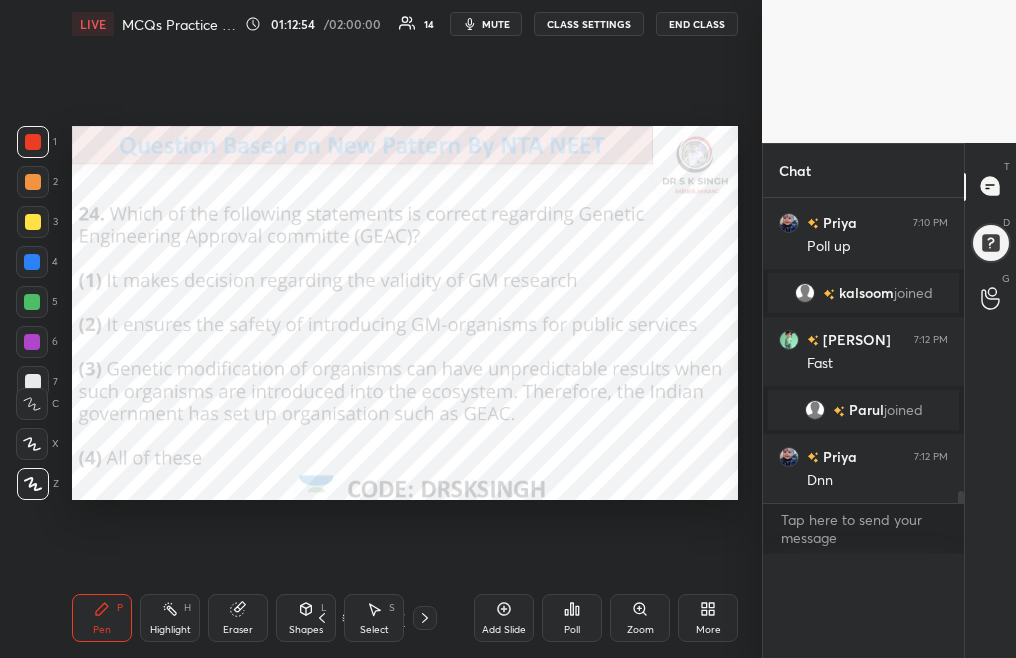 scroll, scrollTop: 0, scrollLeft: 0, axis: both 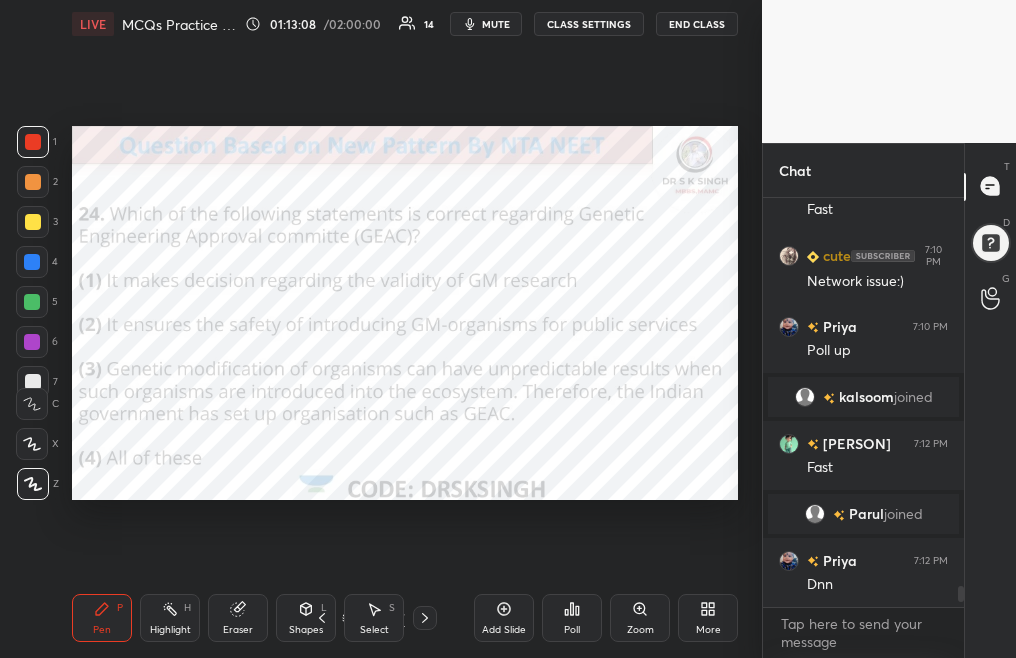 click 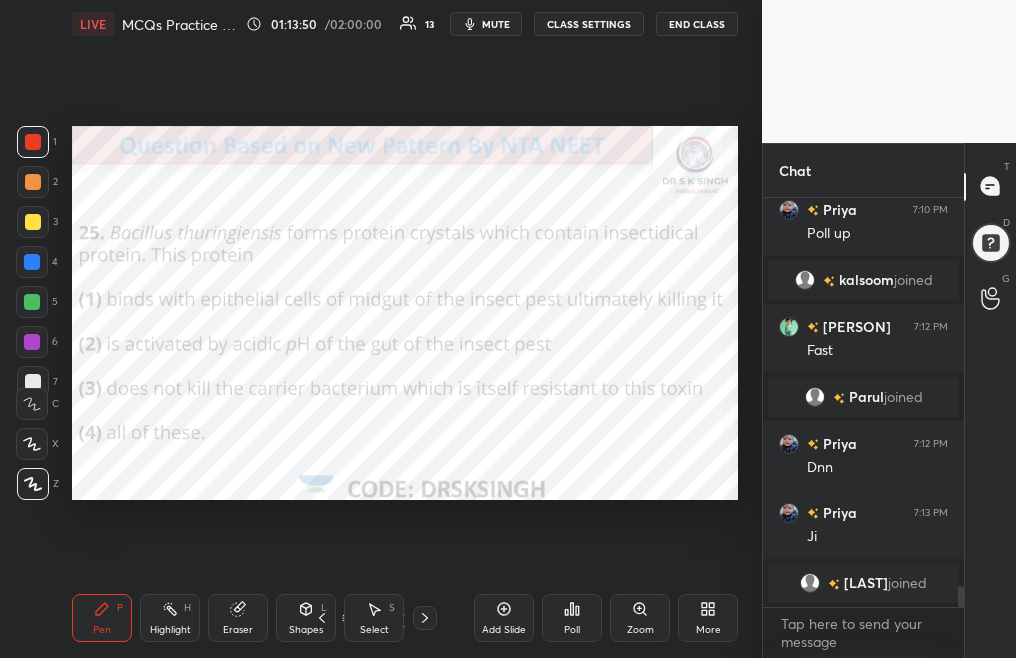 scroll, scrollTop: 7648, scrollLeft: 0, axis: vertical 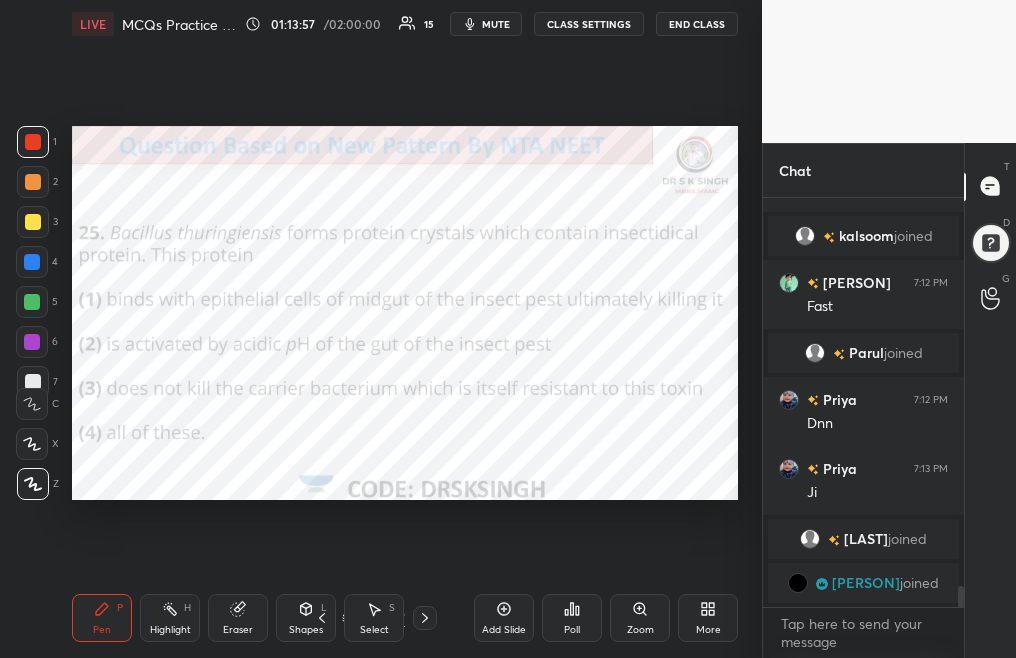 click on "Poll" at bounding box center [572, 618] 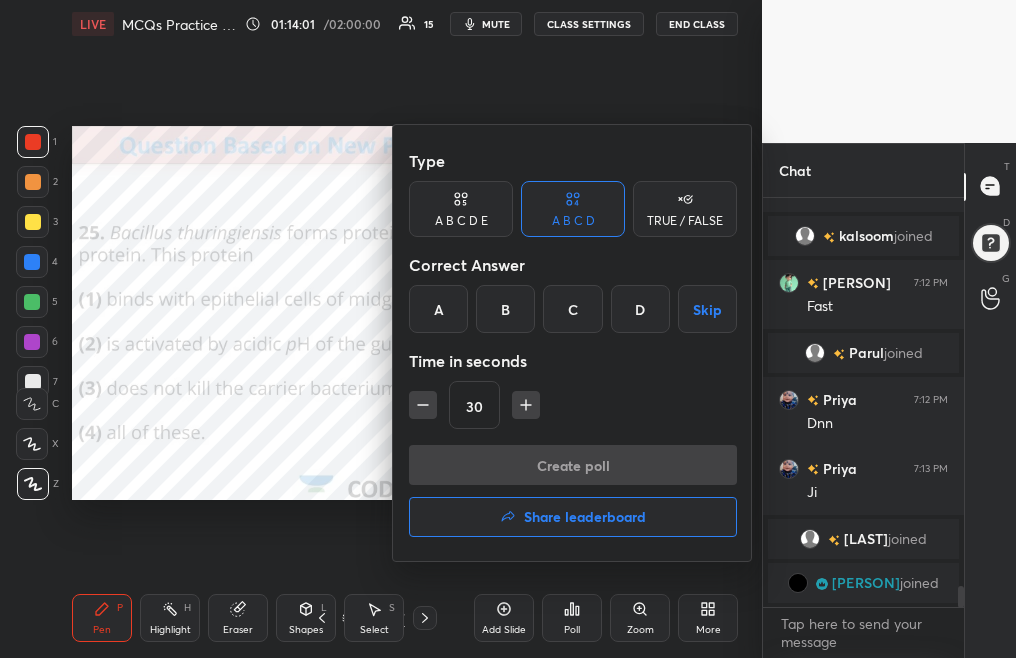 click on "A" at bounding box center (438, 309) 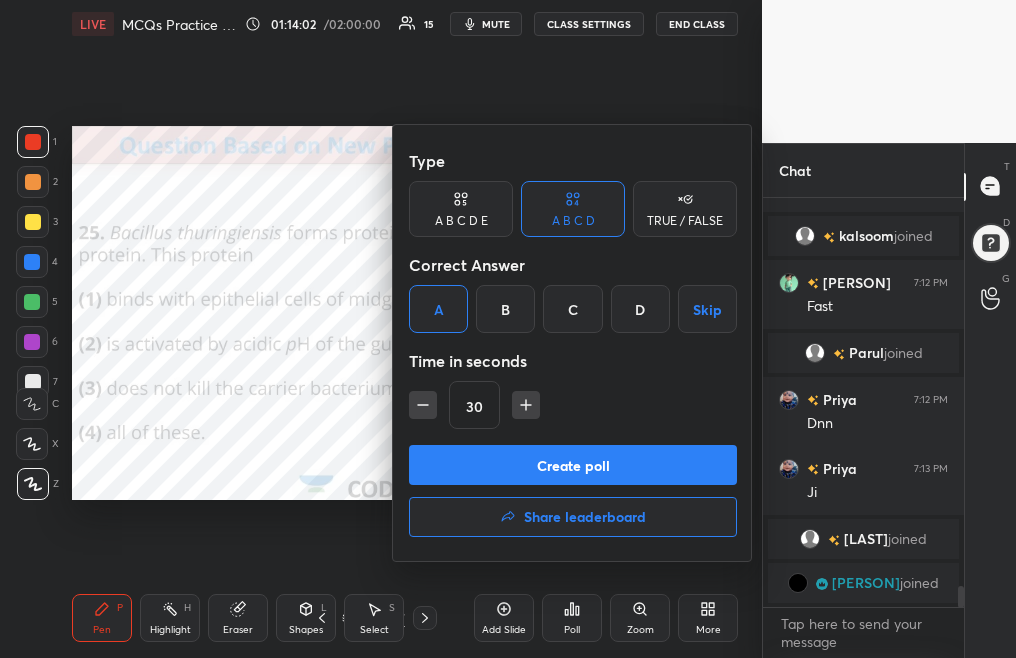click on "Create poll" at bounding box center (573, 465) 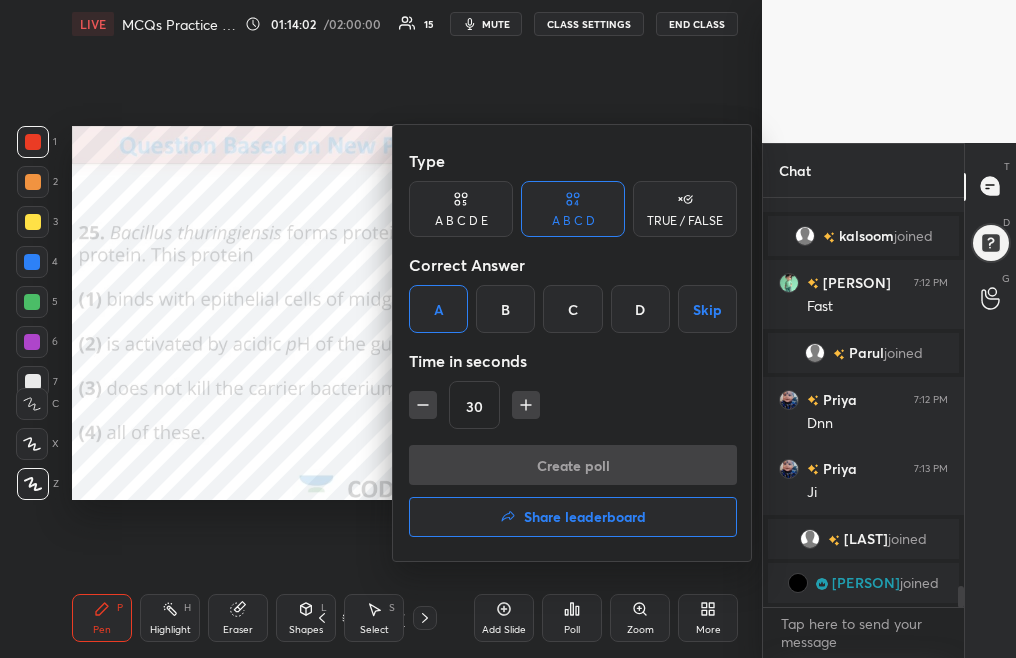 scroll, scrollTop: 361, scrollLeft: 195, axis: both 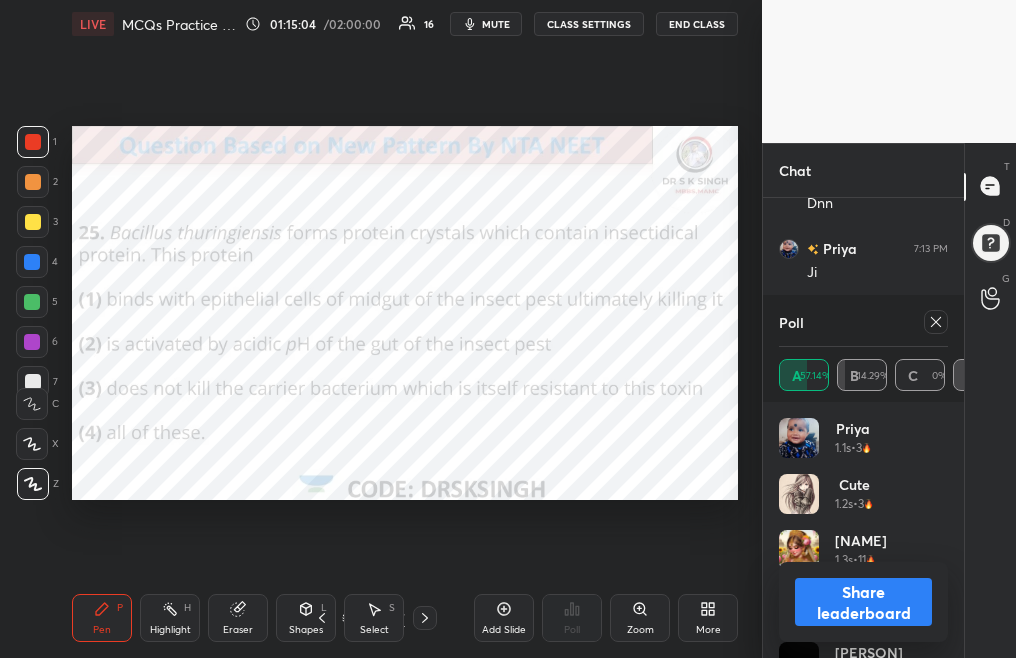 click 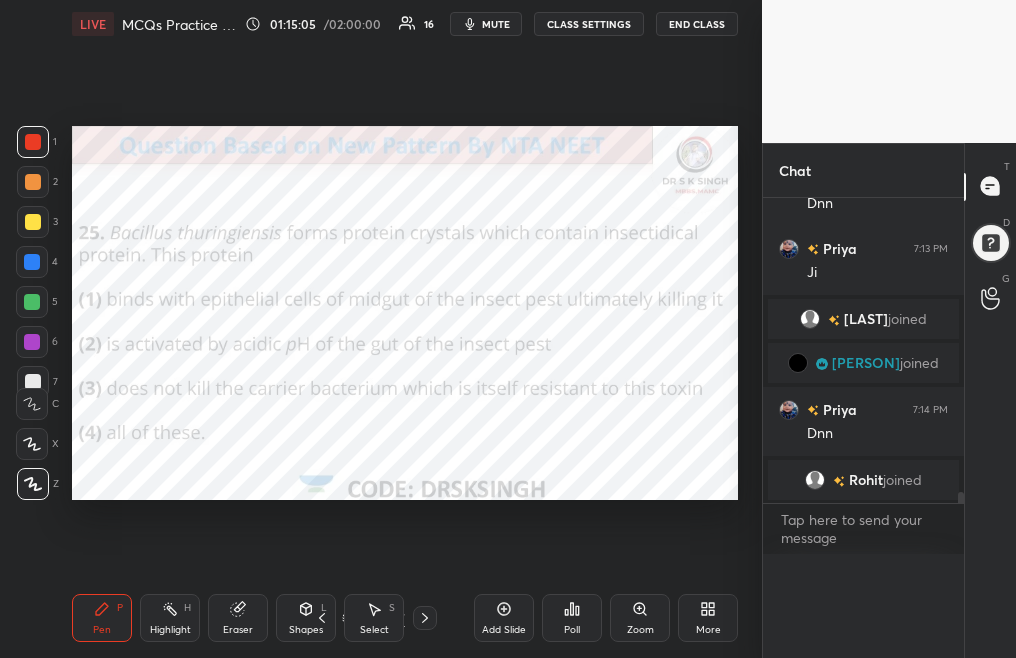 scroll, scrollTop: 0, scrollLeft: 0, axis: both 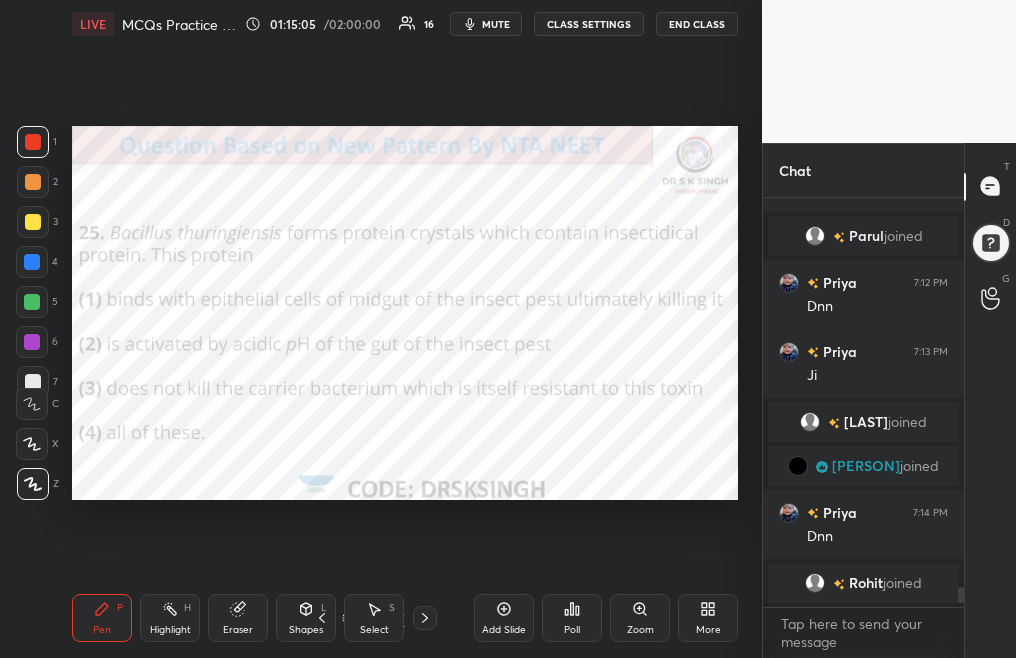 click at bounding box center (425, 618) 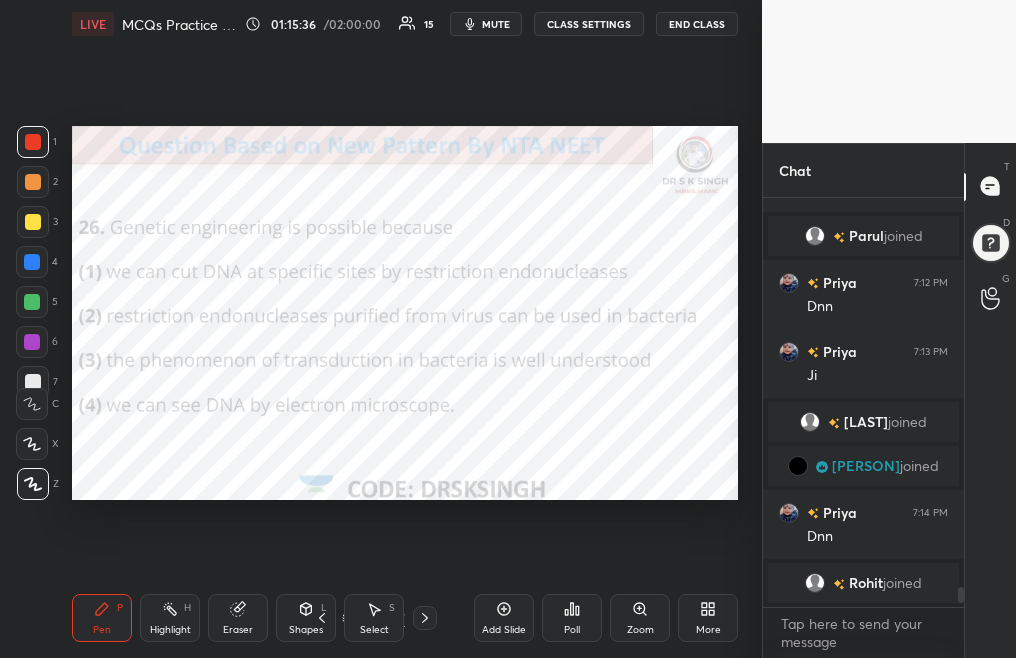 click on "mute" at bounding box center (486, 24) 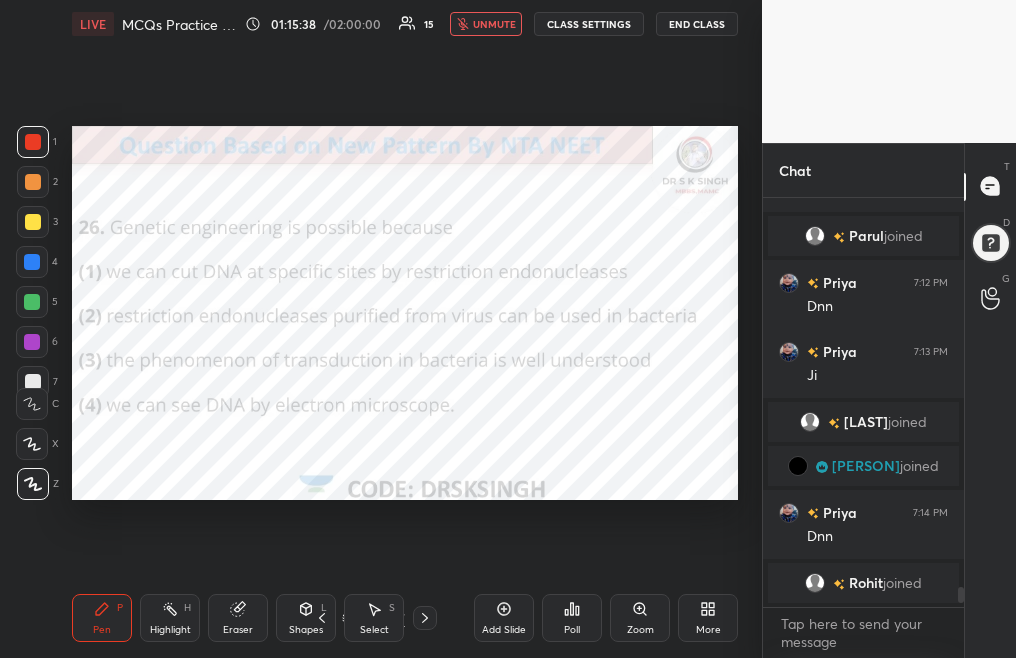 click on "Poll" at bounding box center (572, 618) 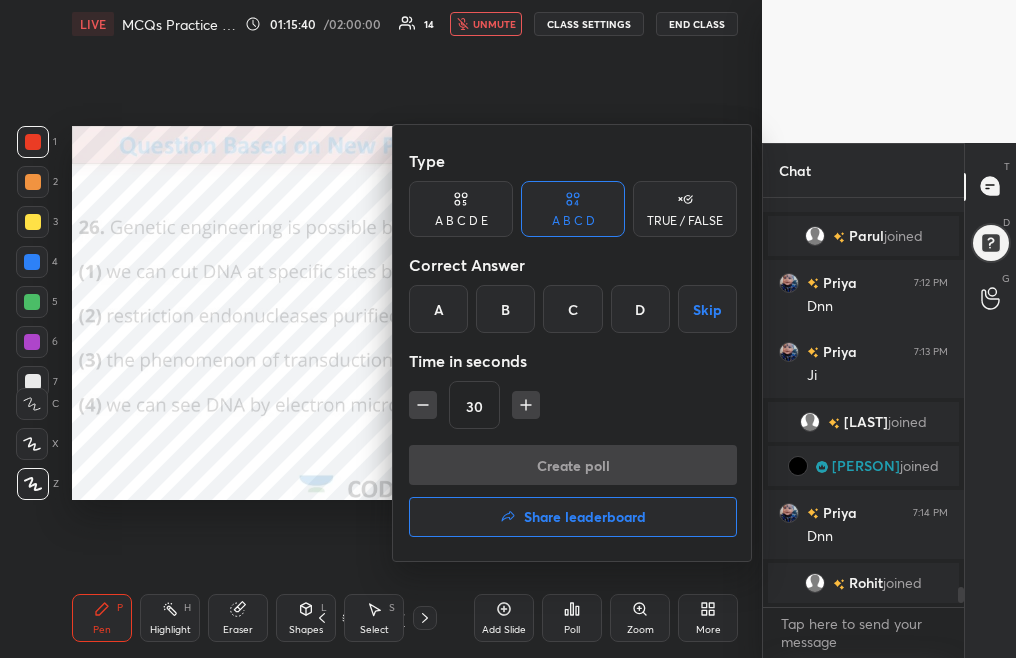 click on "A" at bounding box center (438, 309) 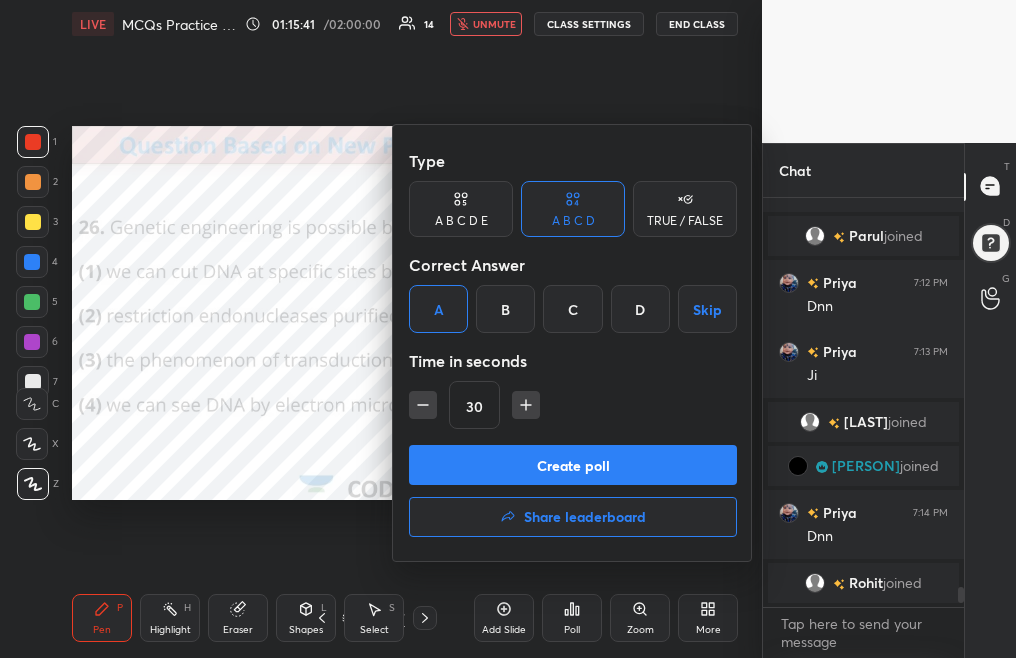 click on "Create poll" at bounding box center [573, 465] 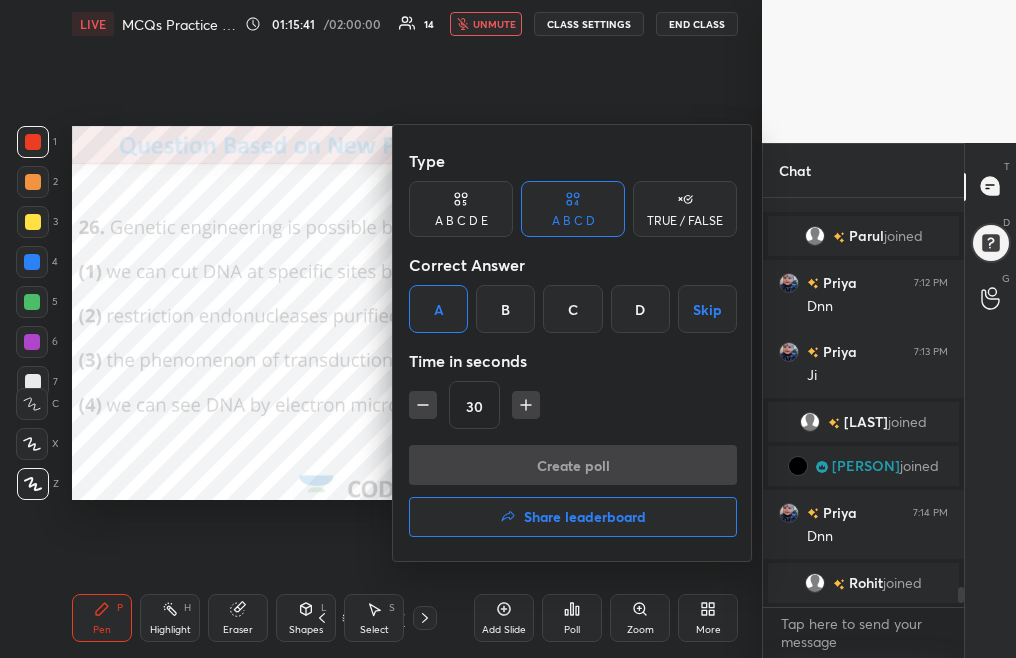 scroll, scrollTop: 370, scrollLeft: 195, axis: both 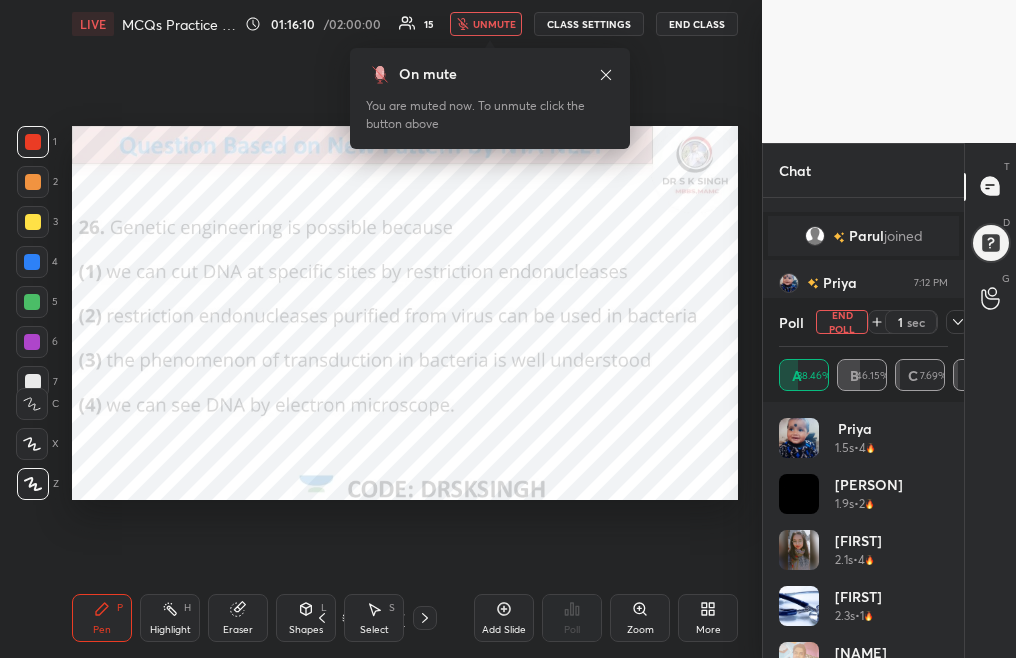 click on "End Poll" at bounding box center (842, 322) 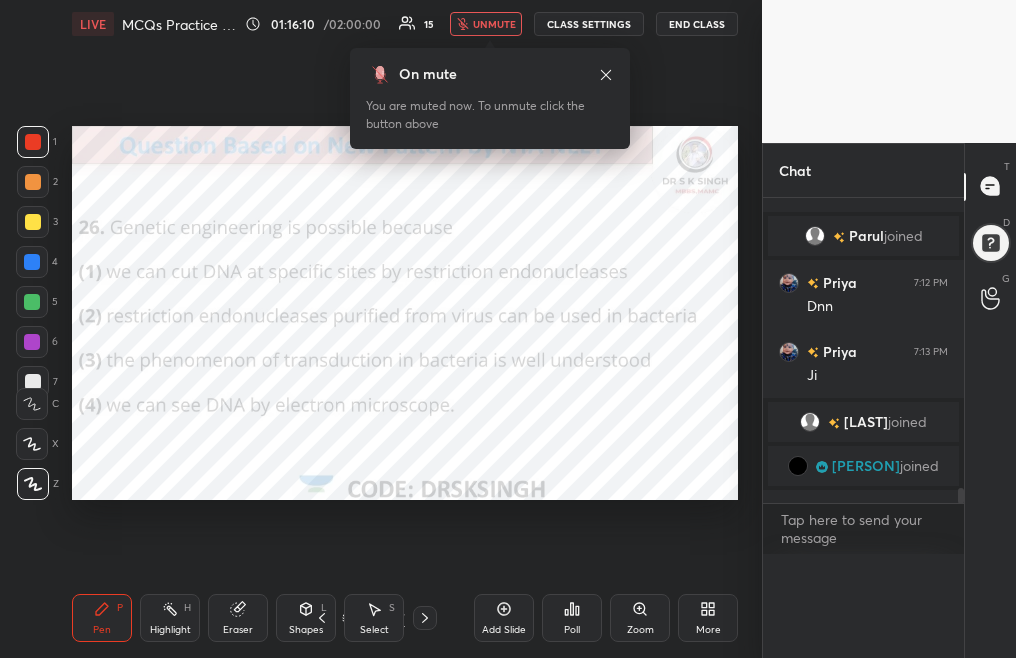 scroll, scrollTop: 0, scrollLeft: 0, axis: both 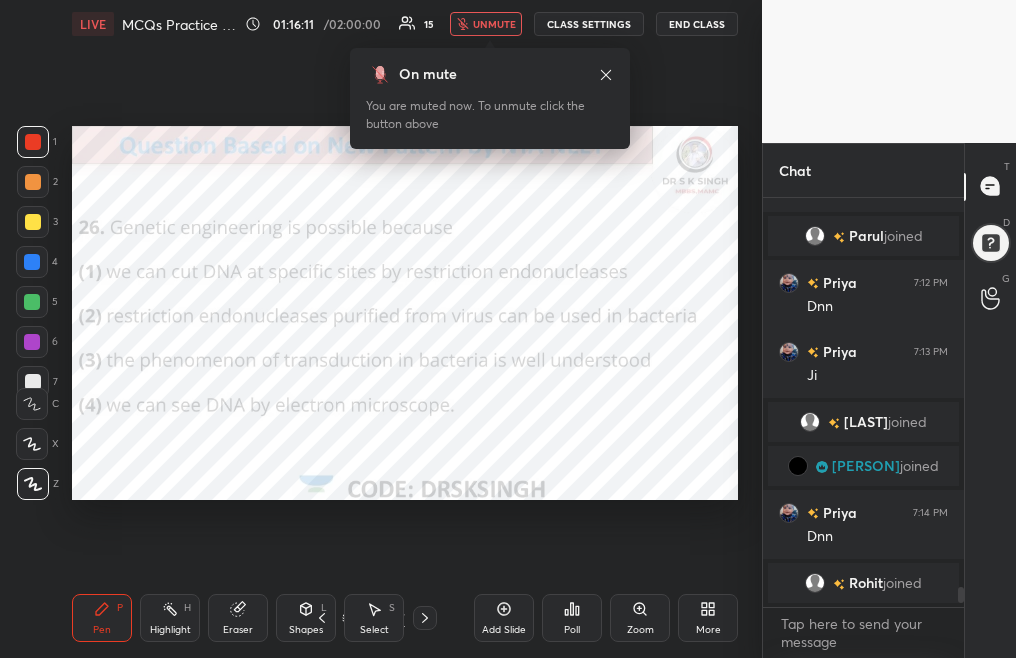 click at bounding box center [425, 618] 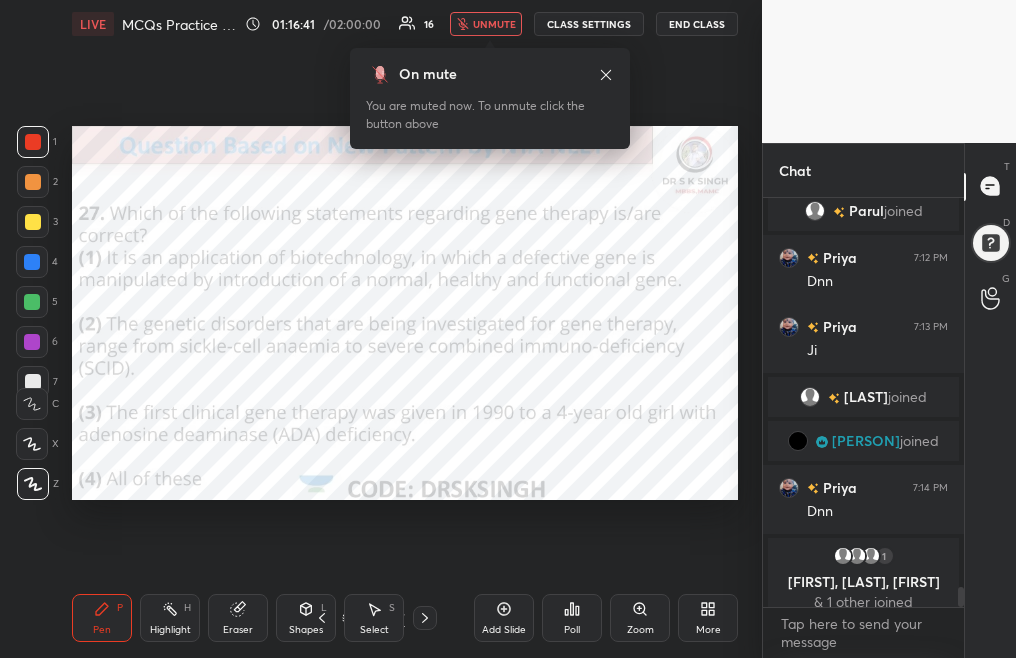 scroll, scrollTop: 7805, scrollLeft: 0, axis: vertical 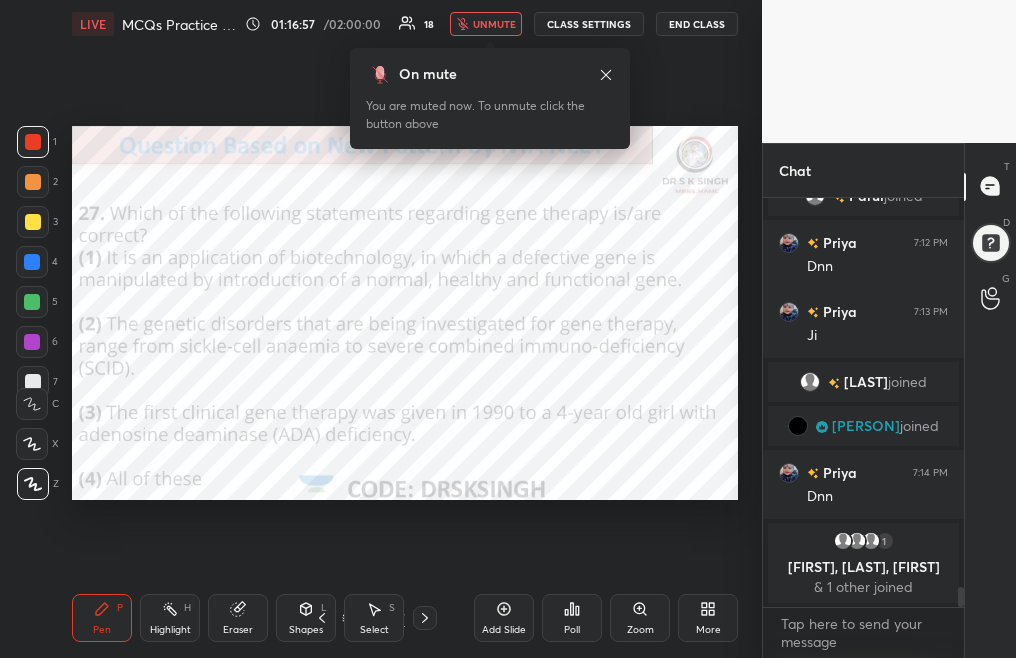 click on "unmute" at bounding box center [486, 24] 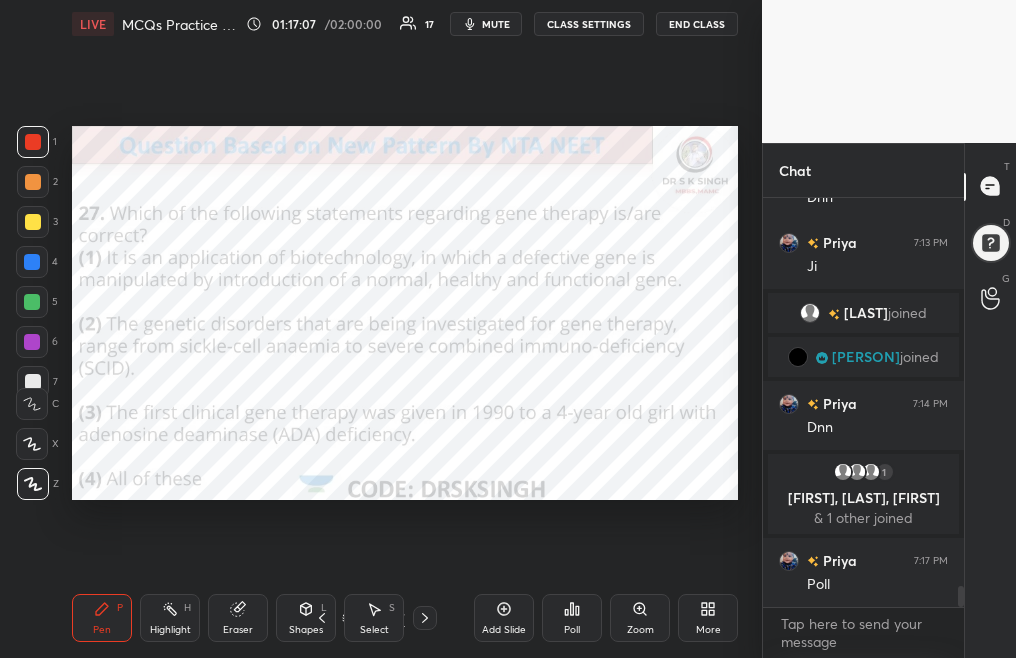 scroll, scrollTop: 7692, scrollLeft: 0, axis: vertical 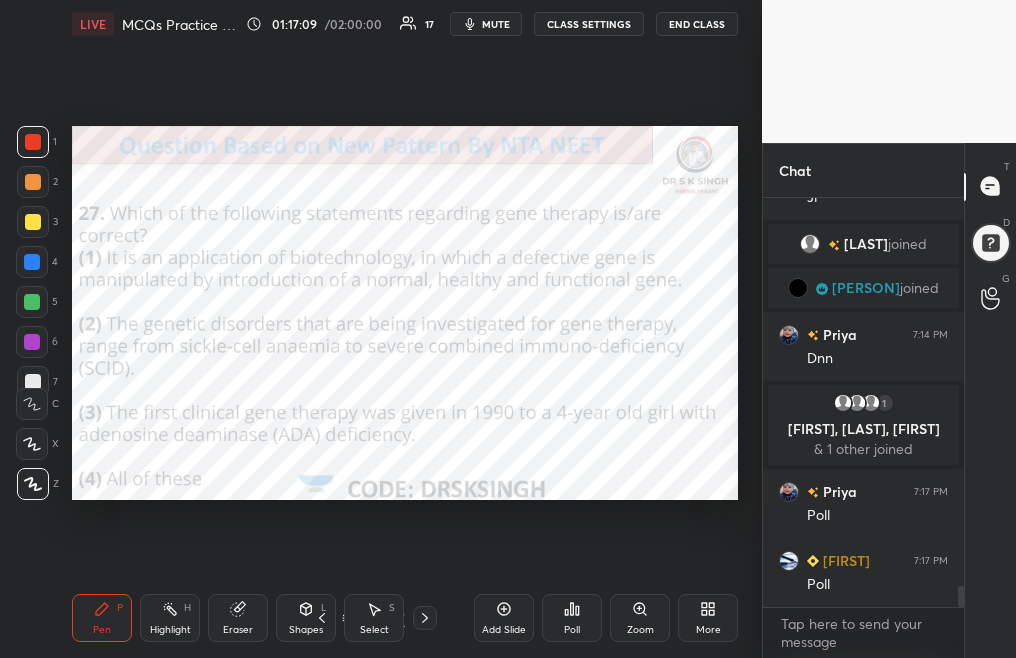 click 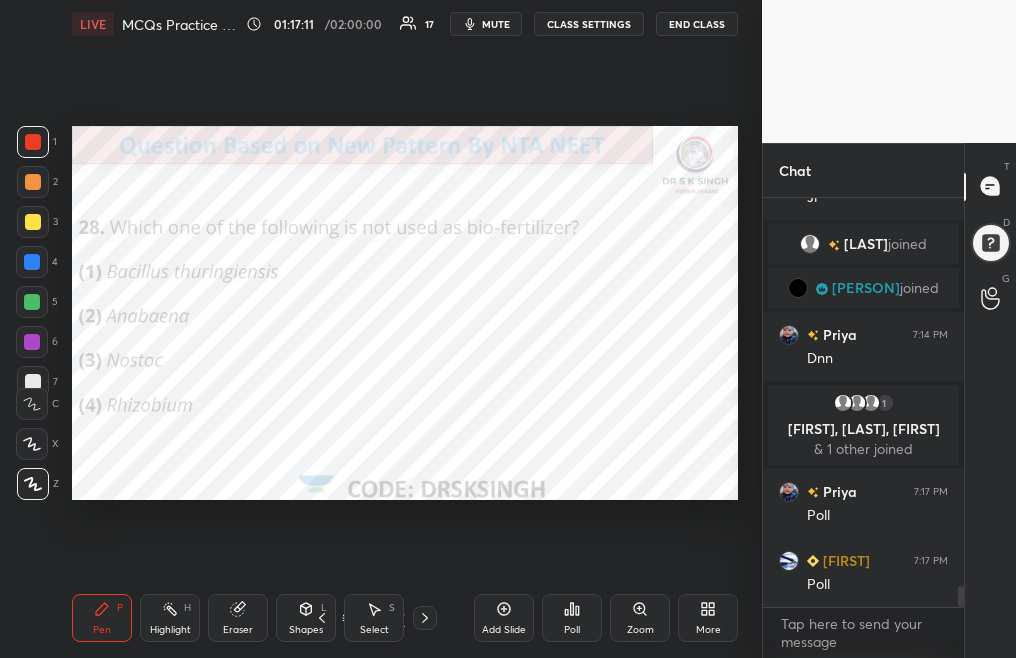 click on "Poll" at bounding box center (572, 618) 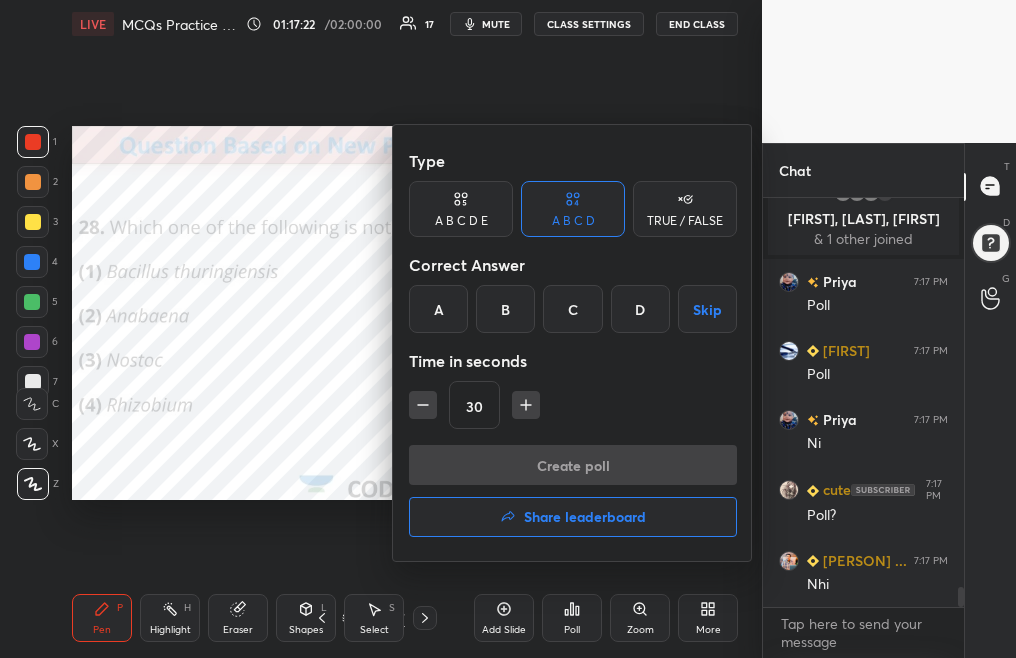 scroll, scrollTop: 7974, scrollLeft: 0, axis: vertical 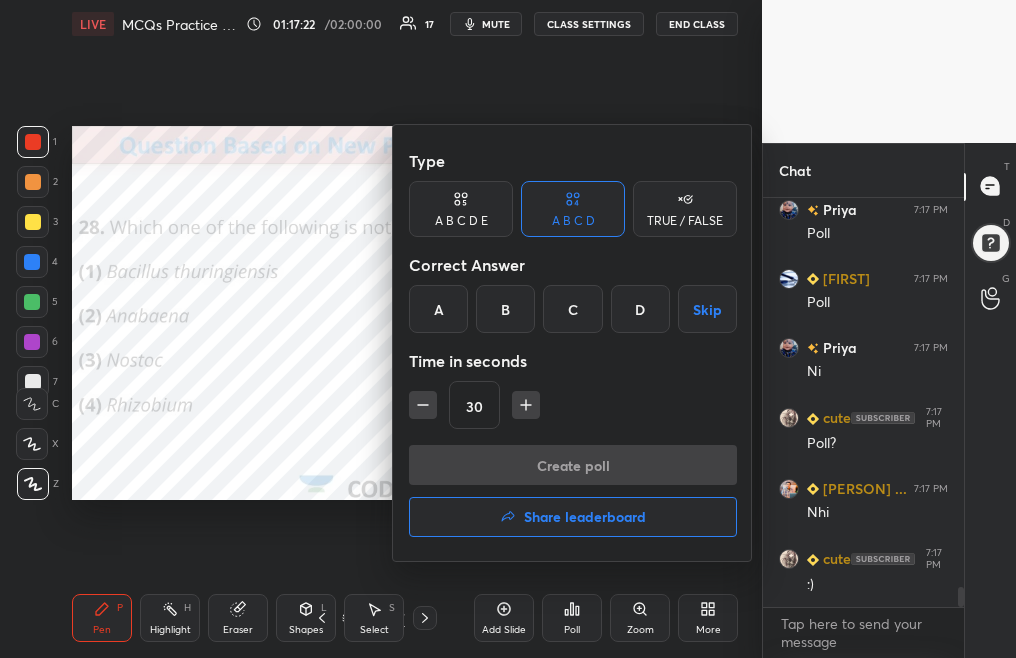 click on "A" at bounding box center (438, 309) 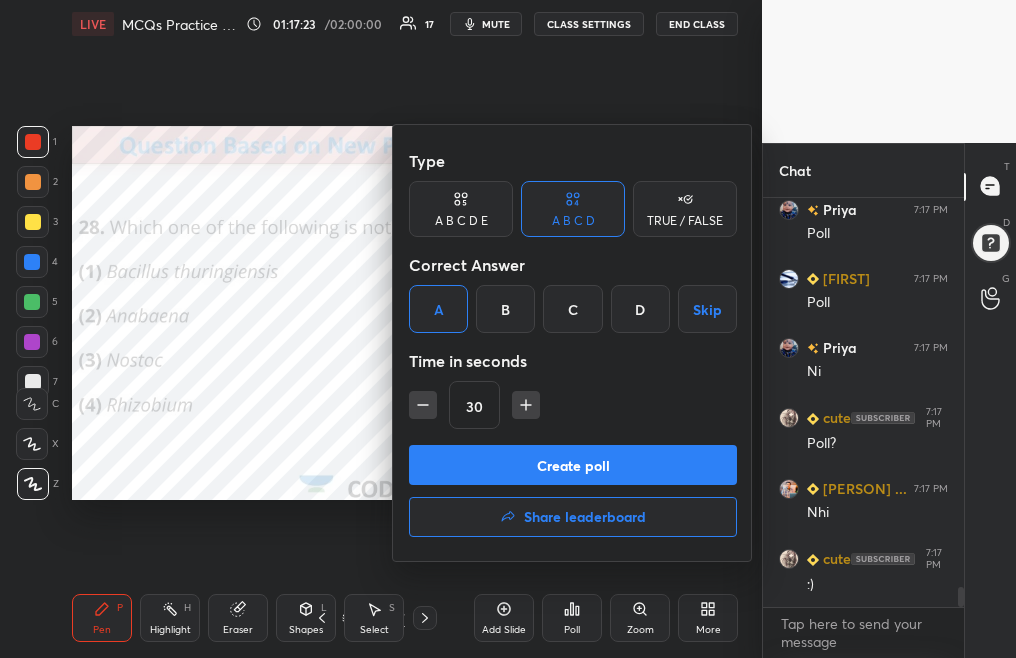 click on "Create poll" at bounding box center (573, 465) 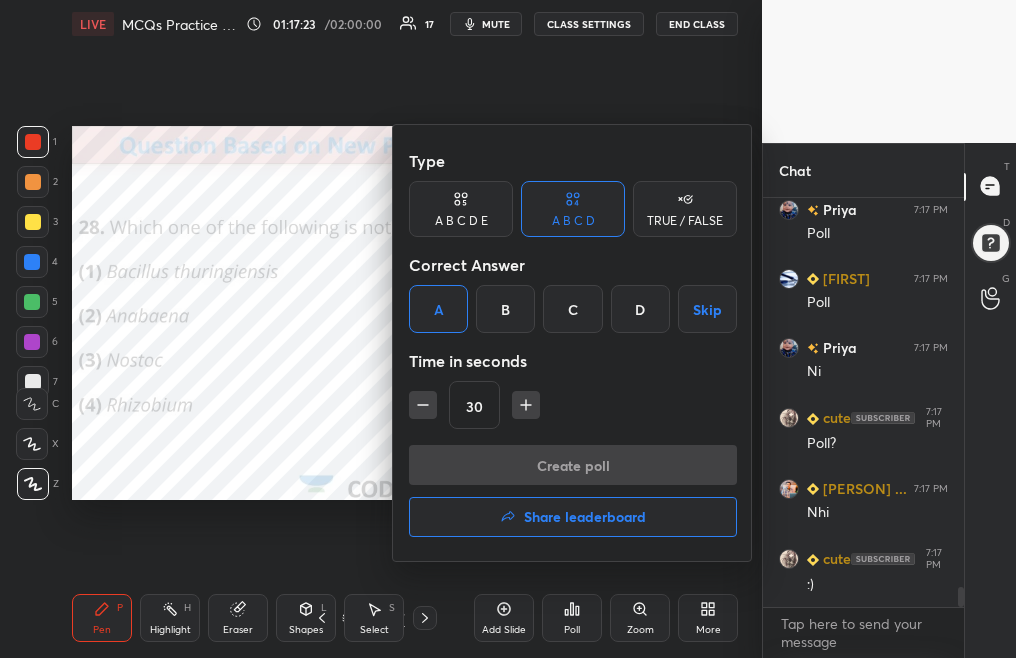 scroll, scrollTop: 370, scrollLeft: 195, axis: both 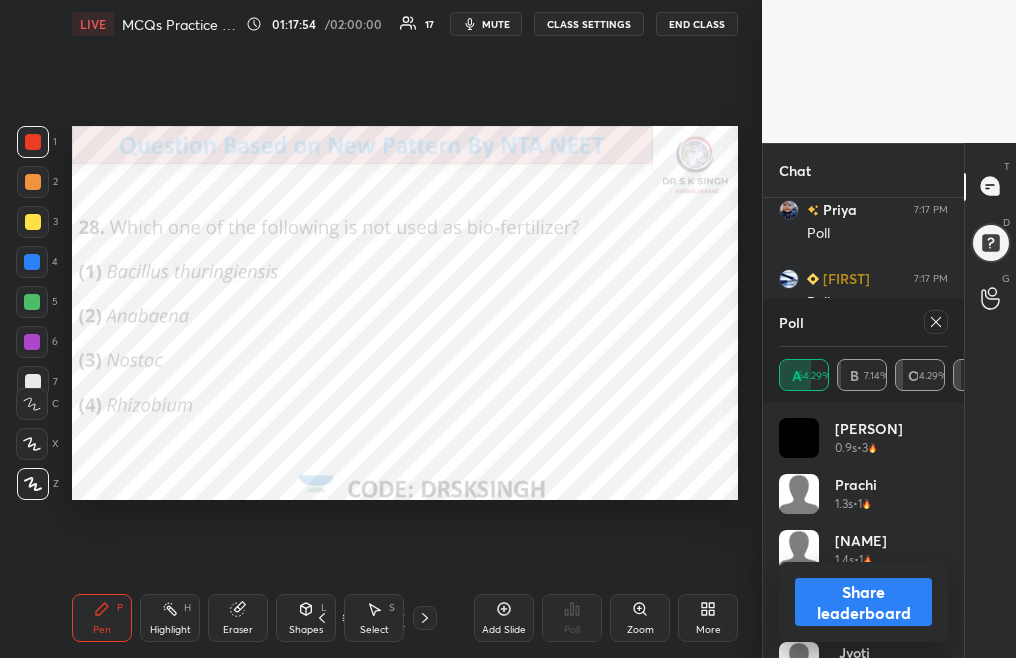 click 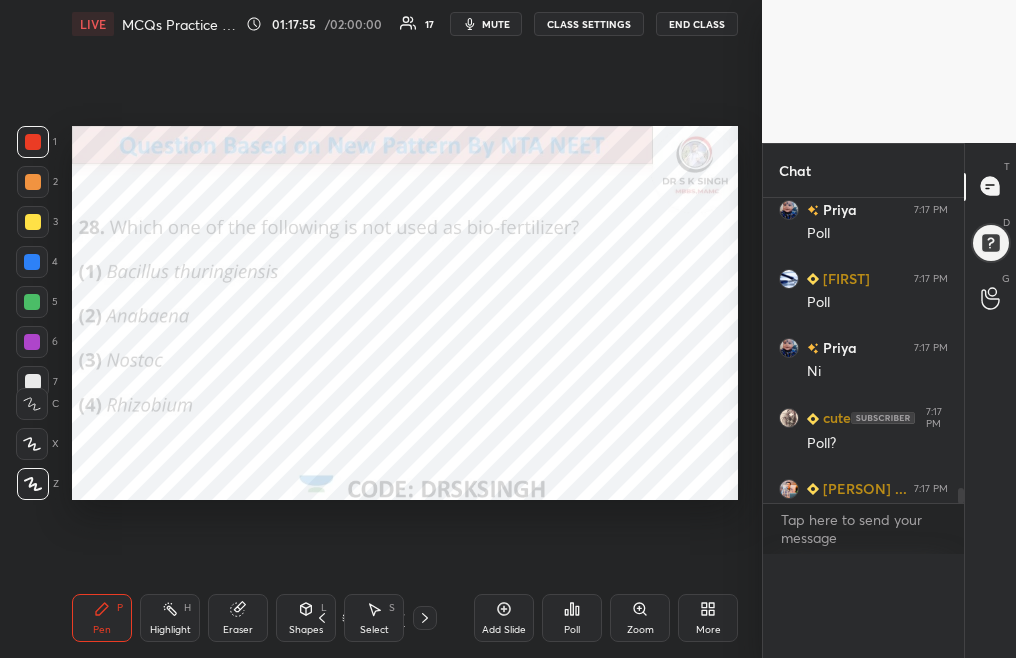 scroll, scrollTop: 0, scrollLeft: 0, axis: both 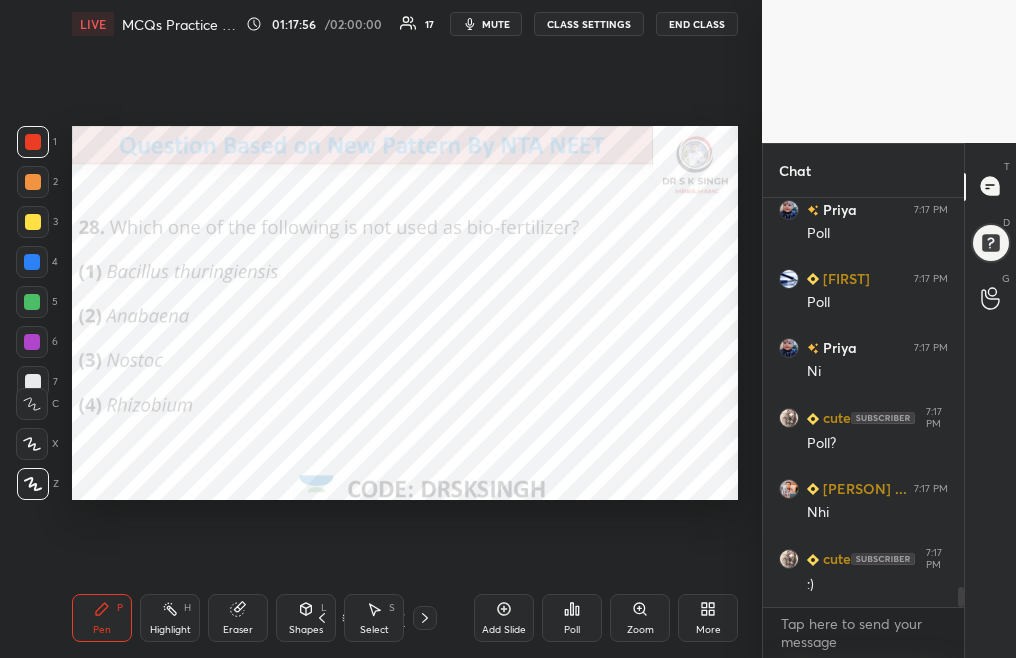 click 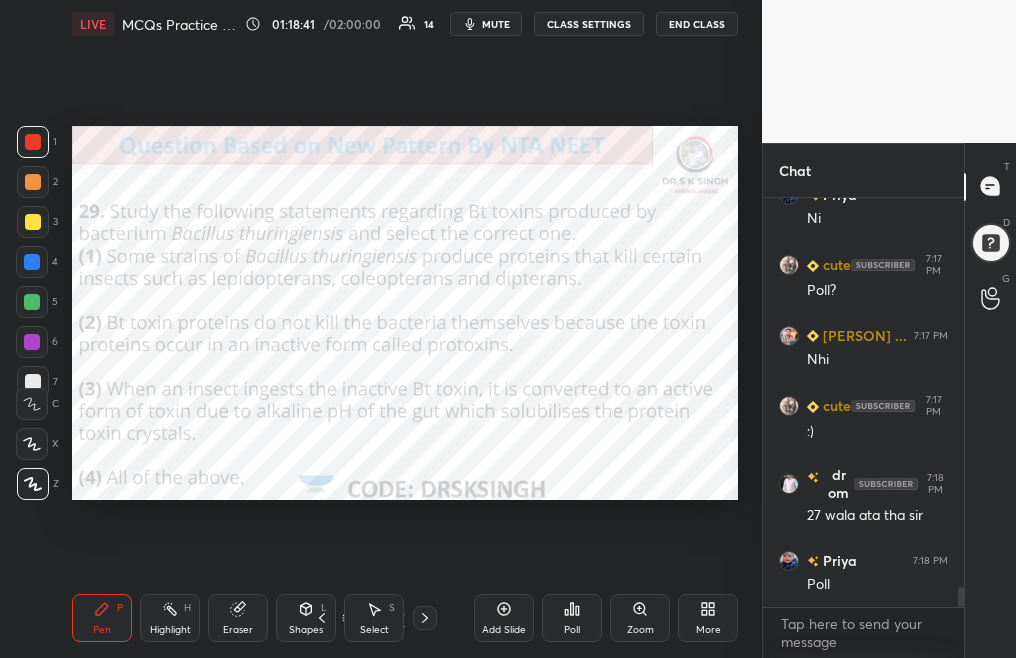 click on "Poll" at bounding box center (572, 618) 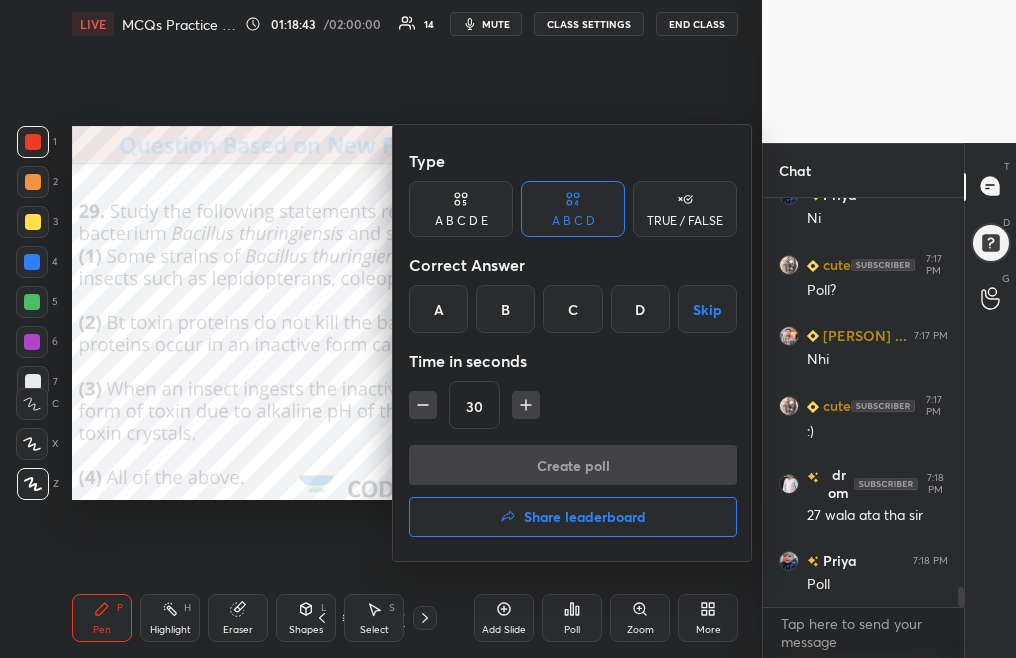 click on "D" at bounding box center [640, 309] 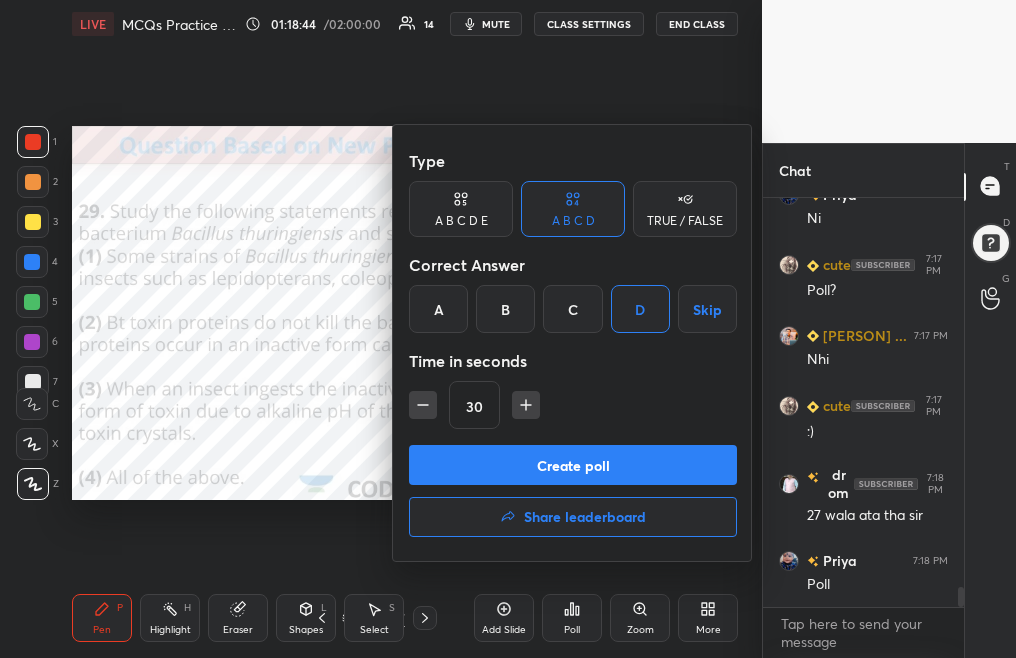 click on "Create poll" at bounding box center (573, 465) 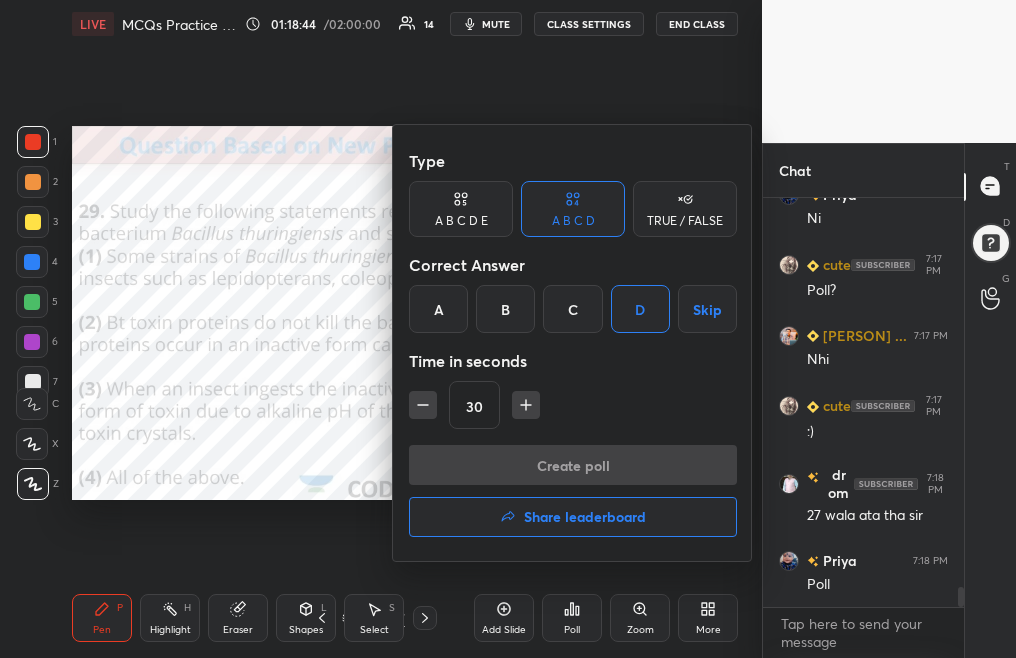 scroll, scrollTop: 370, scrollLeft: 195, axis: both 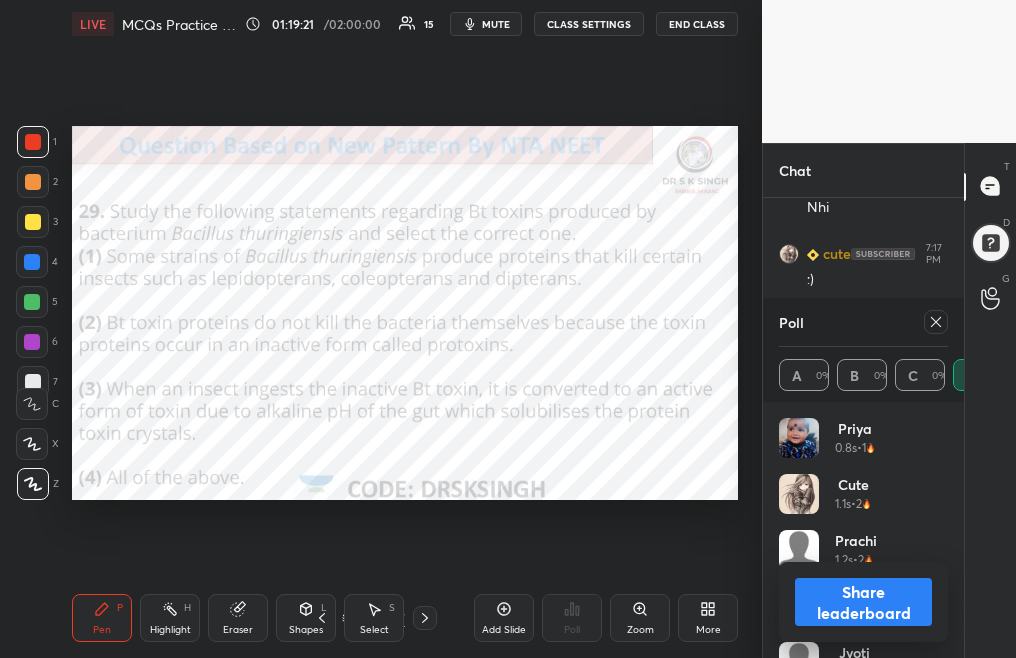 click at bounding box center (936, 322) 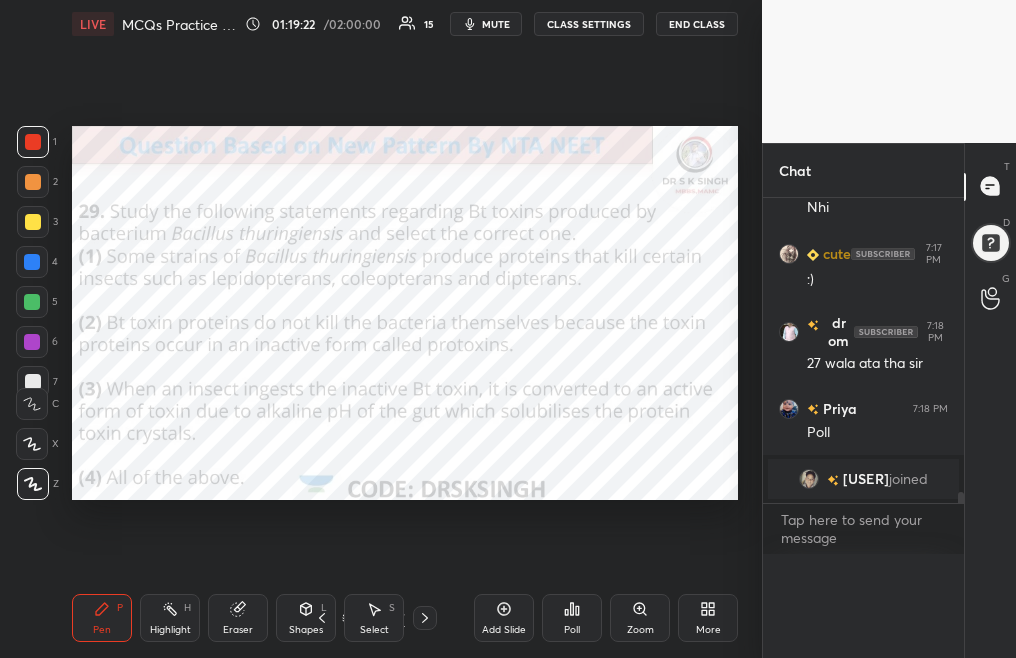 scroll, scrollTop: 0, scrollLeft: 0, axis: both 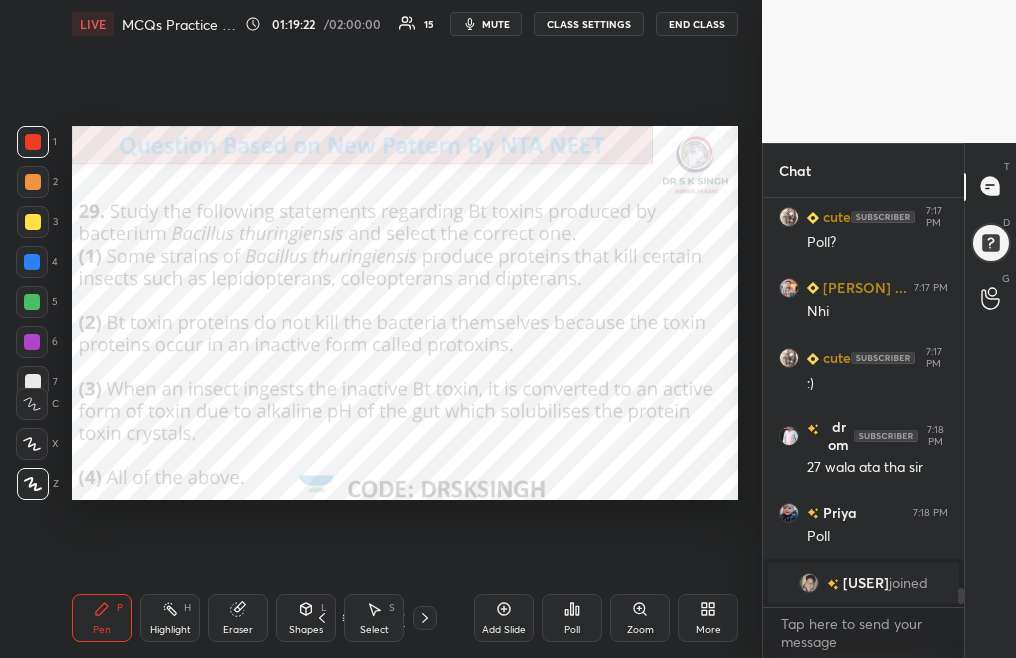 click at bounding box center (425, 618) 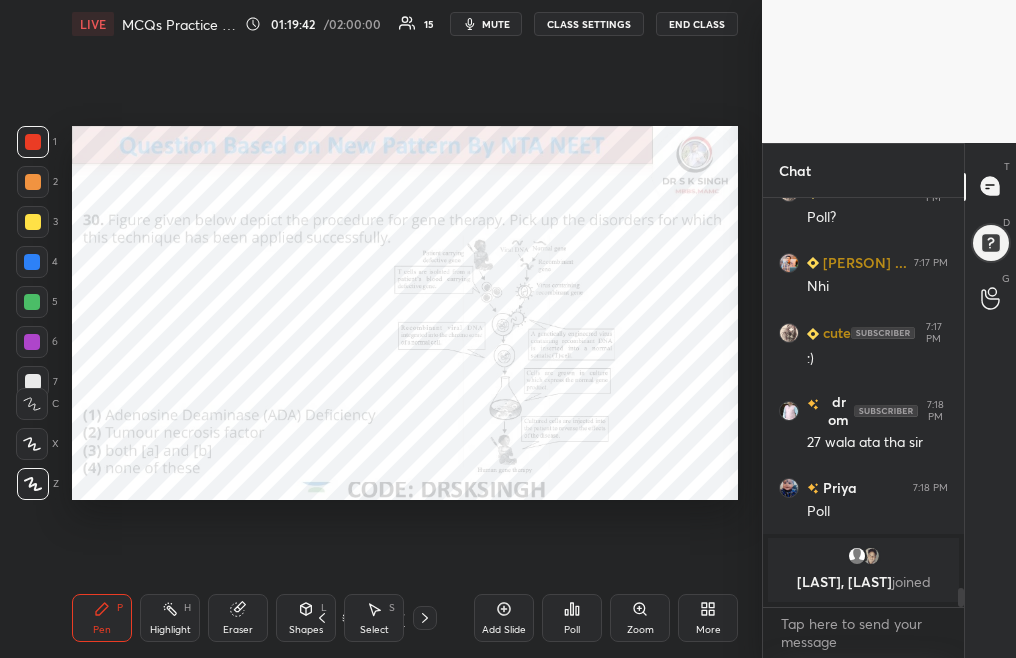 click on "Poll" at bounding box center [572, 618] 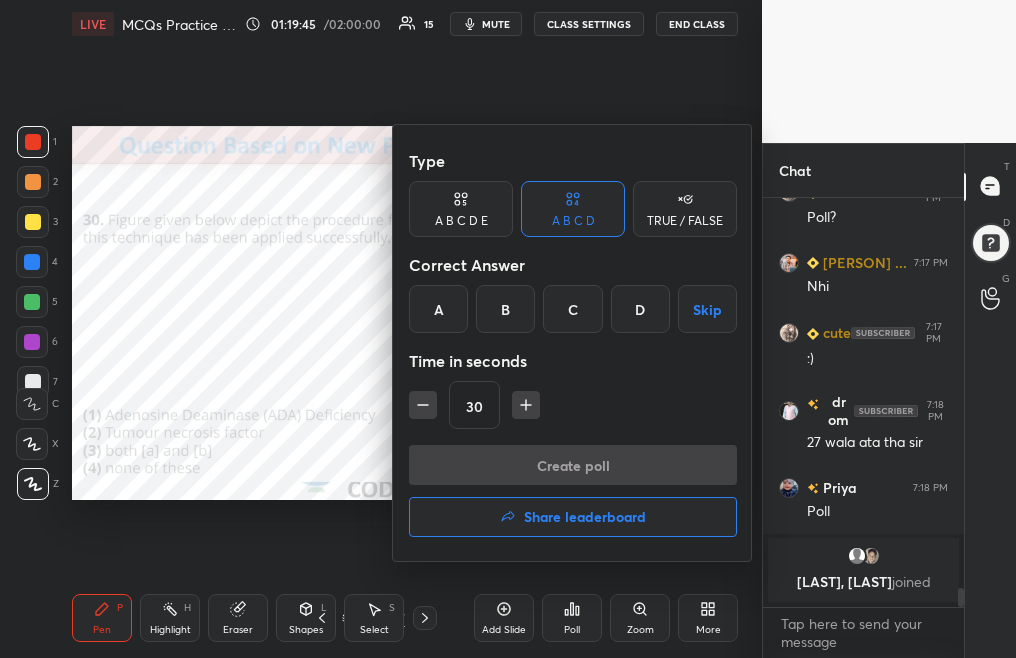 click on "C" at bounding box center (572, 309) 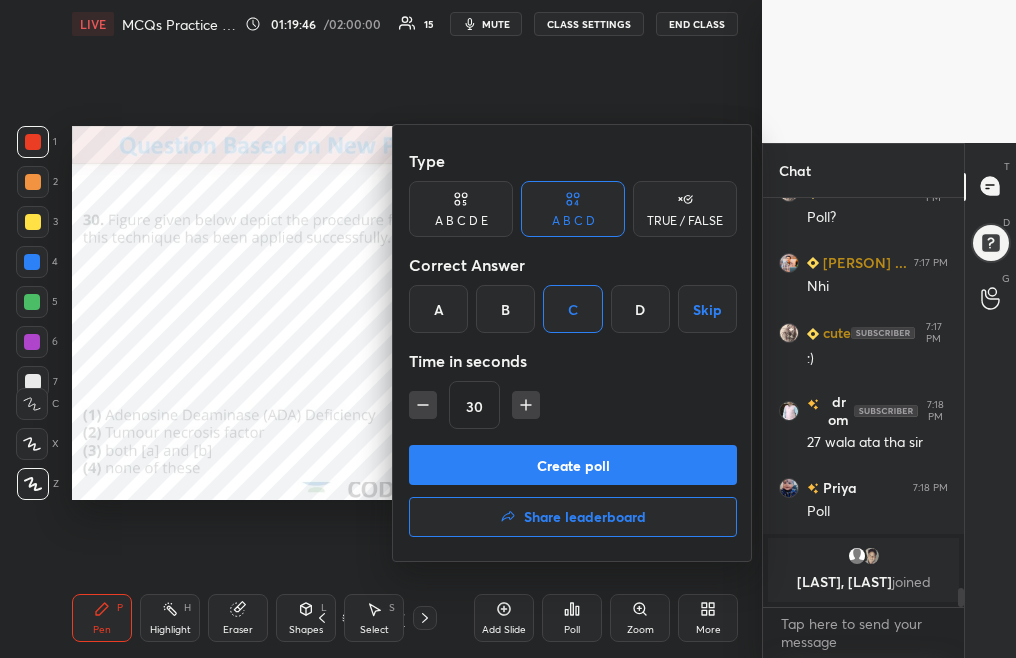 click on "Create poll" at bounding box center (573, 465) 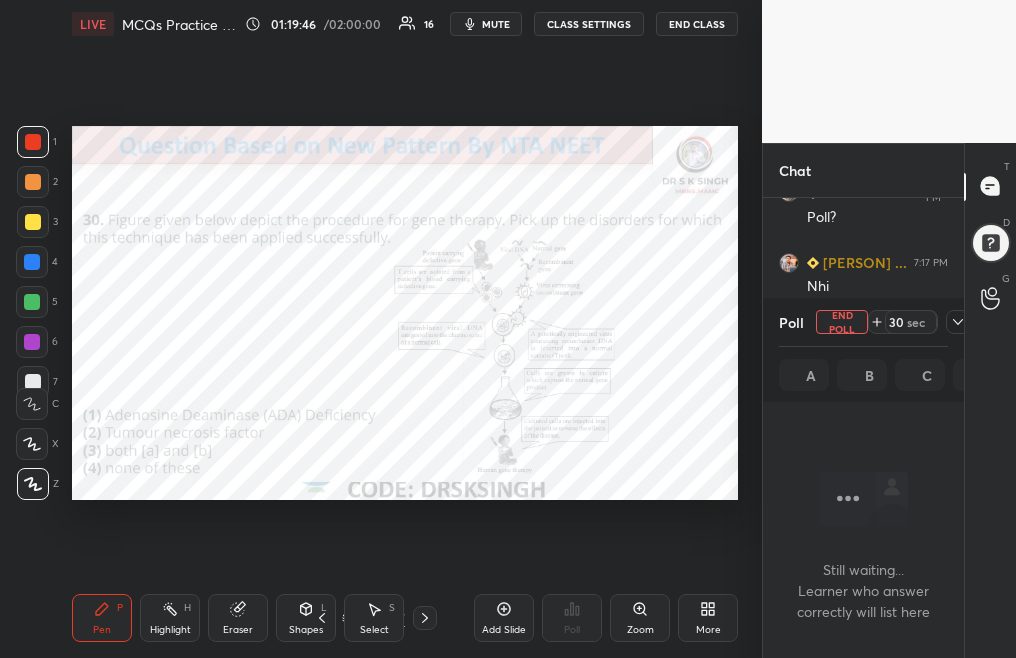 scroll, scrollTop: 305, scrollLeft: 195, axis: both 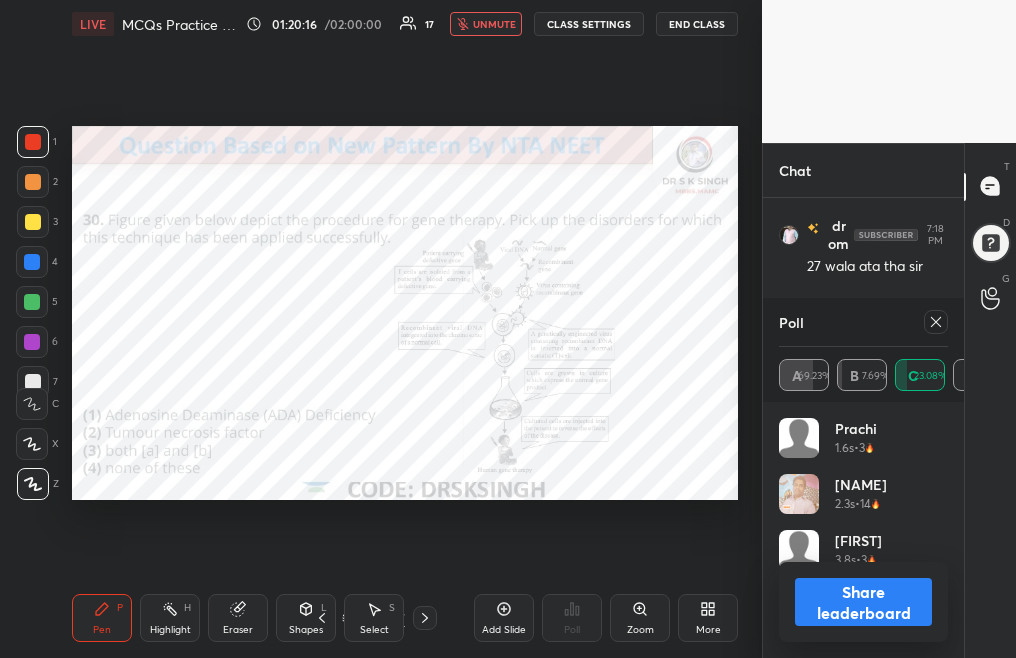 click on "unmute" at bounding box center [494, 24] 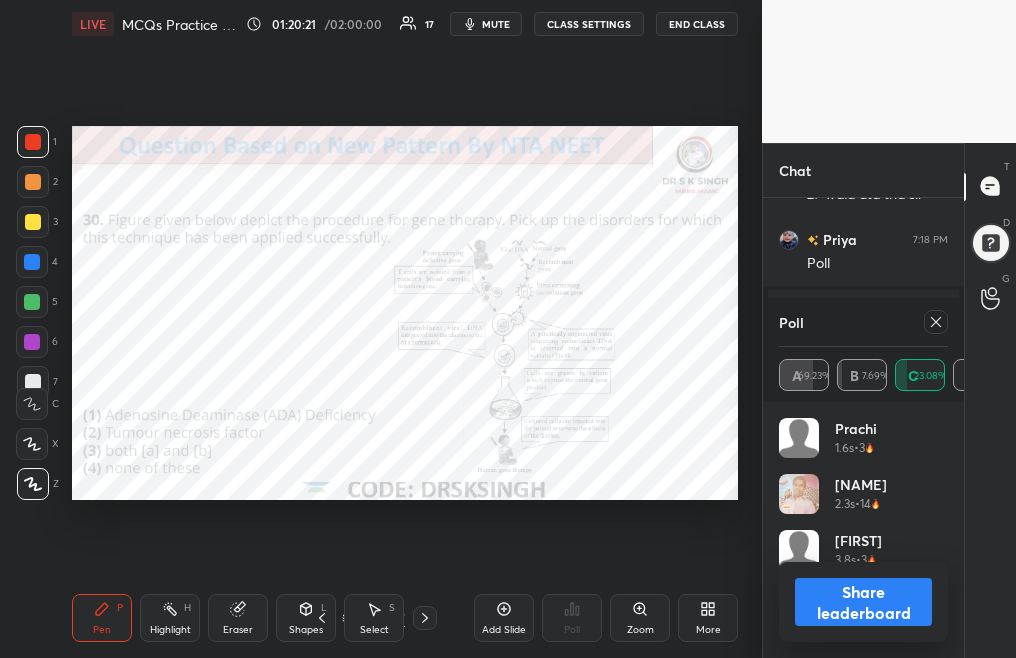 click 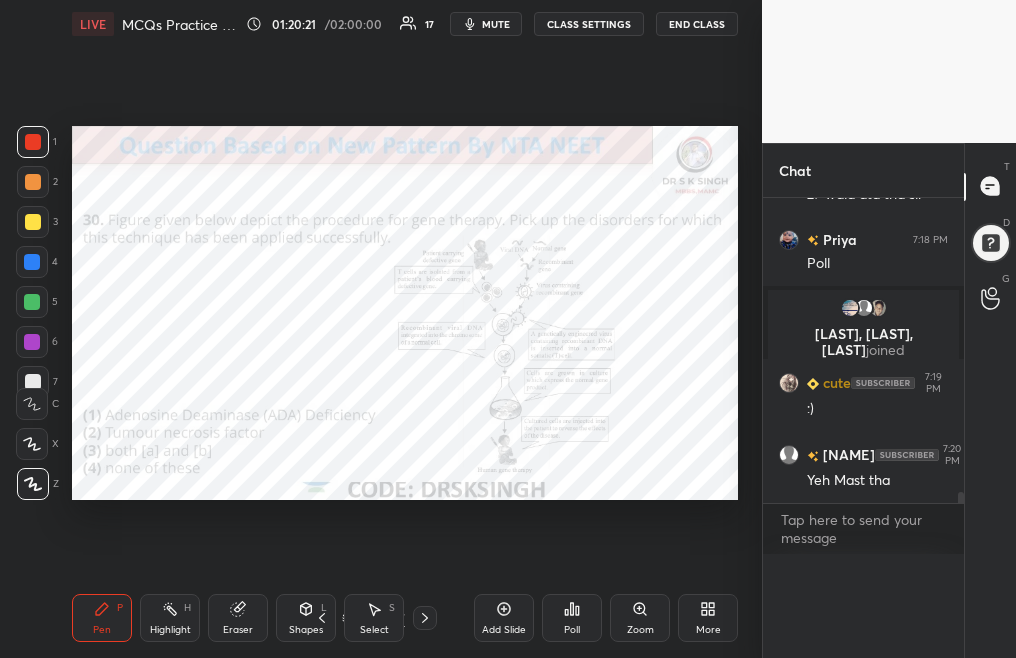 scroll, scrollTop: 0, scrollLeft: 0, axis: both 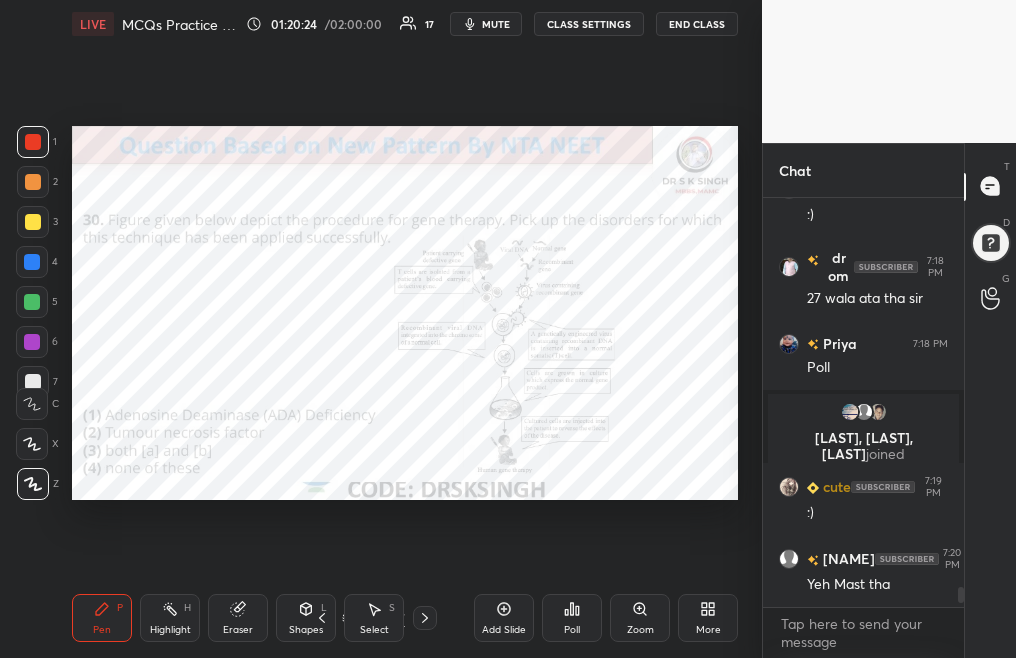 click on "Poll" at bounding box center [572, 618] 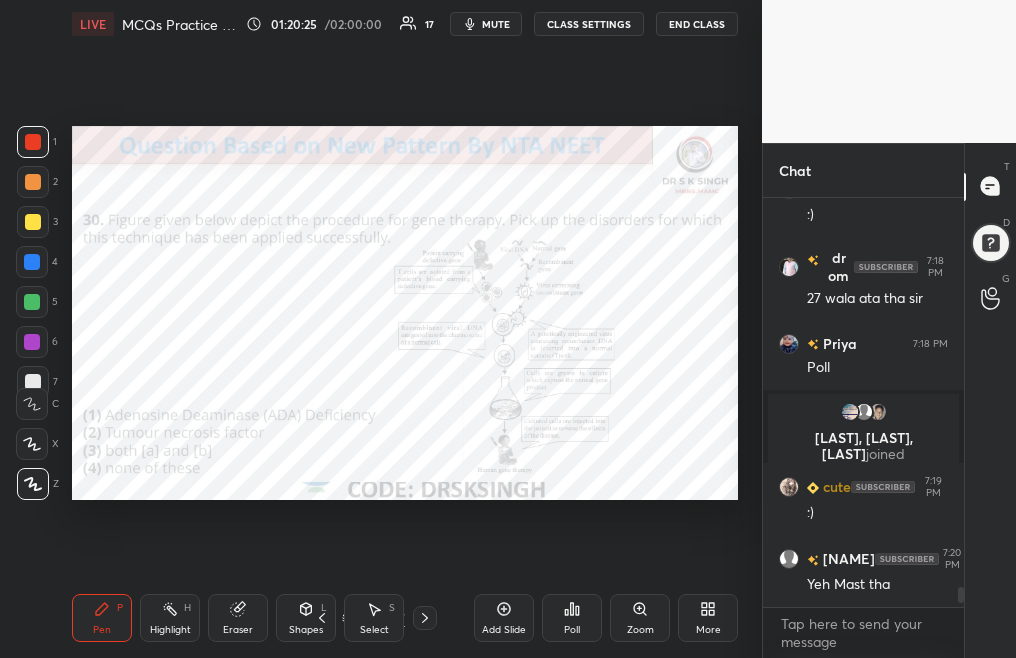 click on "Poll" at bounding box center (572, 630) 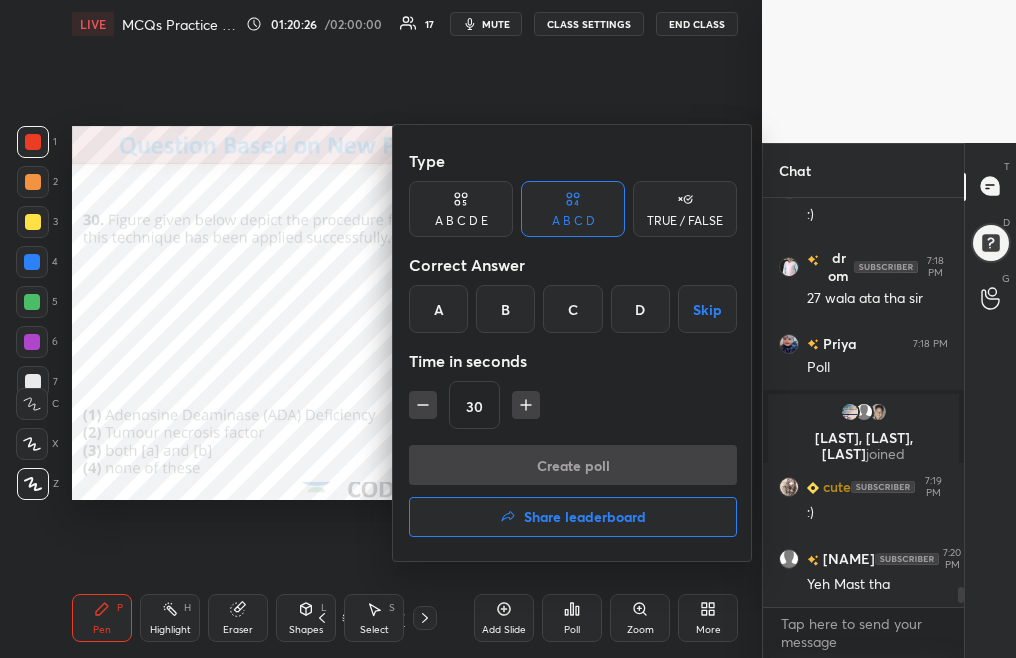 click on "Share leaderboard" at bounding box center (585, 517) 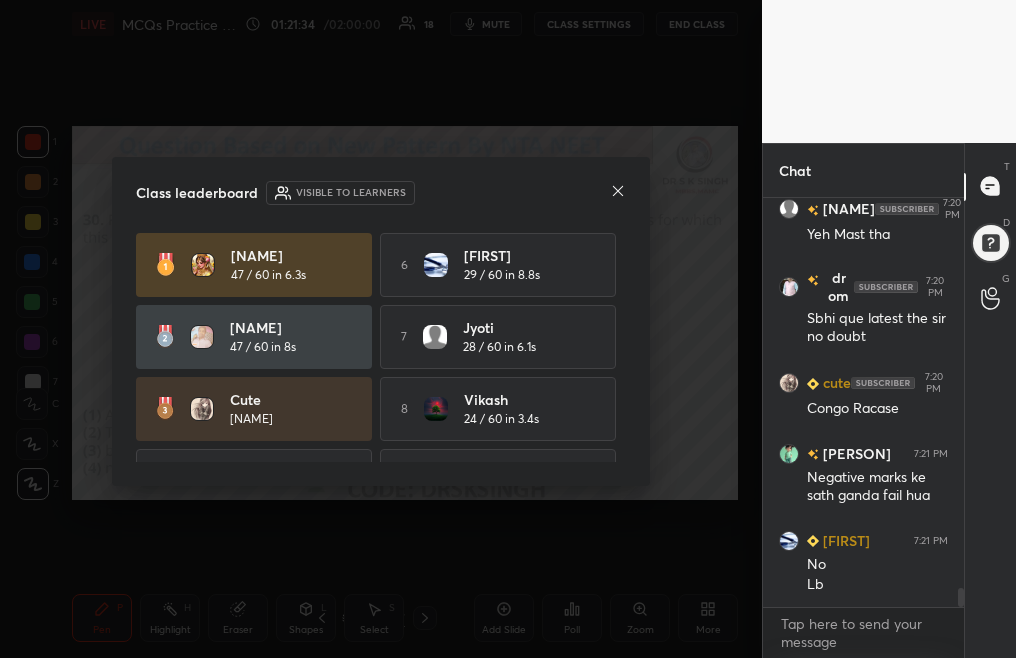 scroll, scrollTop: 8414, scrollLeft: 0, axis: vertical 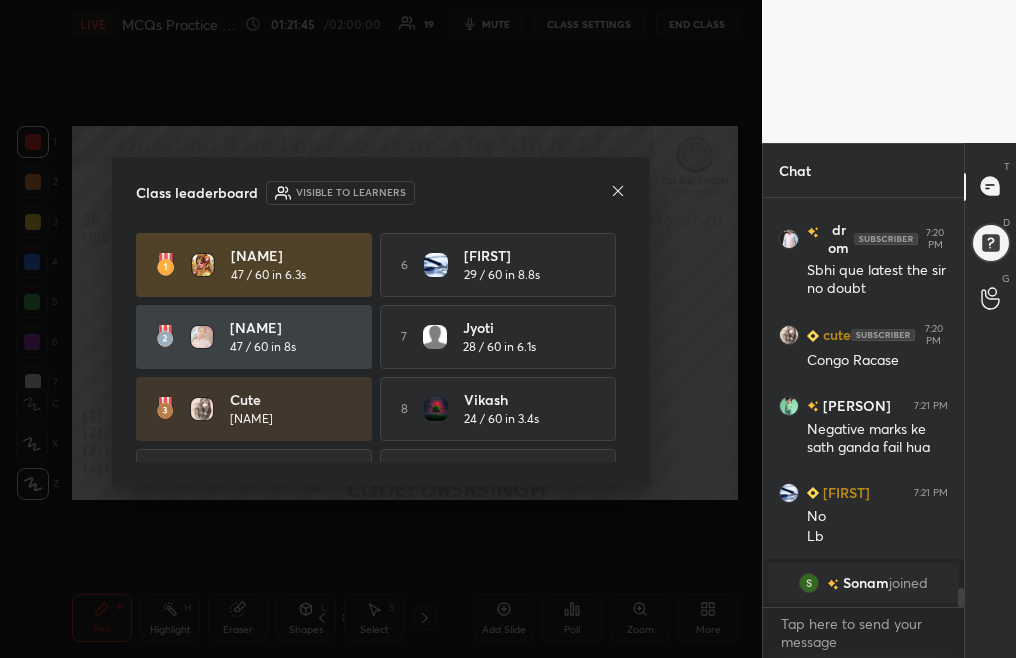 click on "Class leaderboard Visible to learners RADHIKA 47 / 60 in 6.3s 6 Ritik 29 / 60 in 8.8s RAKESH 47 / 60 in 8s 7 Jyoti 28 / 60 in 6.1s cute 39 / 60 in 9.2s 8 vikash 24 / 60 in 3.4s 4 Falak 33 / 60 in 4.7s 9 Nyxer 24 / 60 in 4.3s 5 Priya 31 / 60 in 3.4s 10 Meenakshi ... 16 / 60 in 10.5s" at bounding box center [381, 321] 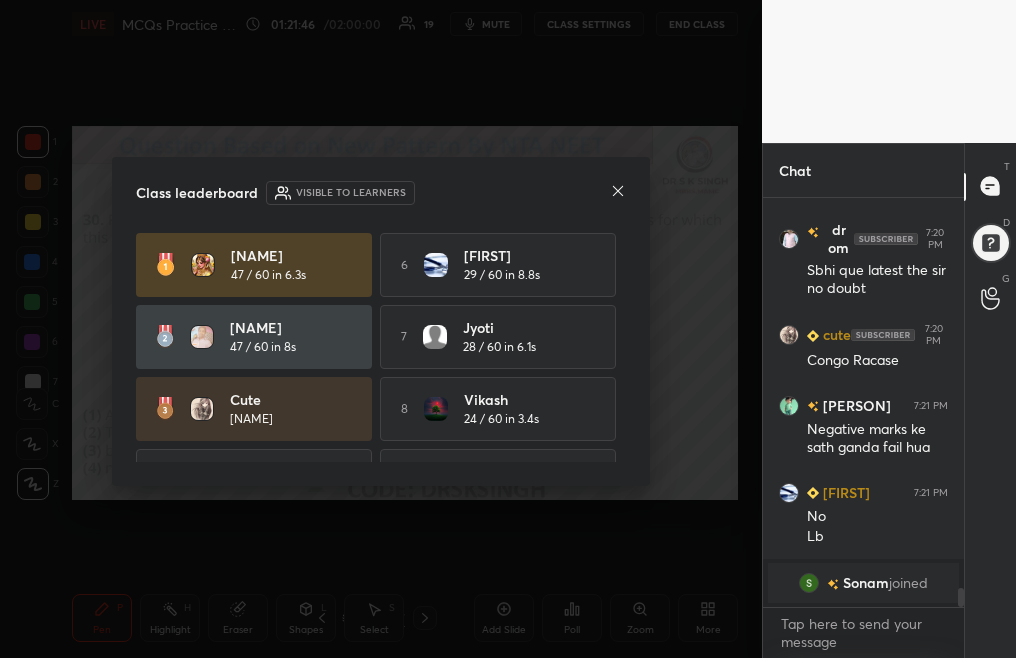 click 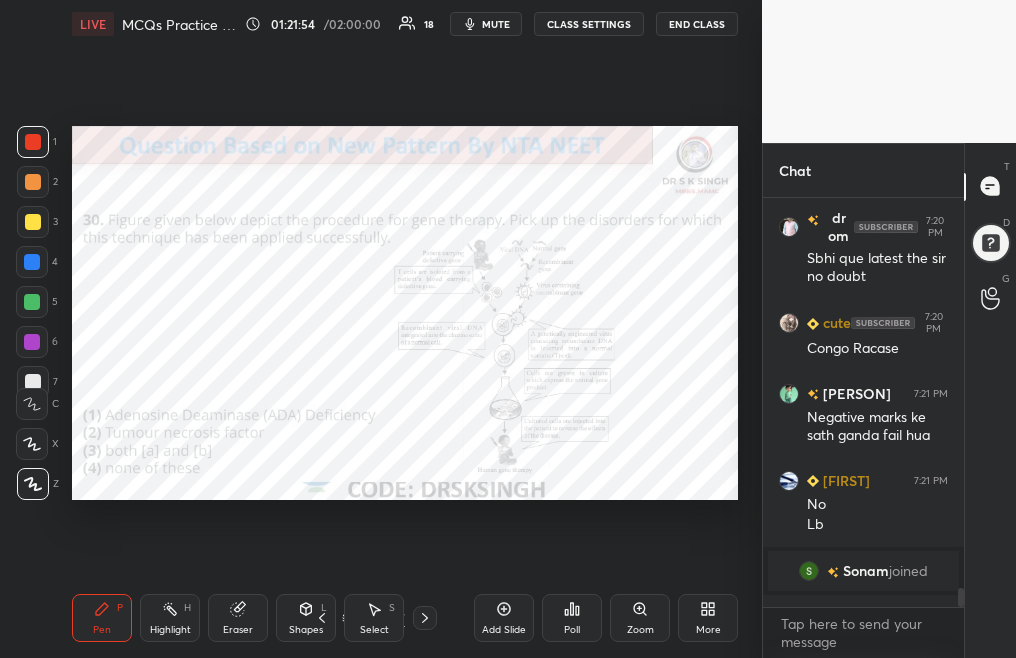 scroll, scrollTop: 8471, scrollLeft: 0, axis: vertical 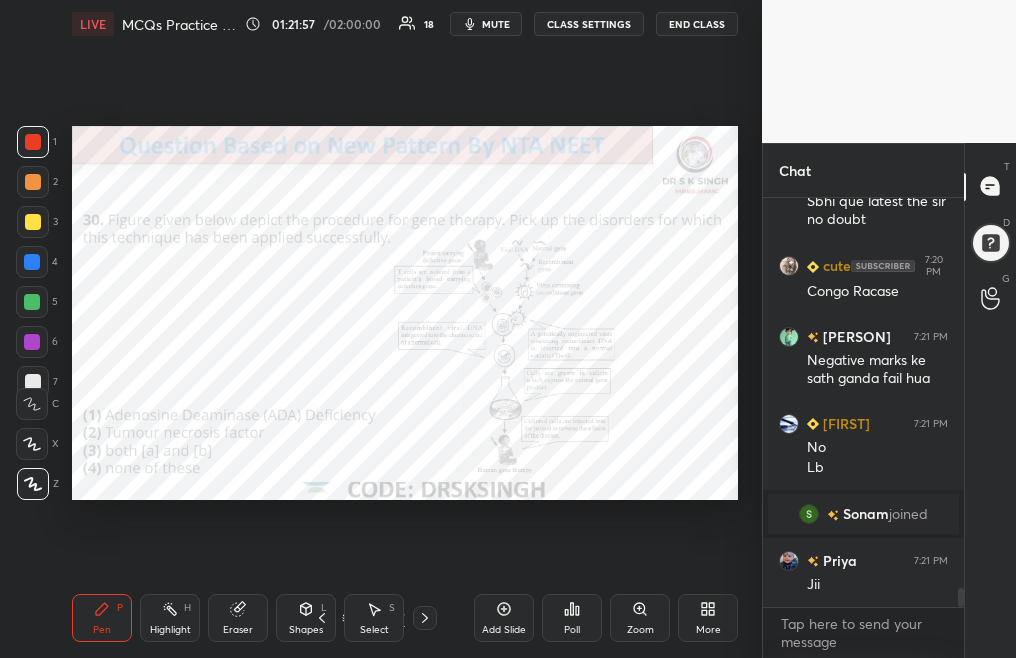 click on "More" at bounding box center [708, 618] 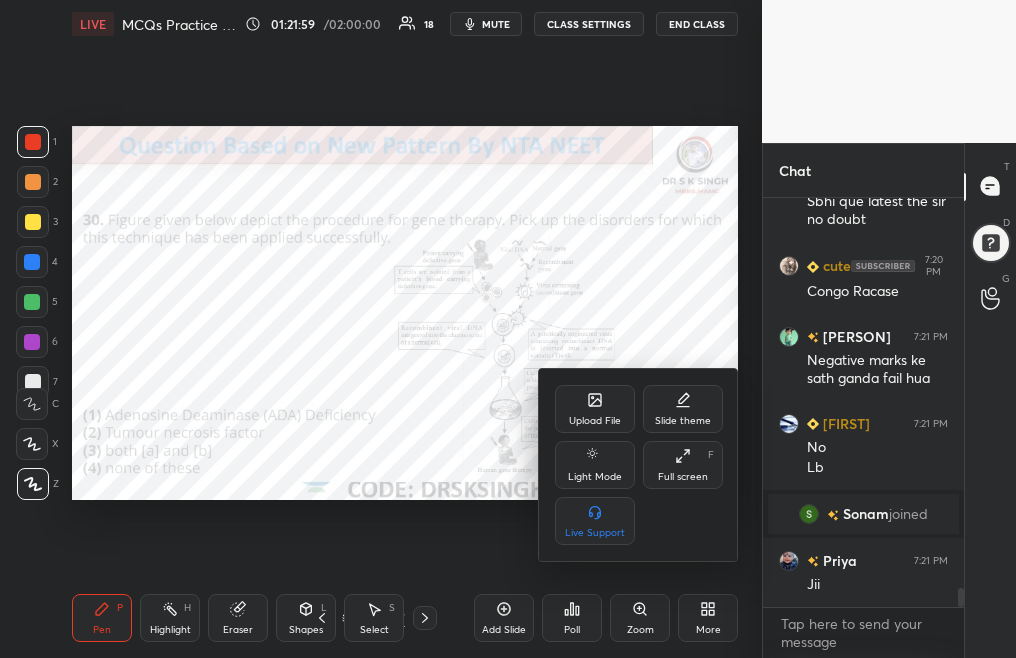 click on "Upload File" at bounding box center [595, 409] 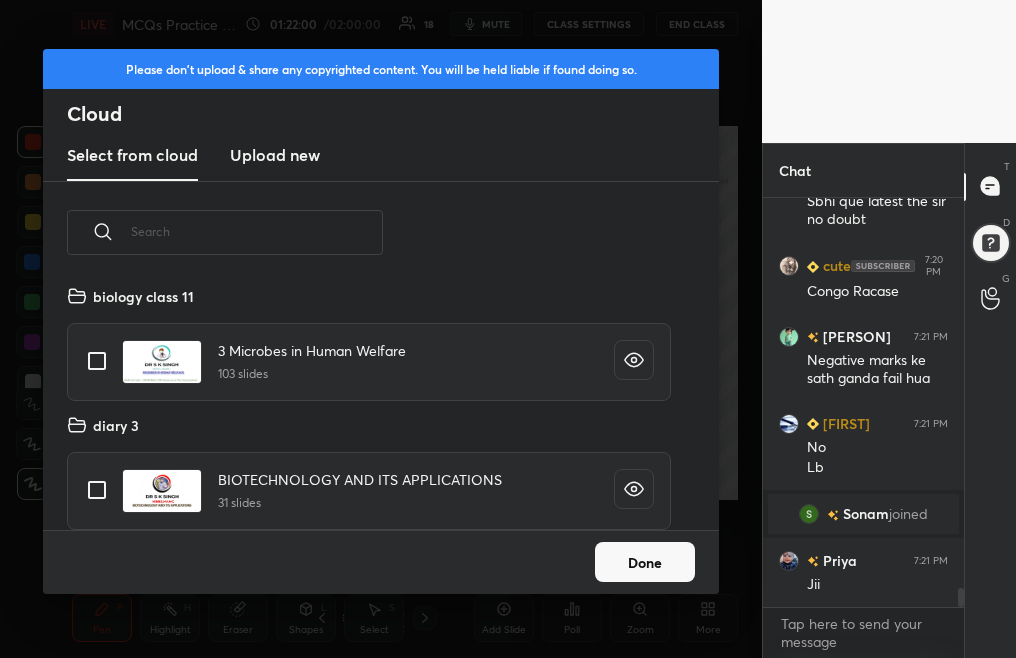 scroll, scrollTop: 7, scrollLeft: 11, axis: both 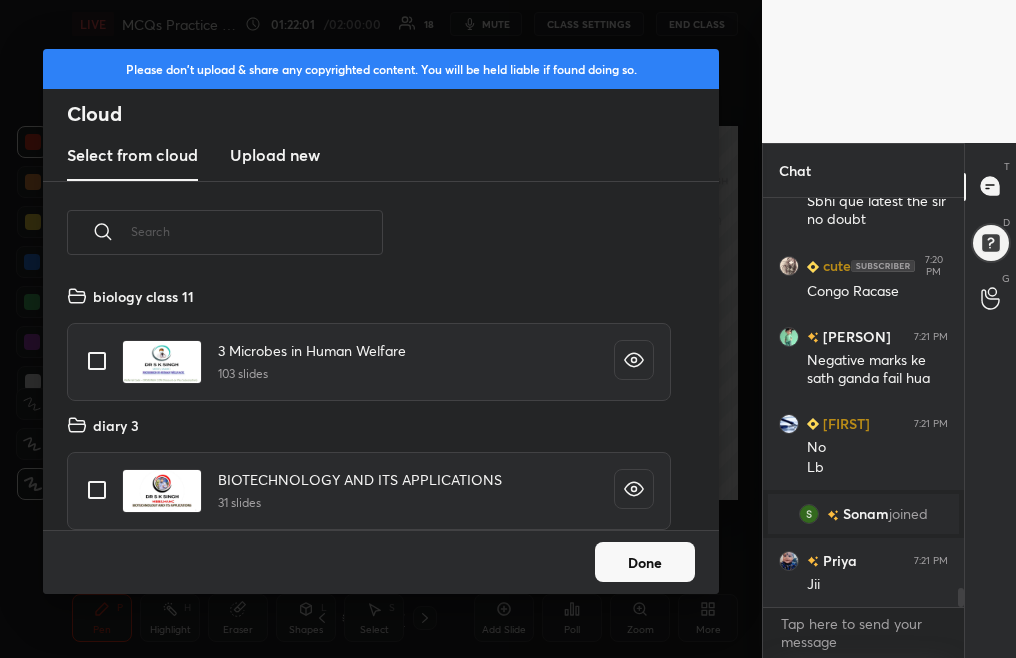 click on "Upload new" at bounding box center [275, 155] 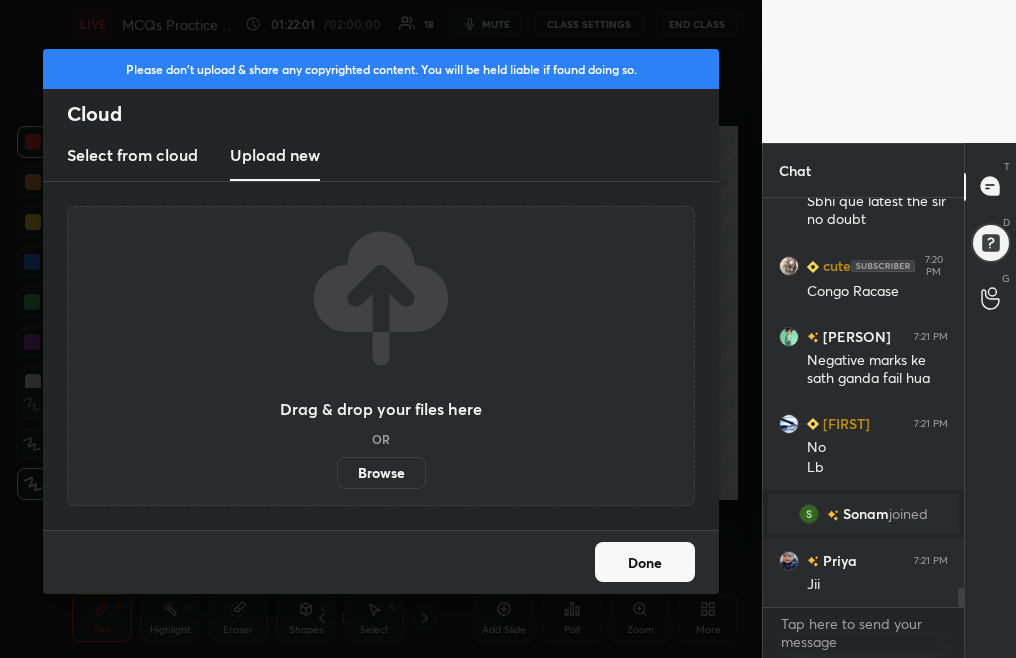 click on "Browse" at bounding box center (381, 473) 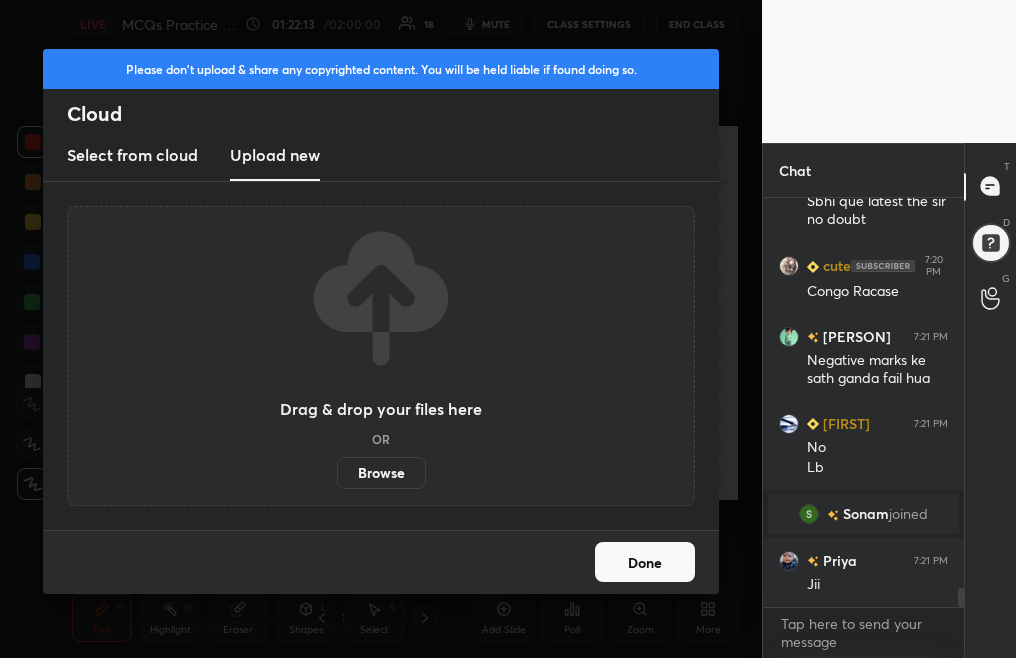 scroll, scrollTop: 370, scrollLeft: 195, axis: both 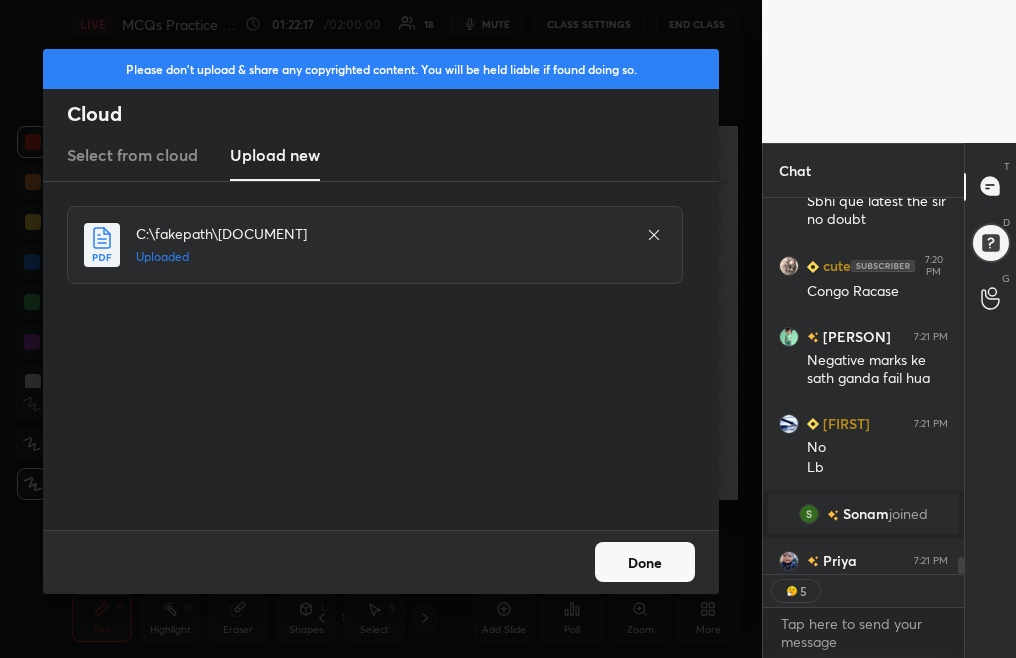 click on "Done" at bounding box center [645, 562] 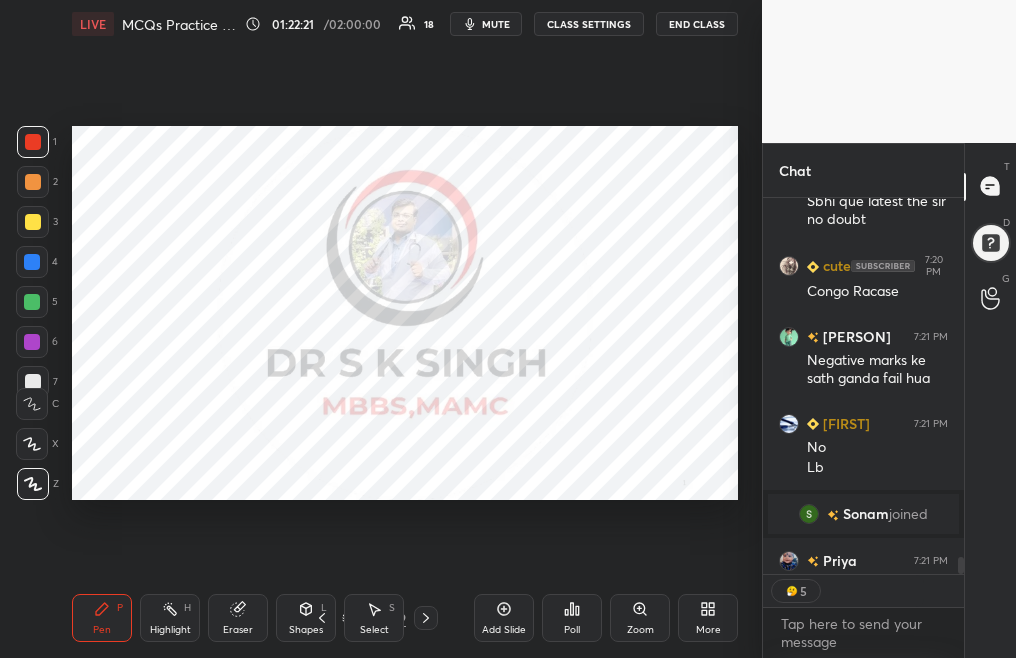 click 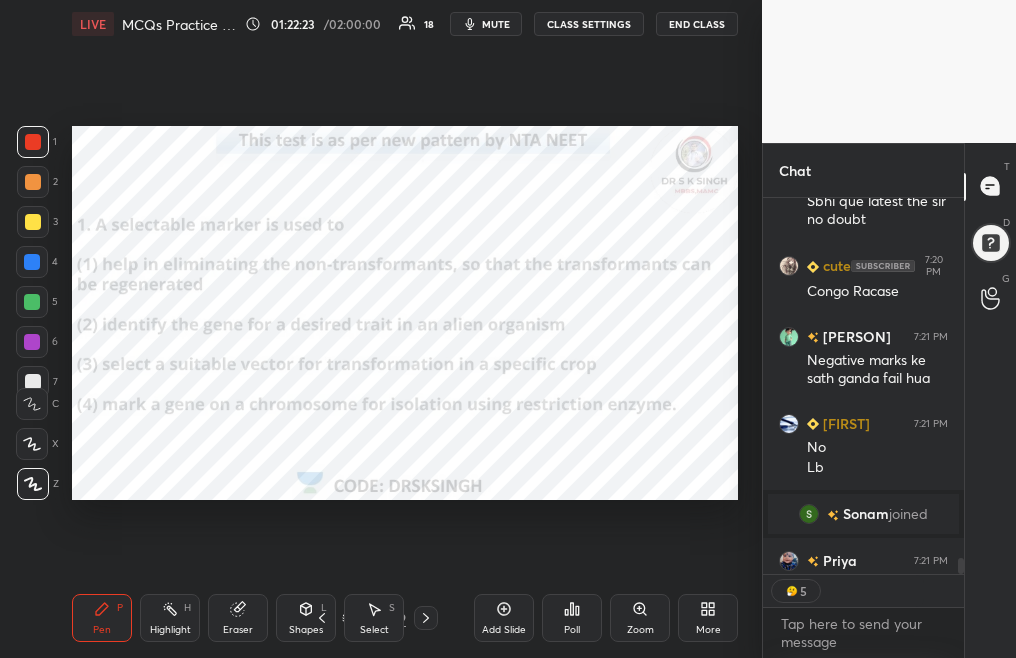 scroll, scrollTop: 8573, scrollLeft: 0, axis: vertical 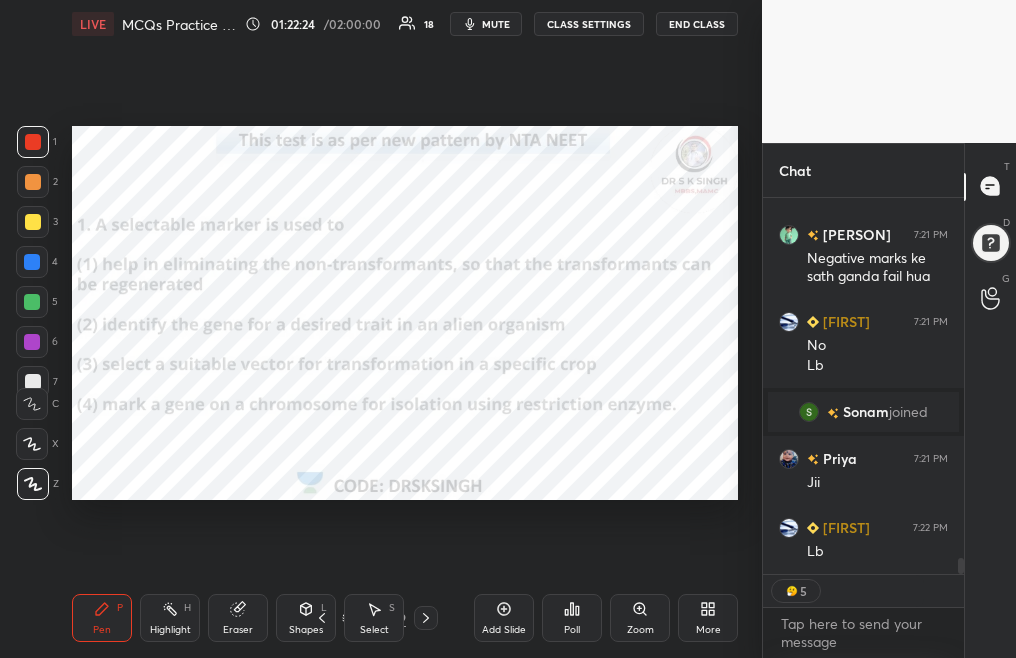 click on "Poll" at bounding box center (572, 630) 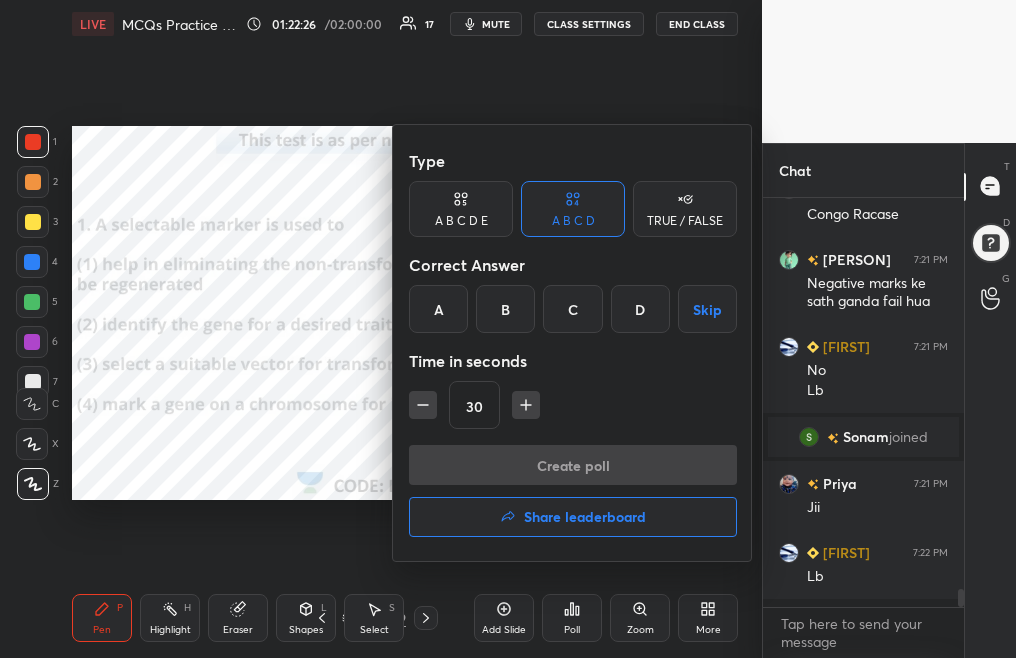 scroll, scrollTop: 7, scrollLeft: 7, axis: both 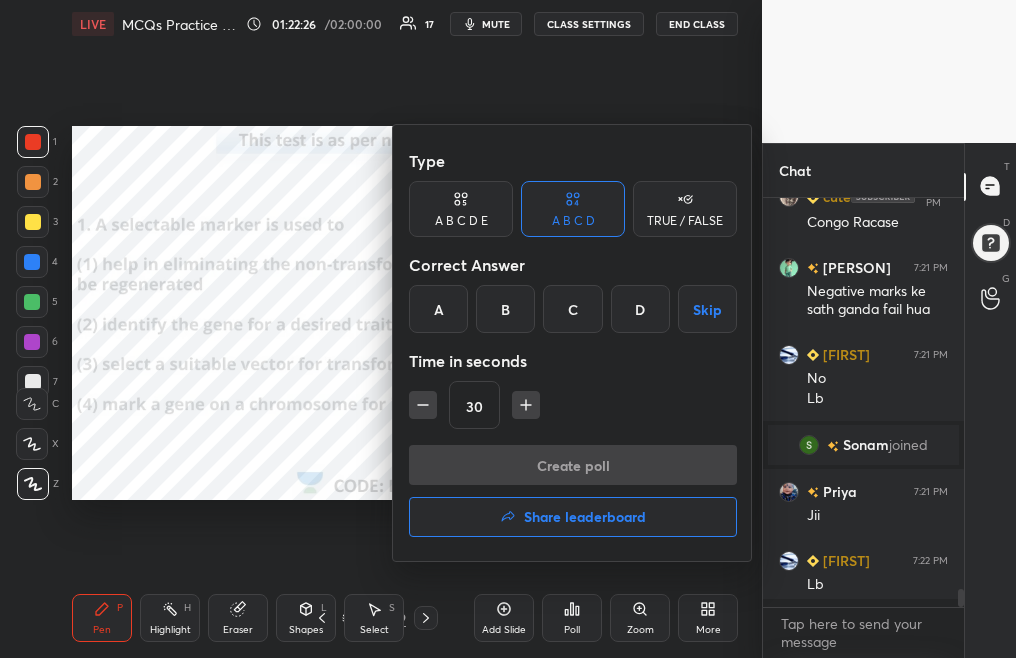 click on "A" at bounding box center (438, 309) 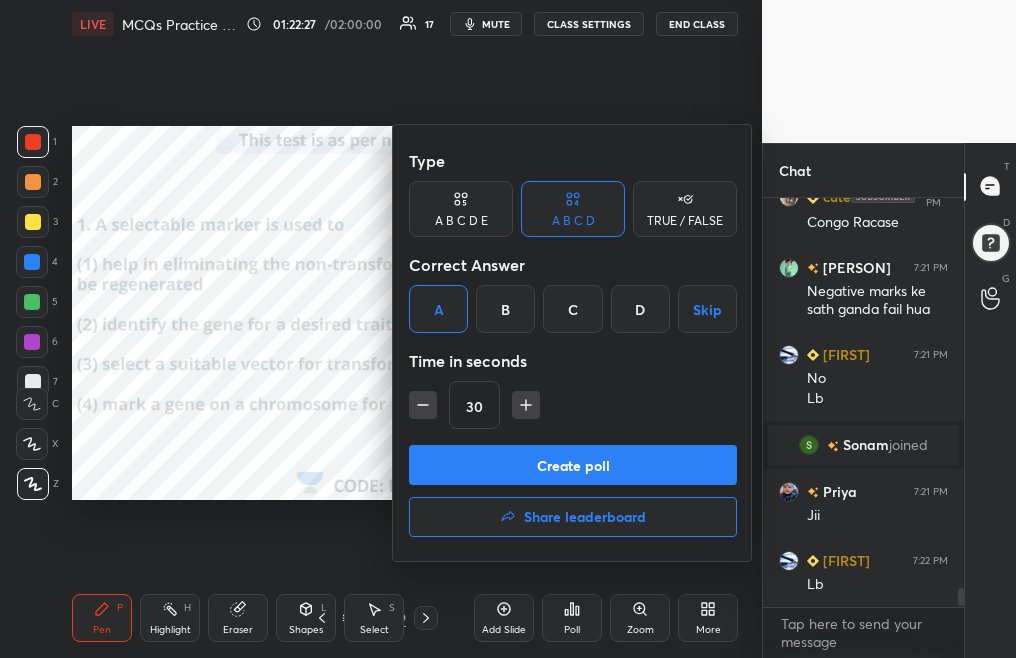 click on "Create poll" at bounding box center (573, 465) 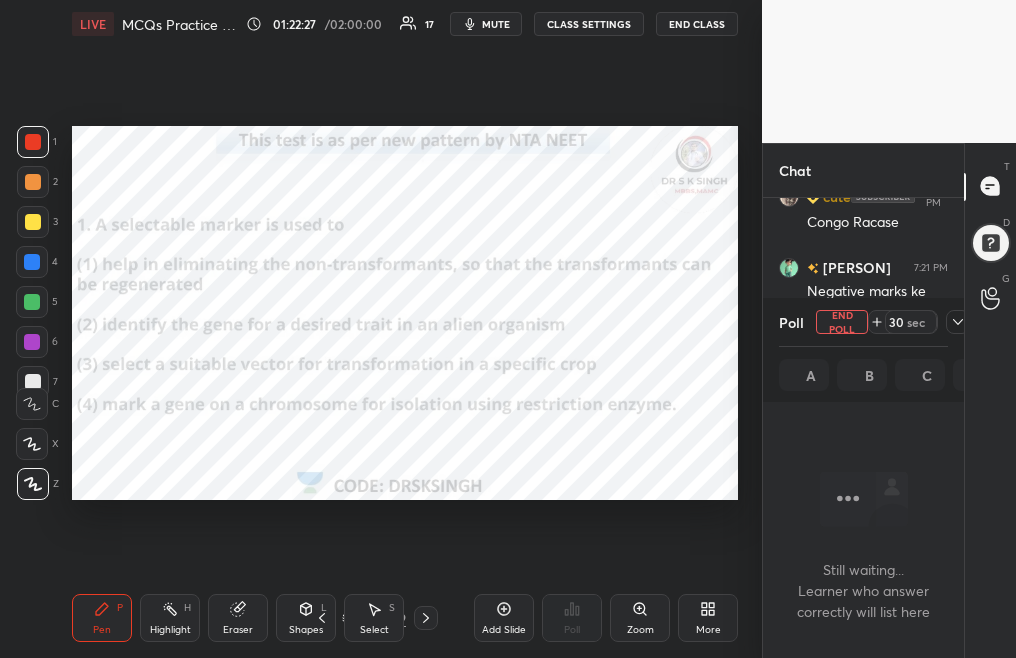 scroll, scrollTop: 323, scrollLeft: 195, axis: both 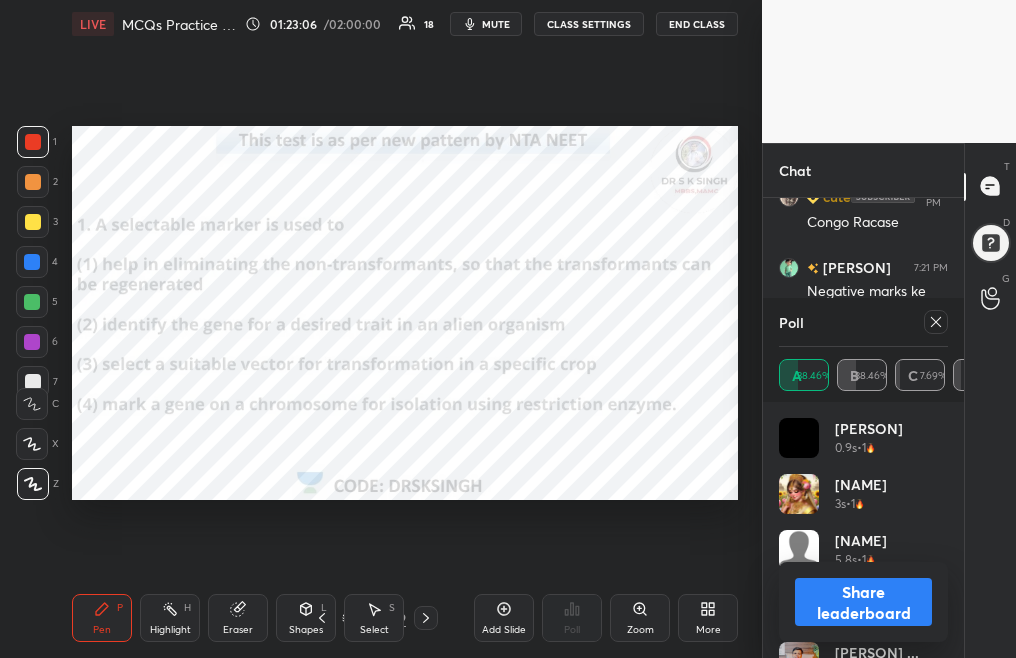 click 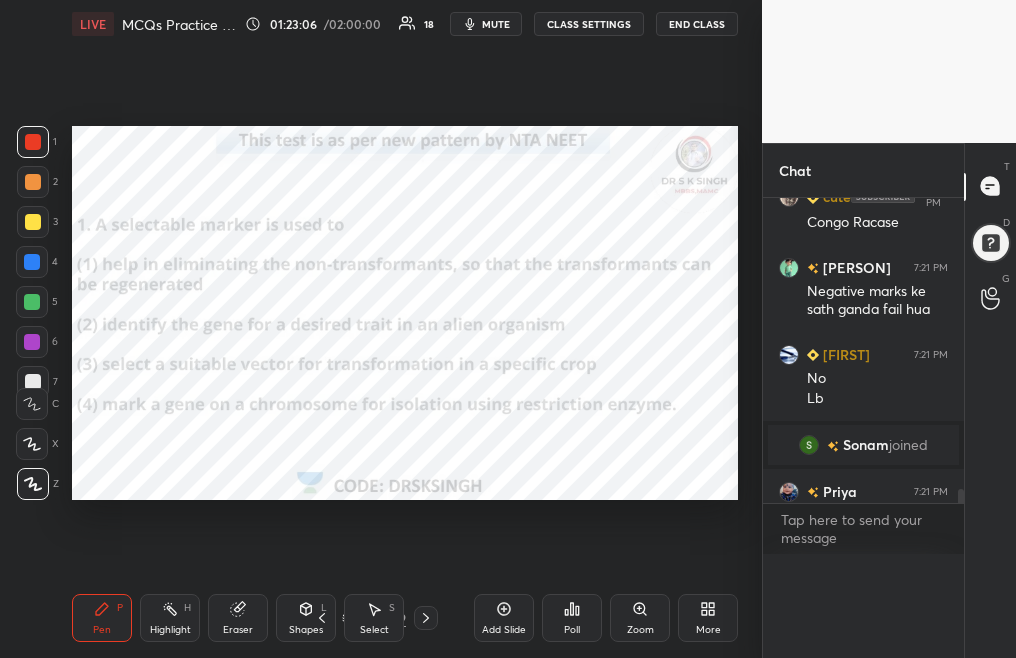 scroll, scrollTop: 0, scrollLeft: 0, axis: both 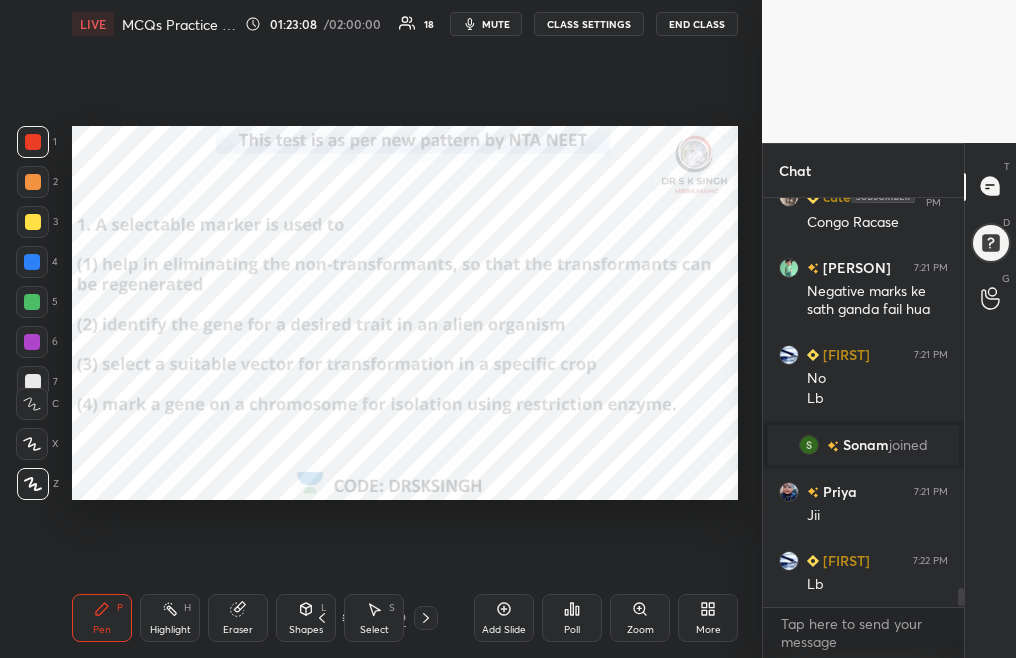click 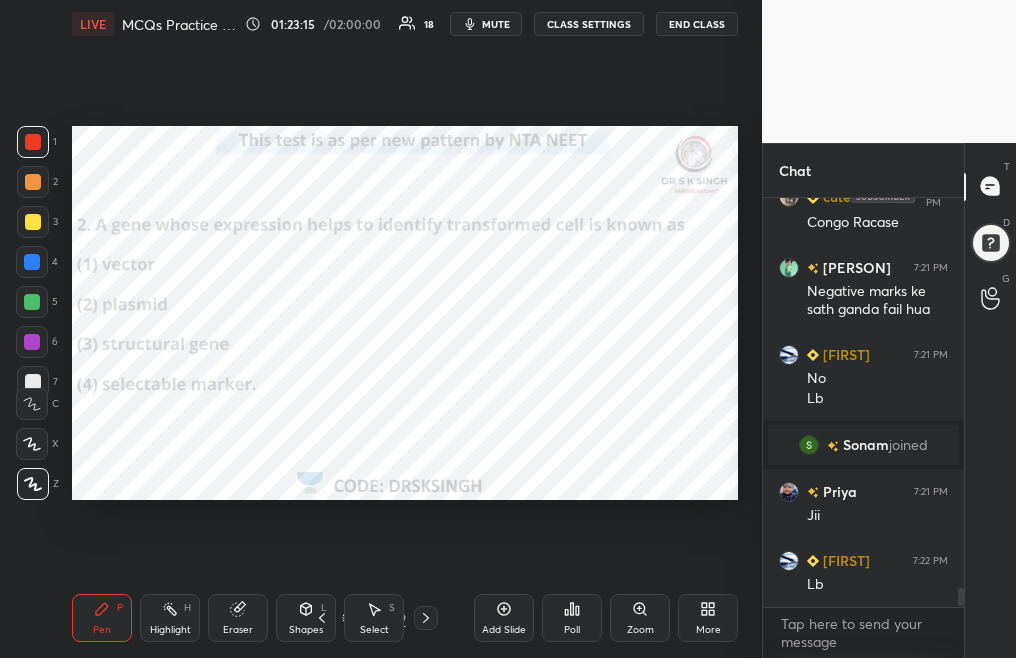 click on "Poll" at bounding box center [572, 630] 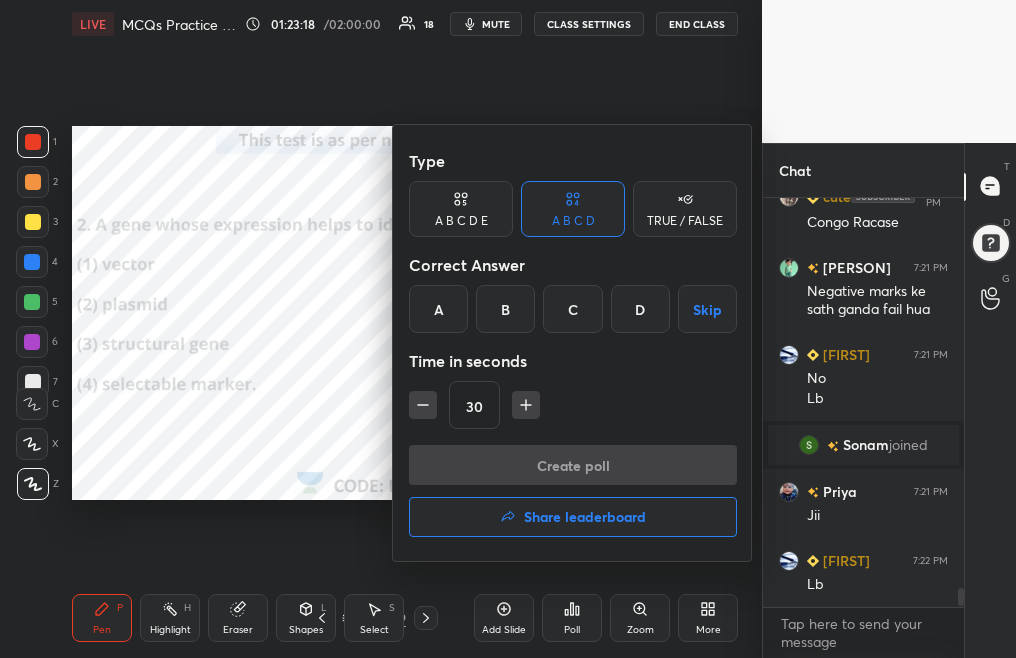 click on "D" at bounding box center [640, 309] 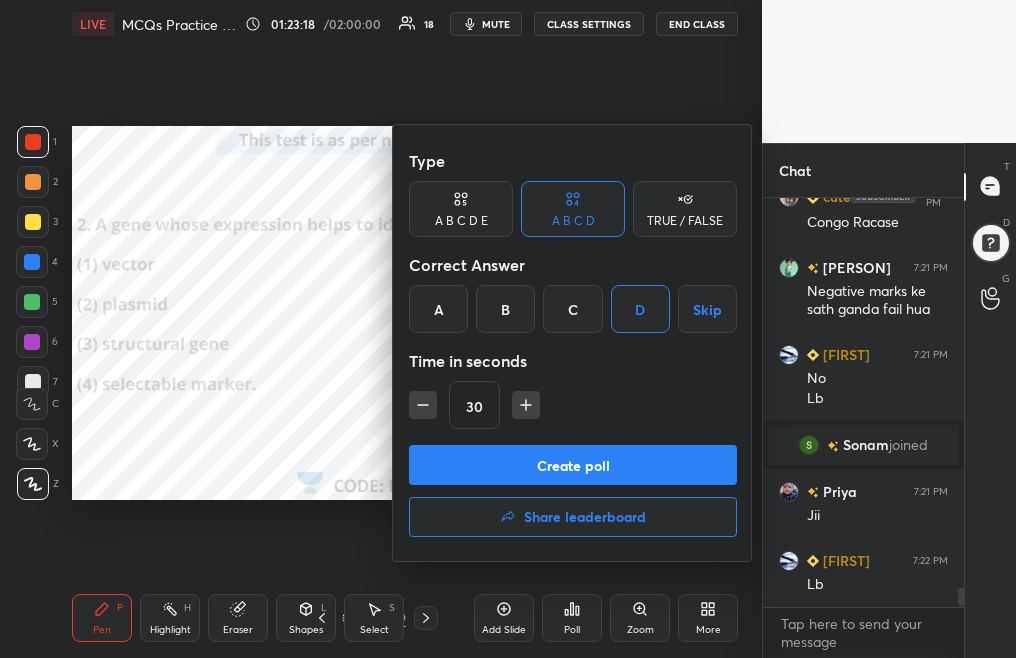 click on "Create poll" at bounding box center (573, 465) 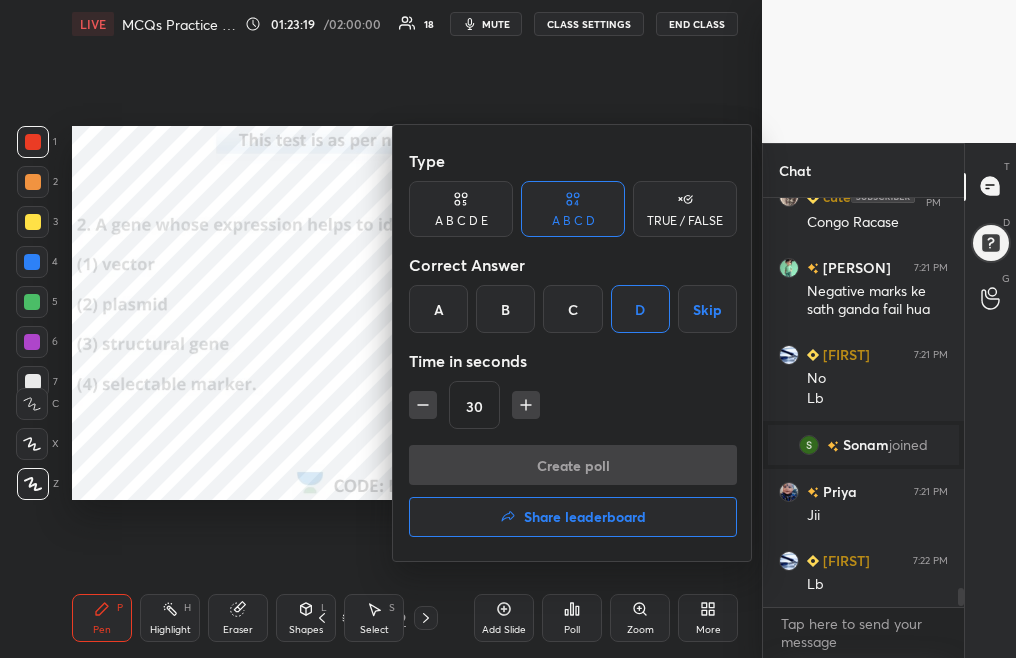scroll, scrollTop: 361, scrollLeft: 195, axis: both 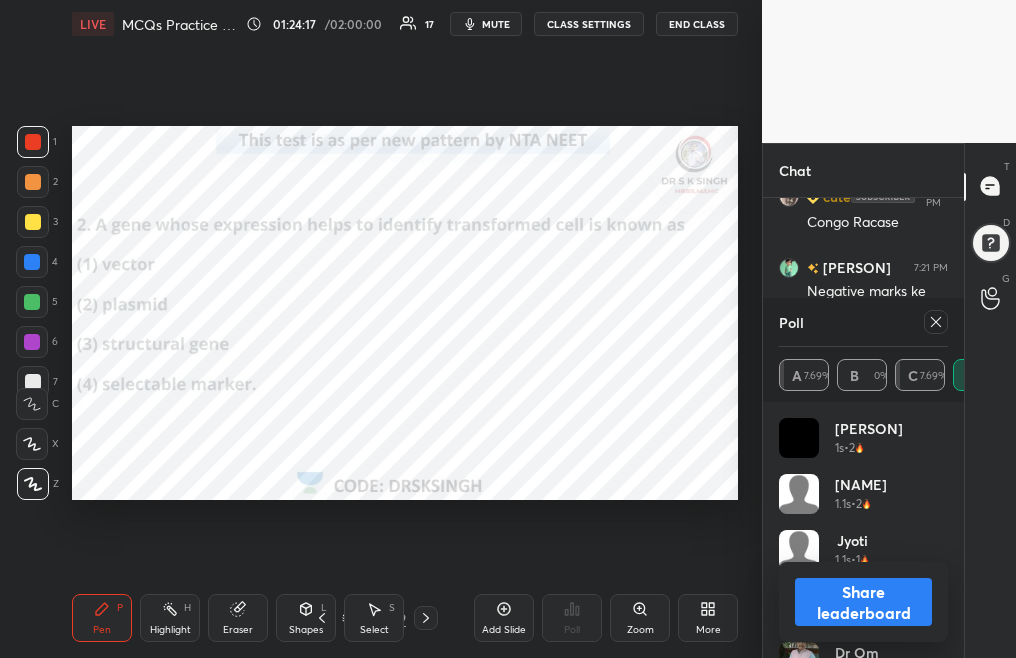 click 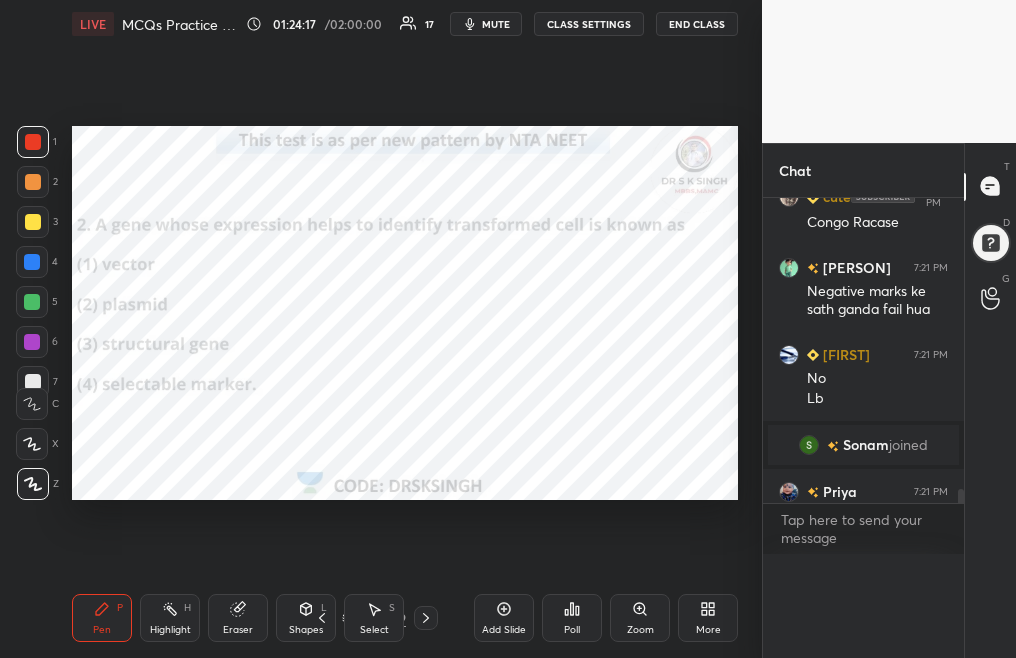 scroll, scrollTop: 7, scrollLeft: 7, axis: both 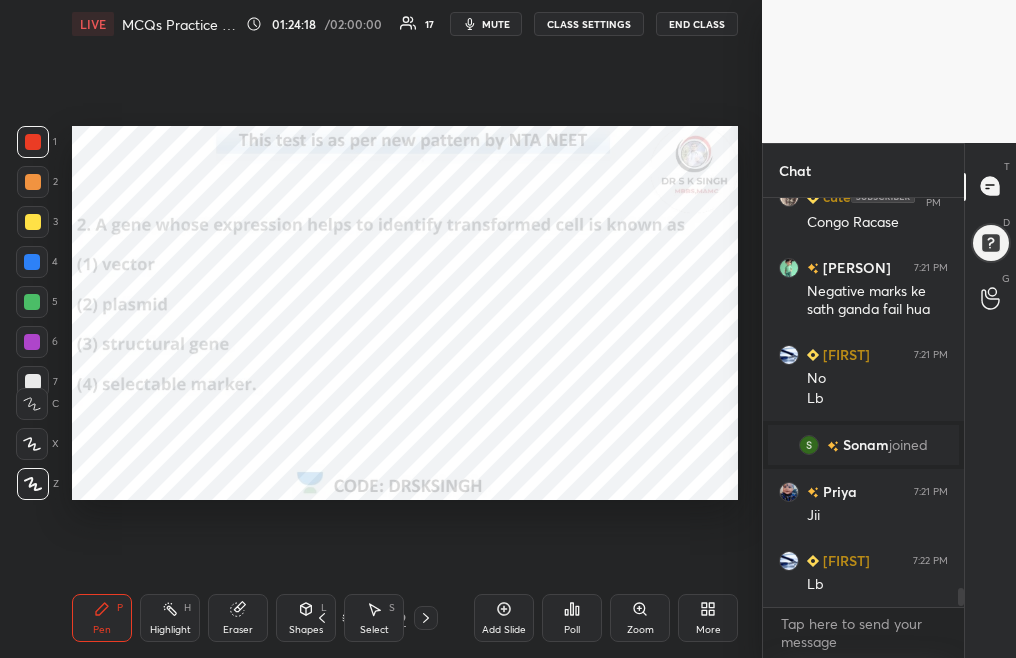 click 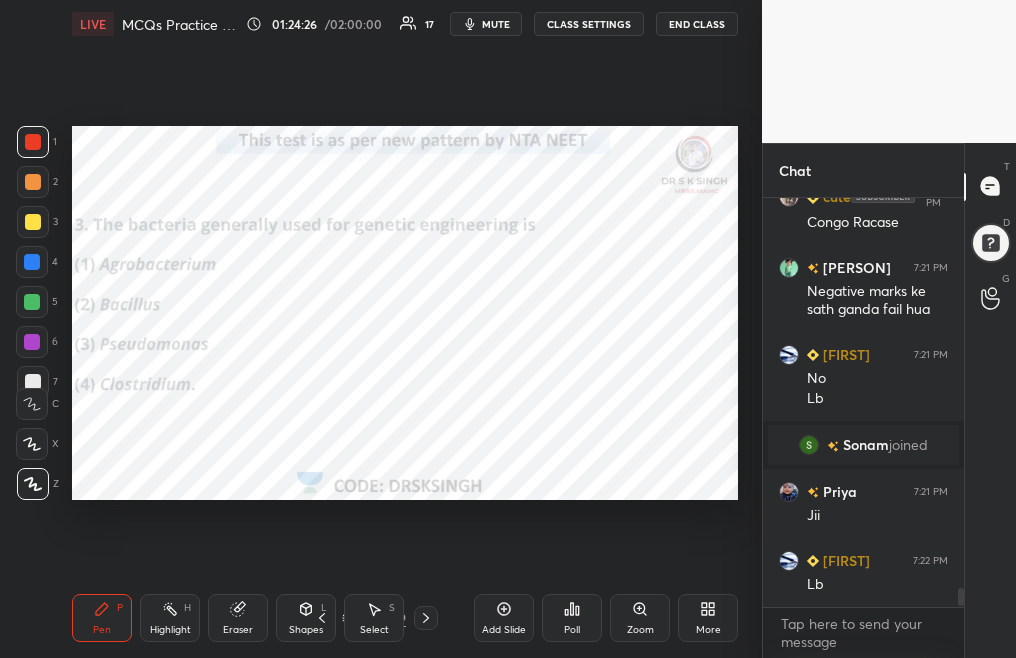 click on "Poll" at bounding box center (572, 630) 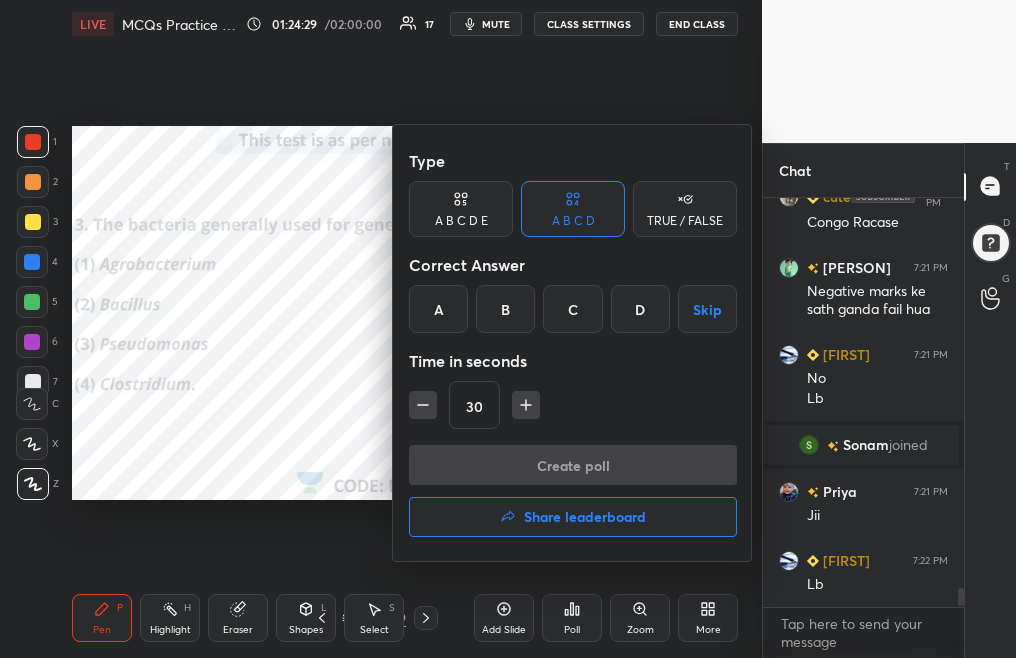 click on "A" at bounding box center (438, 309) 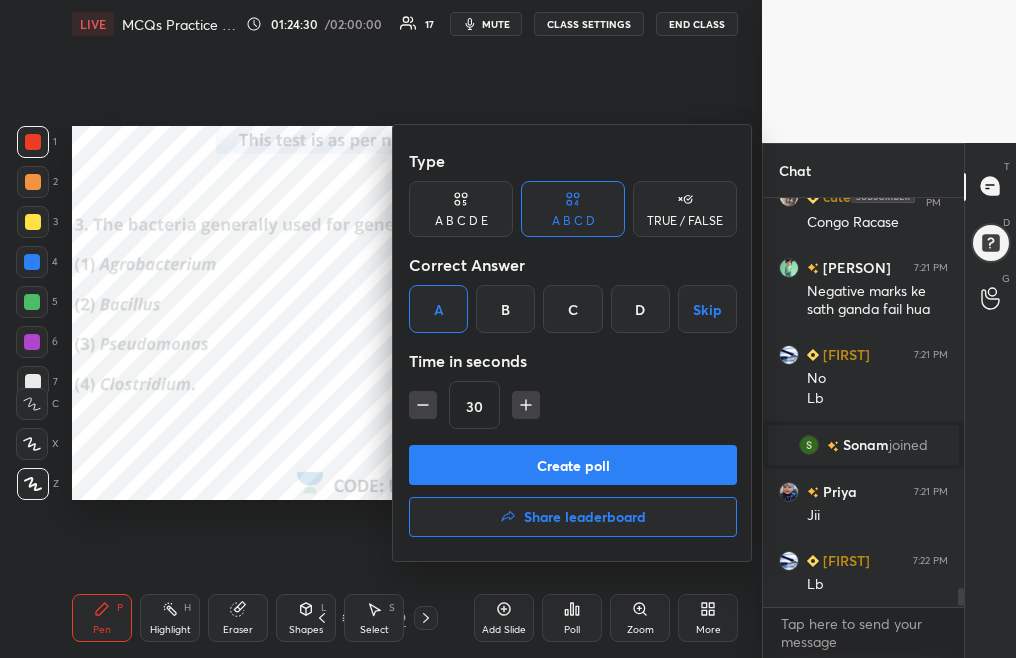 click on "Create poll" at bounding box center (573, 465) 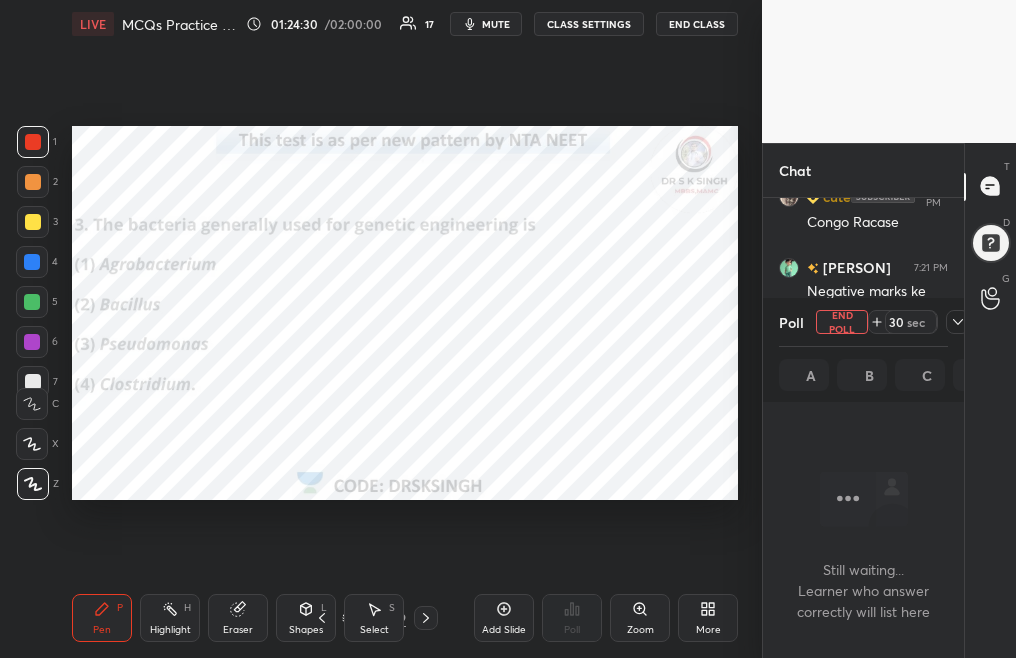 scroll, scrollTop: 315, scrollLeft: 195, axis: both 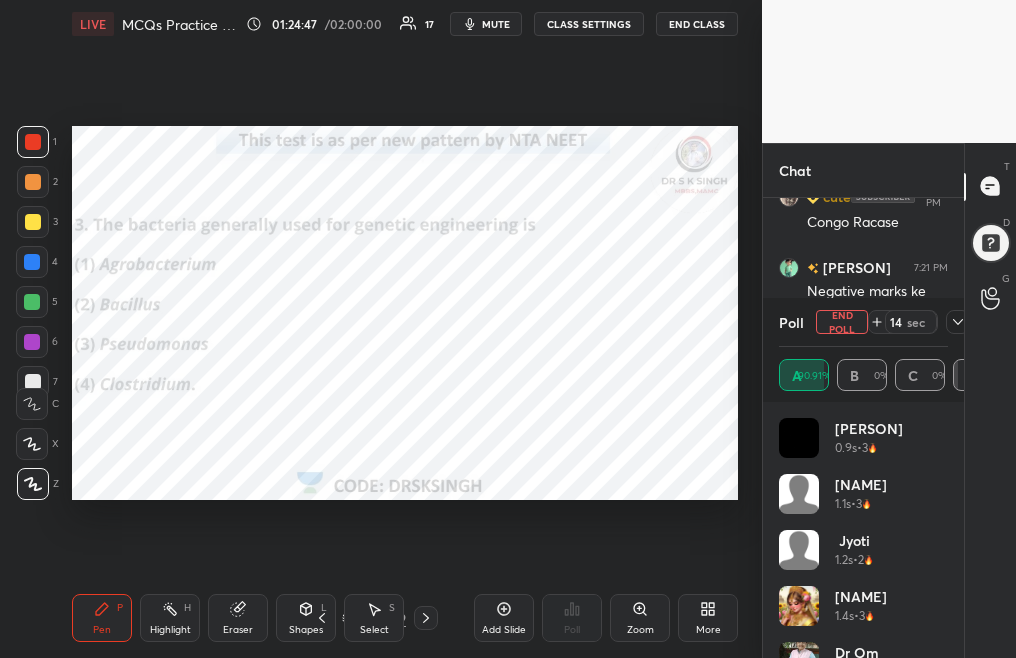 click on "End Poll" at bounding box center [842, 322] 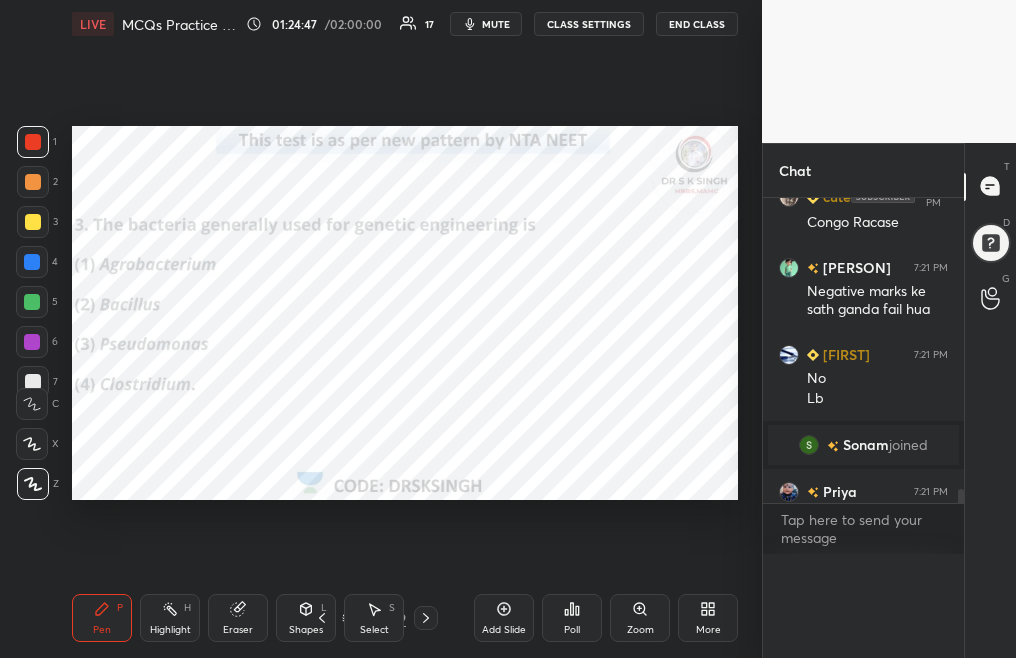 scroll, scrollTop: 0, scrollLeft: 0, axis: both 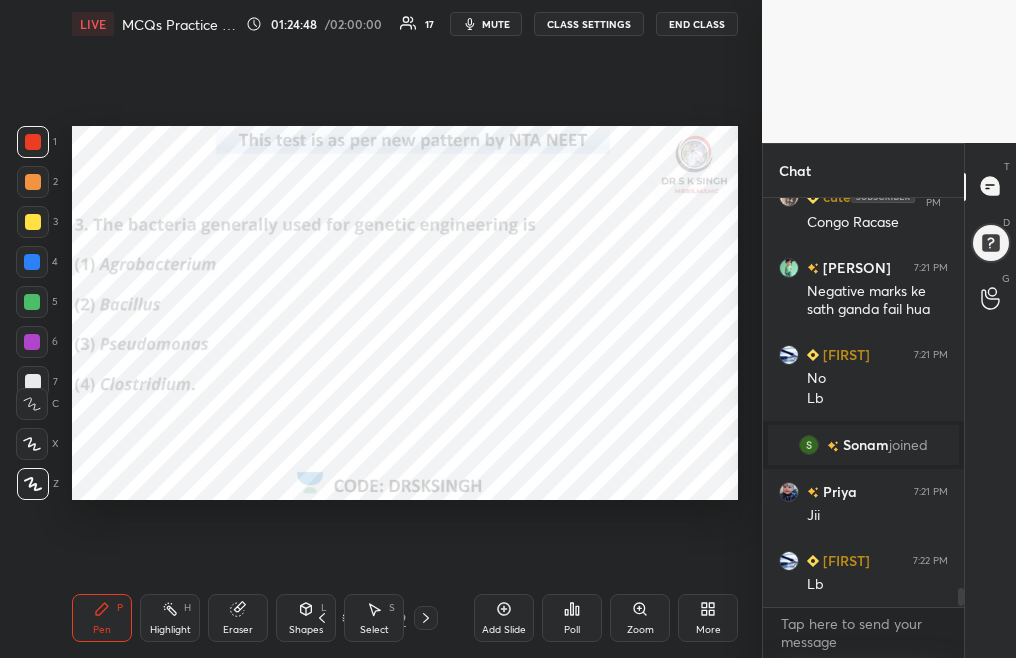 click at bounding box center (426, 618) 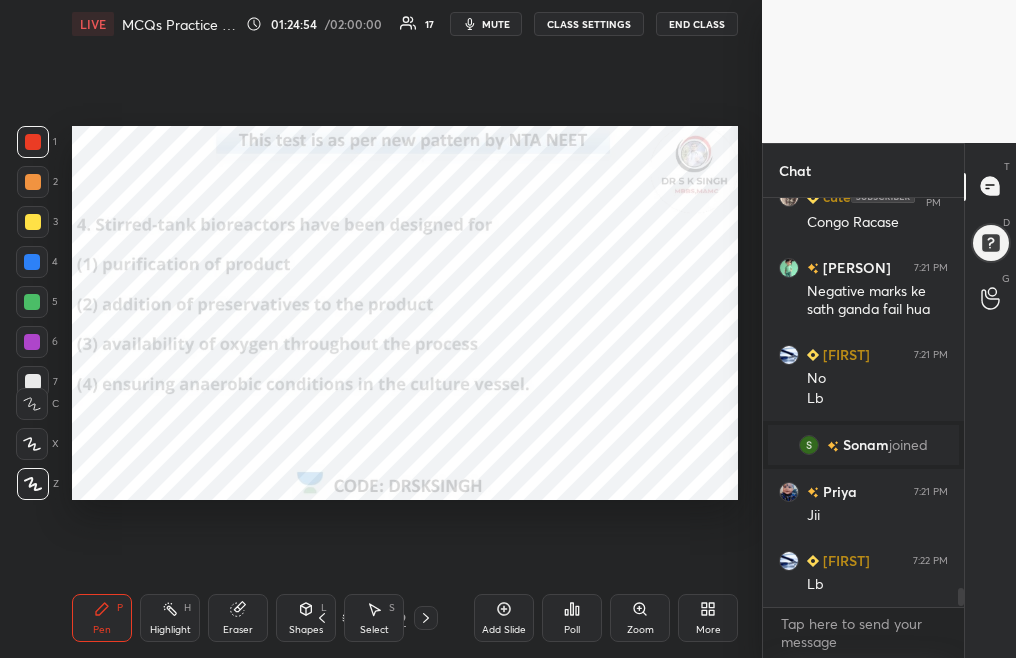 click on "Poll" at bounding box center (572, 618) 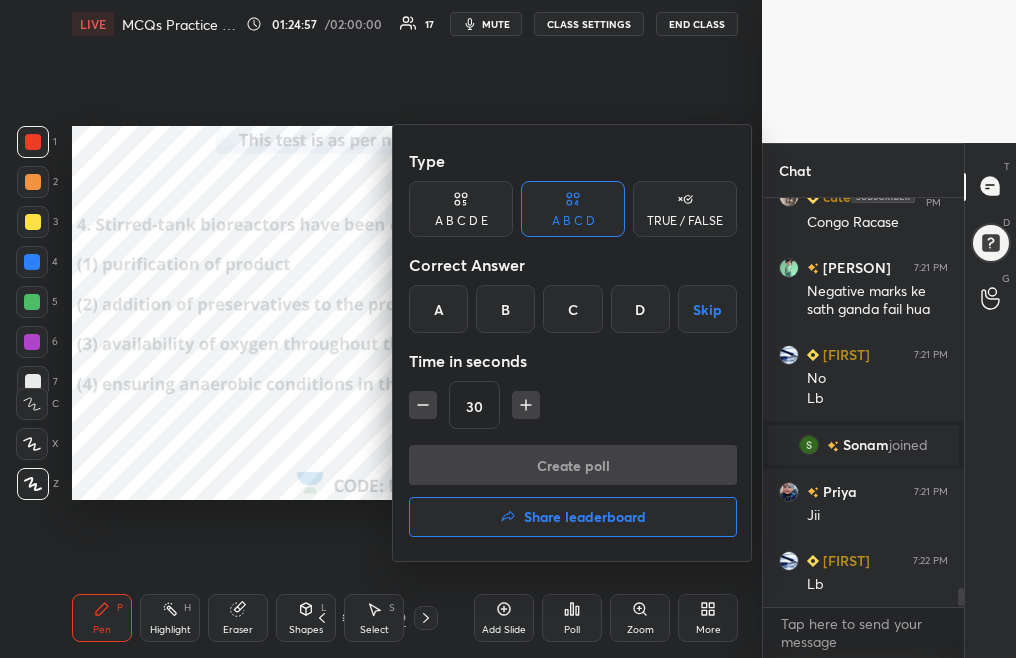 click on "C" at bounding box center (572, 309) 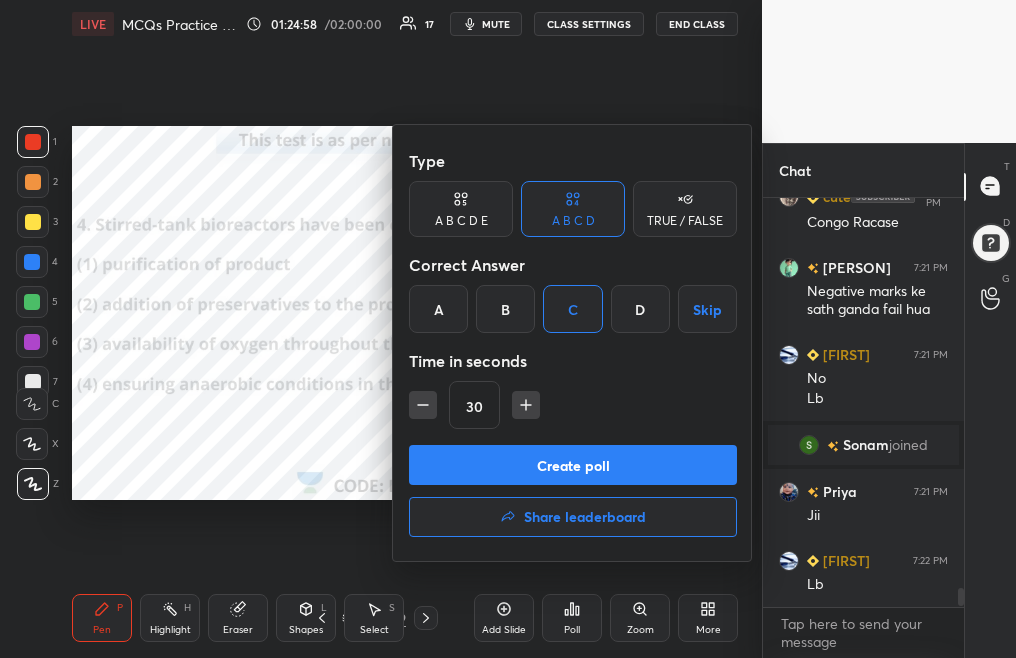 click on "Type A B C D E A B C D TRUE / FALSE Correct Answer A B C D Skip Time in seconds 30" at bounding box center [573, 293] 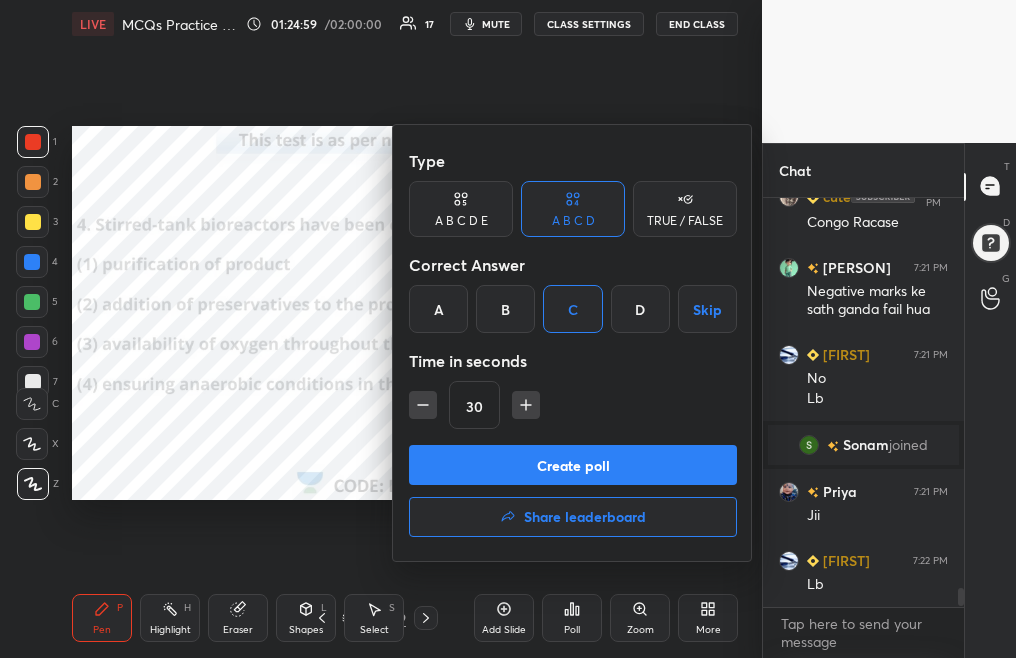 click on "Type A B C D E A B C D TRUE / FALSE Correct Answer A B C D Skip Time in seconds 30" at bounding box center (573, 293) 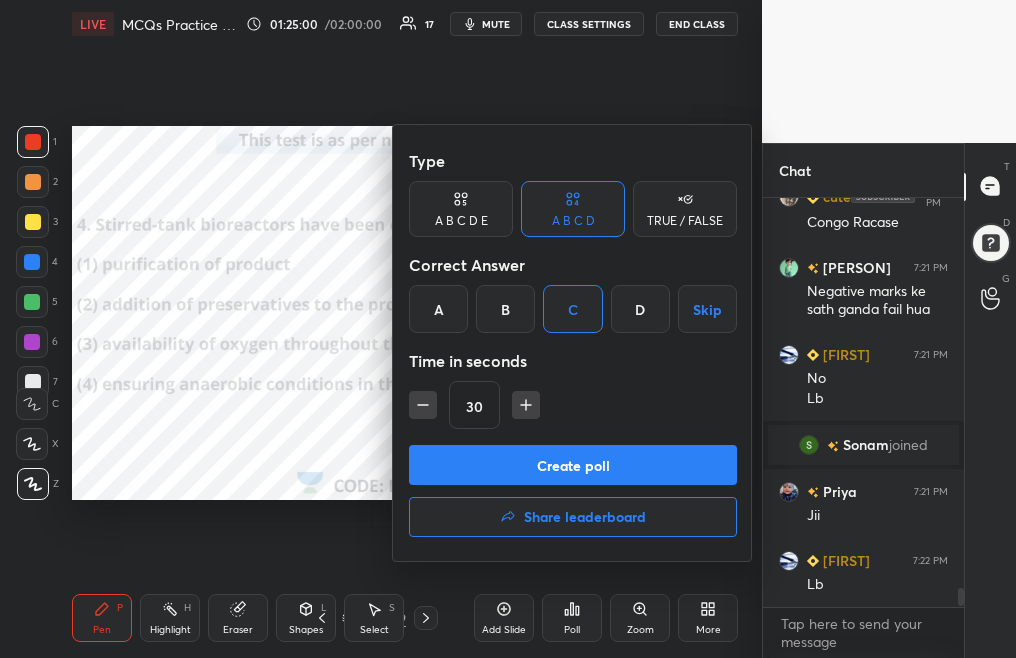 click on "Create poll" at bounding box center (573, 465) 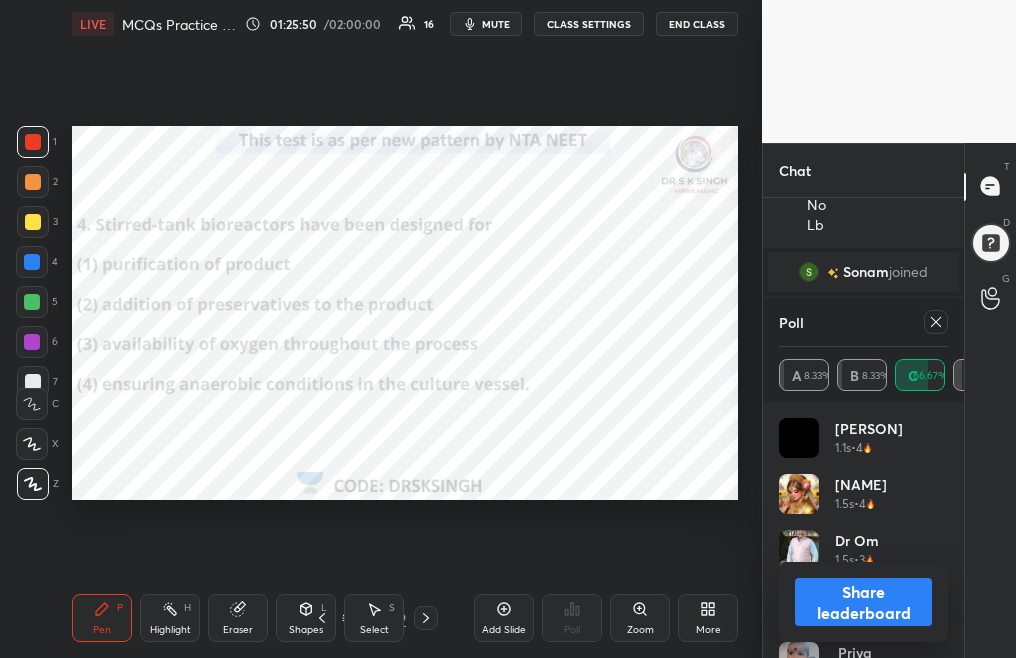 click 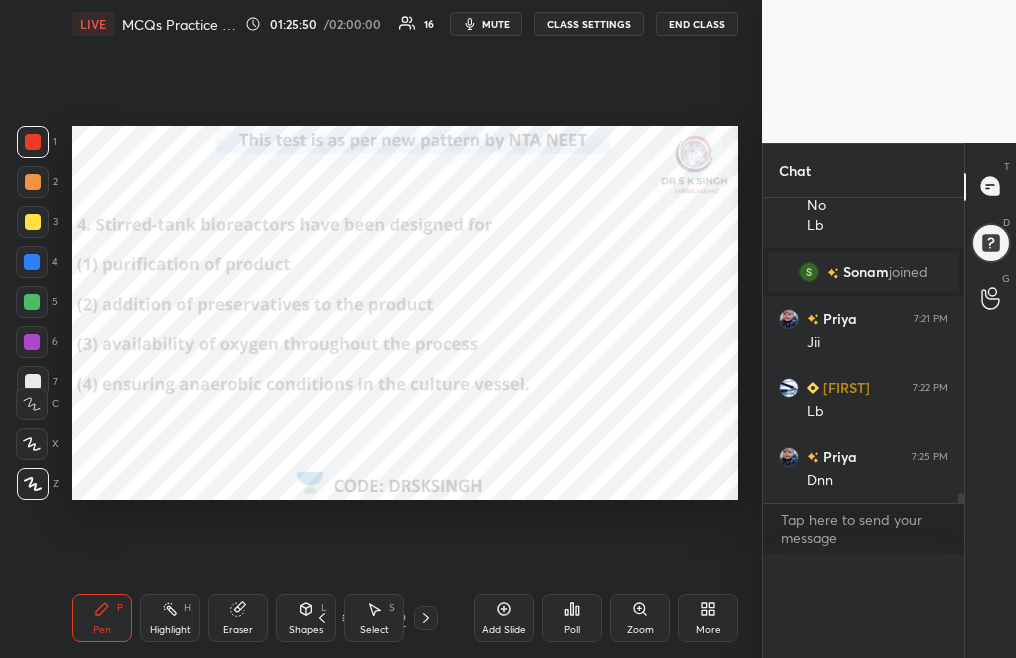 scroll, scrollTop: 0, scrollLeft: 0, axis: both 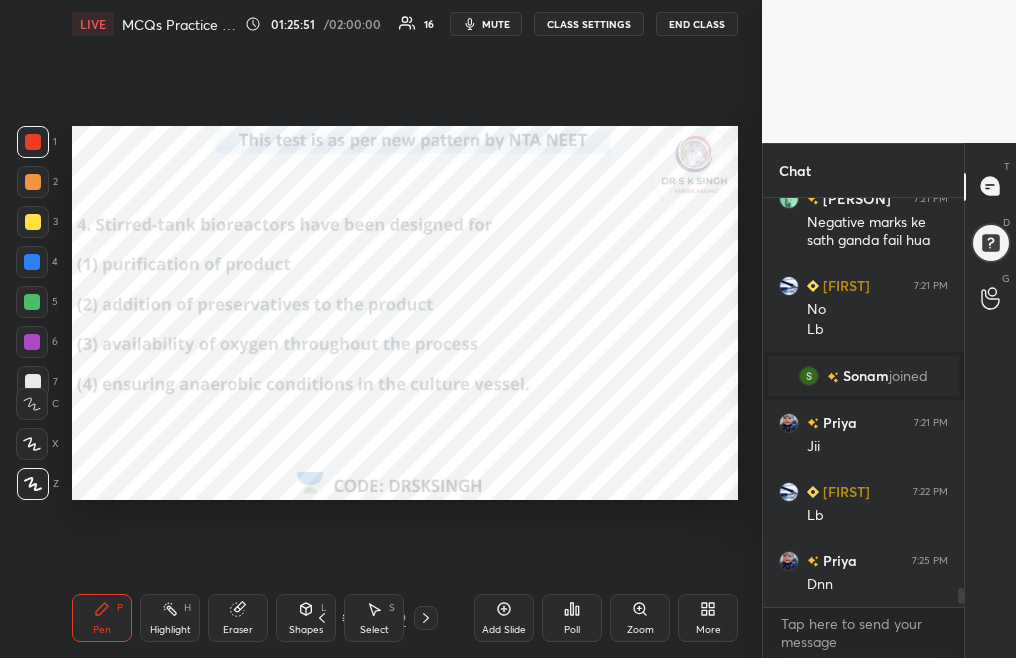 click at bounding box center (426, 618) 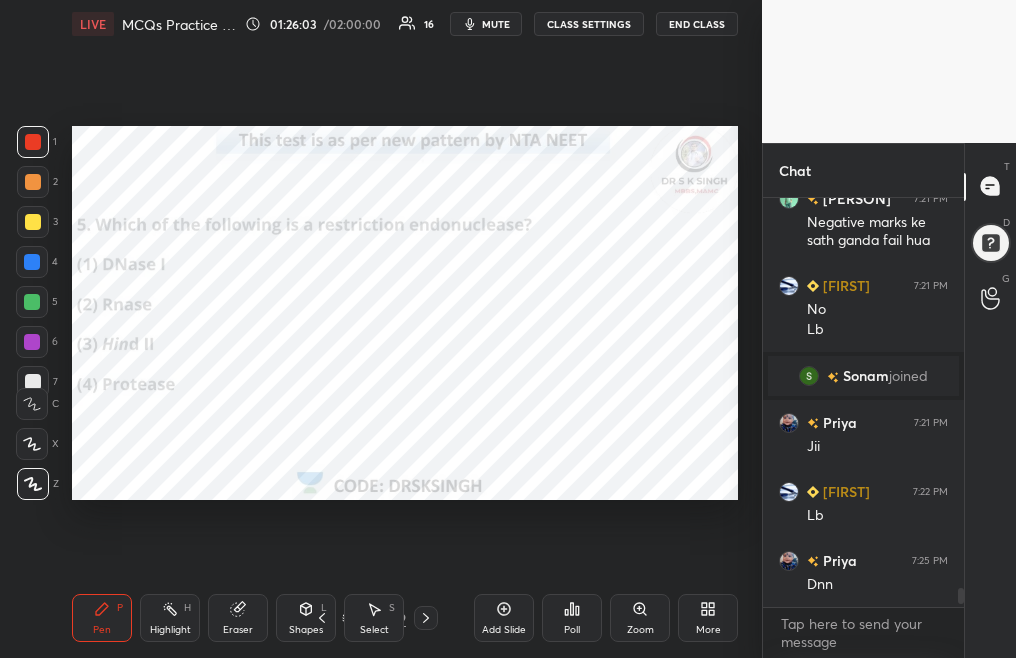 scroll, scrollTop: 370, scrollLeft: 195, axis: both 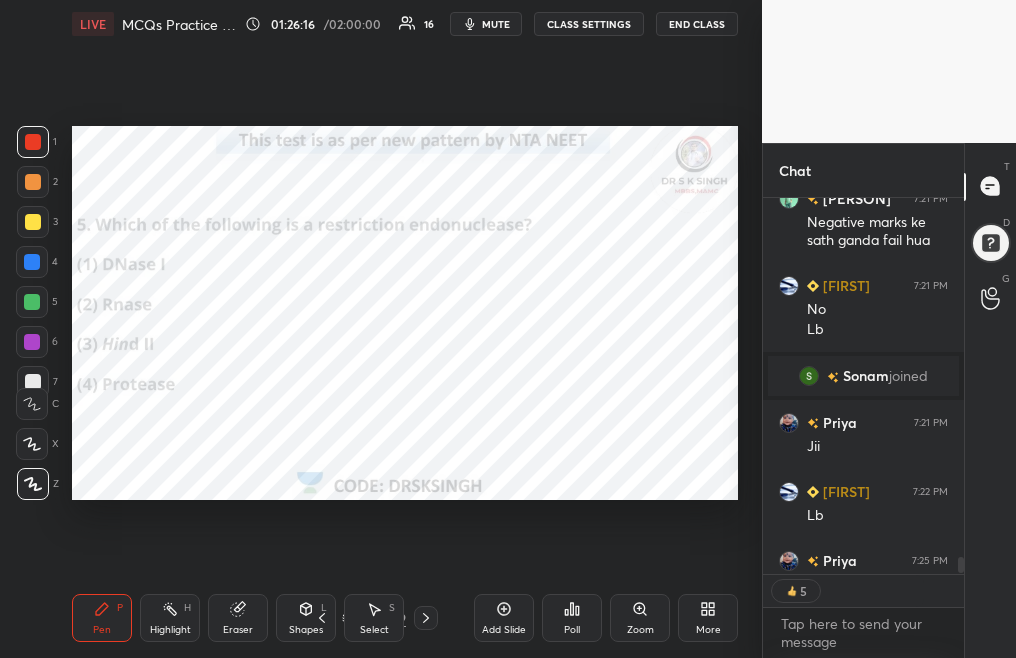 click on "Poll" at bounding box center [572, 630] 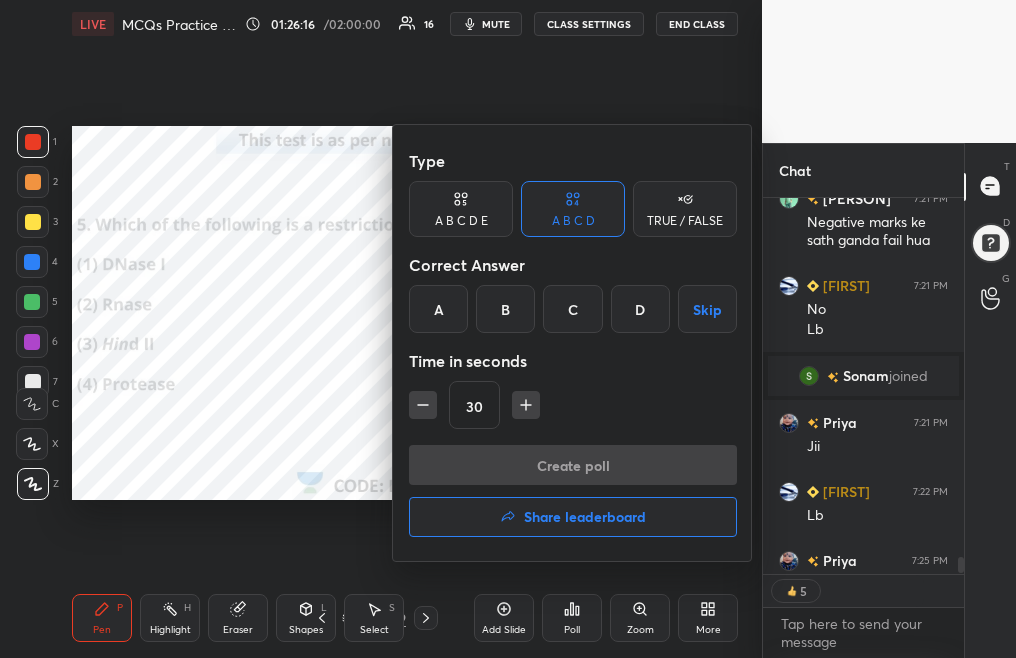 click at bounding box center (508, 329) 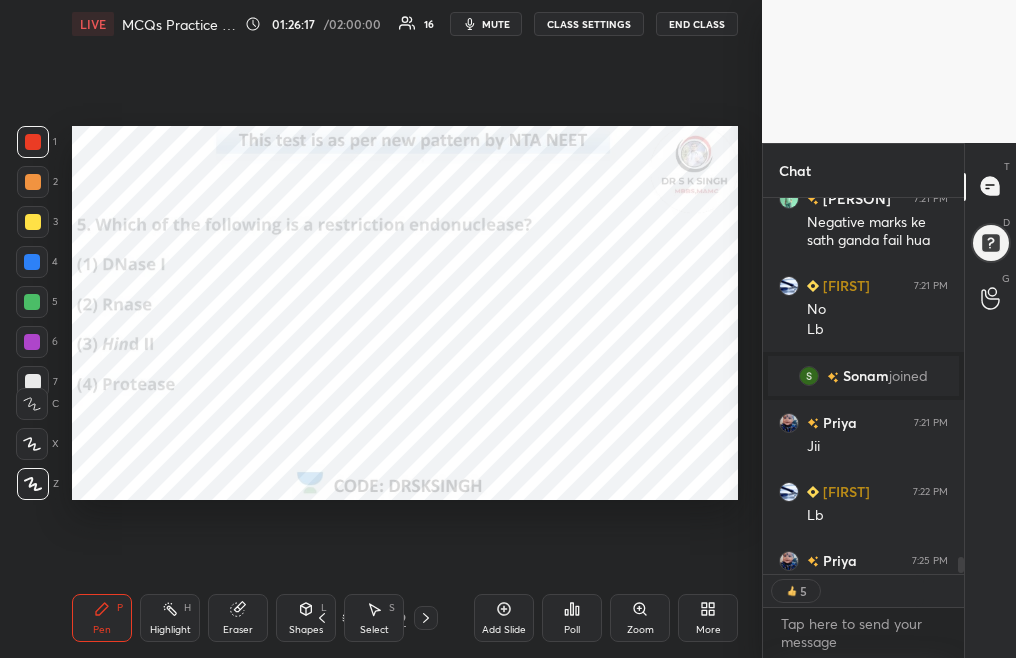 click on "Poll" at bounding box center [572, 630] 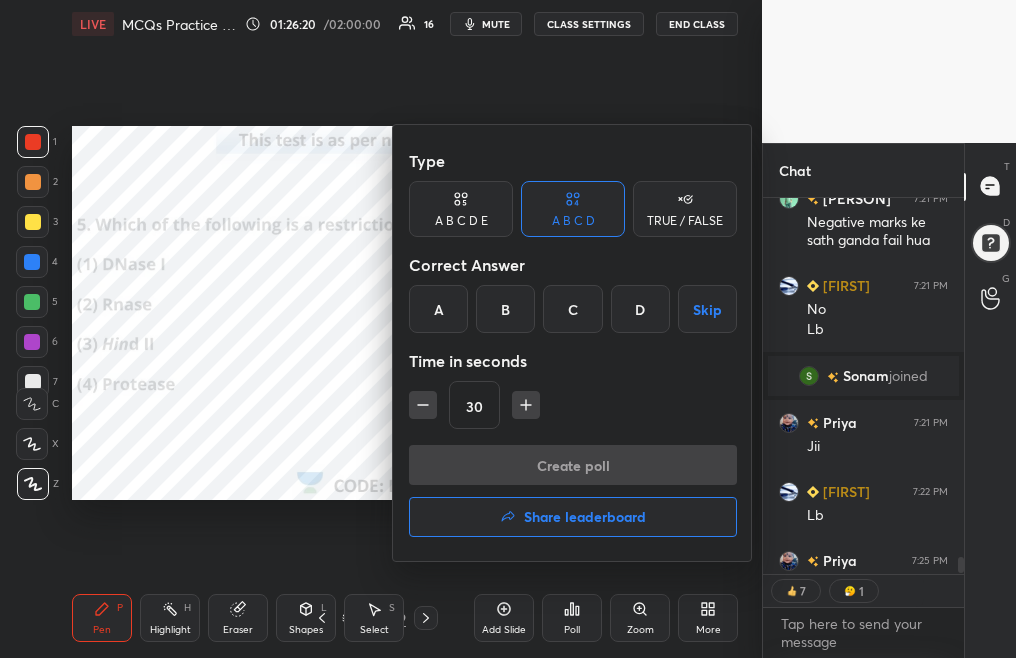click on "C" at bounding box center (572, 309) 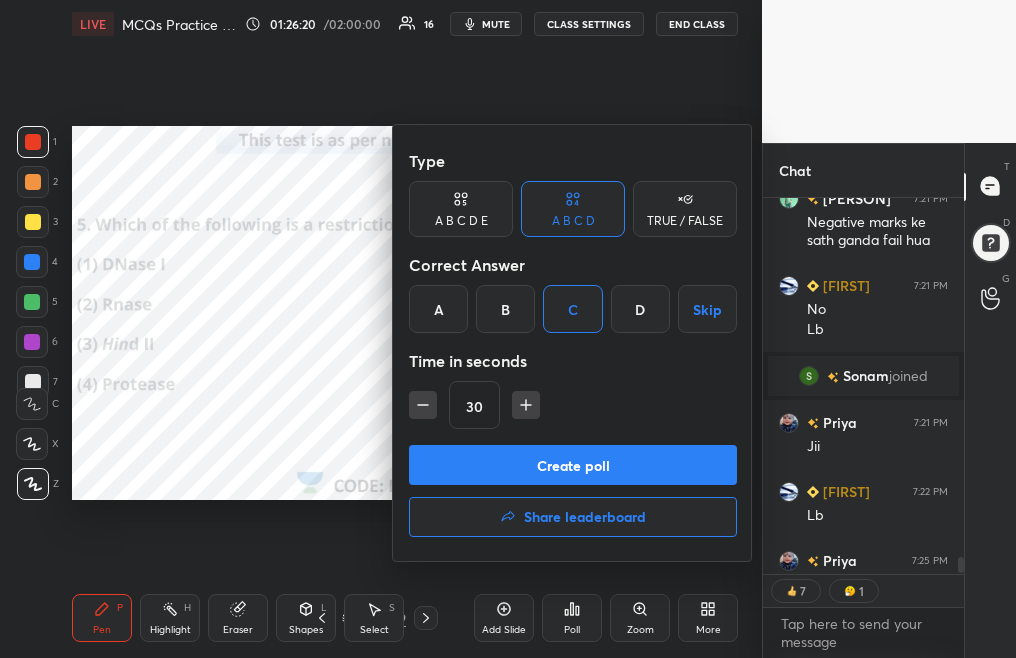 click on "Create poll" at bounding box center [573, 465] 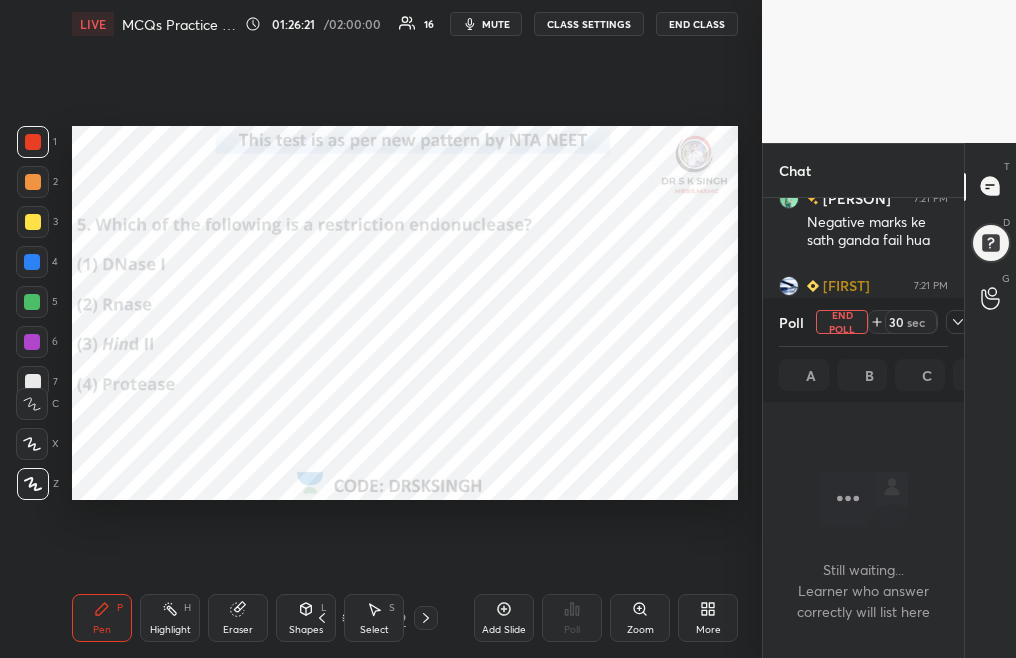 scroll, scrollTop: 277, scrollLeft: 195, axis: both 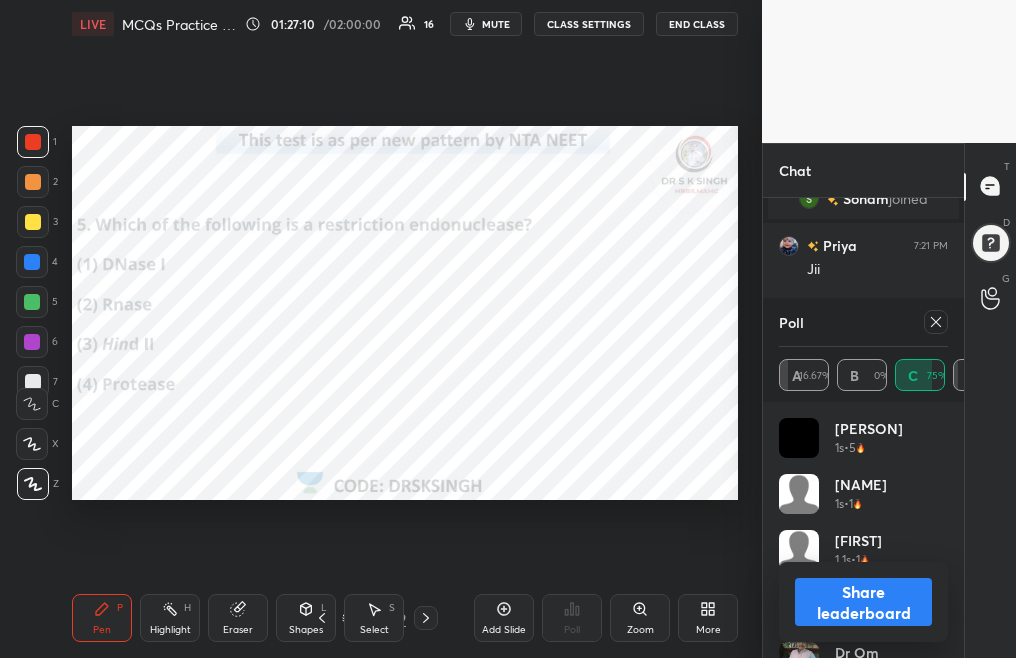 click 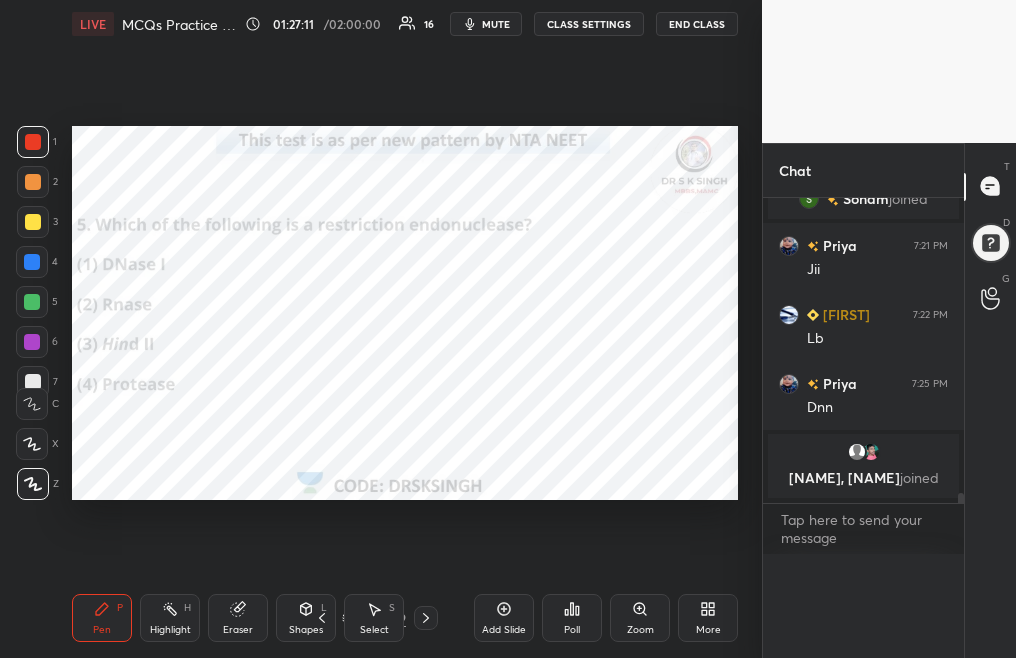 scroll, scrollTop: 0, scrollLeft: 0, axis: both 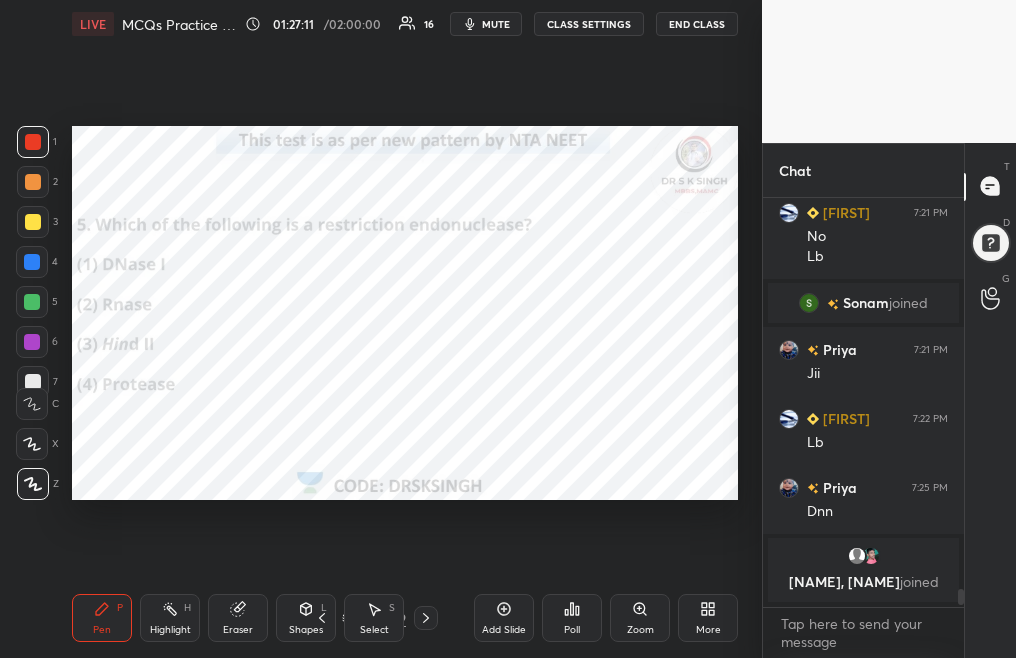 click at bounding box center [426, 618] 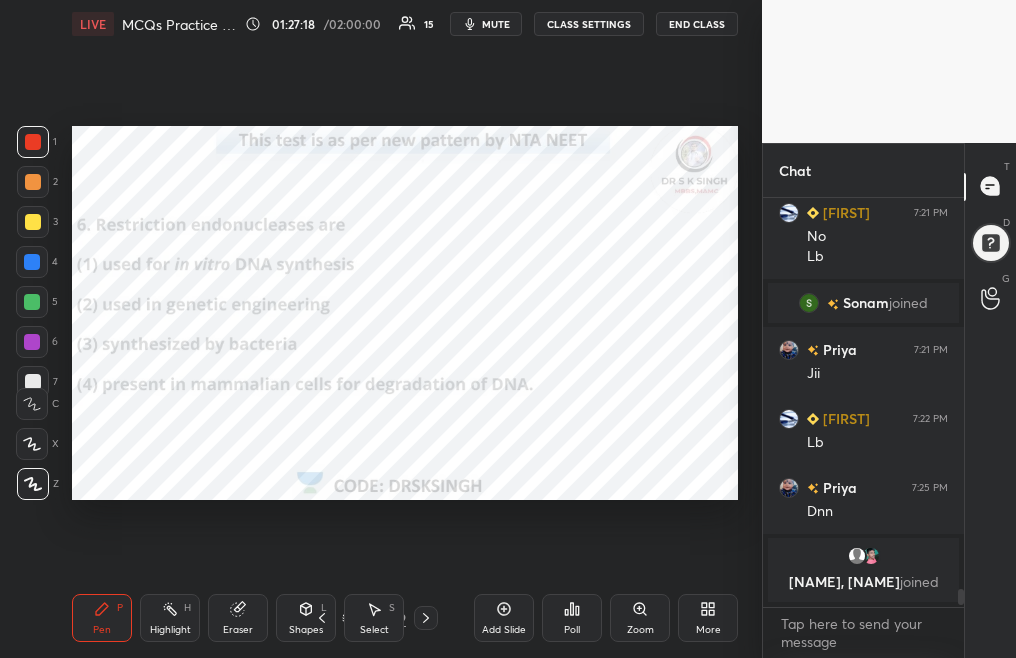 click on "Poll" at bounding box center (572, 618) 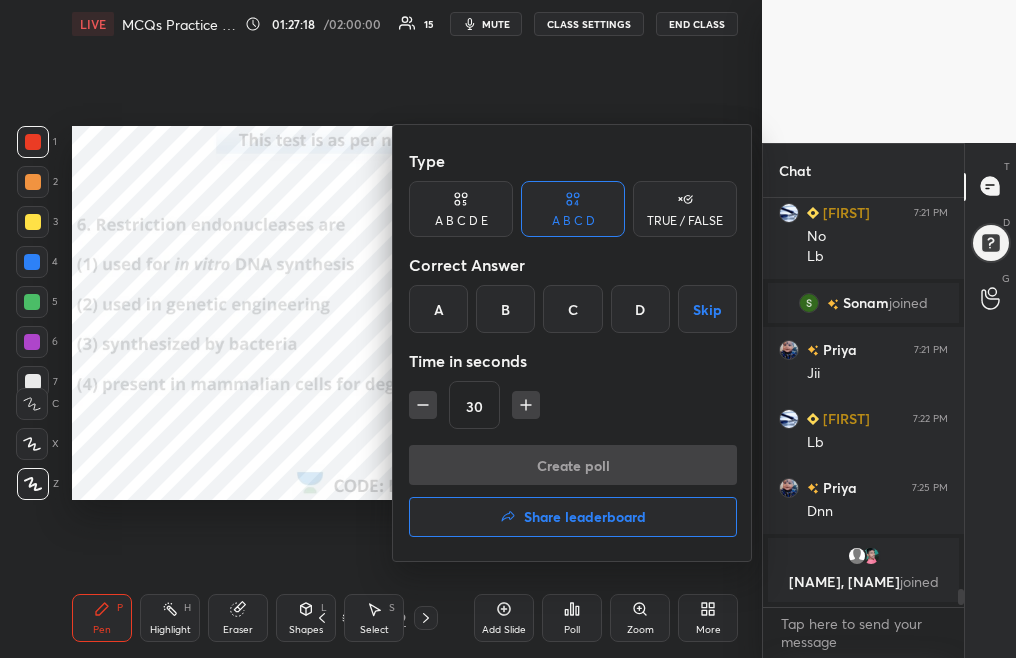 click on "B" at bounding box center [505, 309] 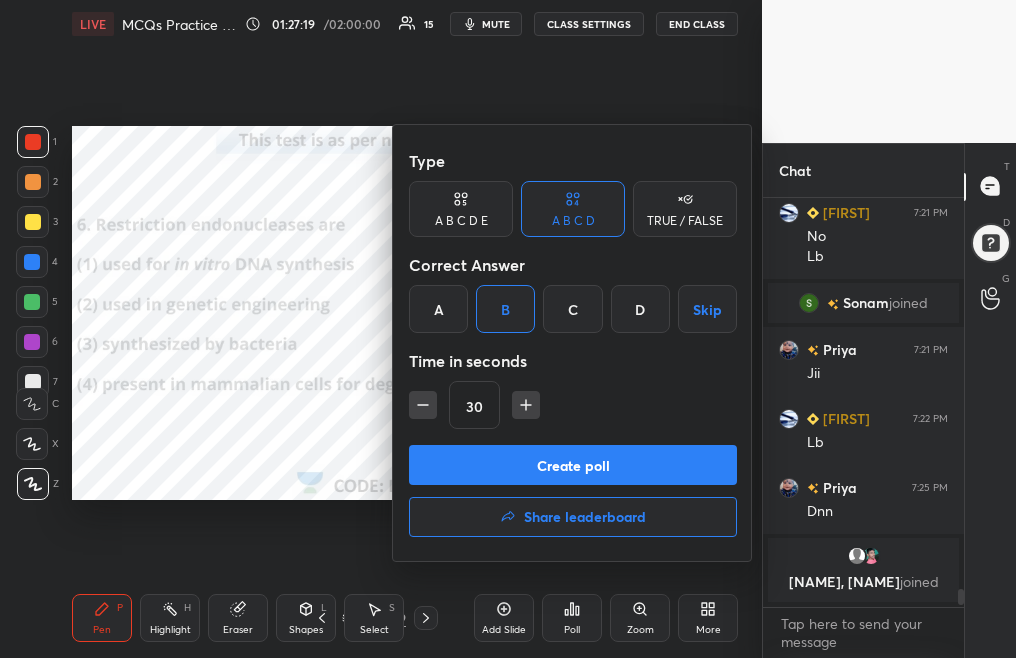click on "Create poll" at bounding box center (573, 465) 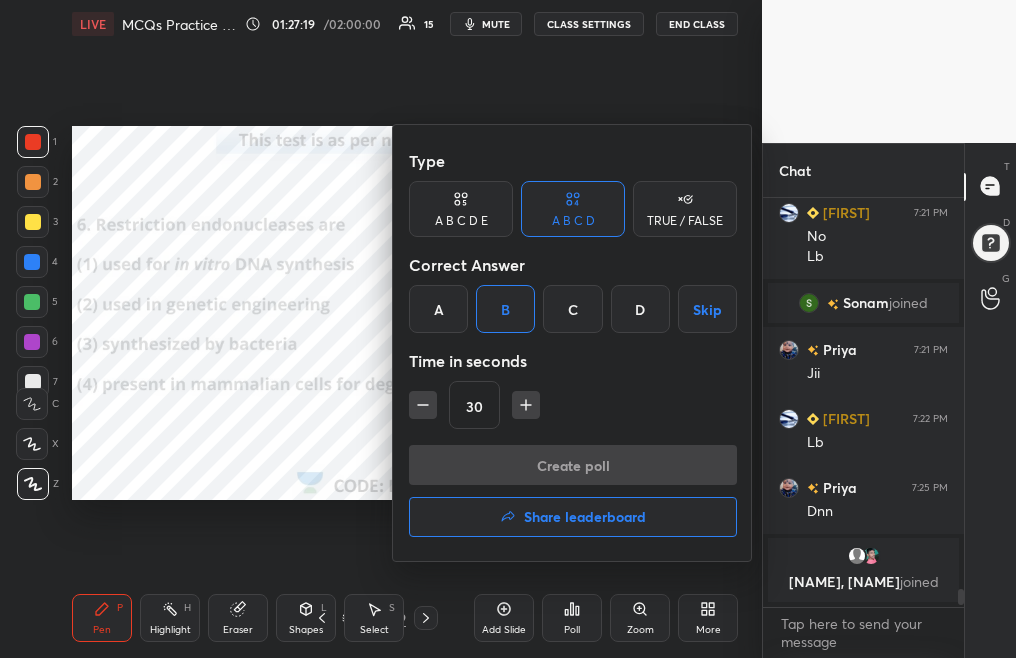 scroll, scrollTop: 361, scrollLeft: 195, axis: both 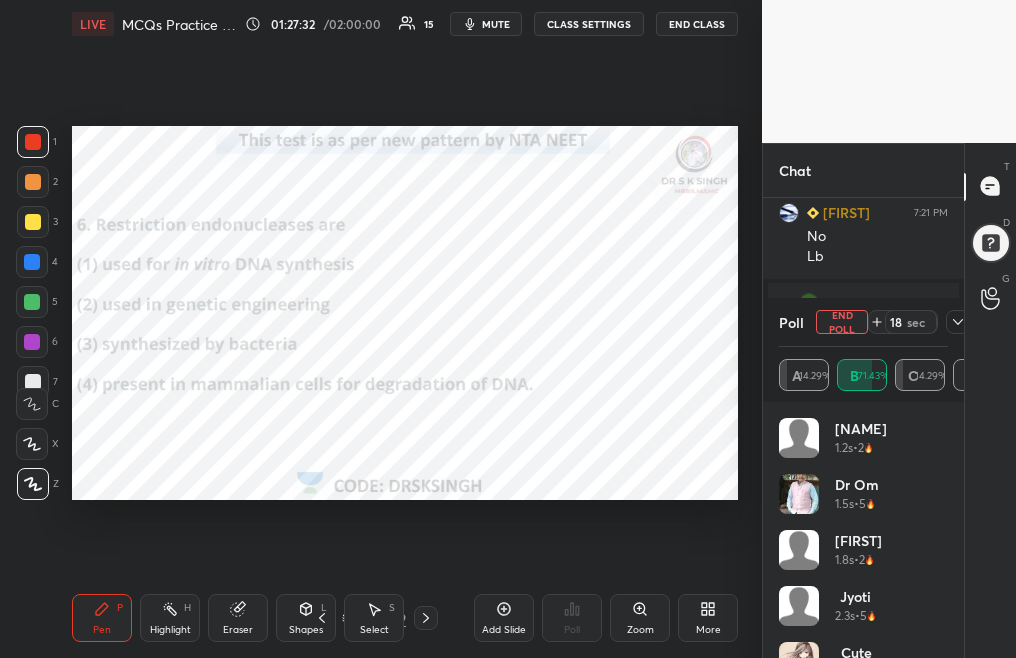 click on "End Poll" at bounding box center [842, 322] 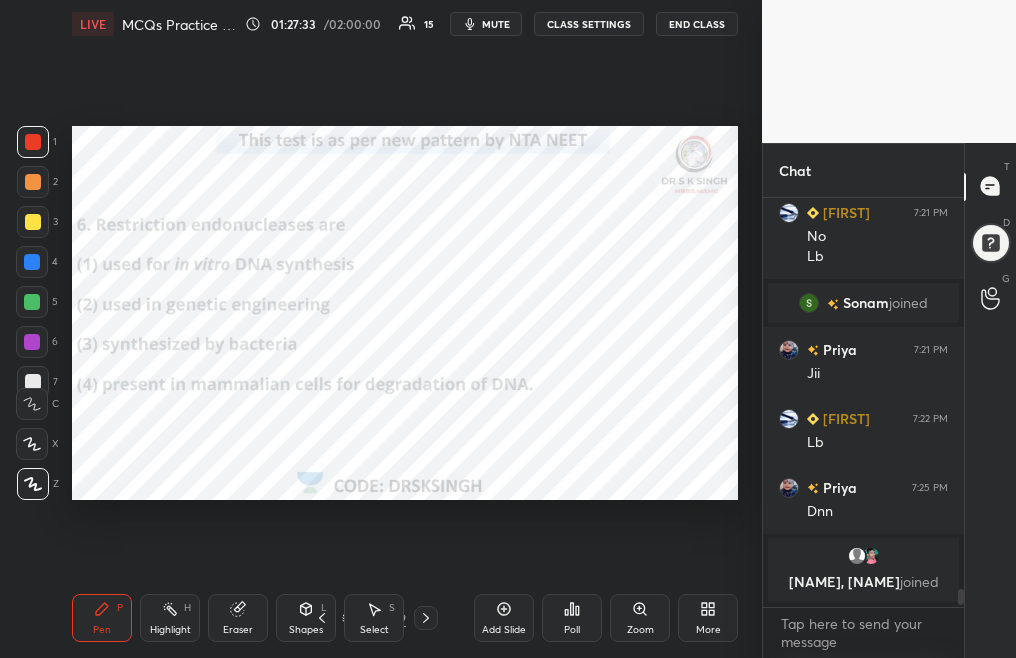 click 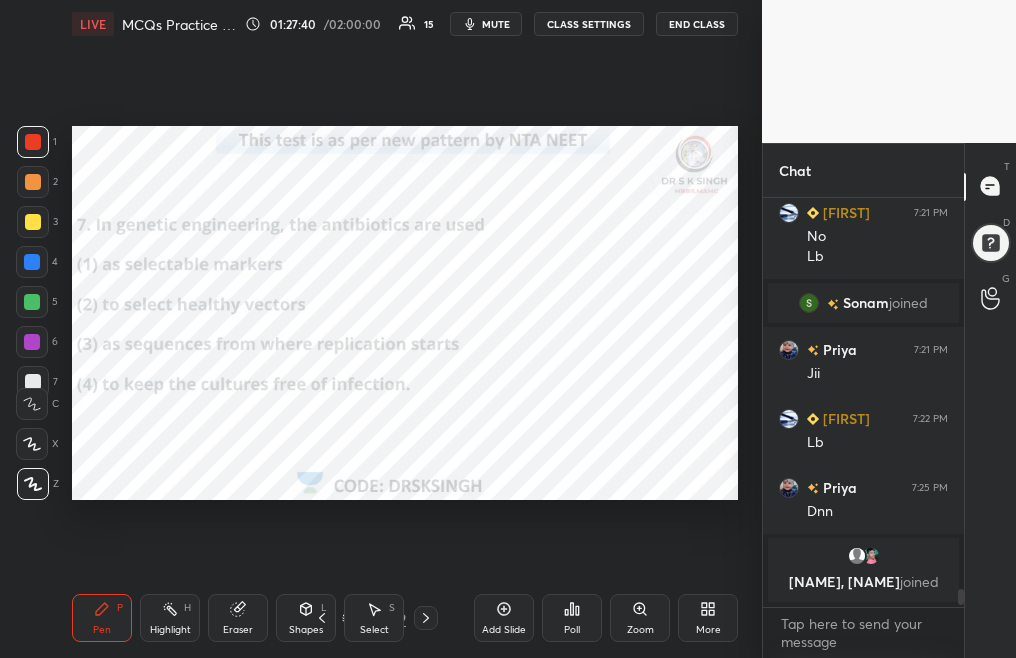 click 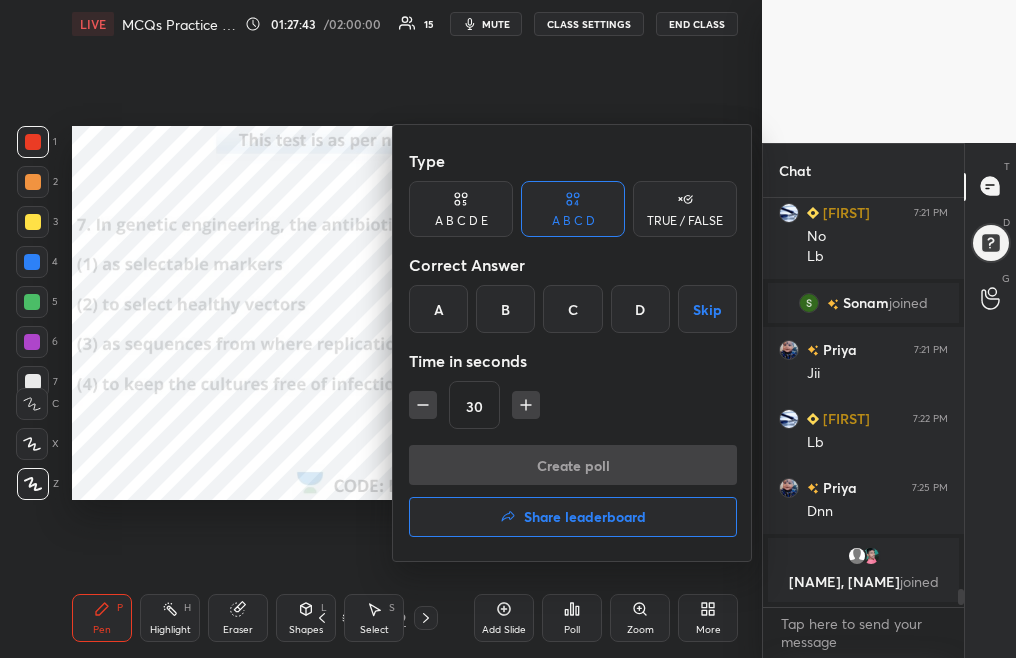 click on "A" at bounding box center (438, 309) 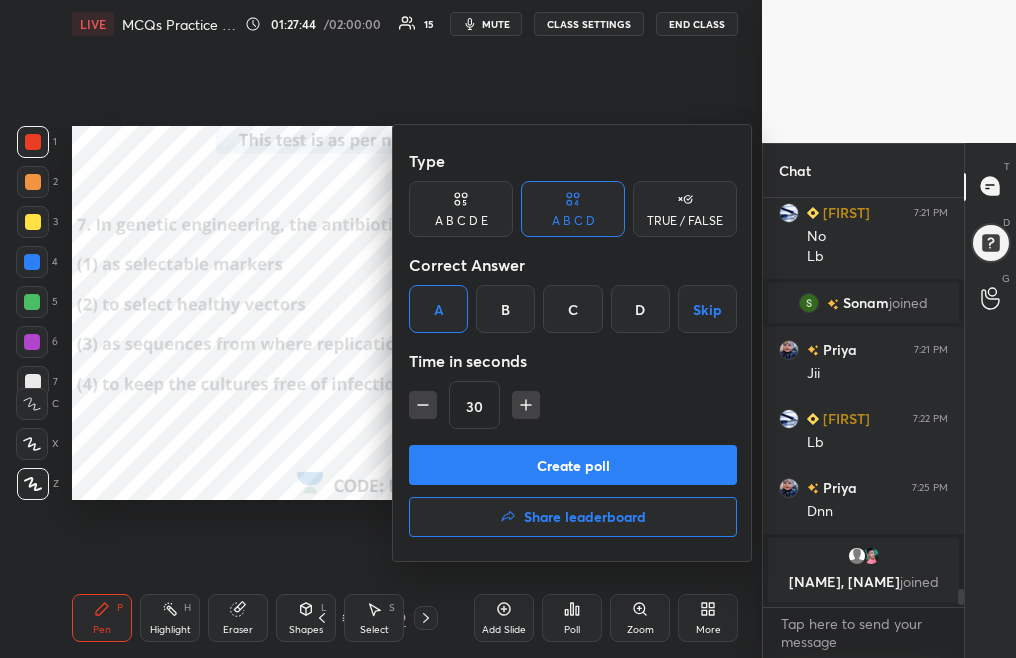 click on "Create poll" at bounding box center (573, 465) 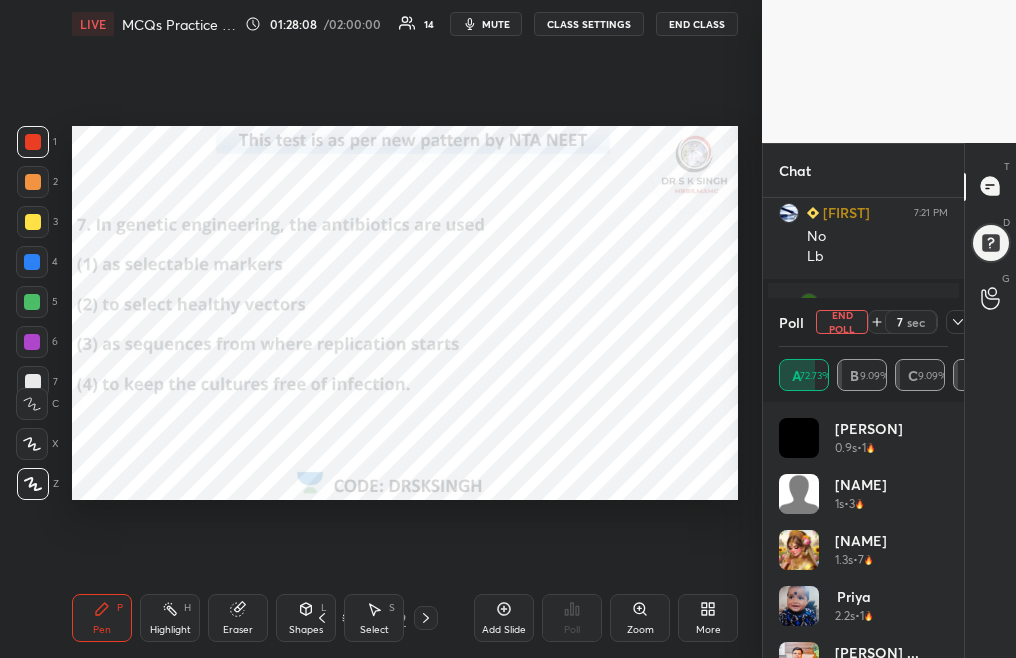 click on "End Poll" at bounding box center (842, 322) 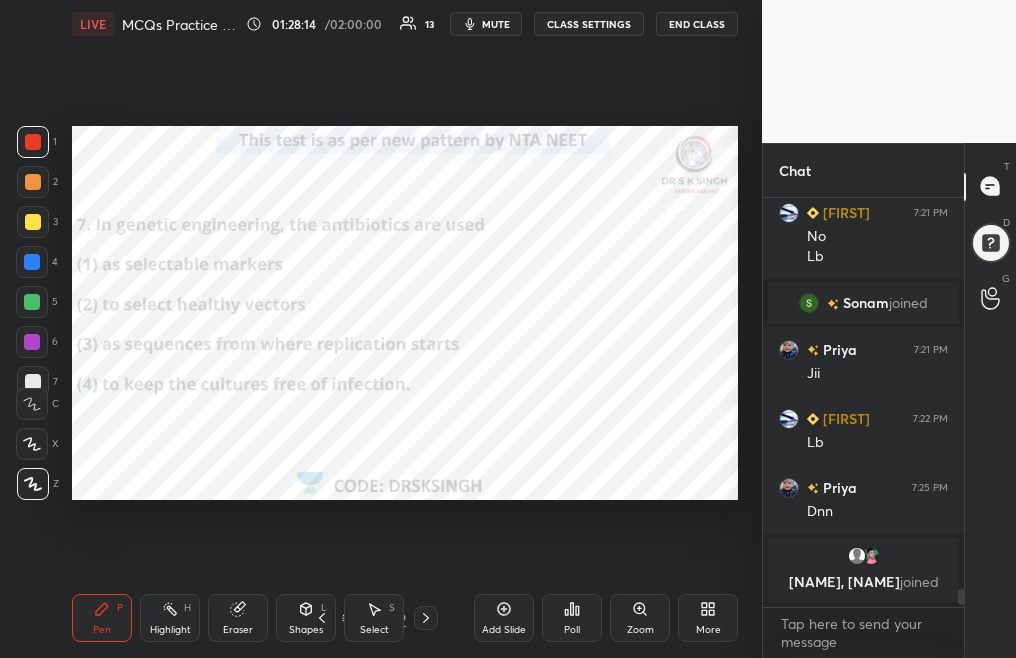 click 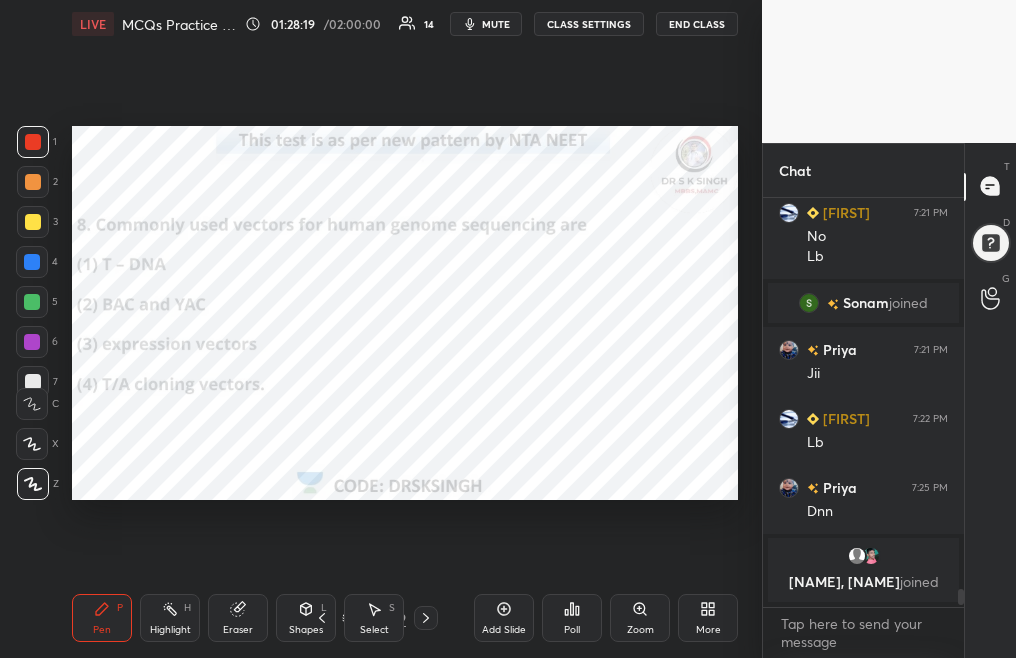 click on "Poll" at bounding box center (572, 618) 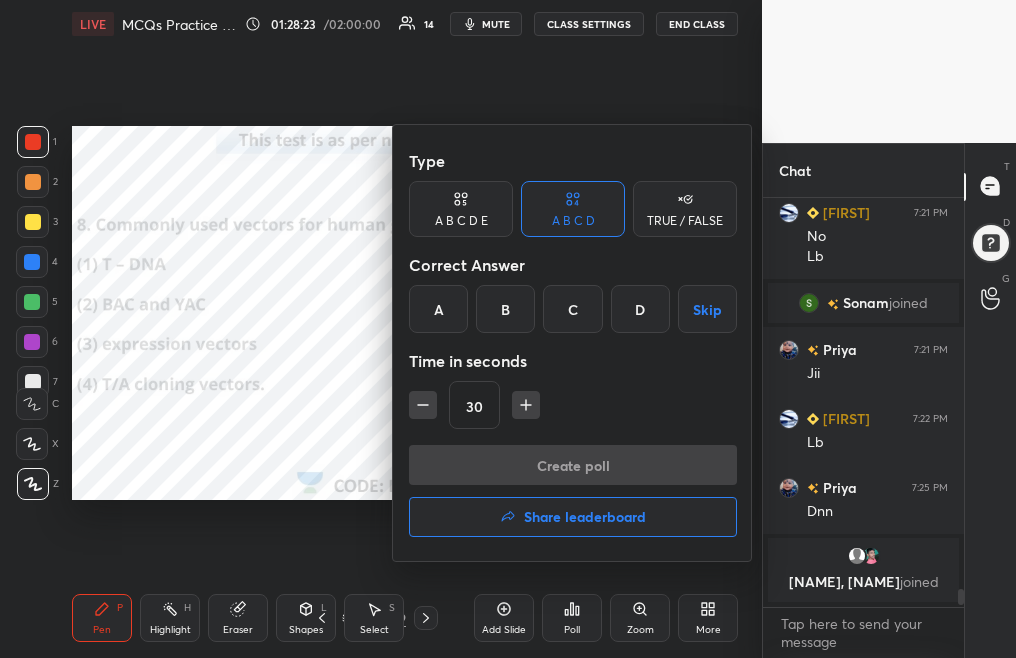 click on "B" at bounding box center (505, 309) 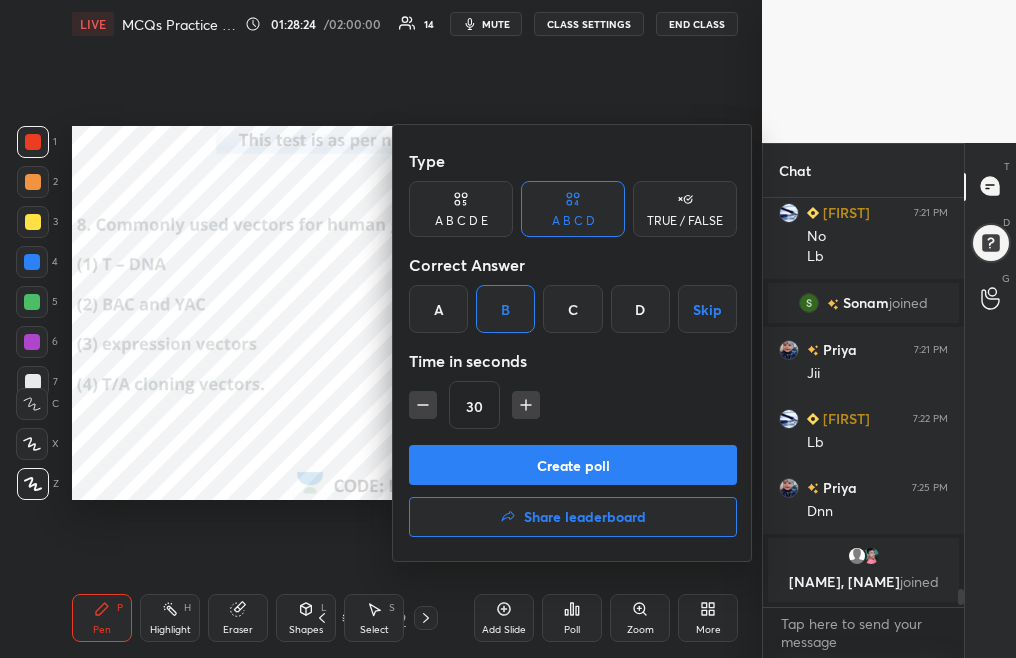 click on "Create poll" at bounding box center [573, 465] 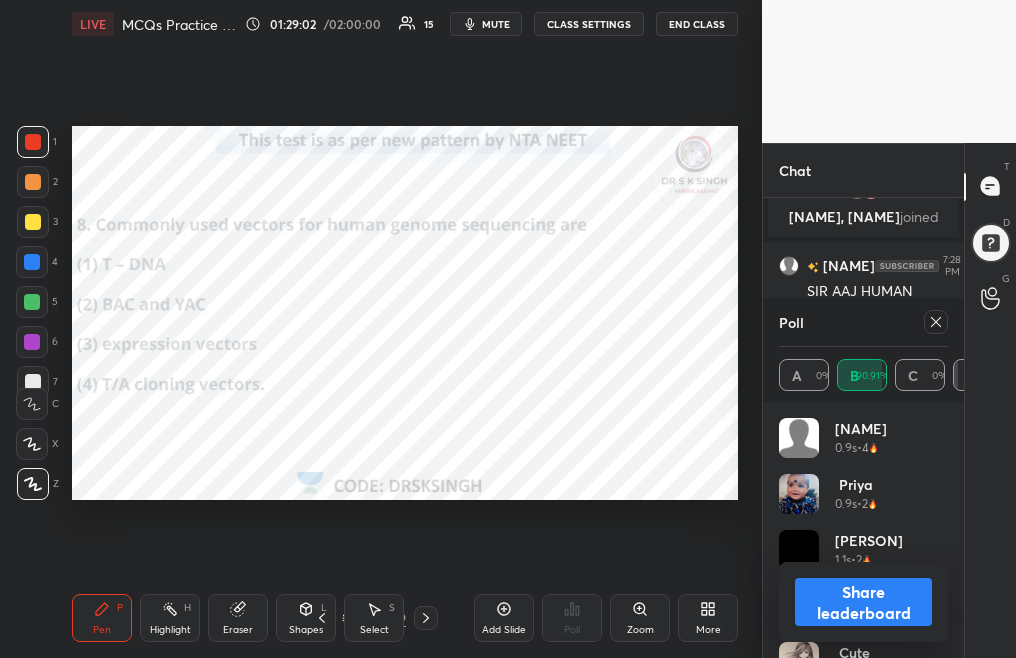 click 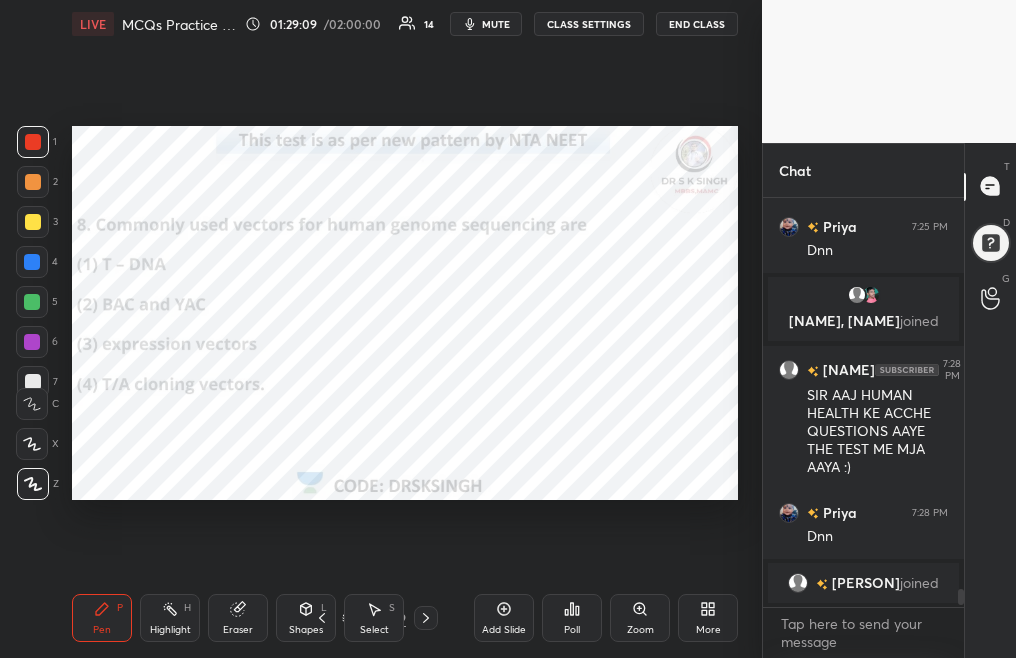 click at bounding box center (426, 618) 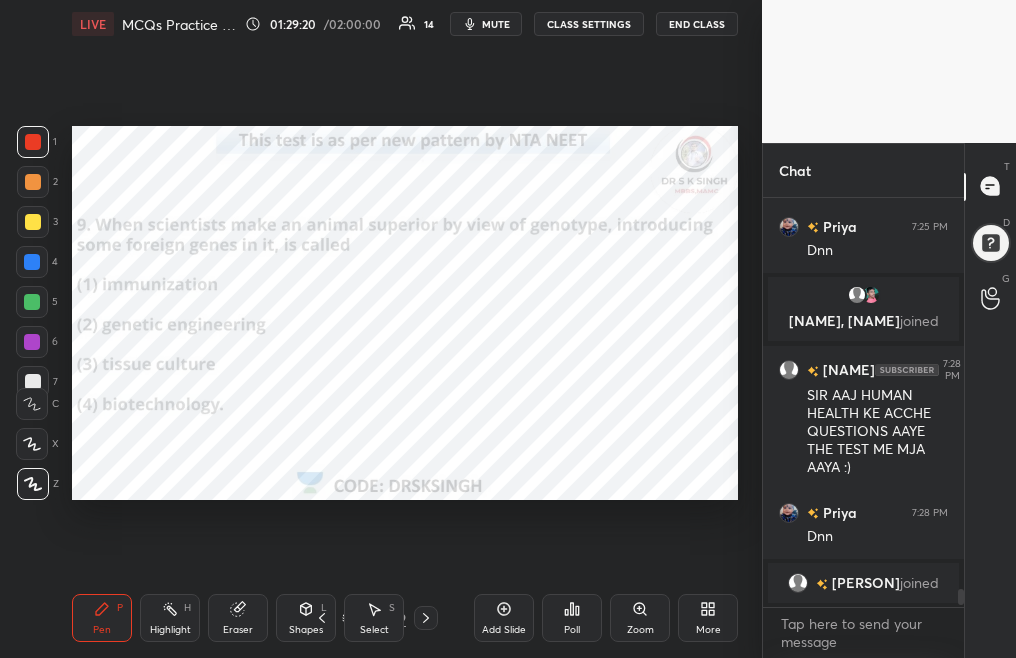 click 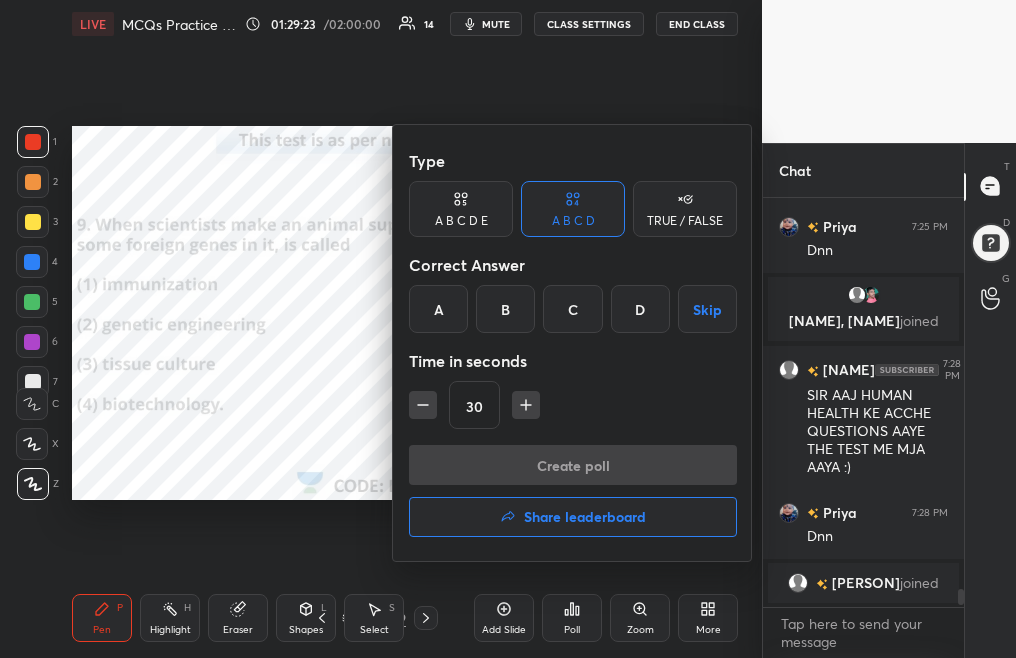 click on "B" at bounding box center [505, 309] 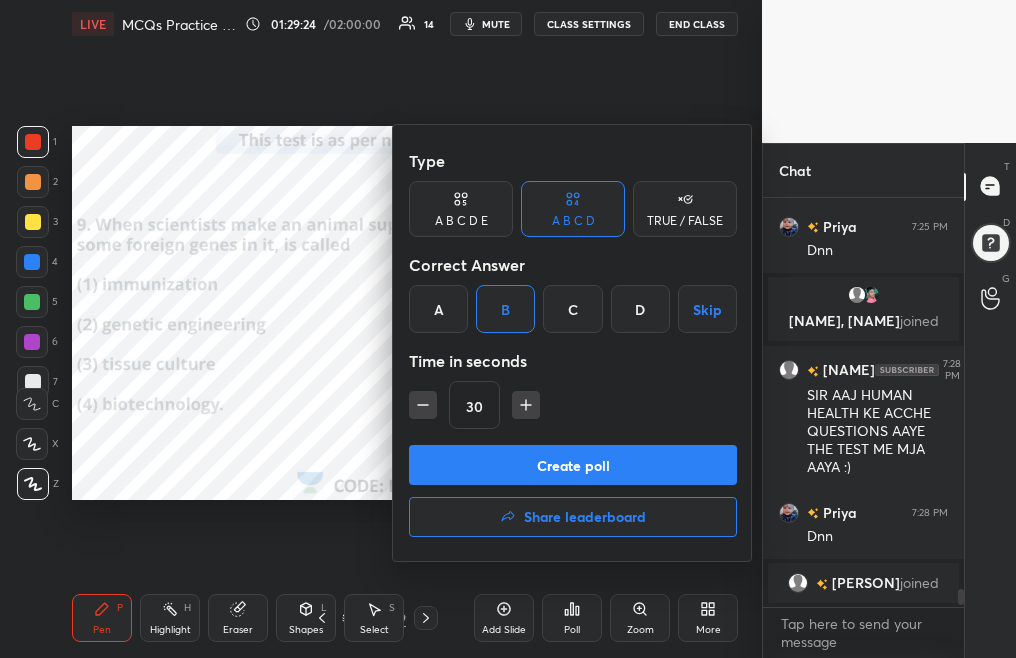 click on "Create poll" at bounding box center [573, 465] 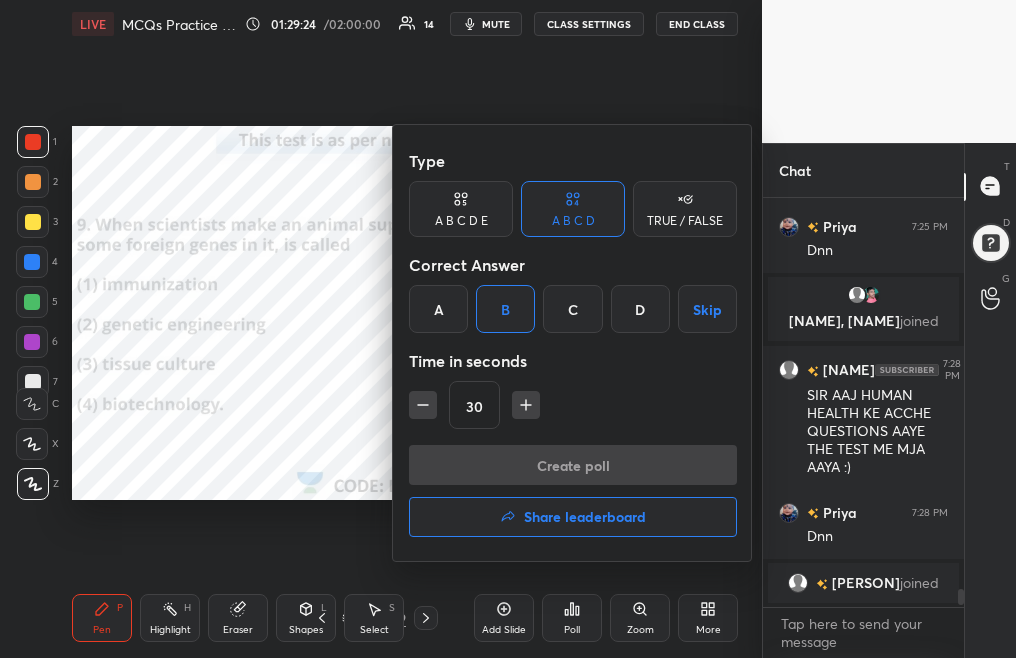 scroll, scrollTop: 361, scrollLeft: 195, axis: both 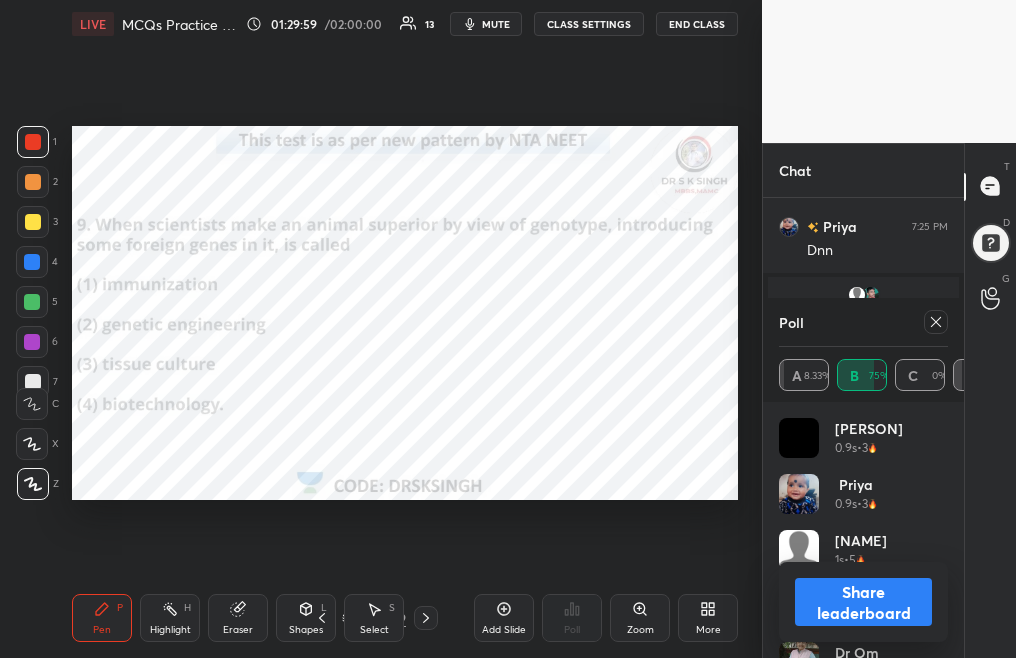 click 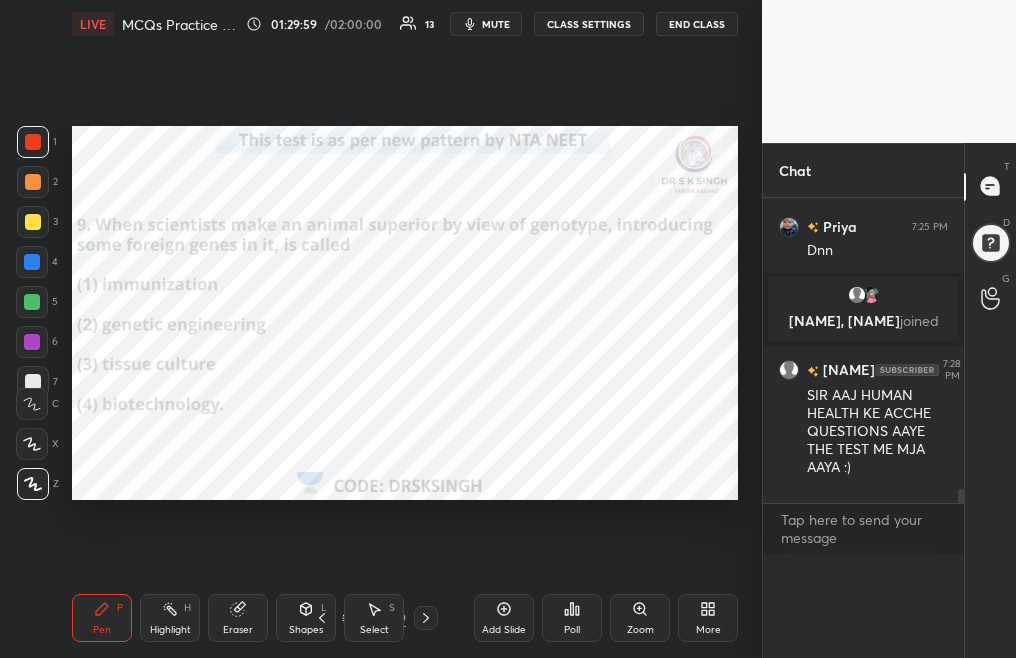 scroll, scrollTop: 1, scrollLeft: 7, axis: both 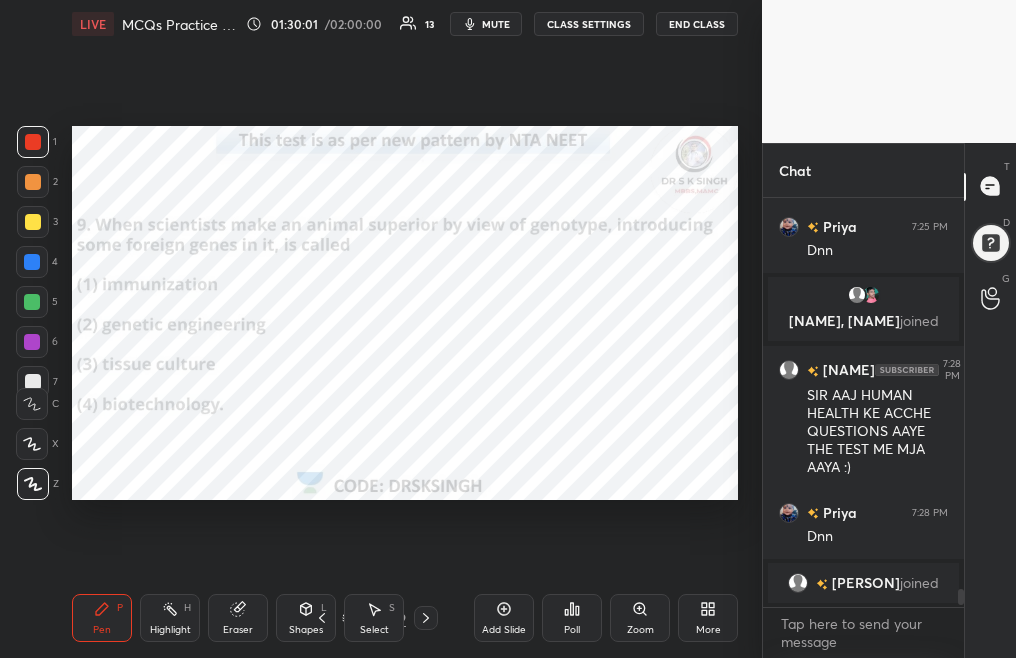 click 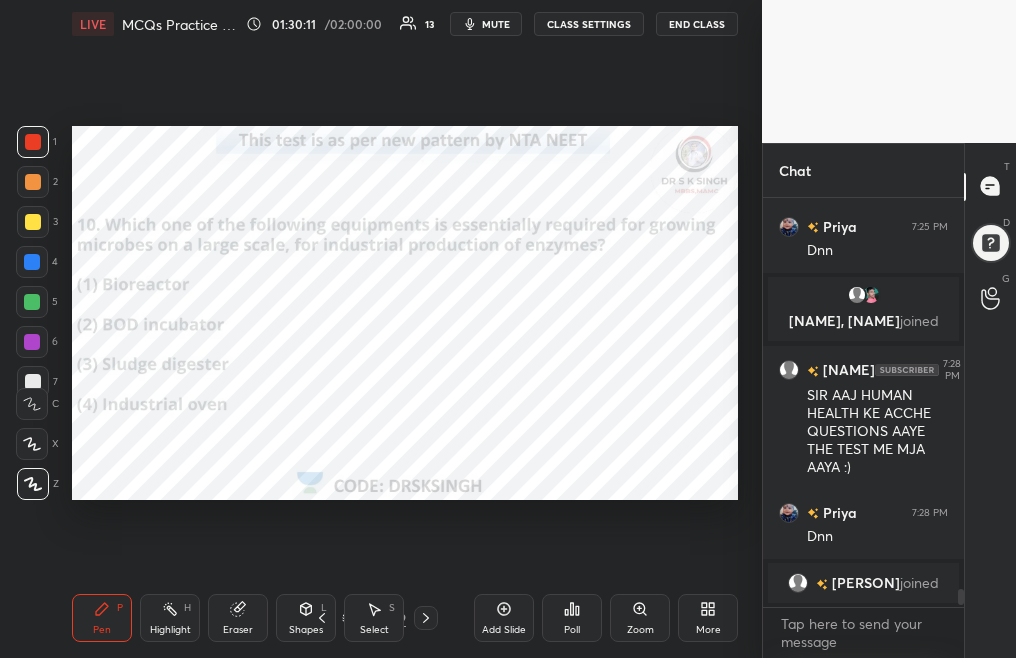 click on "Poll" at bounding box center [572, 618] 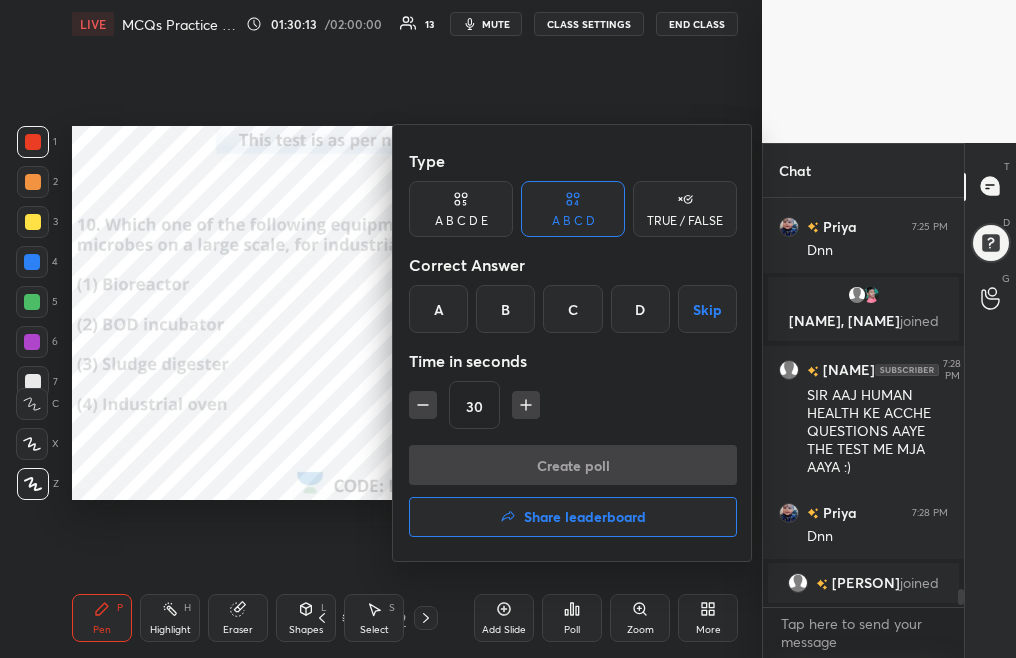 click on "A" at bounding box center (438, 309) 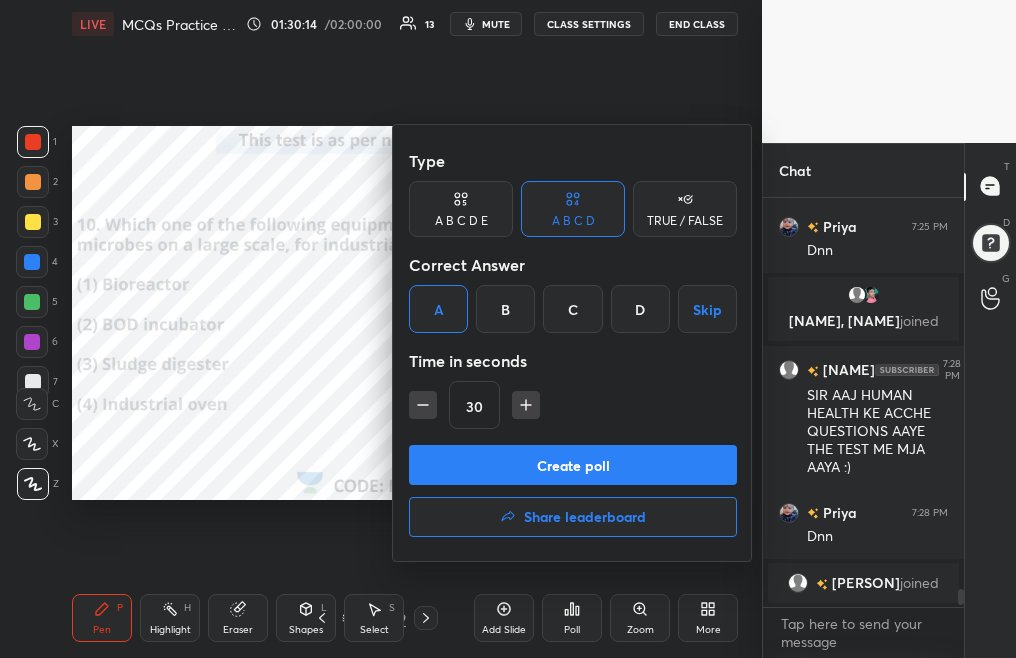 click on "Create poll" at bounding box center [573, 465] 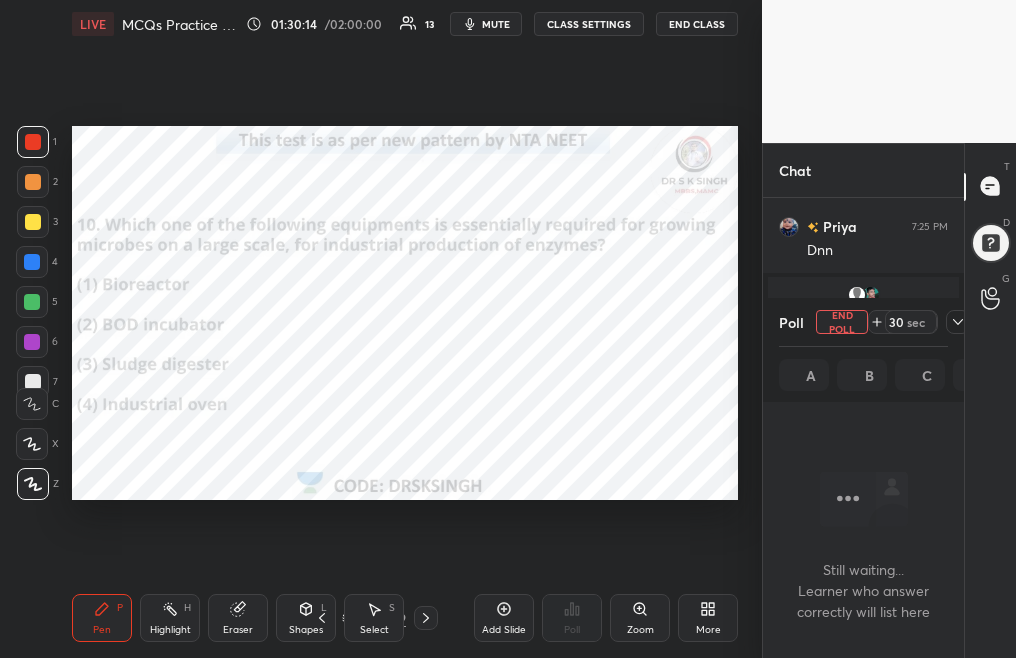 scroll, scrollTop: 305, scrollLeft: 195, axis: both 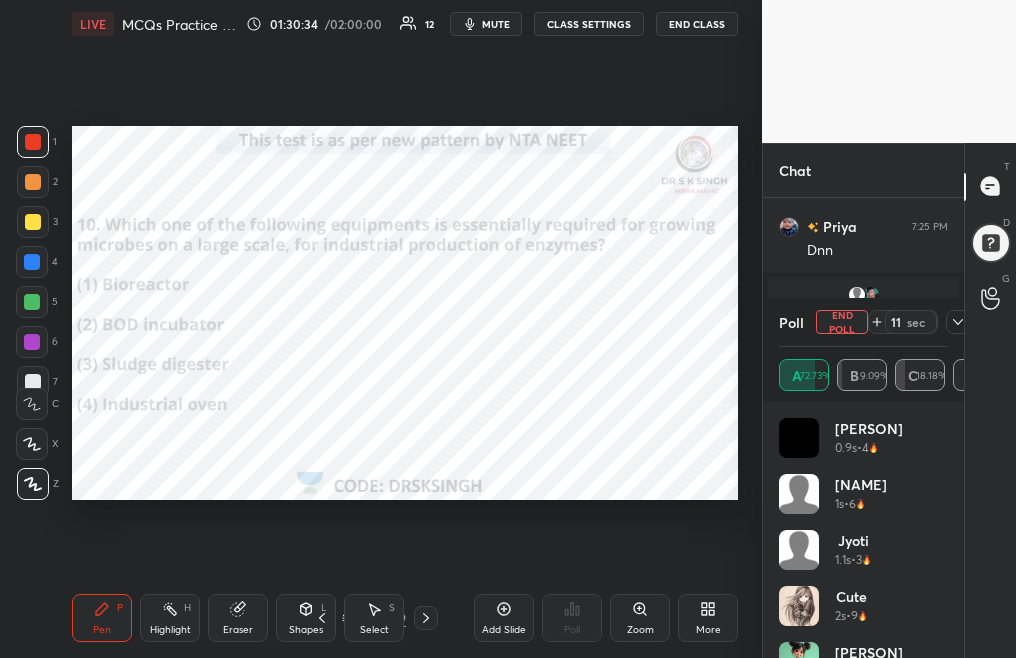 click on "End Poll" at bounding box center [842, 322] 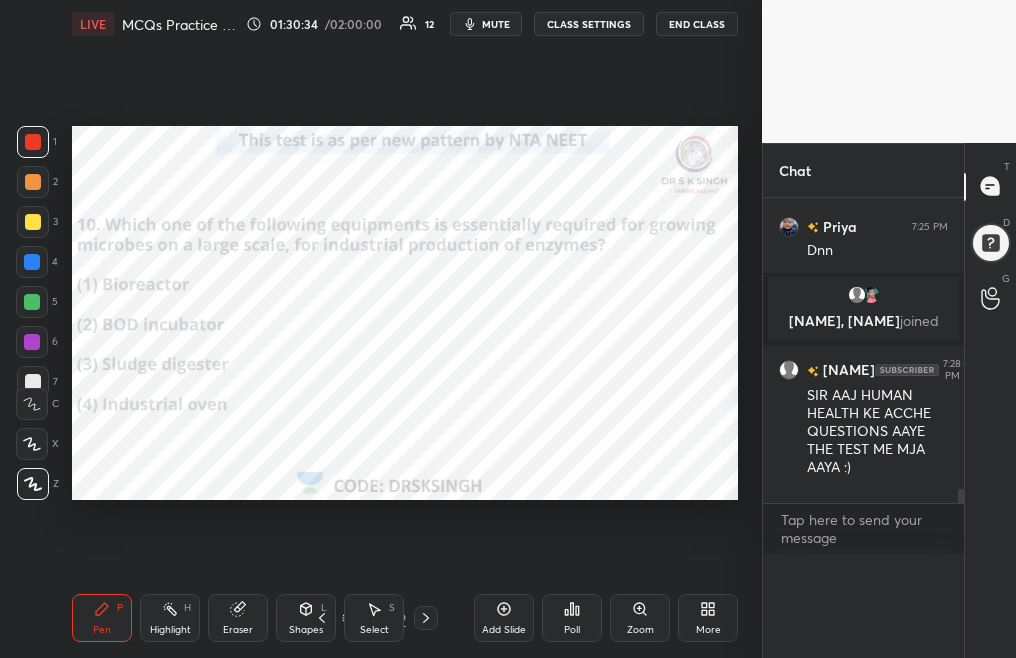scroll, scrollTop: 177, scrollLeft: 163, axis: both 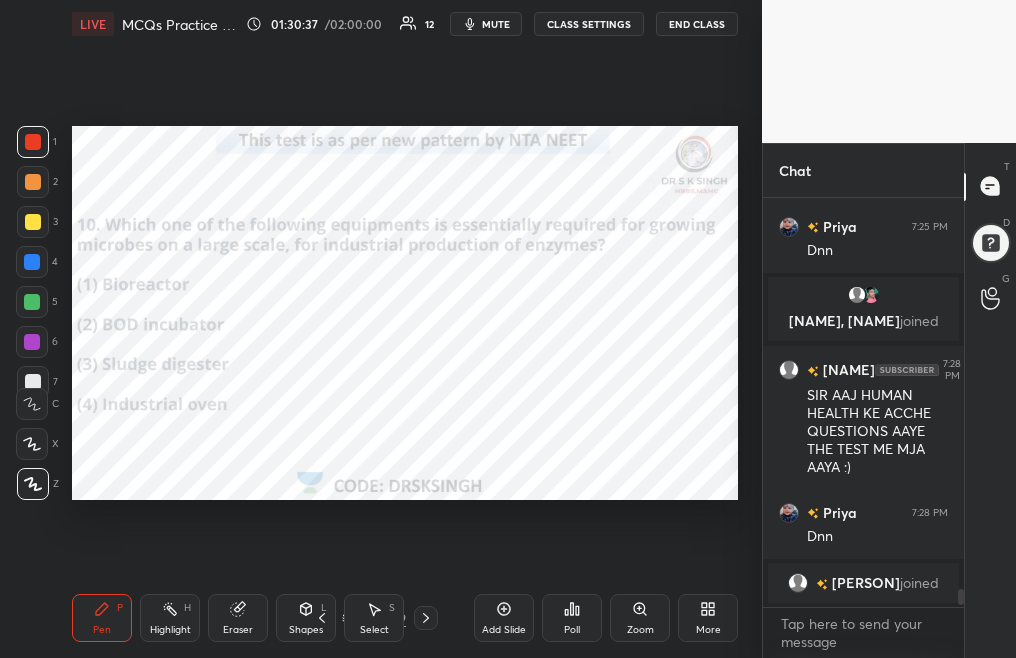 click 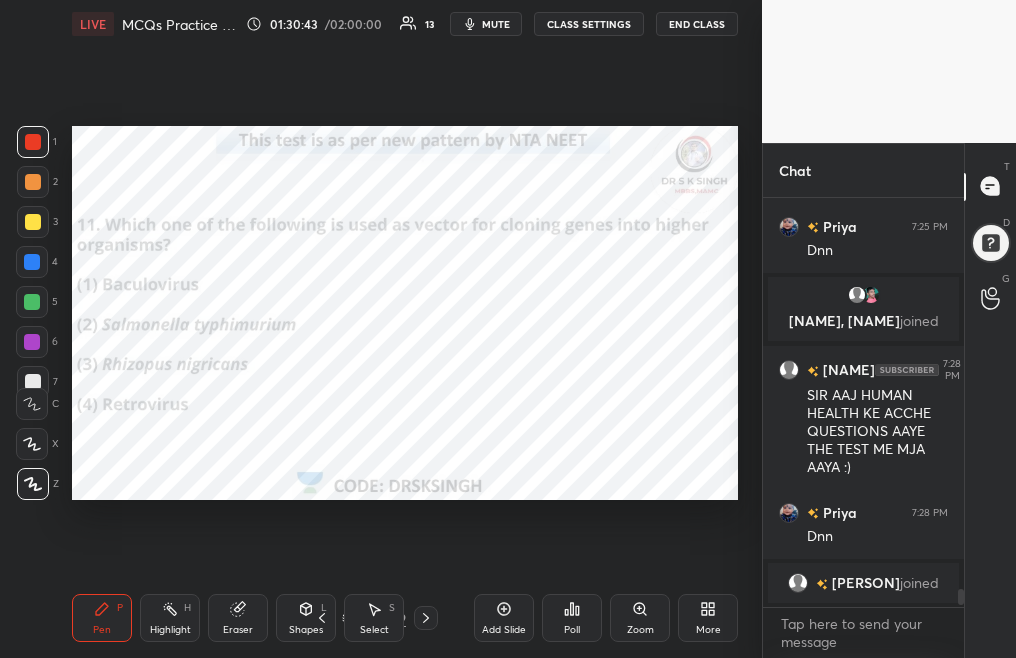click on "Poll" at bounding box center [572, 618] 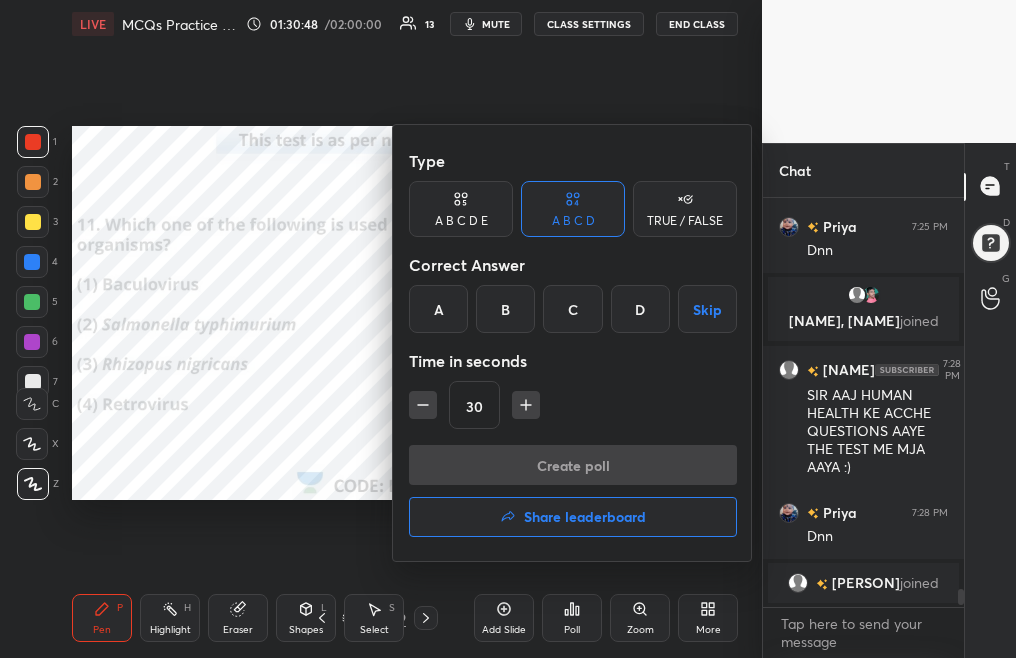 click on "D" at bounding box center (640, 309) 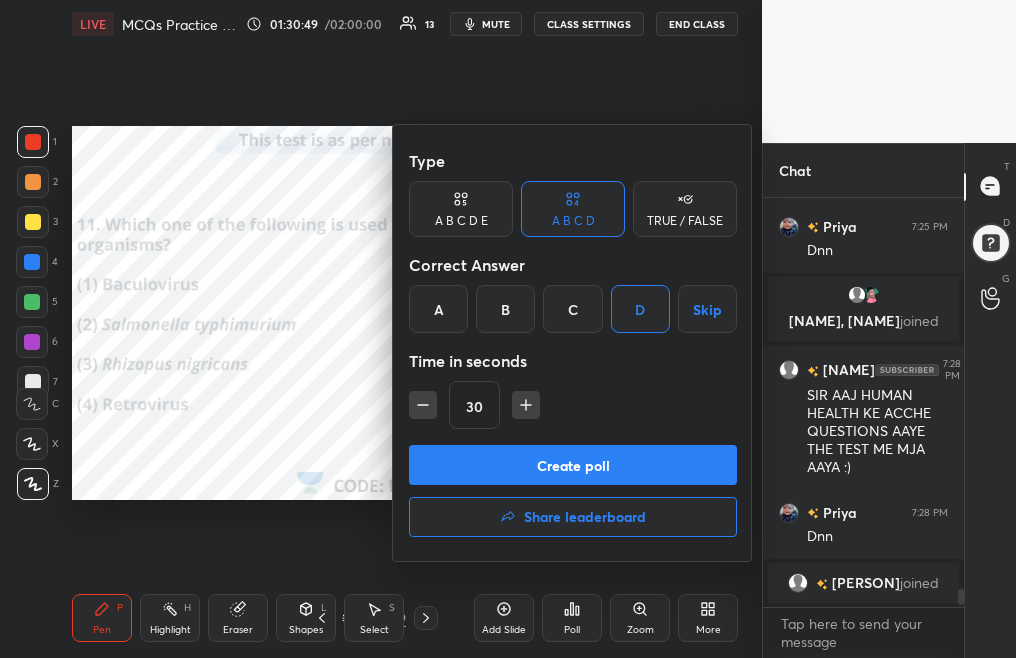 click on "Create poll" at bounding box center (573, 465) 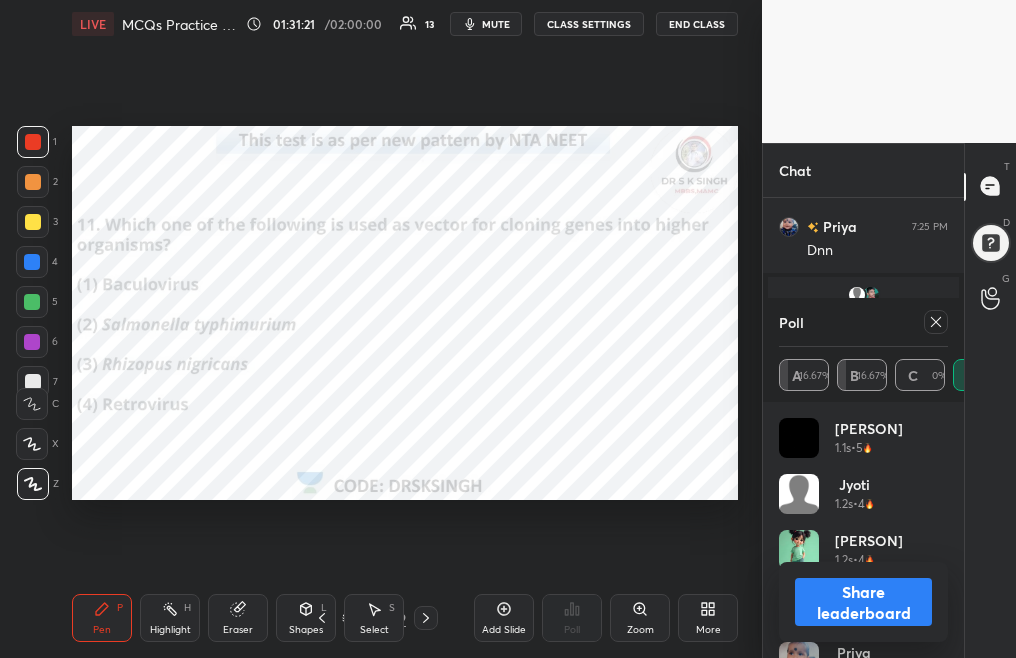 scroll, scrollTop: 8936, scrollLeft: 0, axis: vertical 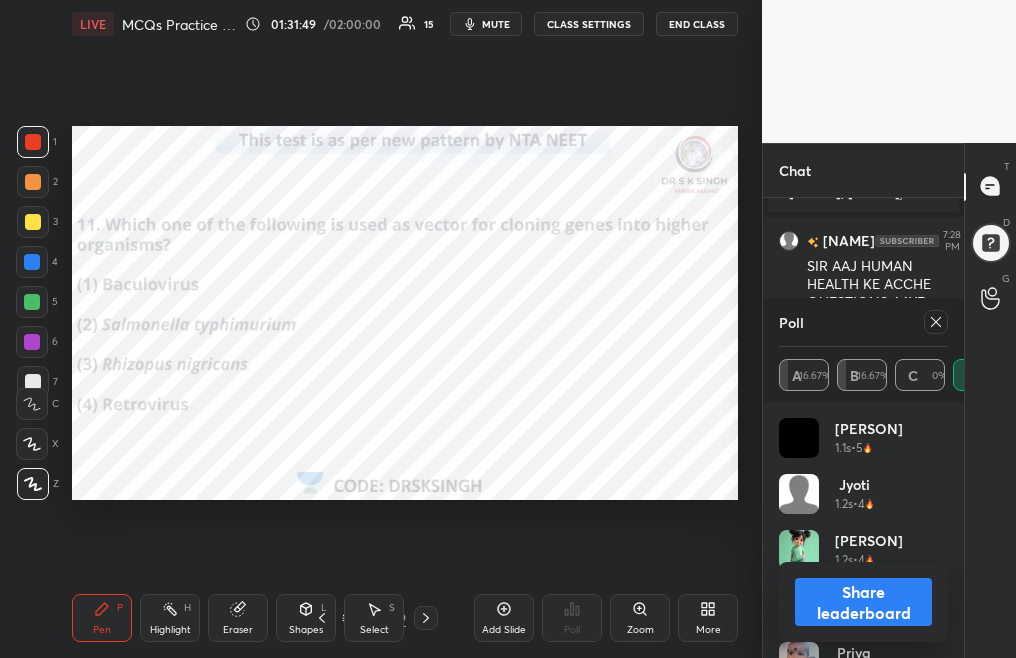 click 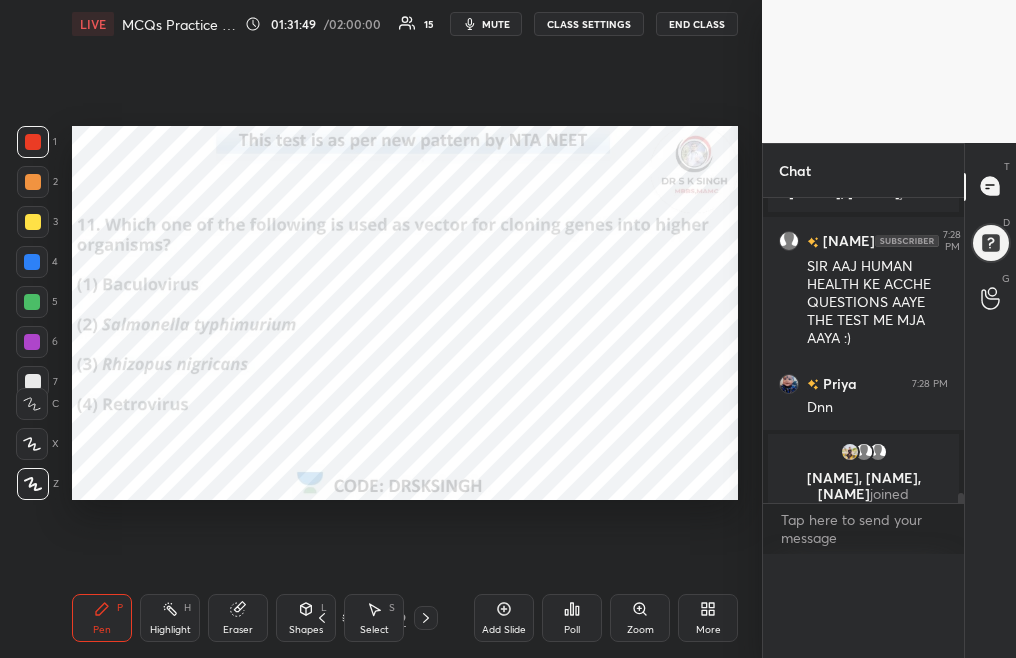 scroll, scrollTop: 6, scrollLeft: 7, axis: both 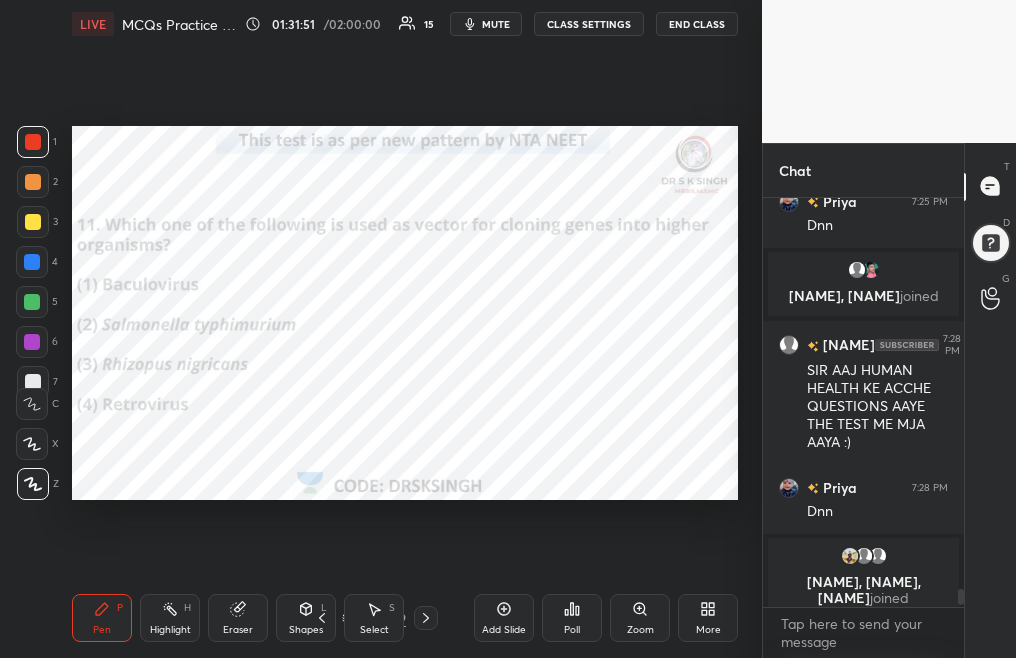 click 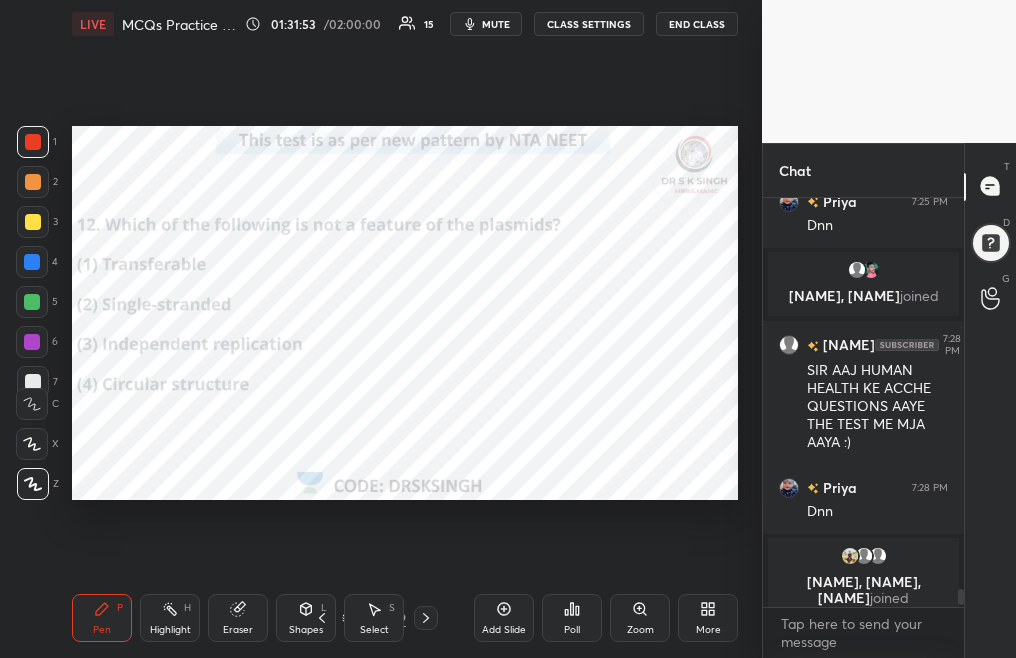 click on "Poll" at bounding box center (572, 618) 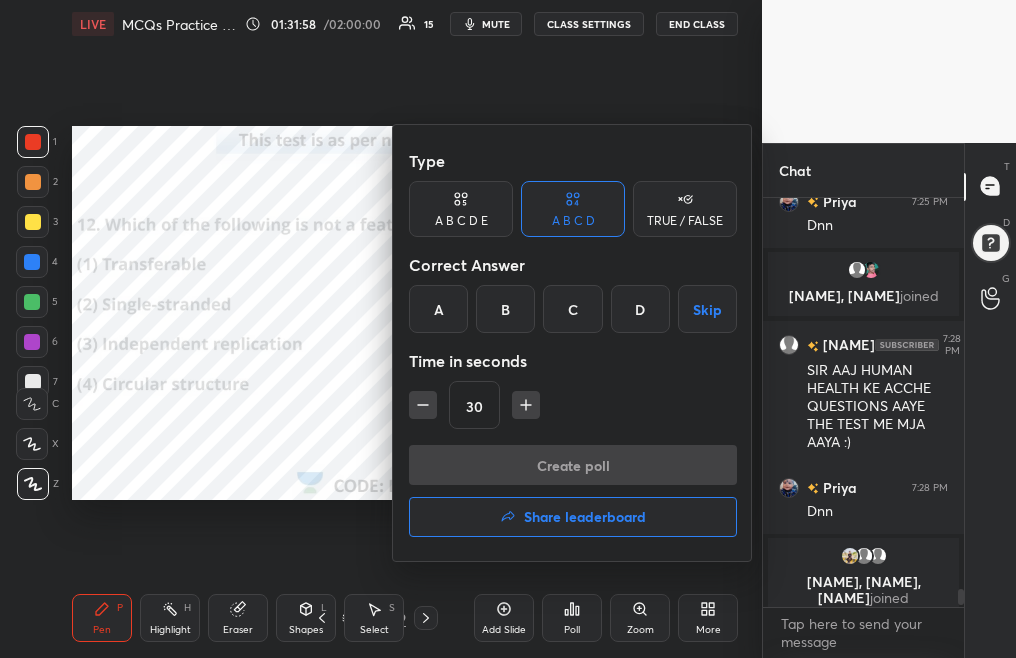 click on "B" at bounding box center (505, 309) 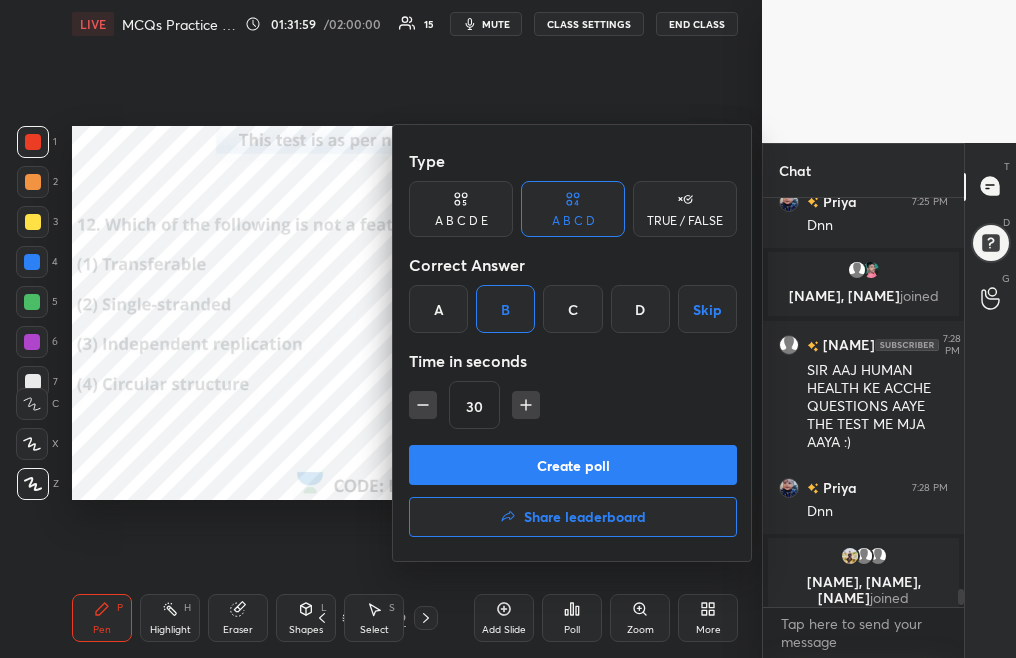 click on "Create poll" at bounding box center [573, 465] 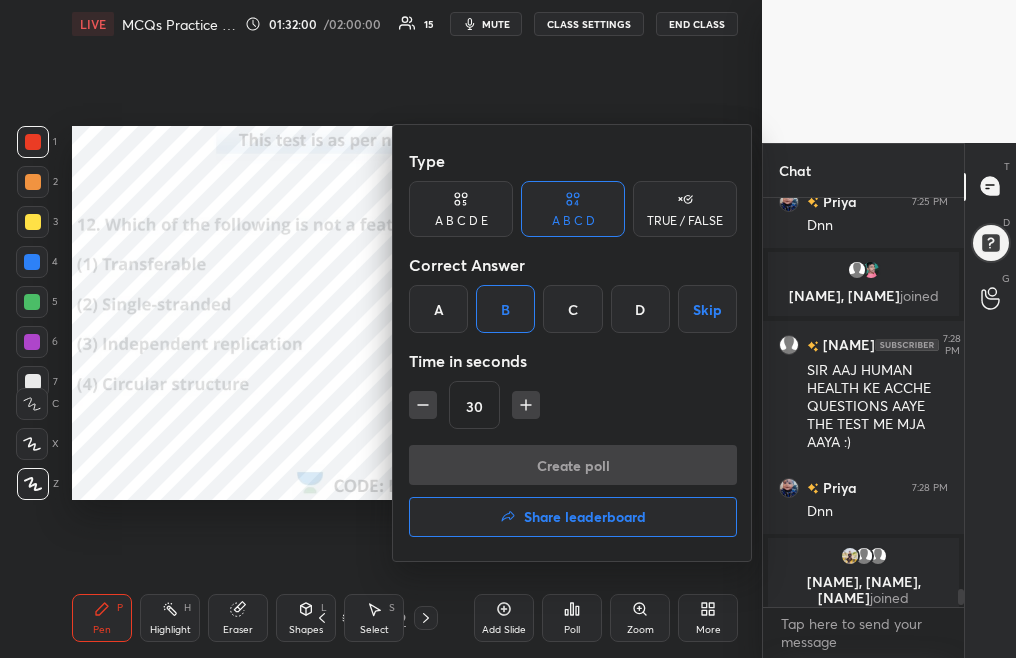 scroll, scrollTop: 361, scrollLeft: 195, axis: both 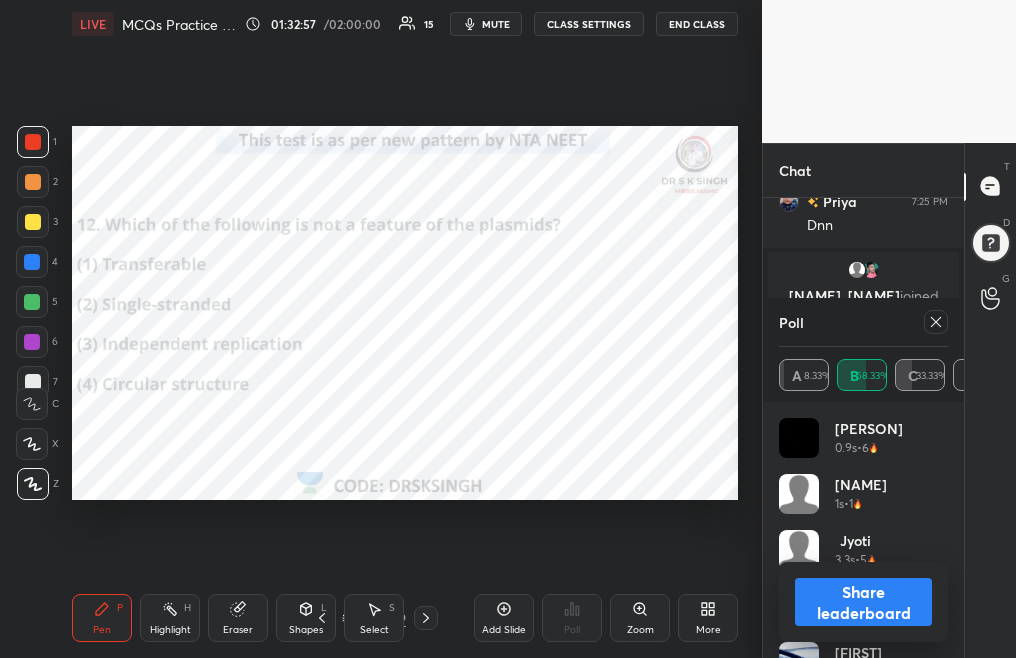 click 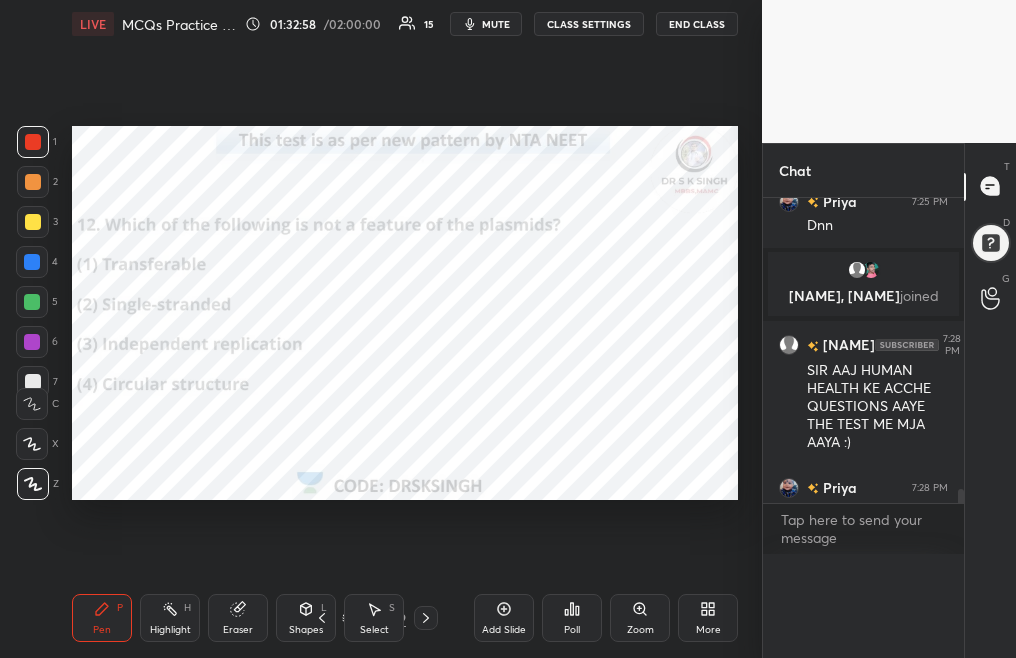 scroll, scrollTop: 0, scrollLeft: 0, axis: both 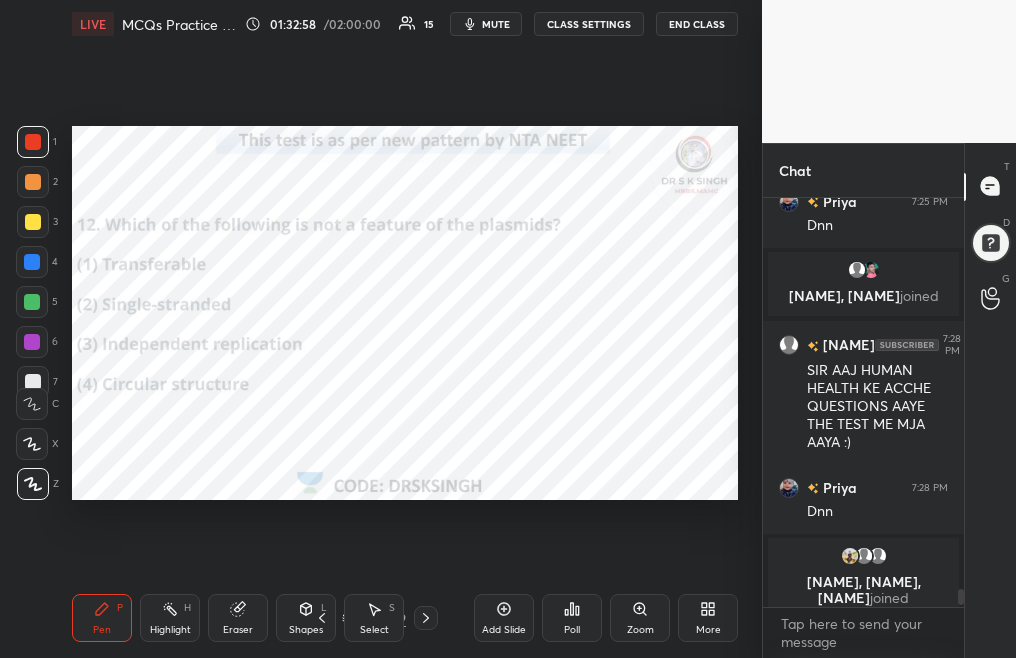 click 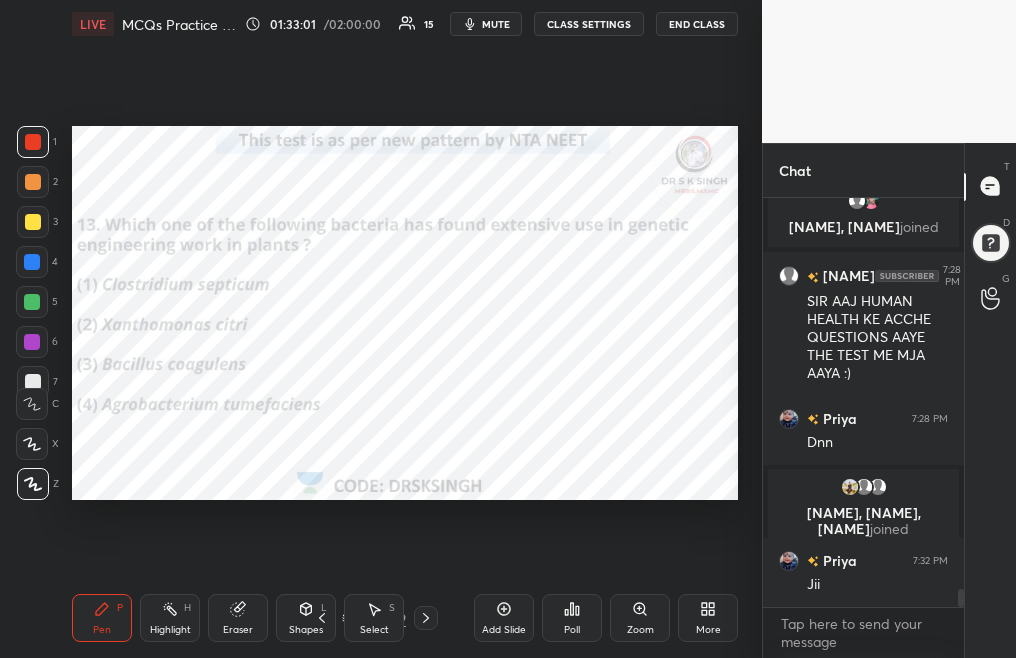 scroll, scrollTop: 8826, scrollLeft: 0, axis: vertical 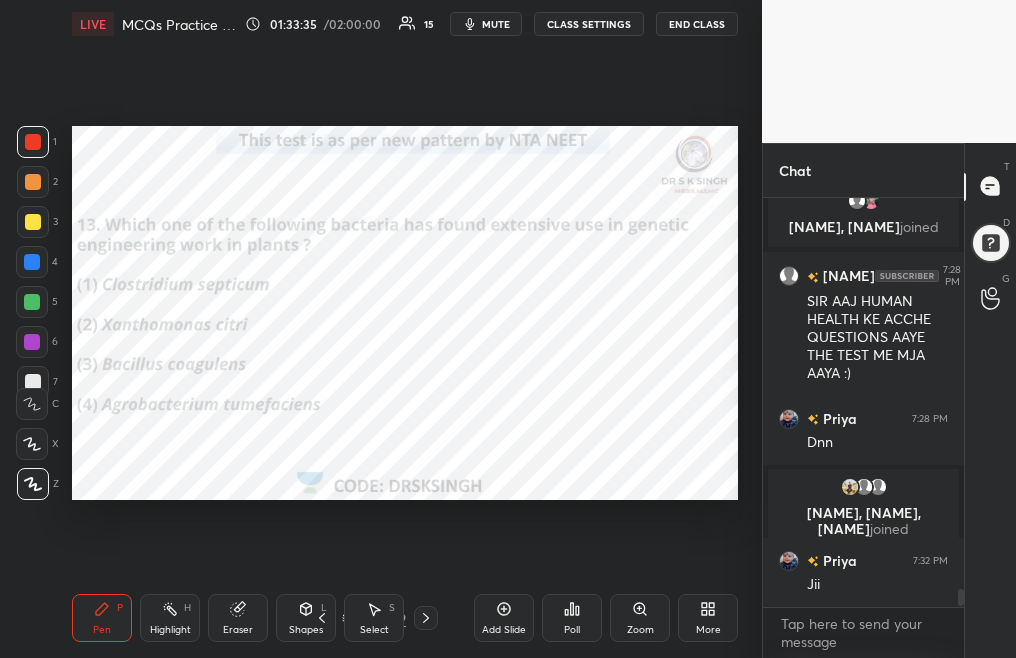 click 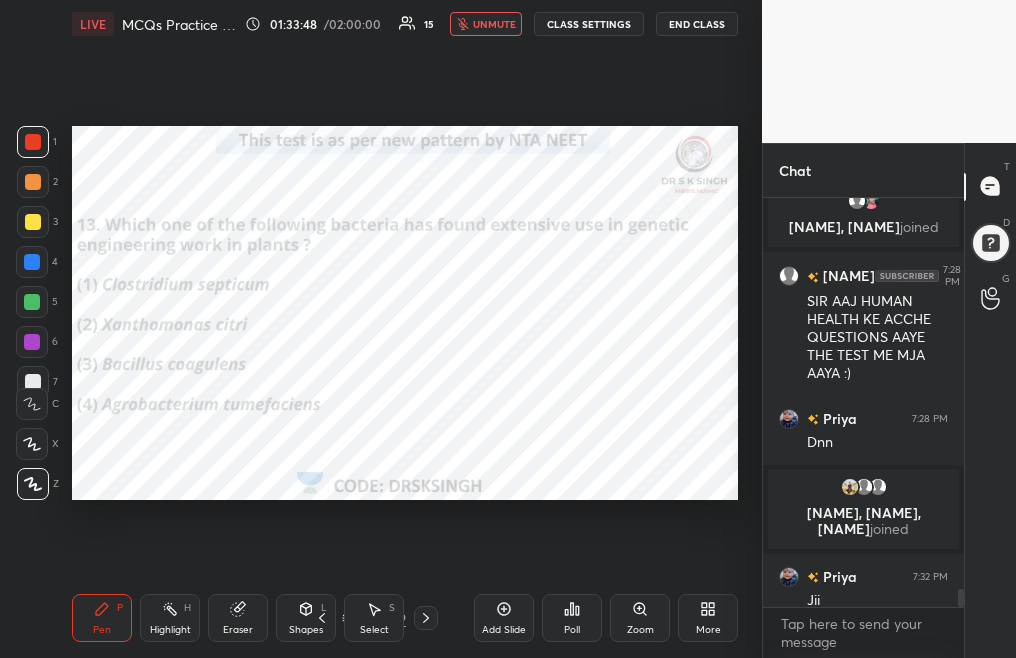 scroll, scrollTop: 8868, scrollLeft: 0, axis: vertical 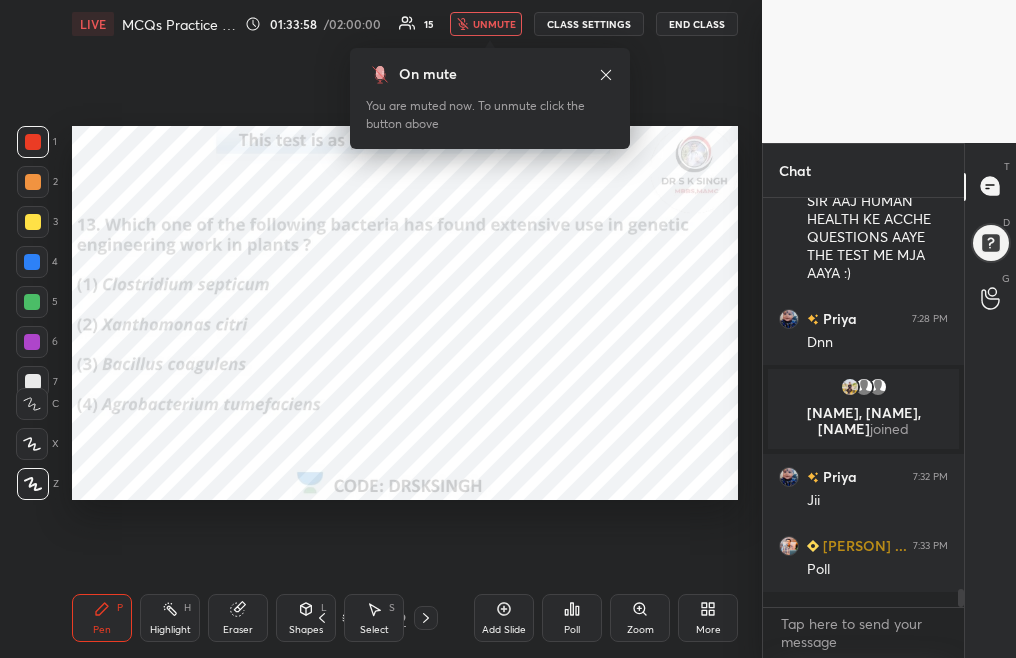 click on "Poll" at bounding box center [572, 618] 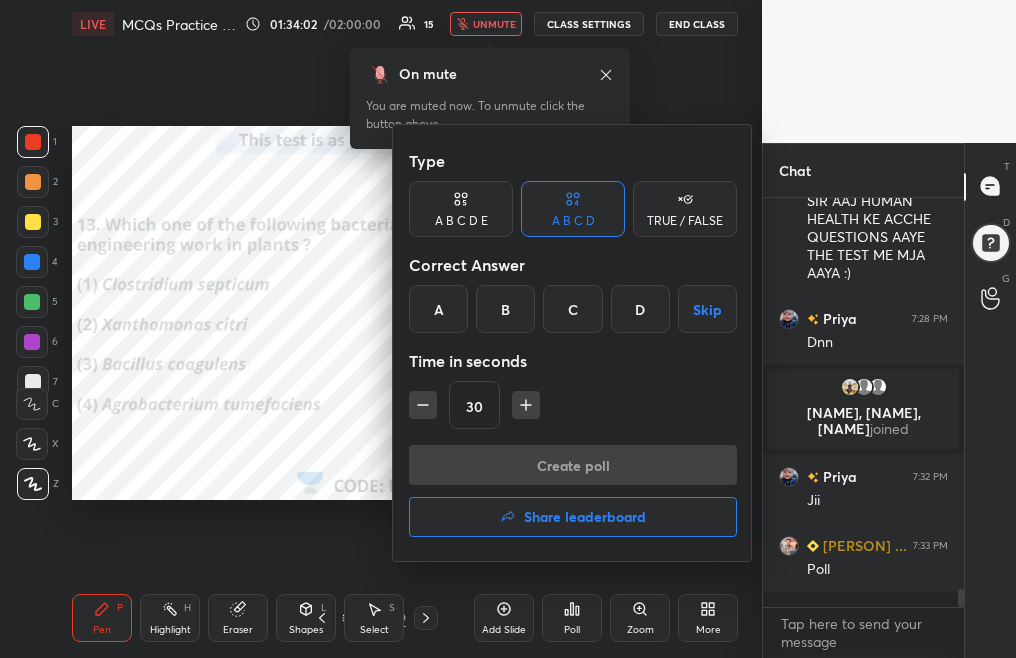 click on "D" at bounding box center (640, 309) 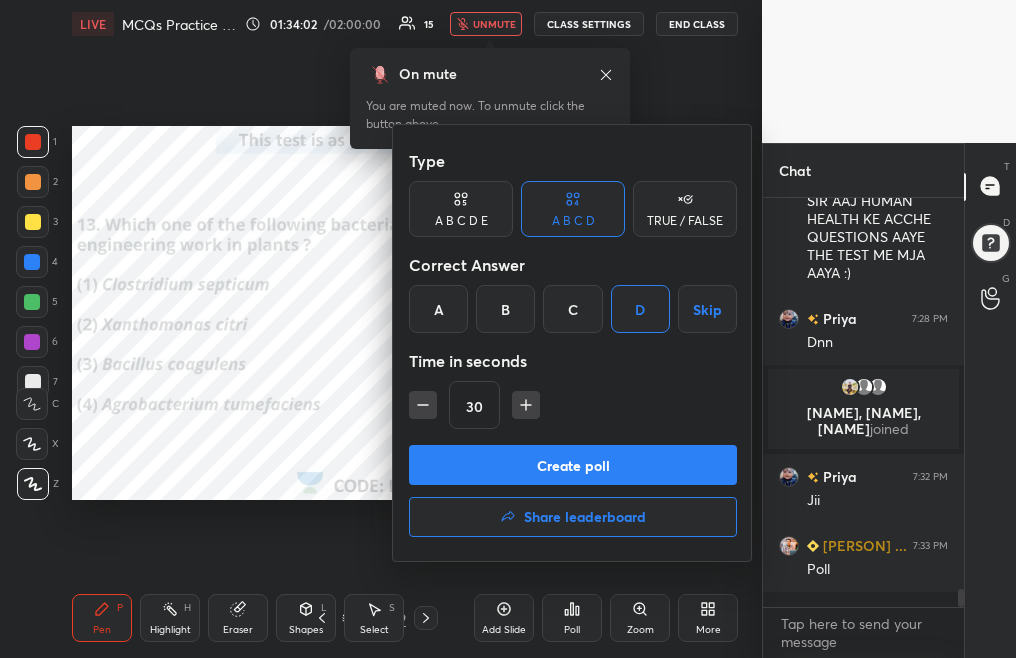 click on "Create poll" at bounding box center (573, 465) 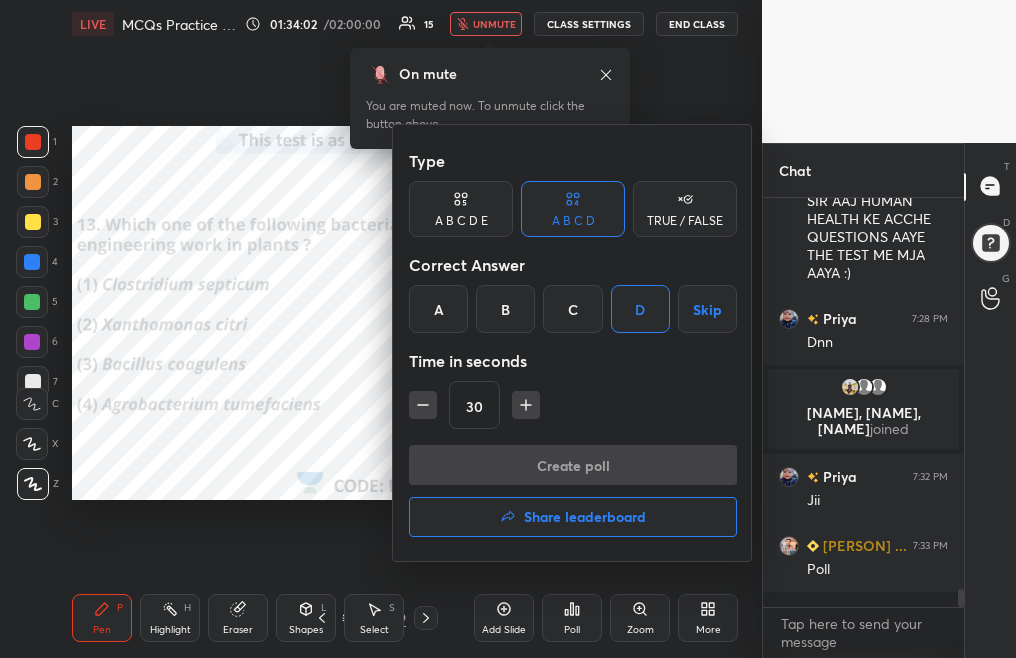 scroll, scrollTop: 361, scrollLeft: 195, axis: both 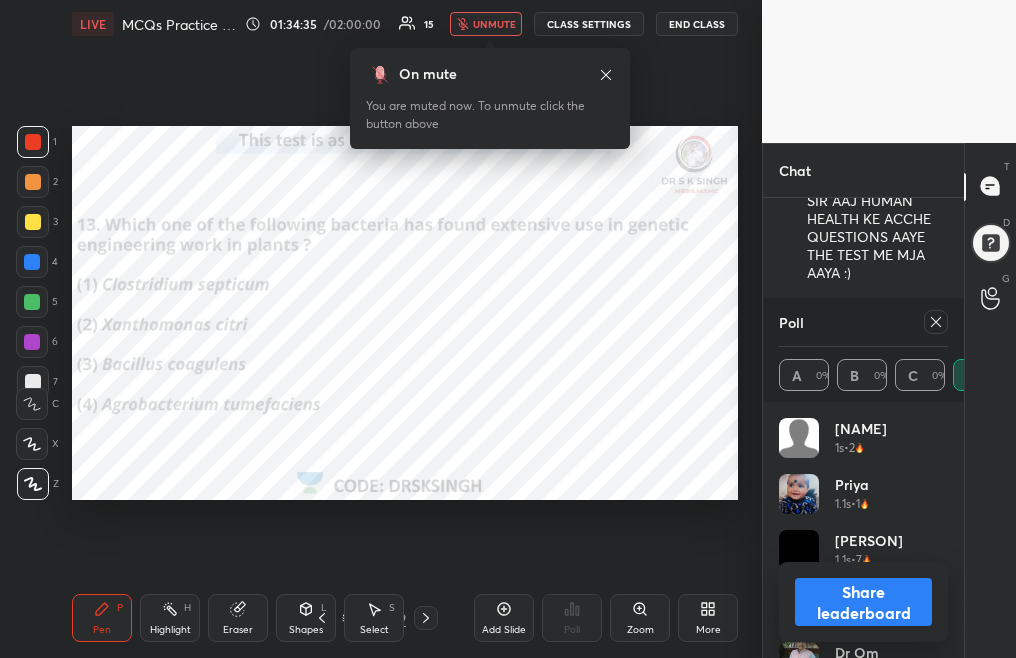 click 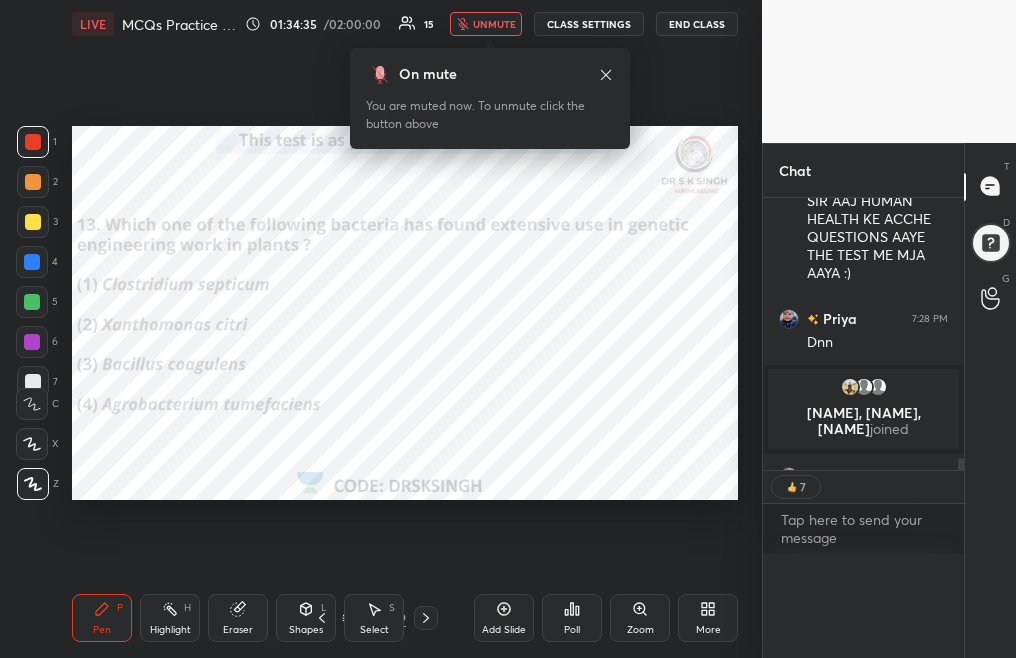 scroll, scrollTop: 0, scrollLeft: 0, axis: both 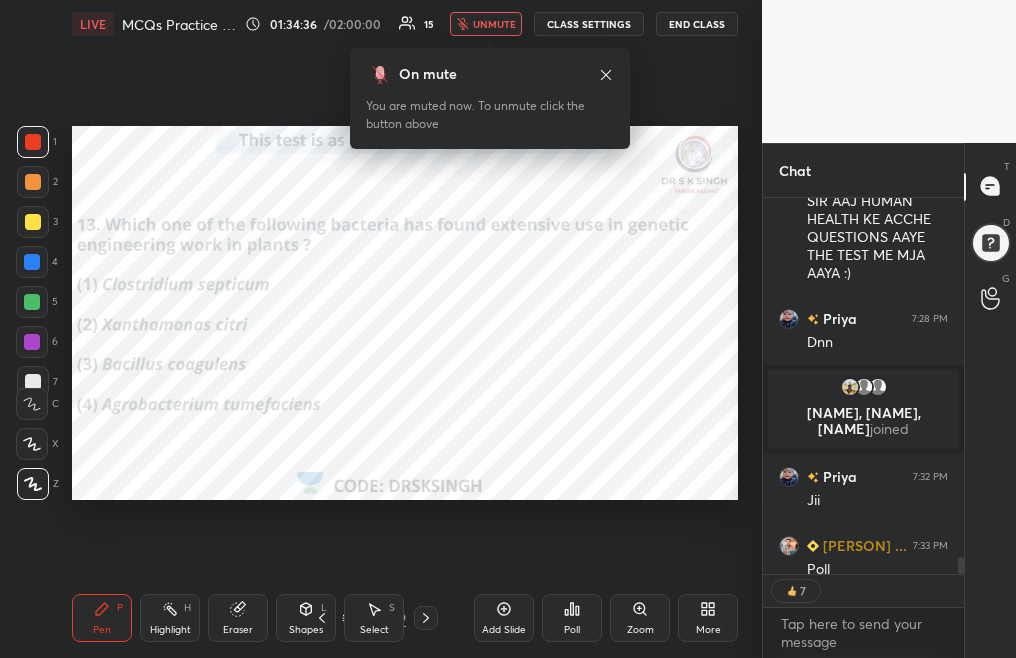 click at bounding box center (426, 618) 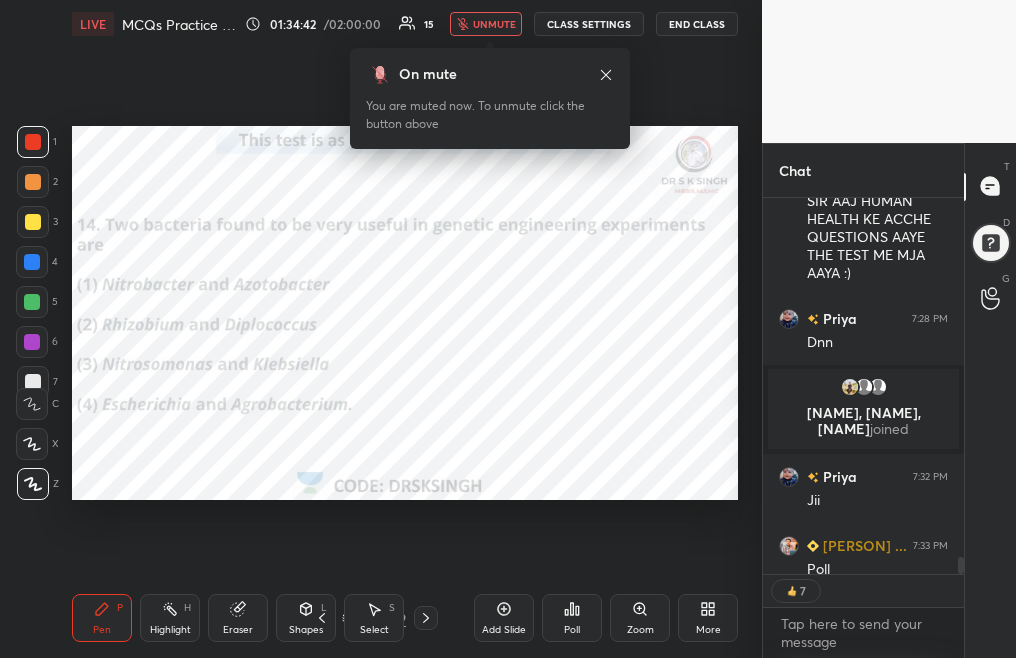 scroll, scrollTop: 0, scrollLeft: 1, axis: horizontal 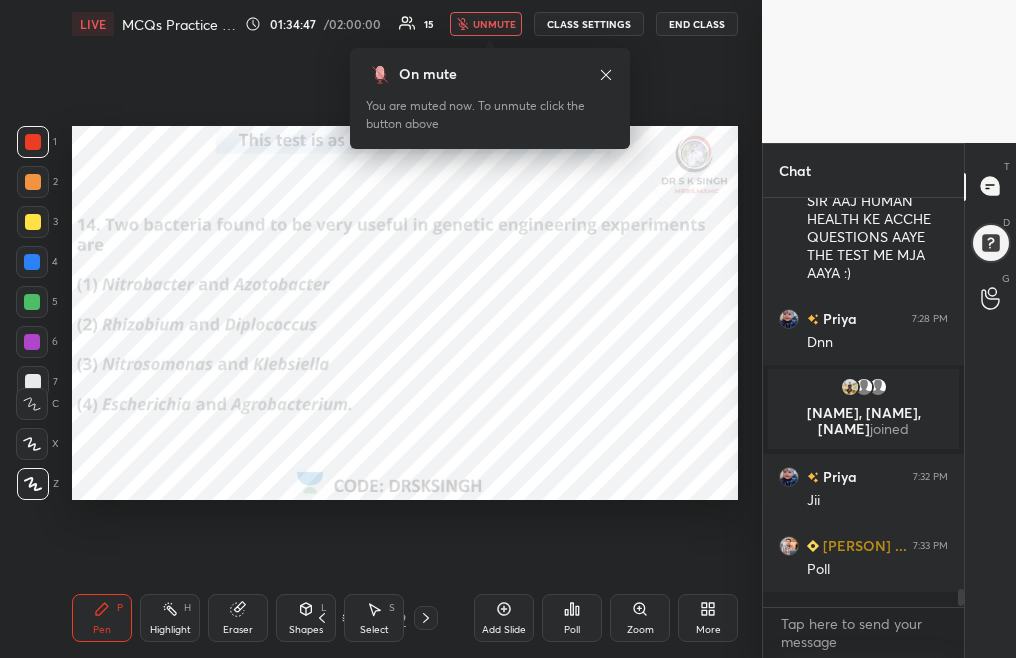 click on "Pen P Highlight H Eraser Shapes L Select S 81 / 99 Add Slide Poll Zoom More" at bounding box center [405, 618] 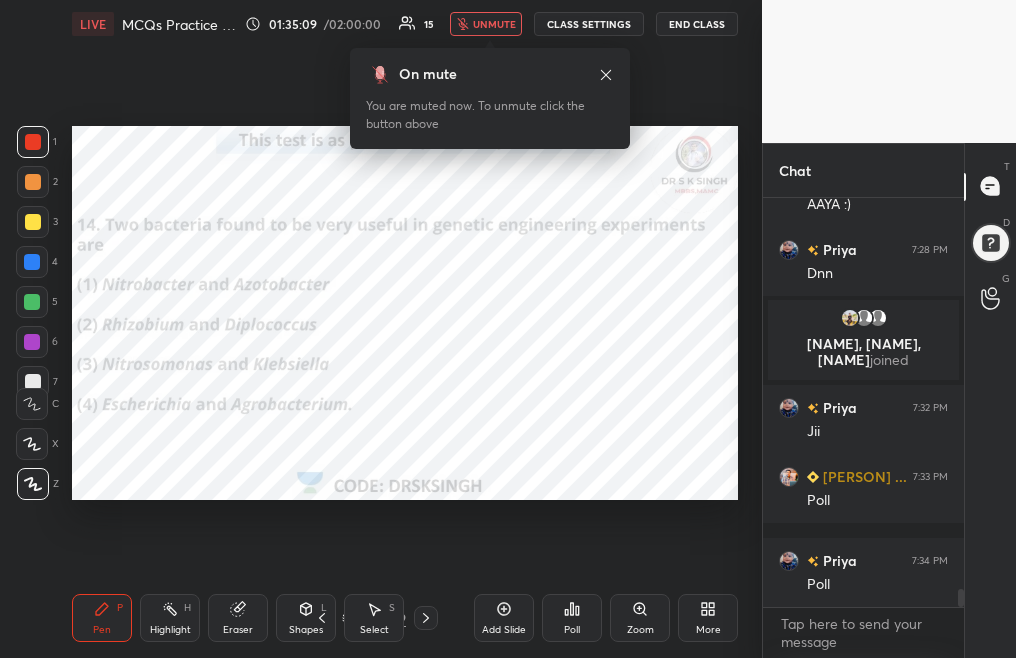 click on "Poll" at bounding box center [572, 618] 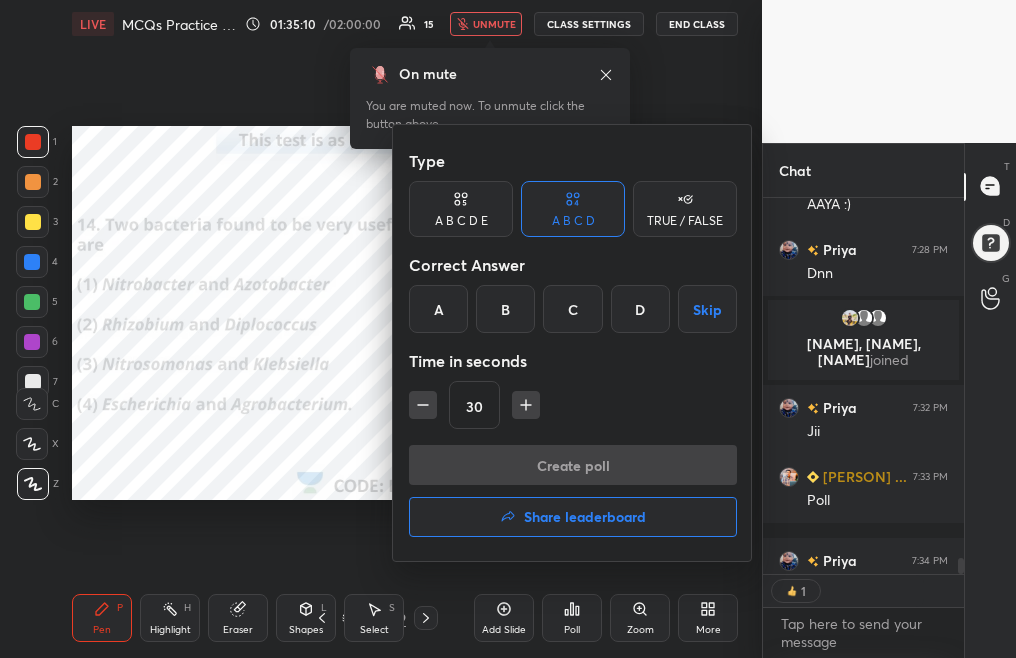 scroll, scrollTop: 370, scrollLeft: 195, axis: both 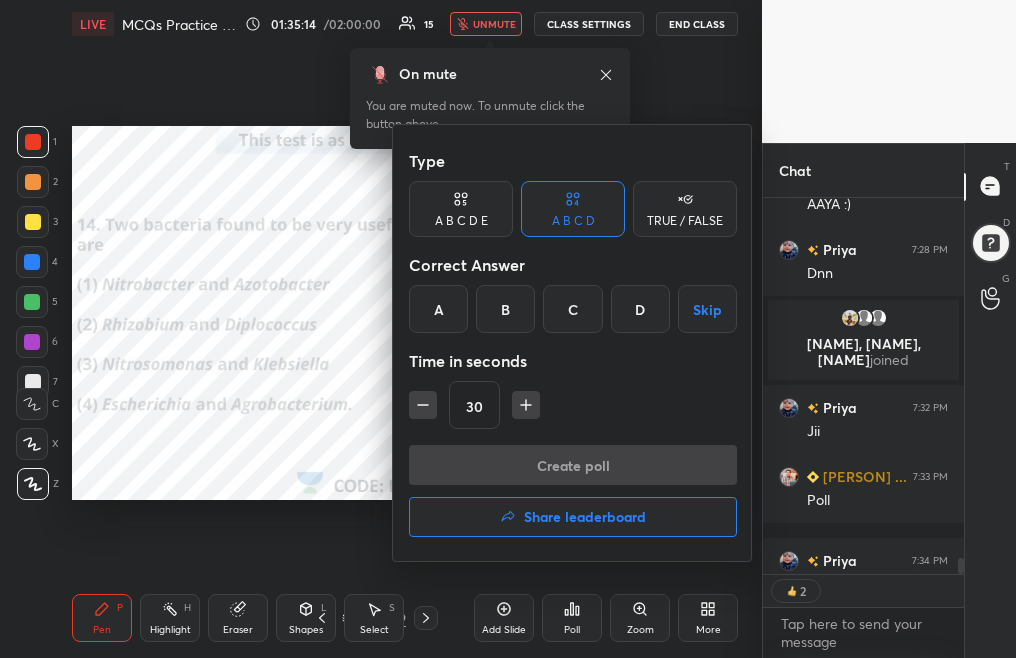 click on "D" at bounding box center [640, 309] 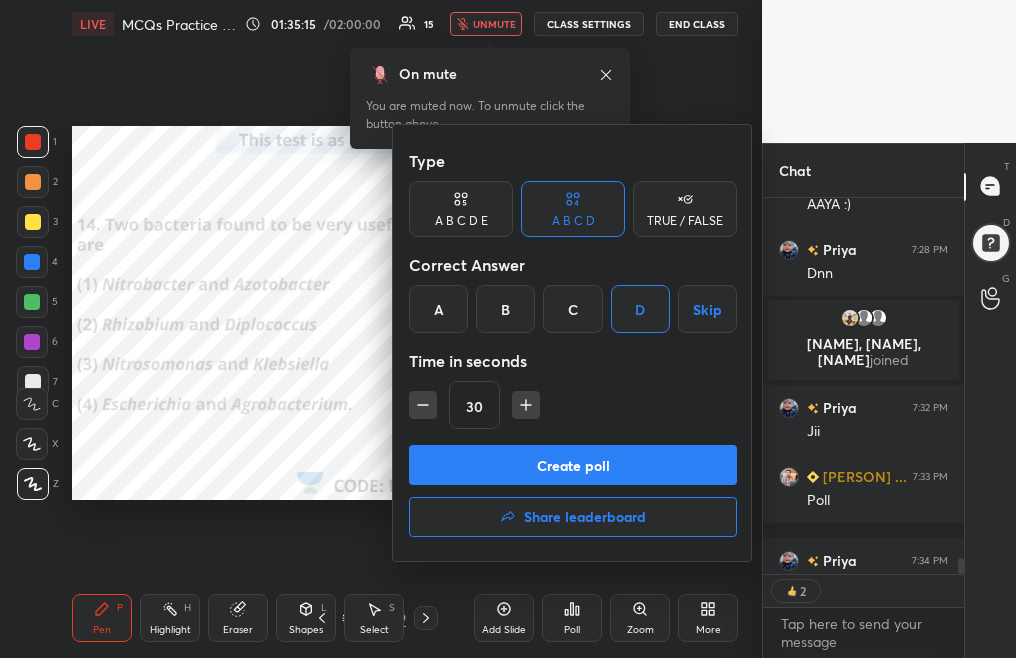 click on "Create poll" at bounding box center [573, 465] 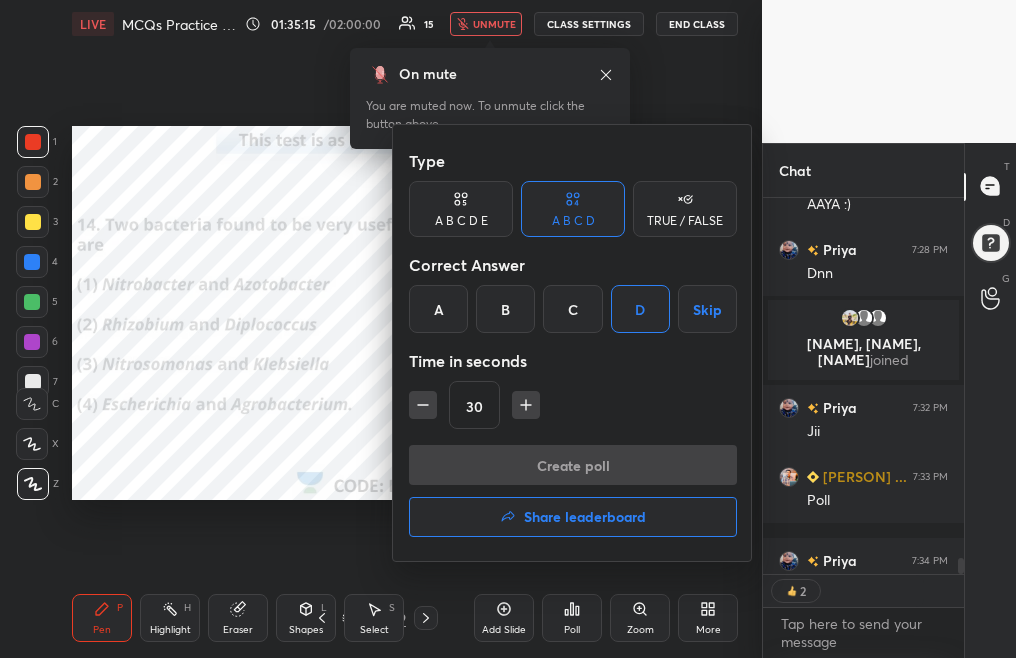 scroll, scrollTop: 328, scrollLeft: 195, axis: both 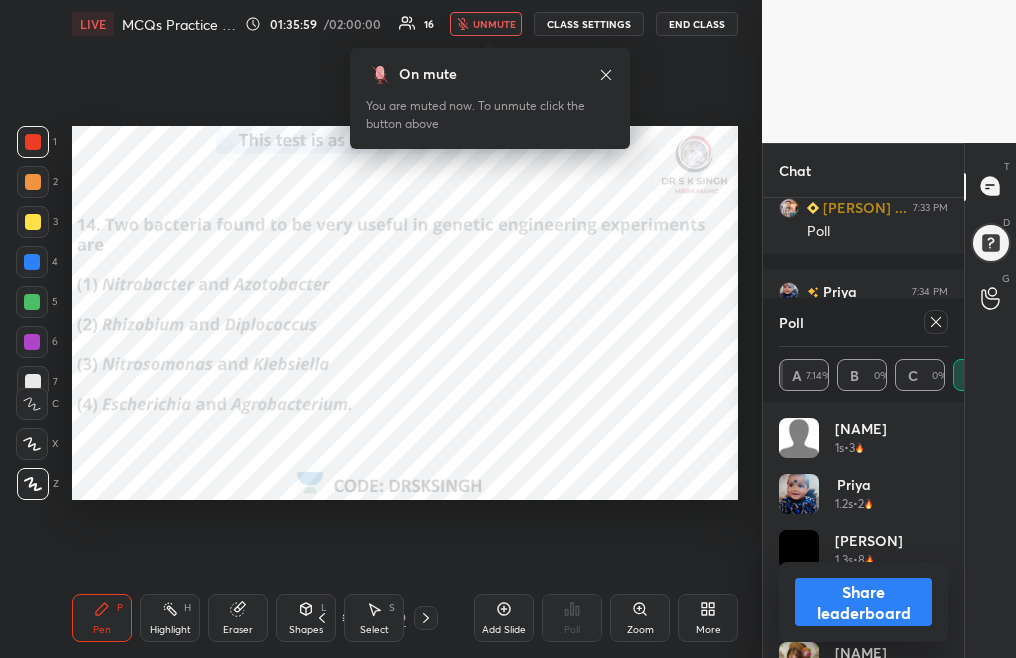 click on "unmute" at bounding box center [494, 24] 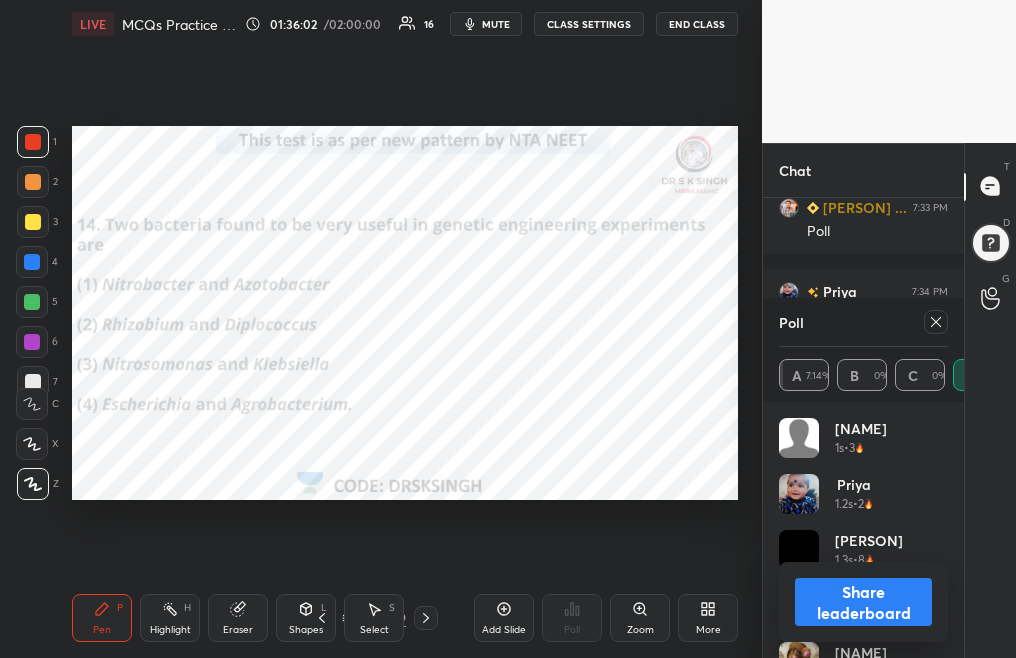 click on "Poll A 7.14% B 0% C 0% D 92.86%" at bounding box center [863, 350] 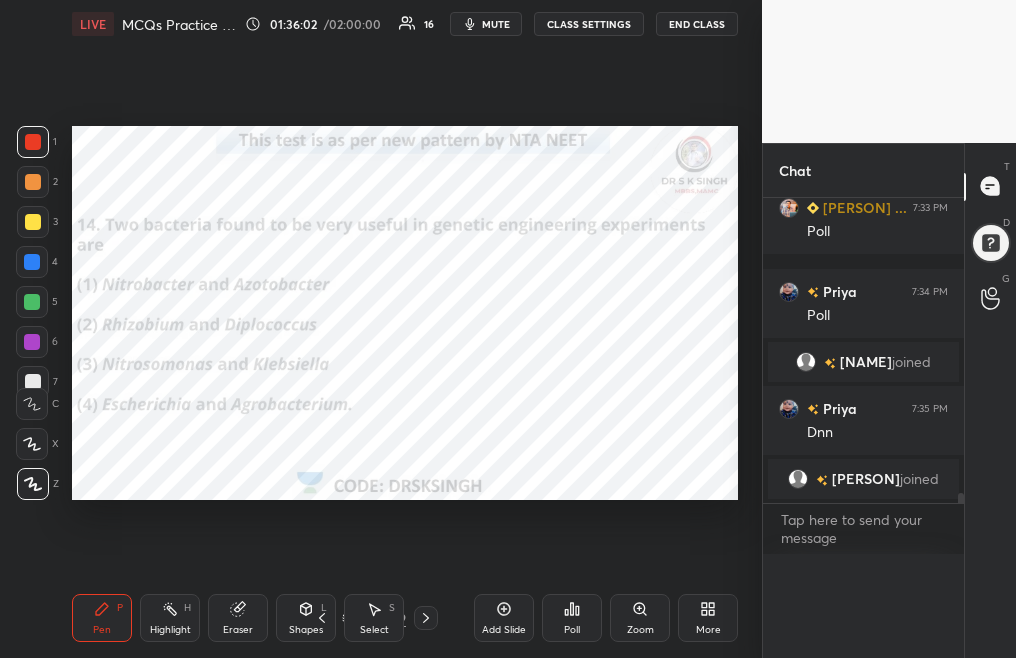 scroll, scrollTop: 0, scrollLeft: 0, axis: both 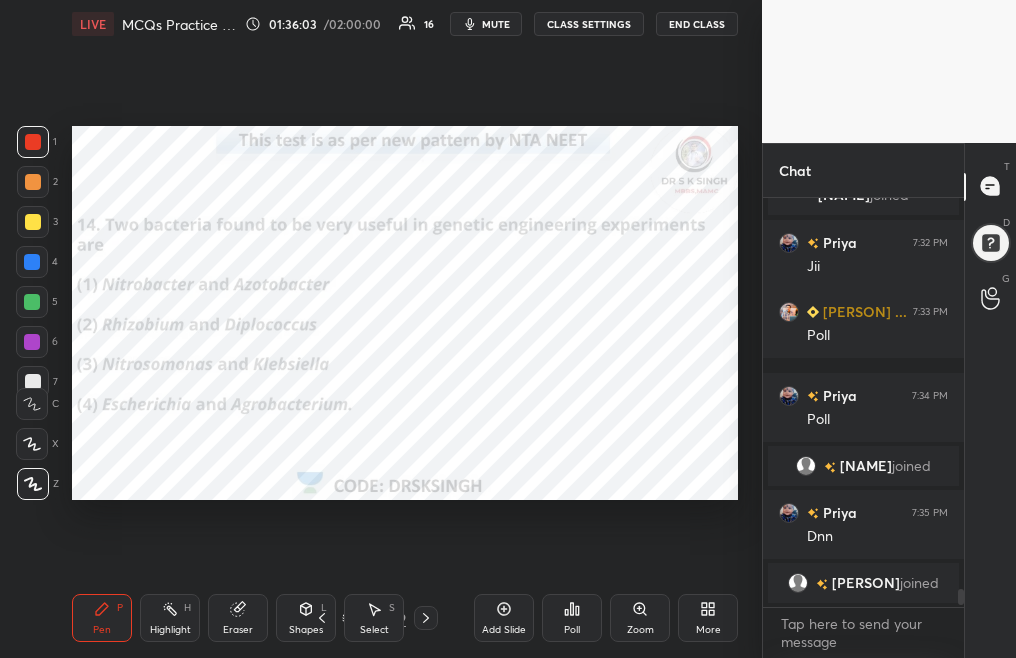 click at bounding box center [426, 618] 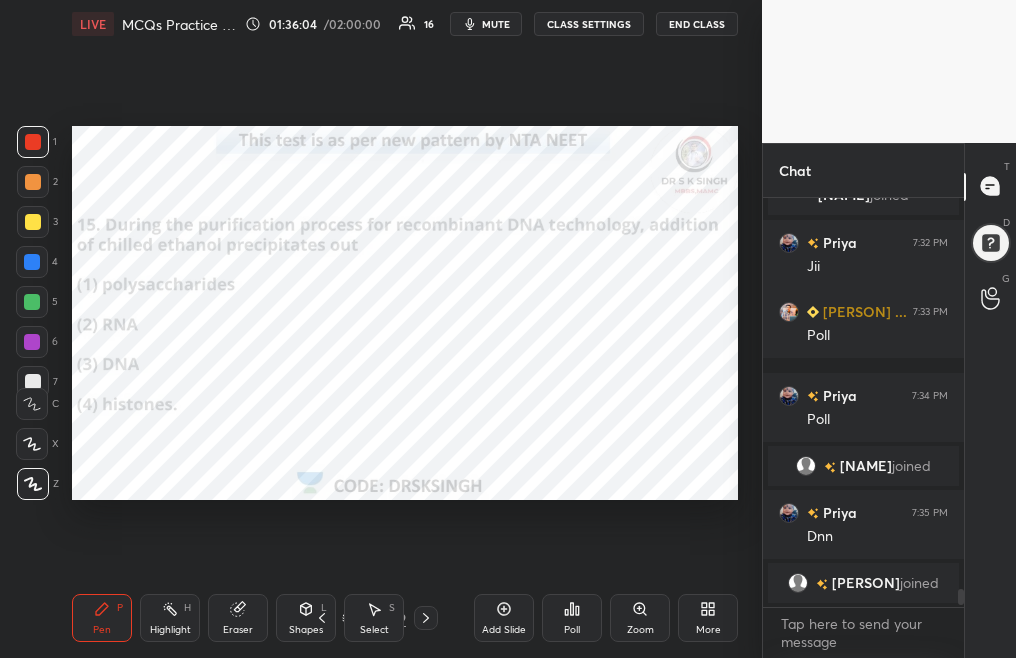 click on "Poll" at bounding box center [572, 618] 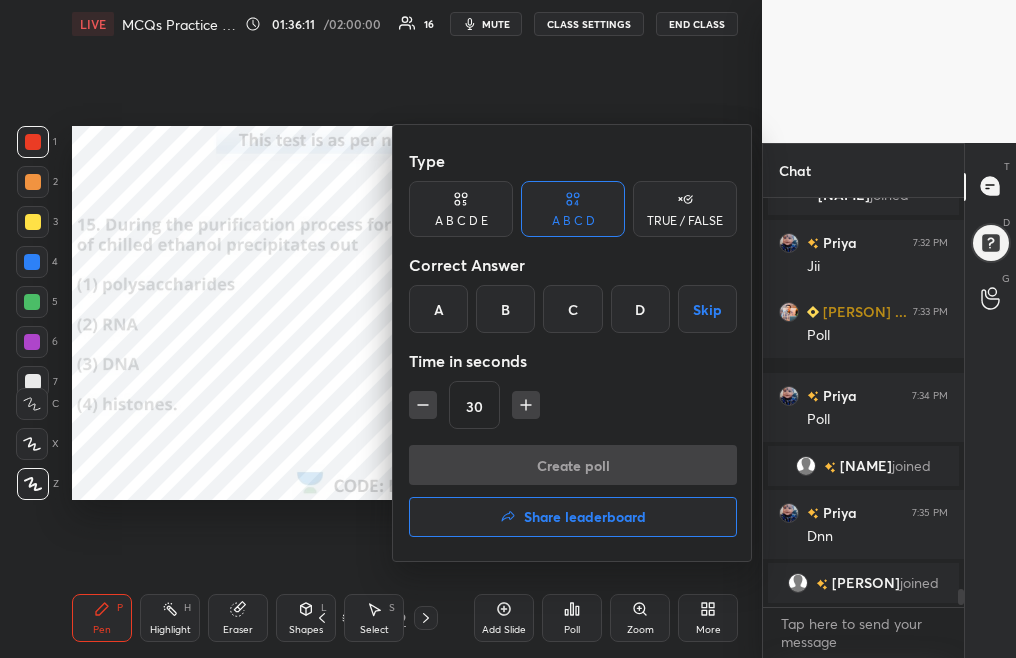 click on "C" at bounding box center [572, 309] 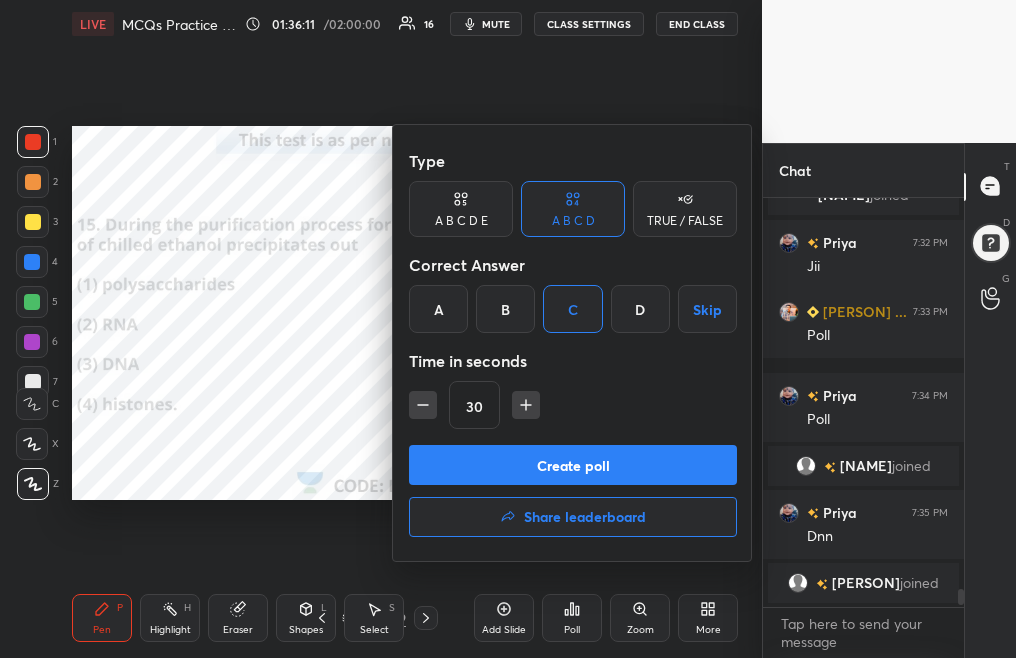 click on "Create poll" at bounding box center (573, 465) 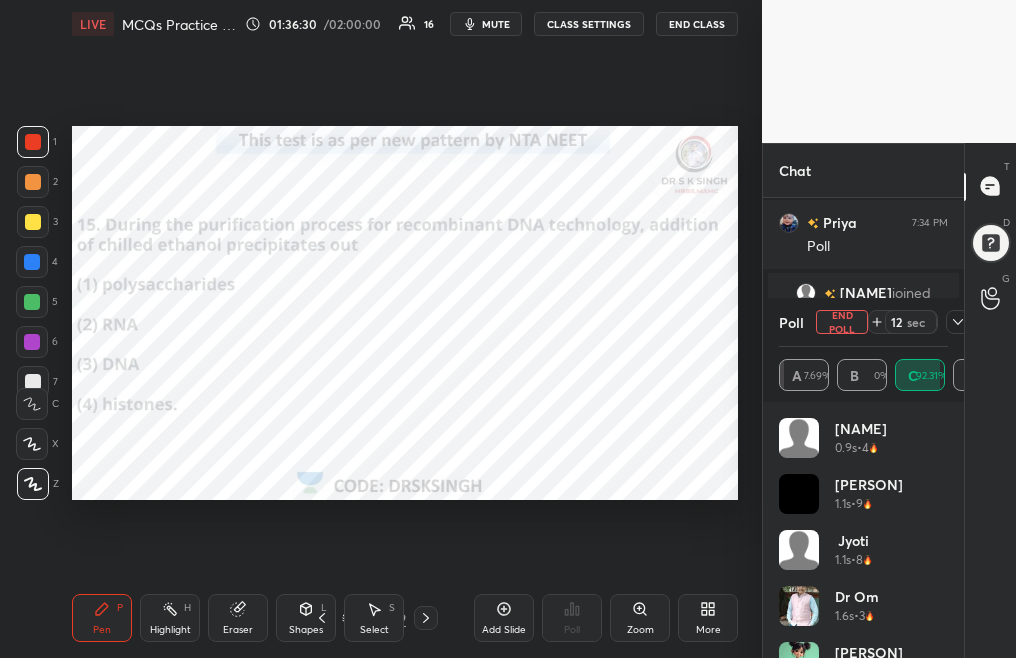 scroll, scrollTop: 9281, scrollLeft: 0, axis: vertical 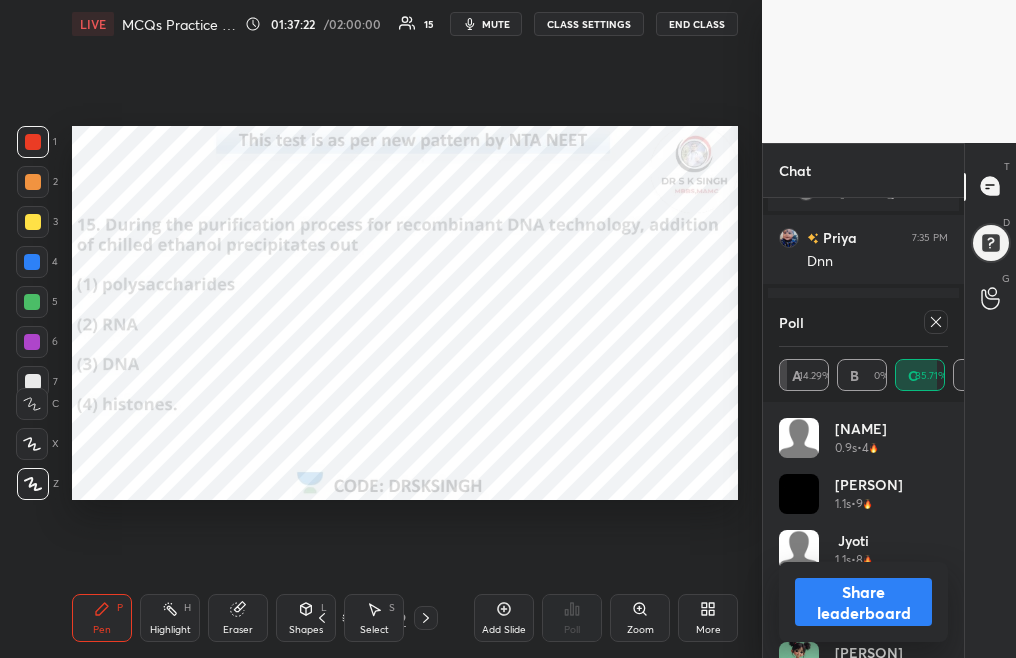 click on "1 2 3 4 5 6 7 C X Z C X Z E E Erase all   H H LIVE MCQs Practice for NEET 2025: Biotechnology 01:37:22 /  02:00:00 15 mute CLASS SETTINGS End Class Setting up your live class Poll for   secs No correct answer Start poll Back MCQs Practice for NEET 2025: Biotechnology Dr S K Singh Pen P Highlight H Eraser Shapes L Select S 82 / 99 Add Slide Poll Zoom More" at bounding box center (373, 329) 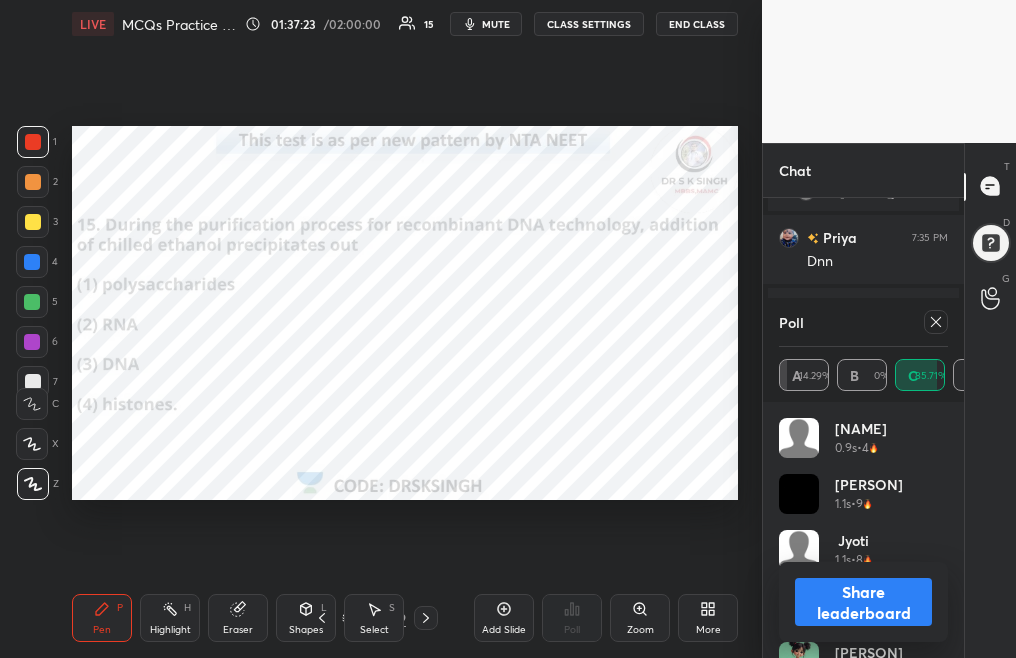 click 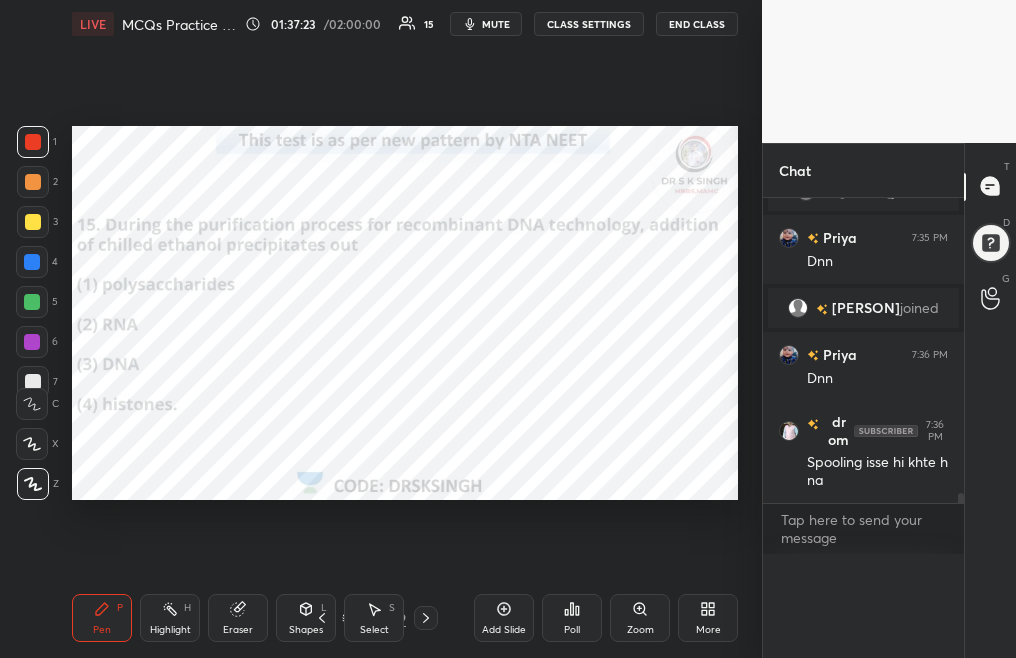 scroll, scrollTop: 7, scrollLeft: 7, axis: both 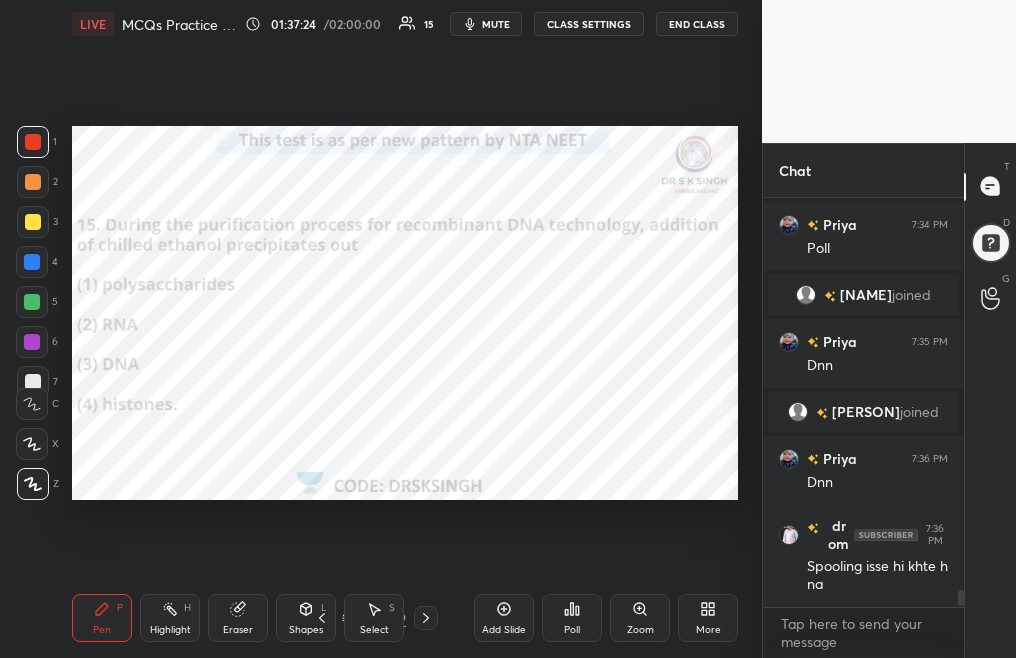 click on "82 / 99" at bounding box center (374, 618) 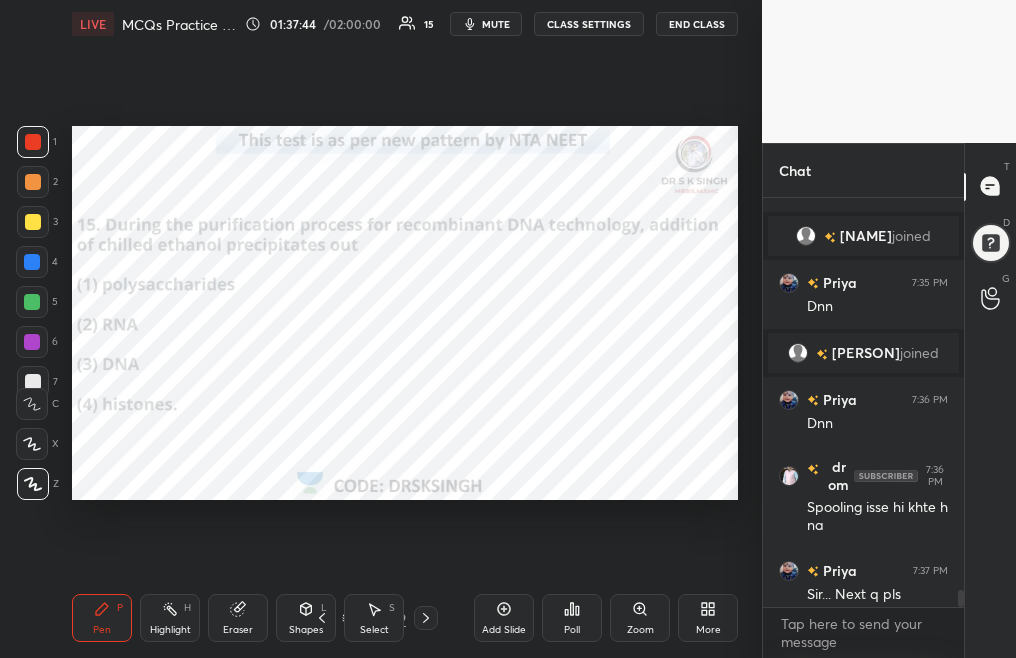 scroll, scrollTop: 9187, scrollLeft: 0, axis: vertical 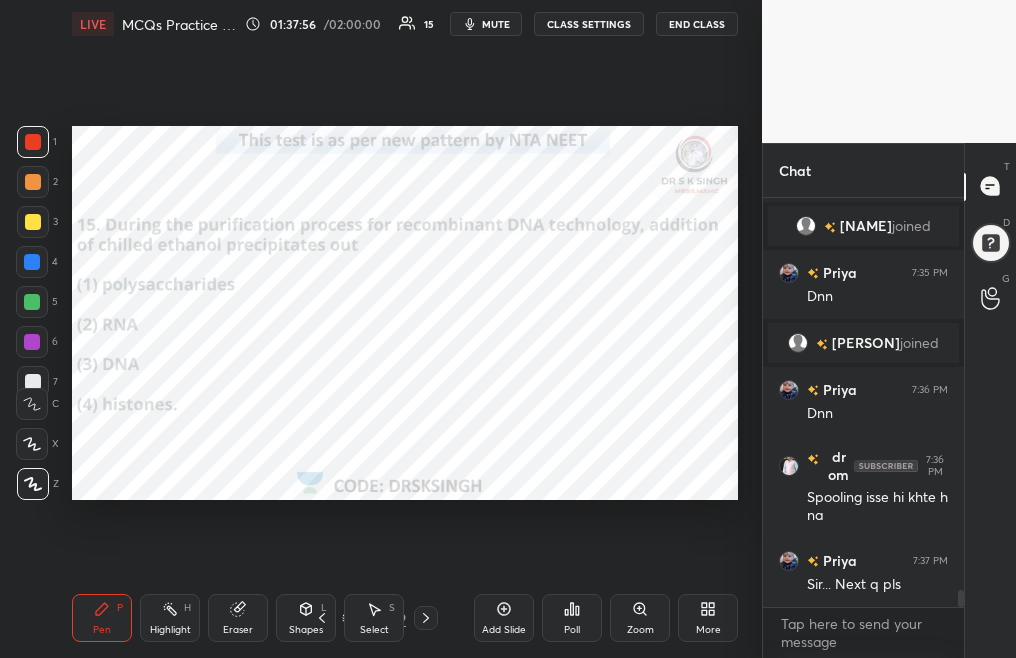 click on "82 / 99" at bounding box center [374, 618] 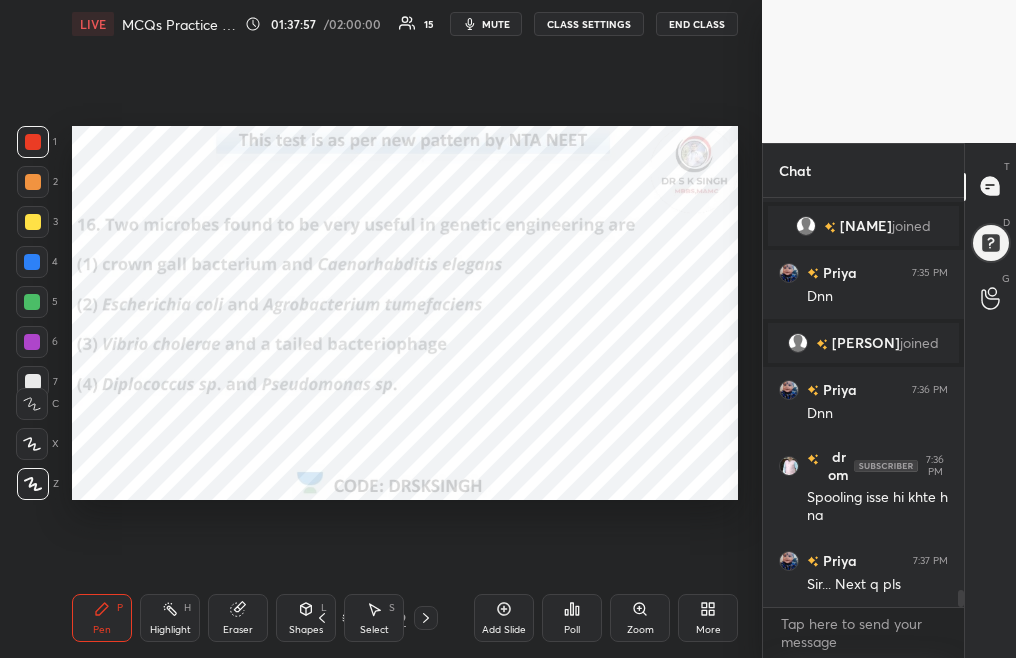 click on "Poll" at bounding box center [572, 630] 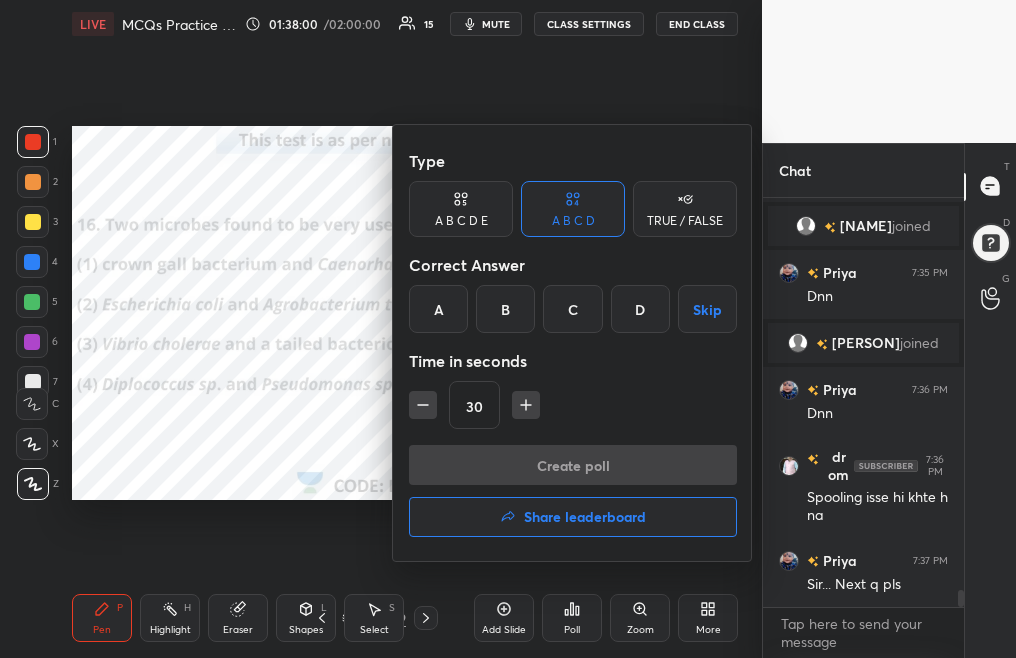 click on "B" at bounding box center [505, 309] 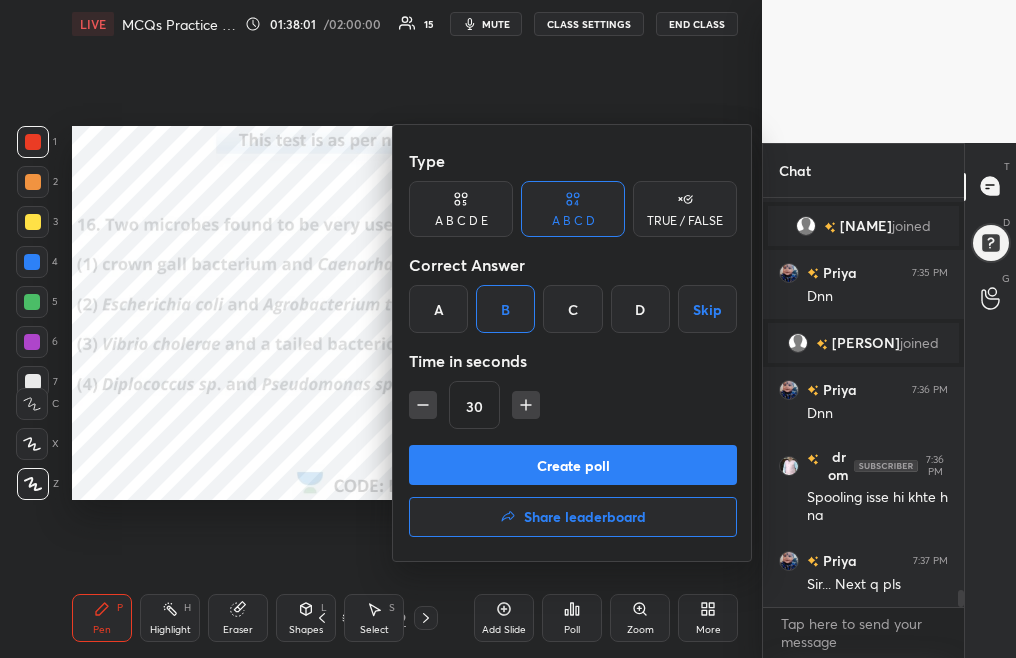 click on "Create poll" at bounding box center (573, 465) 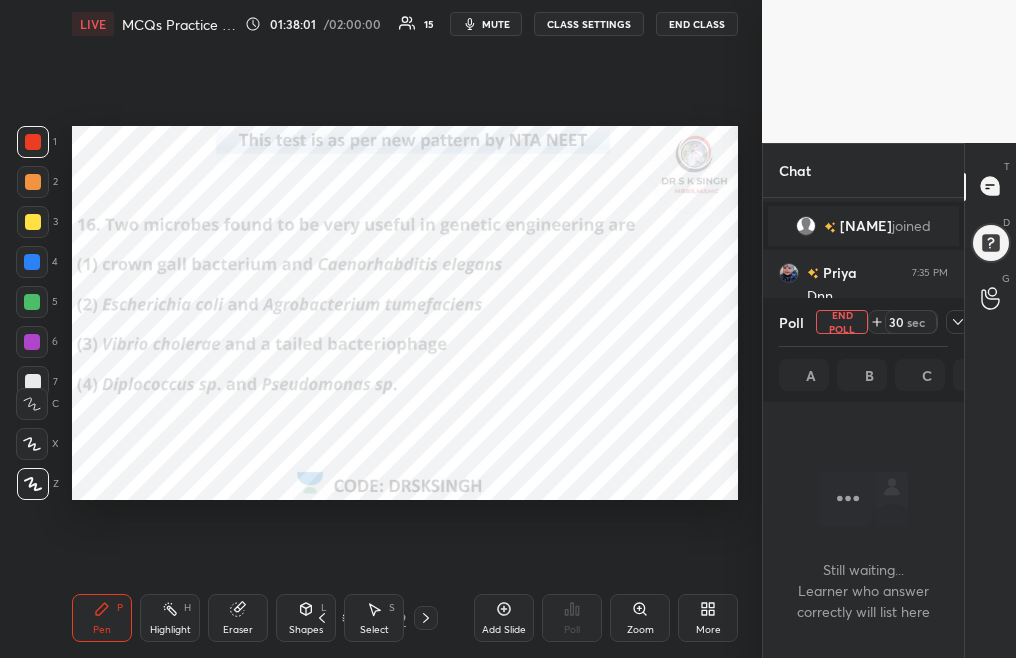 scroll, scrollTop: 305, scrollLeft: 195, axis: both 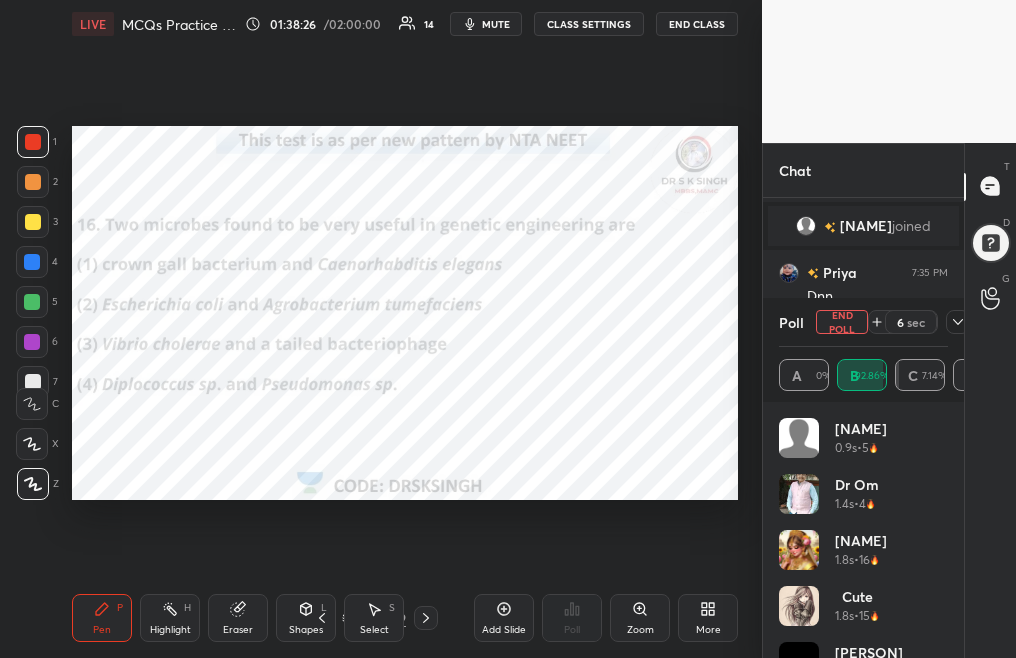 click on "End Poll" at bounding box center (842, 322) 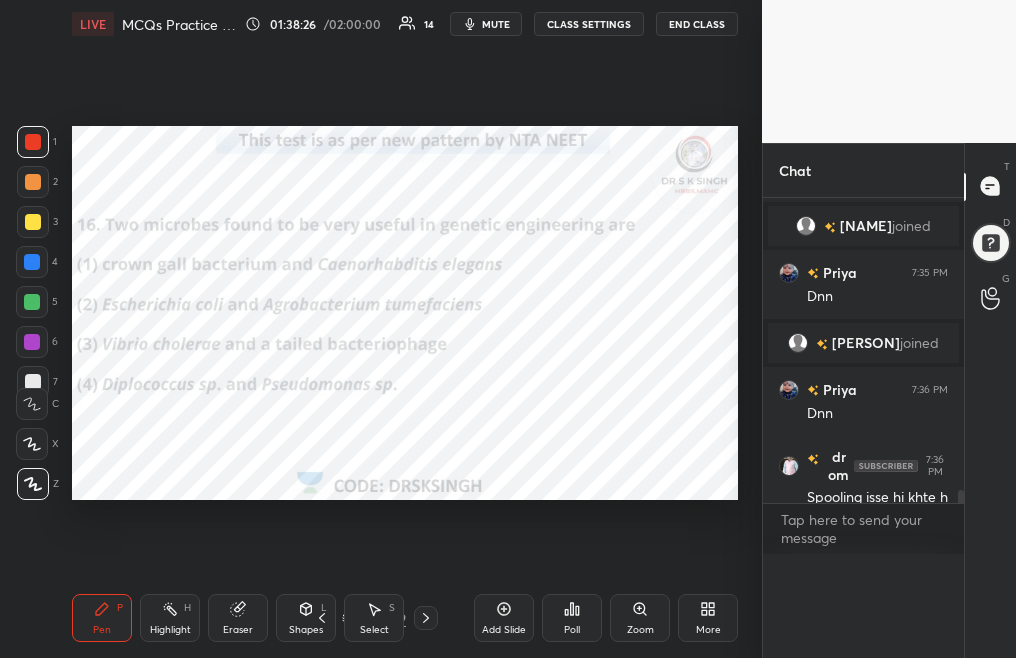 scroll, scrollTop: 0, scrollLeft: 0, axis: both 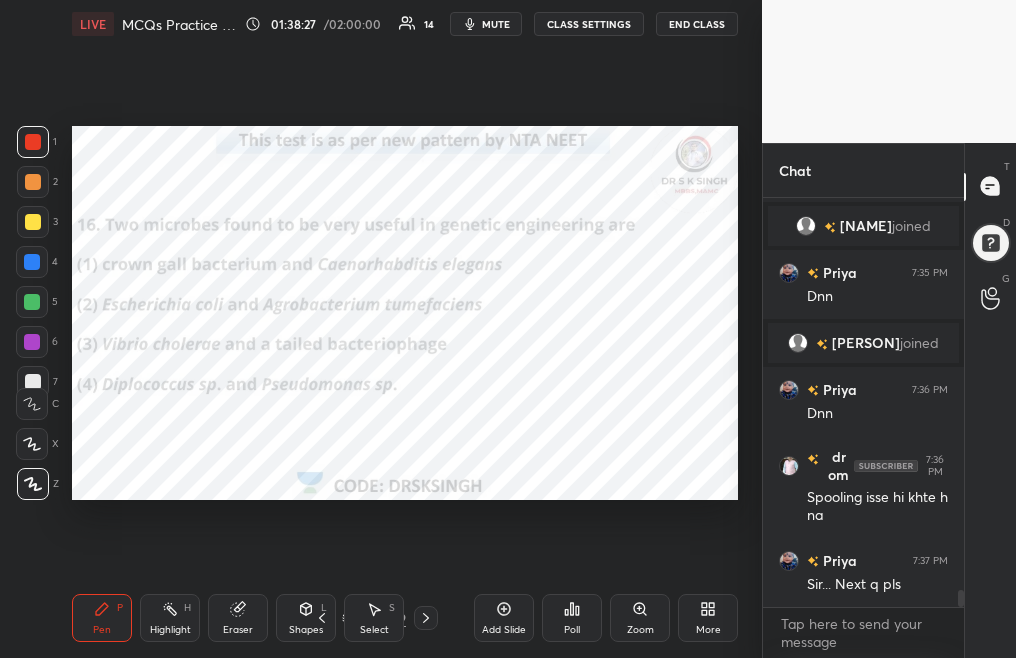 click 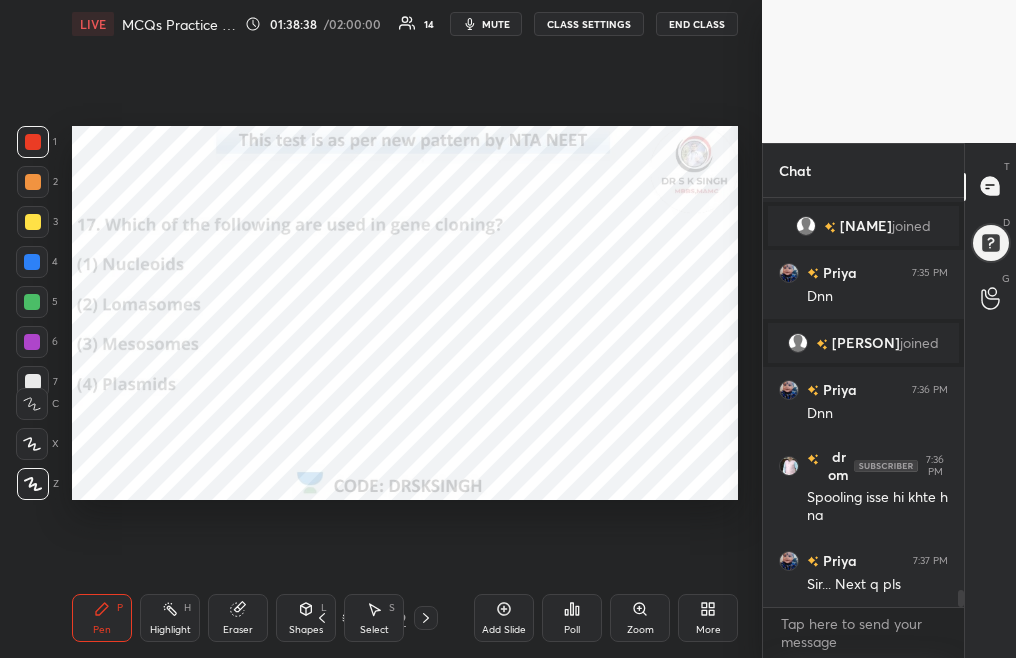 click on "Poll" at bounding box center (572, 618) 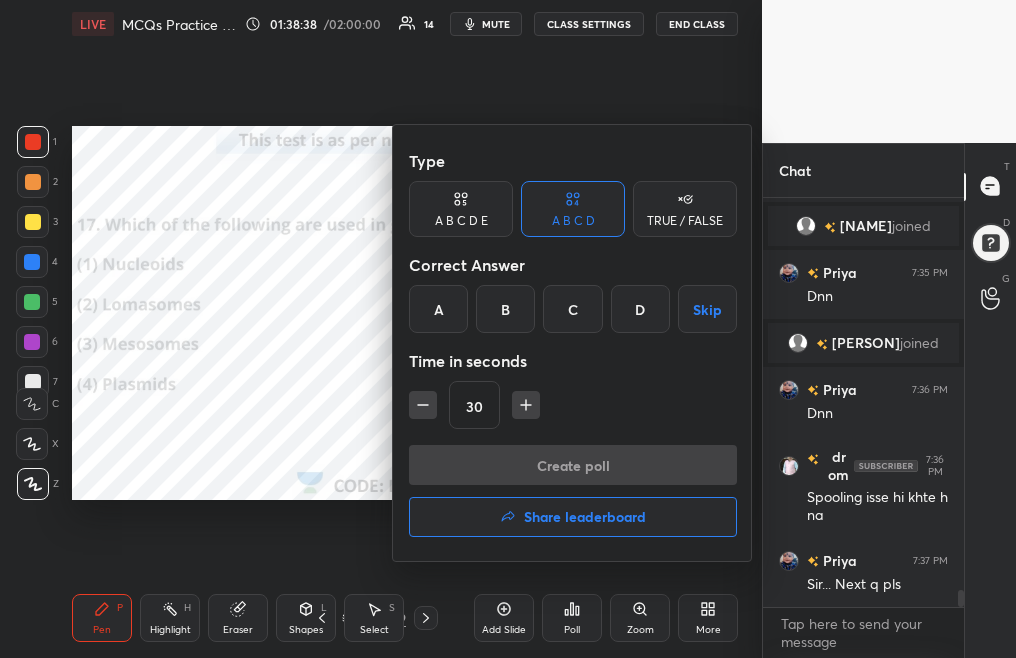 click on "D" at bounding box center [640, 309] 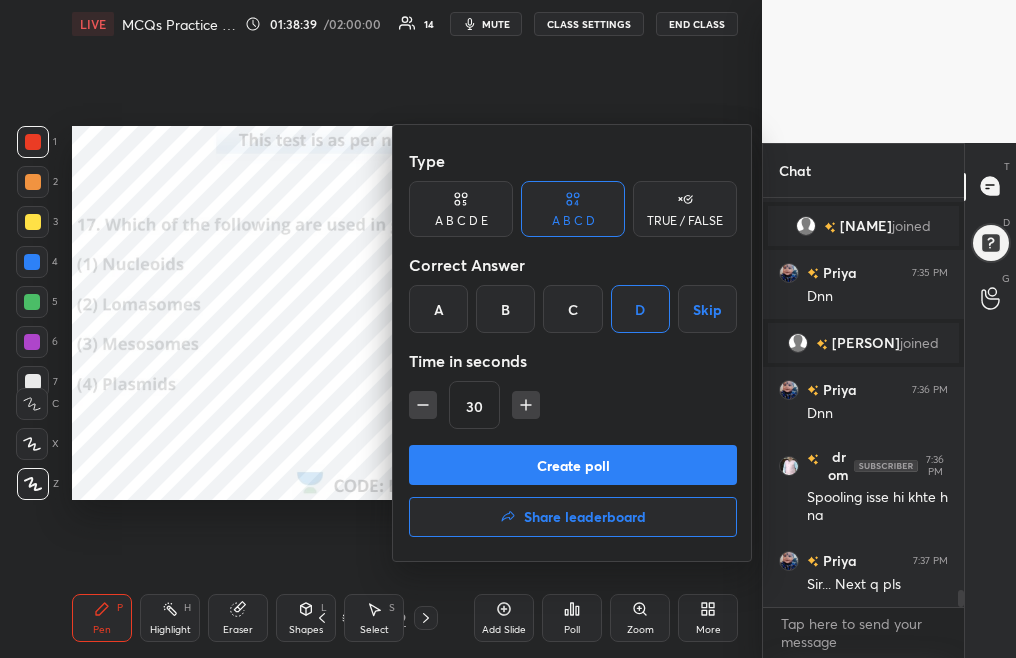 click on "Create poll" at bounding box center [573, 465] 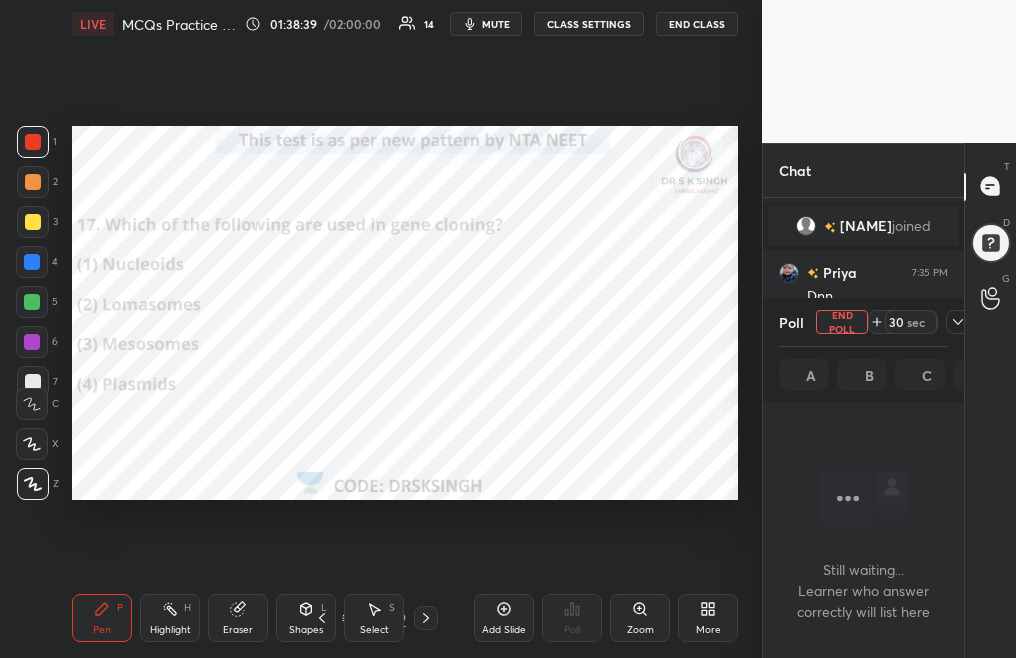 scroll, scrollTop: 310, scrollLeft: 195, axis: both 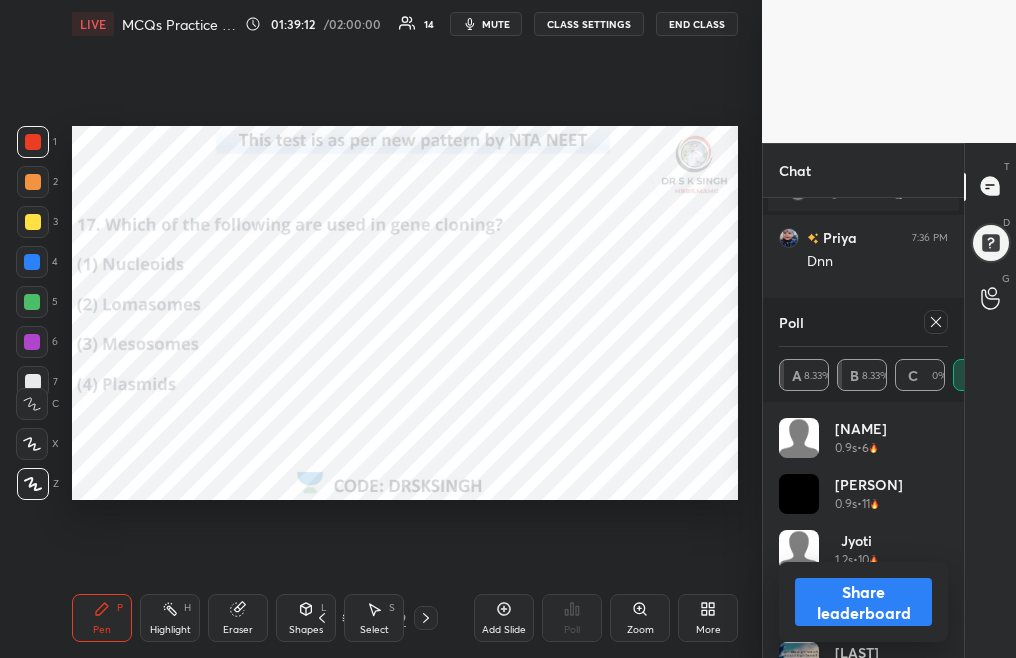 click 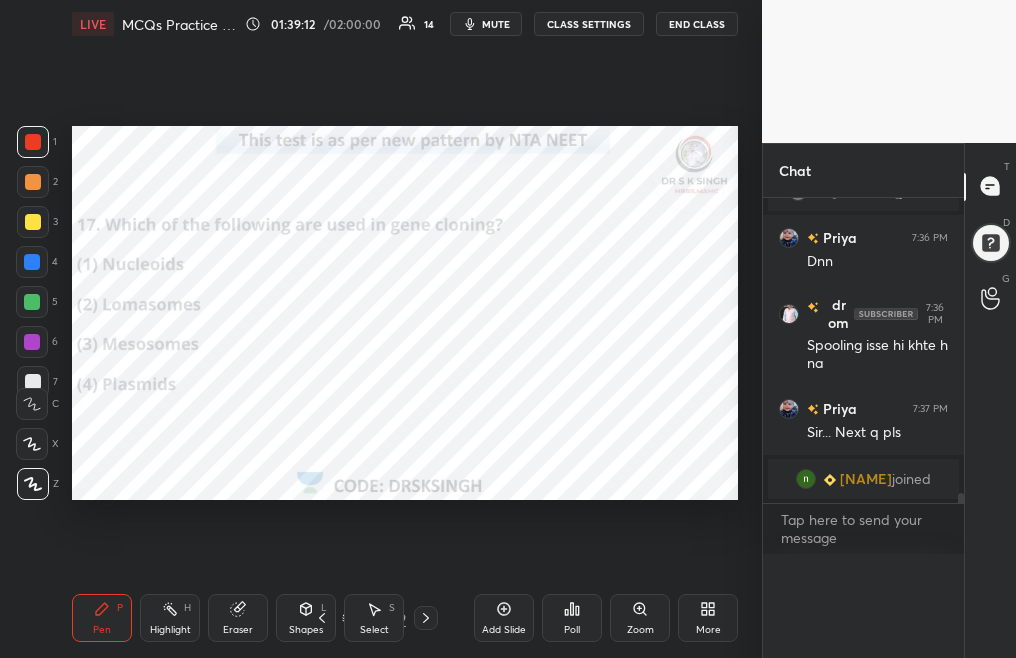 scroll, scrollTop: 0, scrollLeft: 0, axis: both 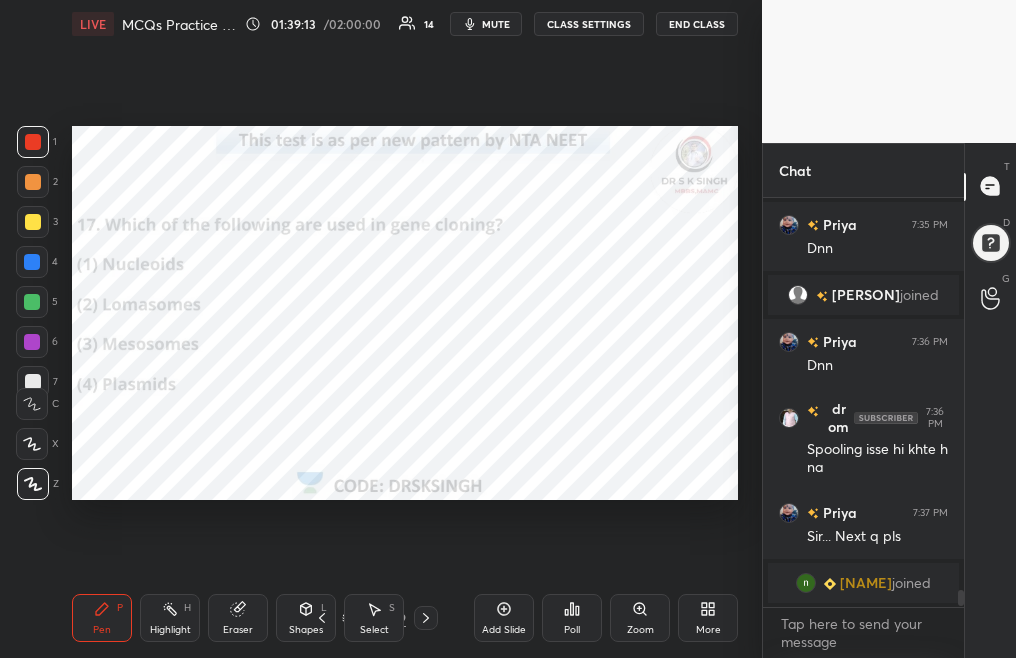 click 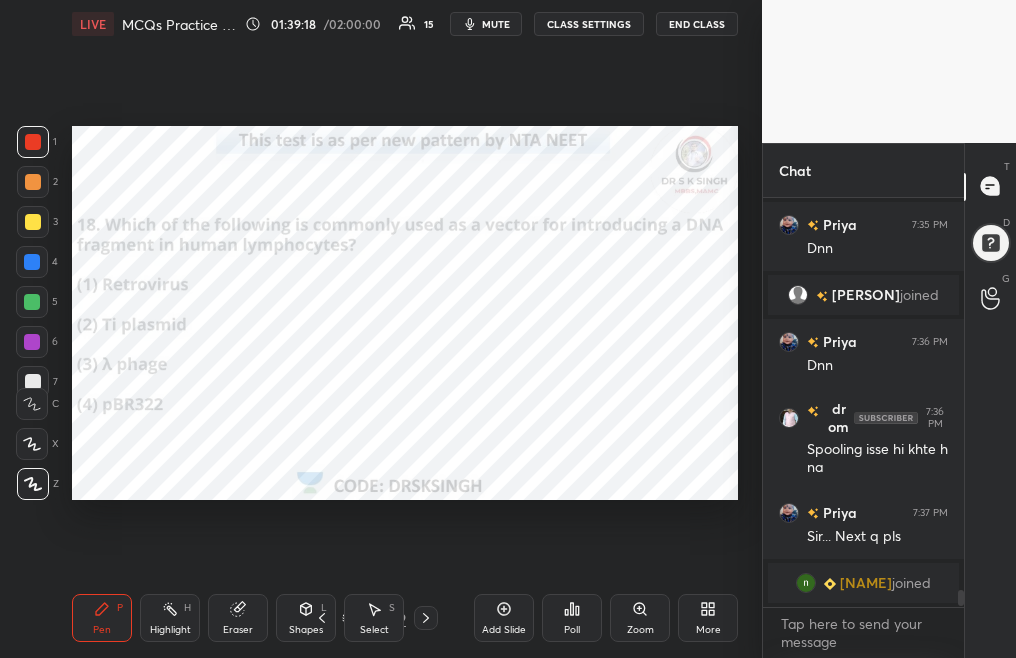 click on "Poll" at bounding box center [572, 630] 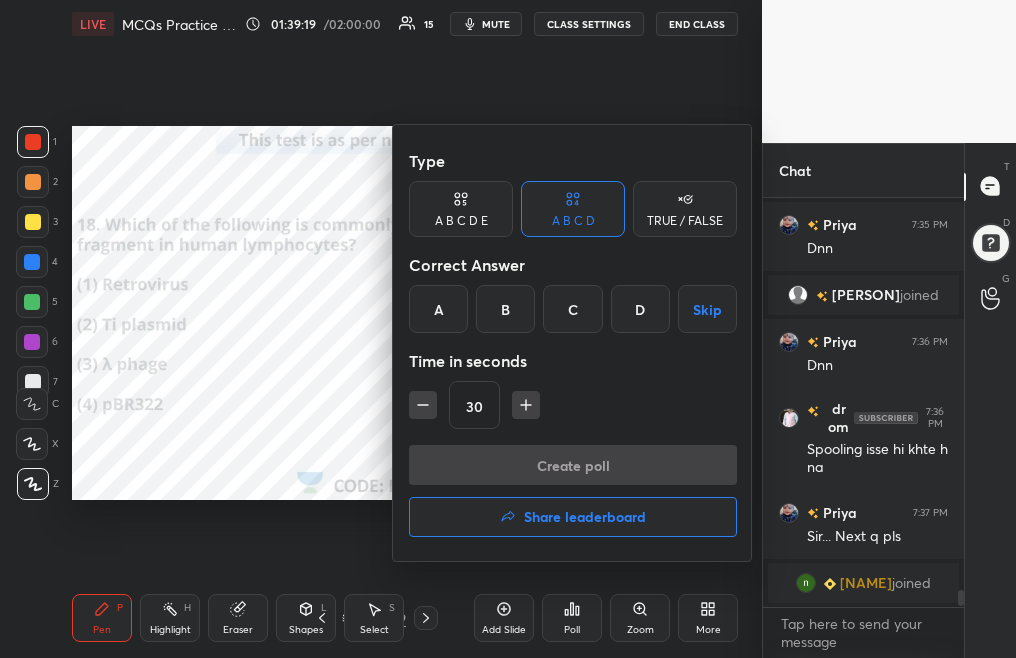 click on "A" at bounding box center (438, 309) 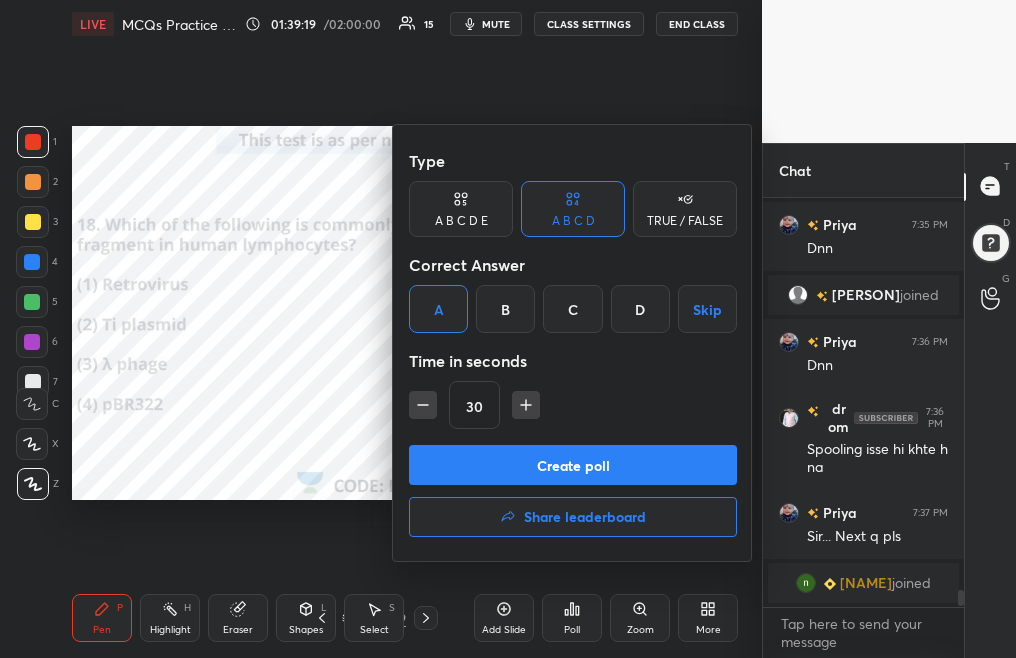 click on "Create poll" at bounding box center [573, 465] 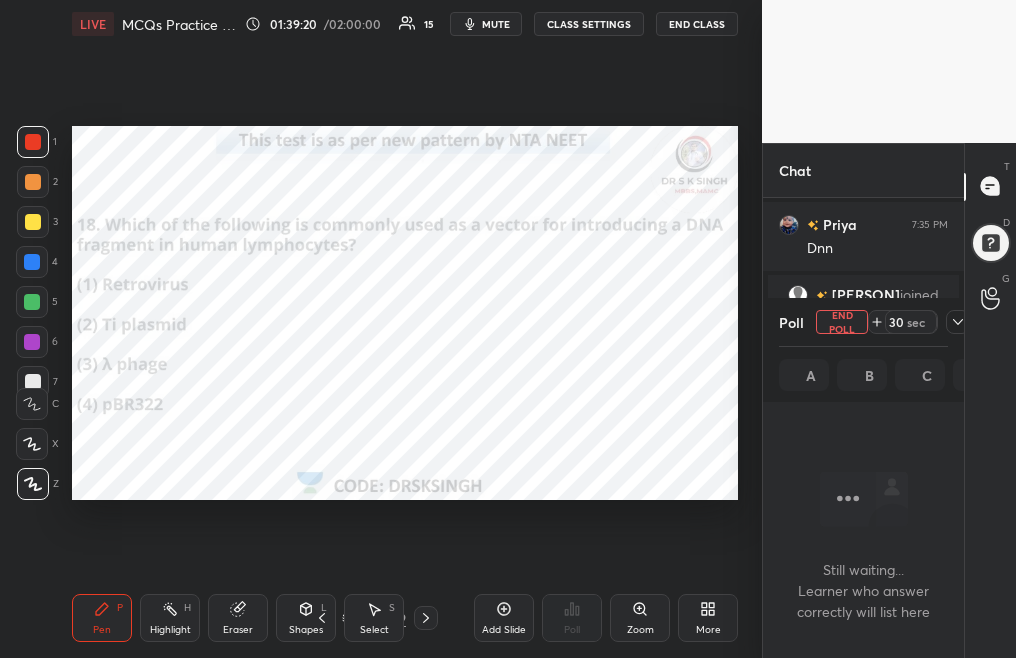 click on "mute" at bounding box center [496, 24] 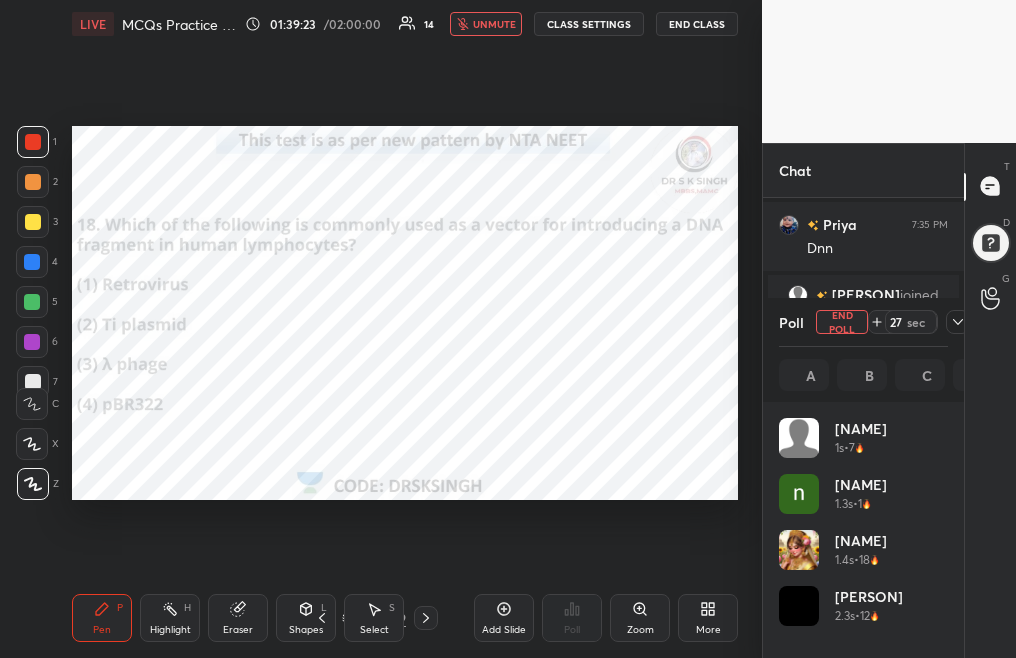 click on "unmute" at bounding box center [494, 24] 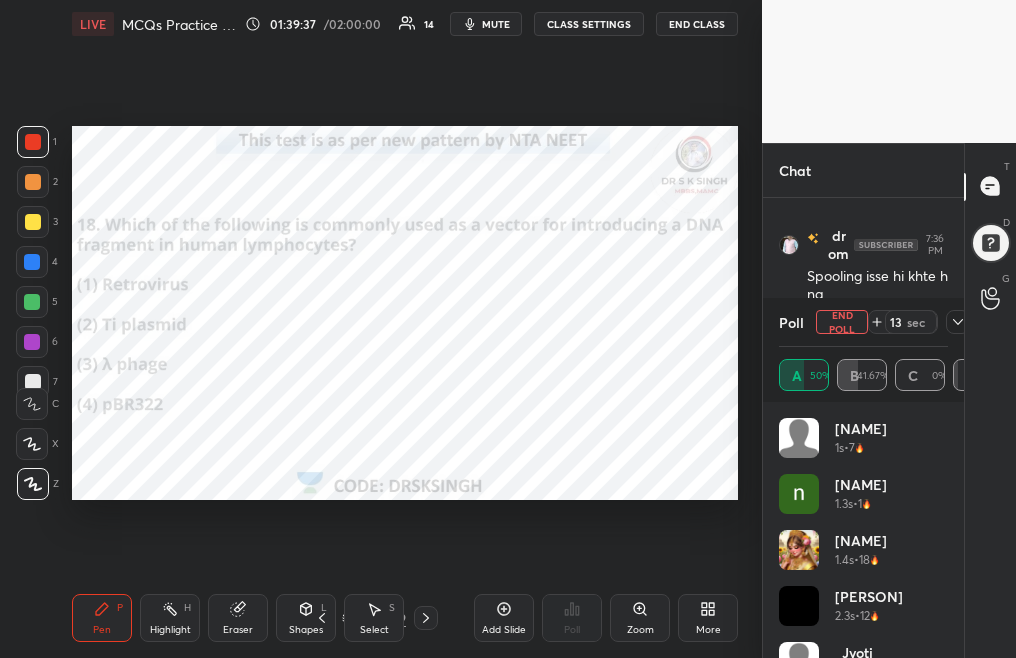click on "1 2 3 4 5 6 7 C X Z C X Z E E Erase all   H H LIVE MCQs Practice for NEET 2025: Biotechnology 01:39:37 /  02:00:00 14 mute CLASS SETTINGS End Class Setting up your live class Poll for   secs No correct answer Start poll Back MCQs Practice for NEET 2025: Biotechnology Dr S K Singh Pen P Highlight H Eraser Shapes L Select S 85 / 99 Add Slide Poll Zoom More Chat [NAME]  joined [NAME] 7:36 PM Dnn dr om 7:36 PM Spooling isse hi khte h na [NAME] 7:37 PM Sir... Next q pls [NAME]  joined [NAME] 7:39 PM Oki sir JUMP TO LATEST Enable hand raising Enable raise hand to speak to learners. Once enabled, chat will be turned off temporarily. Enable x   introducing Raise a hand with a doubt Now learners can raise their hand along with a doubt  How it works? [NAME] Asked a doubt 2 Please help me with this doubt Pick this doubt NEW DOUBTS ASKED No one has raised a hand yet Can't raise hand Looks like educator just invited you to speak. Please wait before you can raise your hand again. Got it Poll End Poll 13  sec A 50% B 41.67% C 0%" at bounding box center [508, 0] 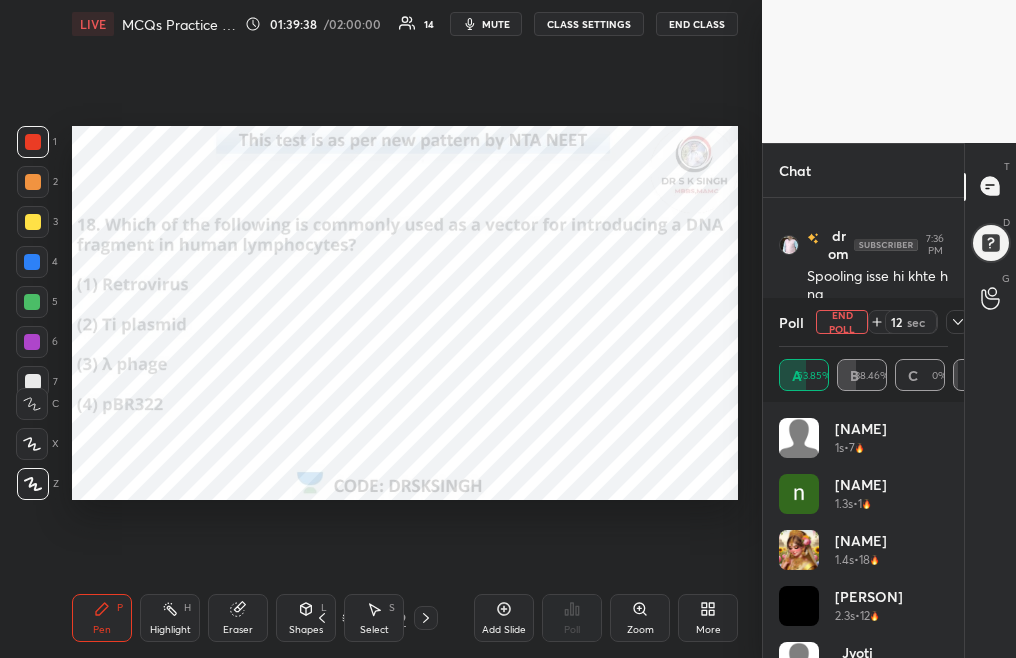click on "mute" at bounding box center (486, 24) 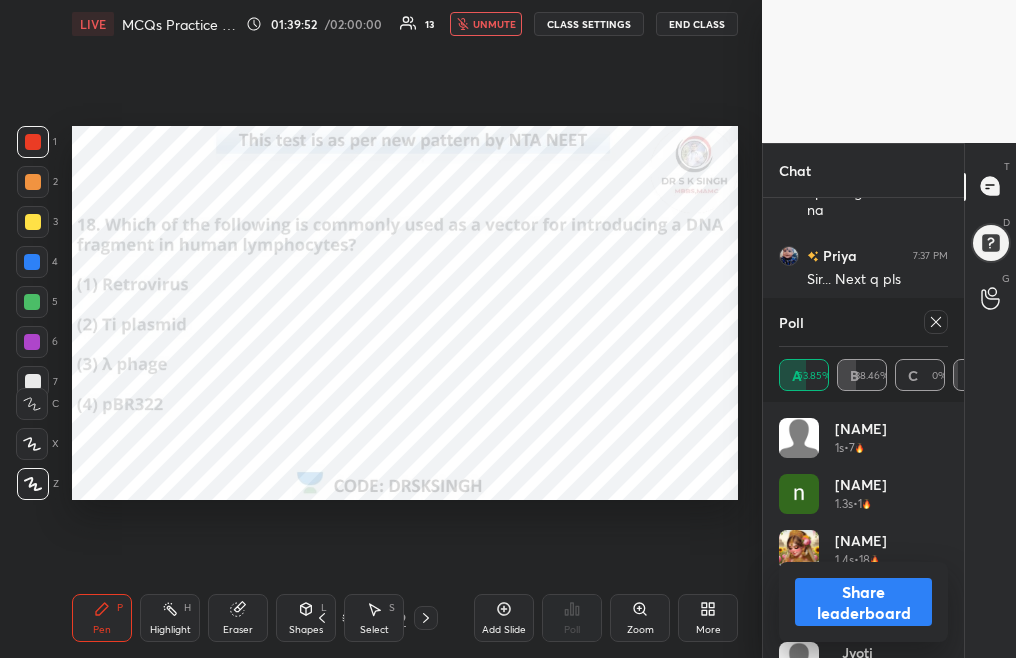 scroll, scrollTop: 9503, scrollLeft: 0, axis: vertical 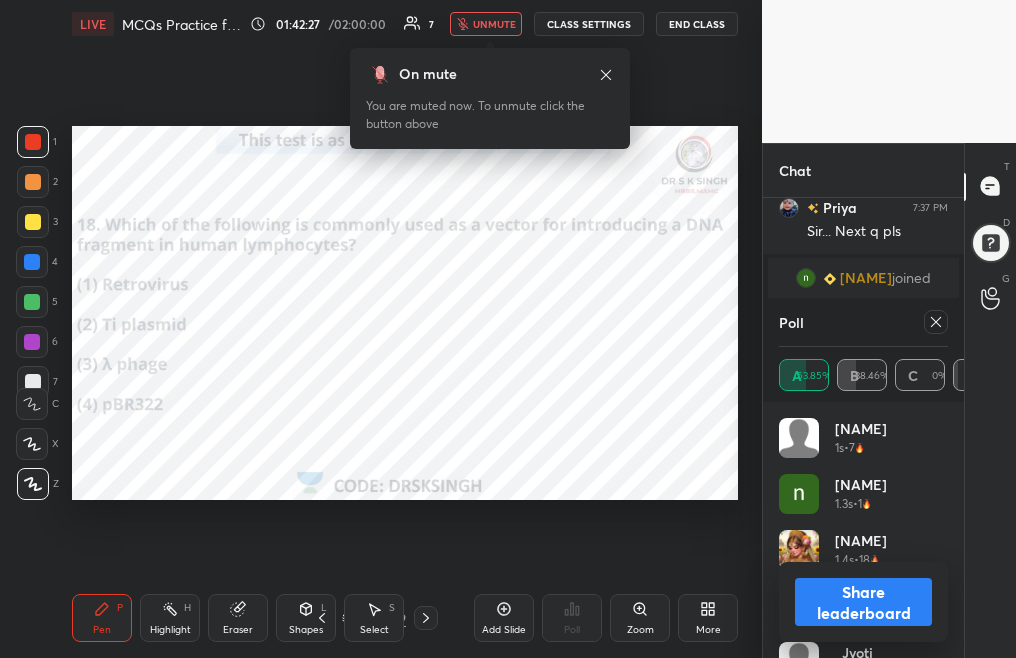 click on "unmute" at bounding box center (494, 24) 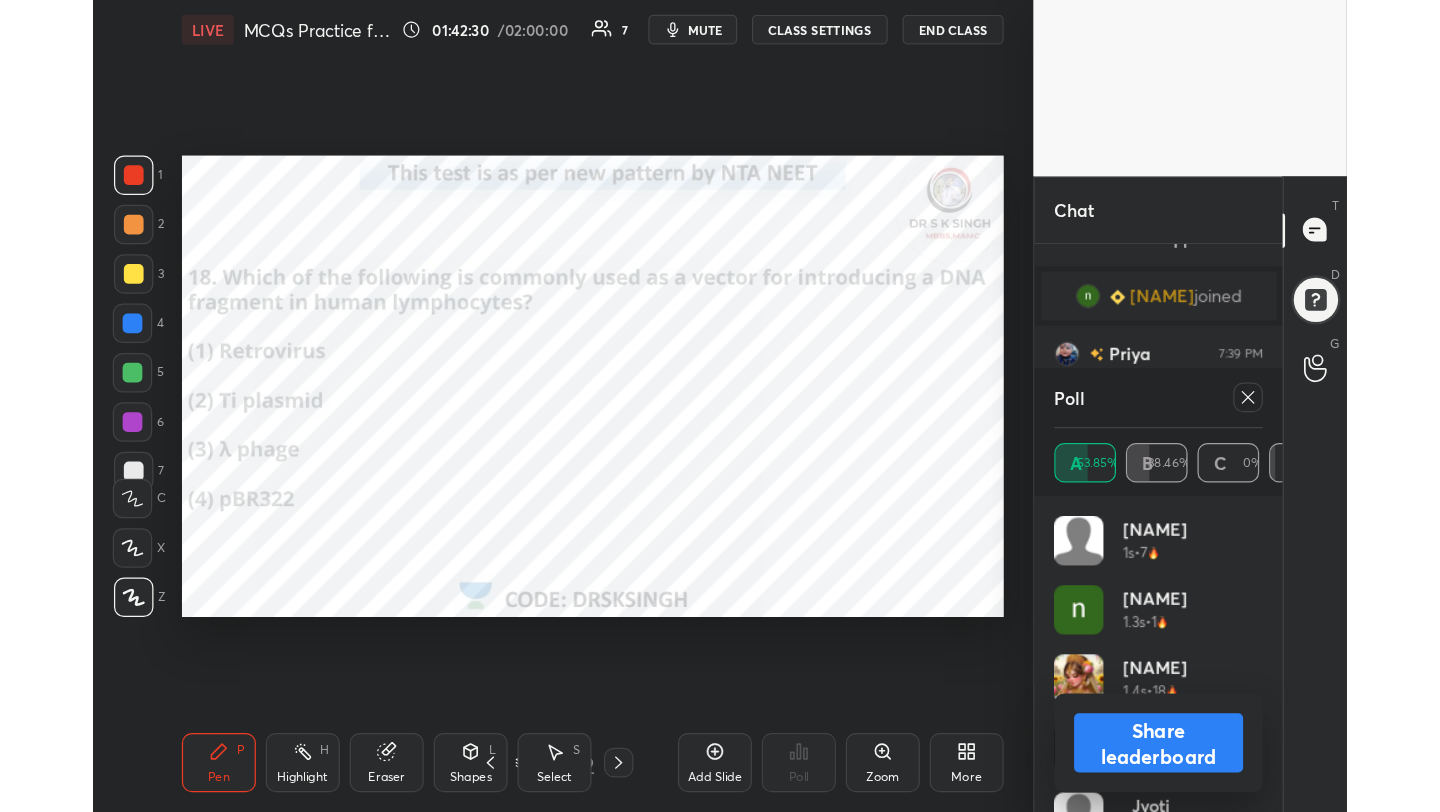 scroll, scrollTop: 9534, scrollLeft: 0, axis: vertical 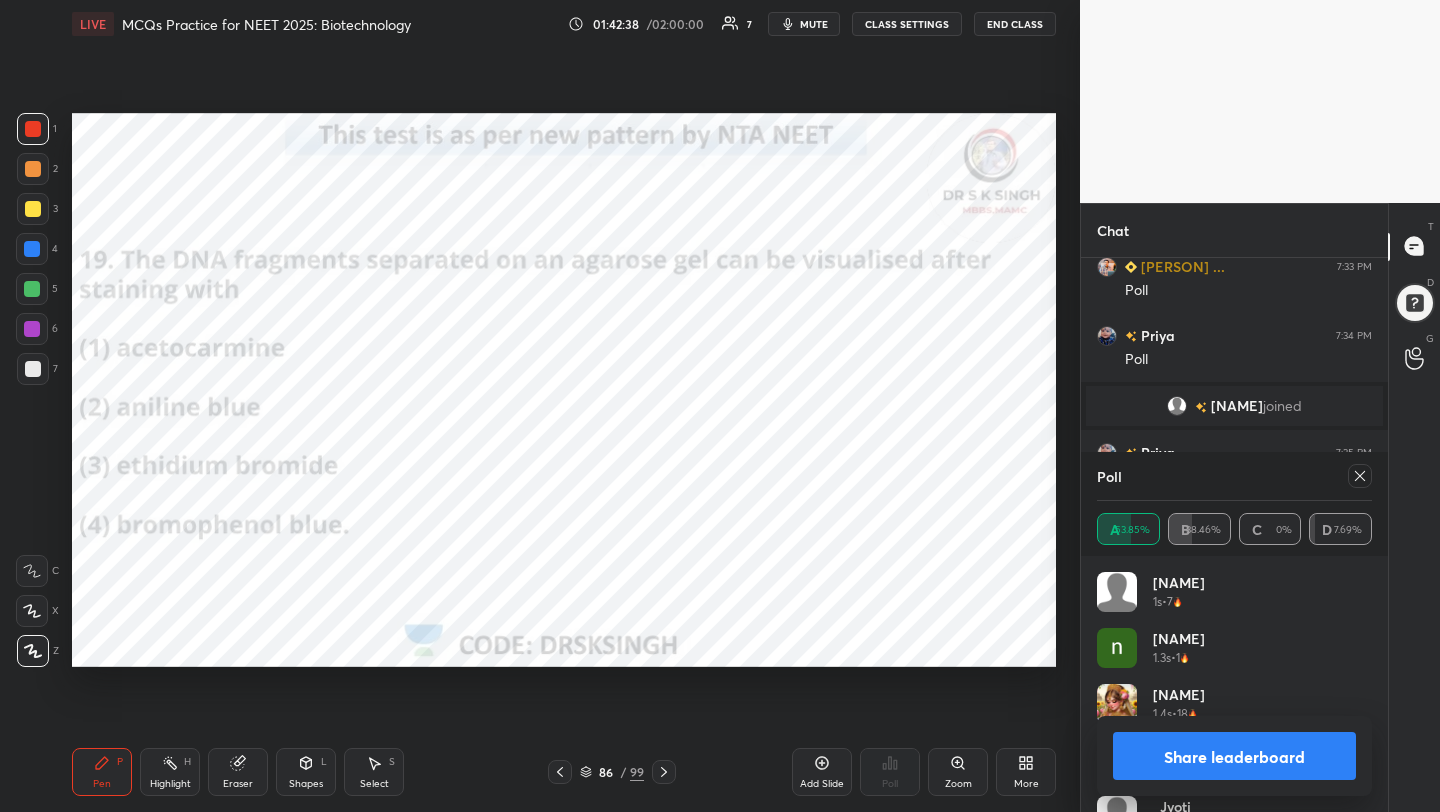 click 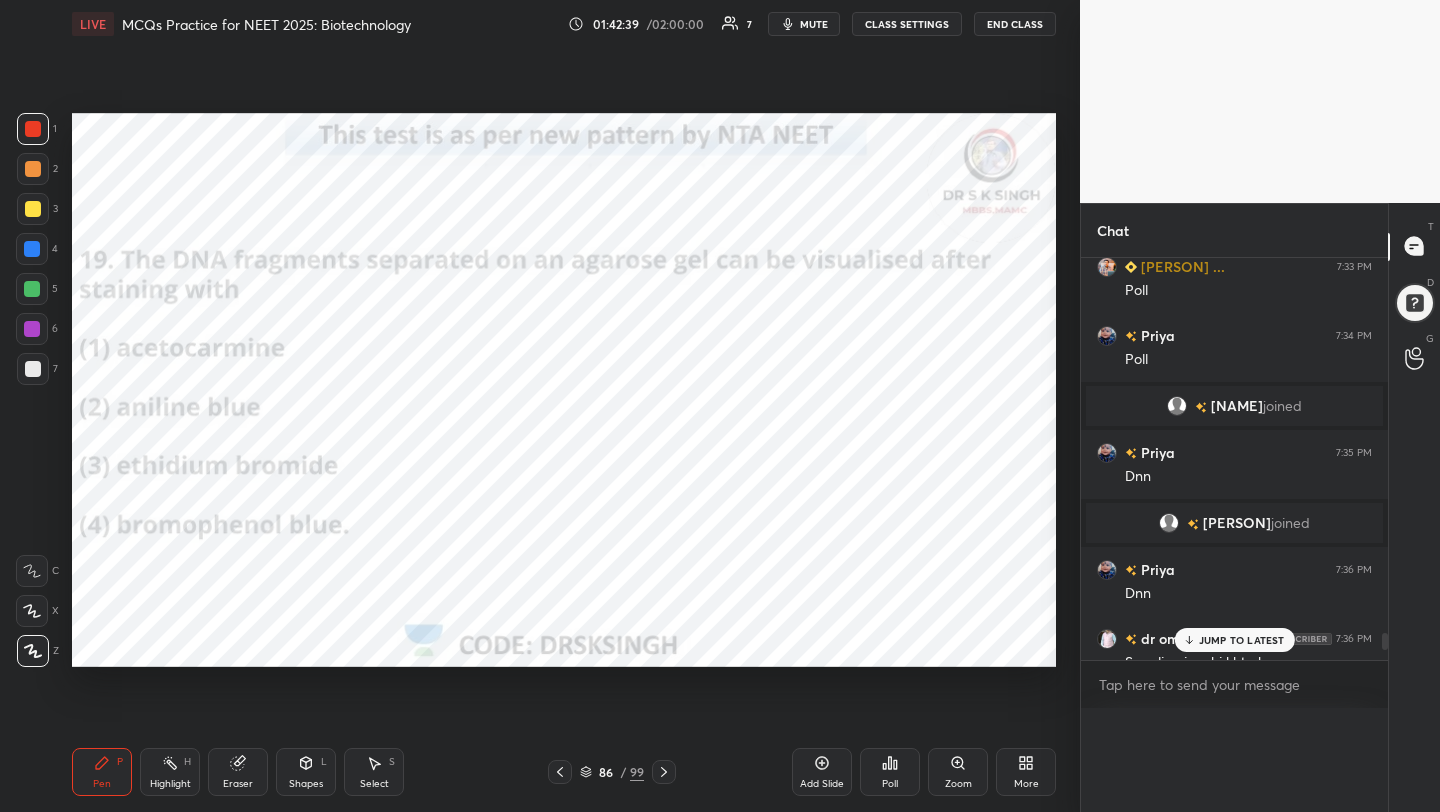 scroll, scrollTop: 0, scrollLeft: 0, axis: both 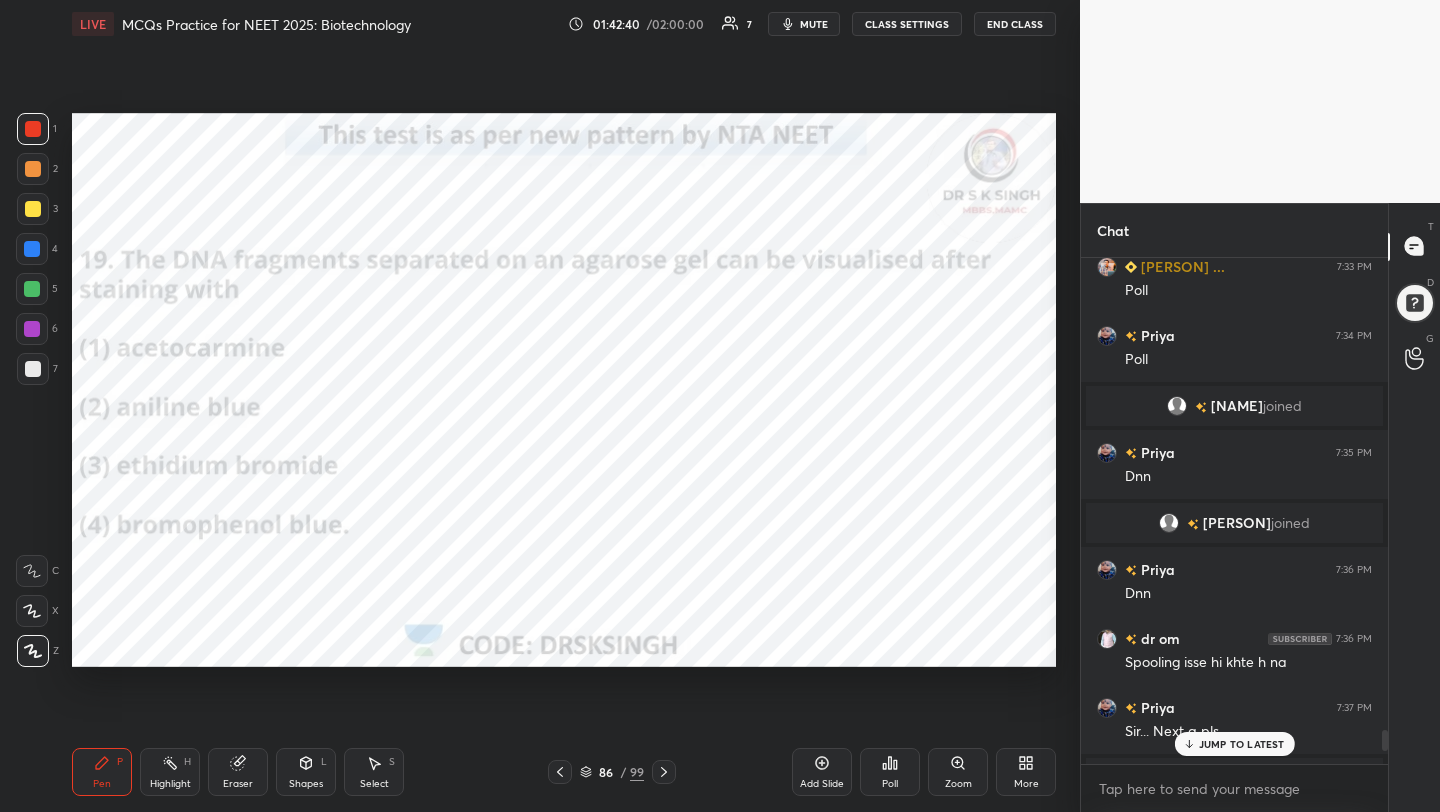 click on "JUMP TO LATEST" at bounding box center (1242, 744) 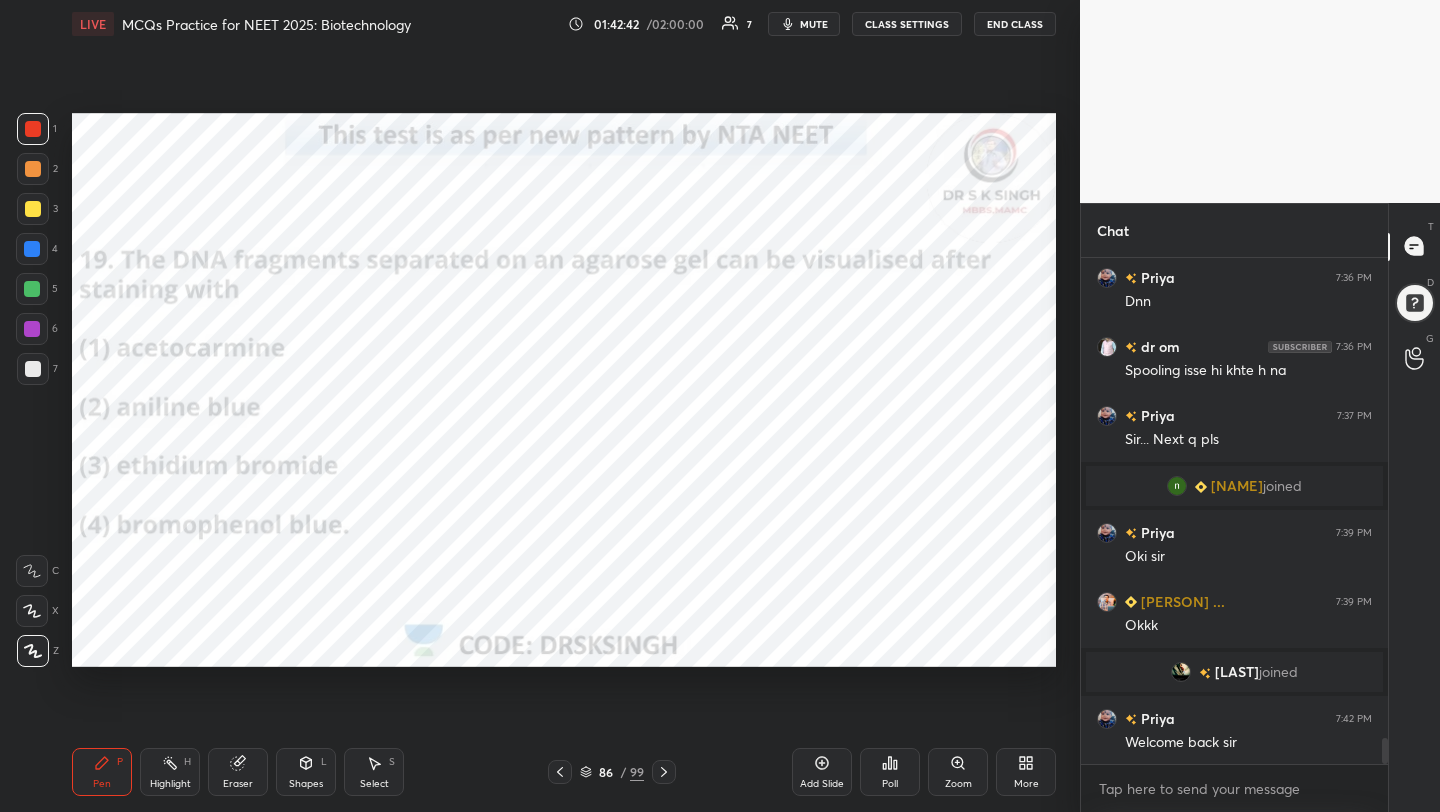 click on "Poll" at bounding box center [890, 772] 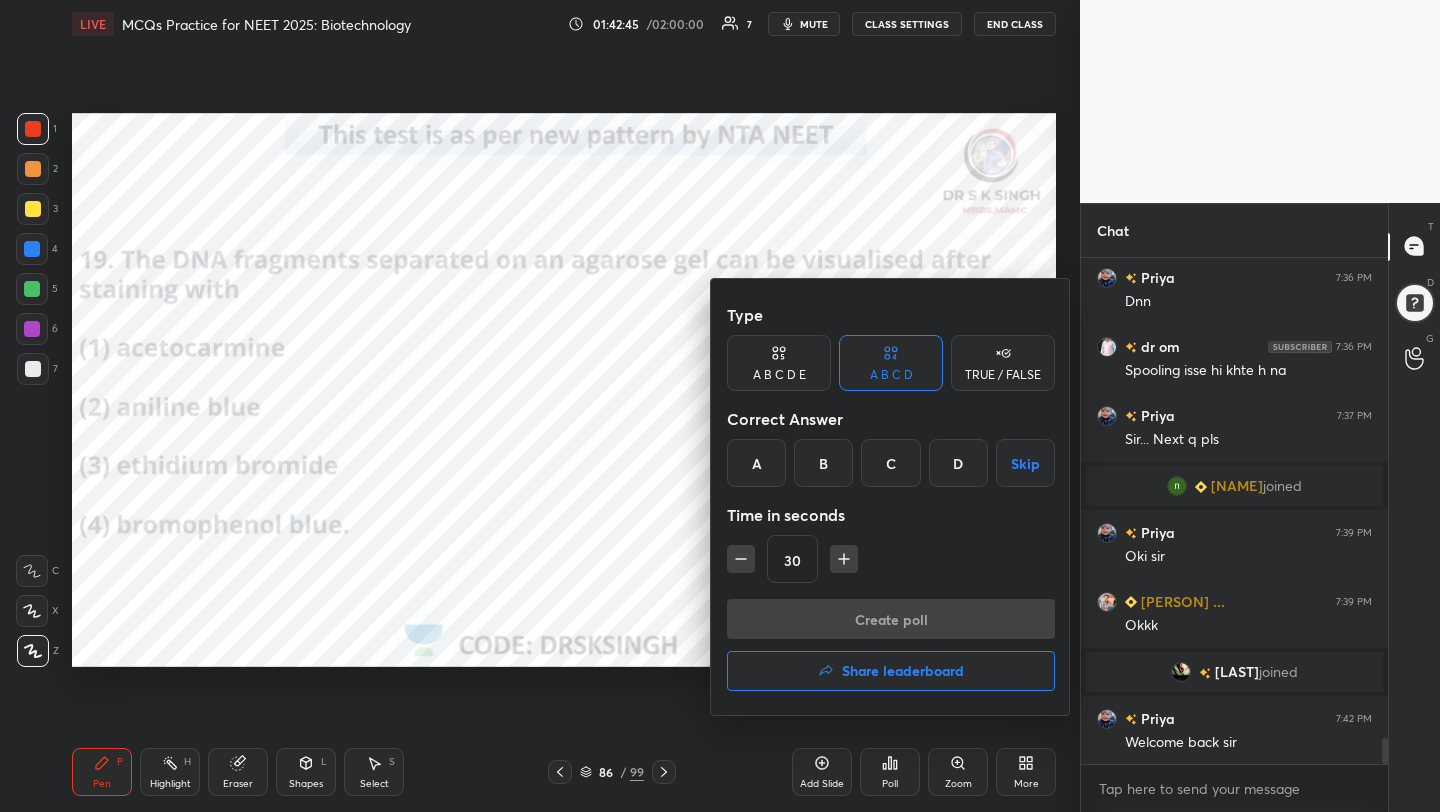 click on "C" at bounding box center [890, 463] 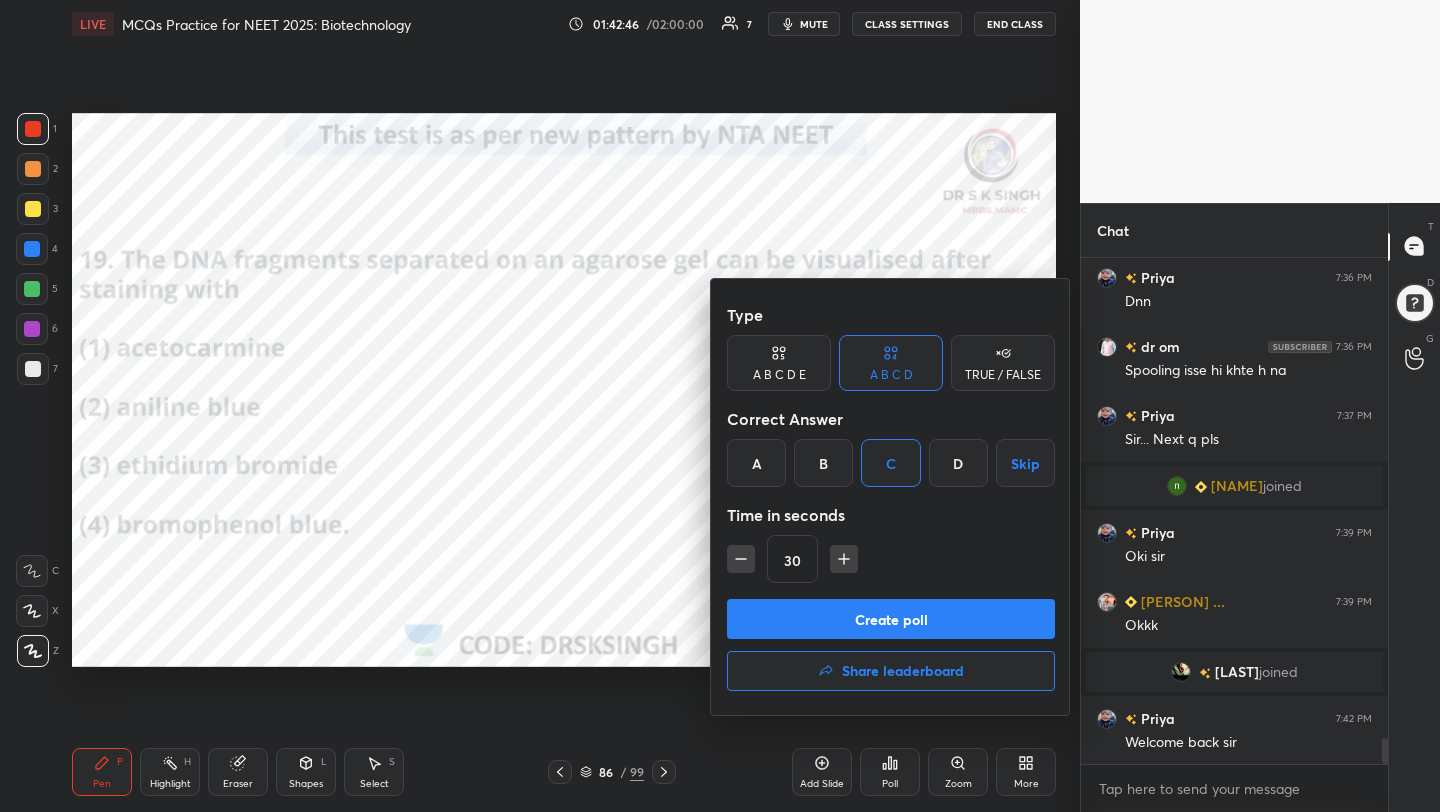 click on "Create poll" at bounding box center [891, 619] 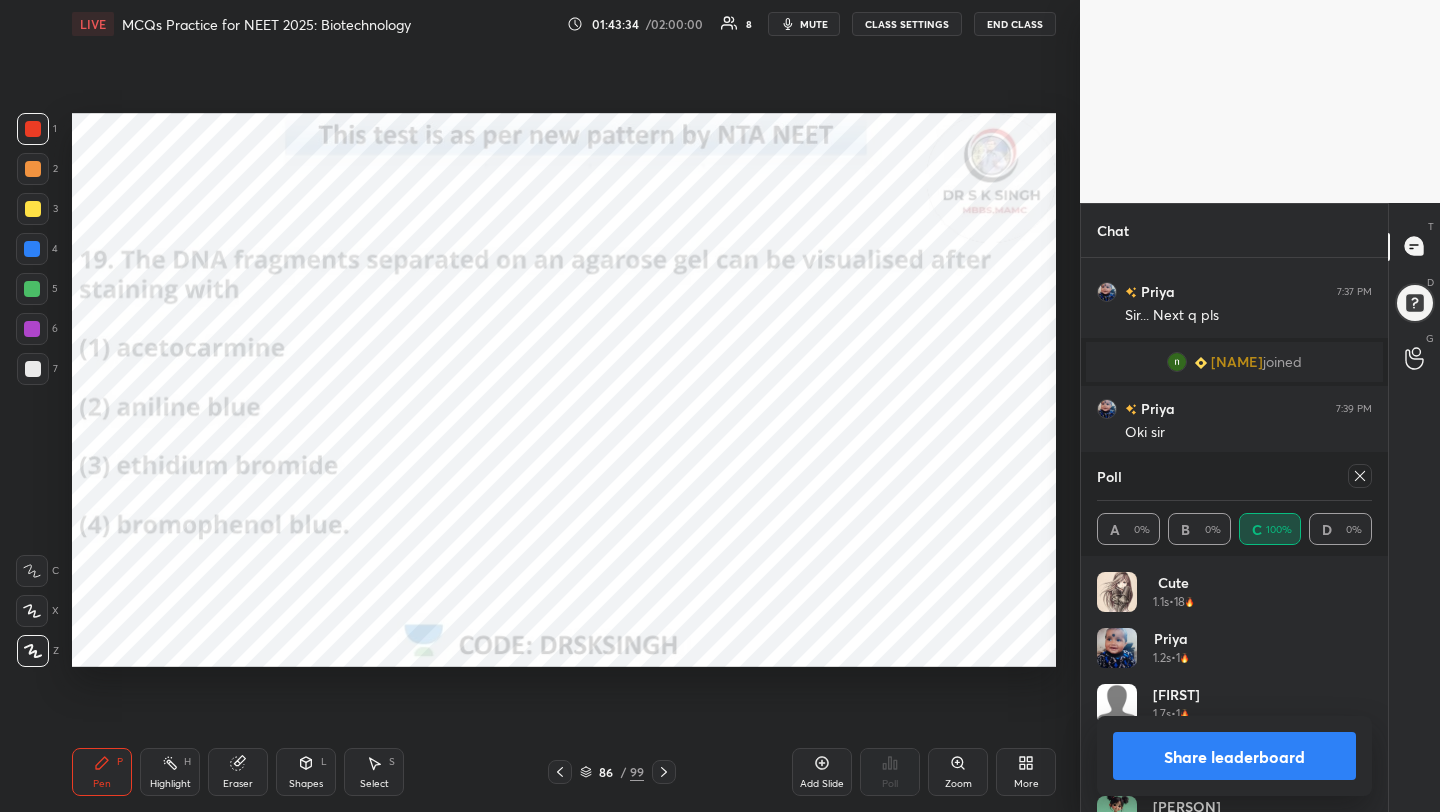click 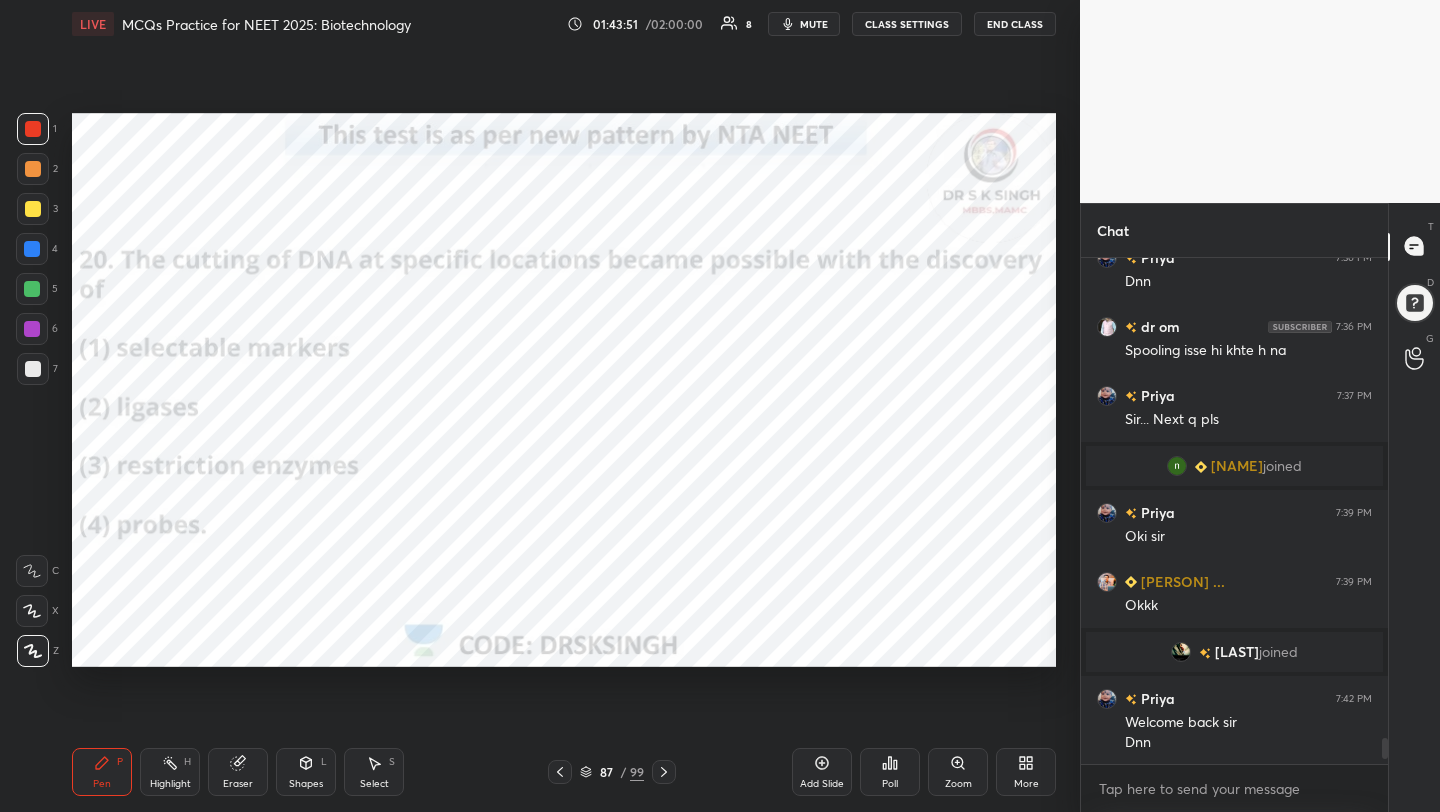 click on "Poll" at bounding box center [890, 772] 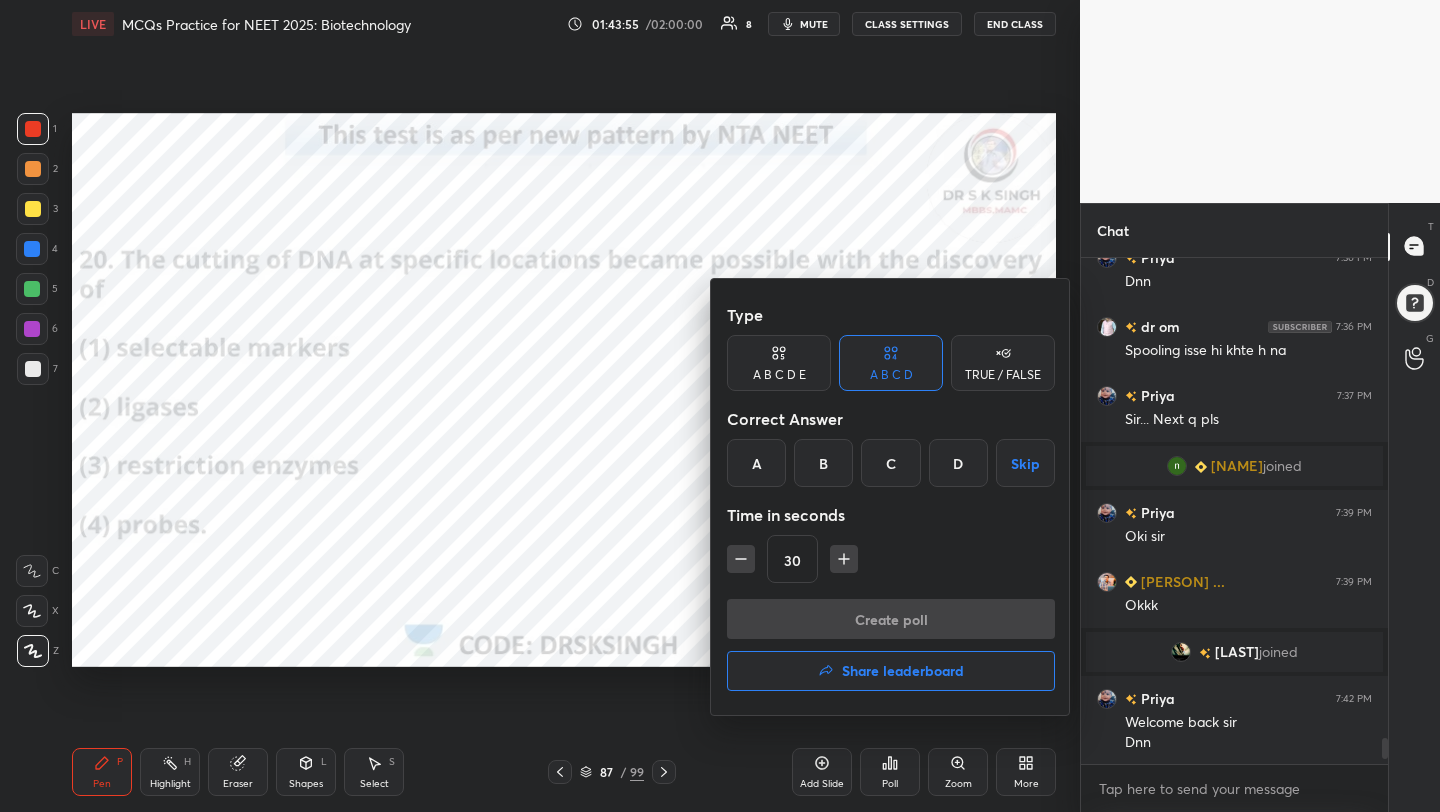 click on "C" at bounding box center [890, 463] 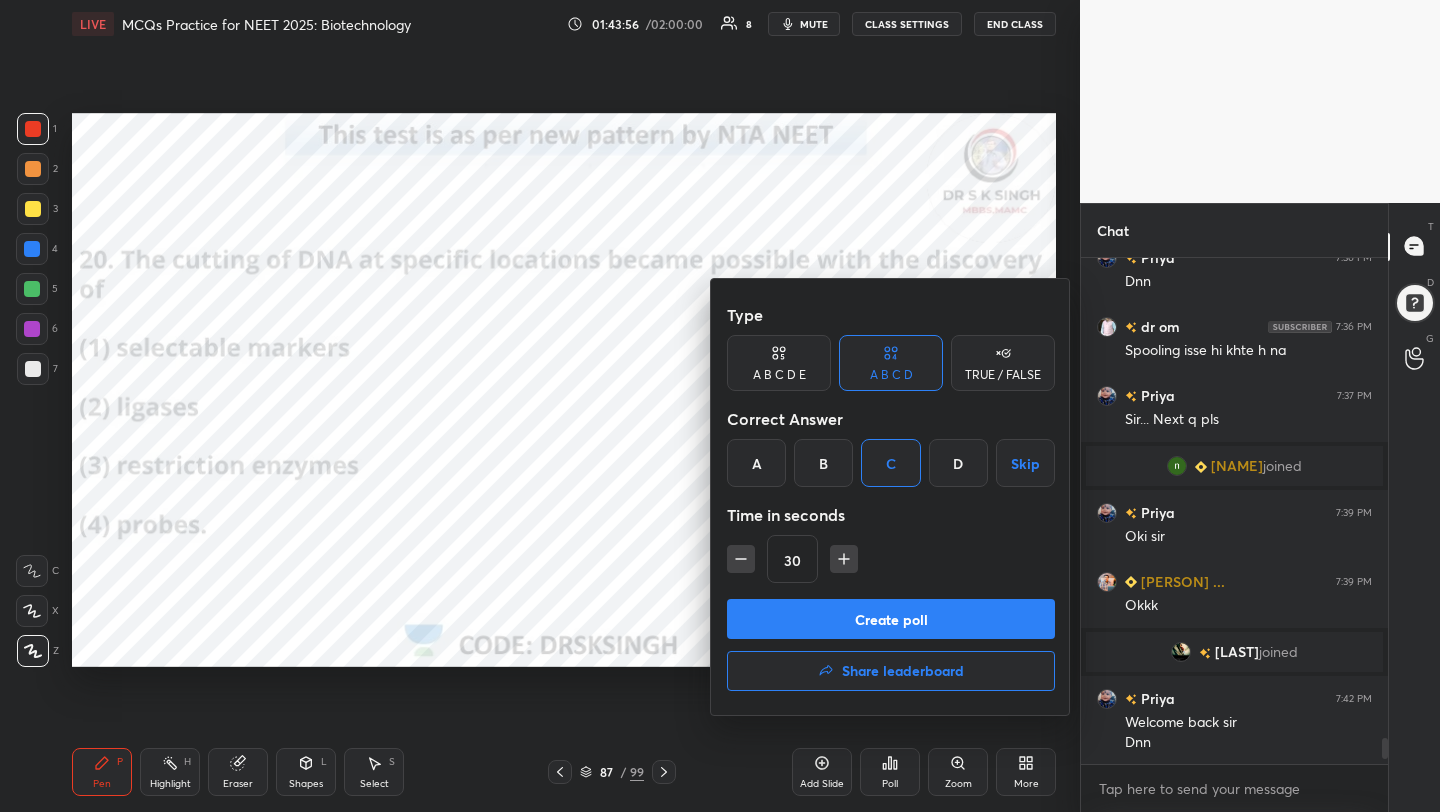 click on "Create poll" at bounding box center (891, 619) 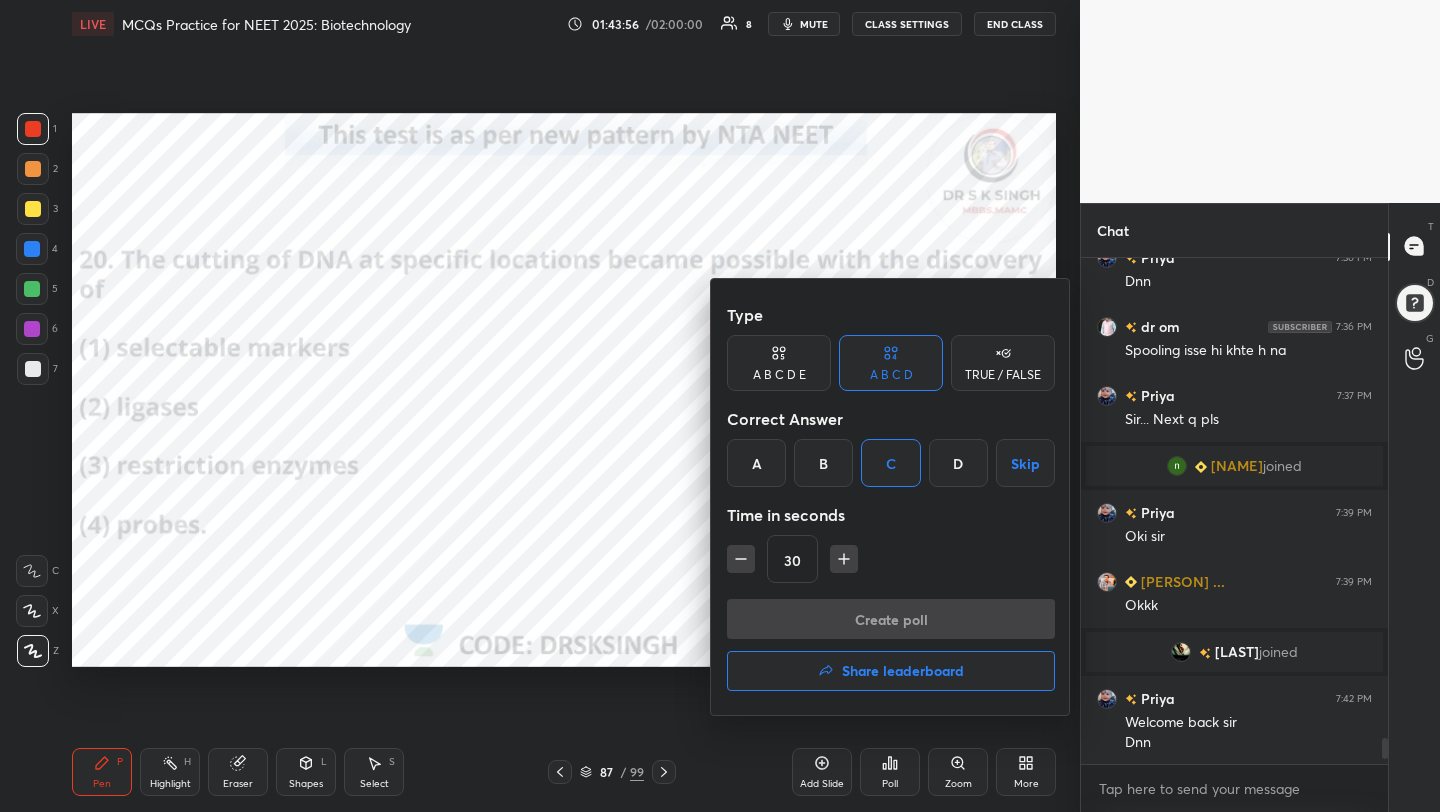 scroll, scrollTop: 458, scrollLeft: 301, axis: both 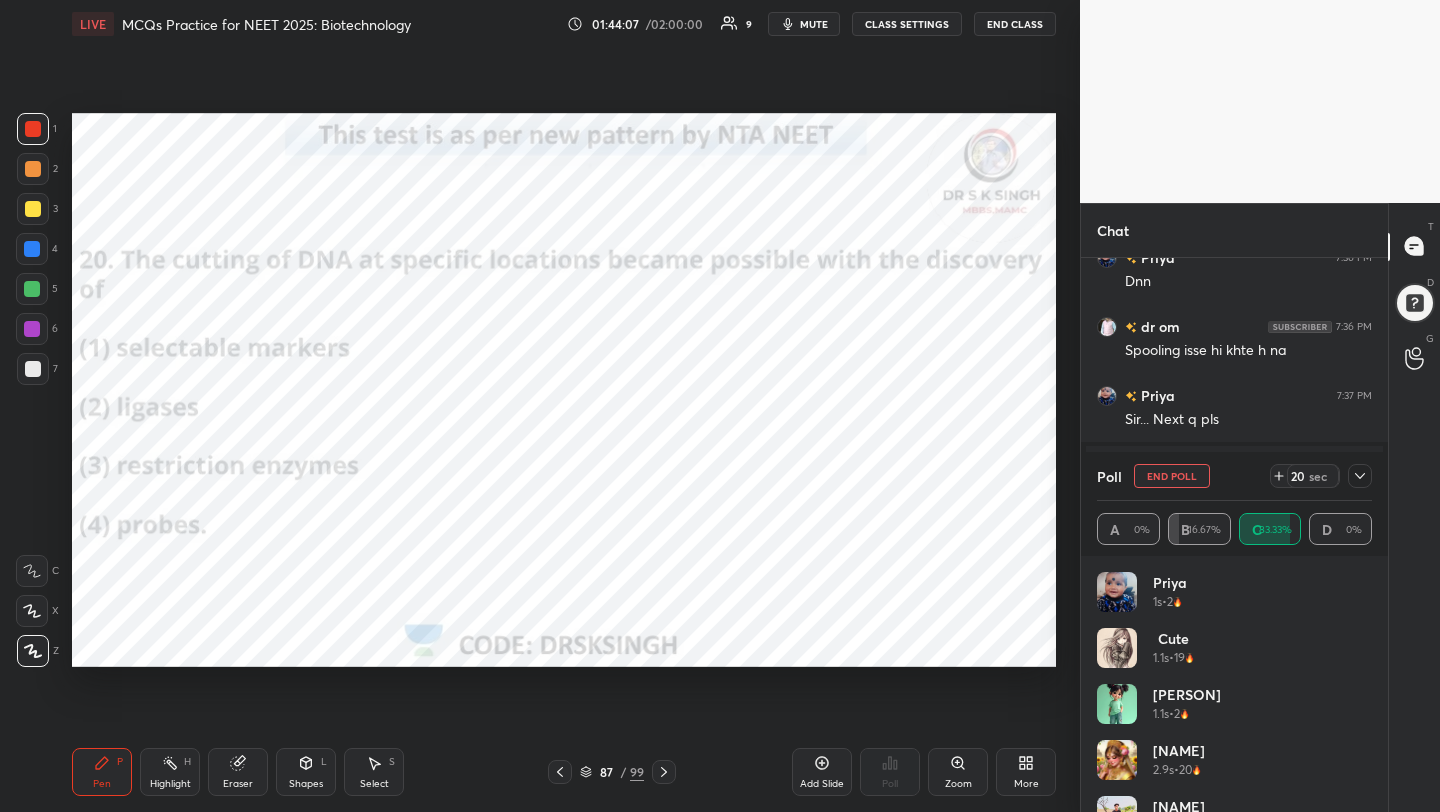click on "End Poll" at bounding box center [1172, 476] 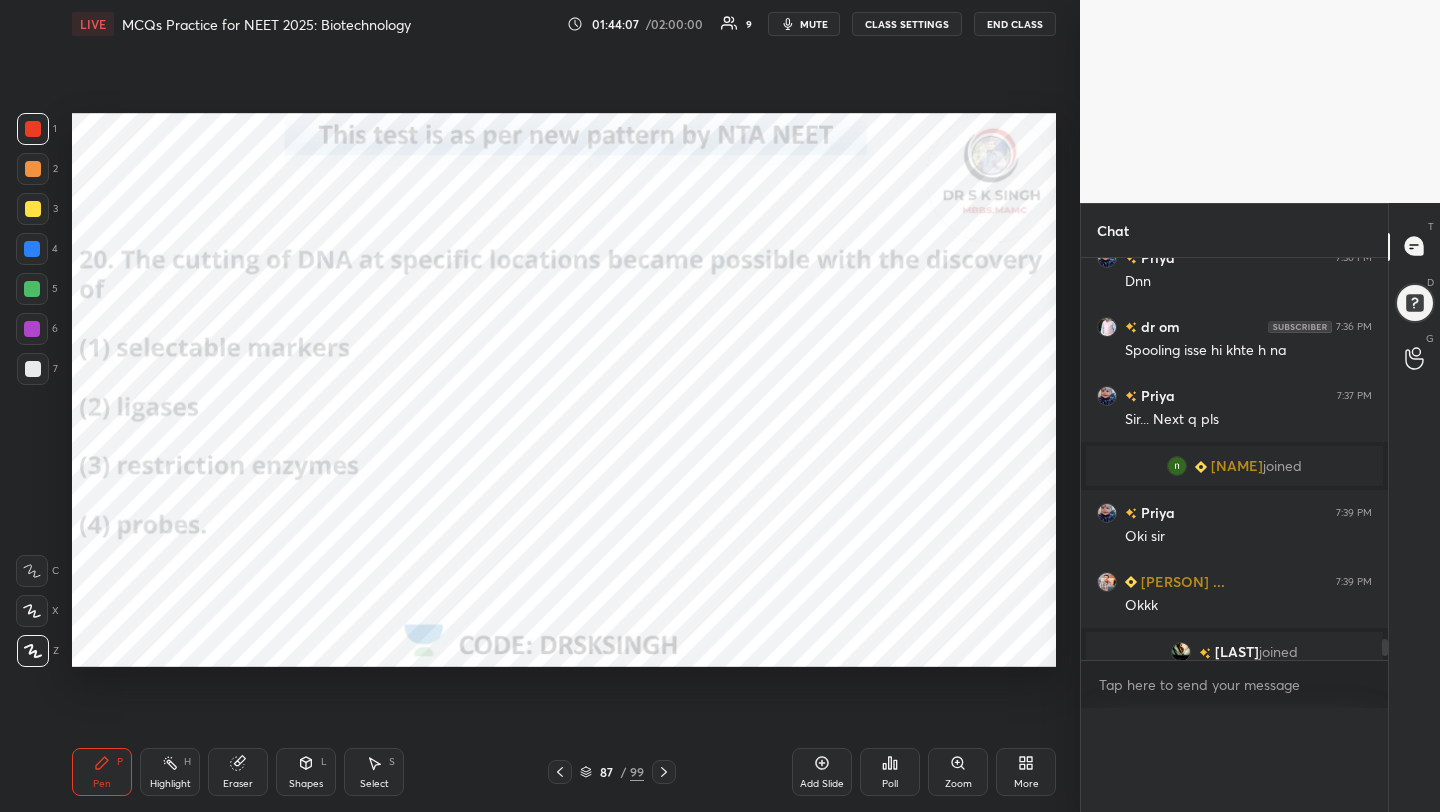 scroll, scrollTop: 1, scrollLeft: 7, axis: both 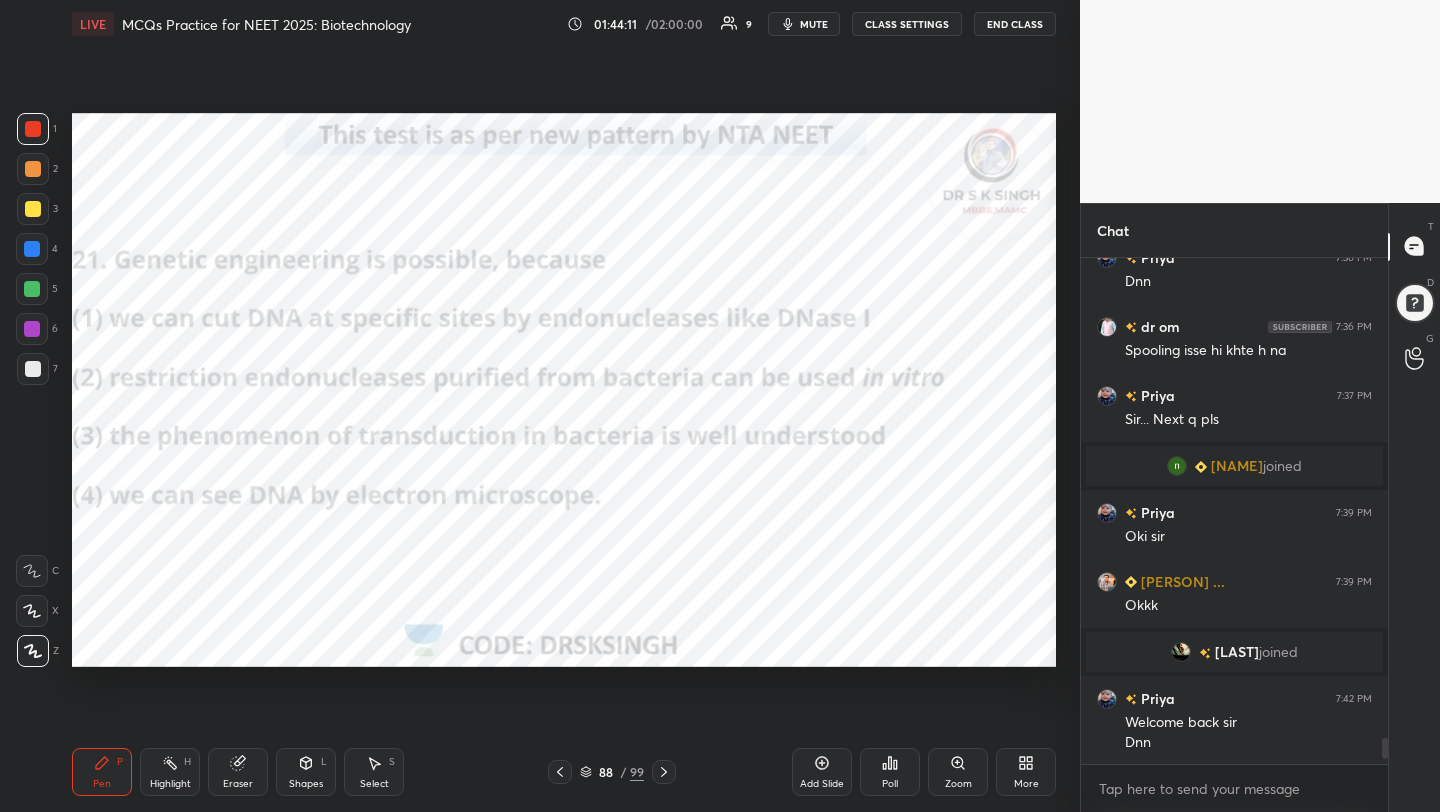 click on "Poll" at bounding box center (890, 772) 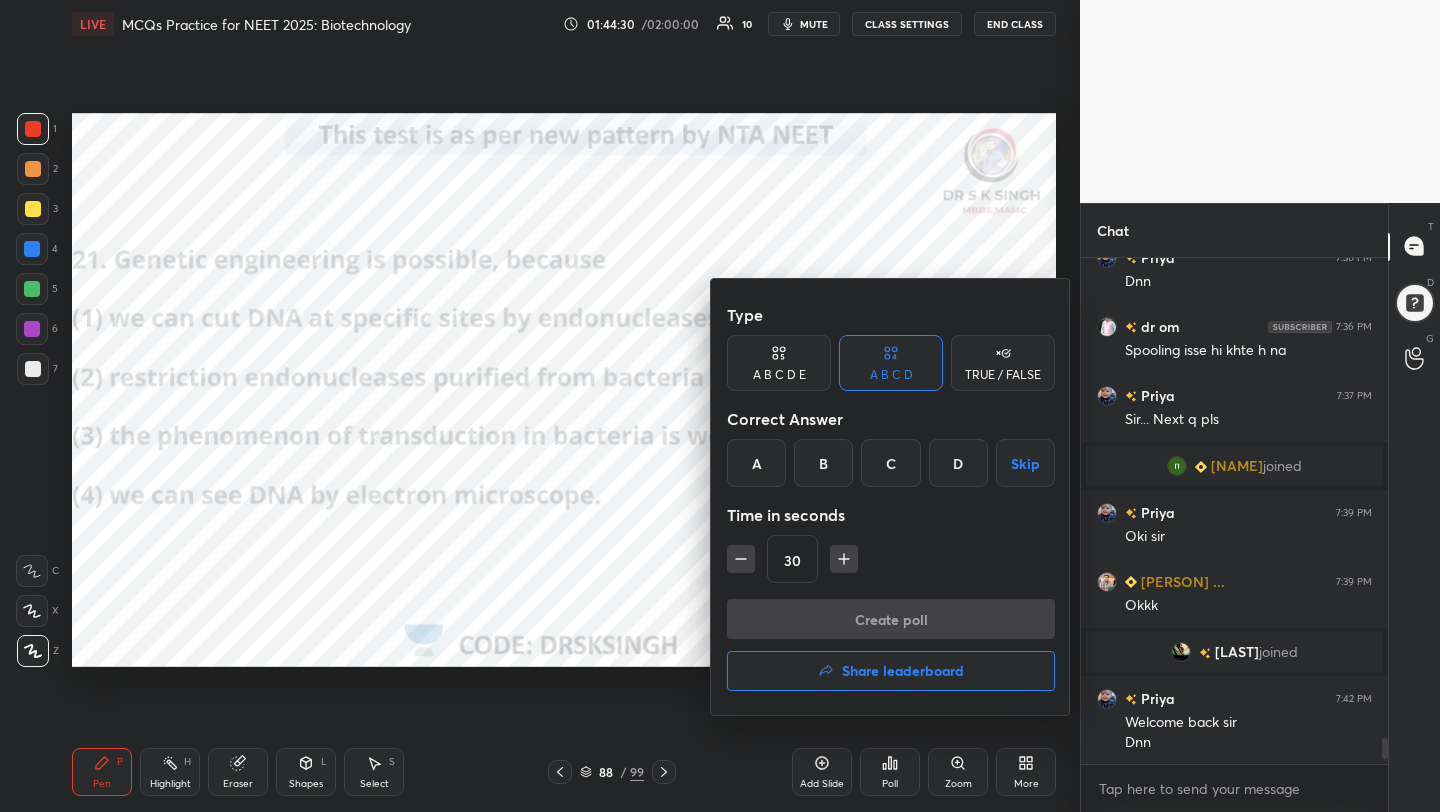 click on "B" at bounding box center (823, 463) 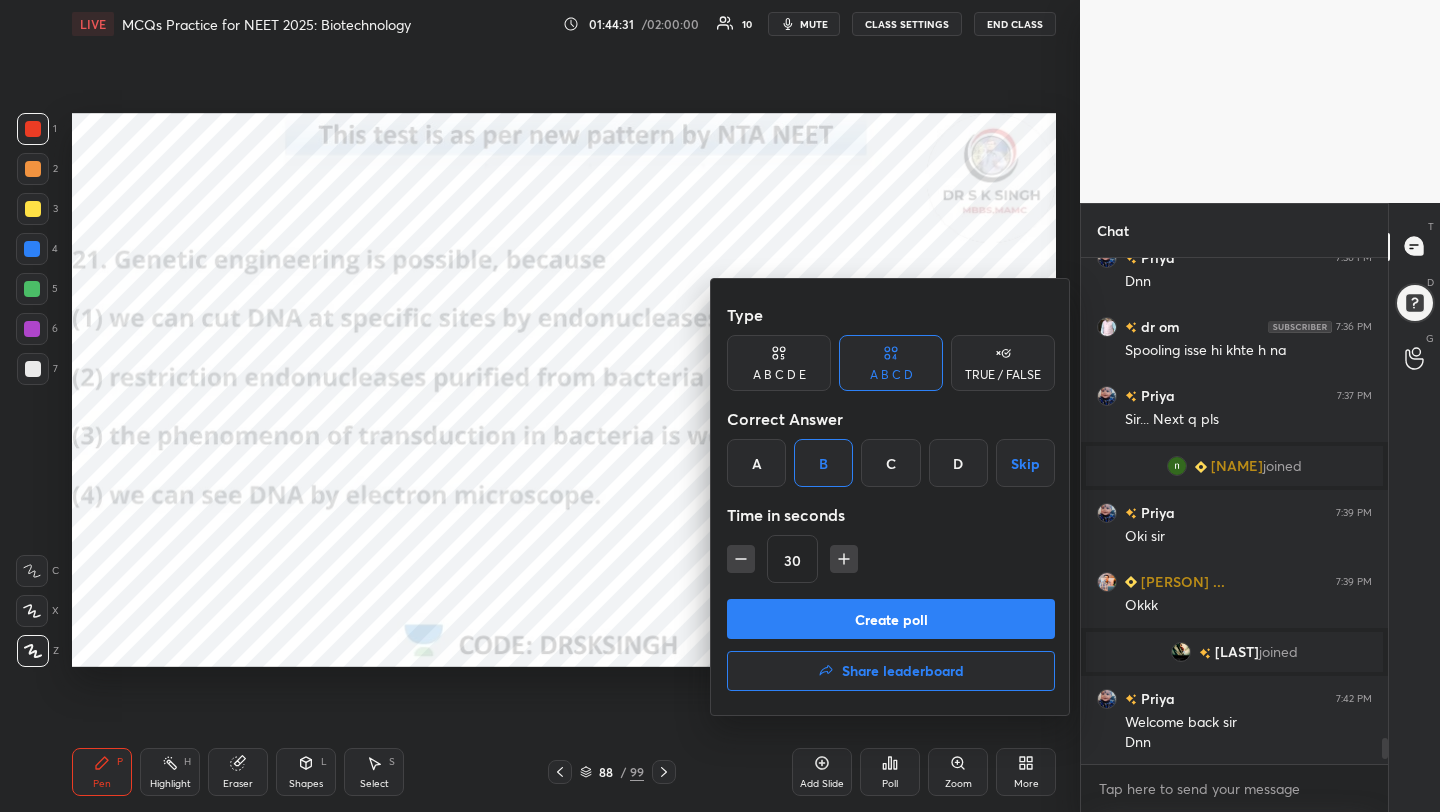 click on "Create poll" at bounding box center [891, 619] 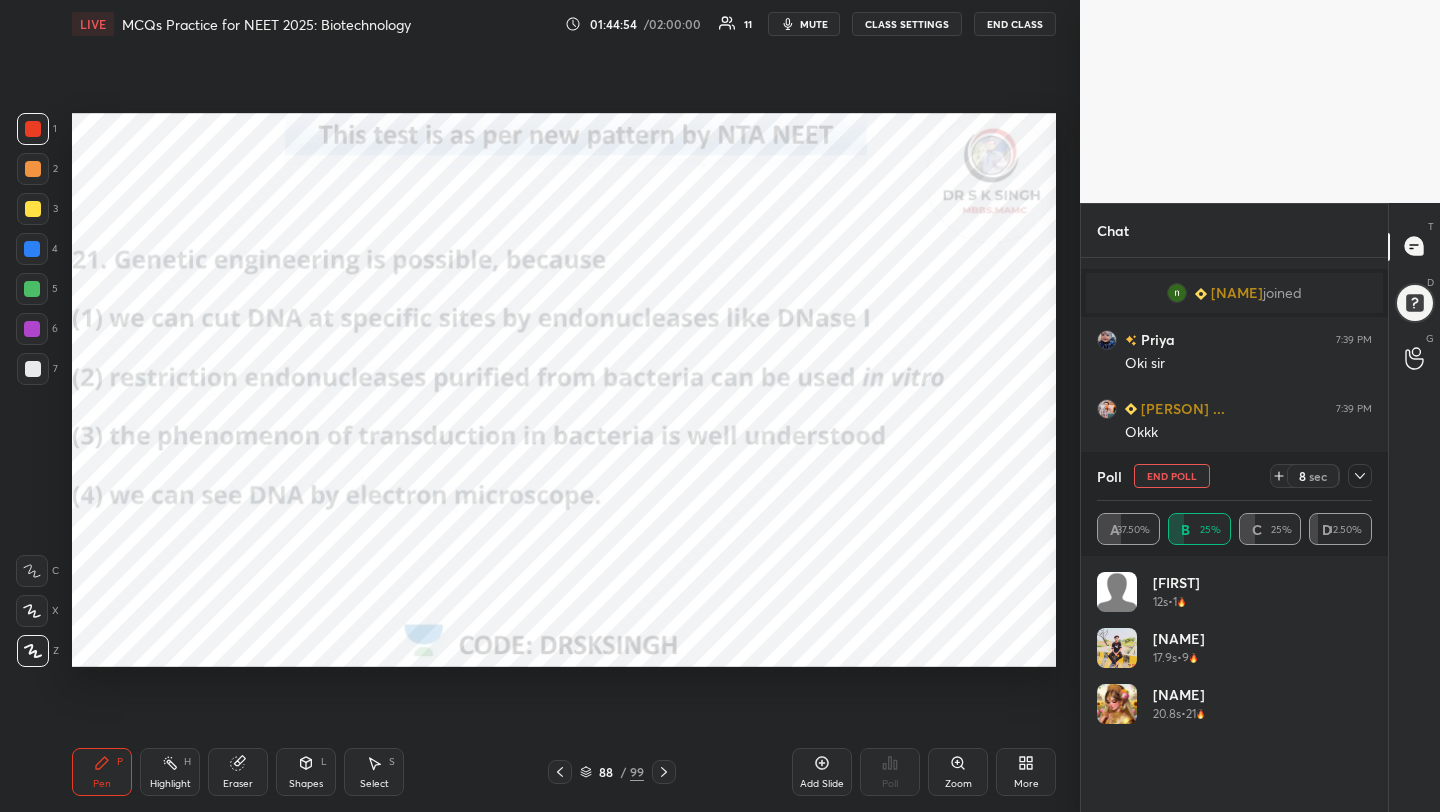 click on "End Poll" at bounding box center (1172, 476) 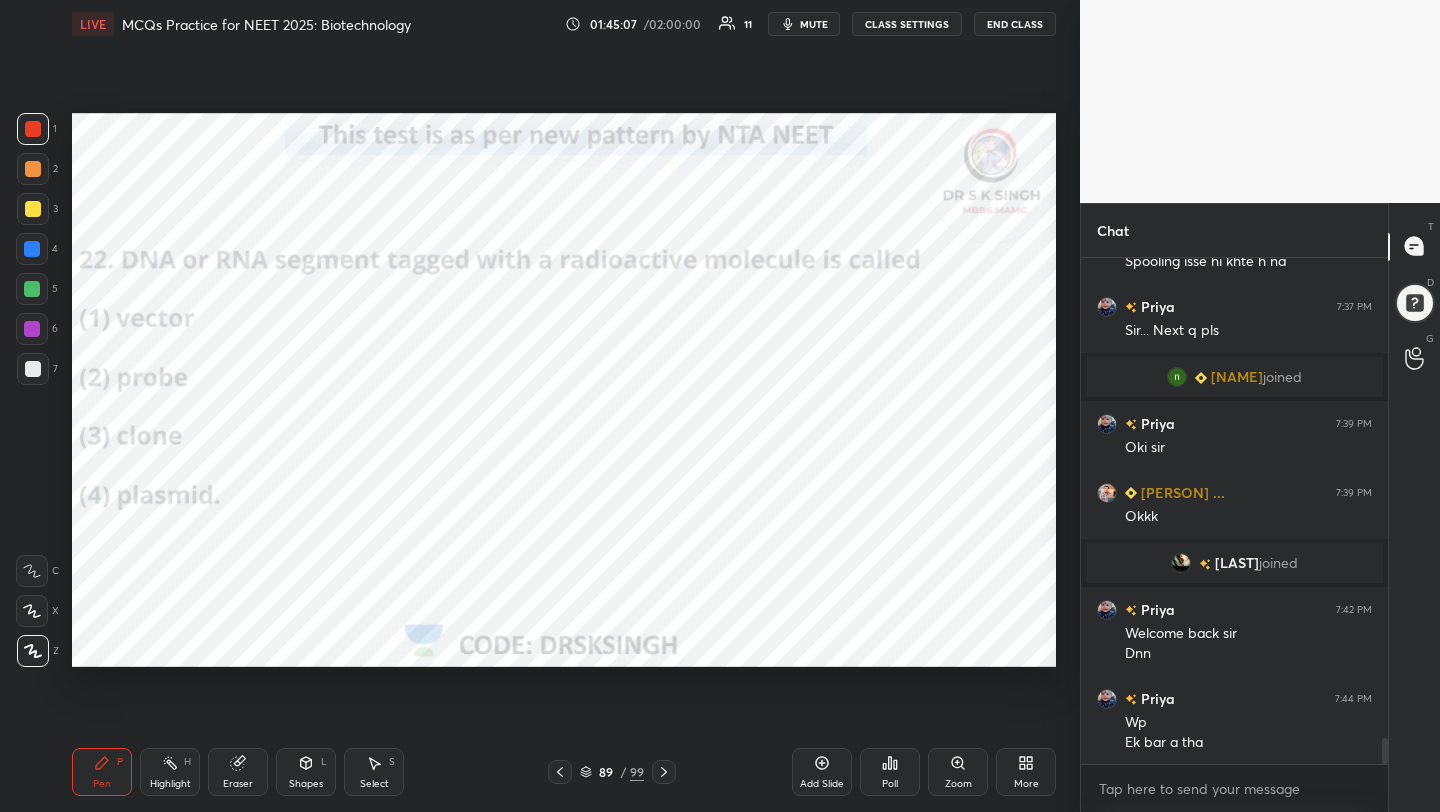 scroll, scrollTop: 9467, scrollLeft: 0, axis: vertical 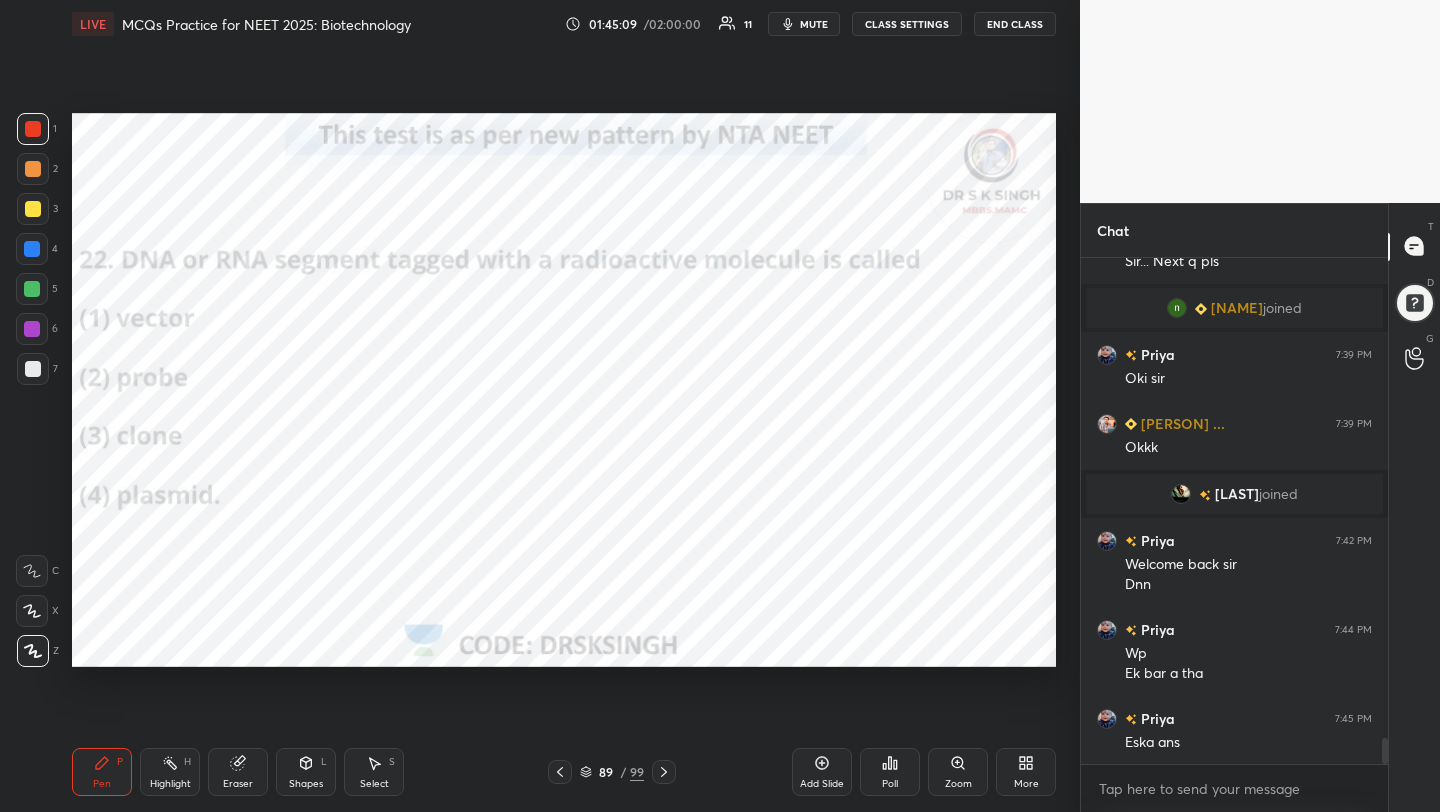 click on "Poll" at bounding box center (890, 784) 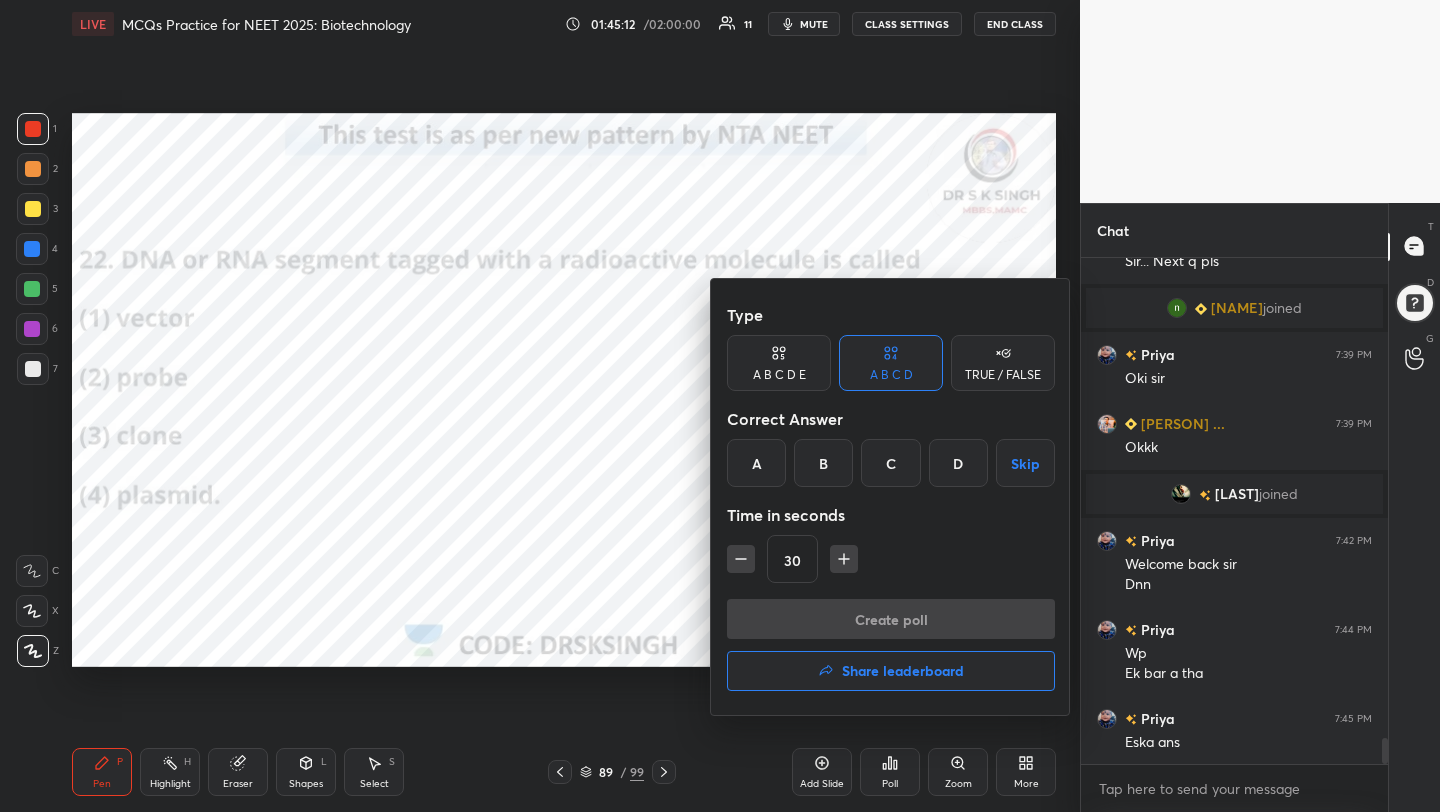 click on "B" at bounding box center [823, 463] 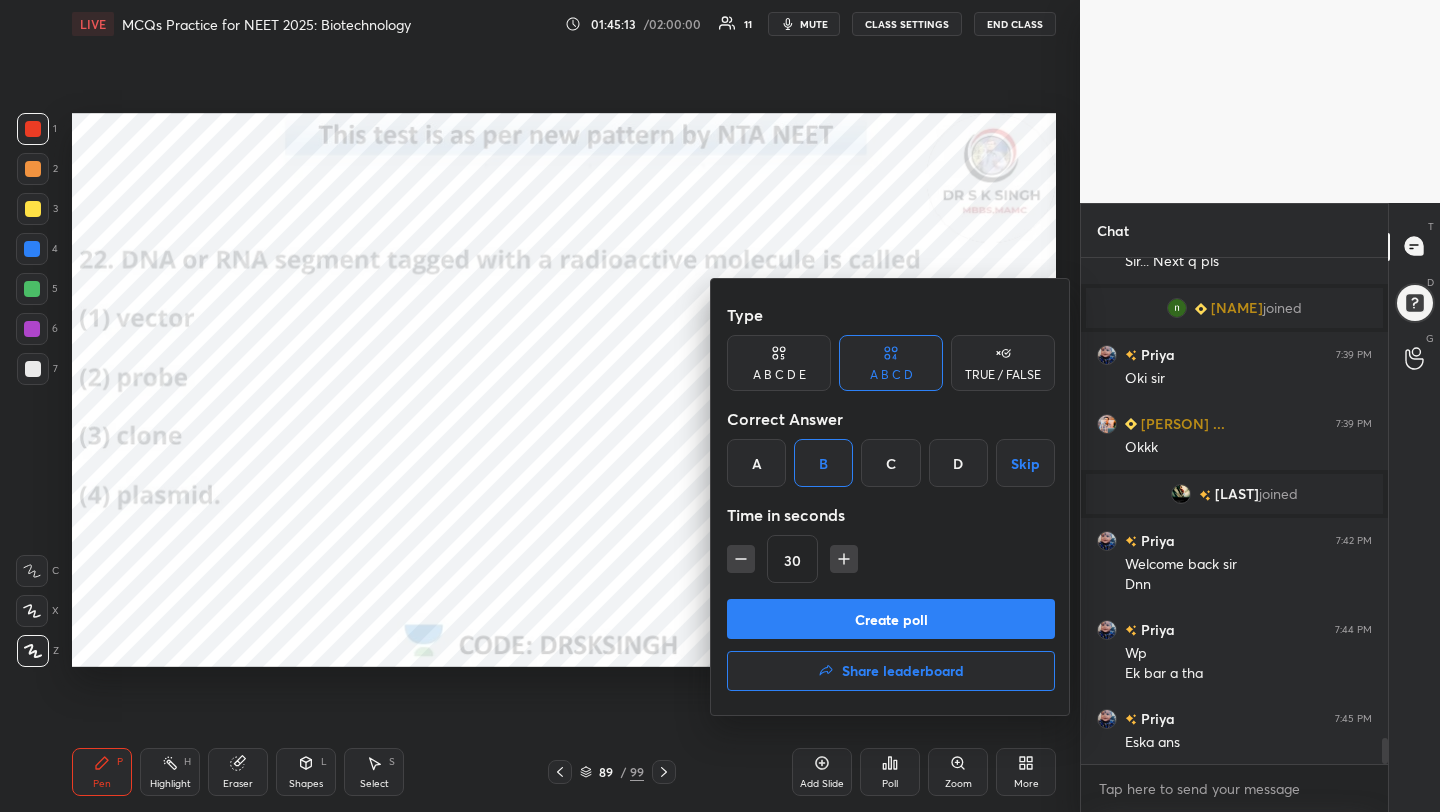 click on "Create poll" at bounding box center (891, 619) 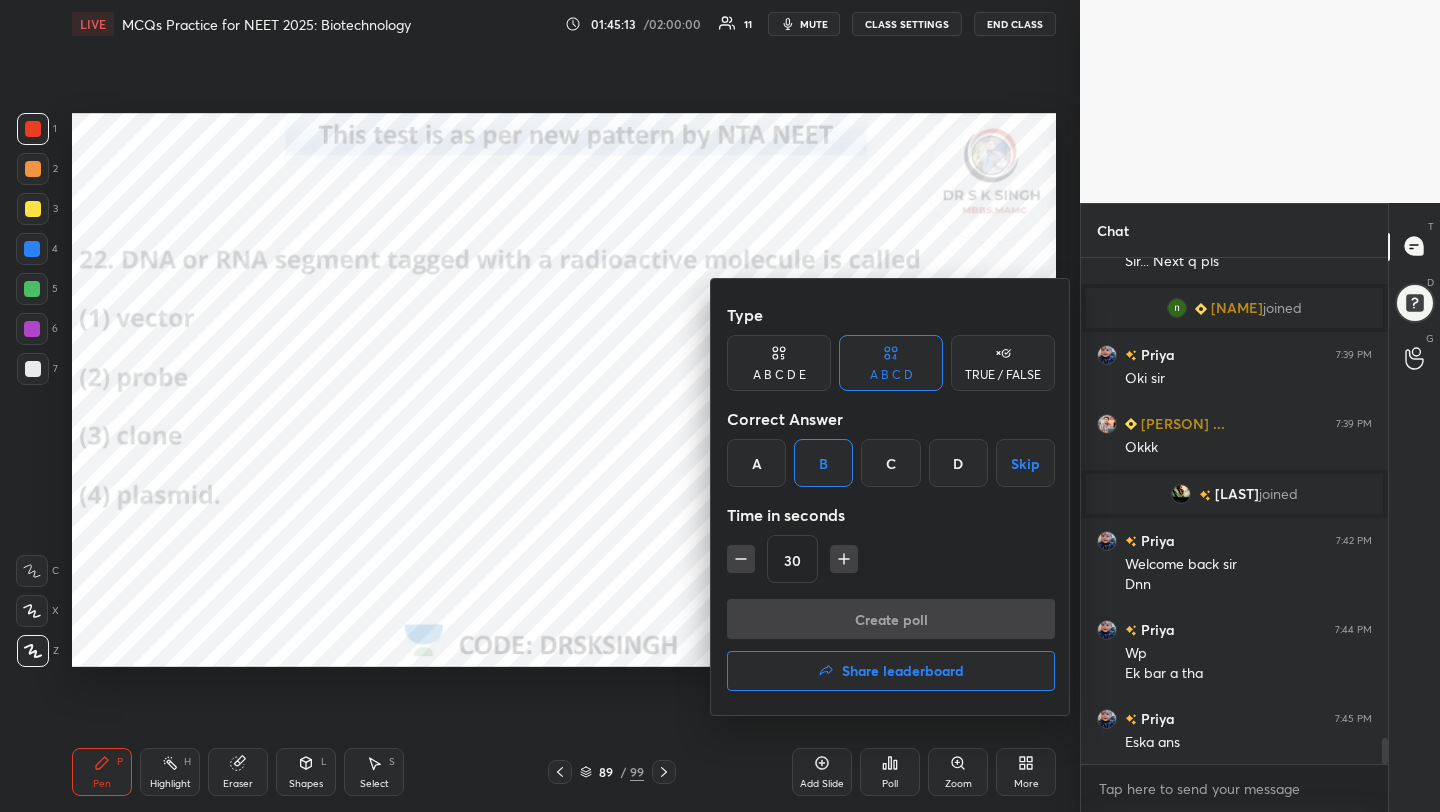 scroll, scrollTop: 457, scrollLeft: 301, axis: both 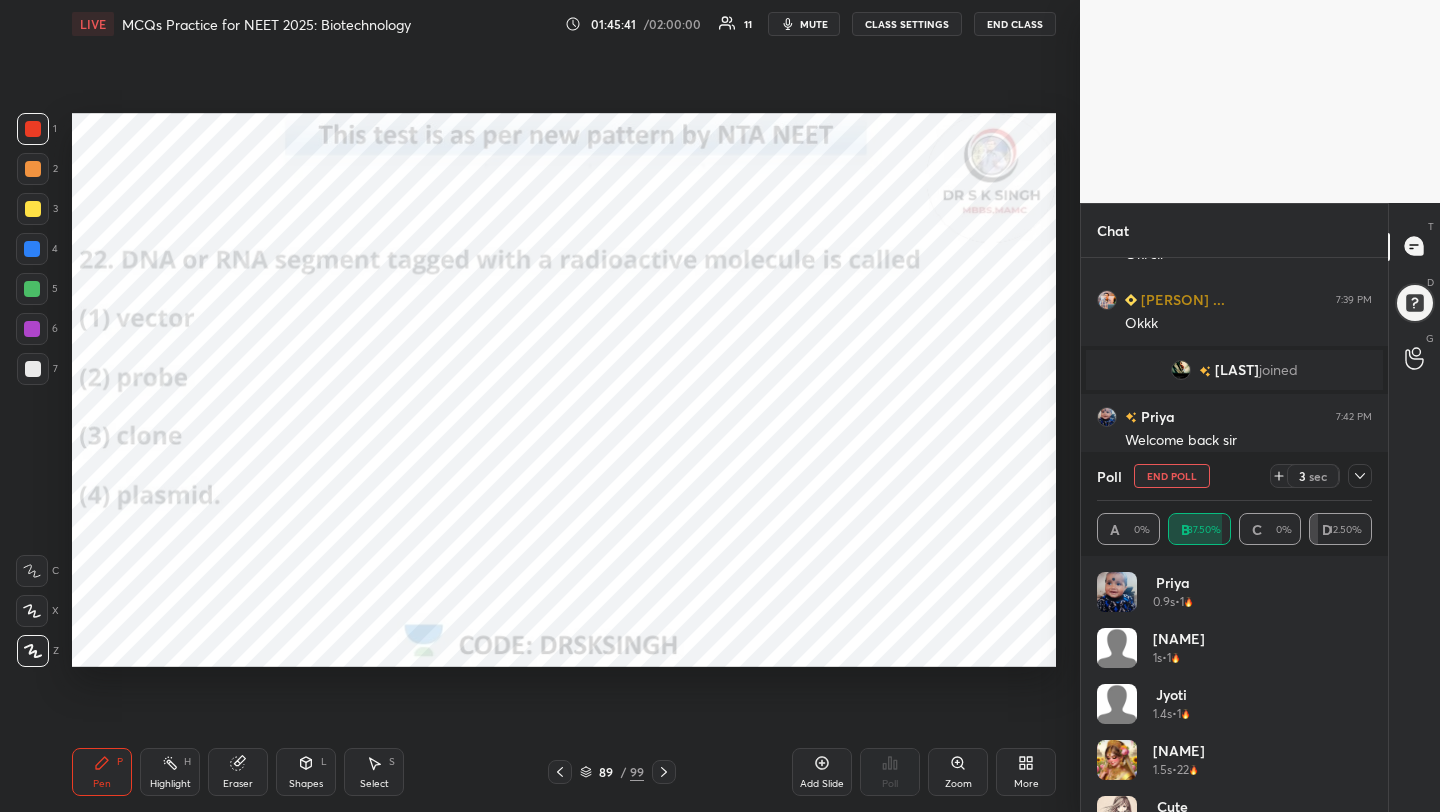 click on "End Poll" at bounding box center (1172, 476) 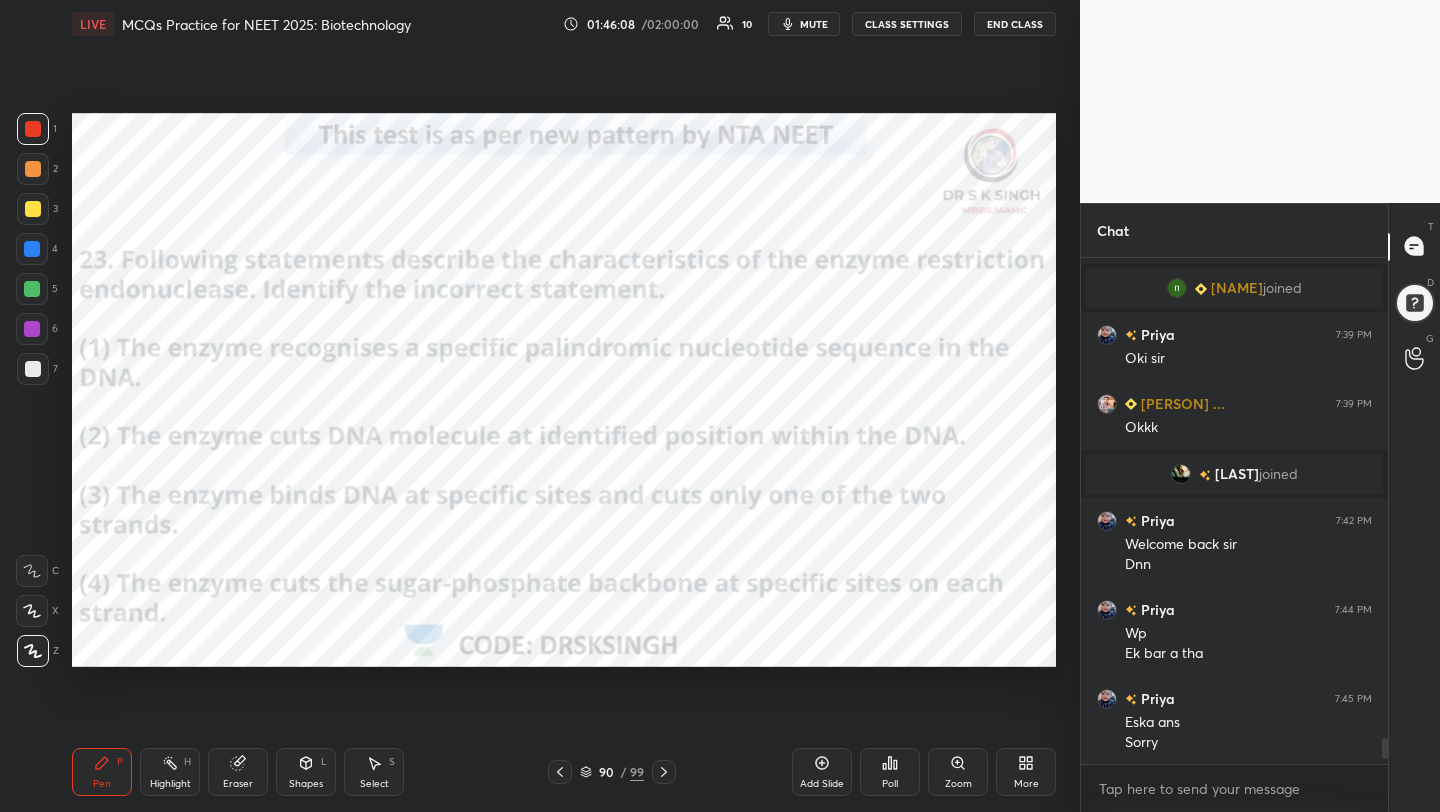 click on "Poll" at bounding box center (890, 772) 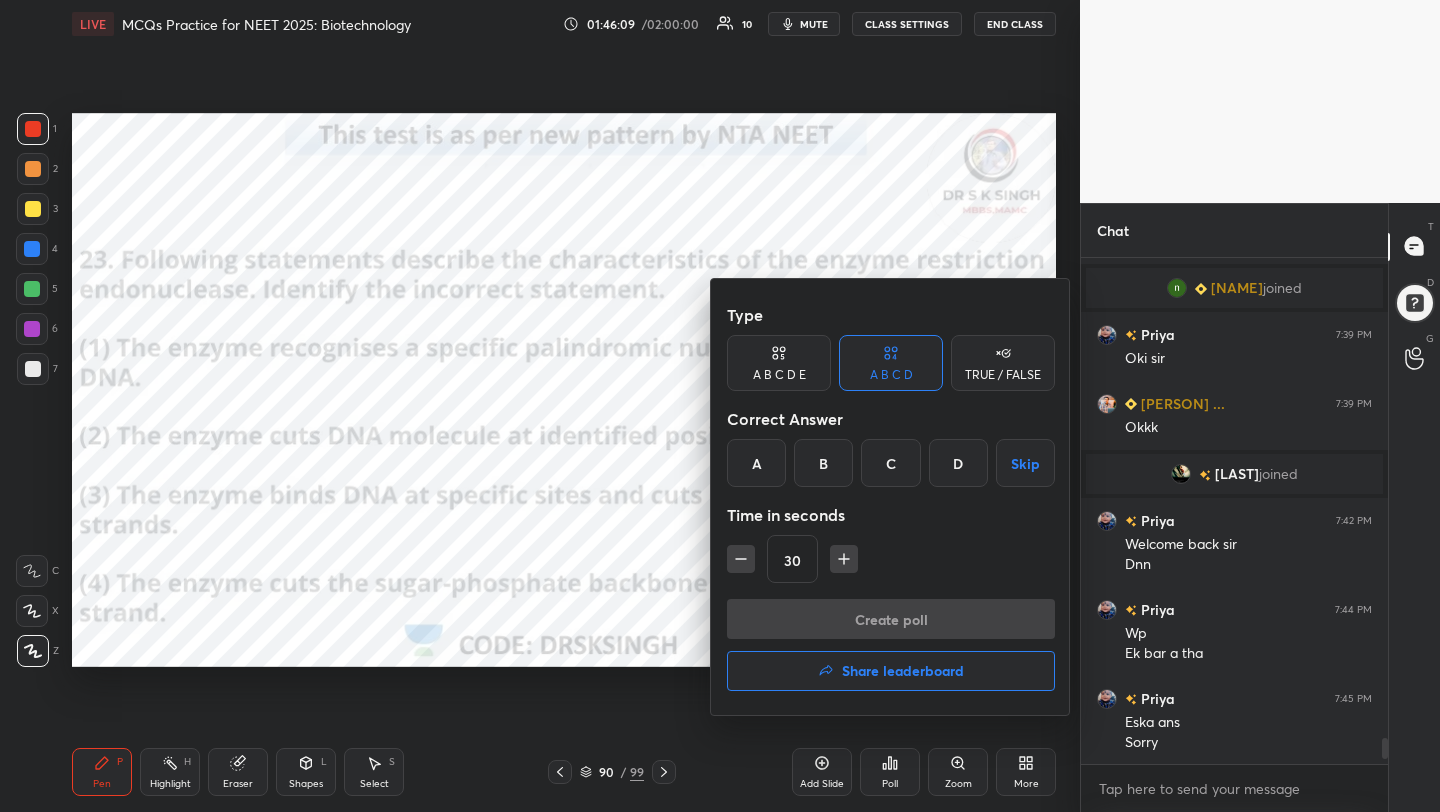 click on "C" at bounding box center (890, 463) 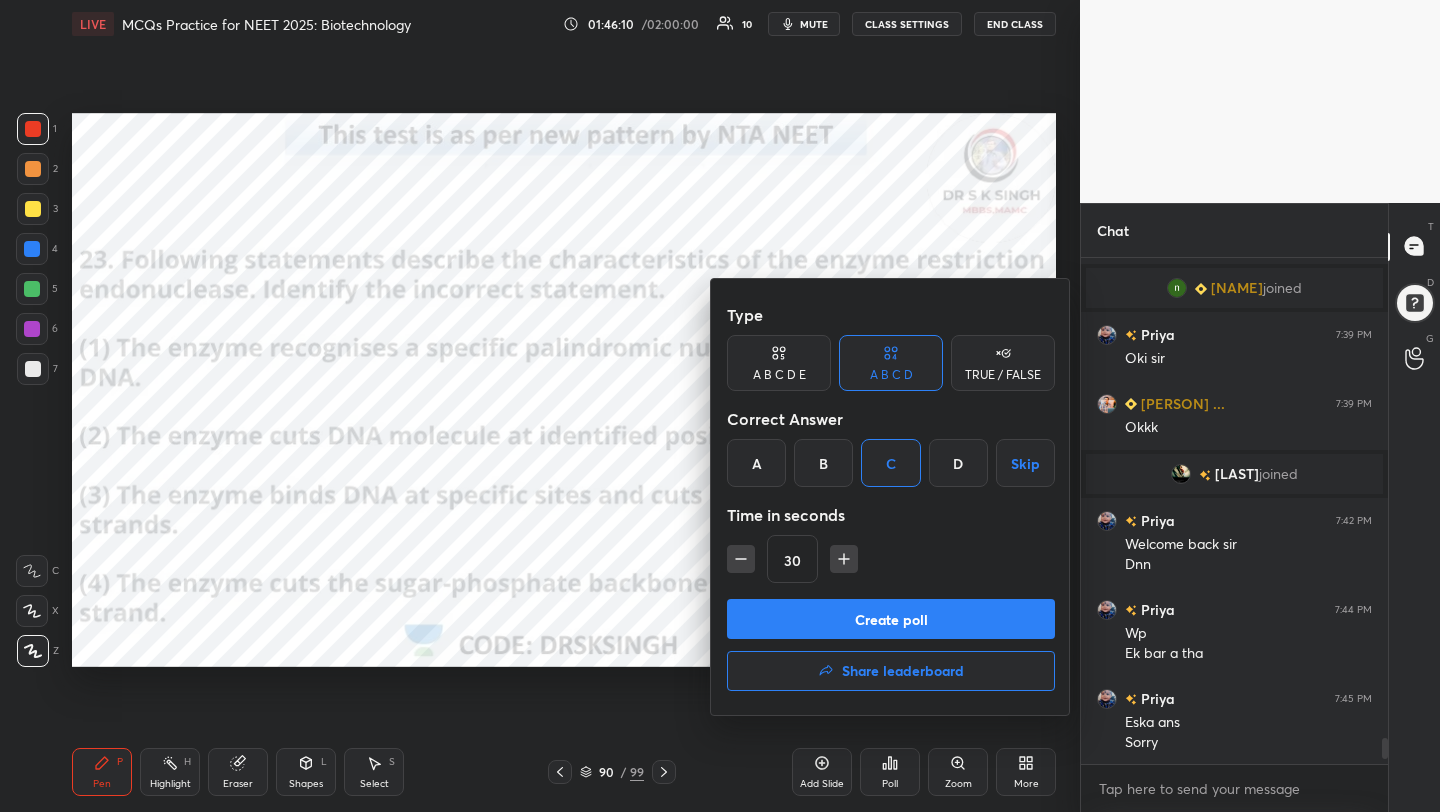 click on "Create poll" at bounding box center (891, 619) 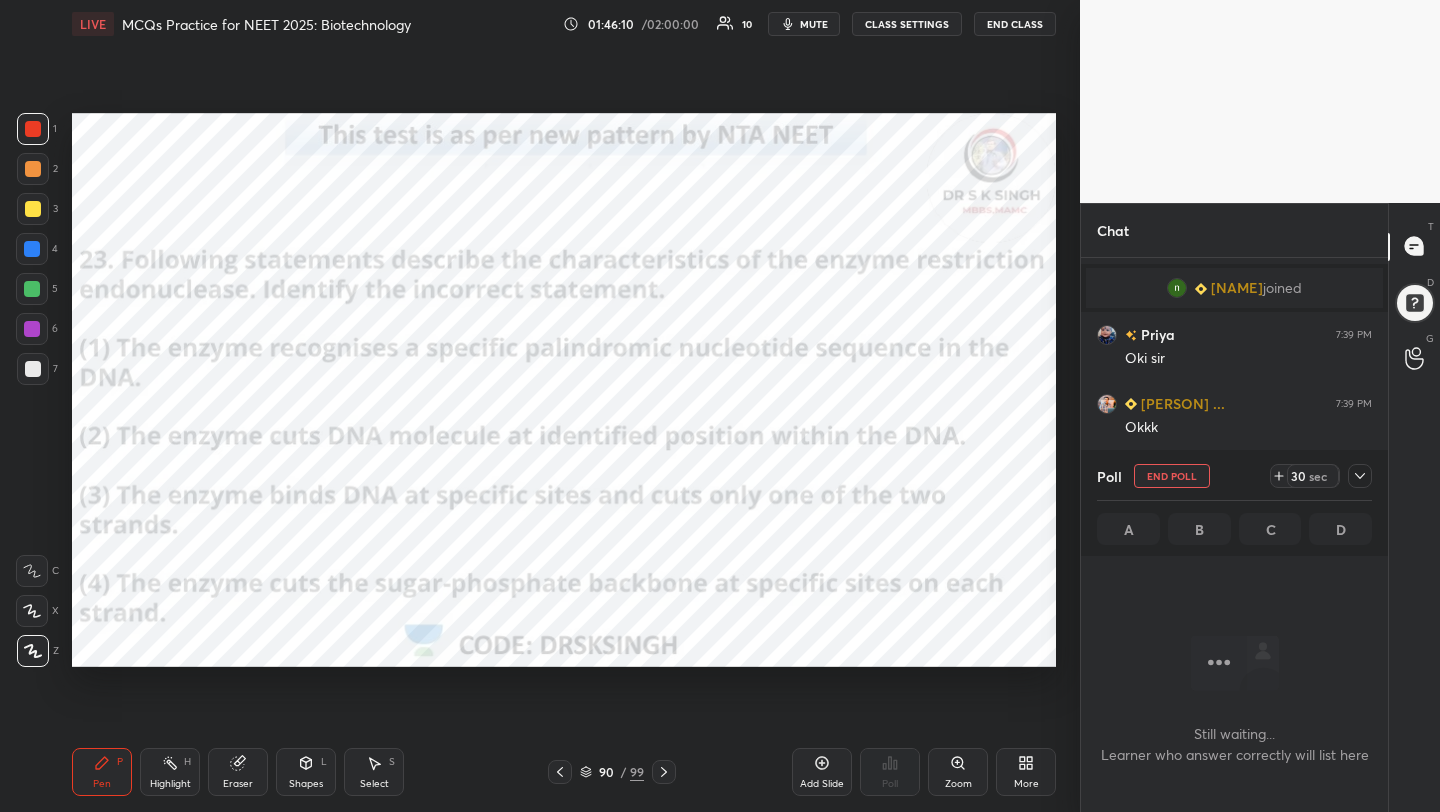 scroll, scrollTop: 402, scrollLeft: 301, axis: both 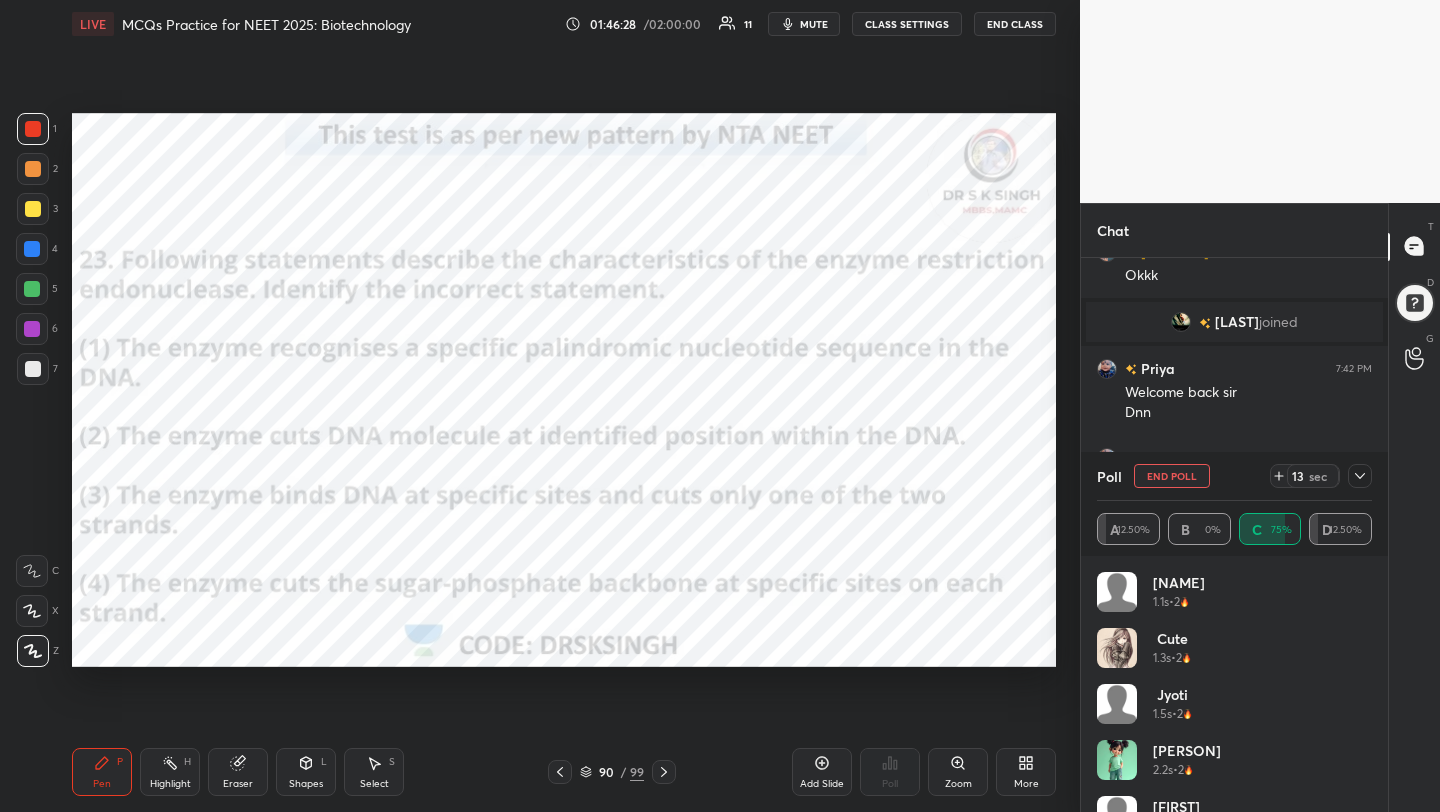 click on "End Poll" at bounding box center (1172, 476) 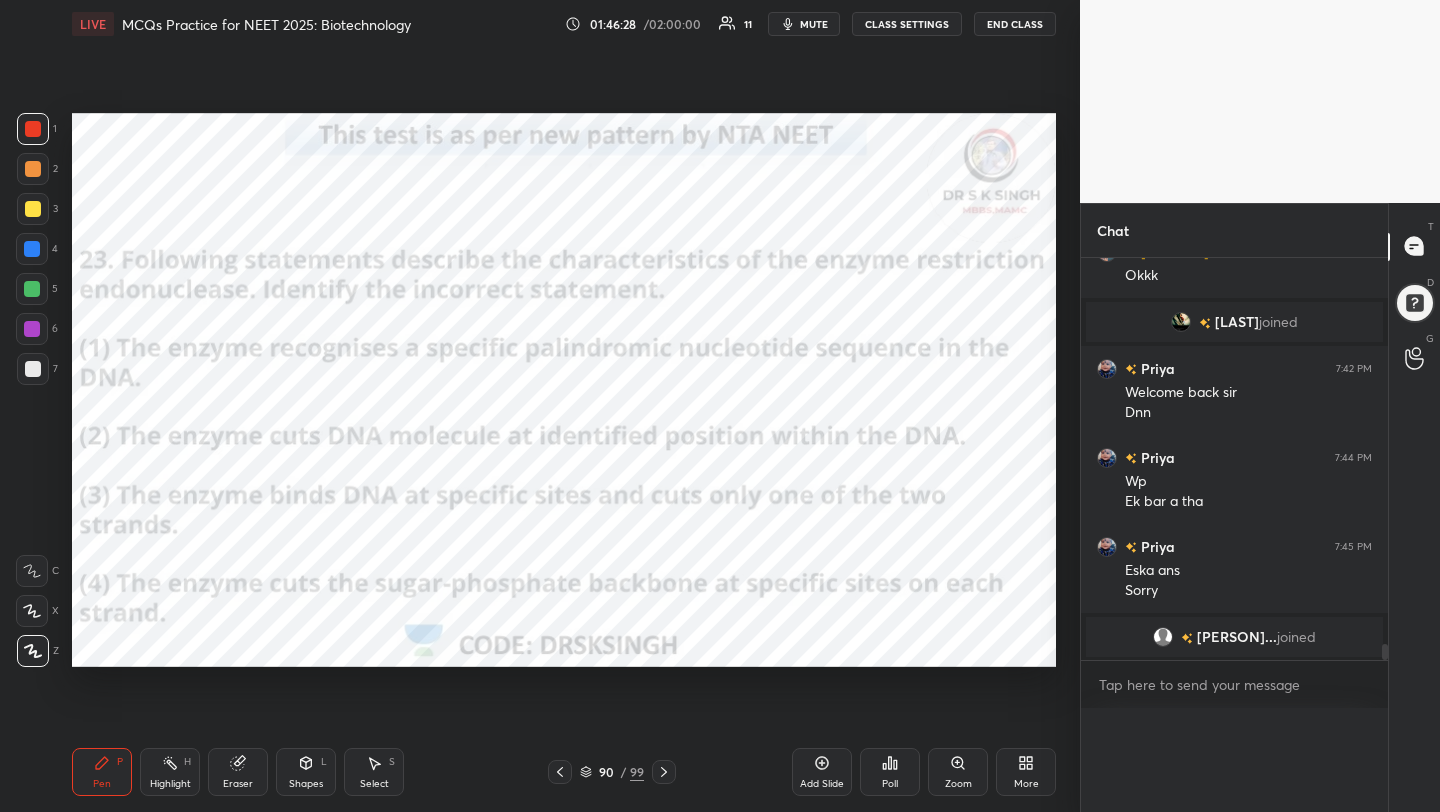 scroll, scrollTop: 88, scrollLeft: 269, axis: both 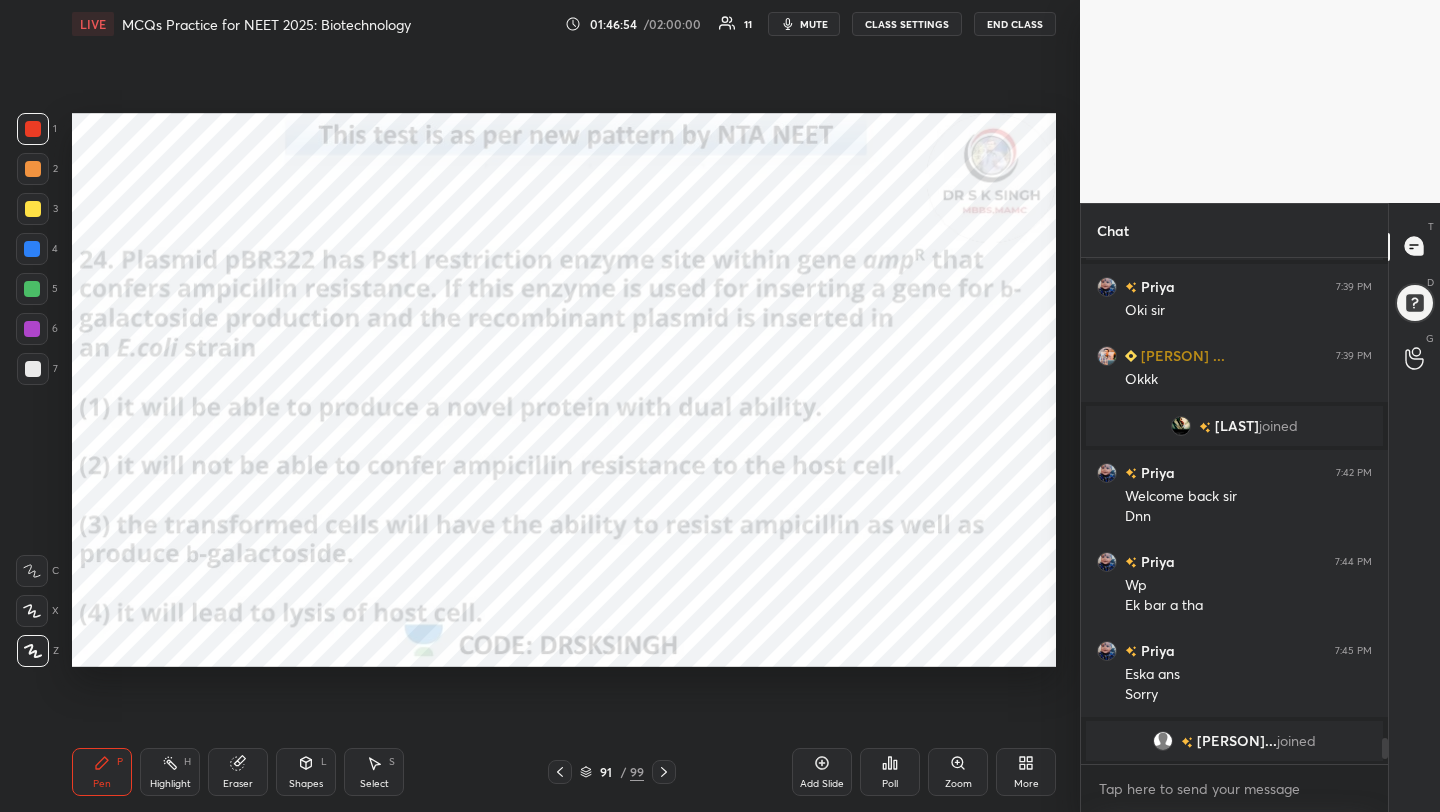 click on "Poll" at bounding box center (890, 772) 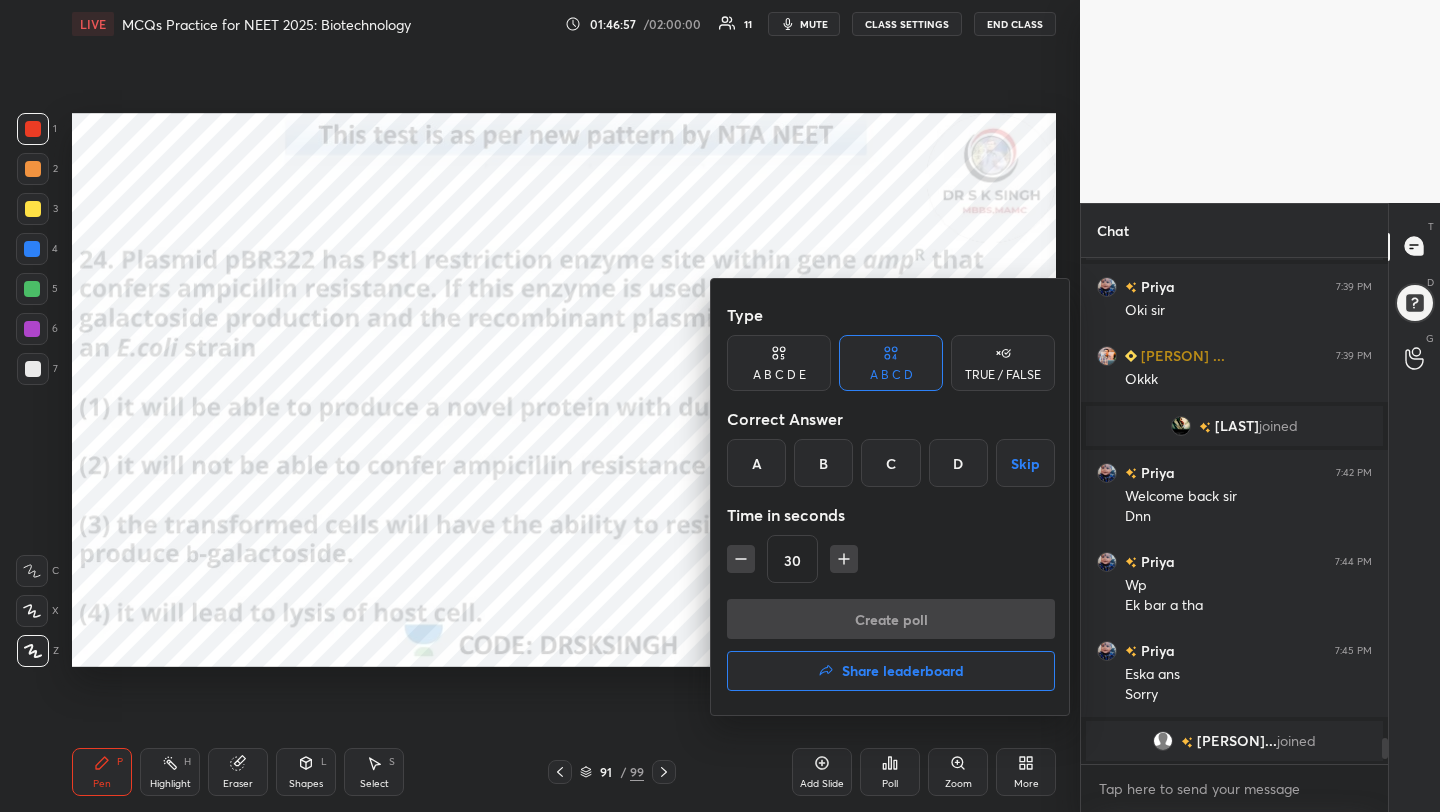 click on "B" at bounding box center (823, 463) 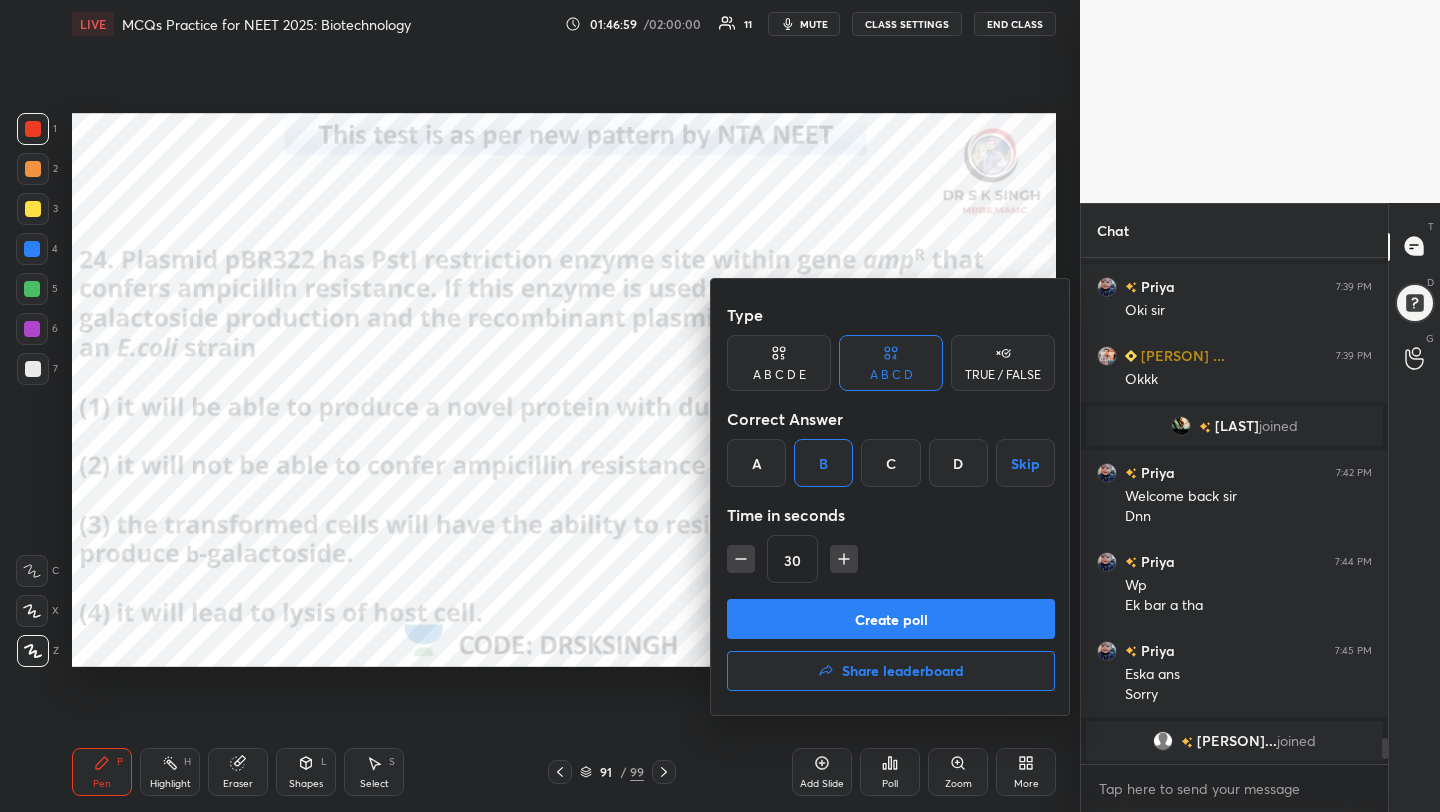 click on "Create poll" at bounding box center [891, 619] 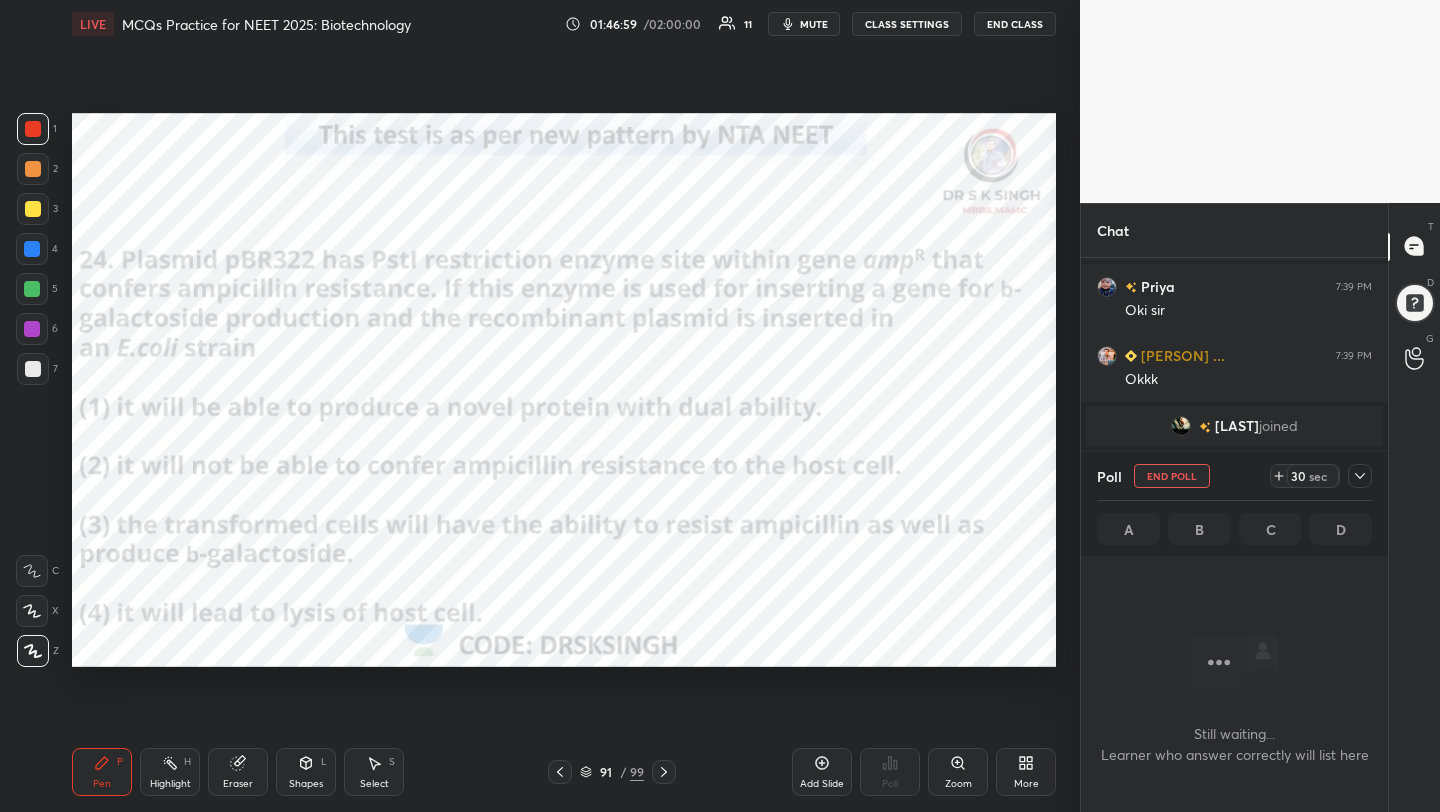 scroll, scrollTop: 402, scrollLeft: 301, axis: both 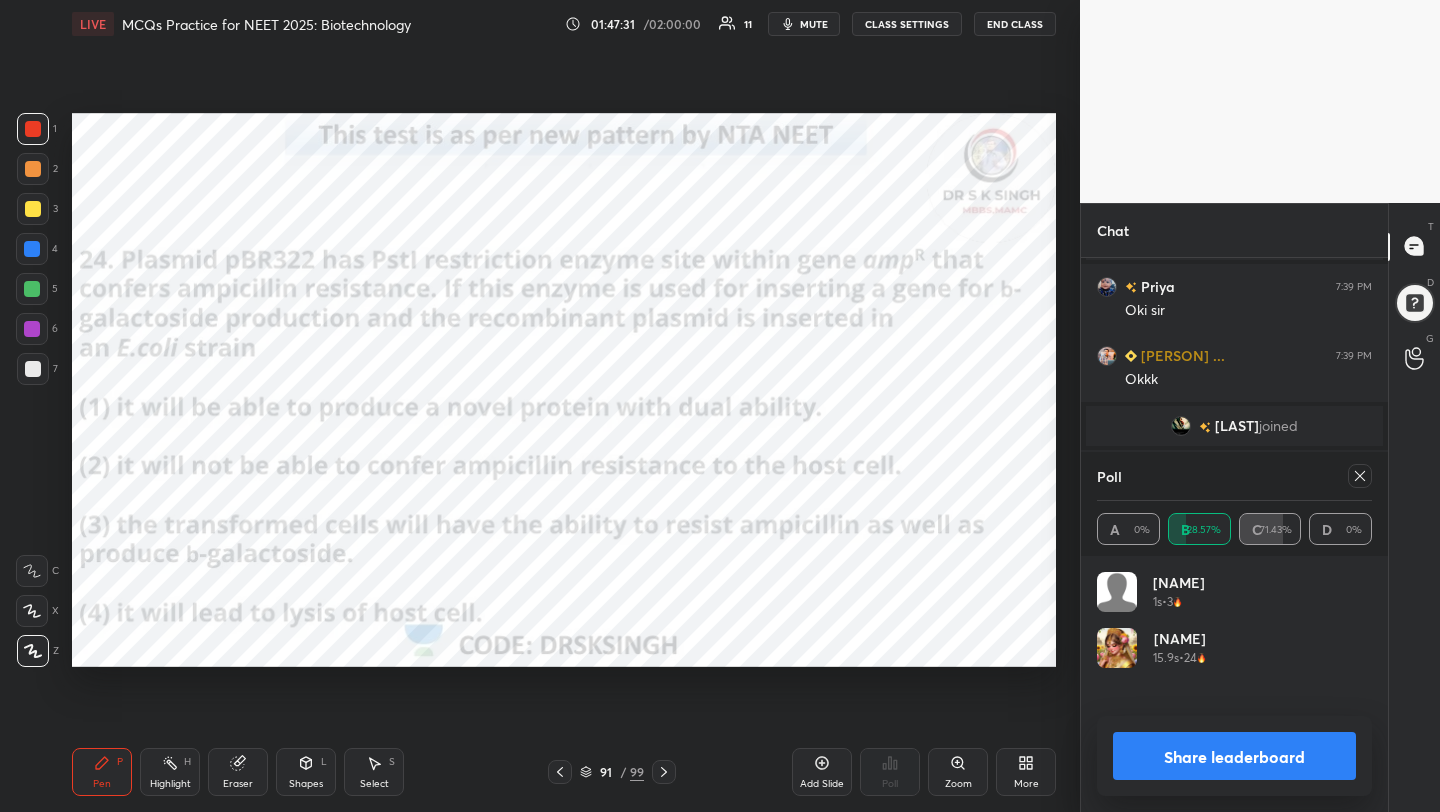 click 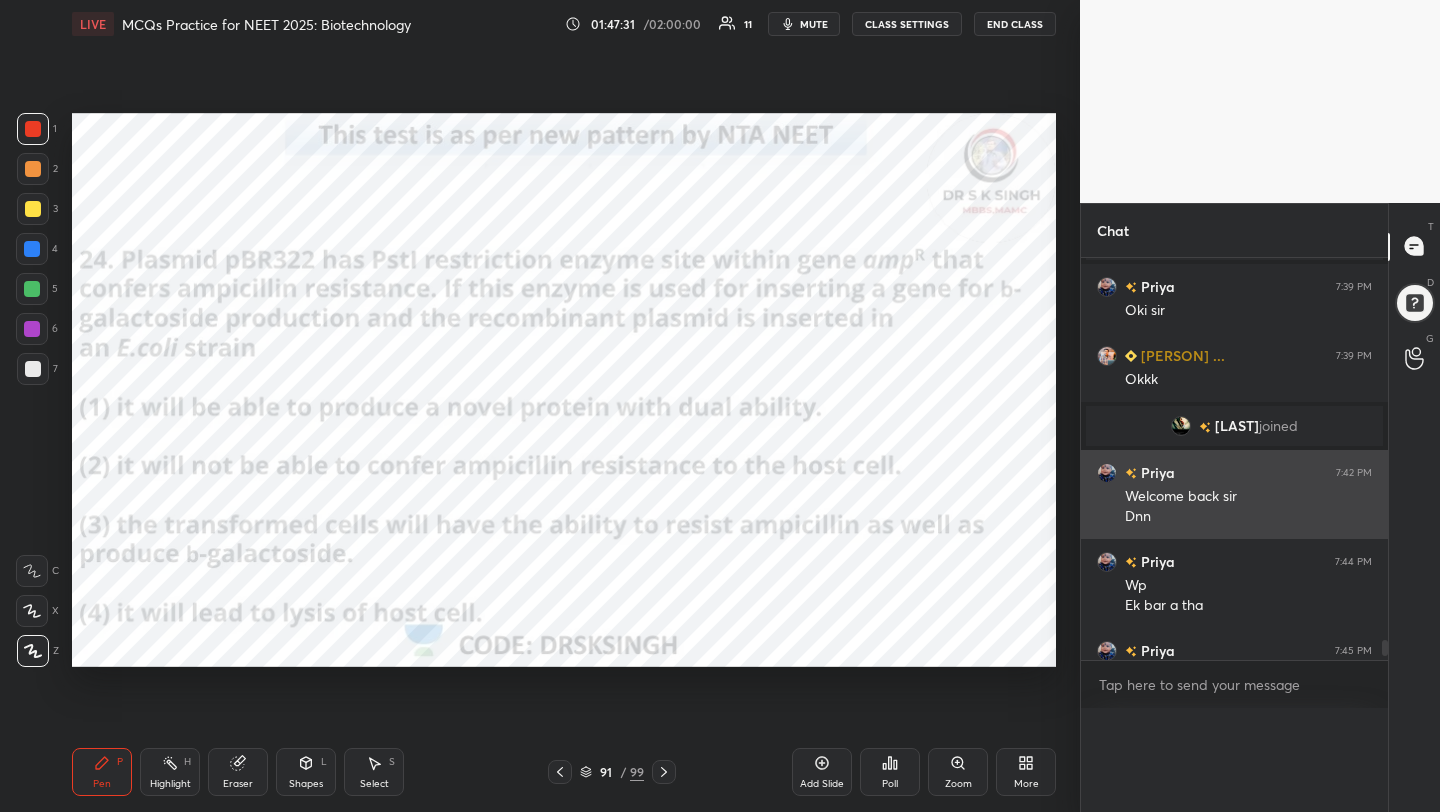 scroll, scrollTop: 0, scrollLeft: 0, axis: both 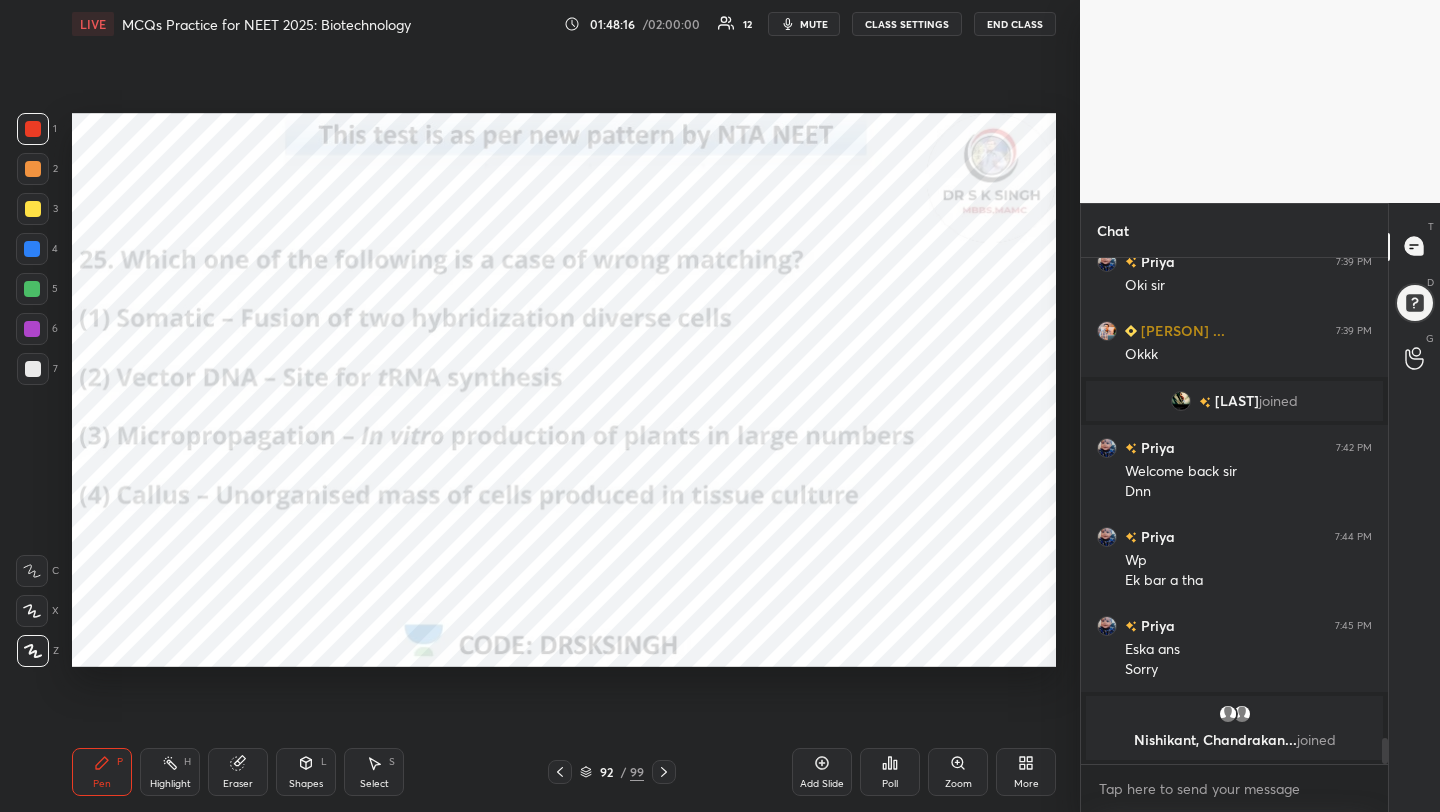 click on "Poll" at bounding box center [890, 772] 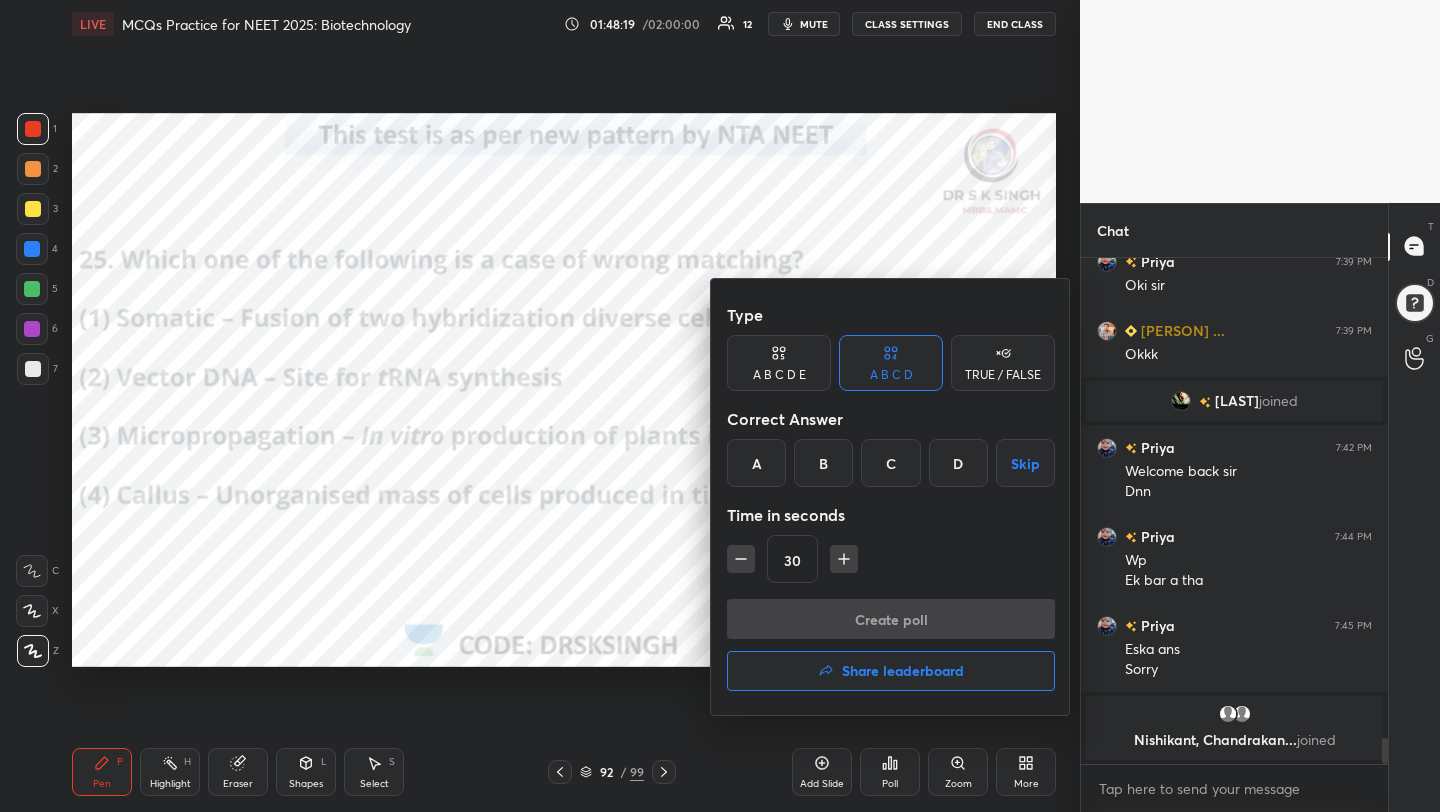 click on "B" at bounding box center [823, 463] 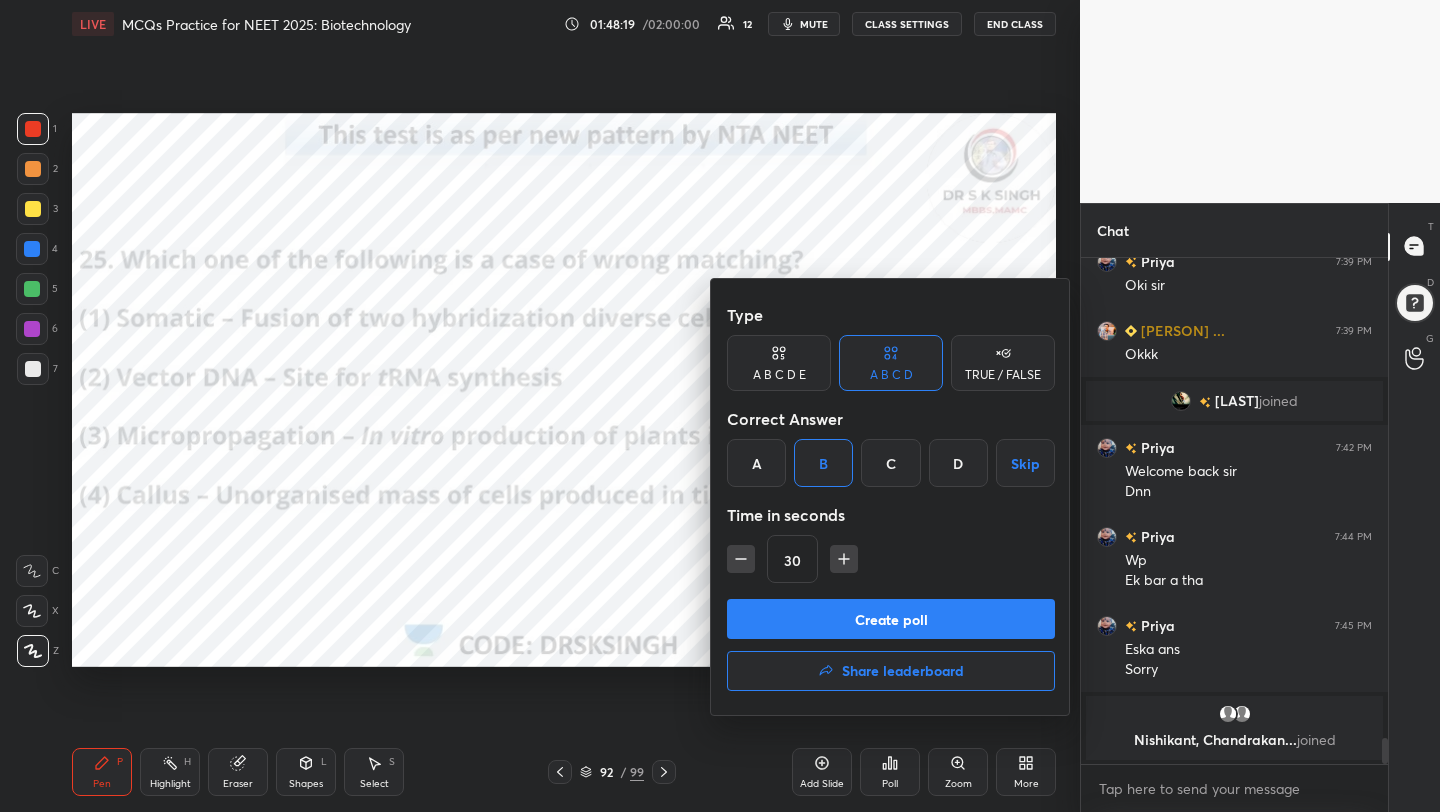 click on "Create poll" at bounding box center [891, 619] 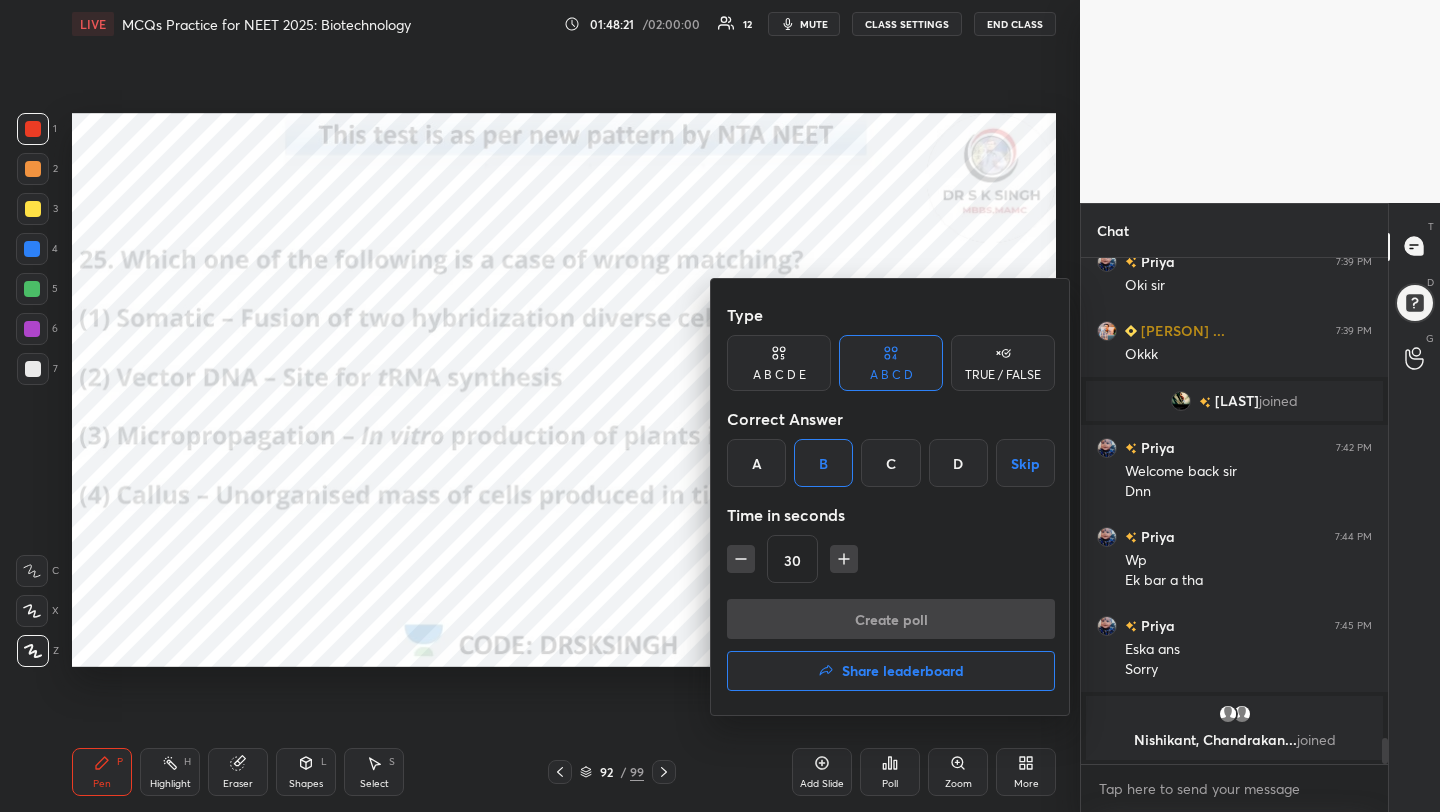 scroll, scrollTop: 457, scrollLeft: 301, axis: both 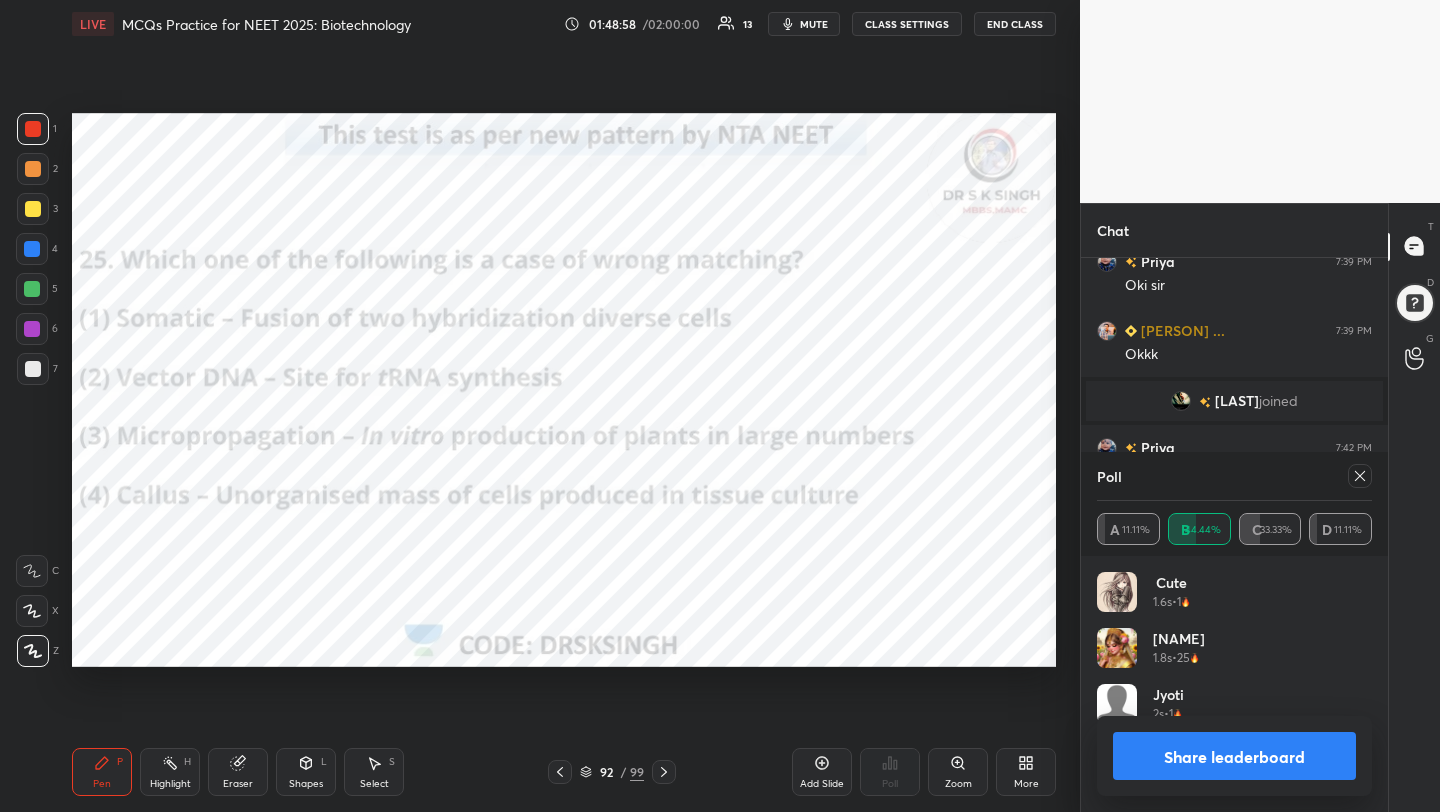 click at bounding box center (1360, 476) 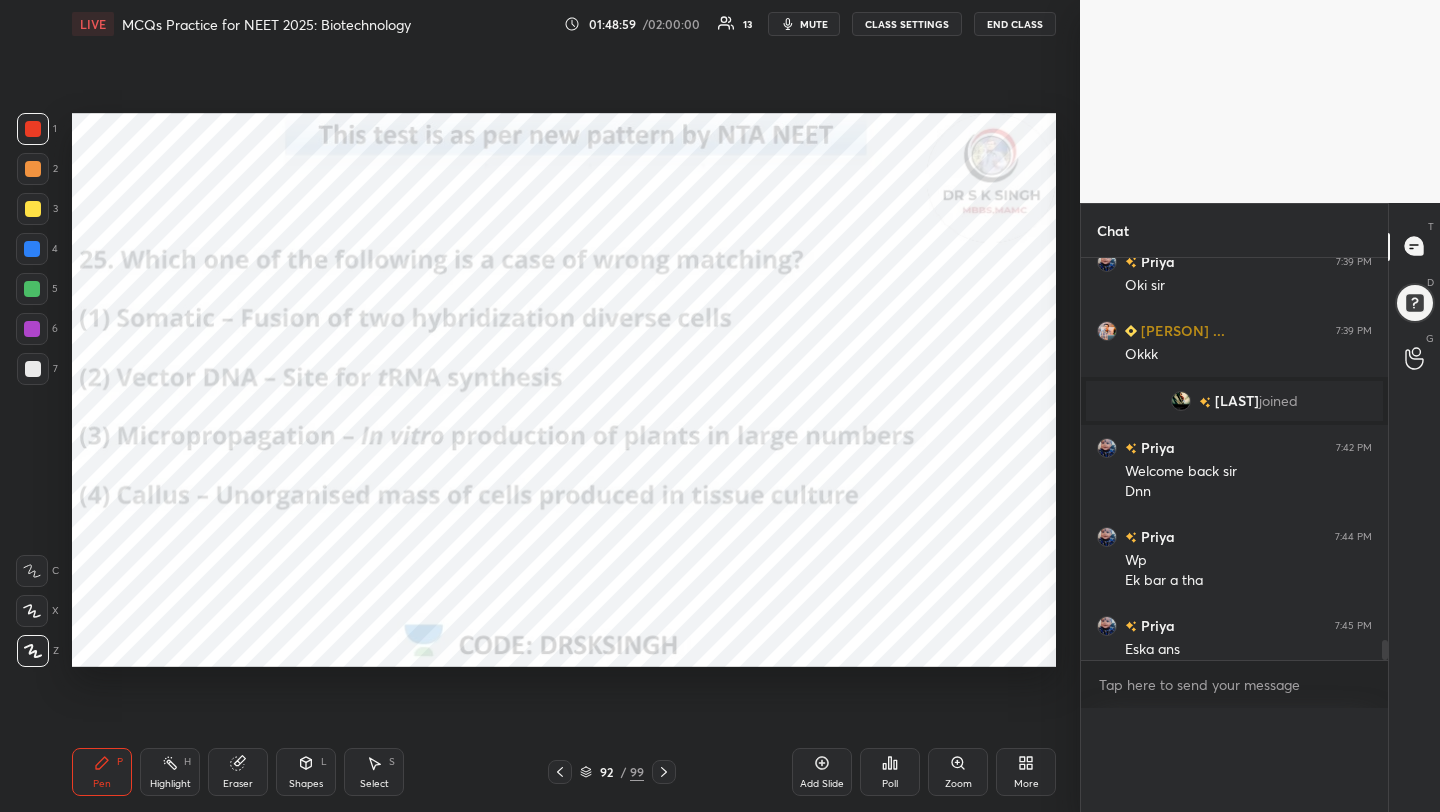 scroll, scrollTop: 0, scrollLeft: 0, axis: both 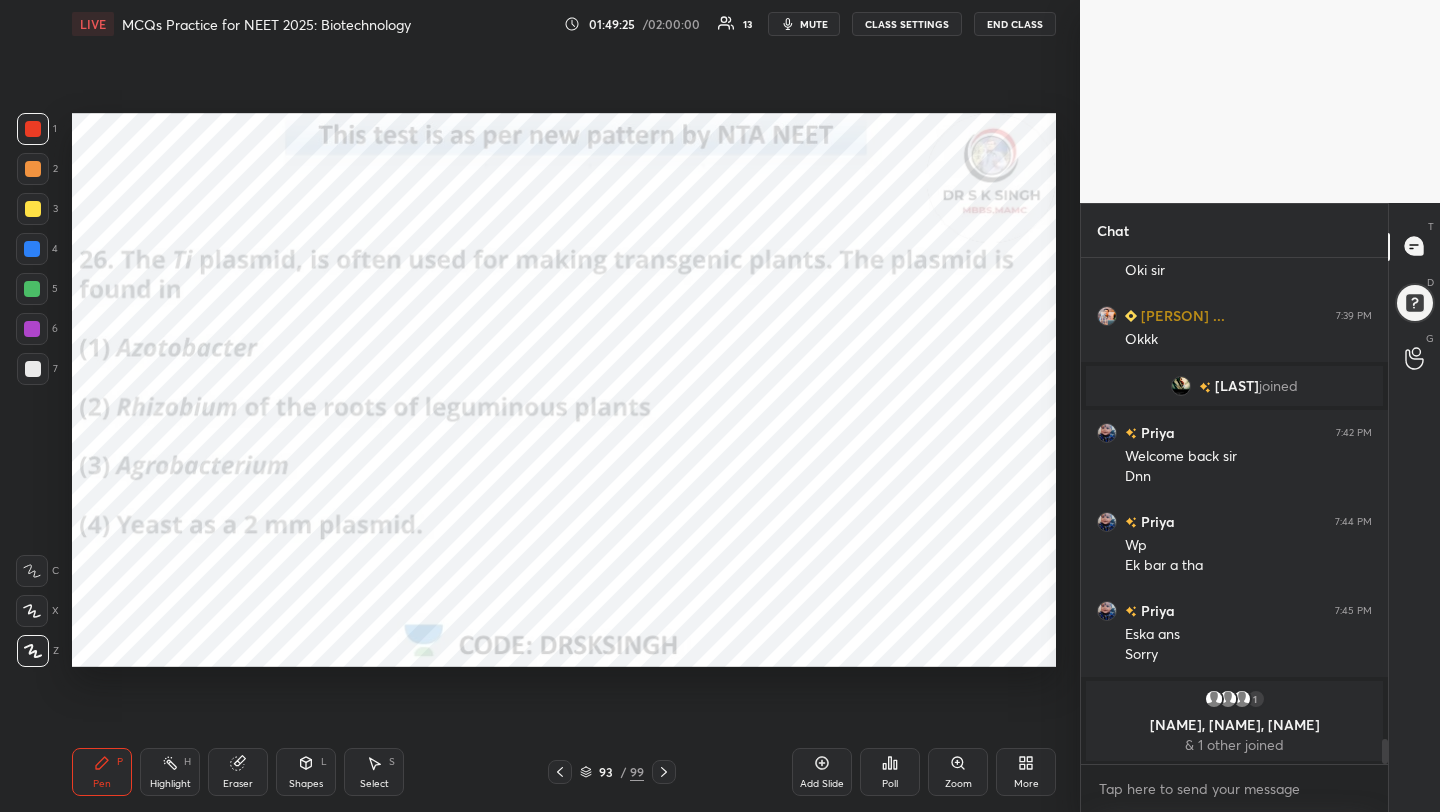 click on "Poll" at bounding box center [890, 772] 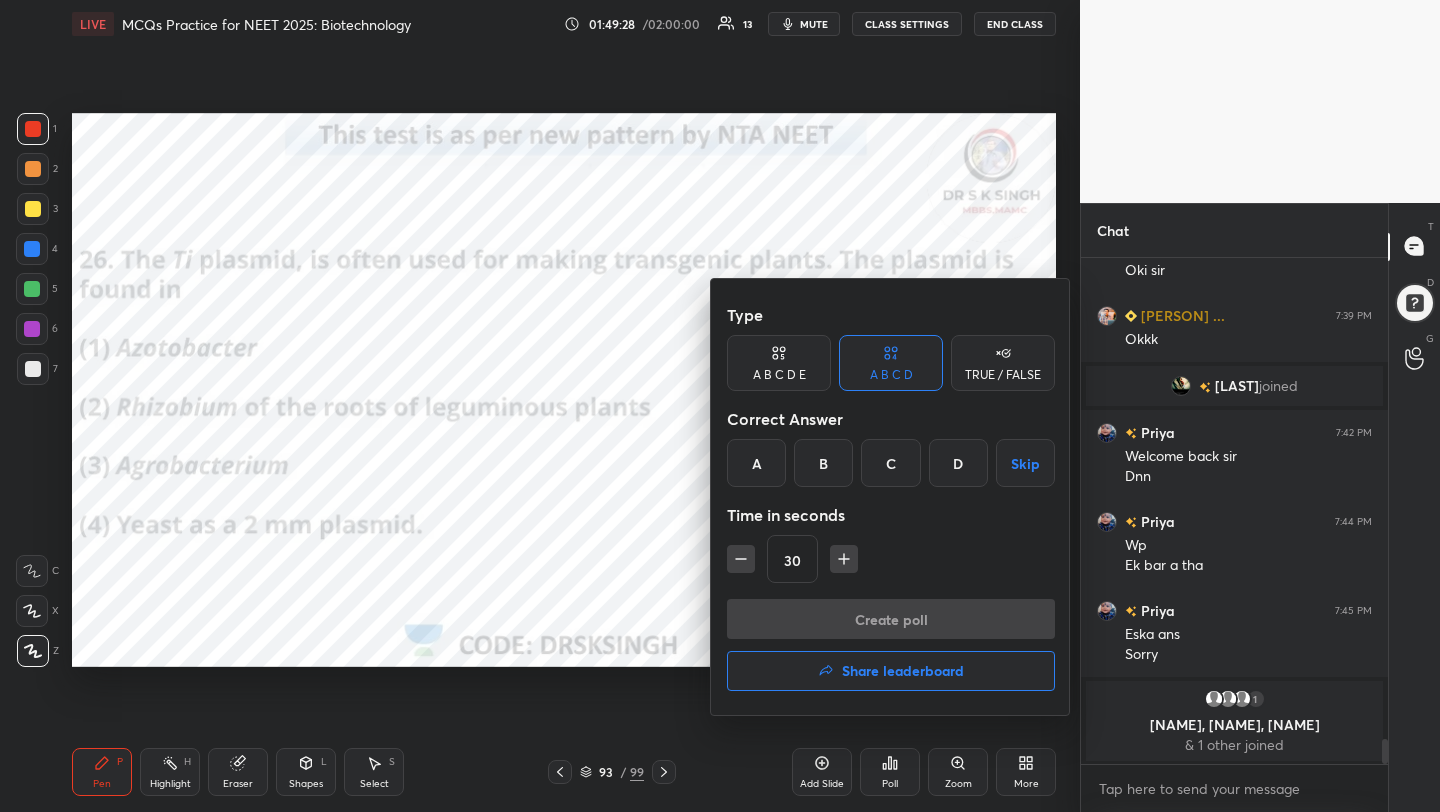 click on "C" at bounding box center (890, 463) 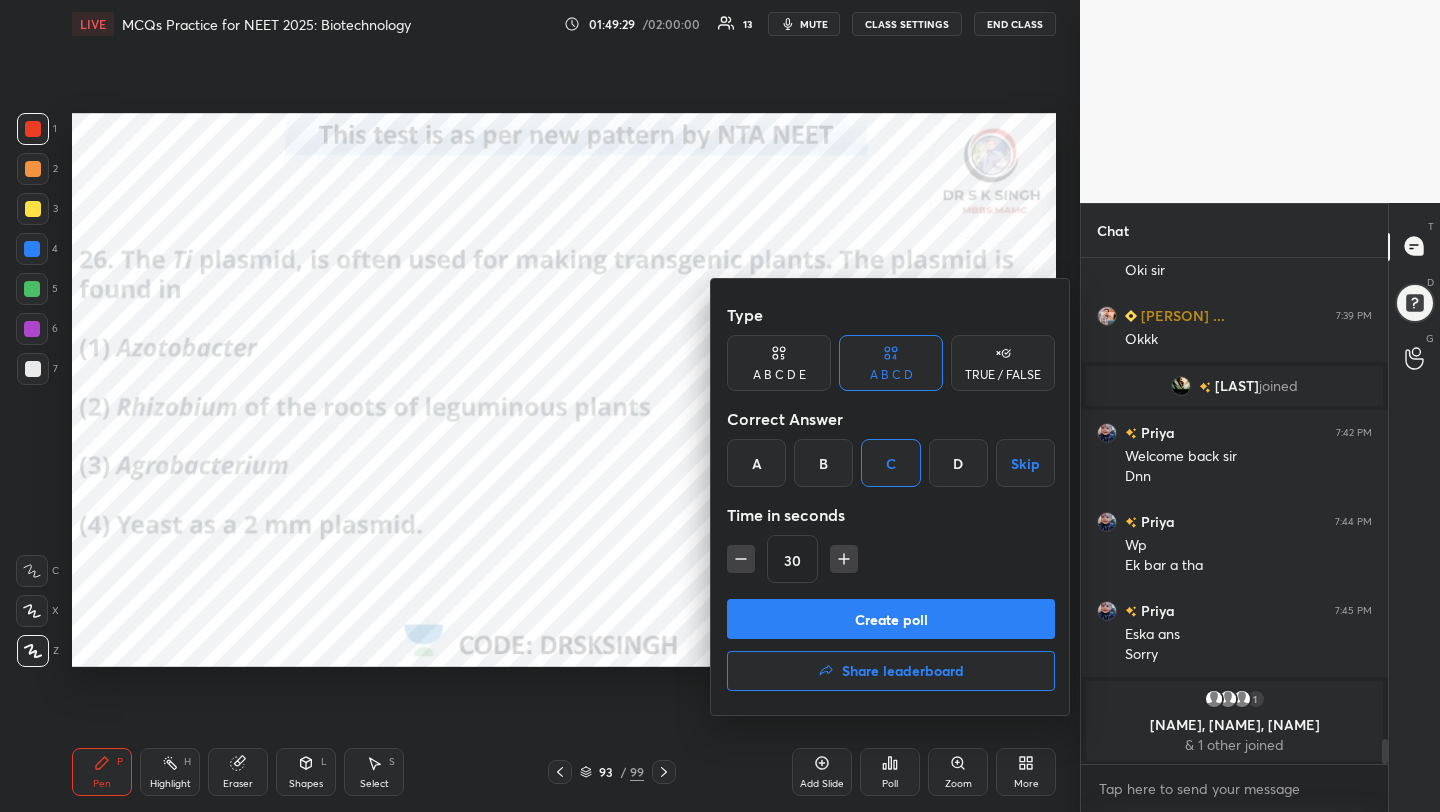 click on "Create poll" at bounding box center (891, 619) 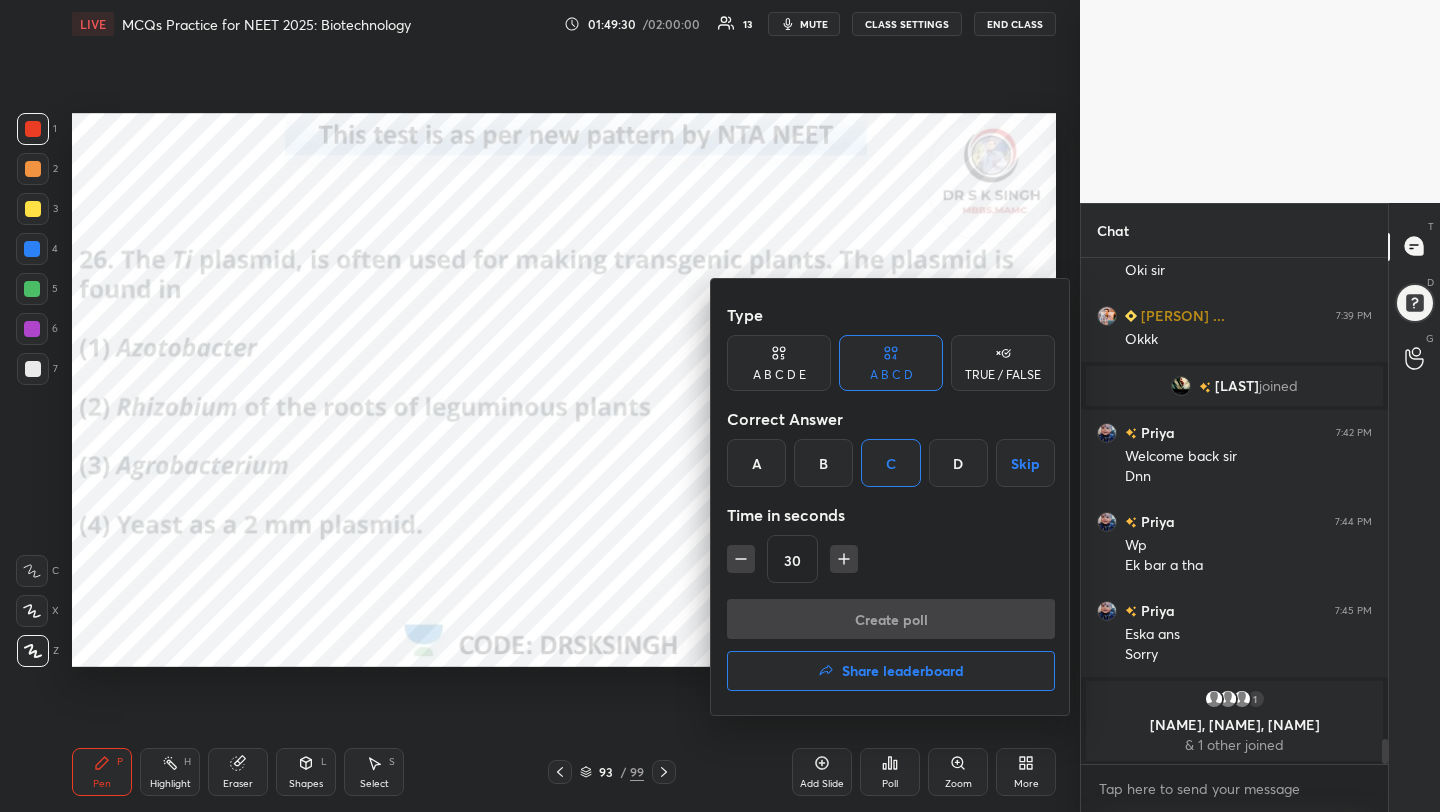 scroll, scrollTop: 458, scrollLeft: 301, axis: both 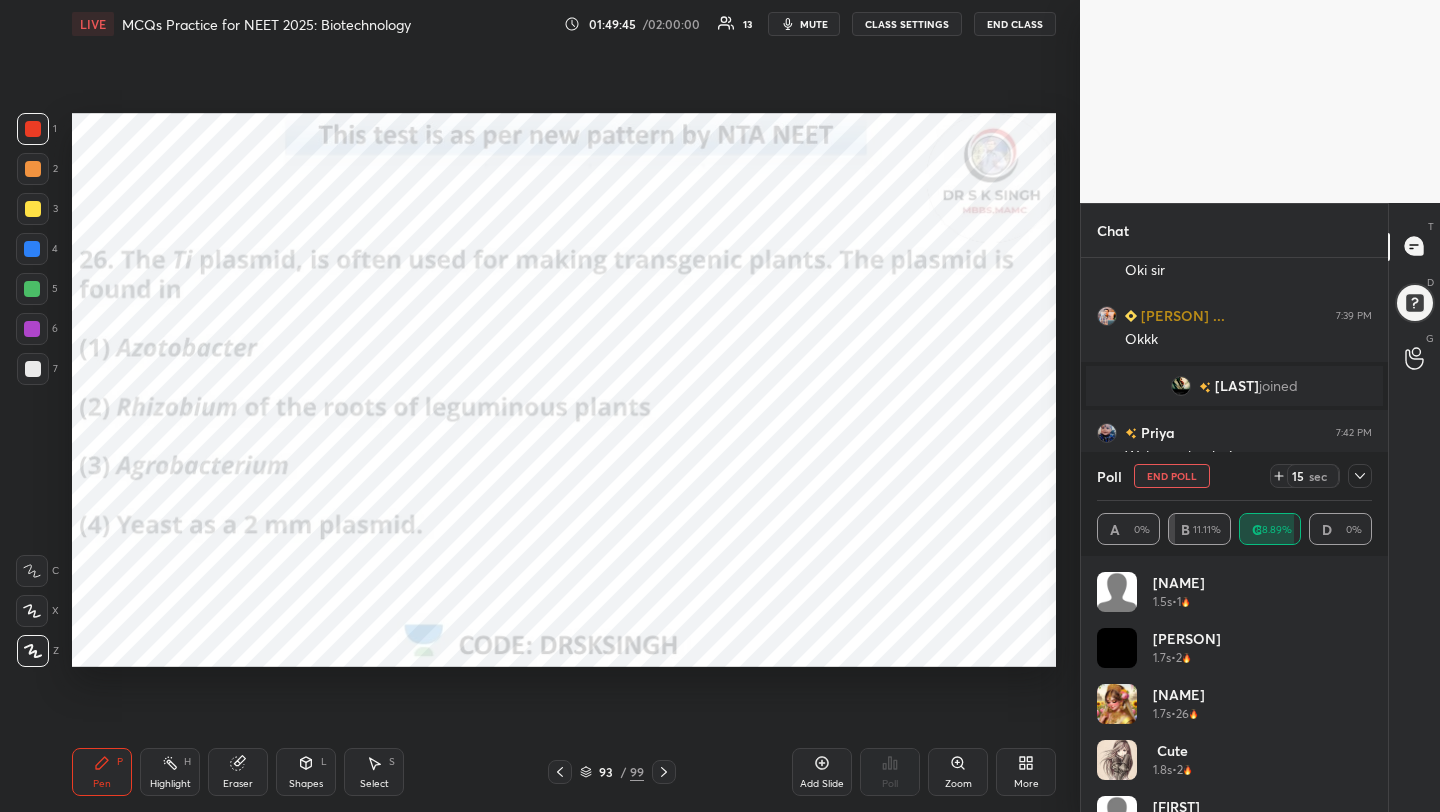 click on "End Poll" at bounding box center (1172, 476) 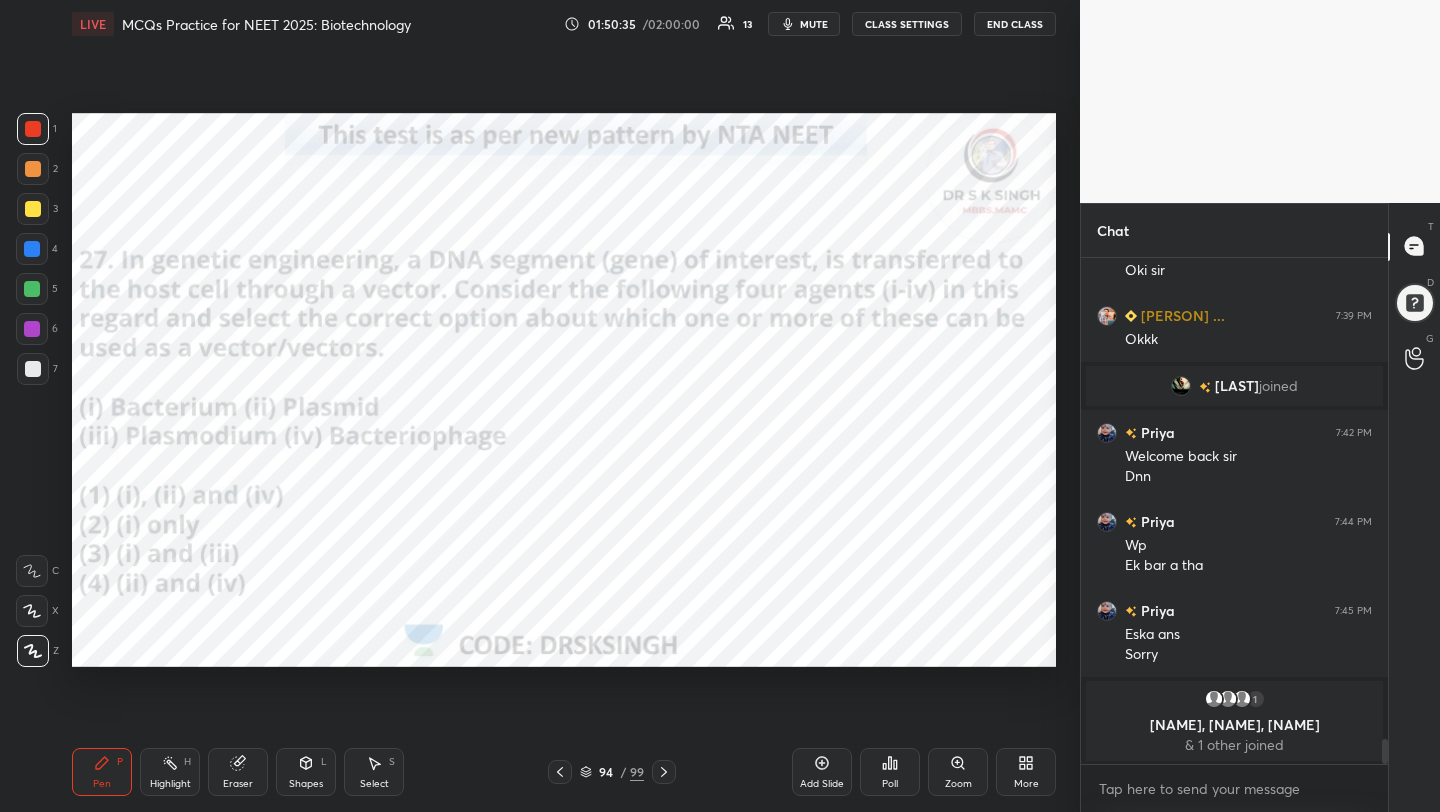 click on "Poll" at bounding box center [890, 784] 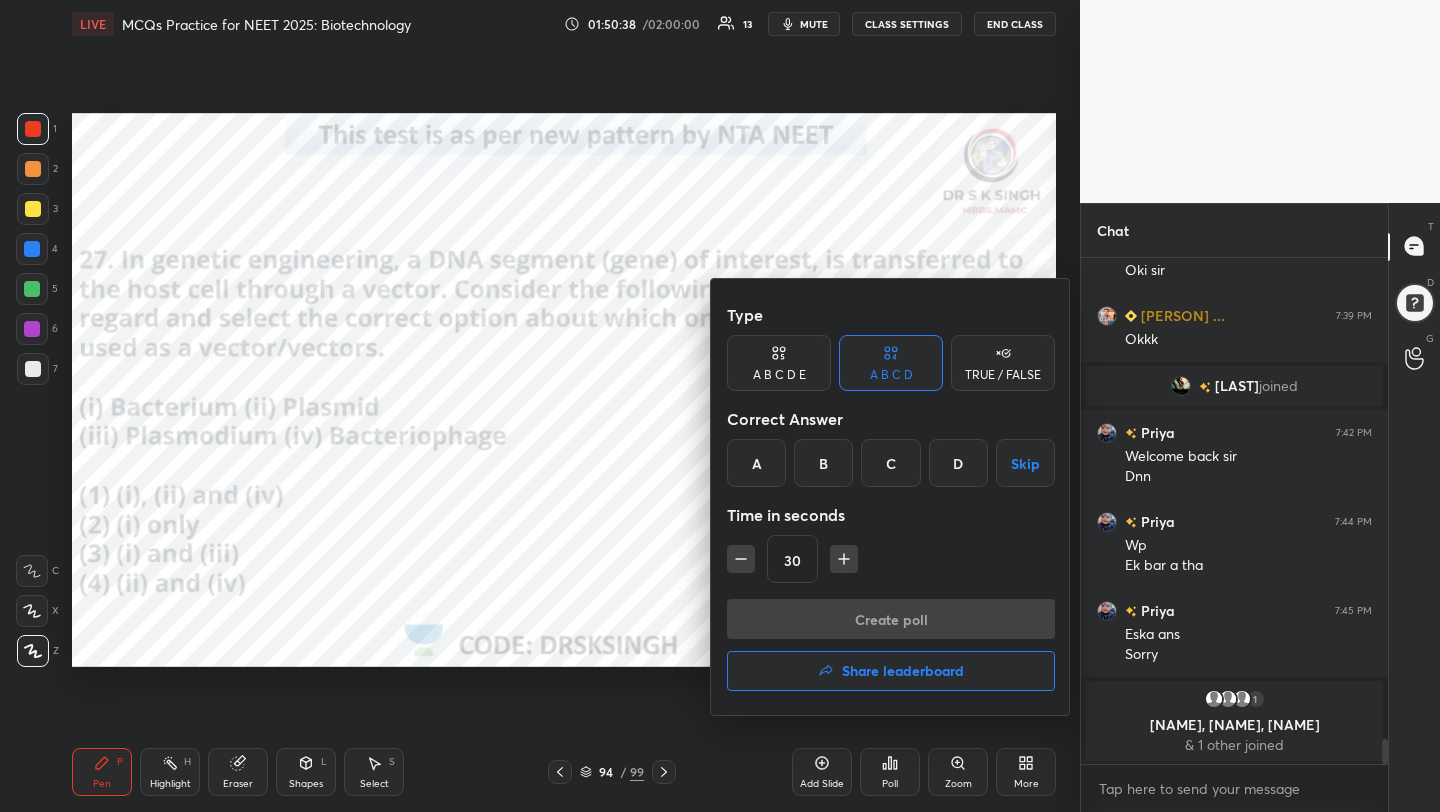 click on "D" at bounding box center [958, 463] 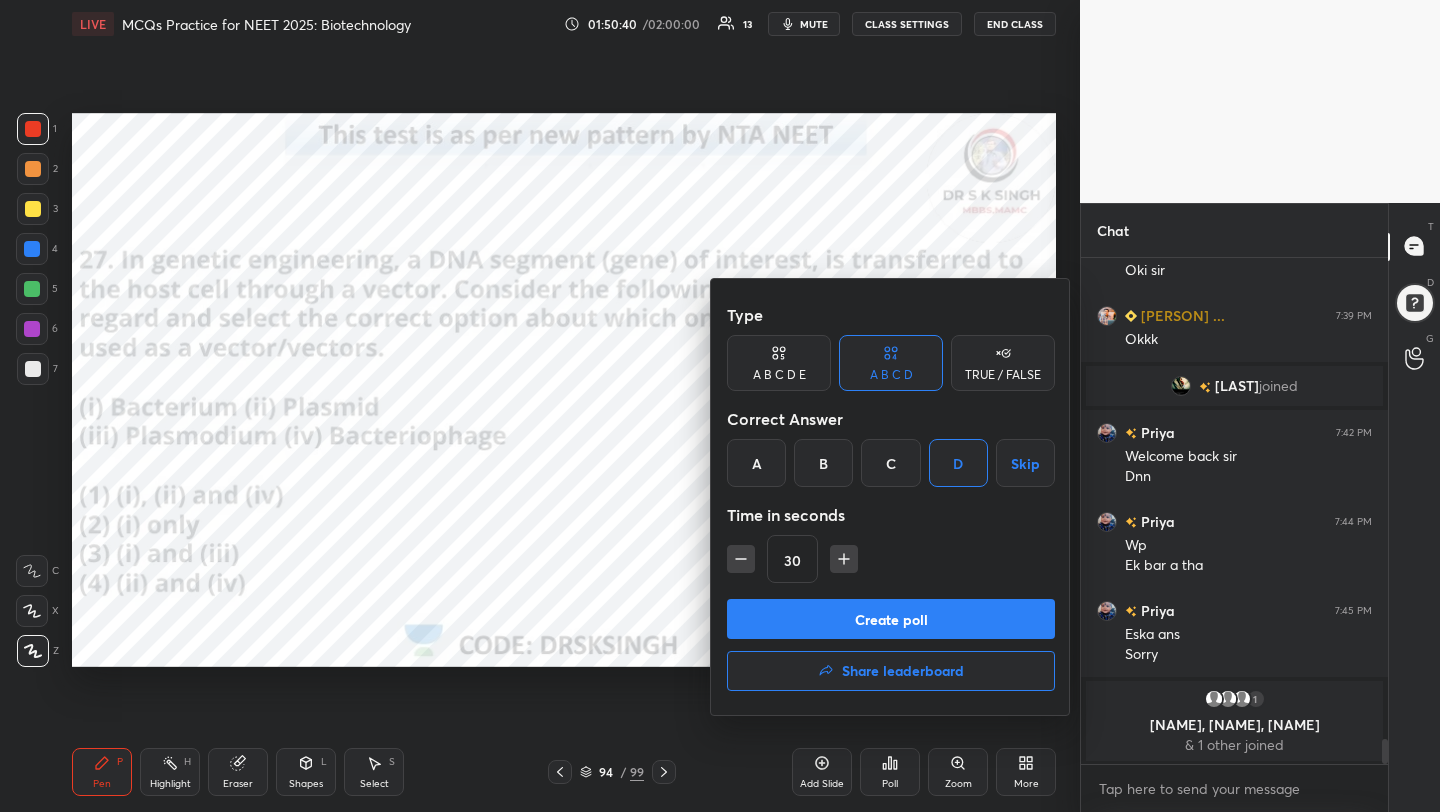 click on "Create poll" at bounding box center [891, 619] 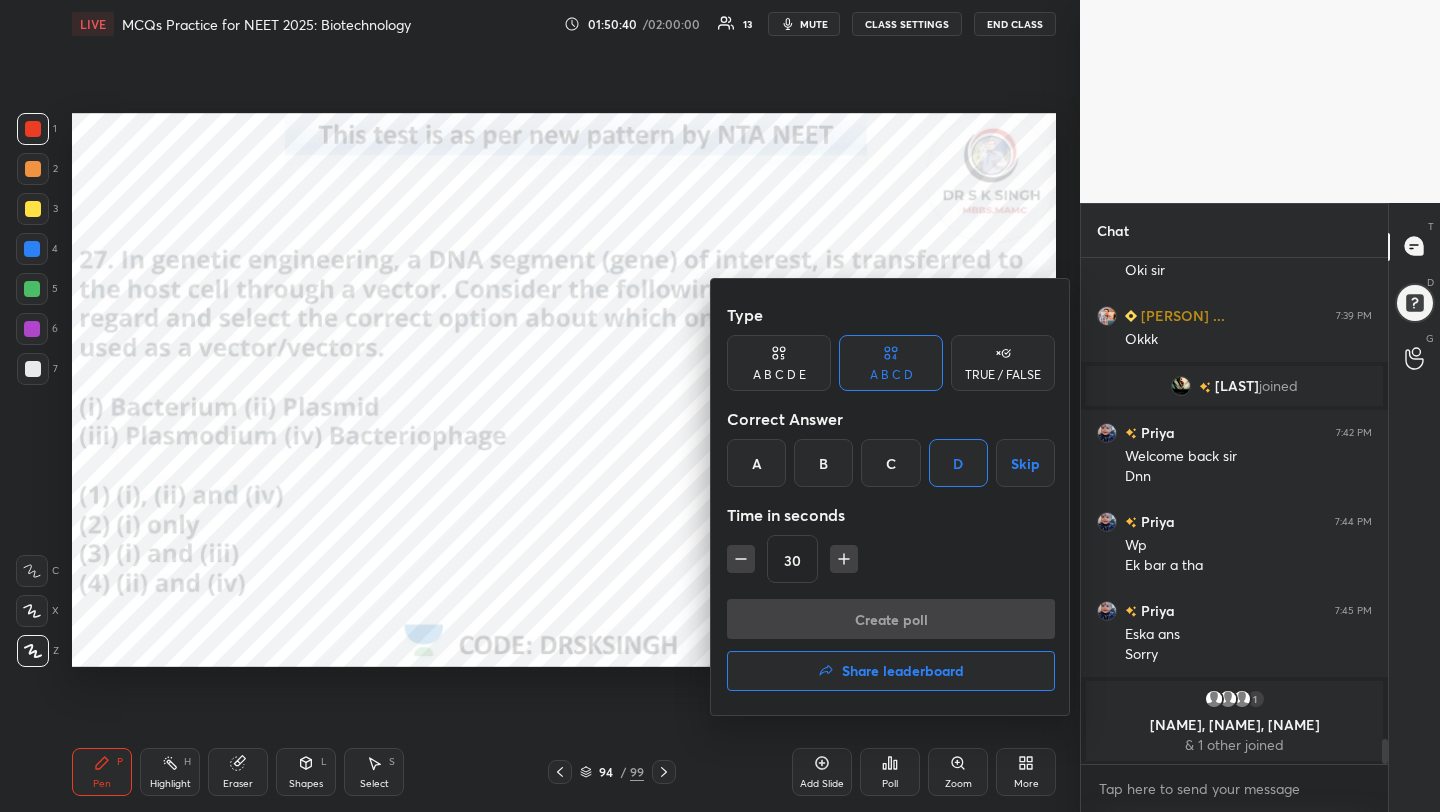 scroll, scrollTop: 458, scrollLeft: 301, axis: both 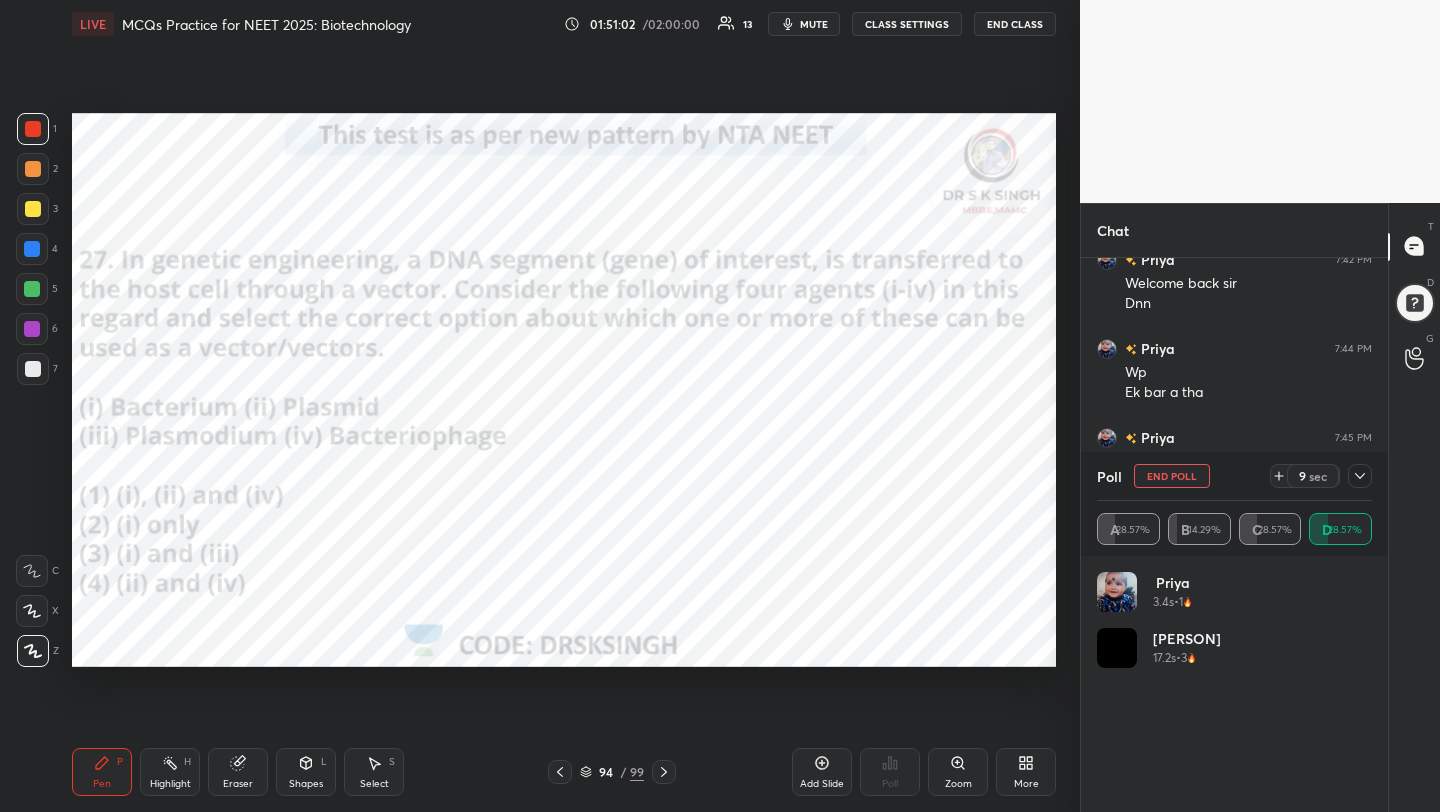 click on "End Poll" at bounding box center [1172, 476] 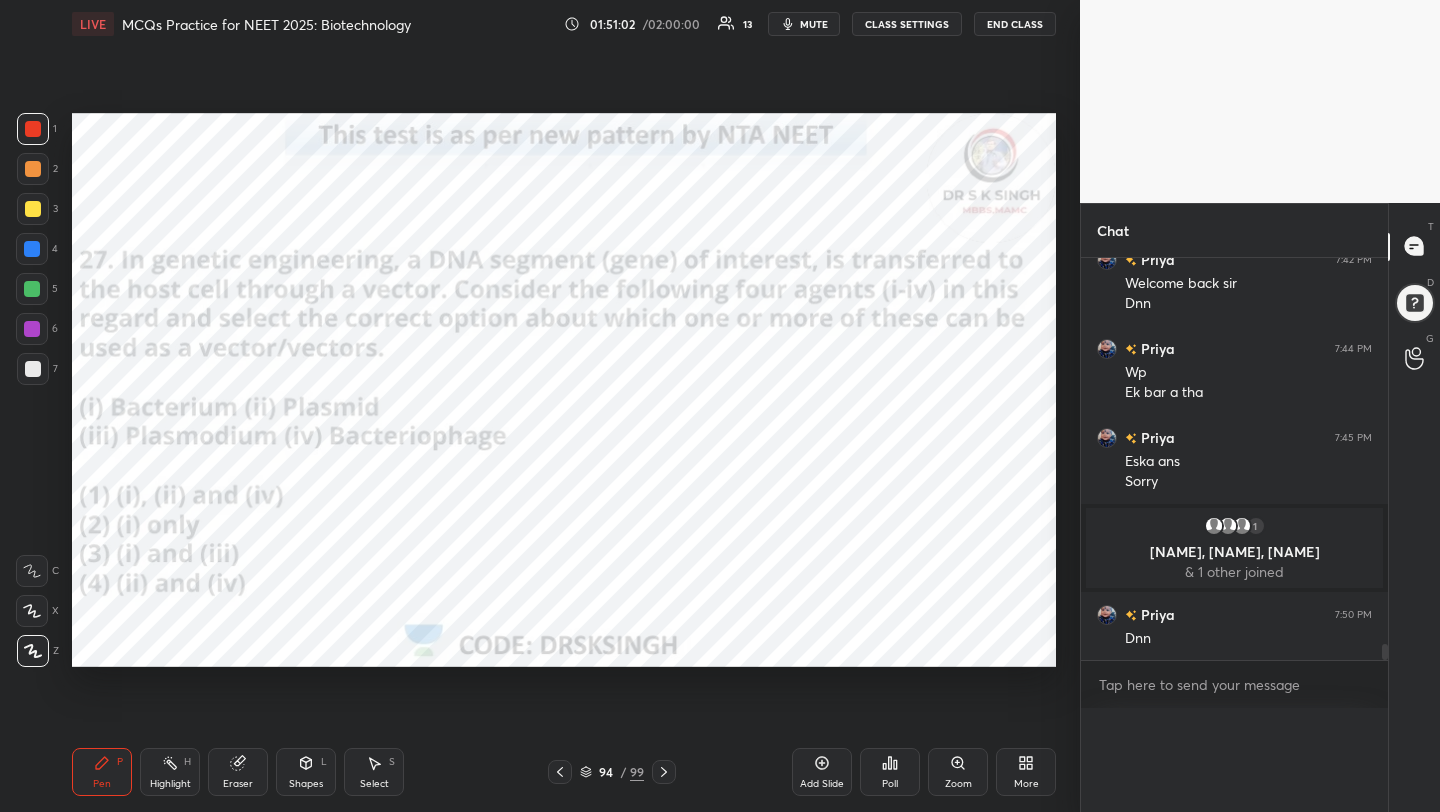 scroll, scrollTop: 0, scrollLeft: 0, axis: both 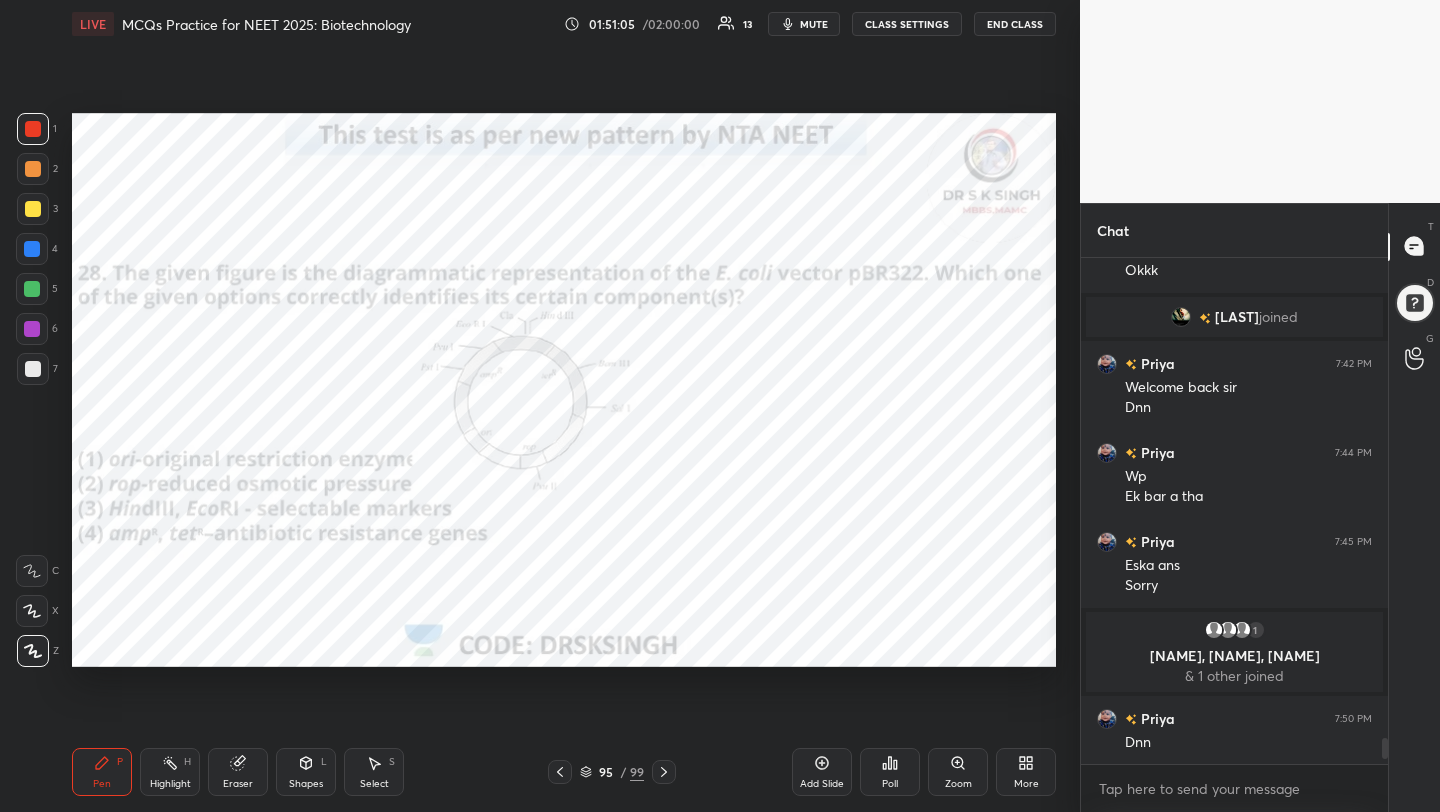 click on "Poll" at bounding box center (890, 772) 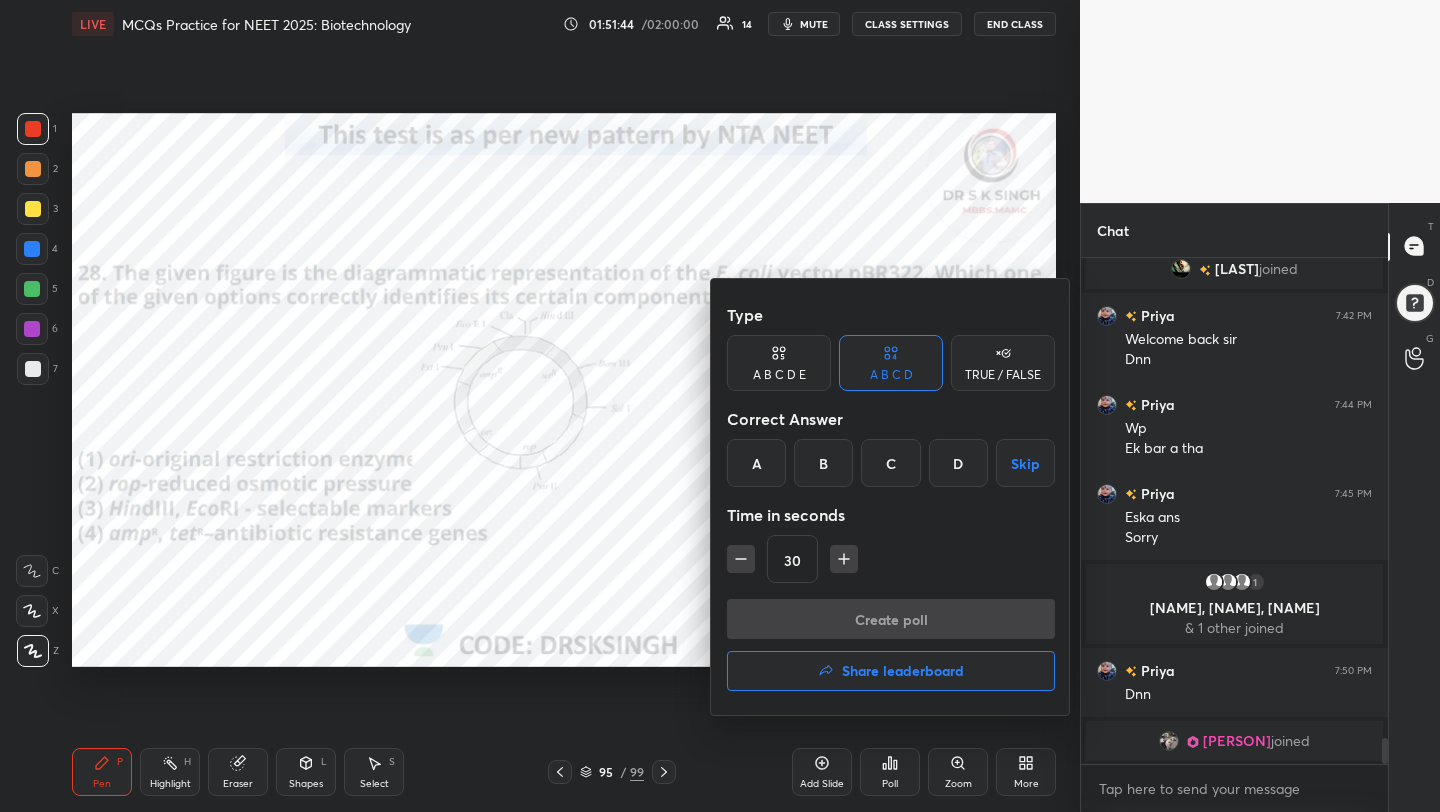 click on "D" at bounding box center [958, 463] 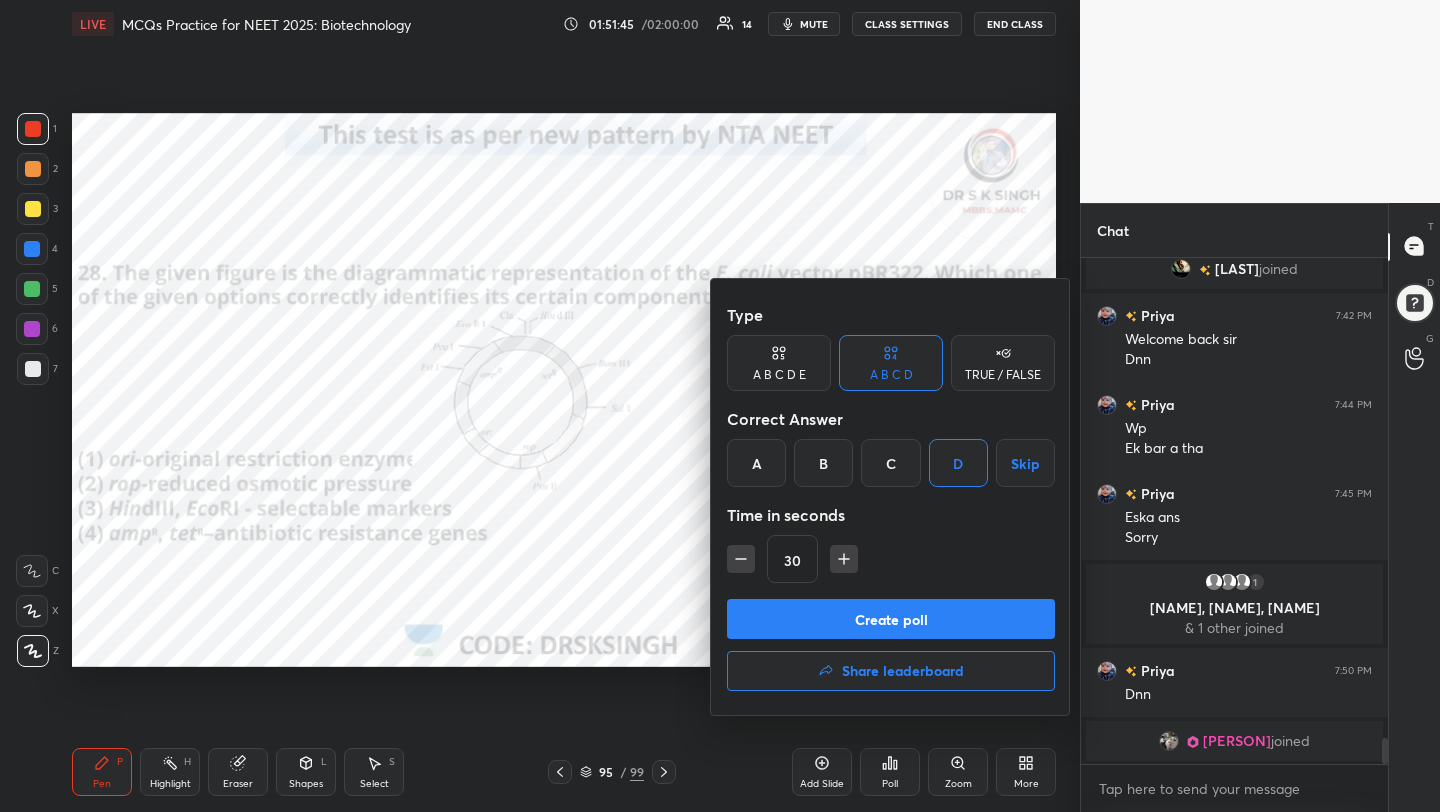 click on "Create poll" at bounding box center (891, 619) 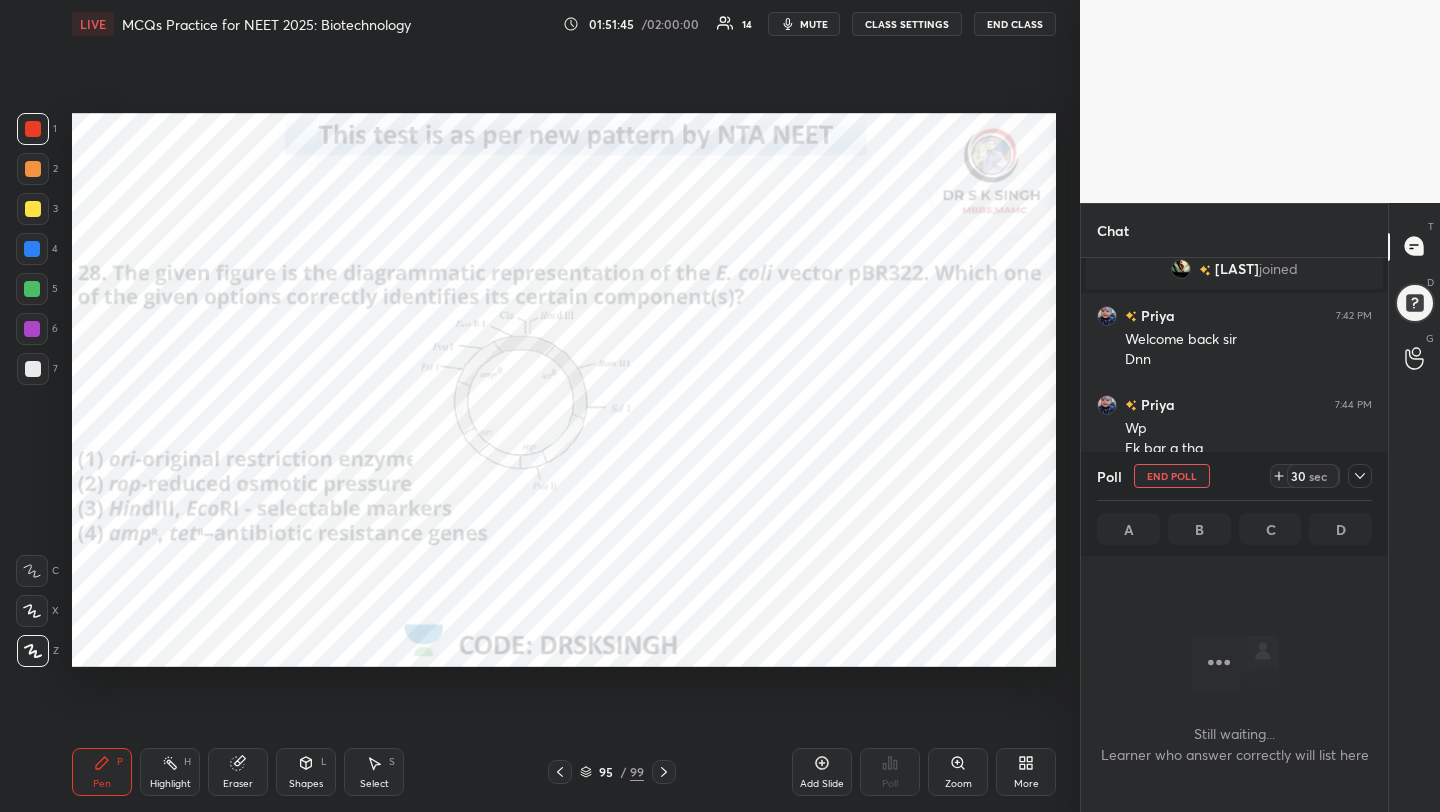 scroll, scrollTop: 402, scrollLeft: 301, axis: both 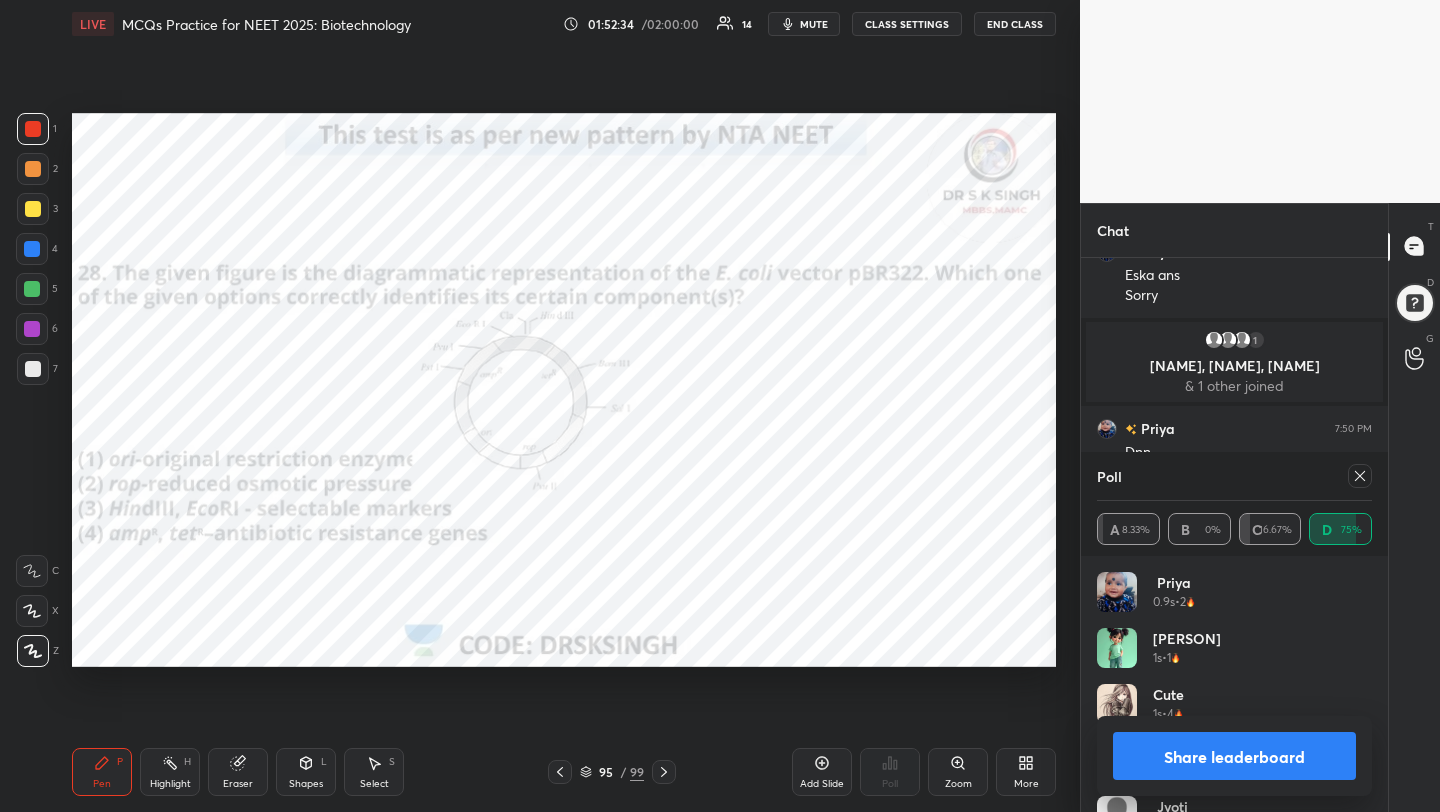 click 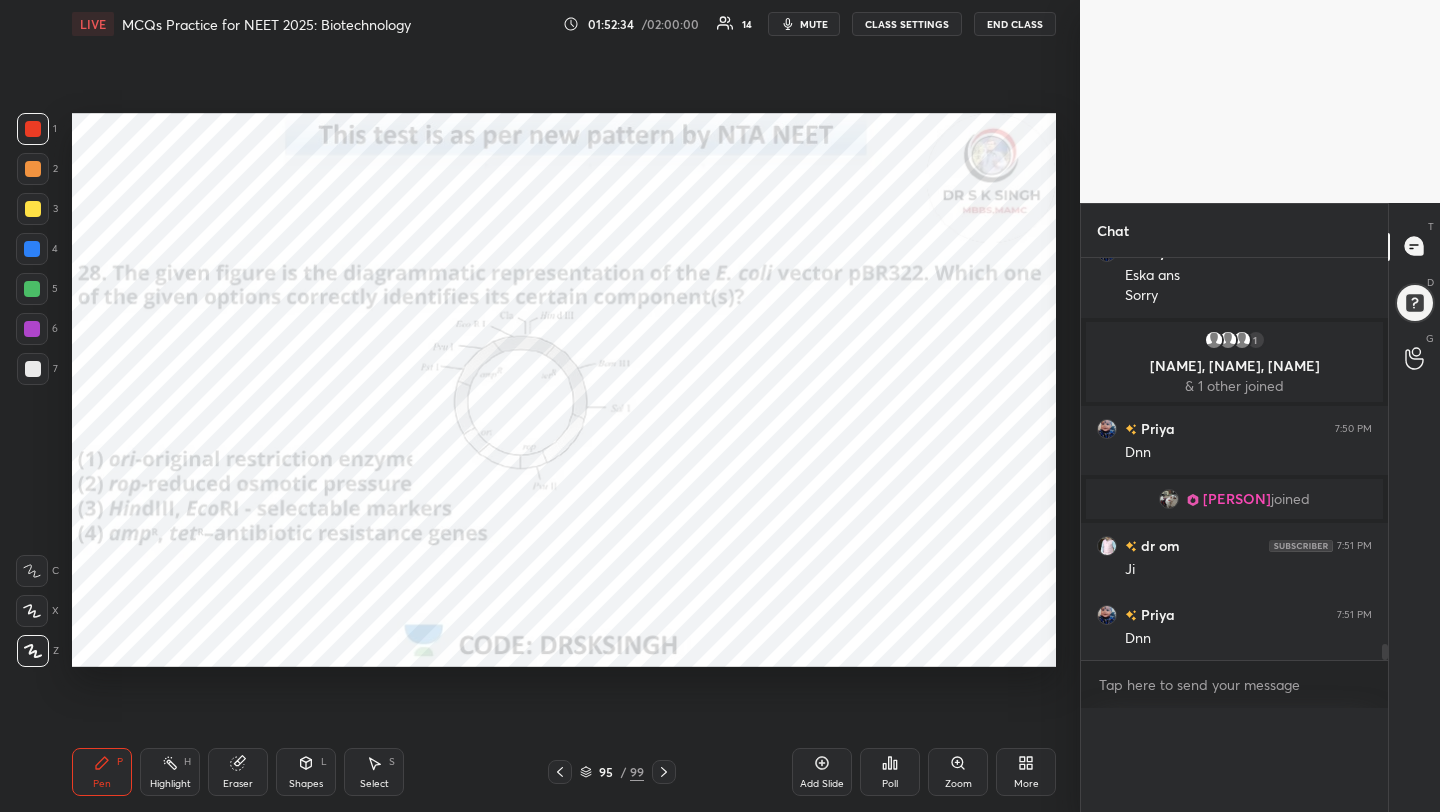 scroll, scrollTop: 0, scrollLeft: 0, axis: both 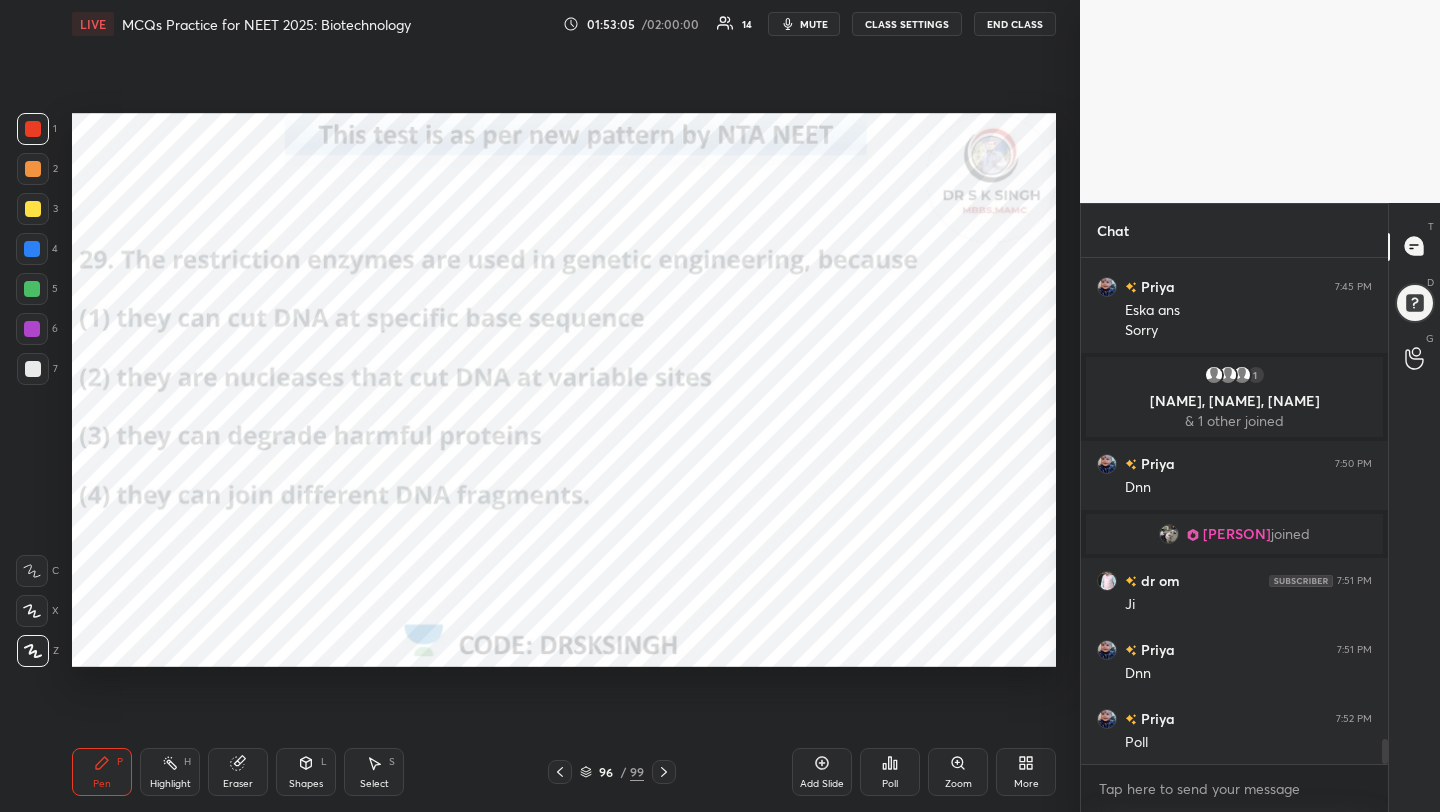 click on "Poll" at bounding box center (890, 772) 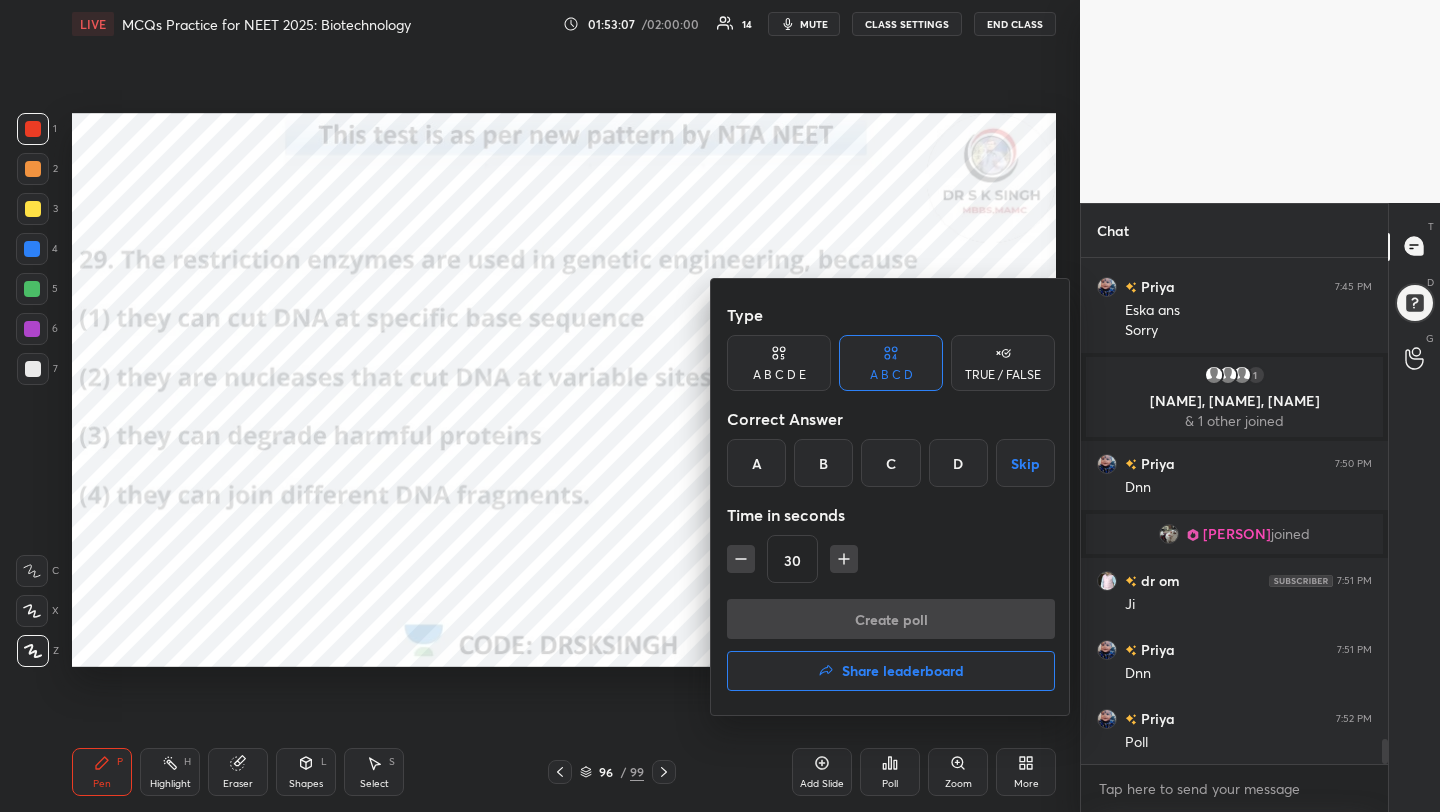 click on "A" at bounding box center [756, 463] 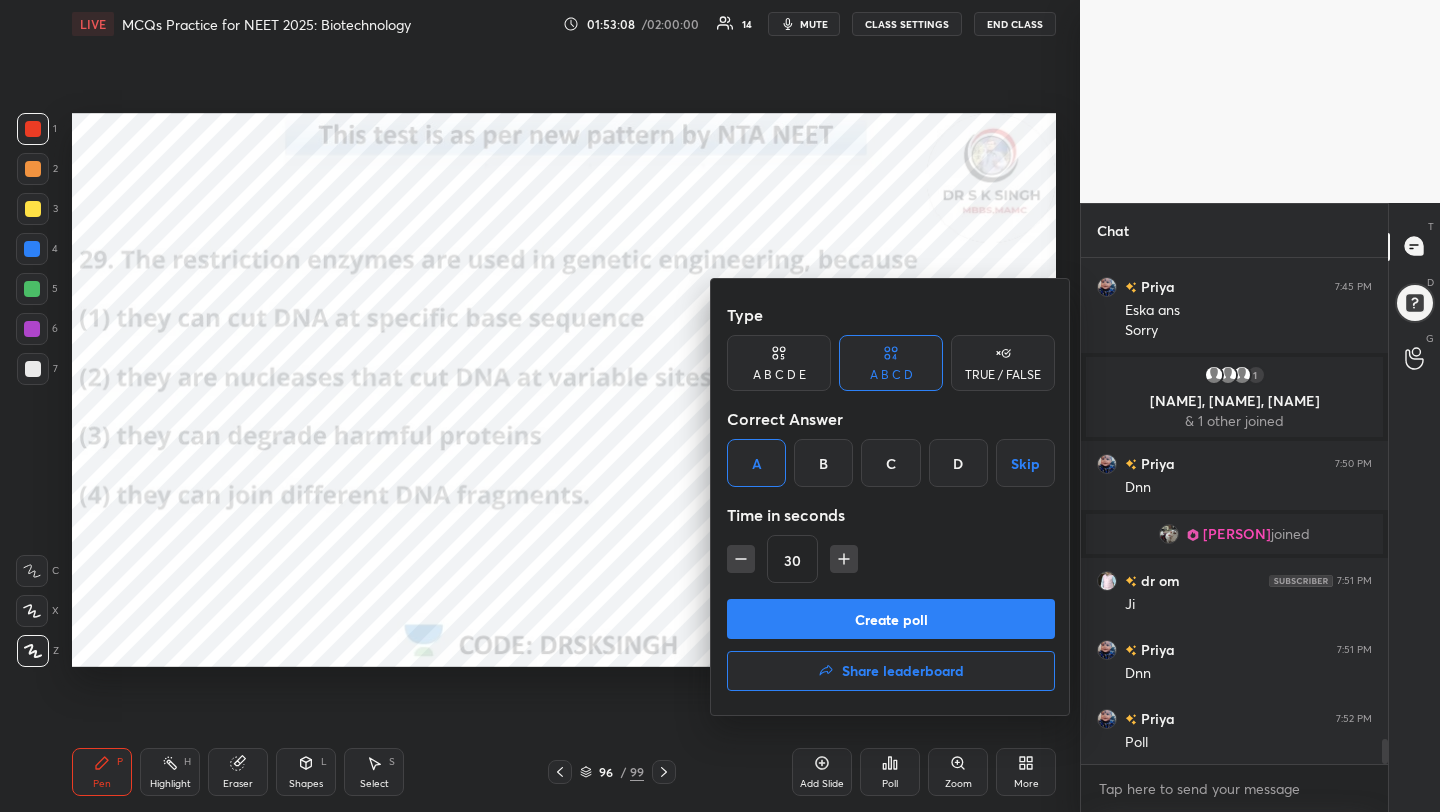 click on "Create poll" at bounding box center (891, 619) 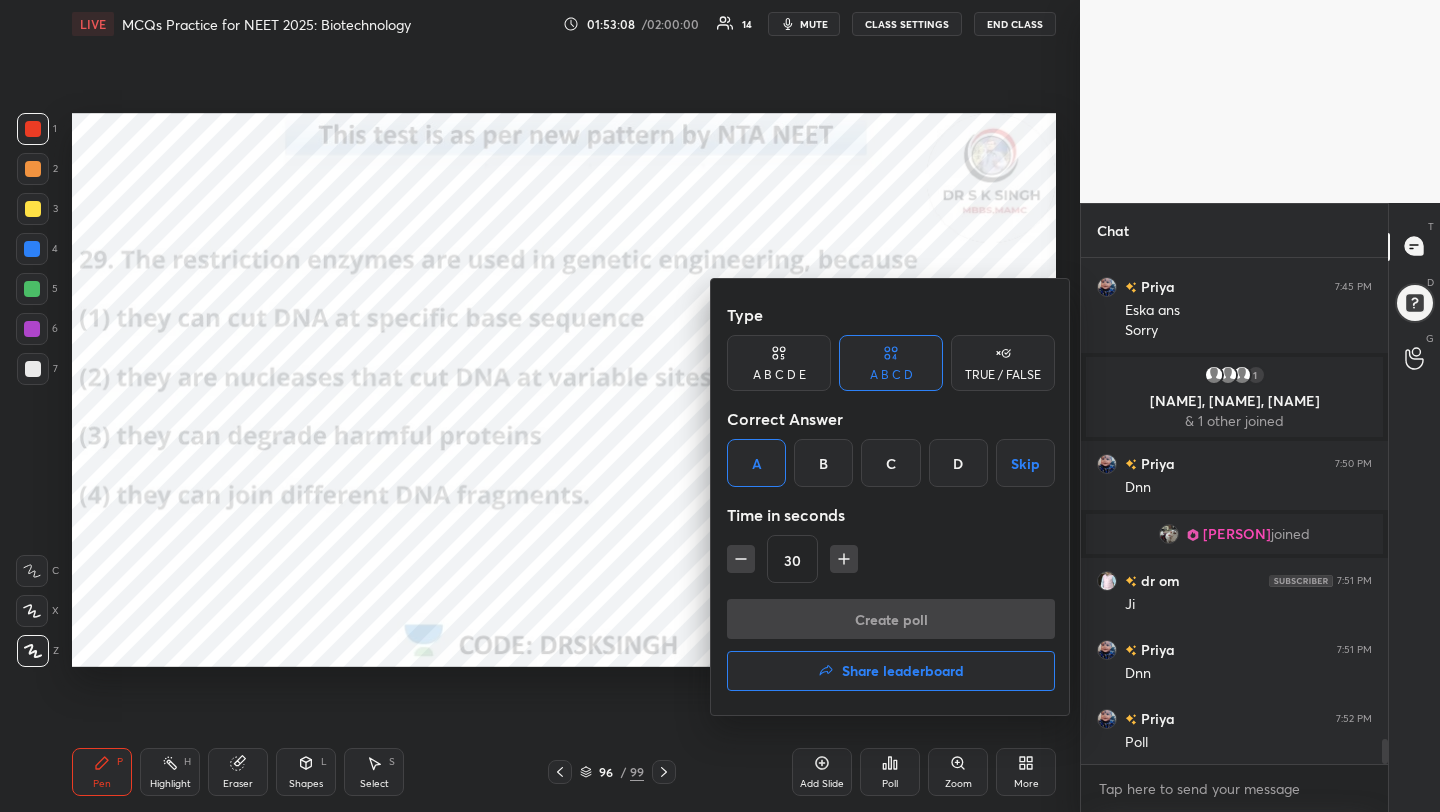 scroll, scrollTop: 457, scrollLeft: 301, axis: both 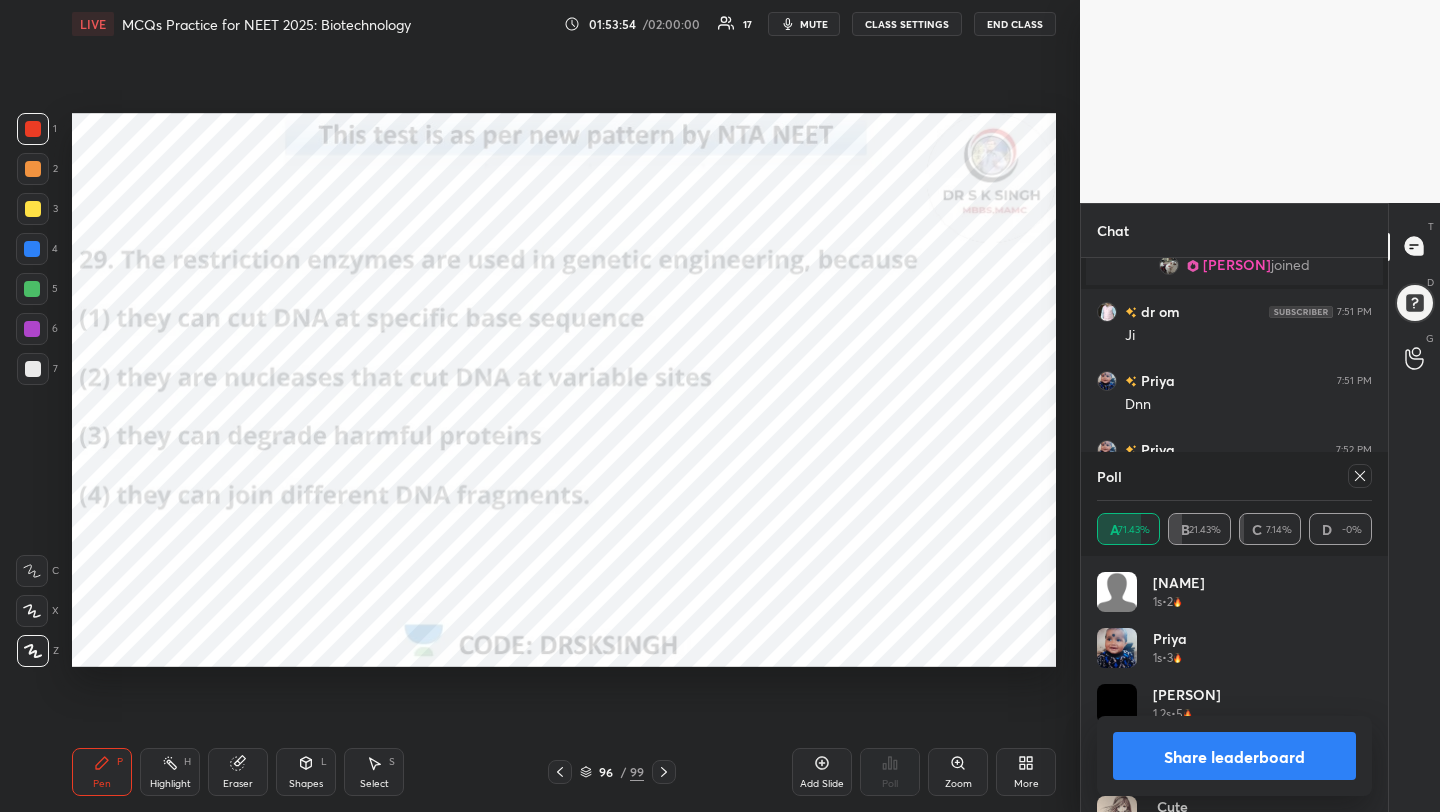 click 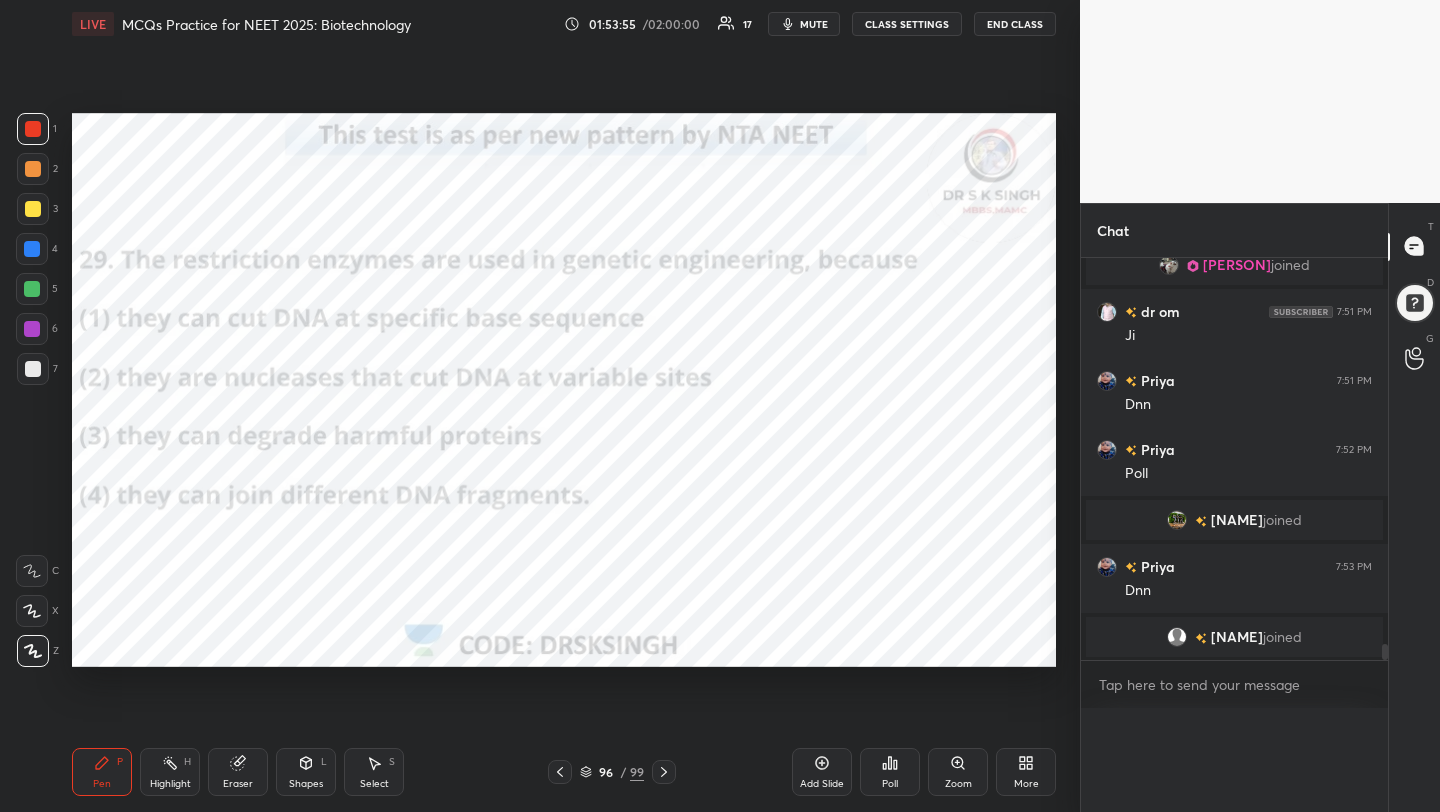scroll, scrollTop: 1, scrollLeft: 7, axis: both 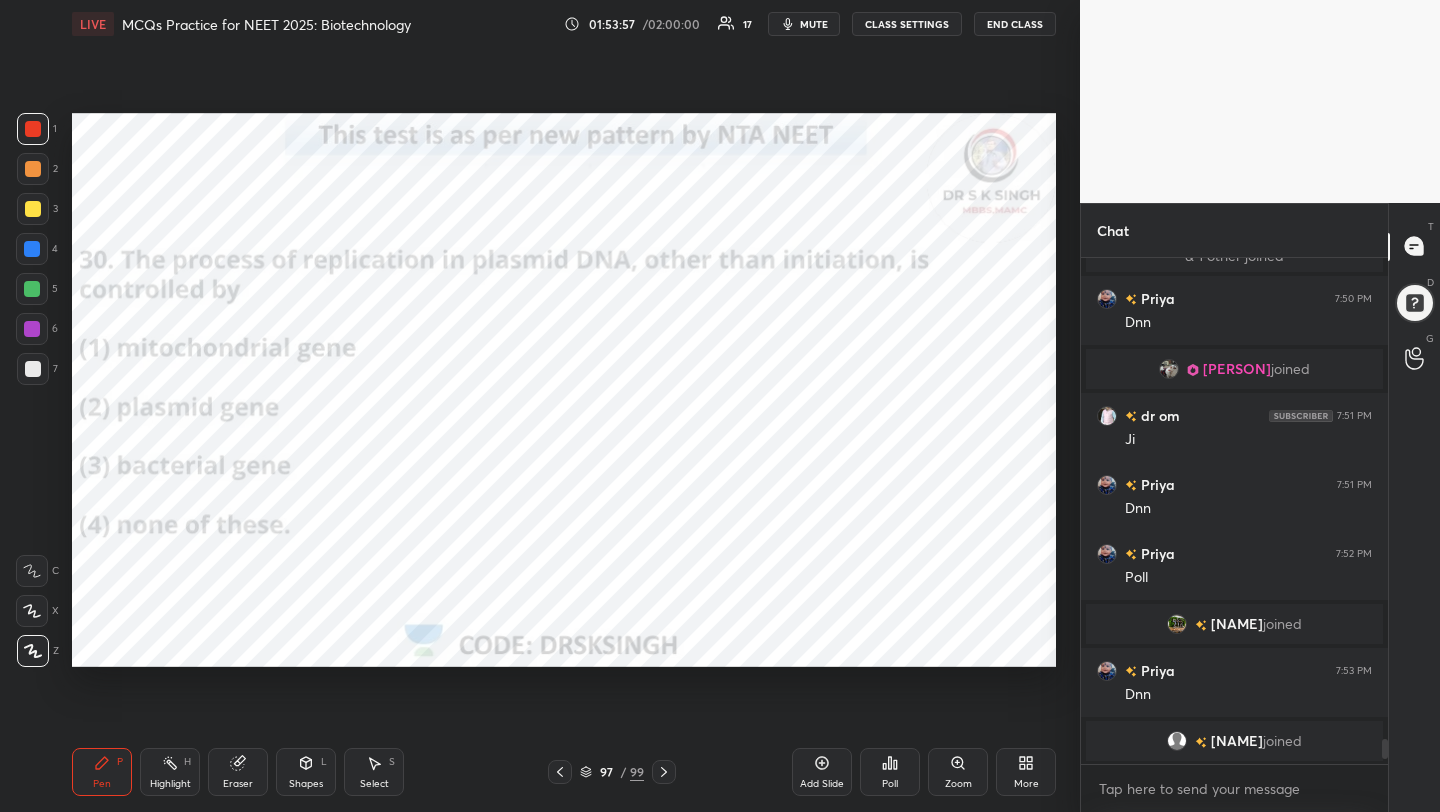 click on "Poll" at bounding box center (890, 772) 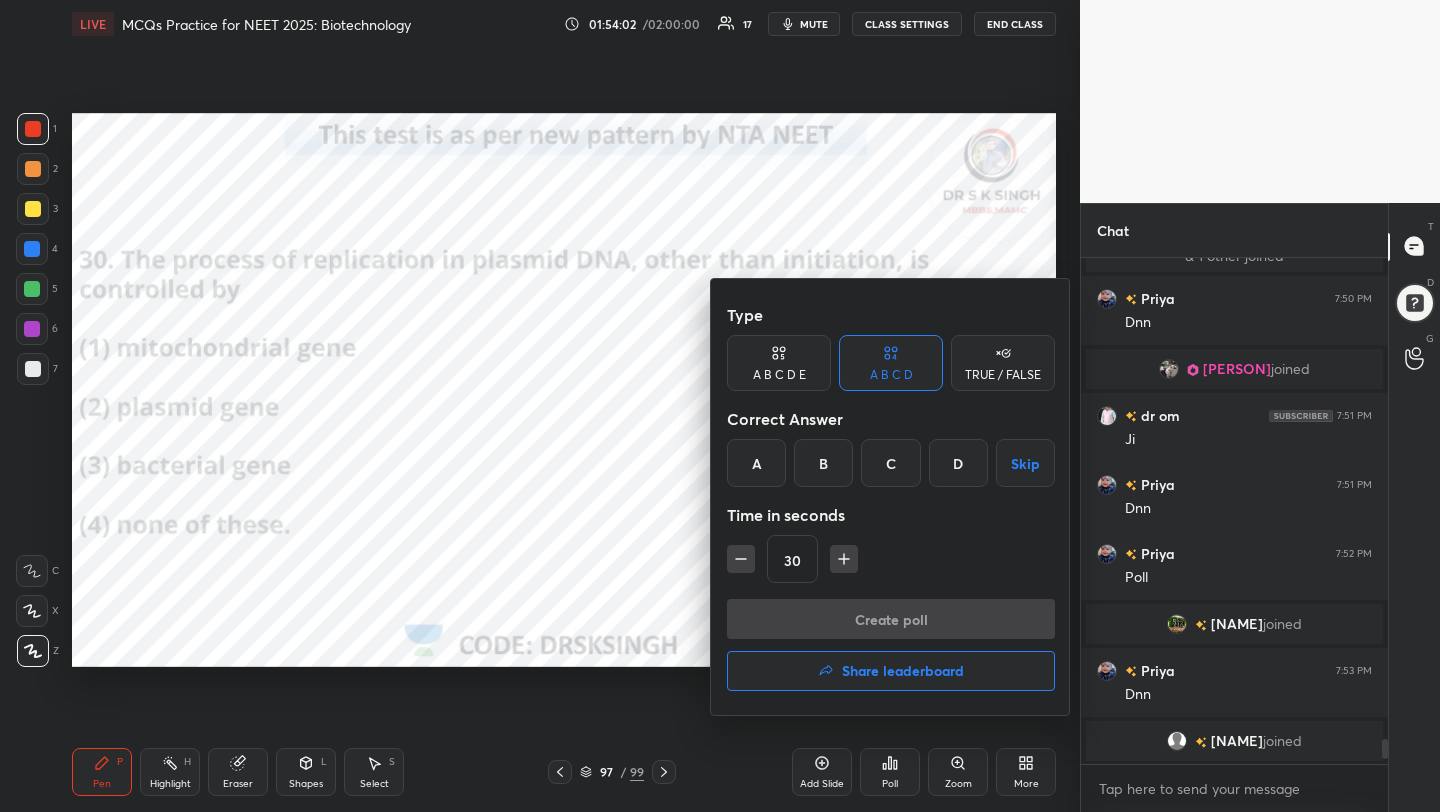 click on "C" at bounding box center [890, 463] 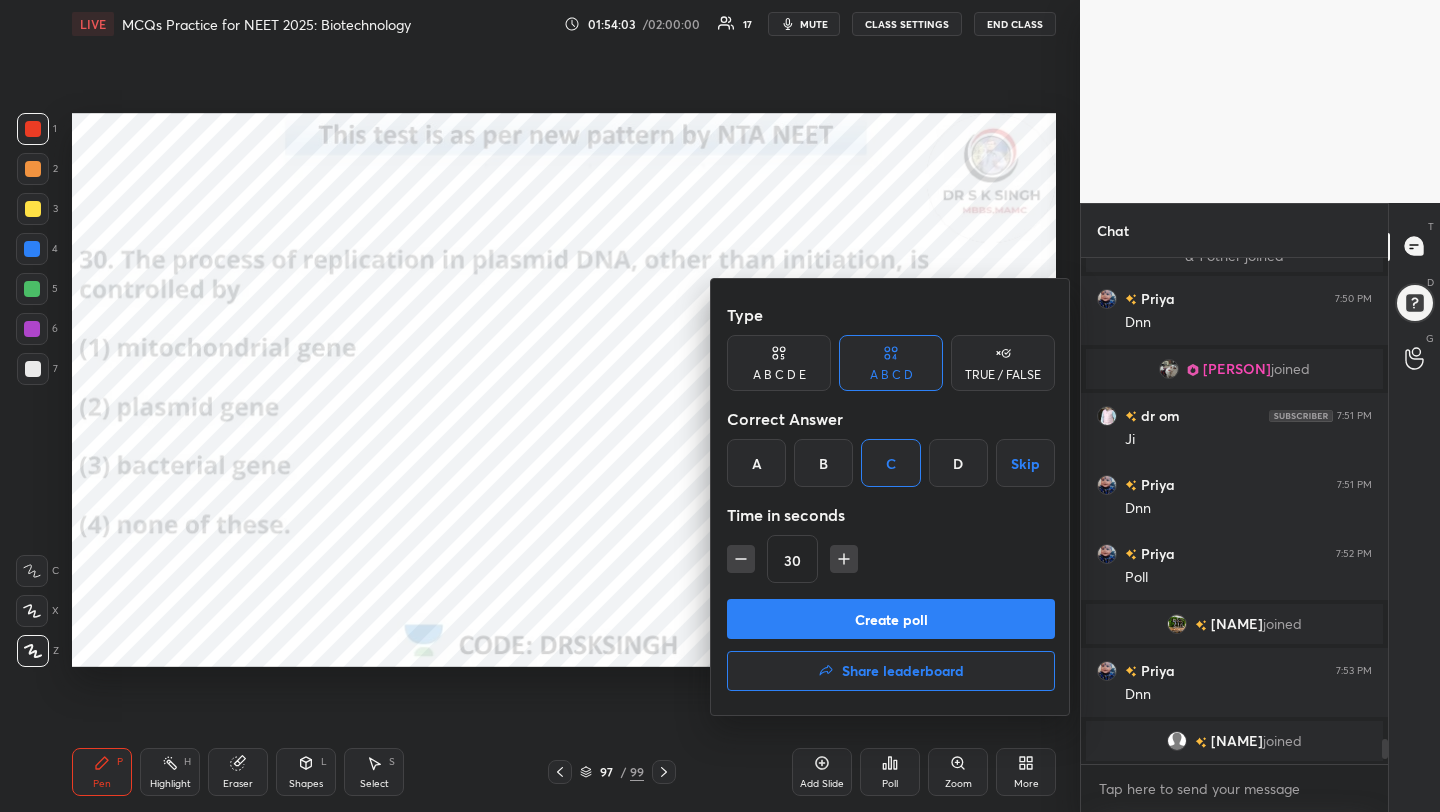 click on "Create poll" at bounding box center [891, 619] 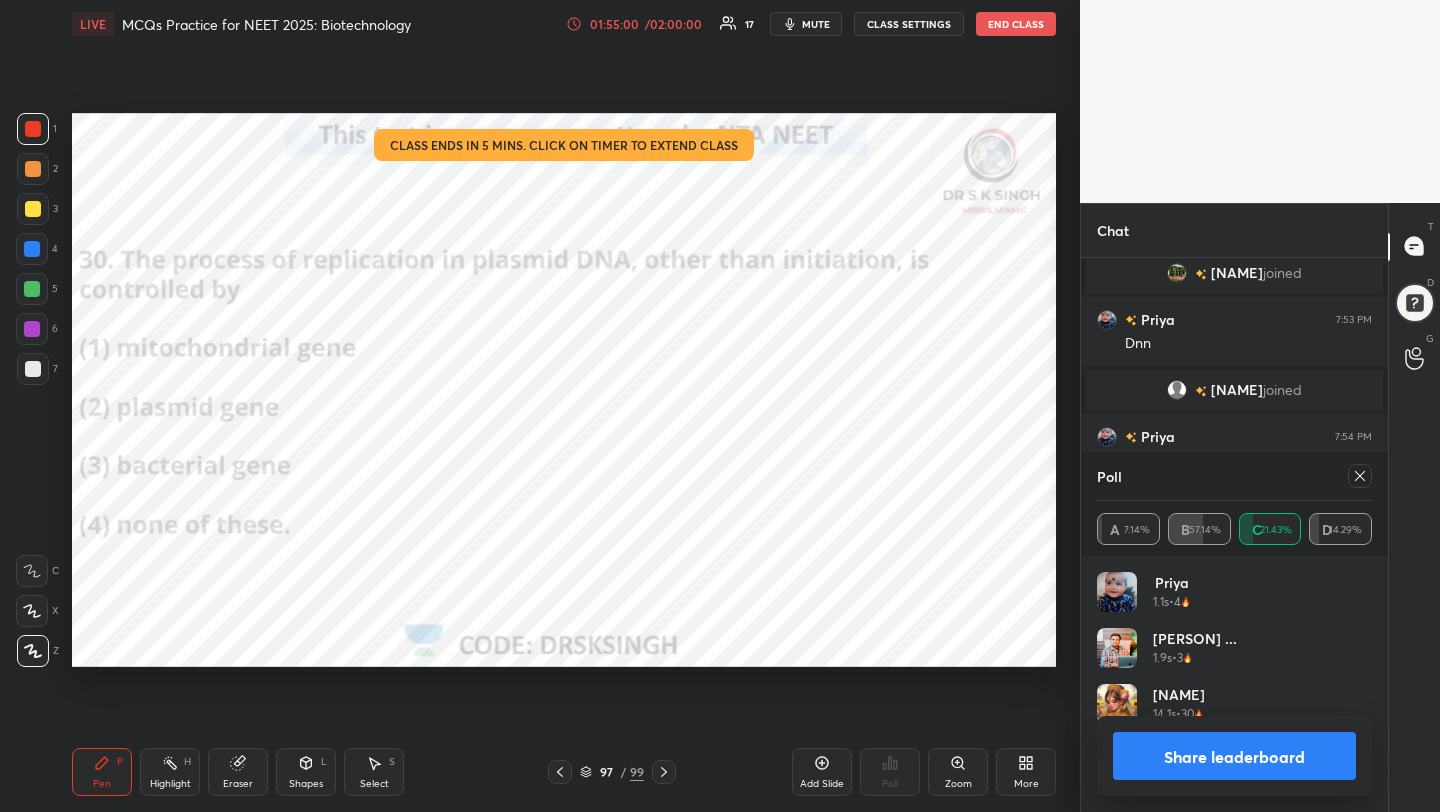 scroll, scrollTop: 10149, scrollLeft: 0, axis: vertical 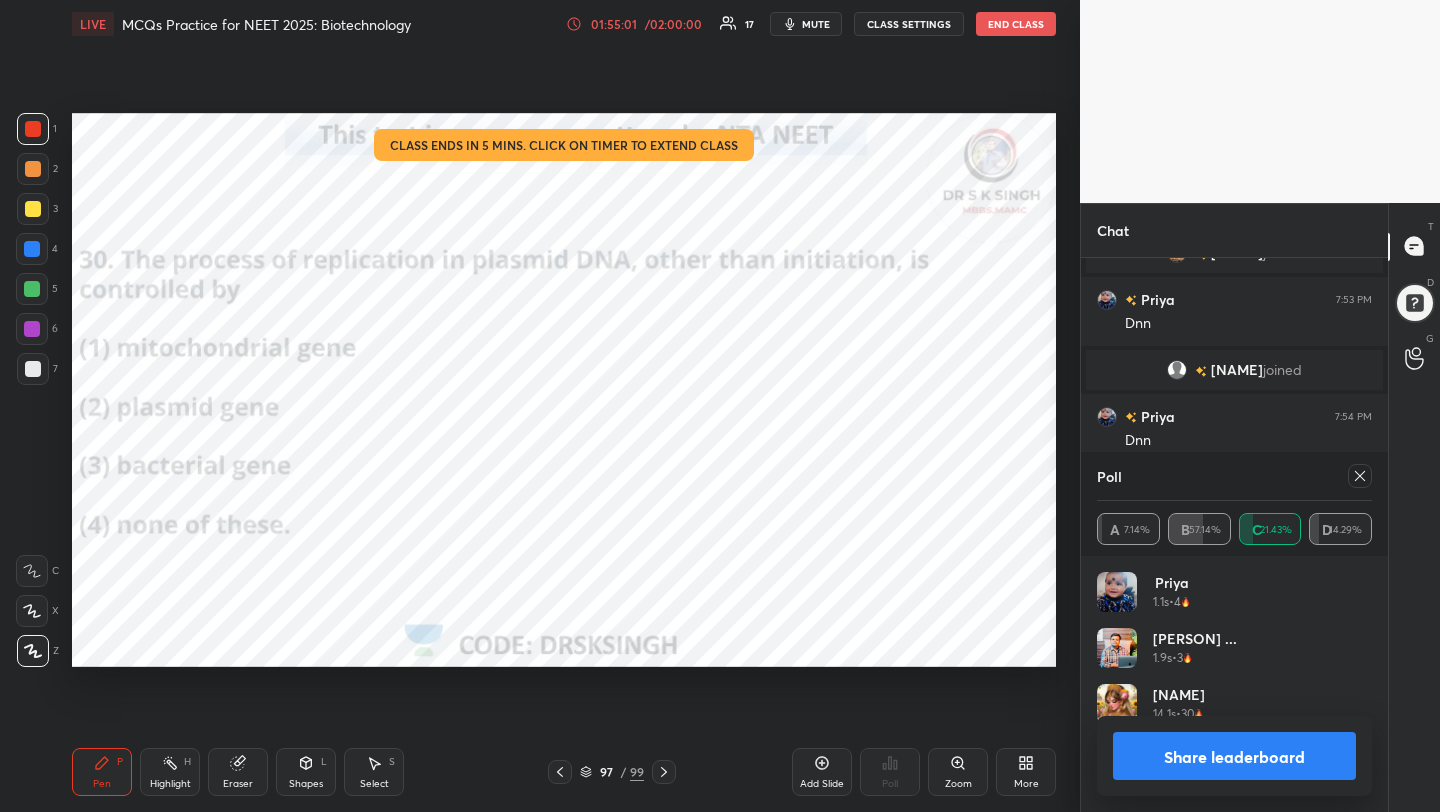 click 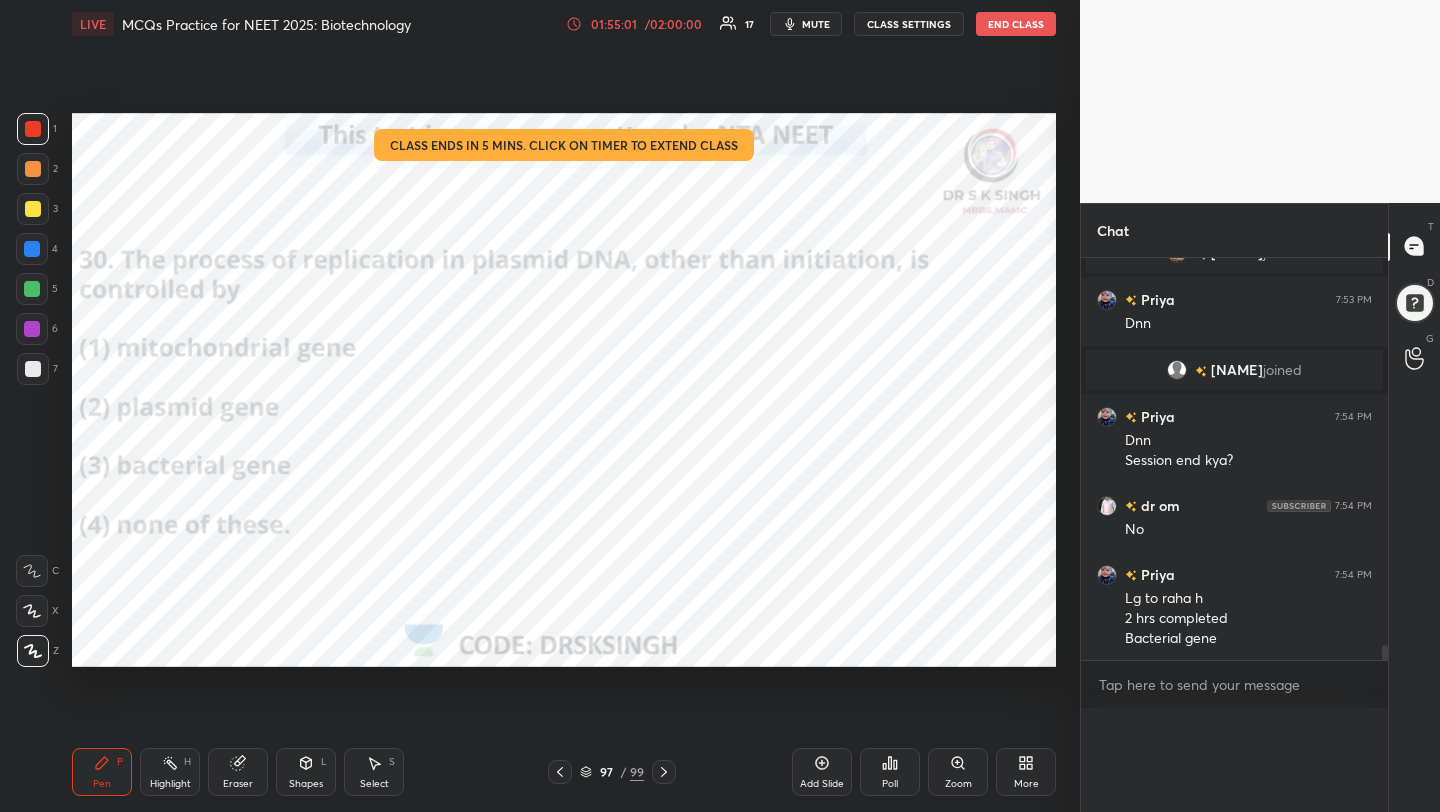 scroll, scrollTop: 0, scrollLeft: 0, axis: both 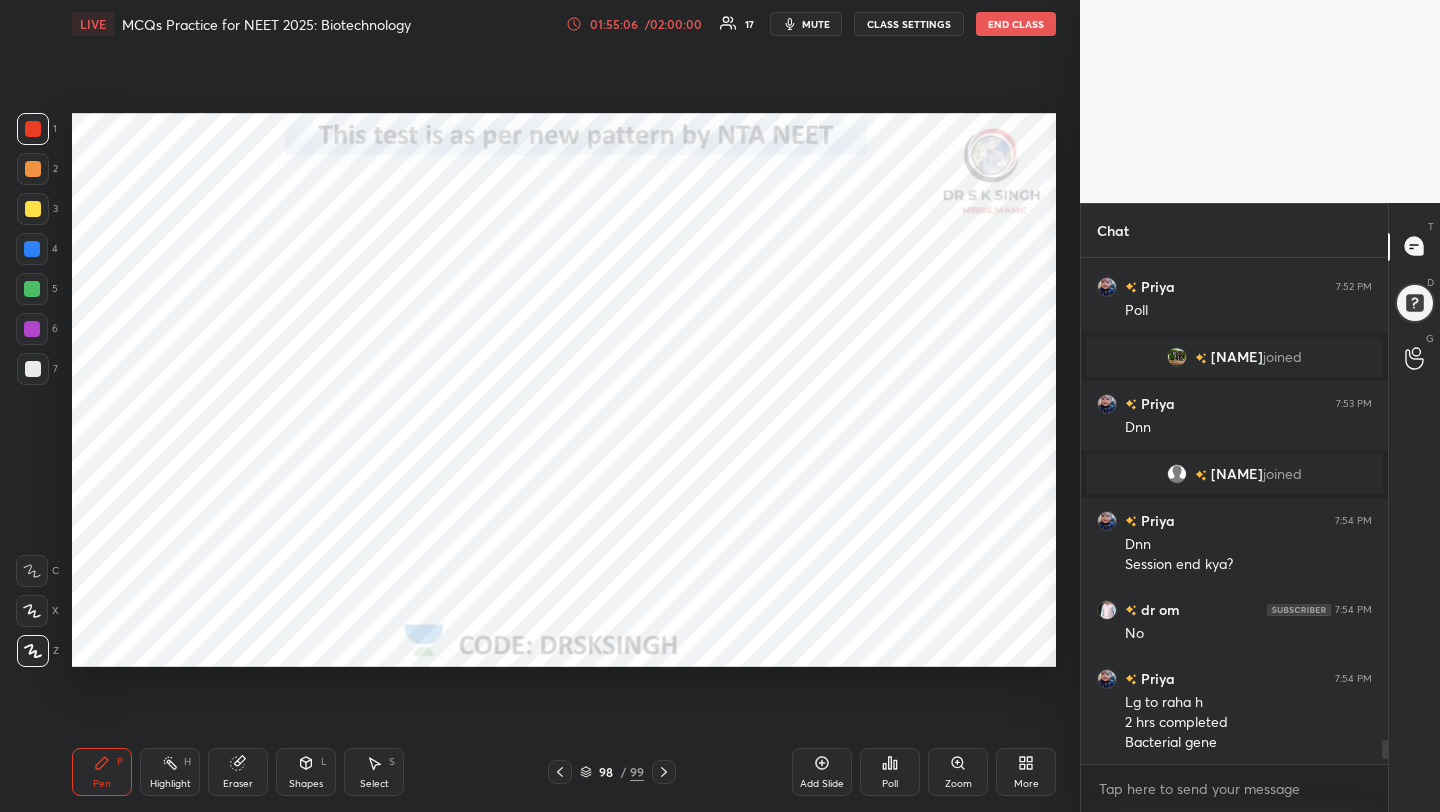 click on "Poll" at bounding box center [890, 784] 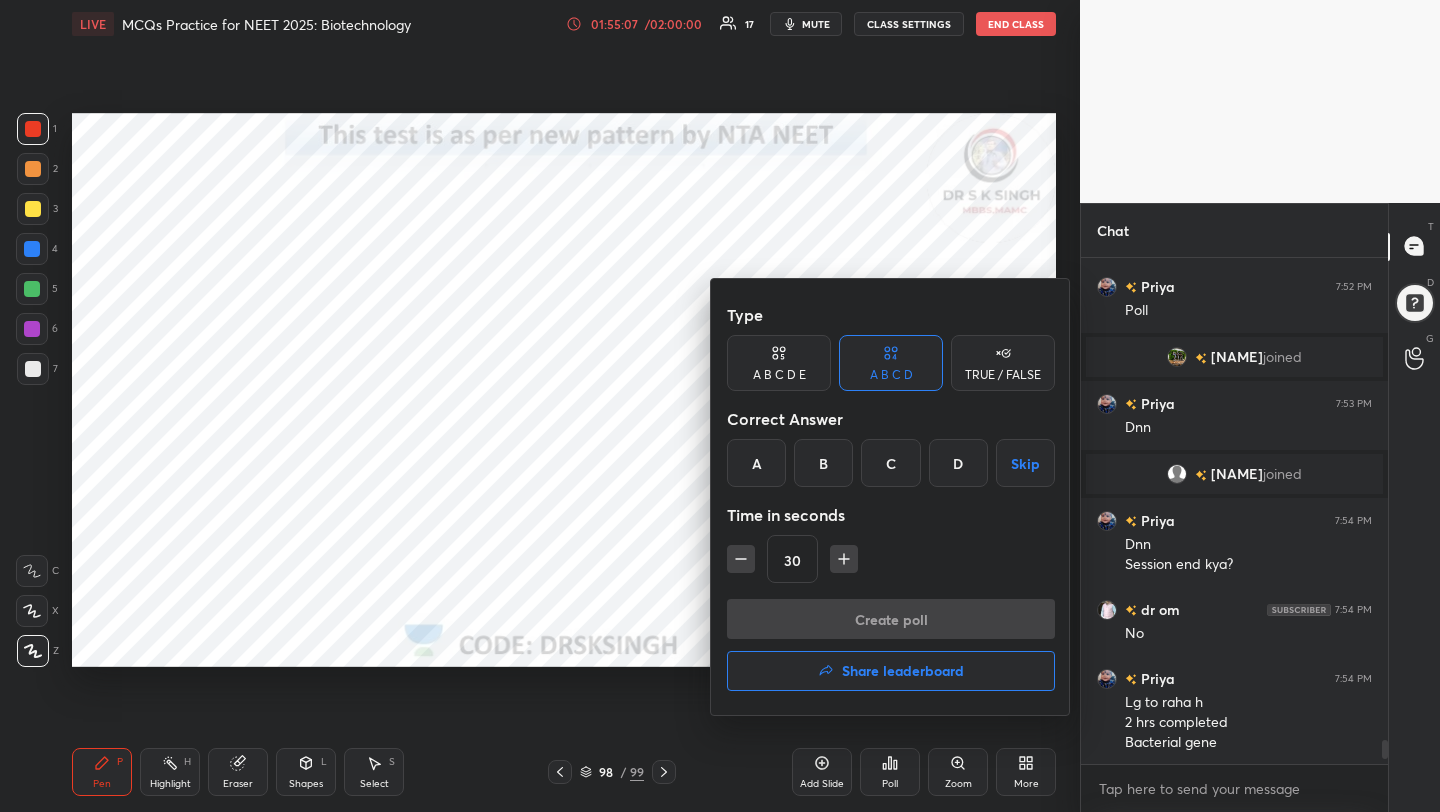 click on "Share leaderboard" at bounding box center (903, 671) 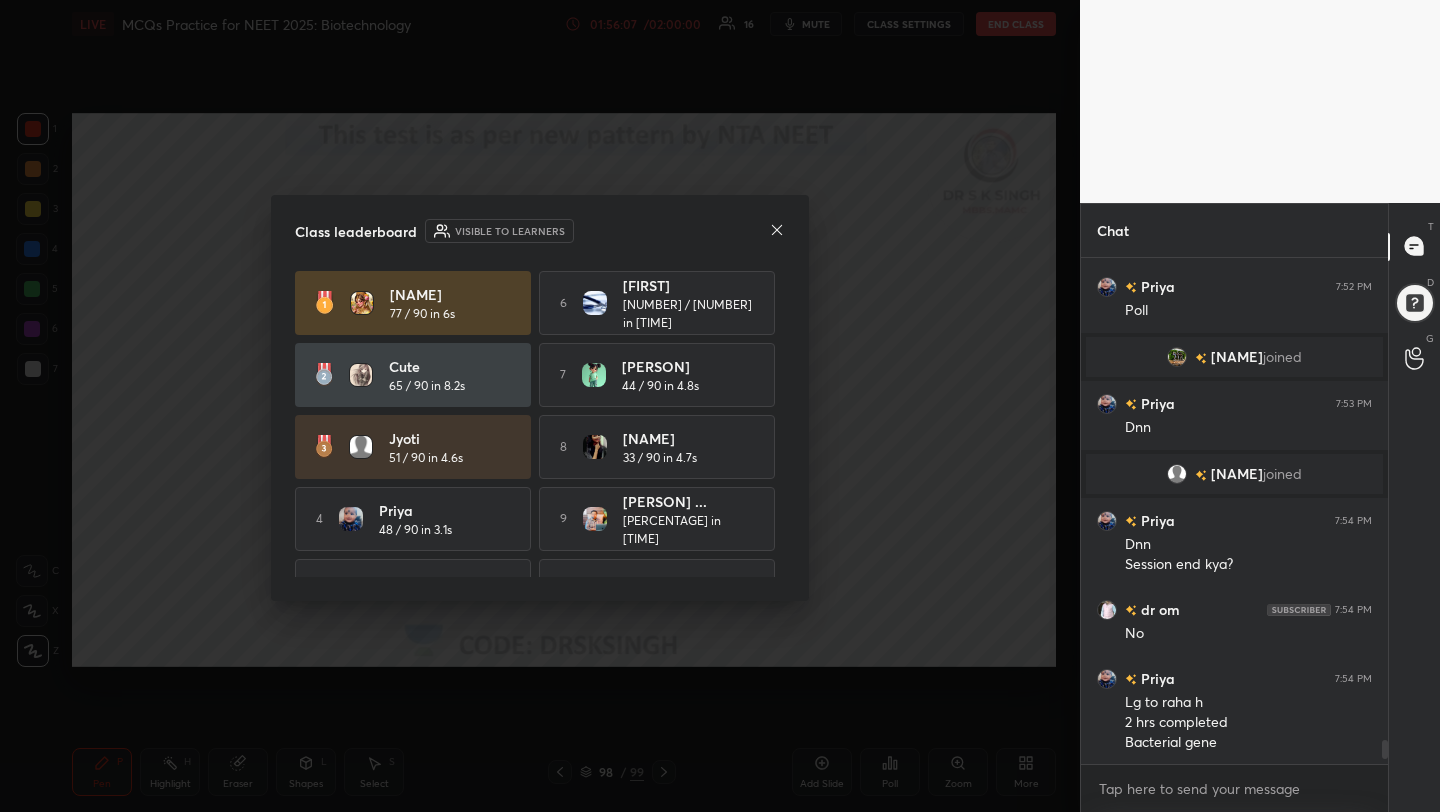 scroll, scrollTop: 459, scrollLeft: 301, axis: both 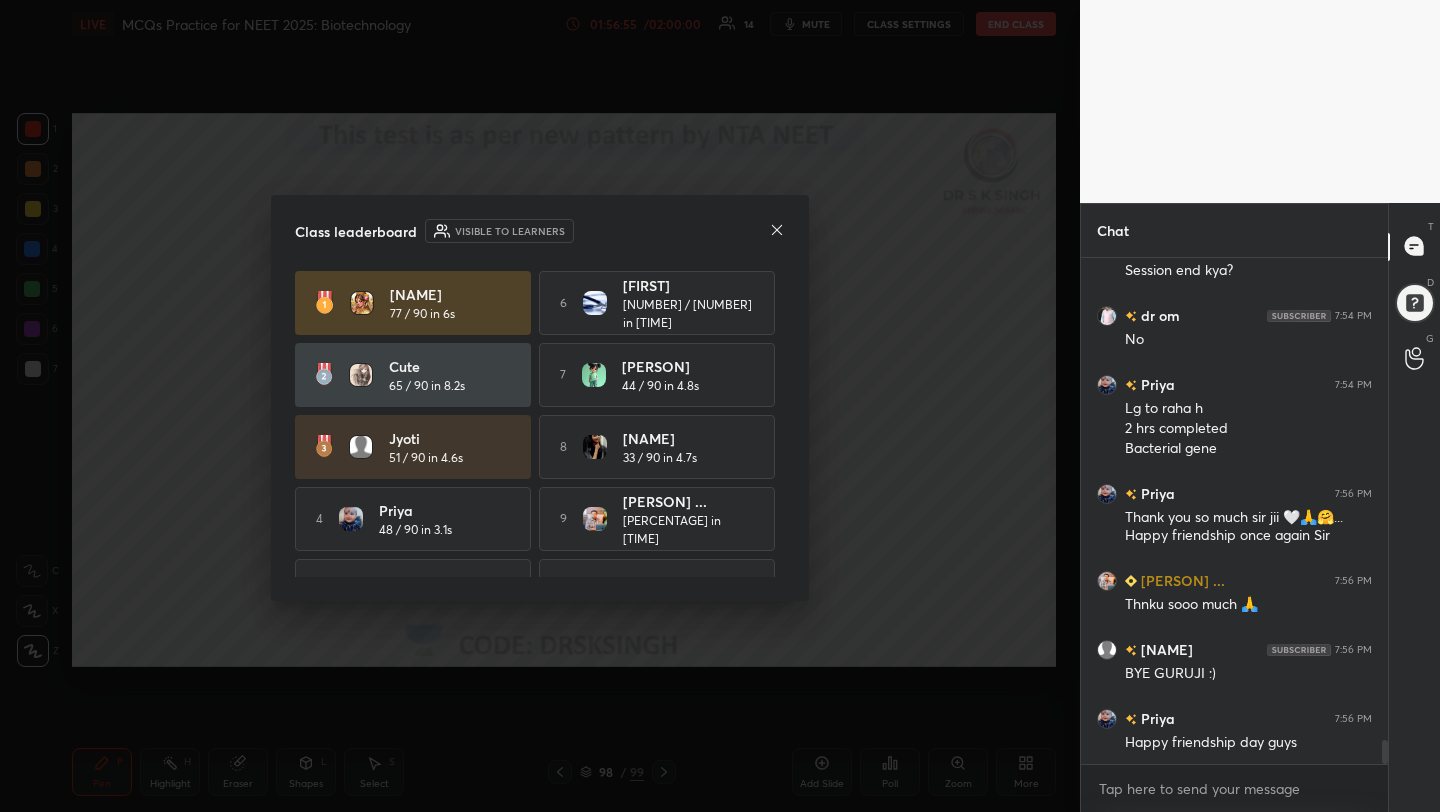 click 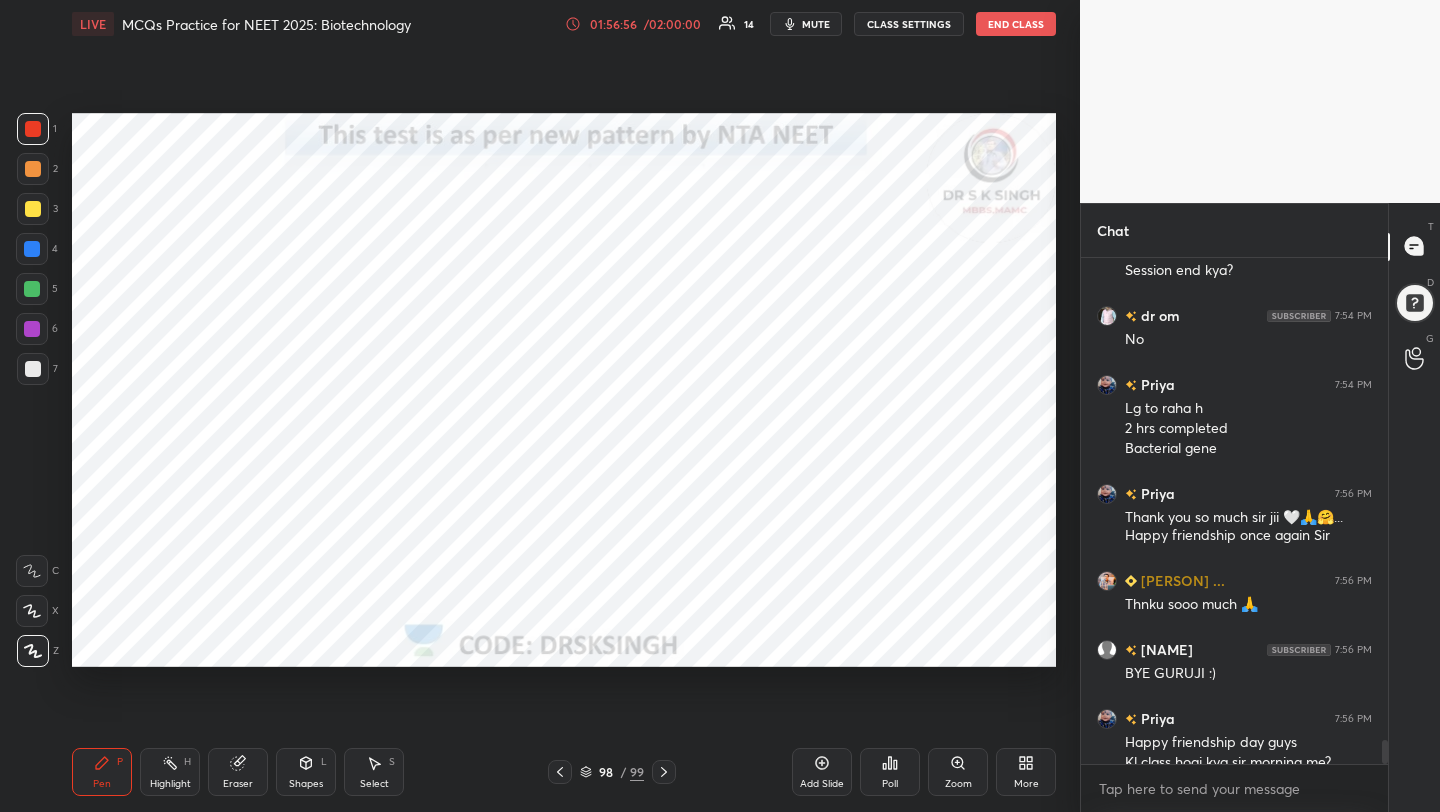 scroll, scrollTop: 10359, scrollLeft: 0, axis: vertical 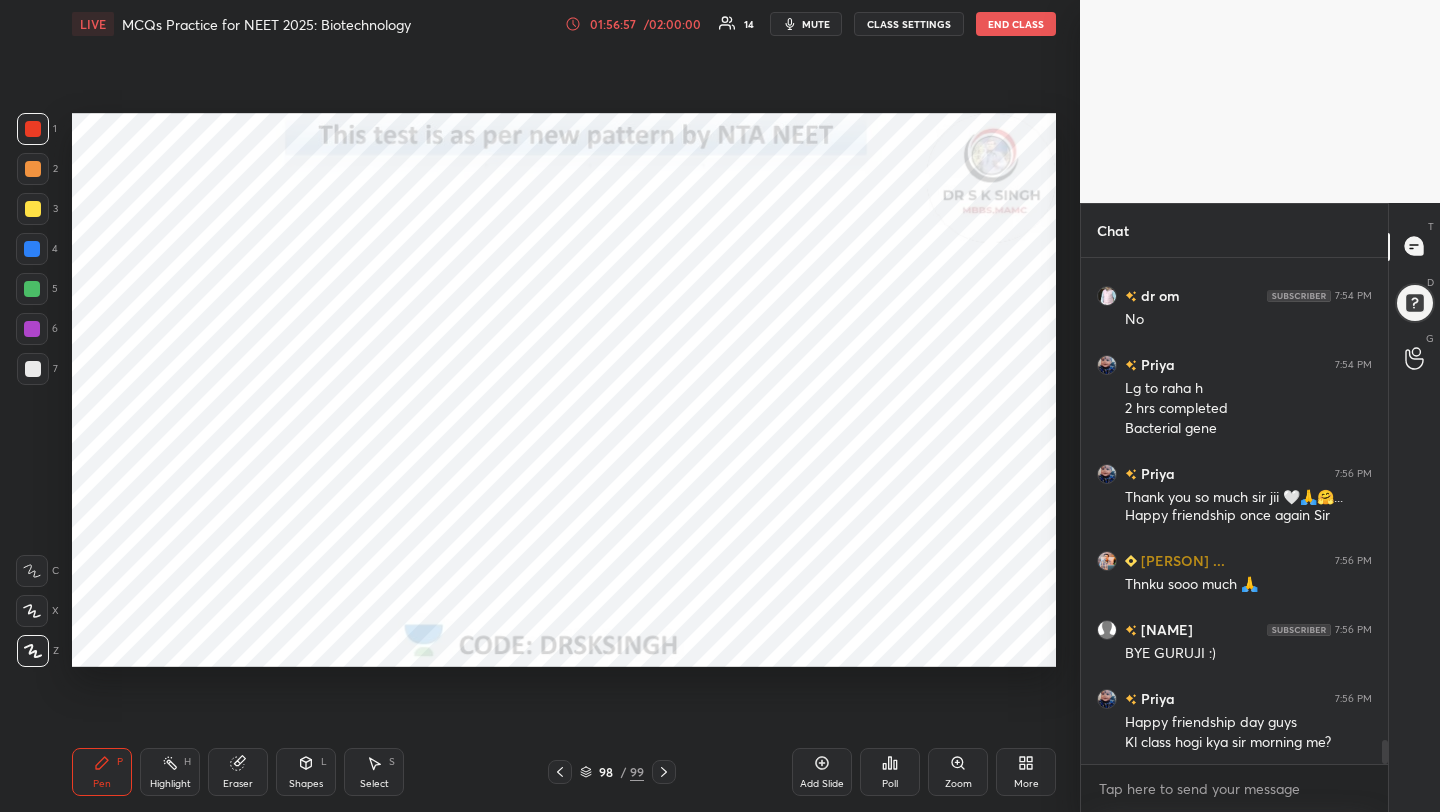 click on "mute" at bounding box center (816, 24) 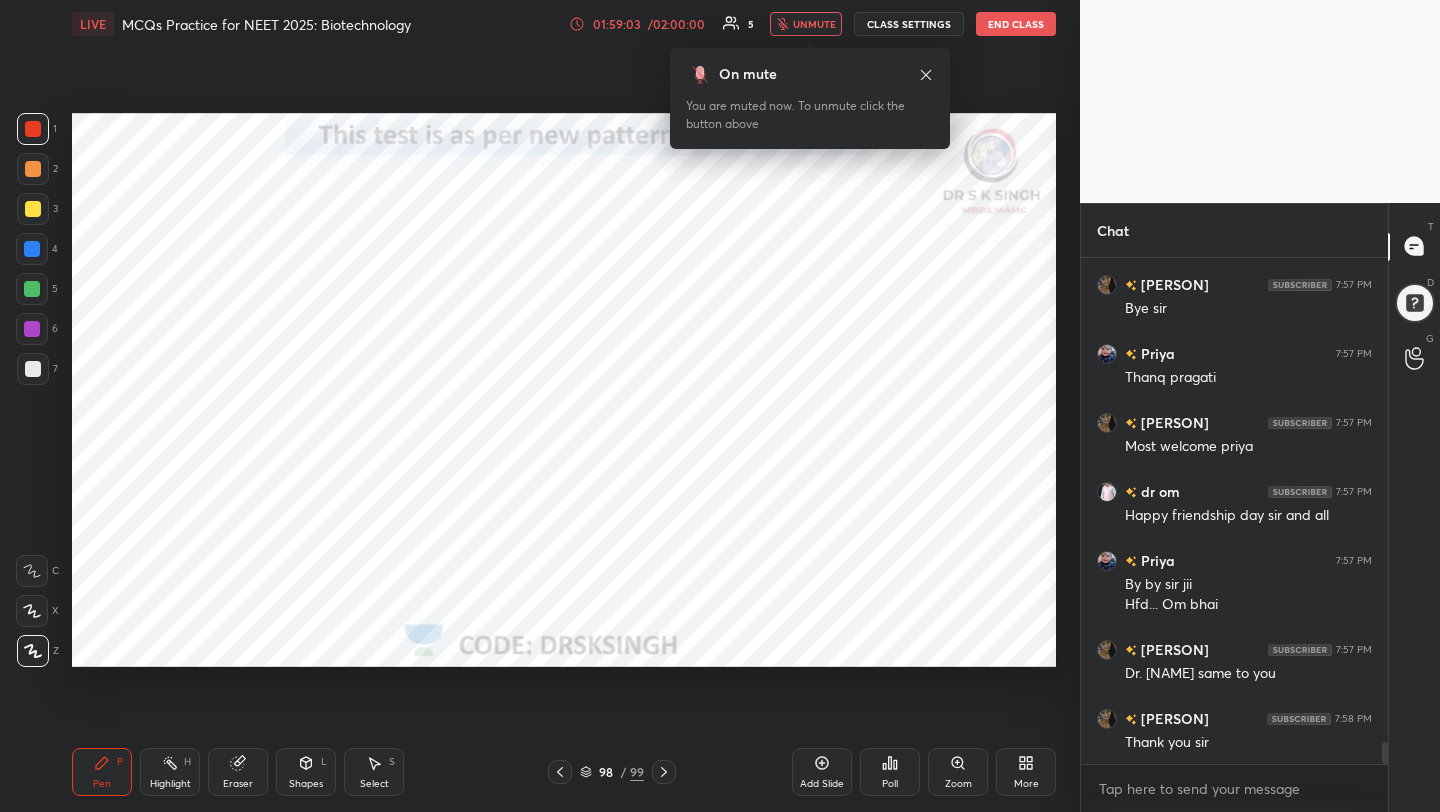 scroll, scrollTop: 11000, scrollLeft: 0, axis: vertical 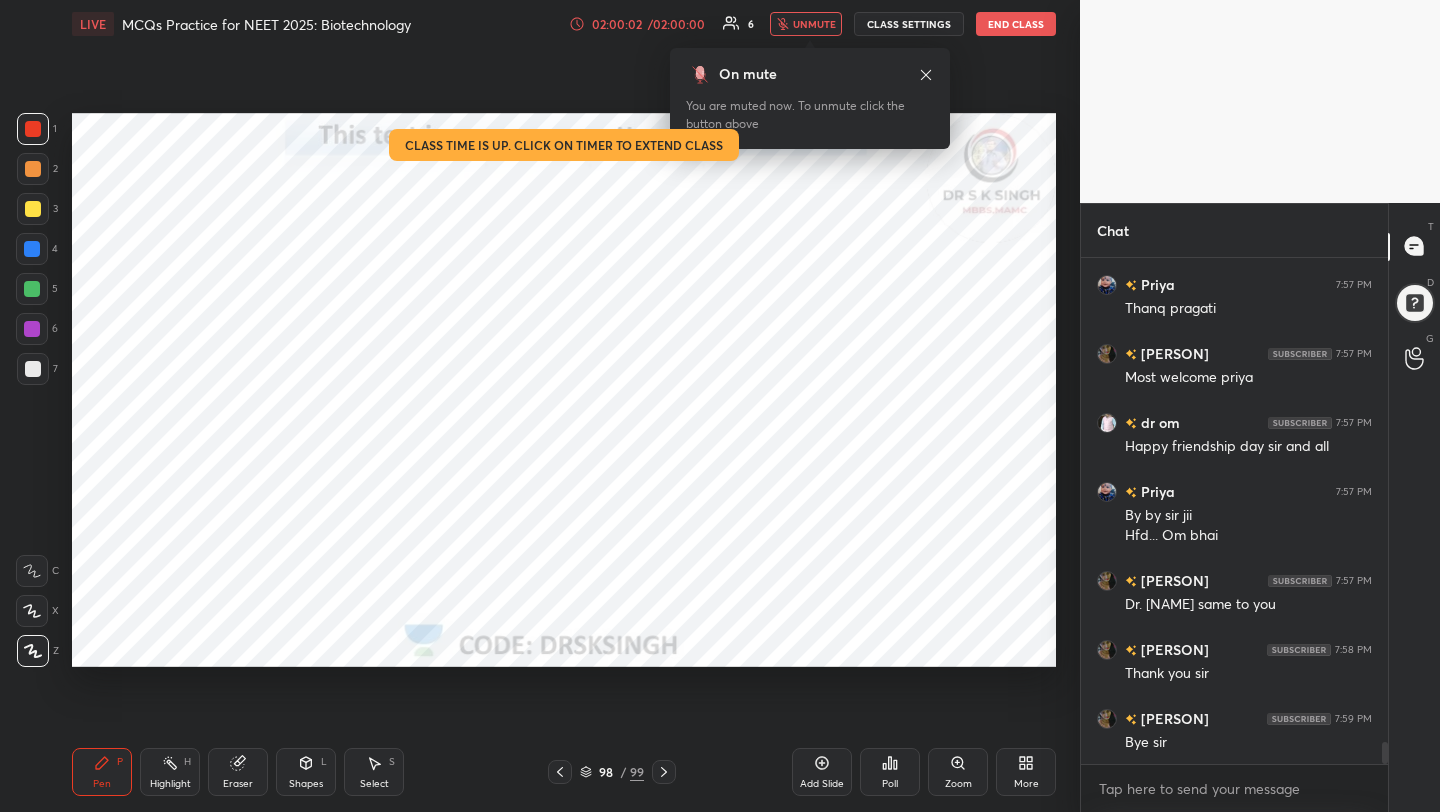 click on "End Class" at bounding box center (1016, 24) 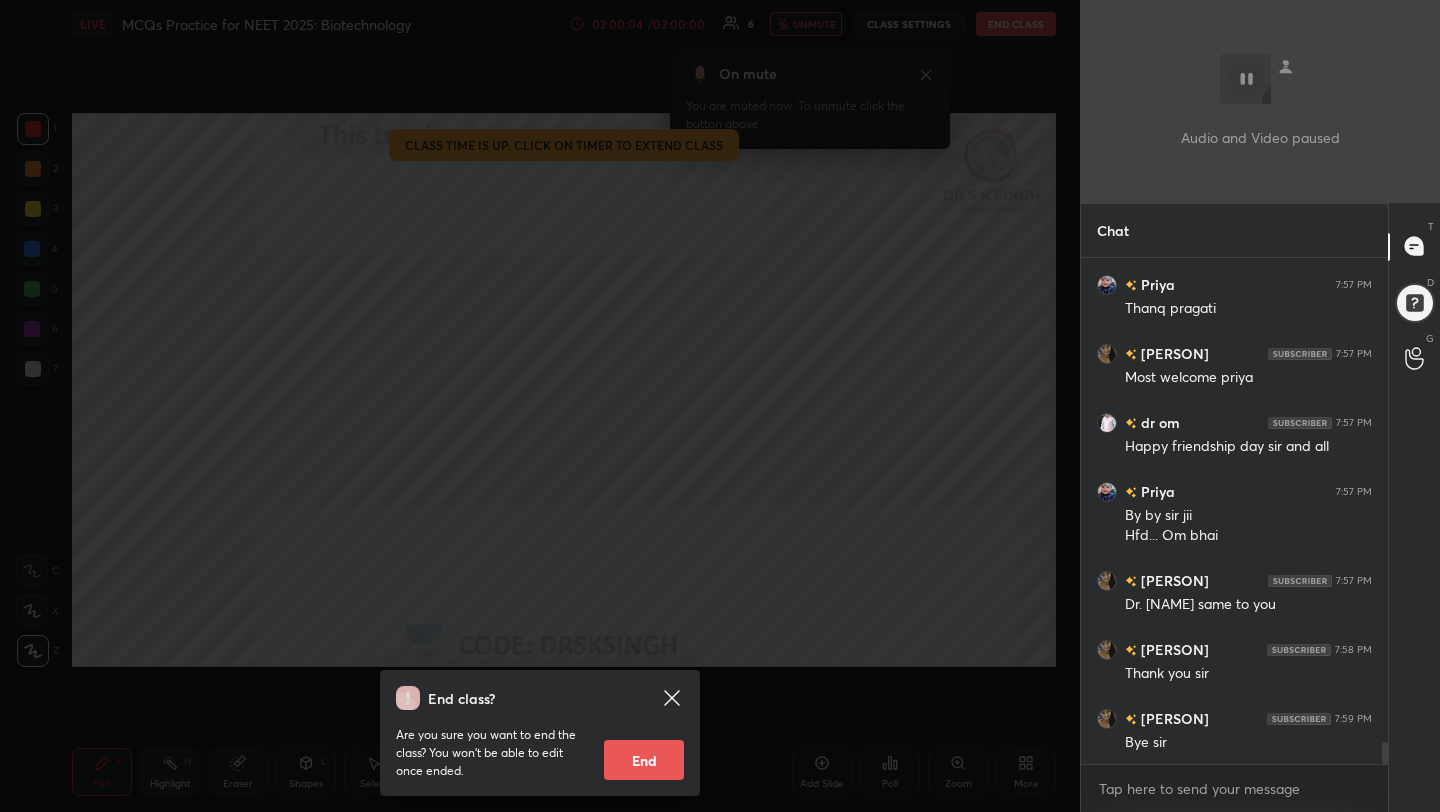 click on "End" at bounding box center [644, 760] 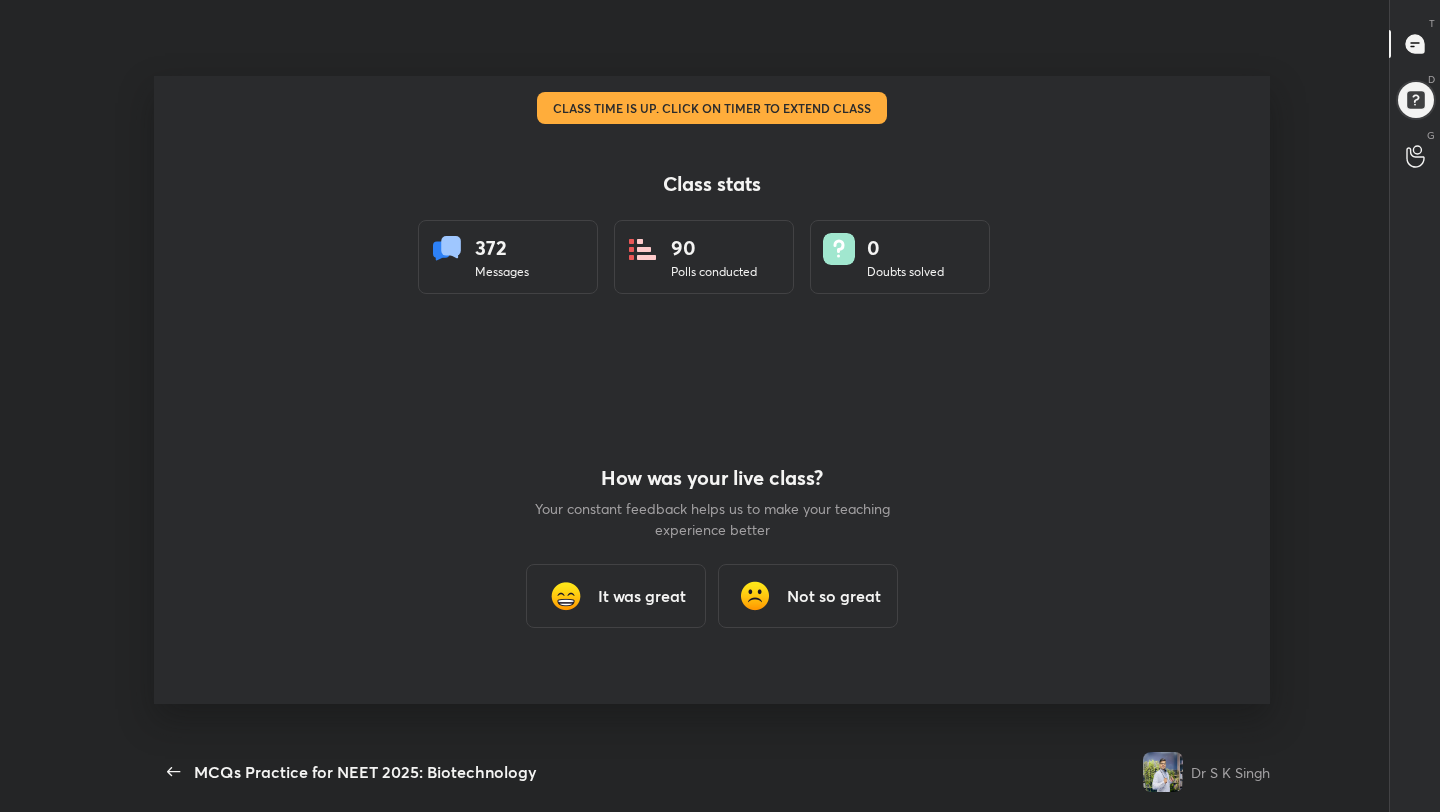 scroll, scrollTop: 99316, scrollLeft: 98659, axis: both 